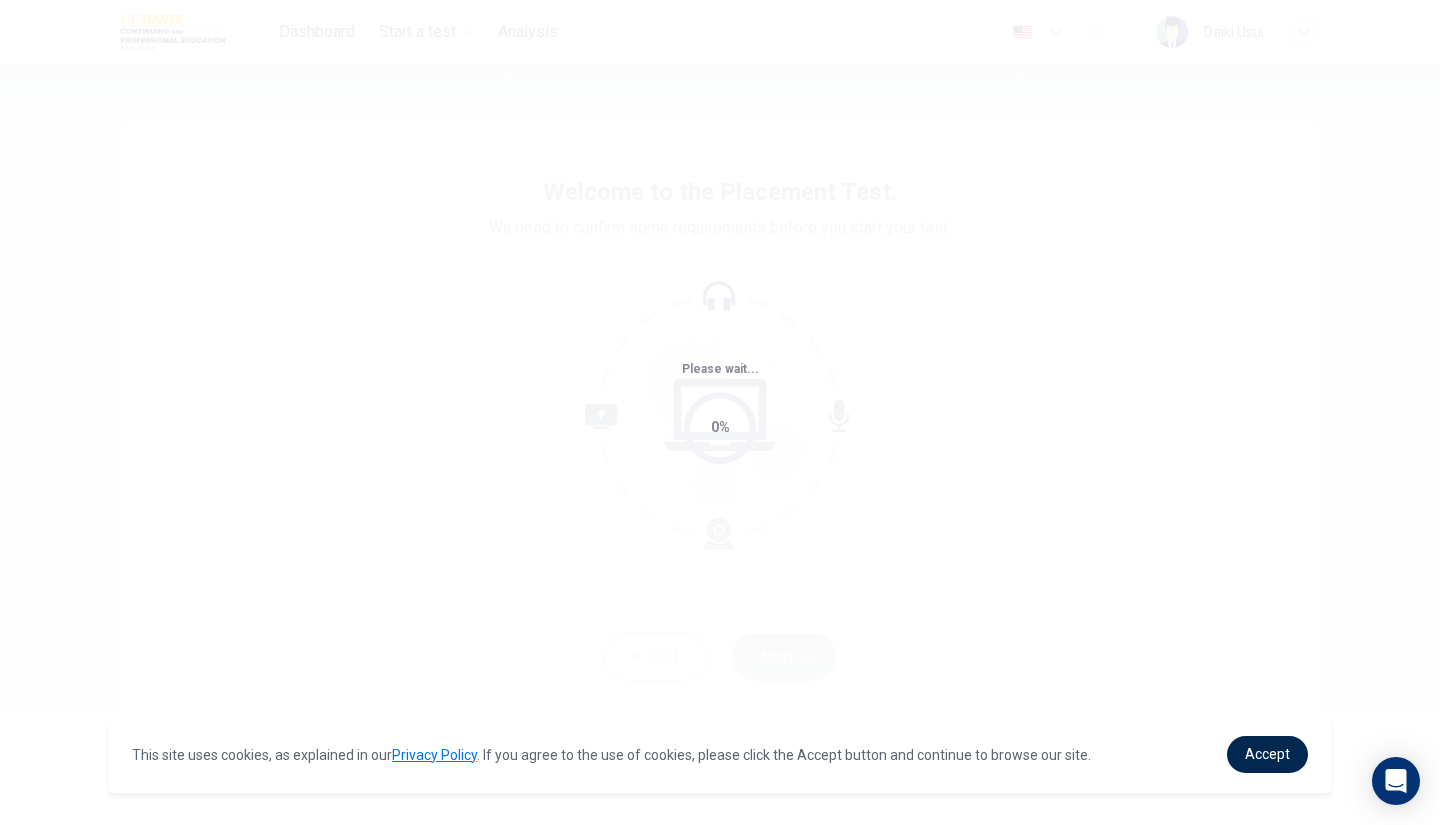 scroll, scrollTop: 0, scrollLeft: 0, axis: both 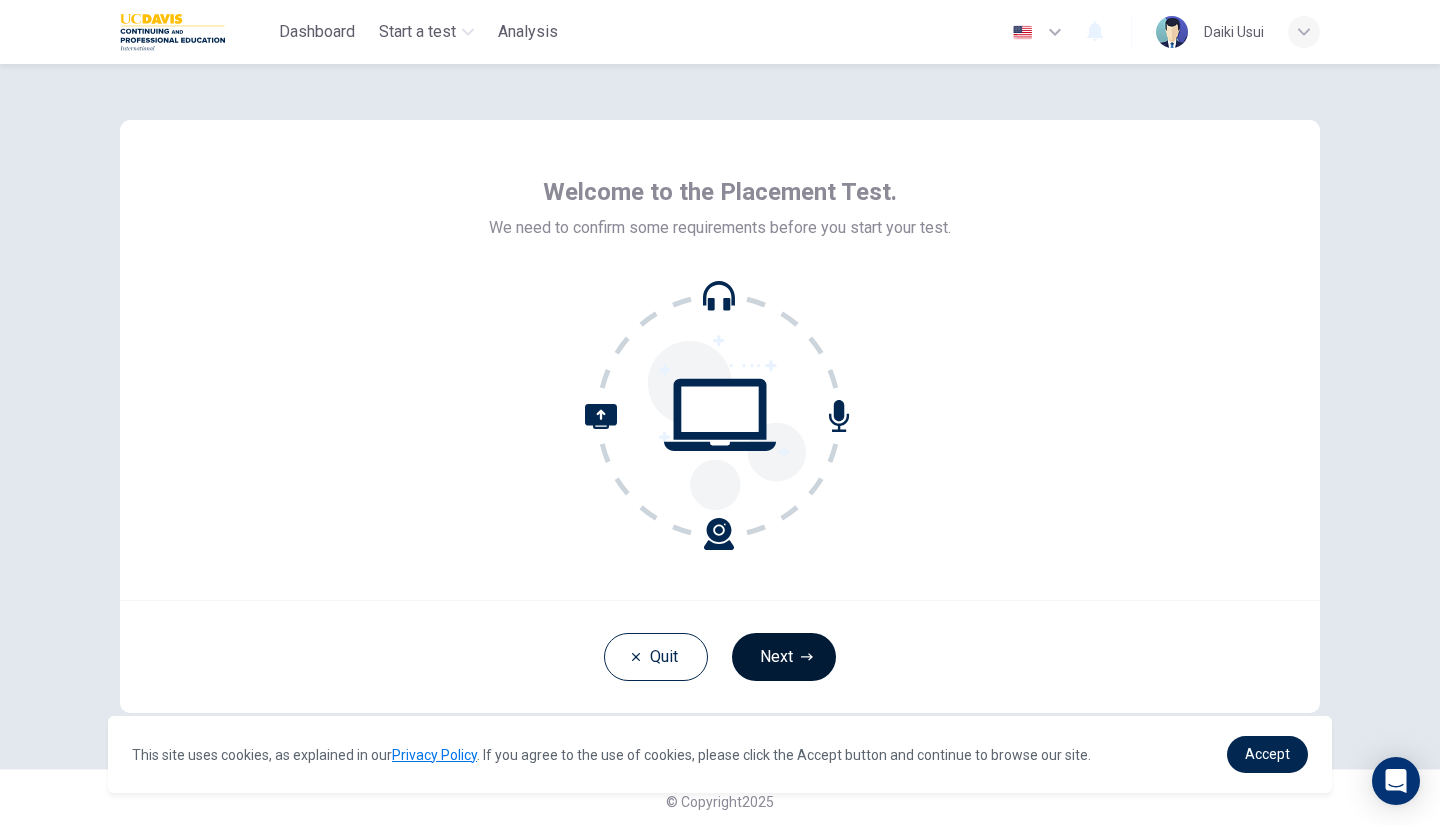 click on "Next" at bounding box center [784, 657] 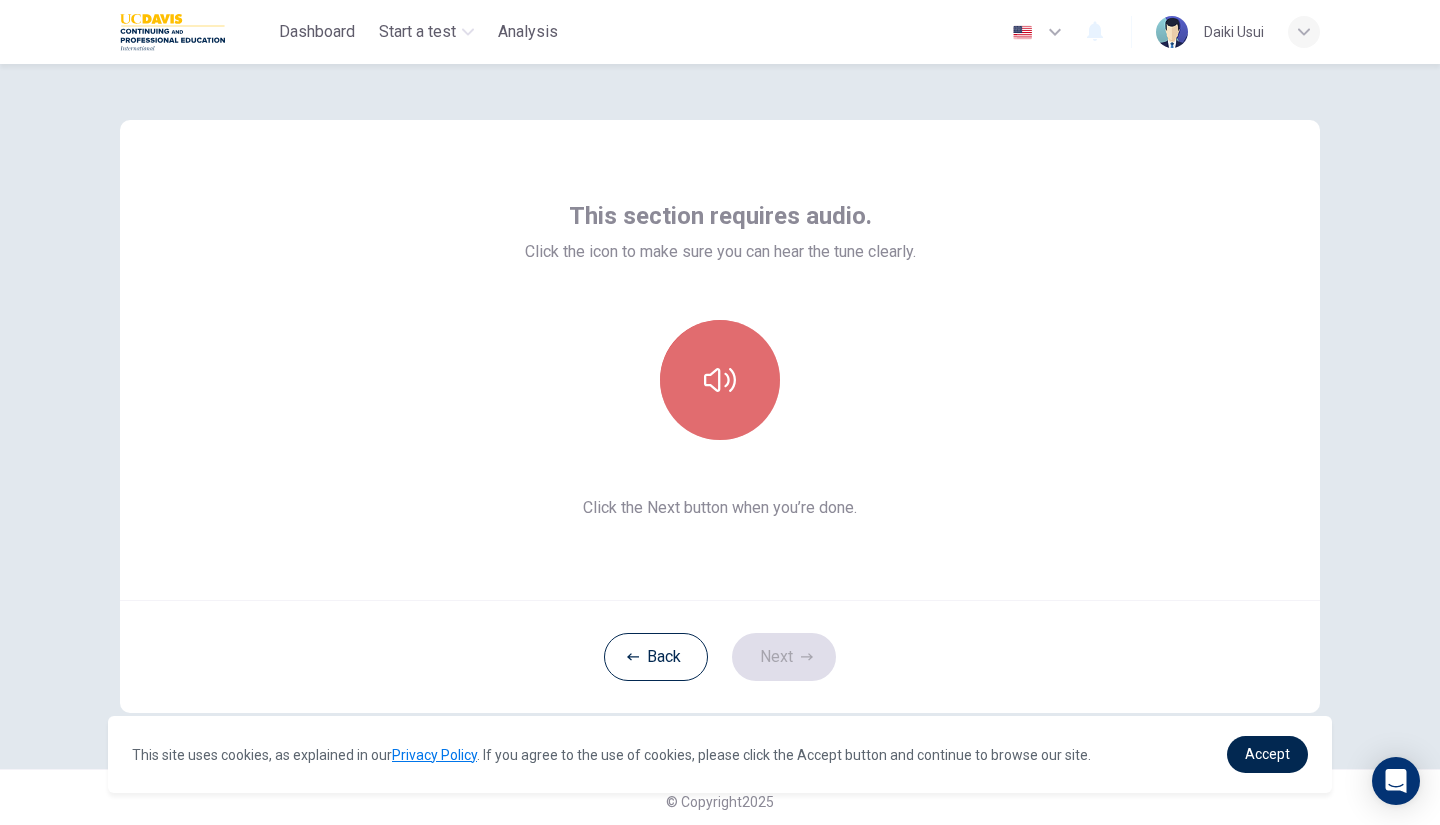click at bounding box center [720, 380] 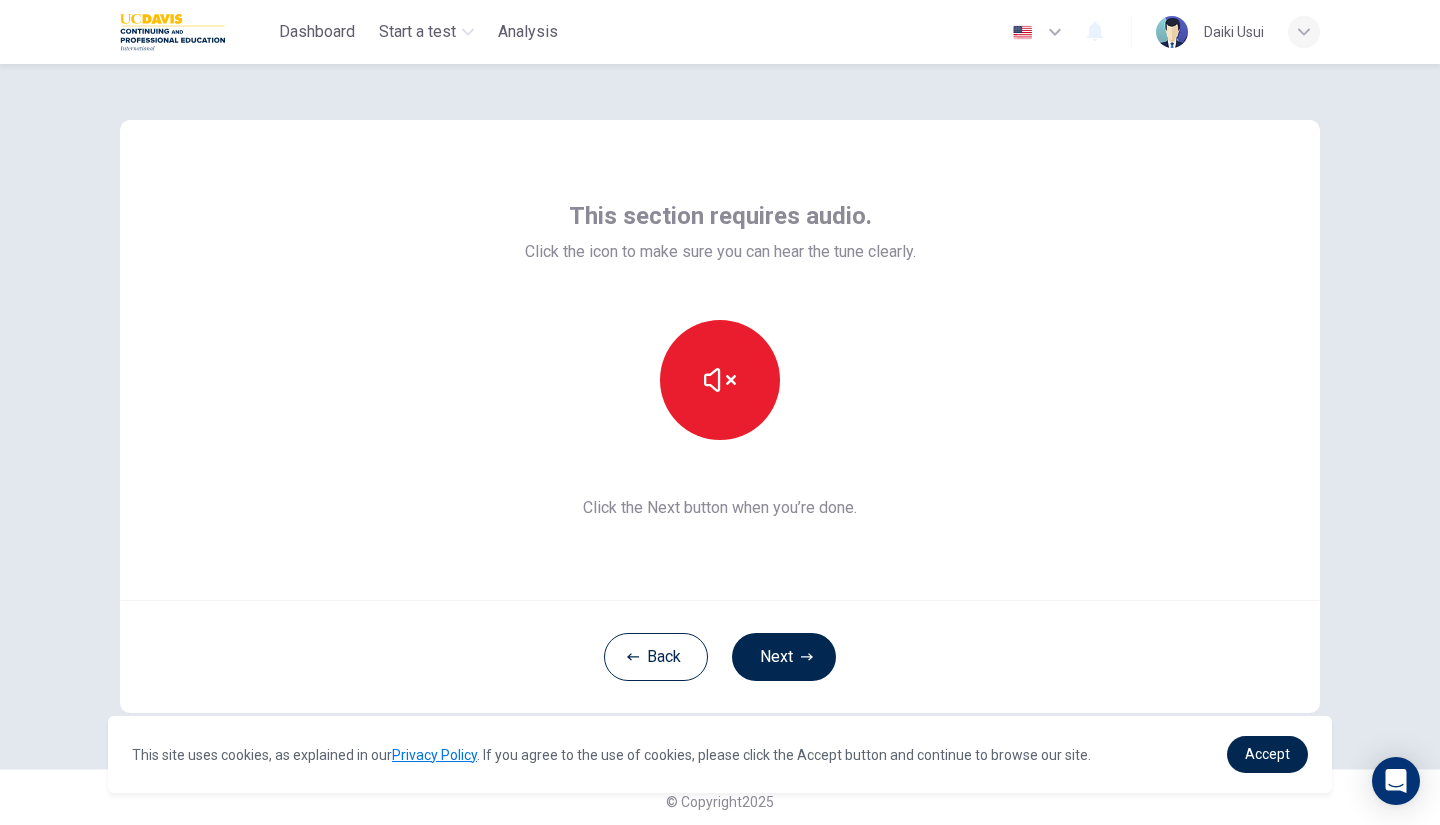 click at bounding box center [720, 380] 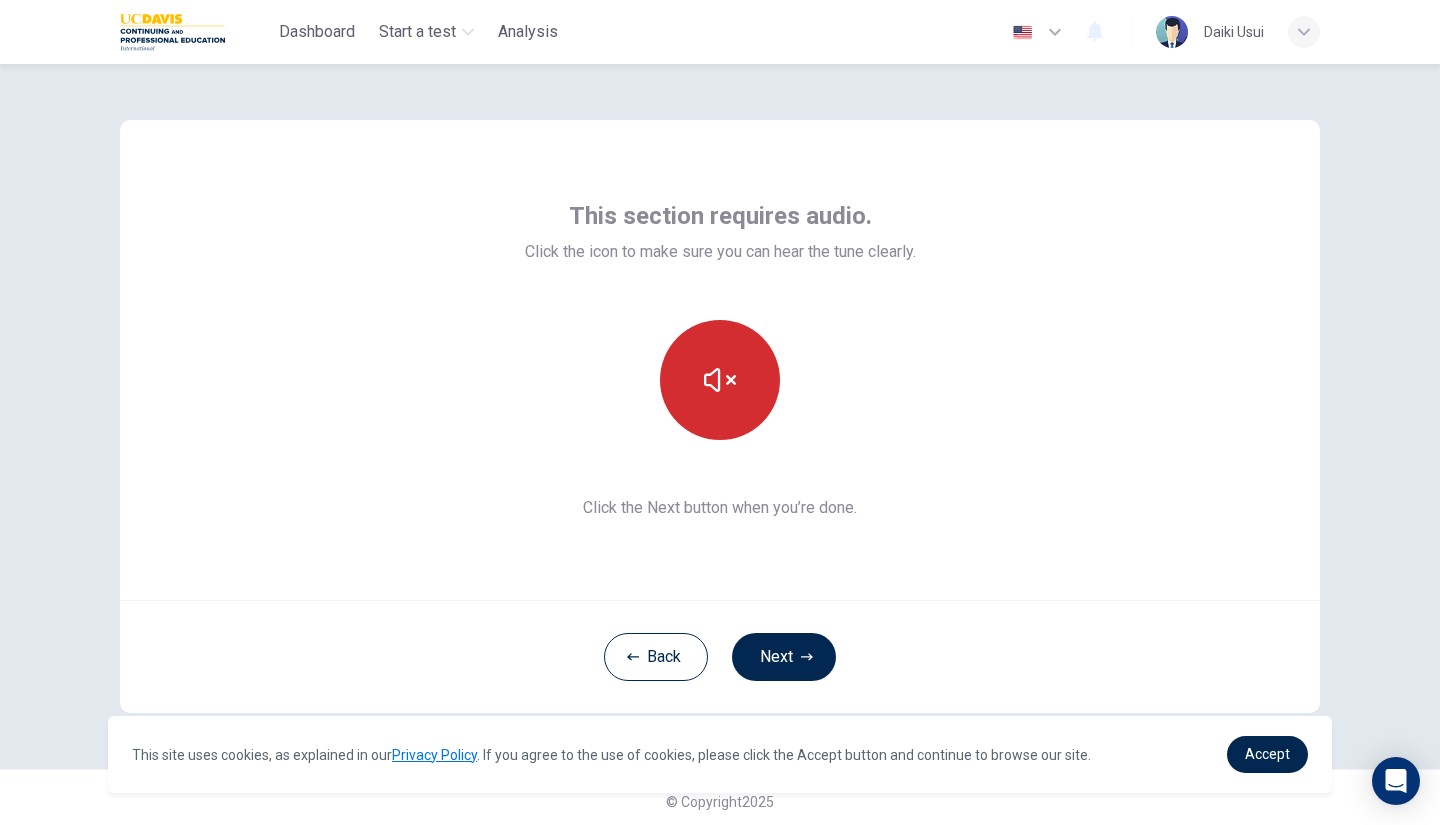 click at bounding box center [720, 380] 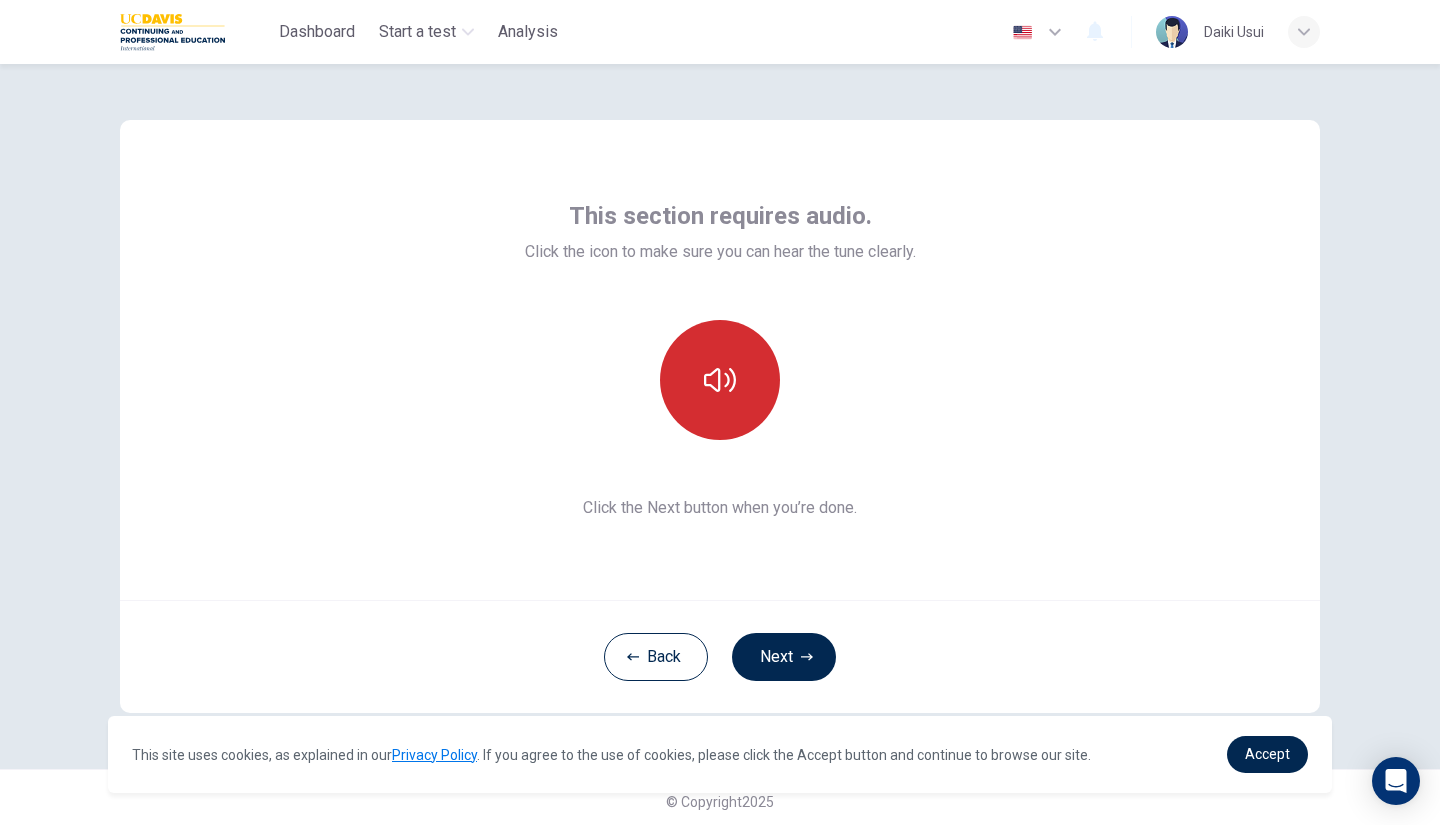 click 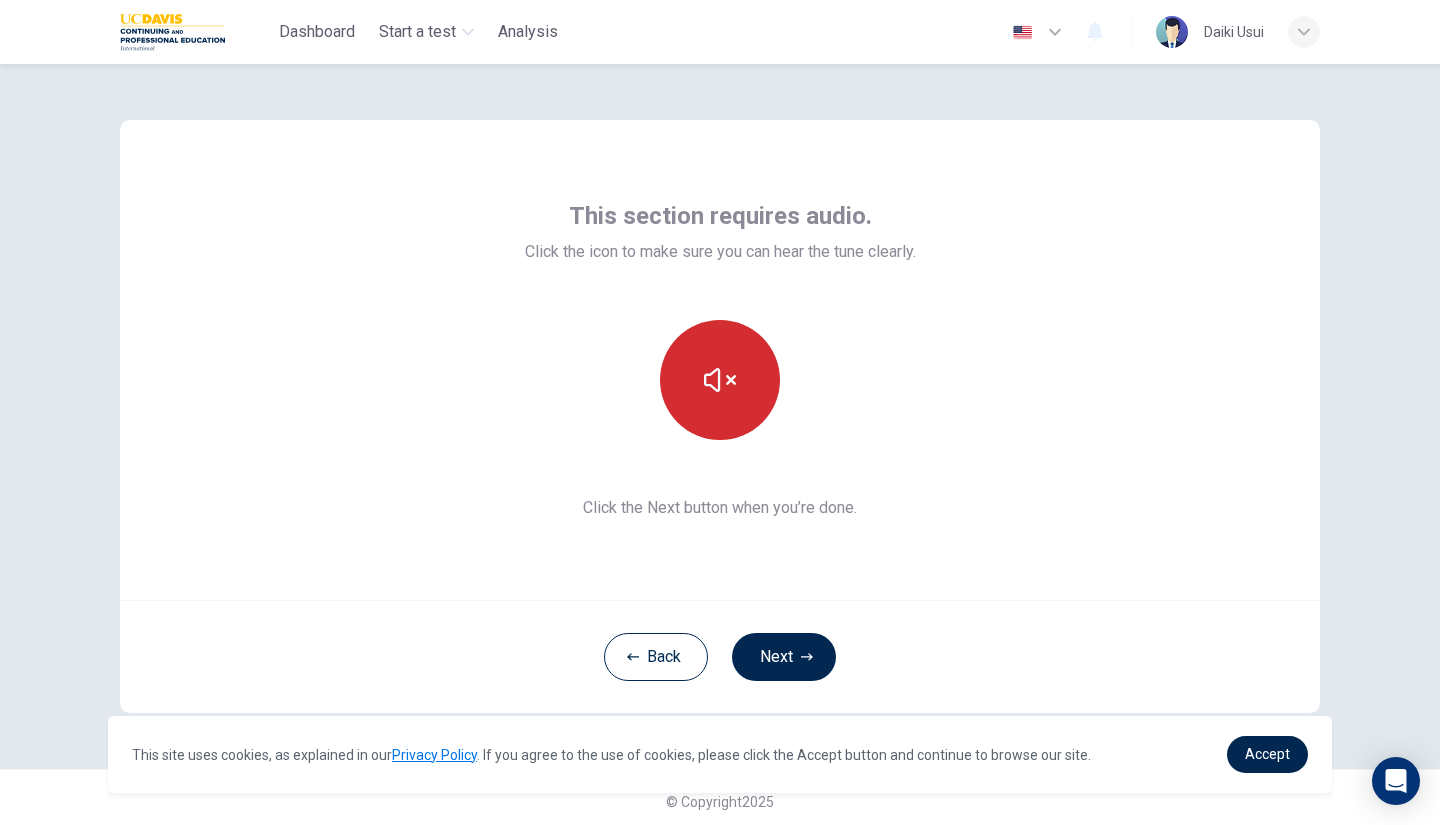 click at bounding box center (720, 380) 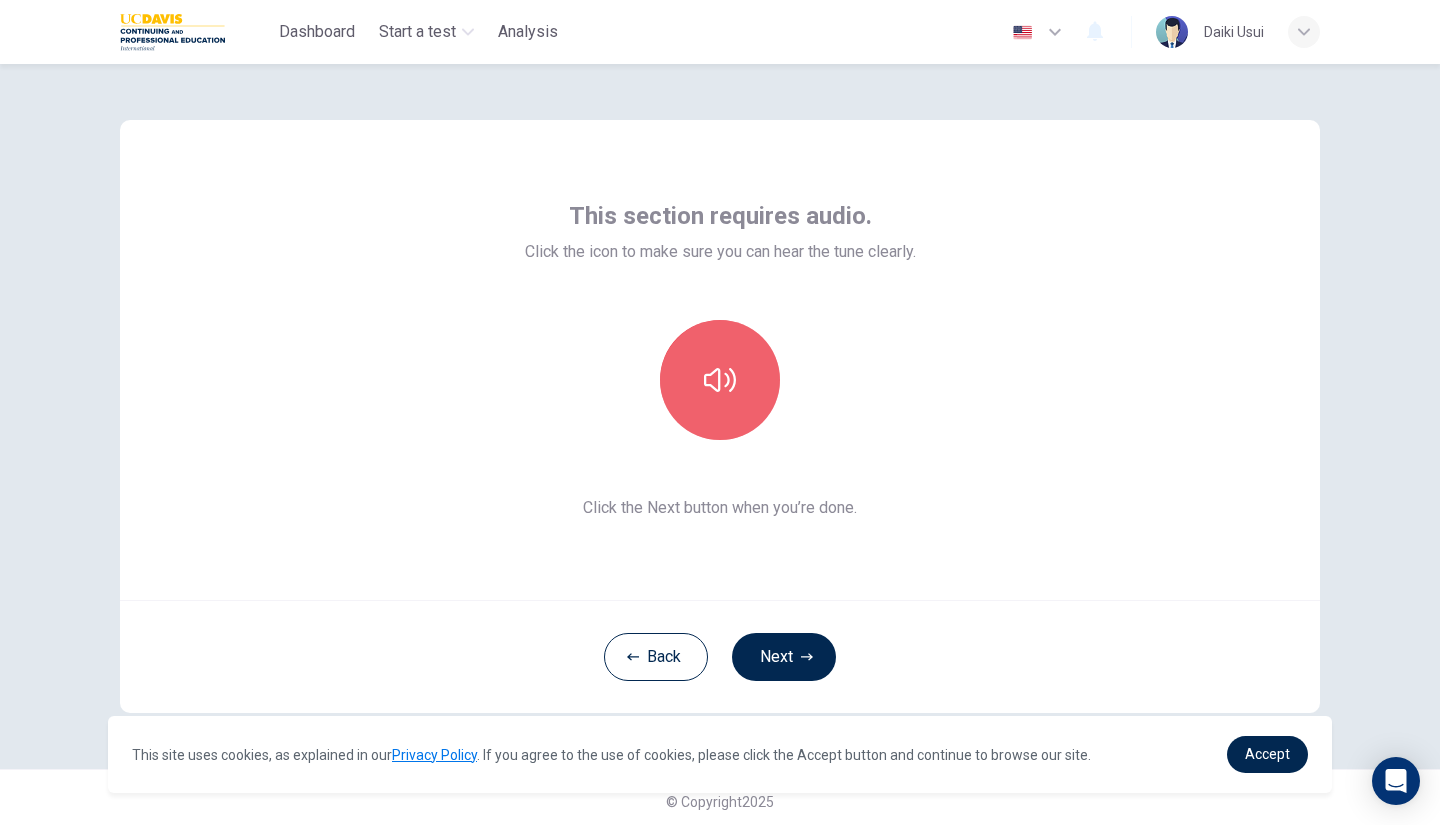 click 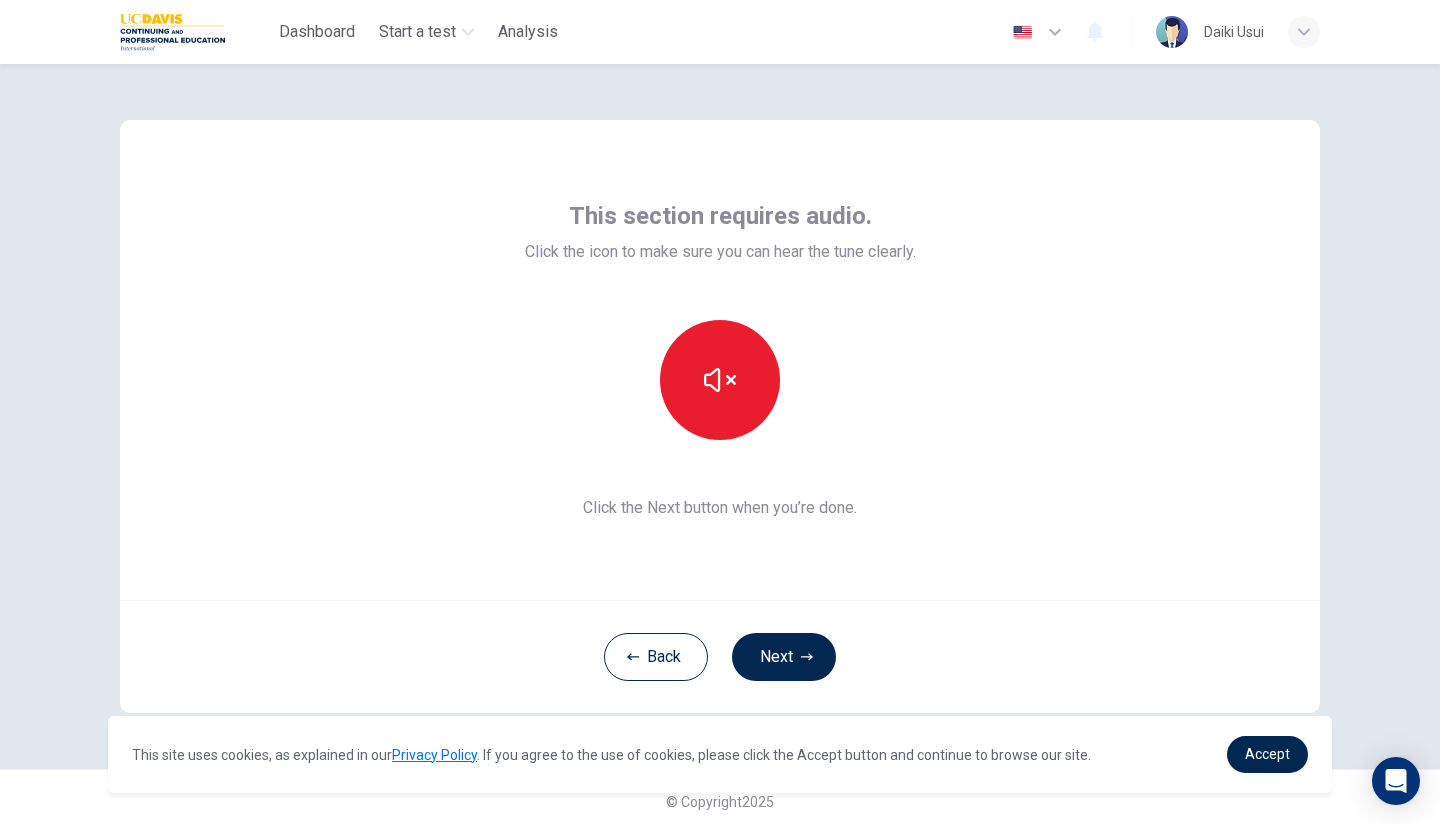 click on "This section requires audio. Click the icon to make sure you can hear the tune clearly. Click the Next button when you’re done." at bounding box center (720, 360) 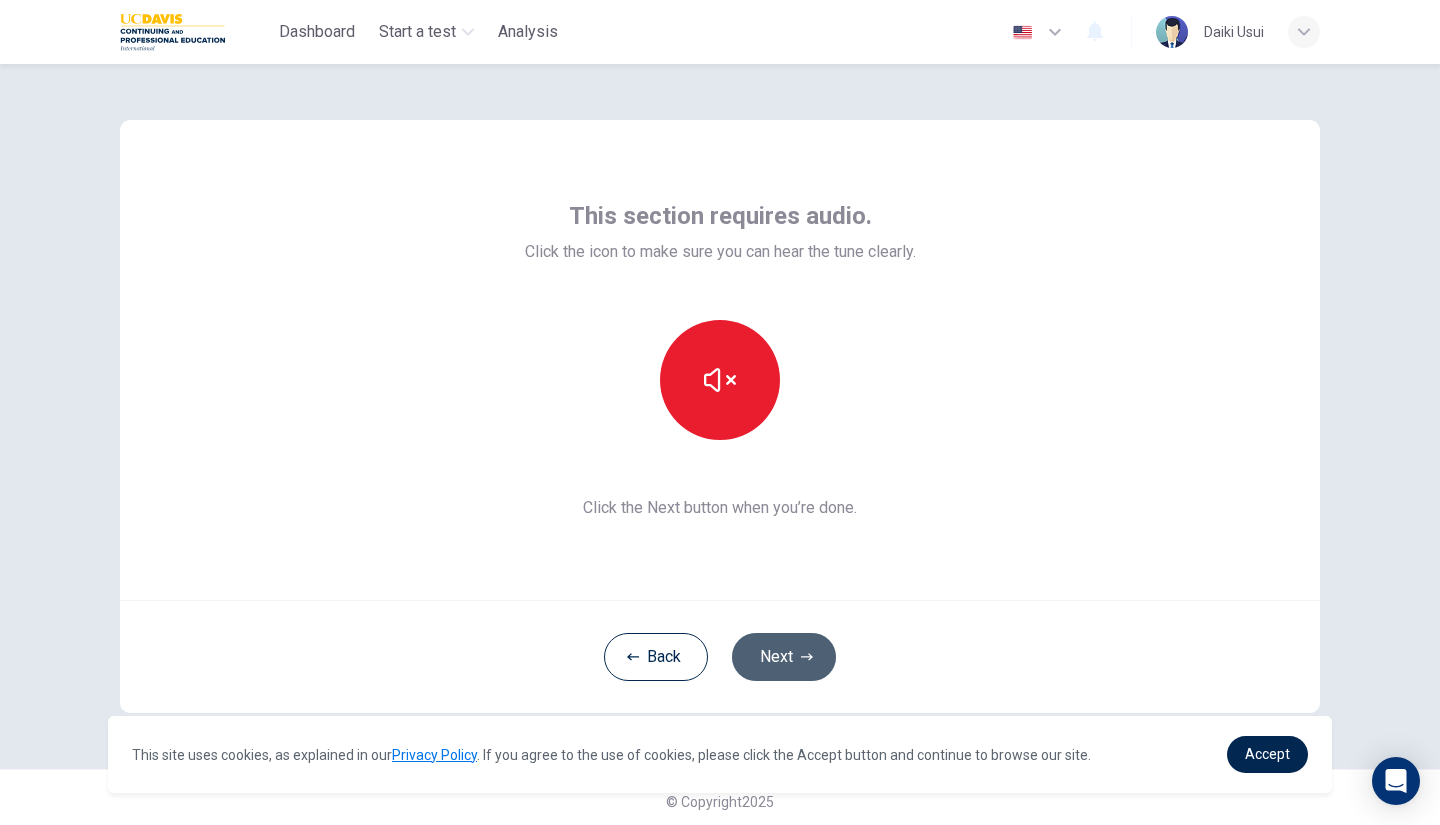 click 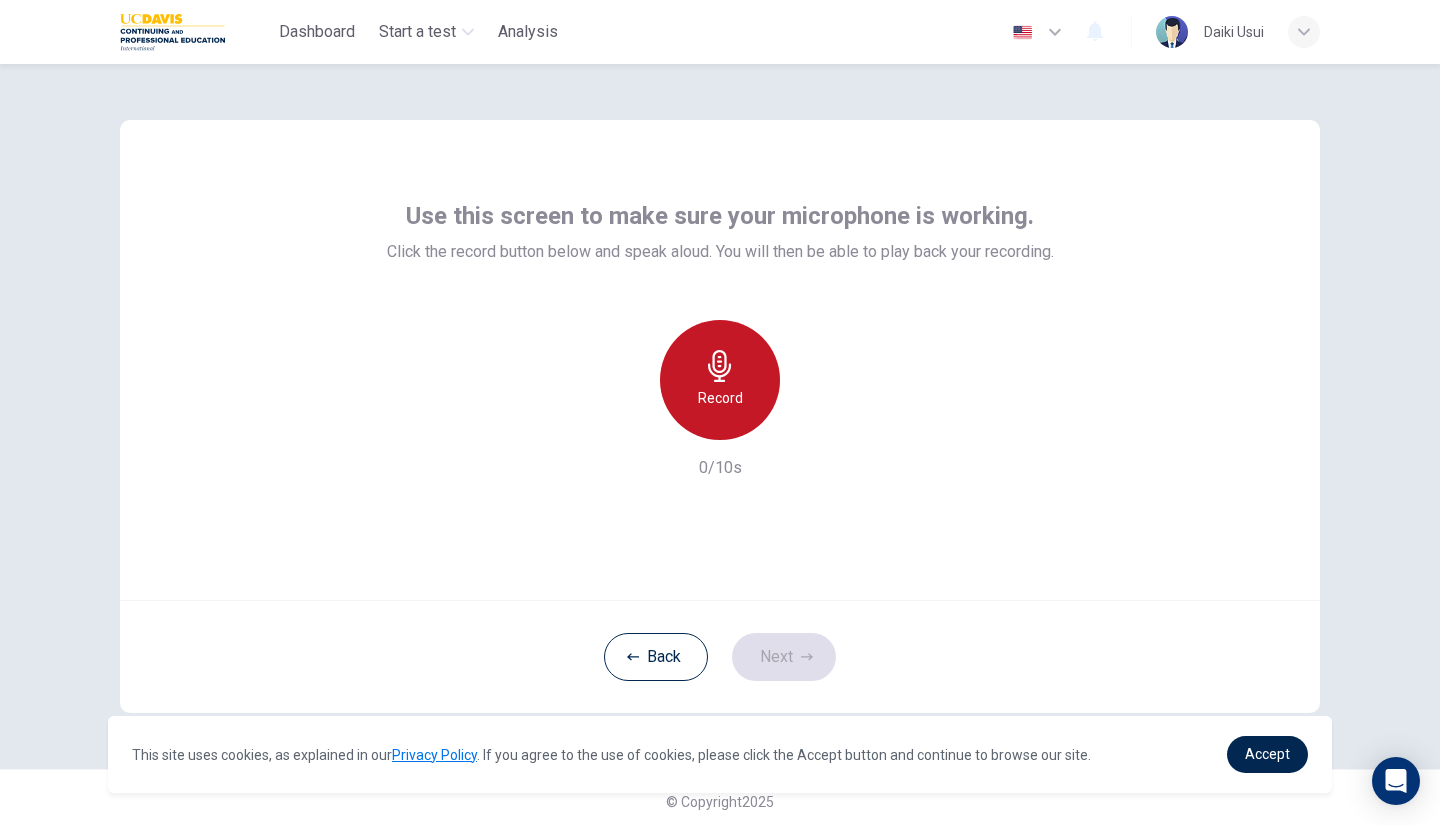 click on "Record" at bounding box center [720, 398] 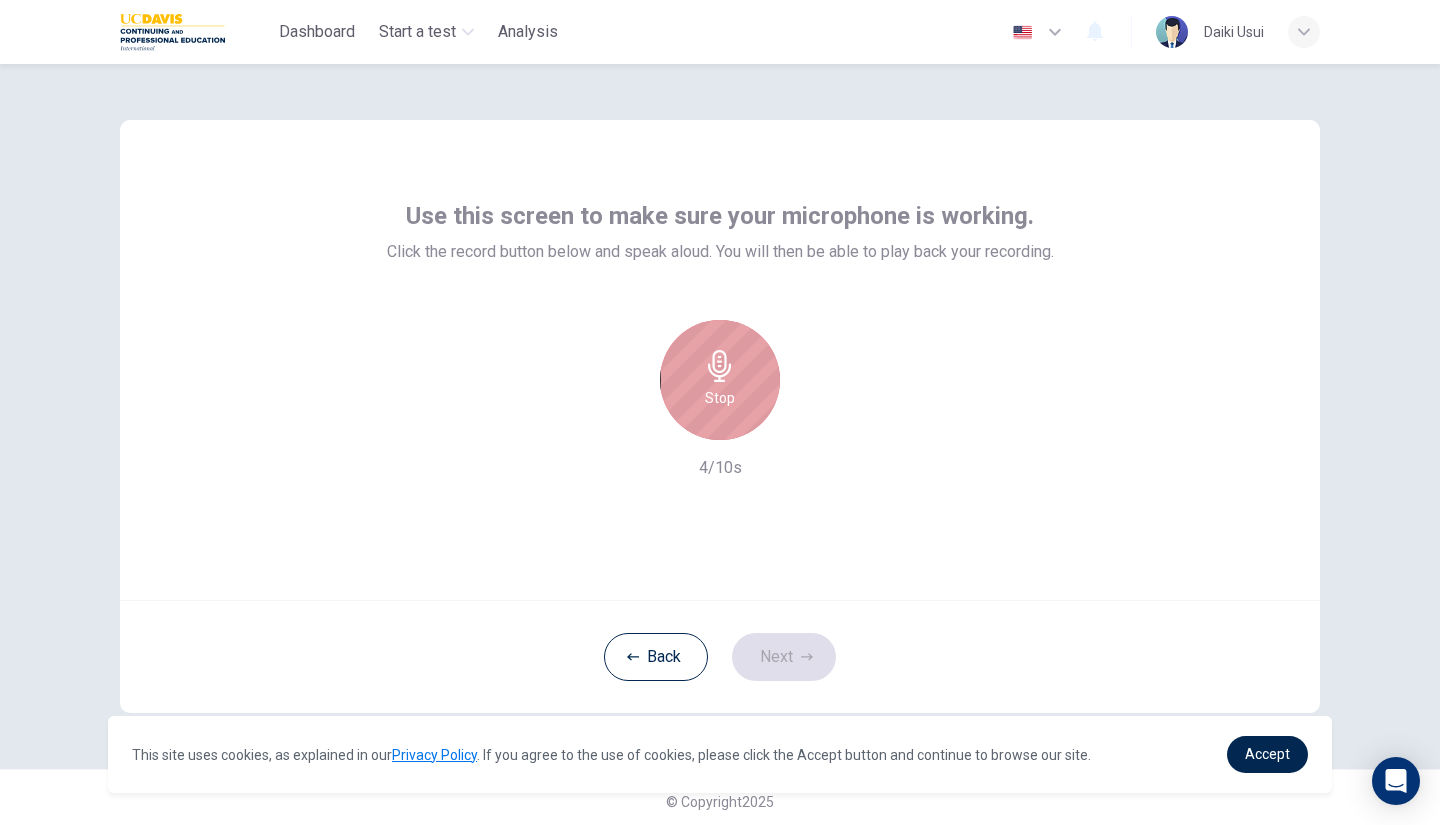 click on "Stop" at bounding box center (720, 380) 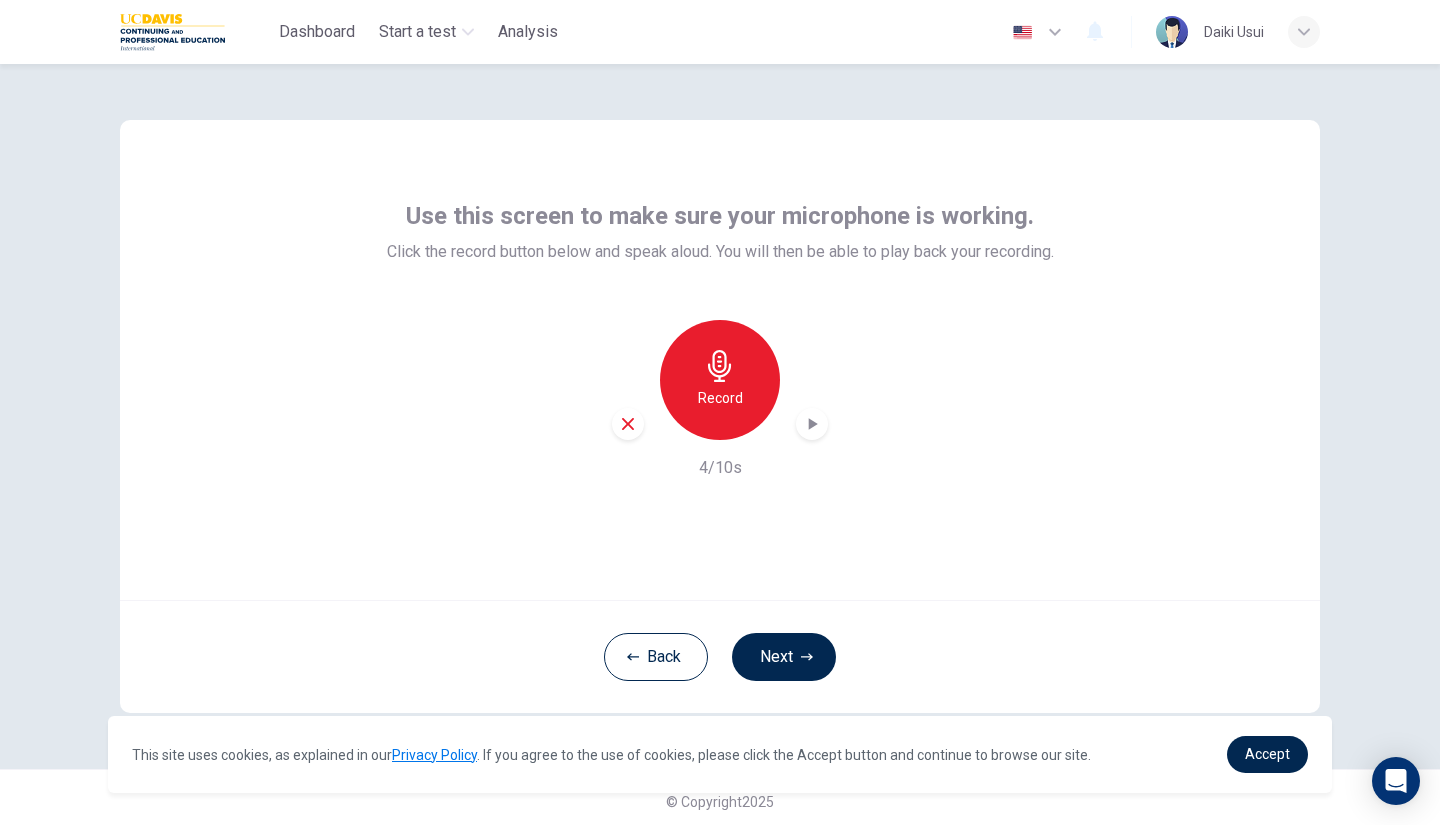 click 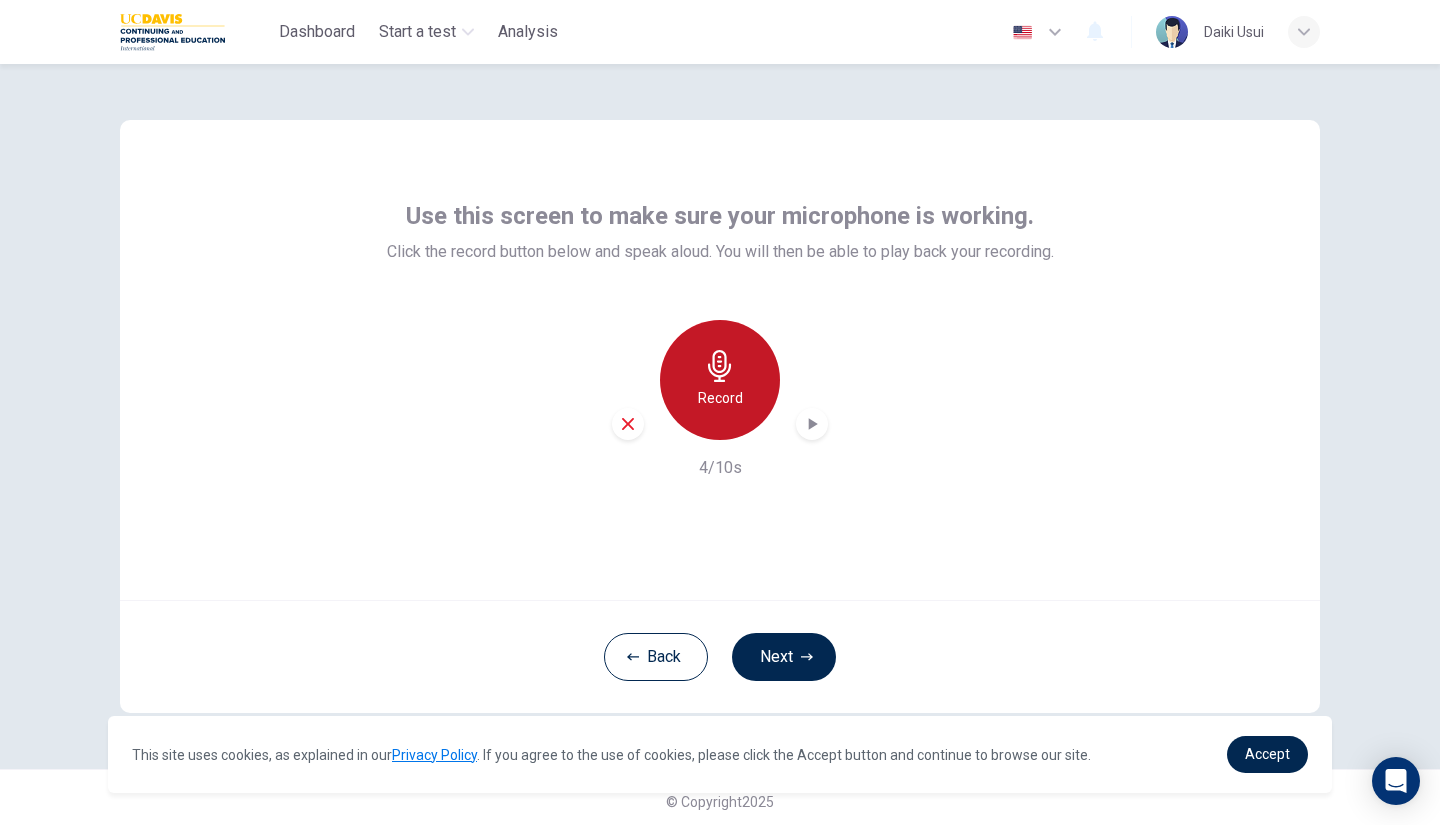 click on "Record" at bounding box center [720, 380] 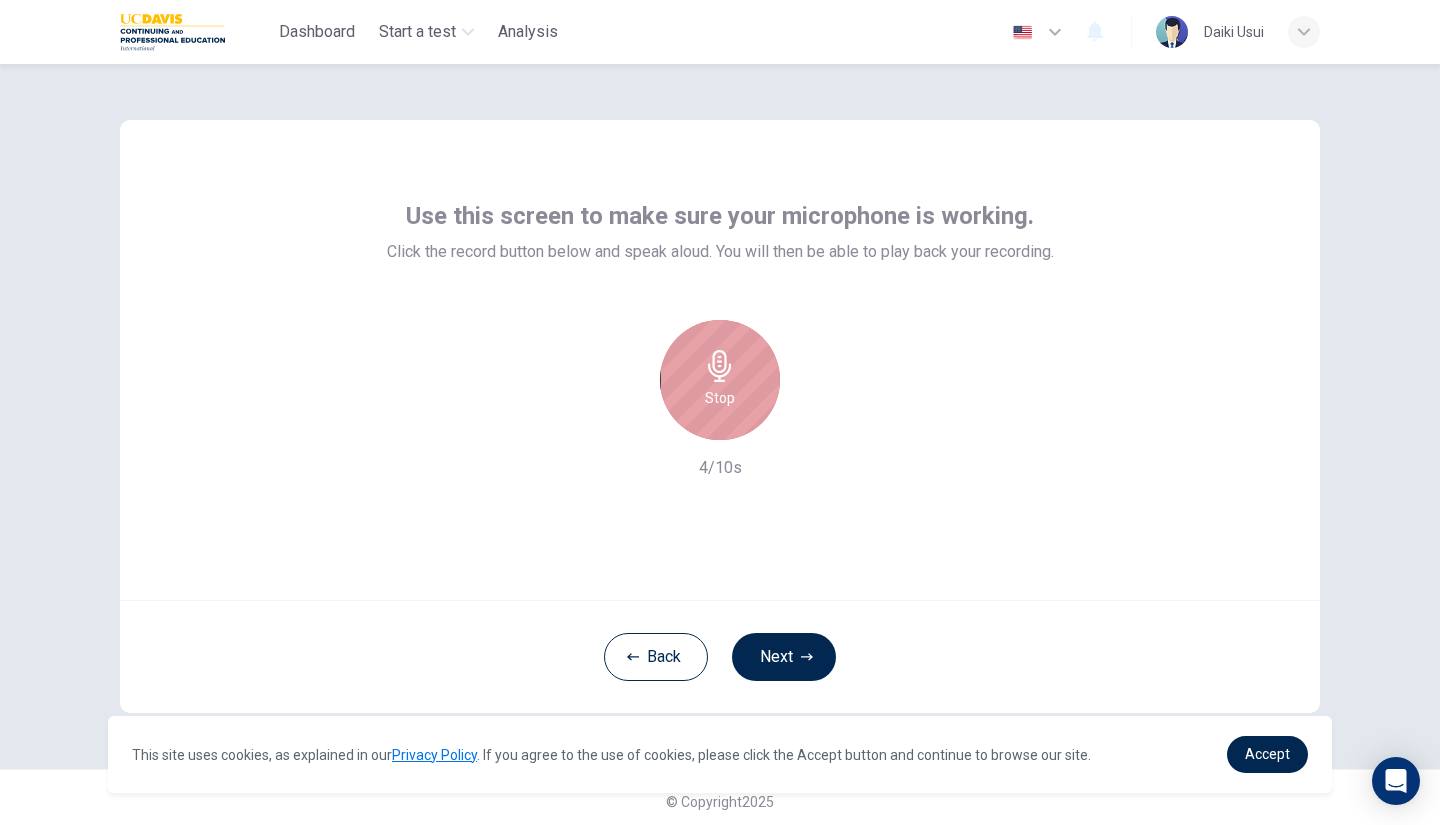 click on "Stop" at bounding box center (720, 380) 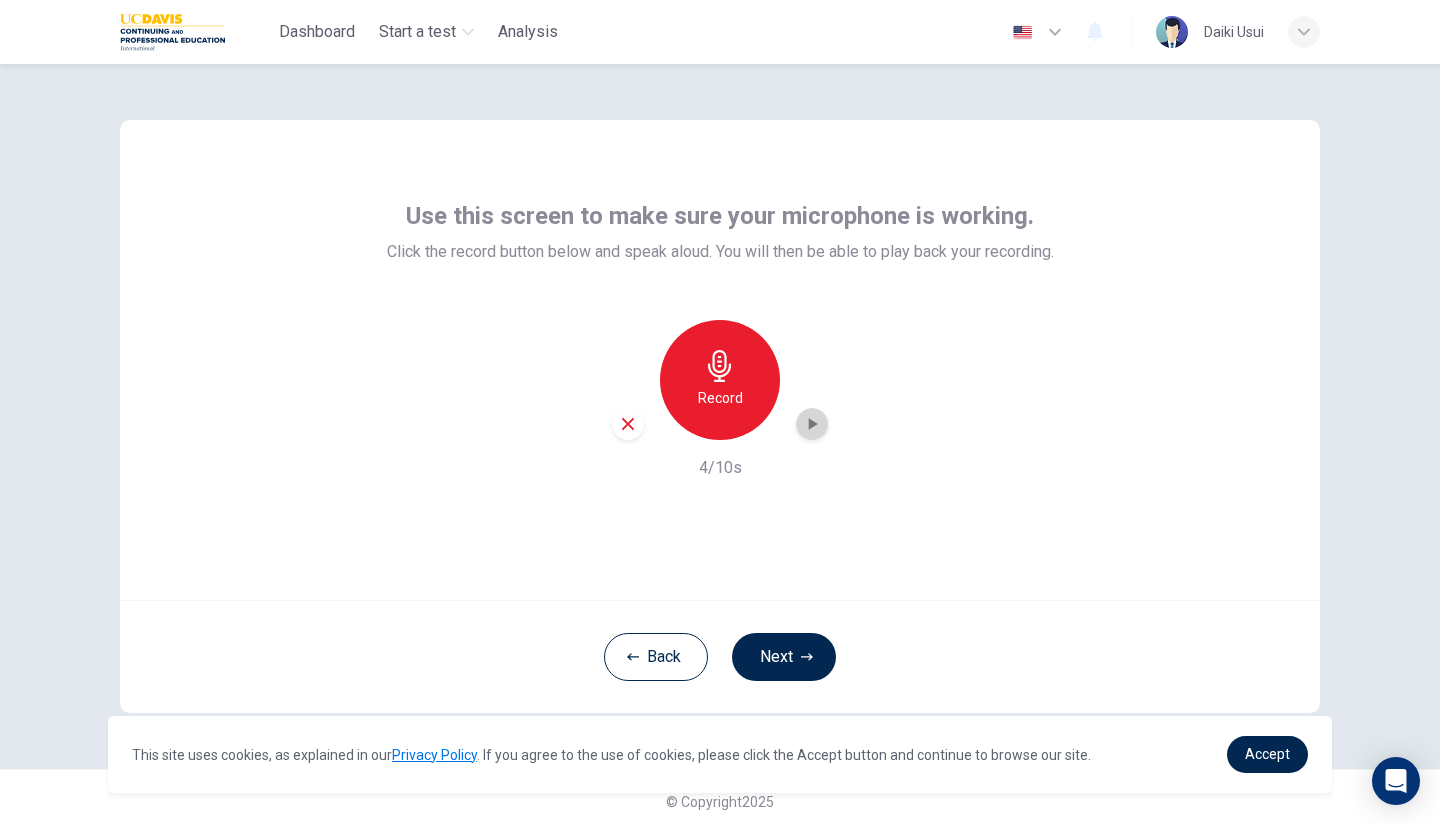 click 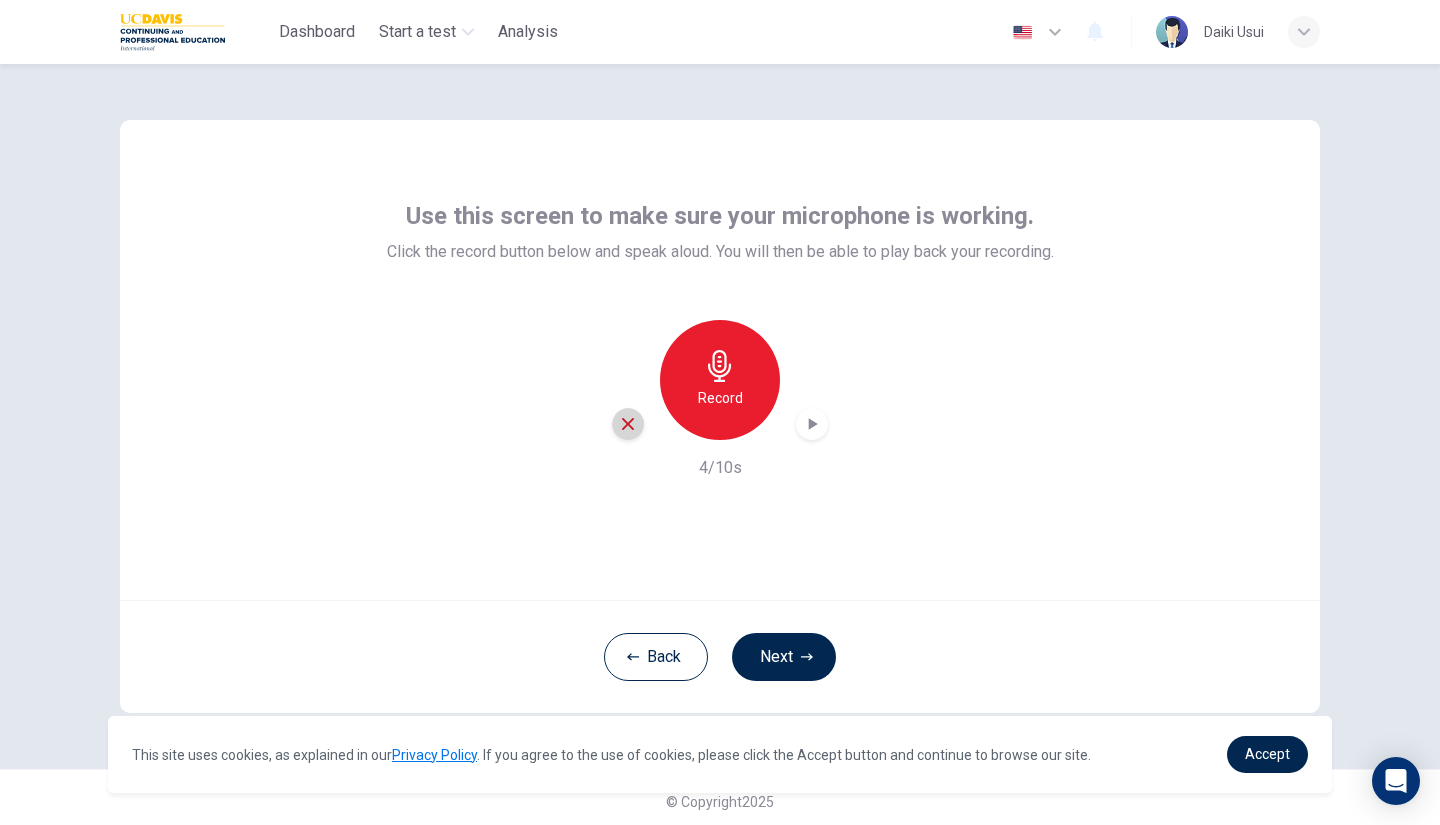 click 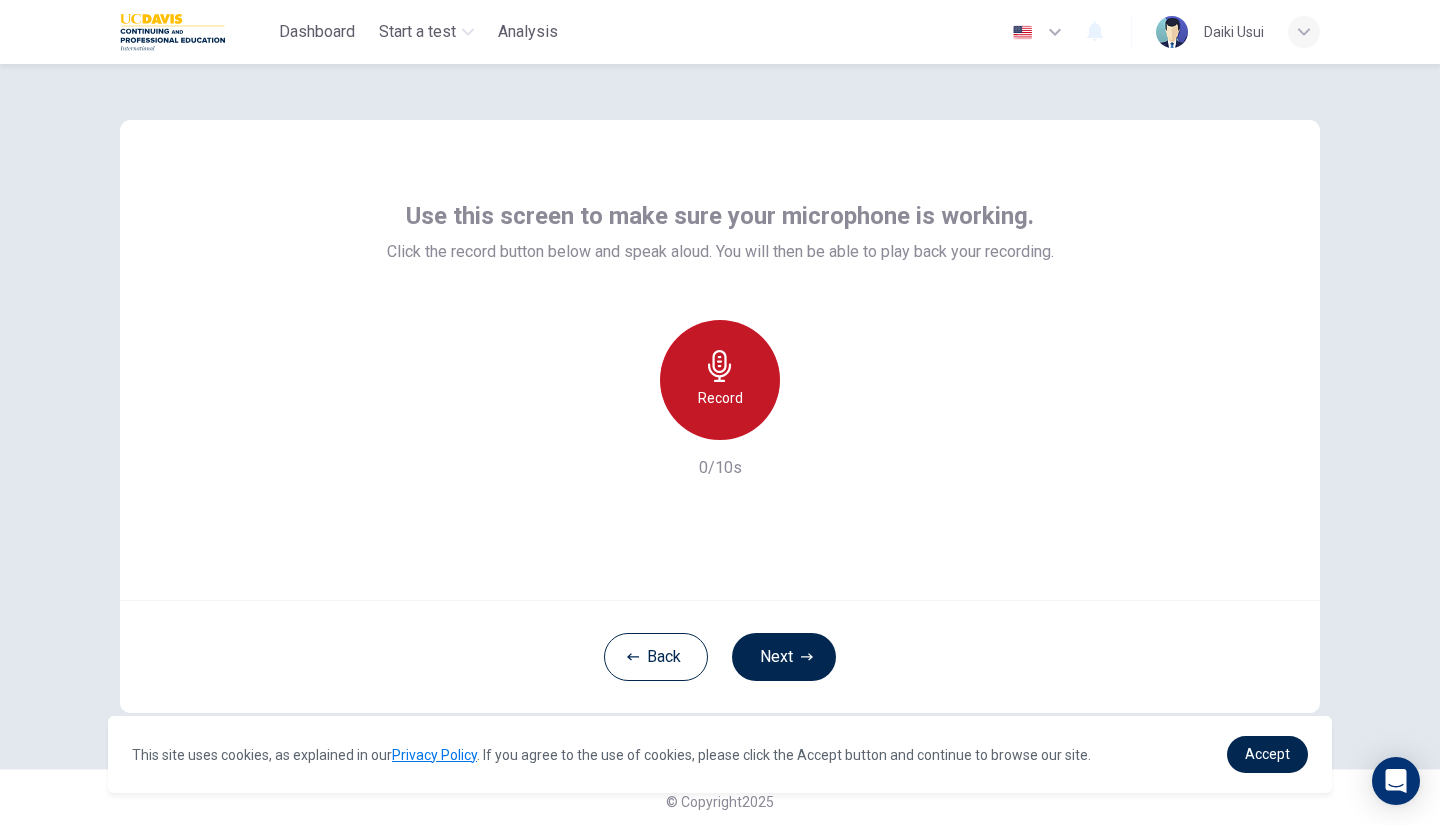 click on "Record" at bounding box center (720, 380) 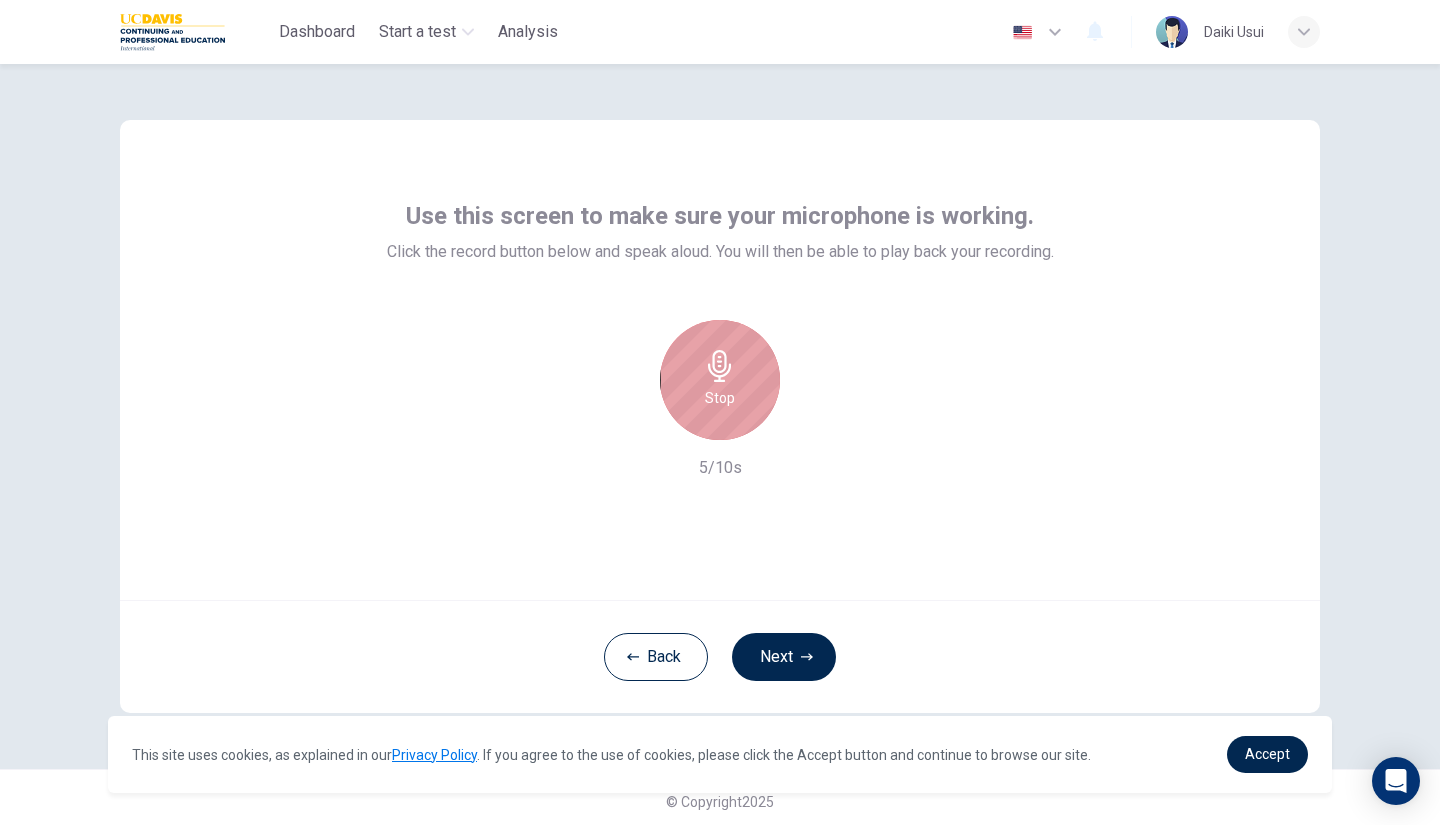 click on "Stop" at bounding box center [720, 380] 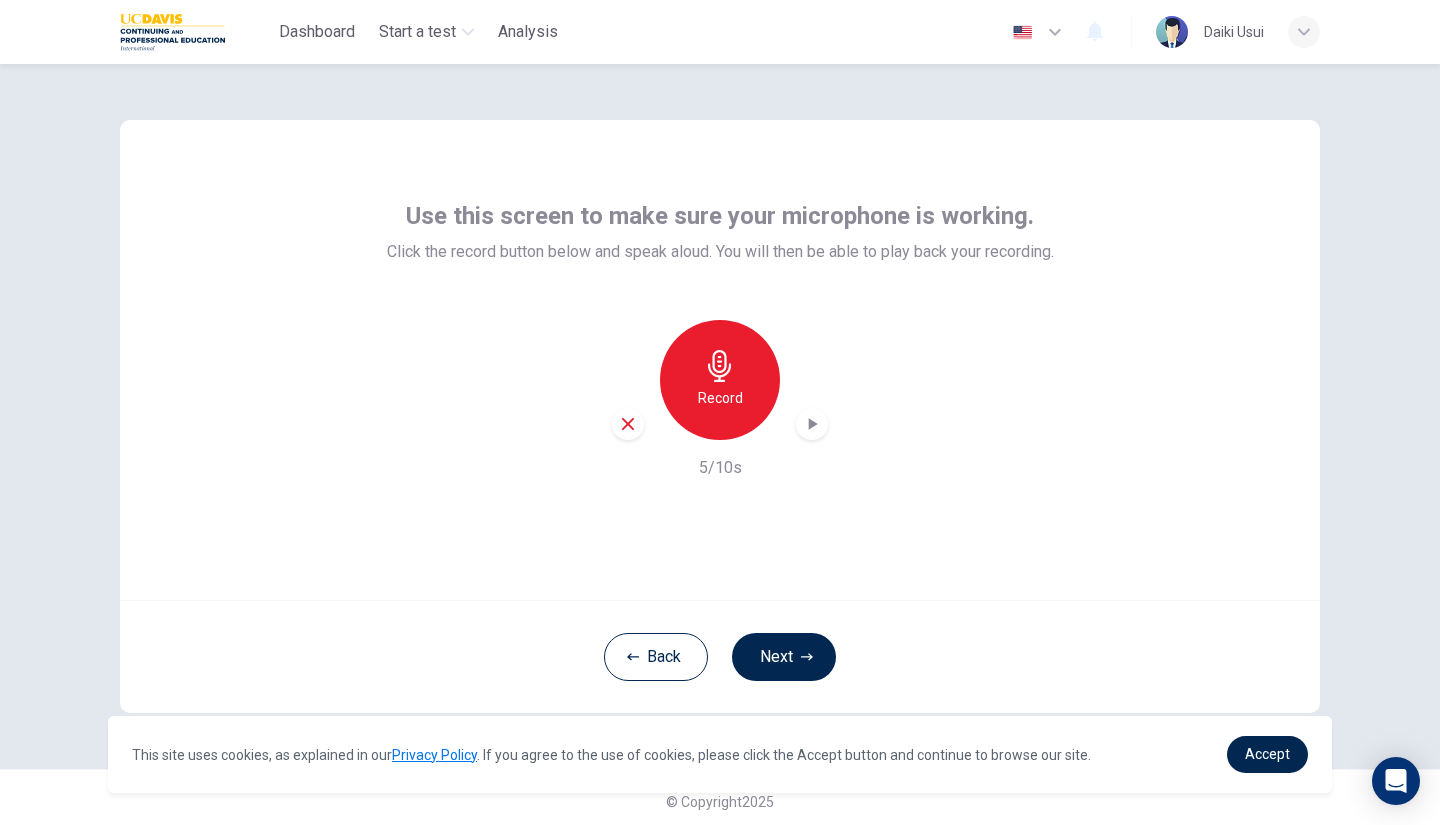 click 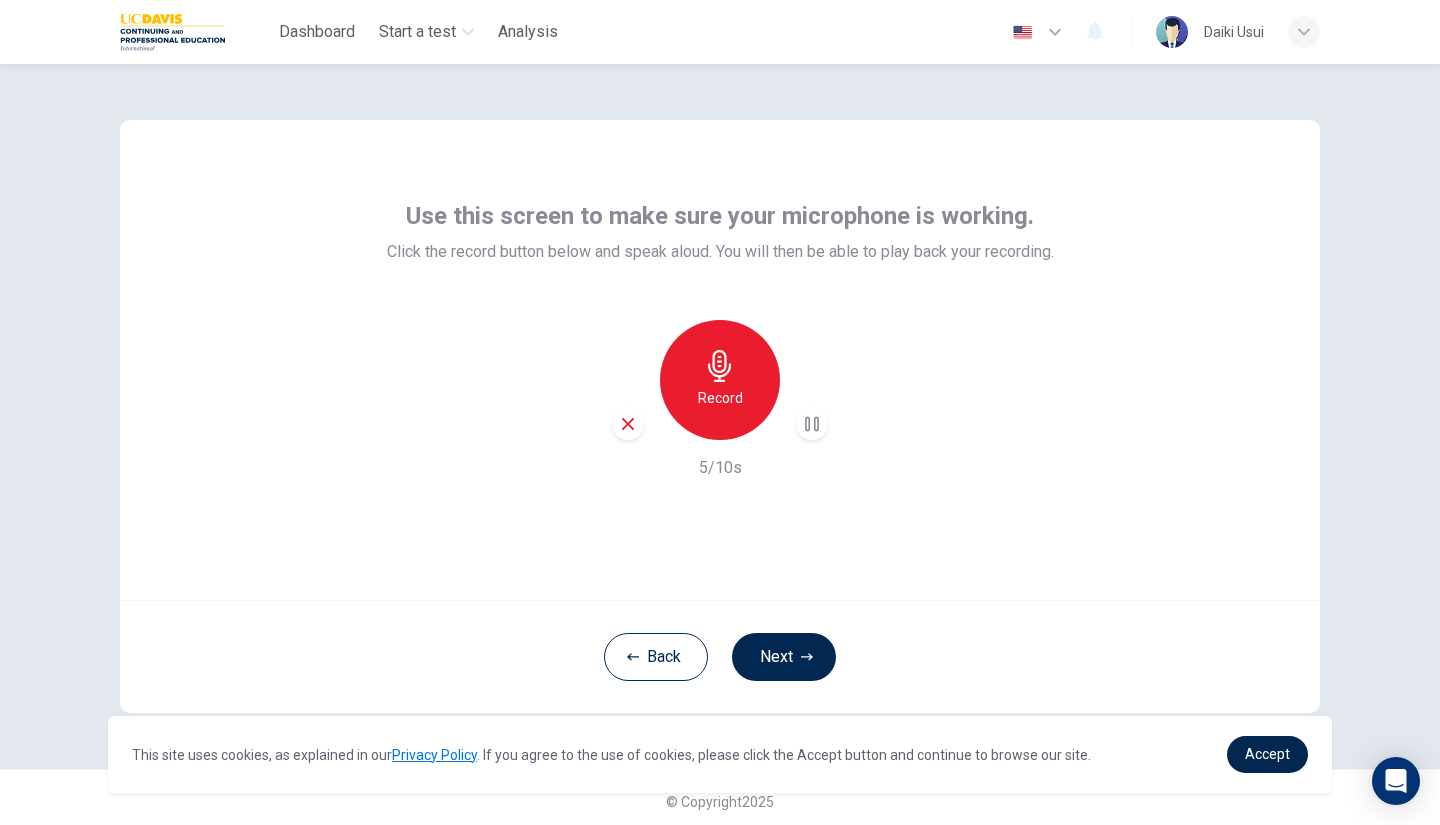 click 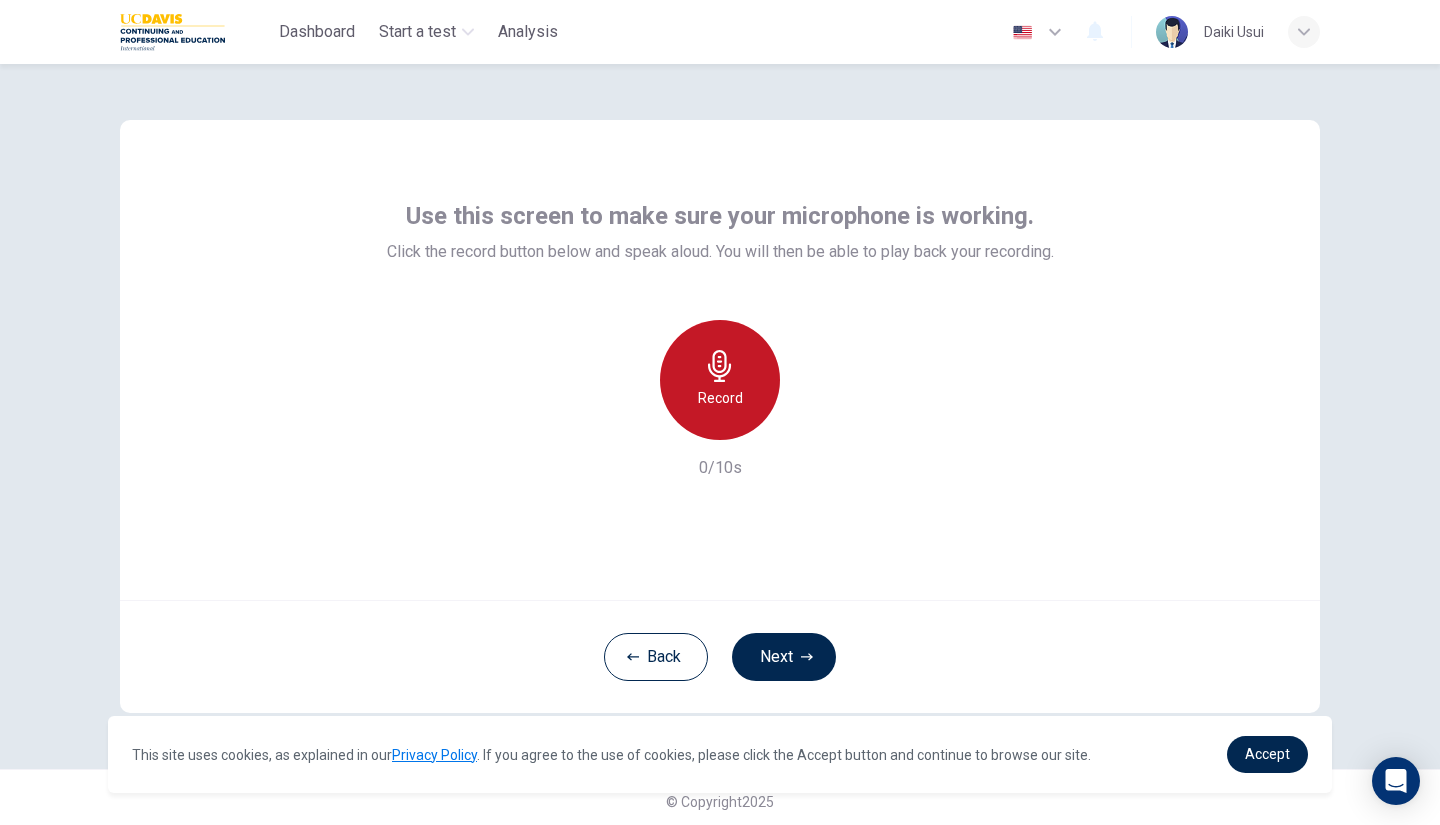 click on "Record" at bounding box center (720, 398) 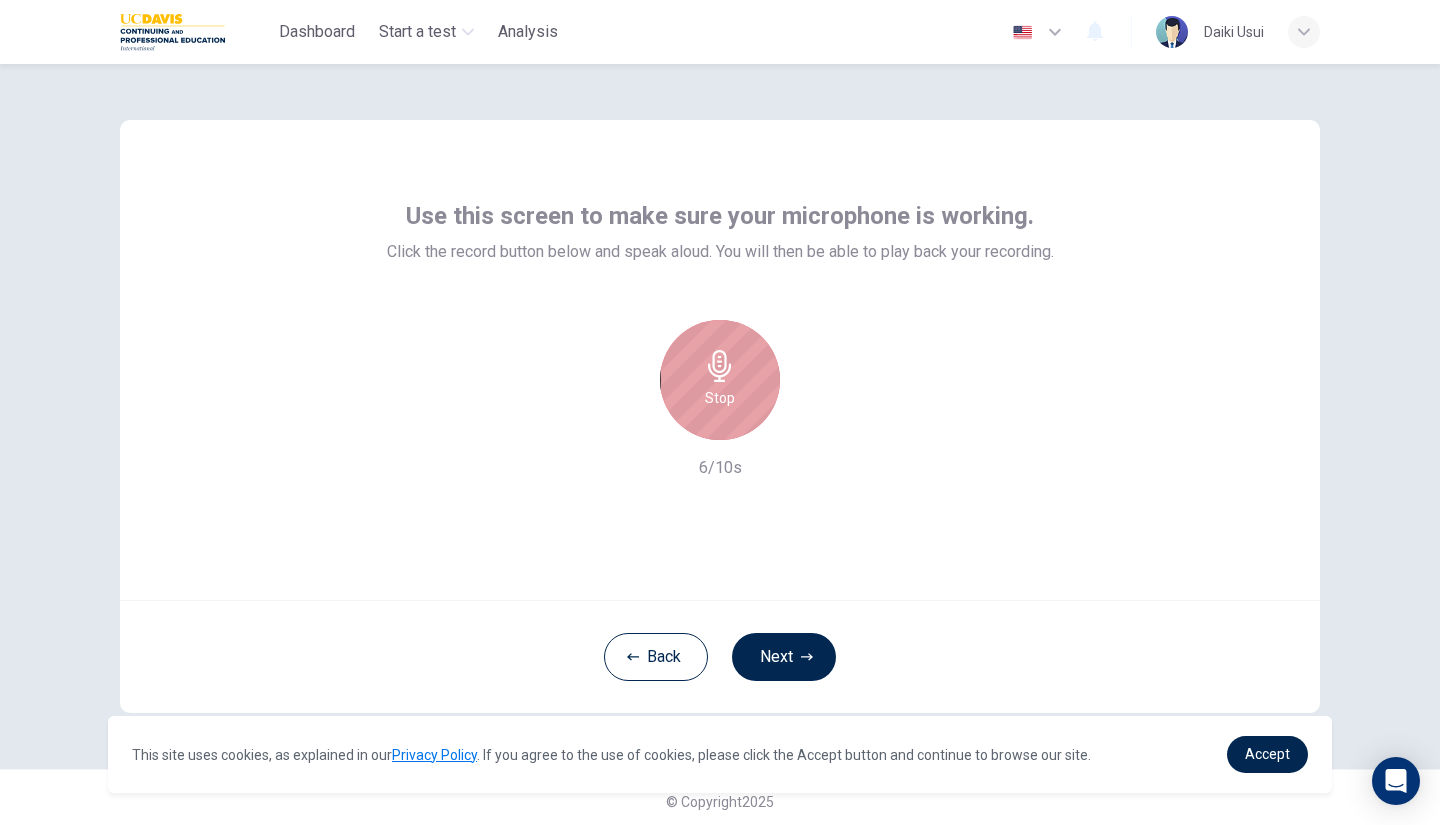 click on "Stop" at bounding box center (720, 380) 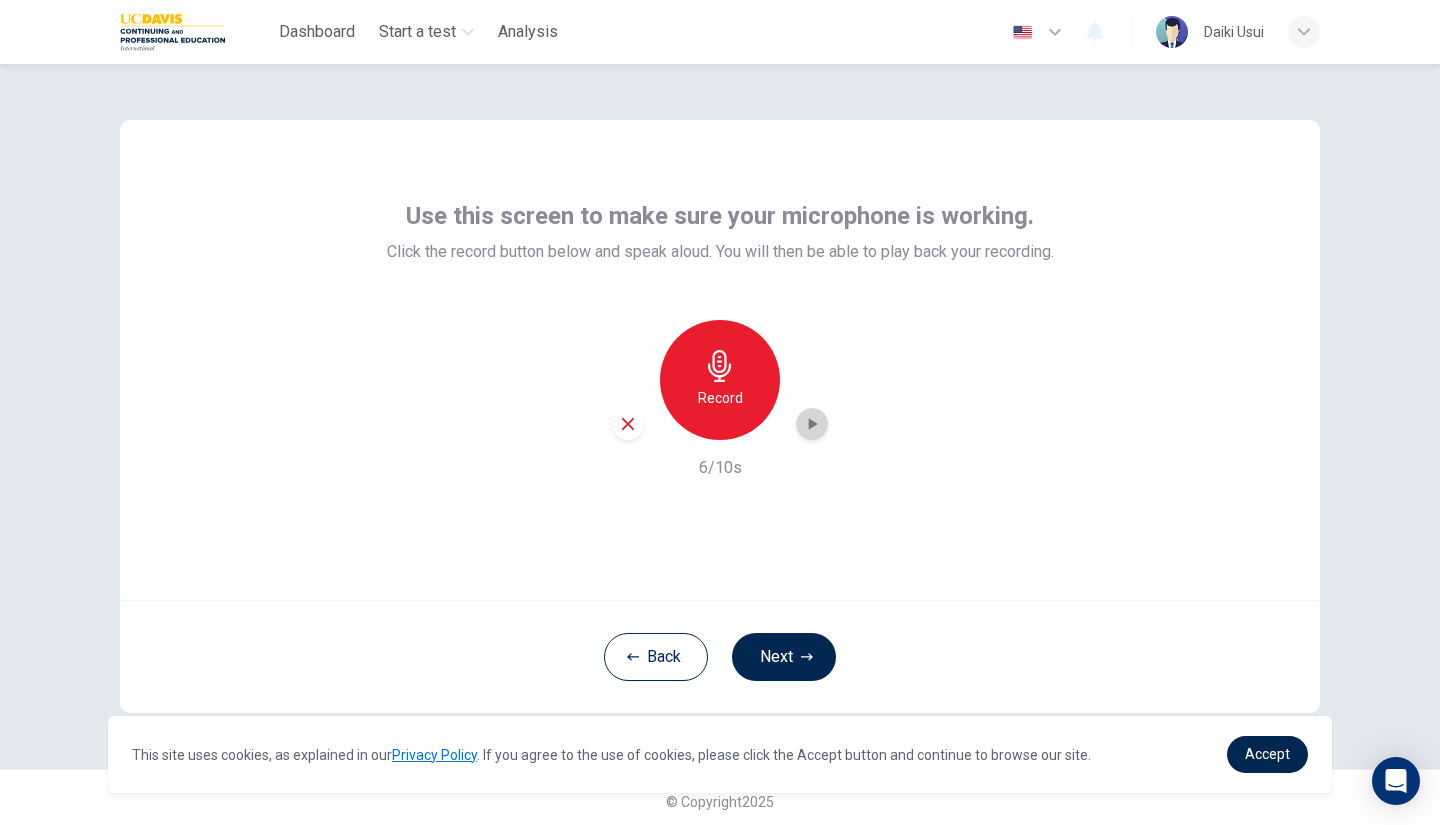 click 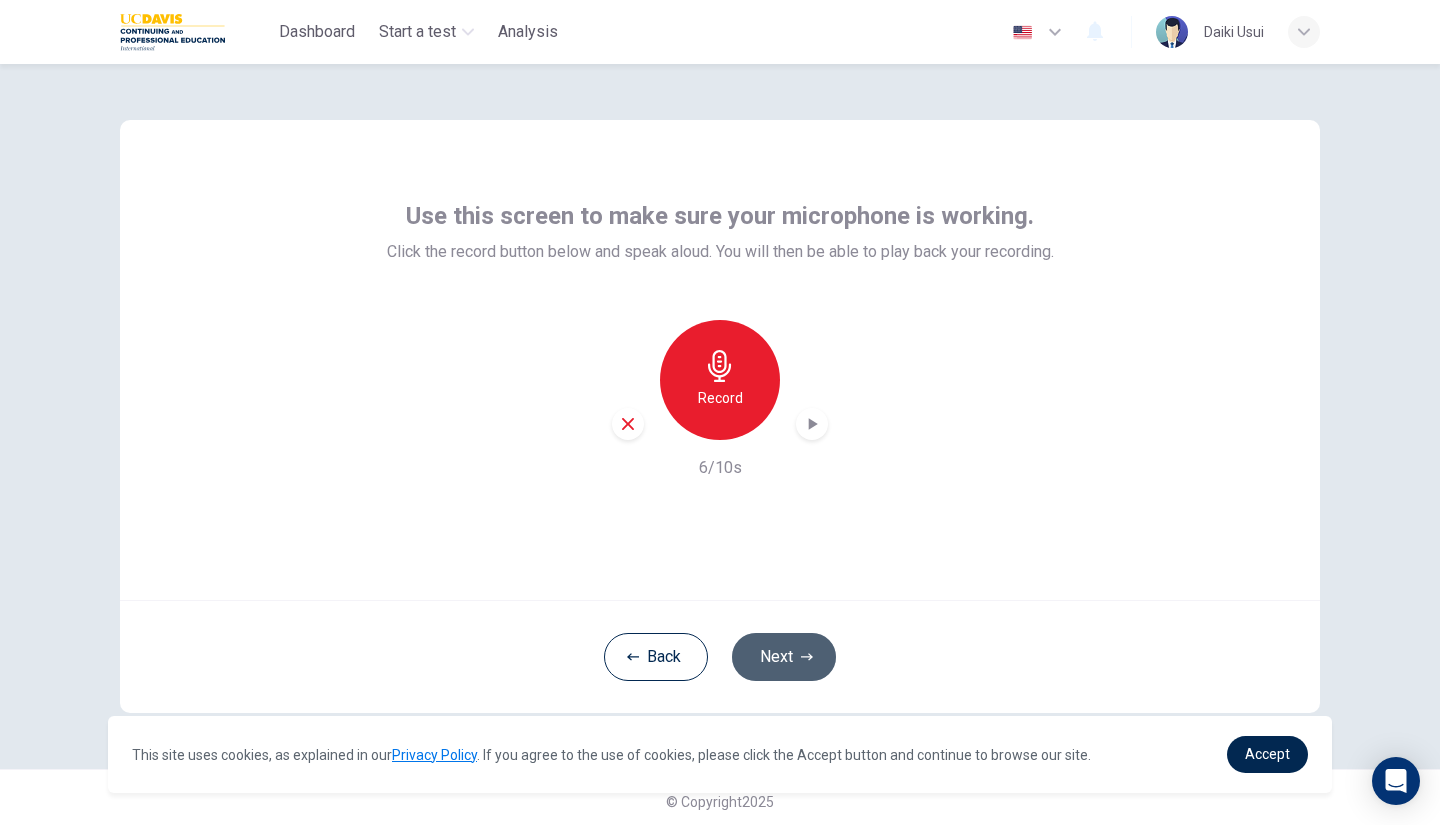 click on "Next" at bounding box center (784, 657) 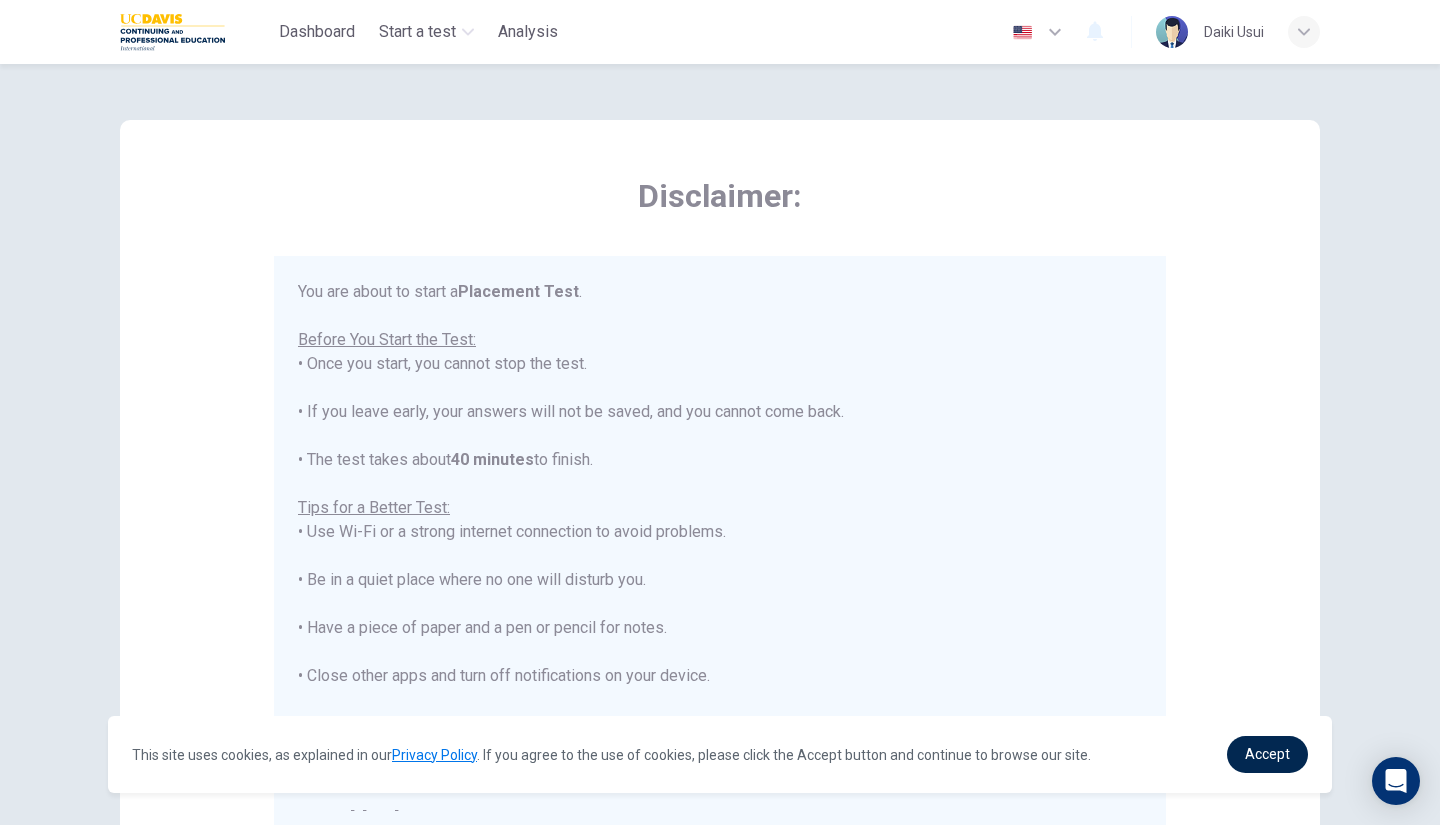 scroll, scrollTop: 23, scrollLeft: 0, axis: vertical 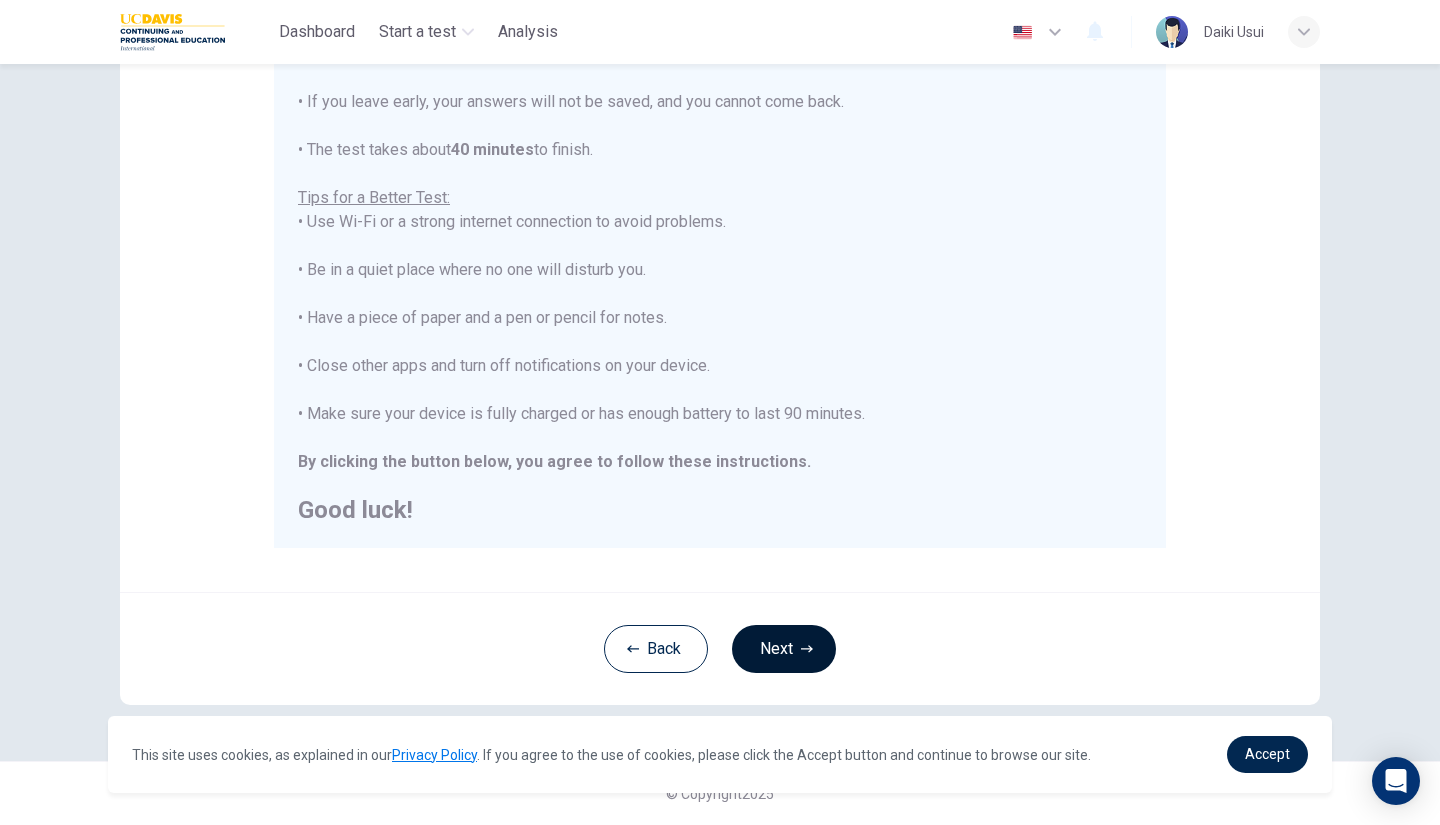 click 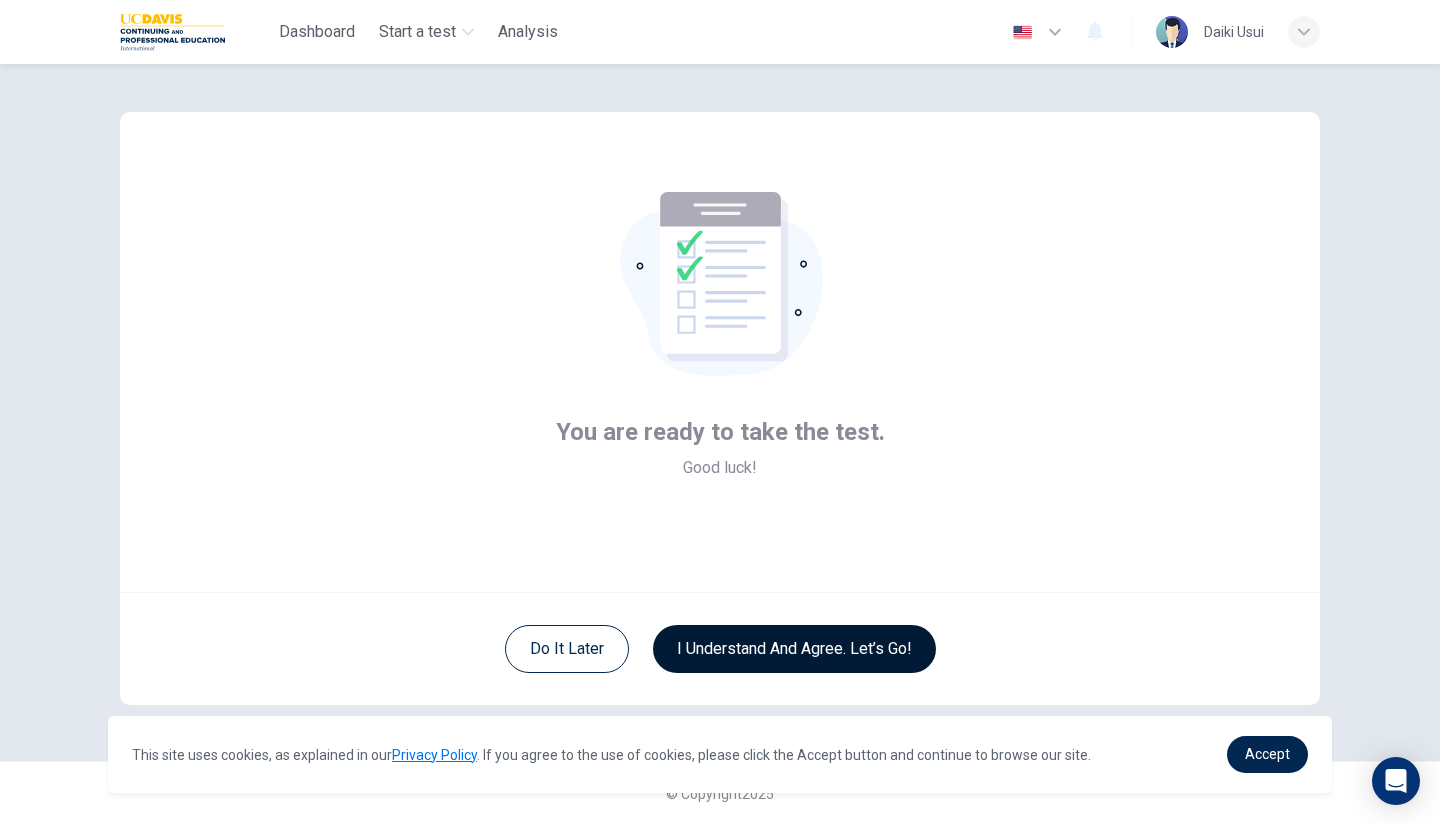 scroll, scrollTop: 8, scrollLeft: 0, axis: vertical 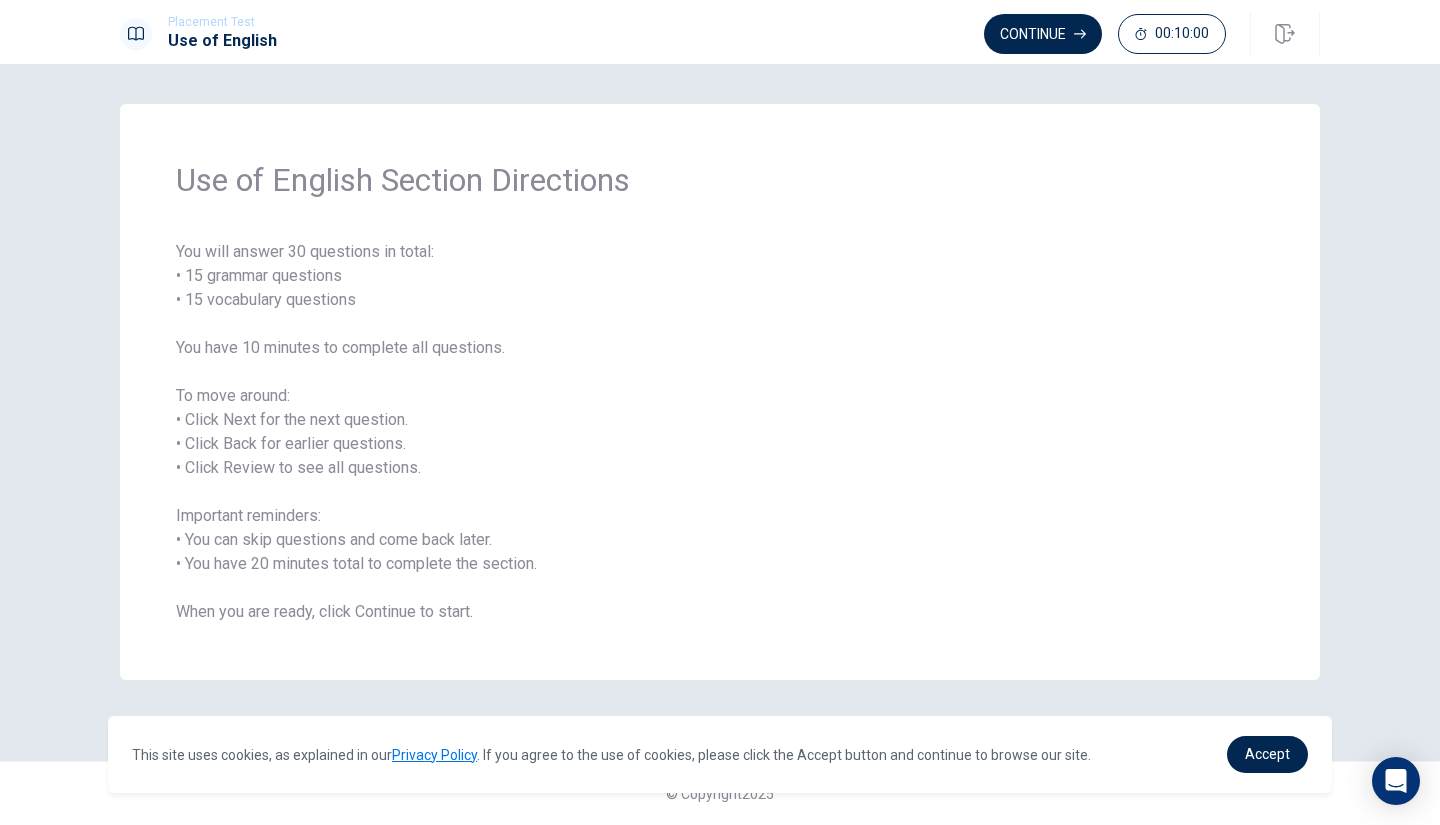 click on "Continue" at bounding box center (1043, 34) 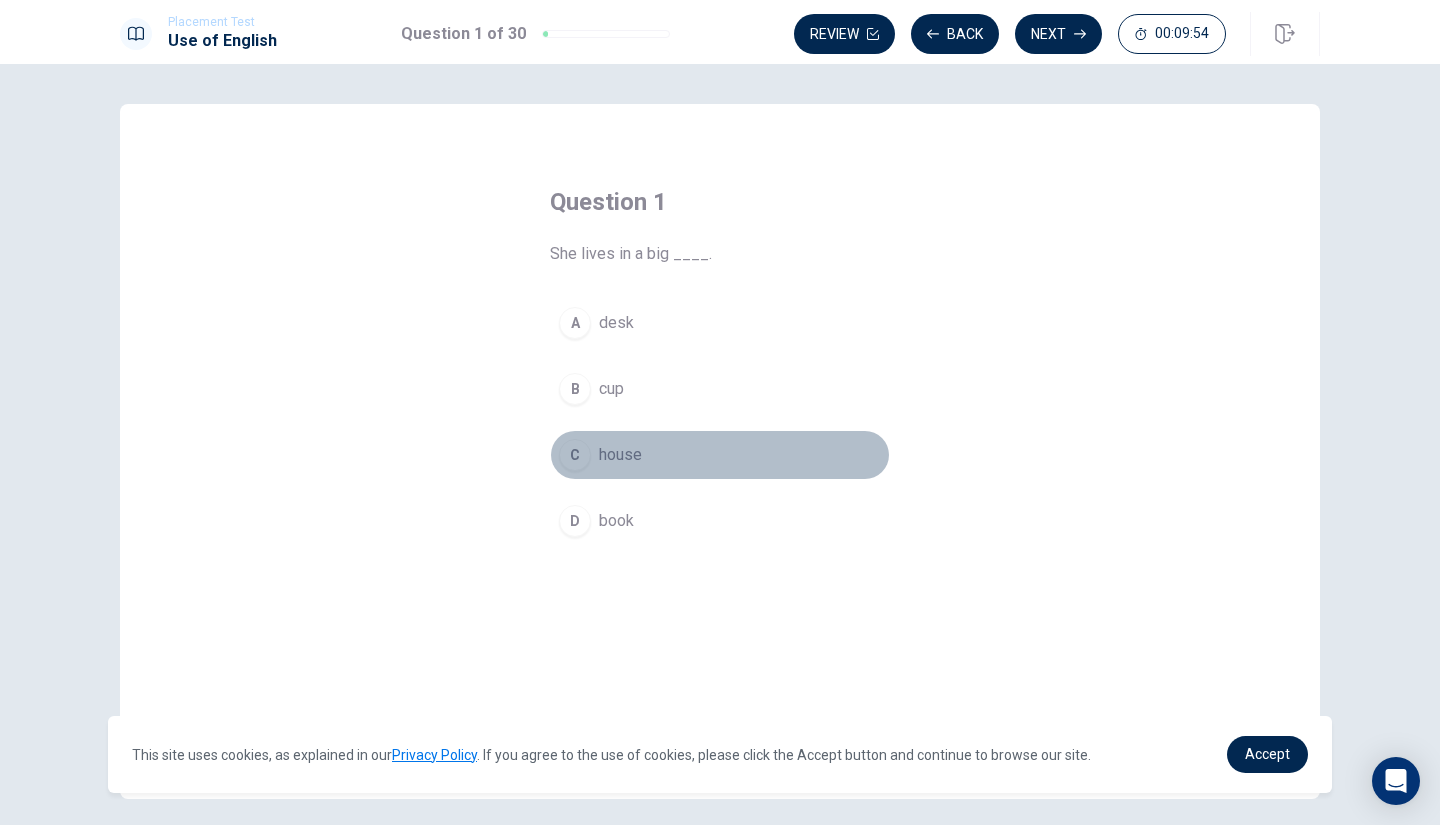 click on "C" at bounding box center [575, 455] 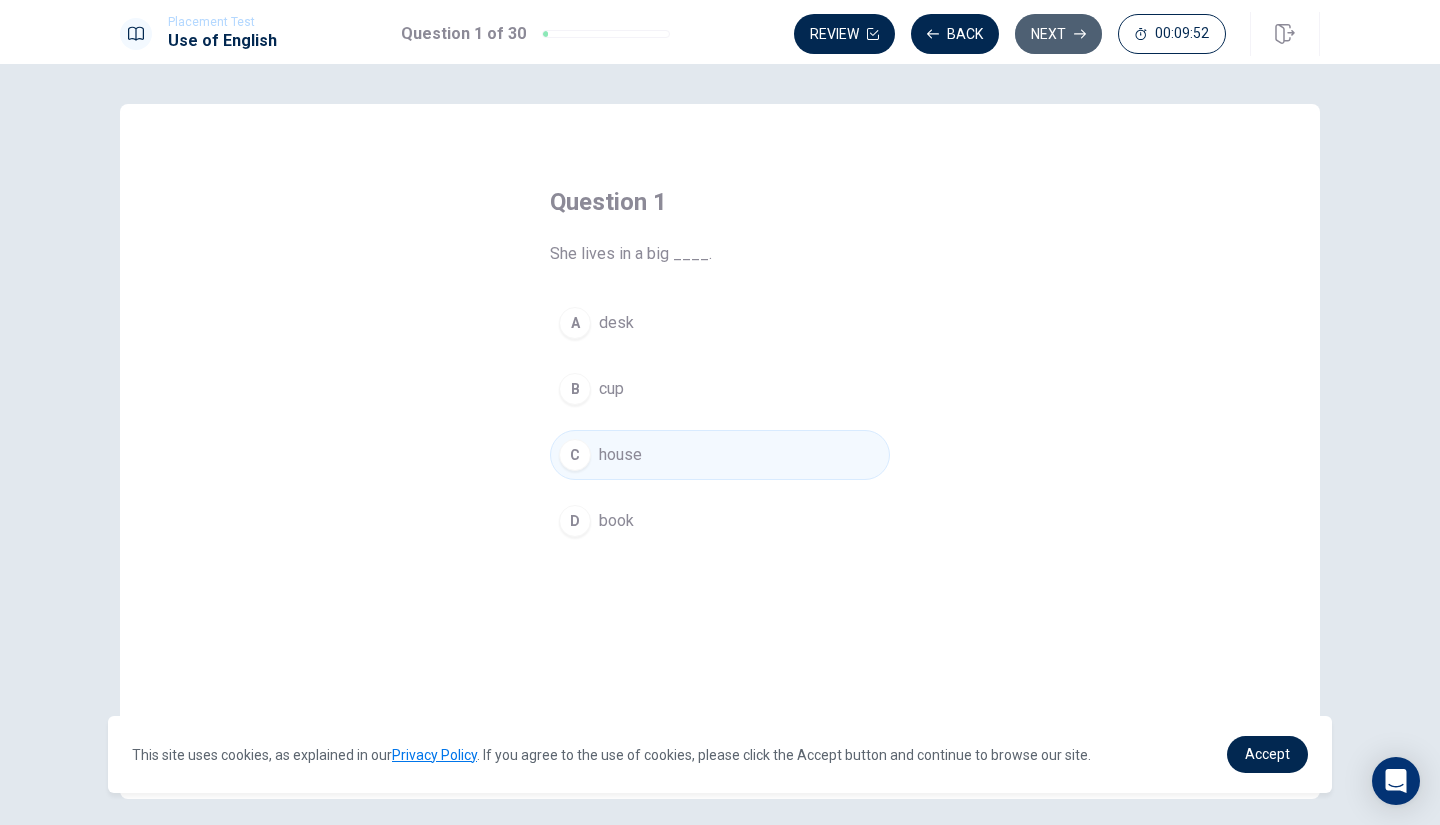 click on "Next" at bounding box center (1058, 34) 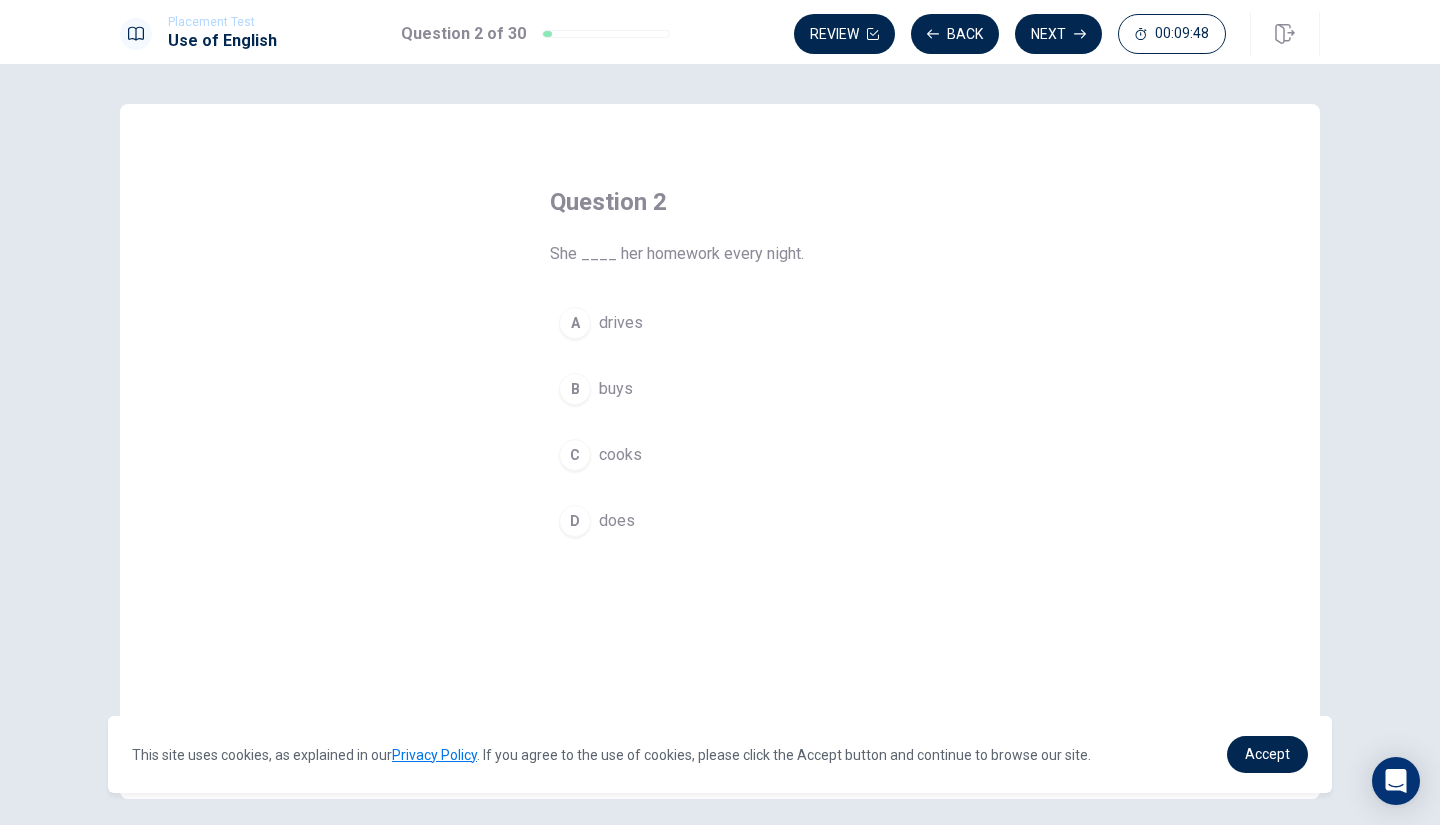 click on "D" at bounding box center [575, 521] 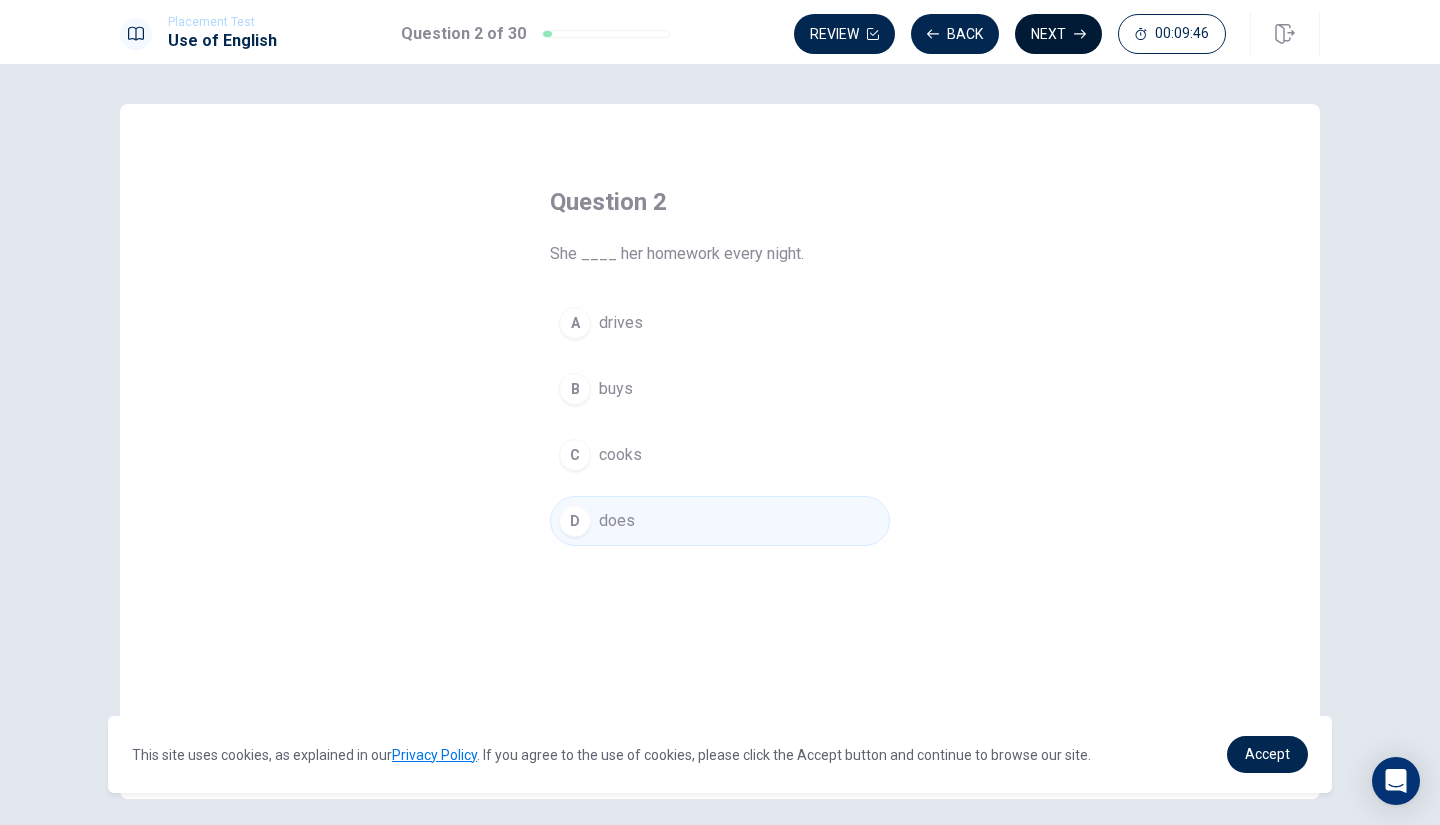 click on "Next" at bounding box center [1058, 34] 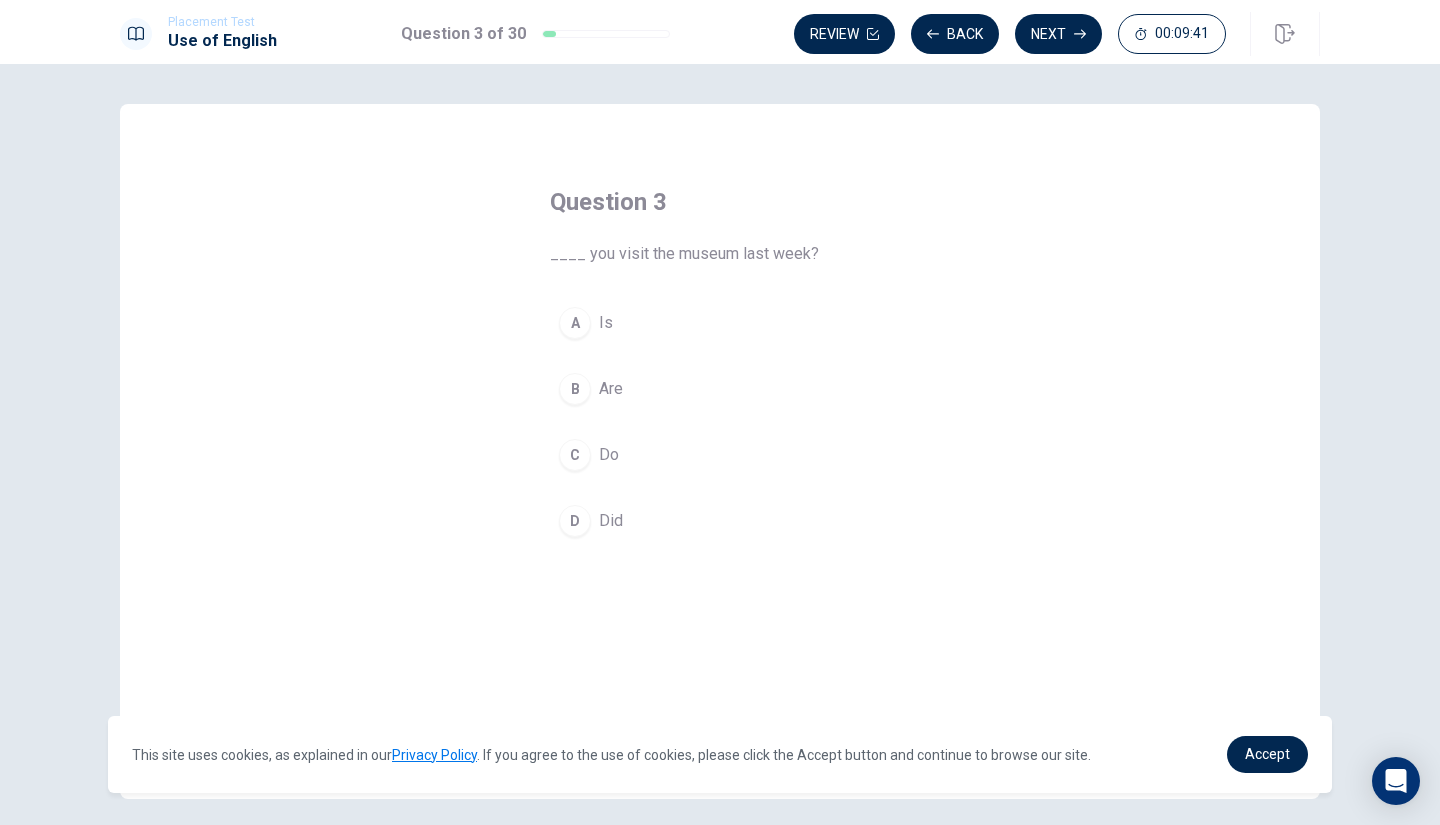 click on "D" at bounding box center (575, 521) 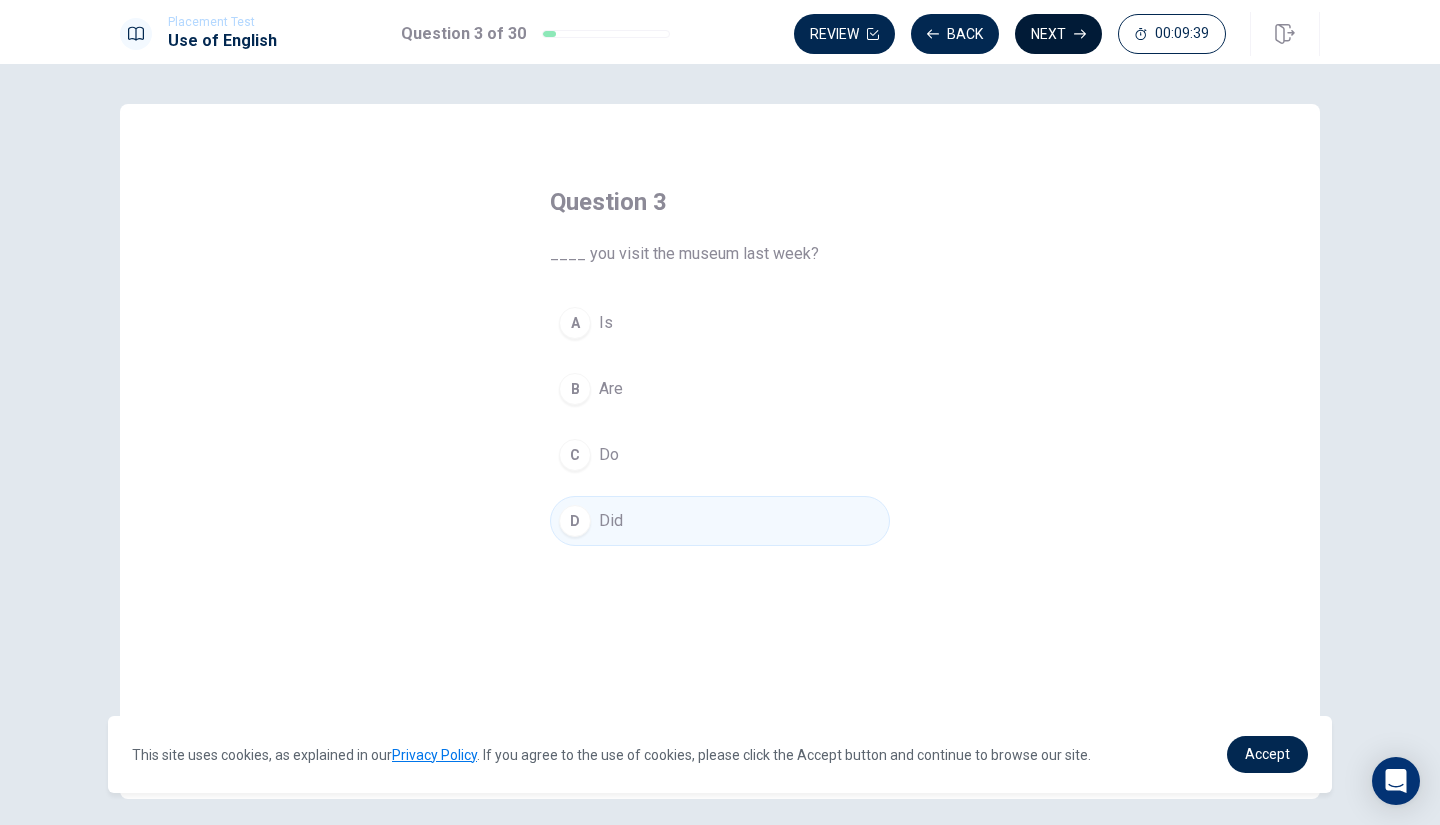 click on "Next" at bounding box center [1058, 34] 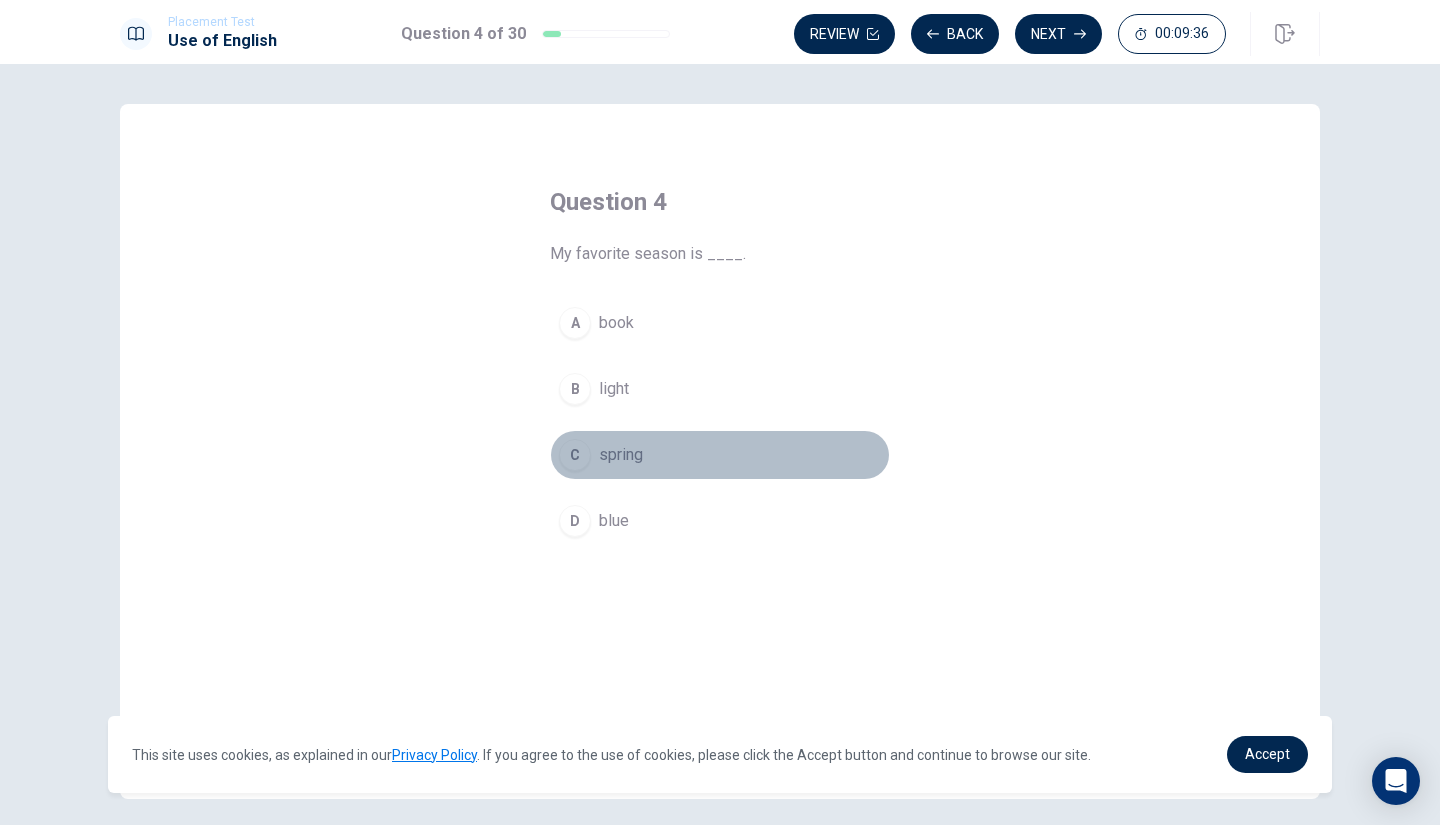 click on "C" at bounding box center [575, 455] 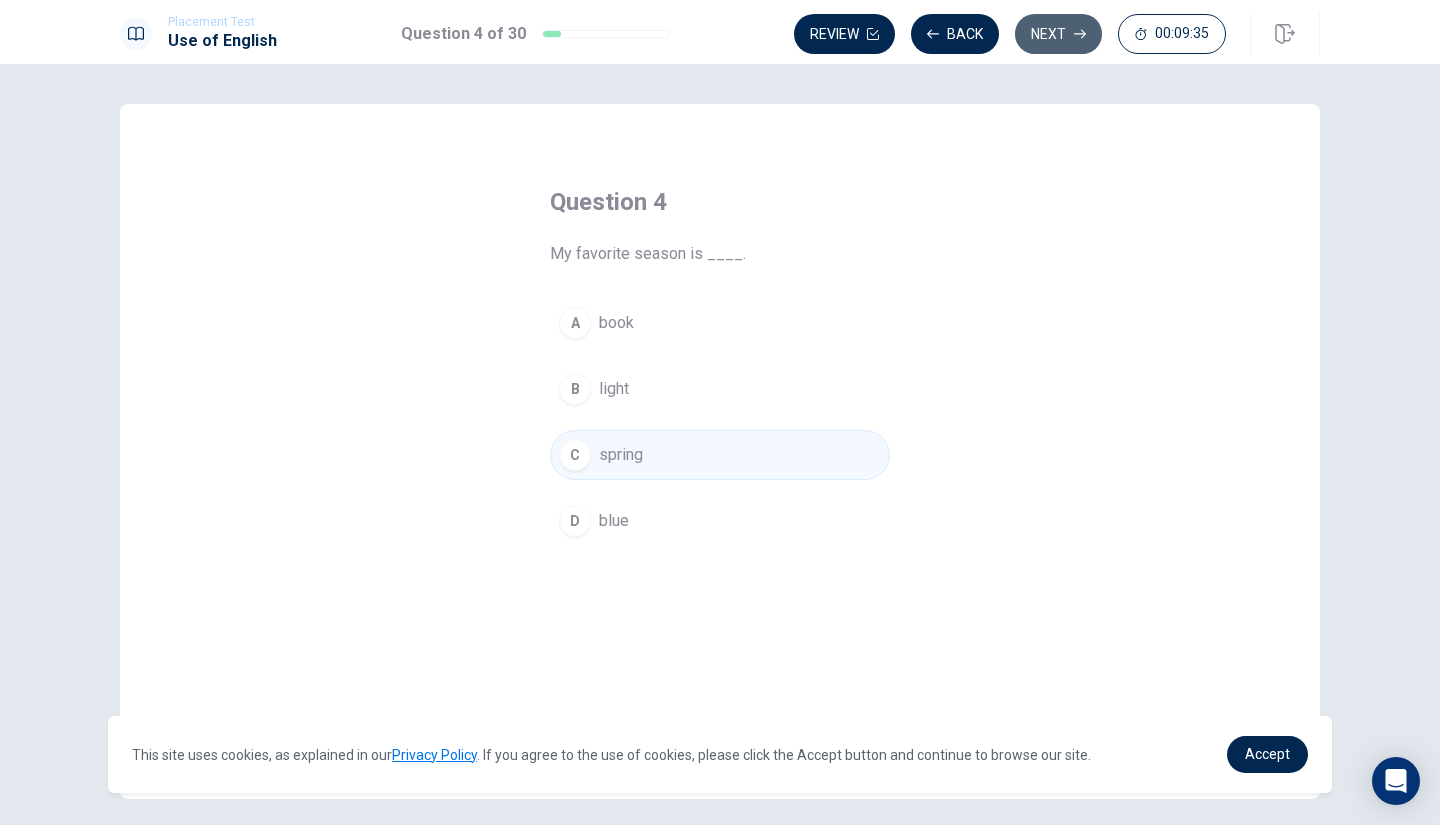click on "Next" at bounding box center [1058, 34] 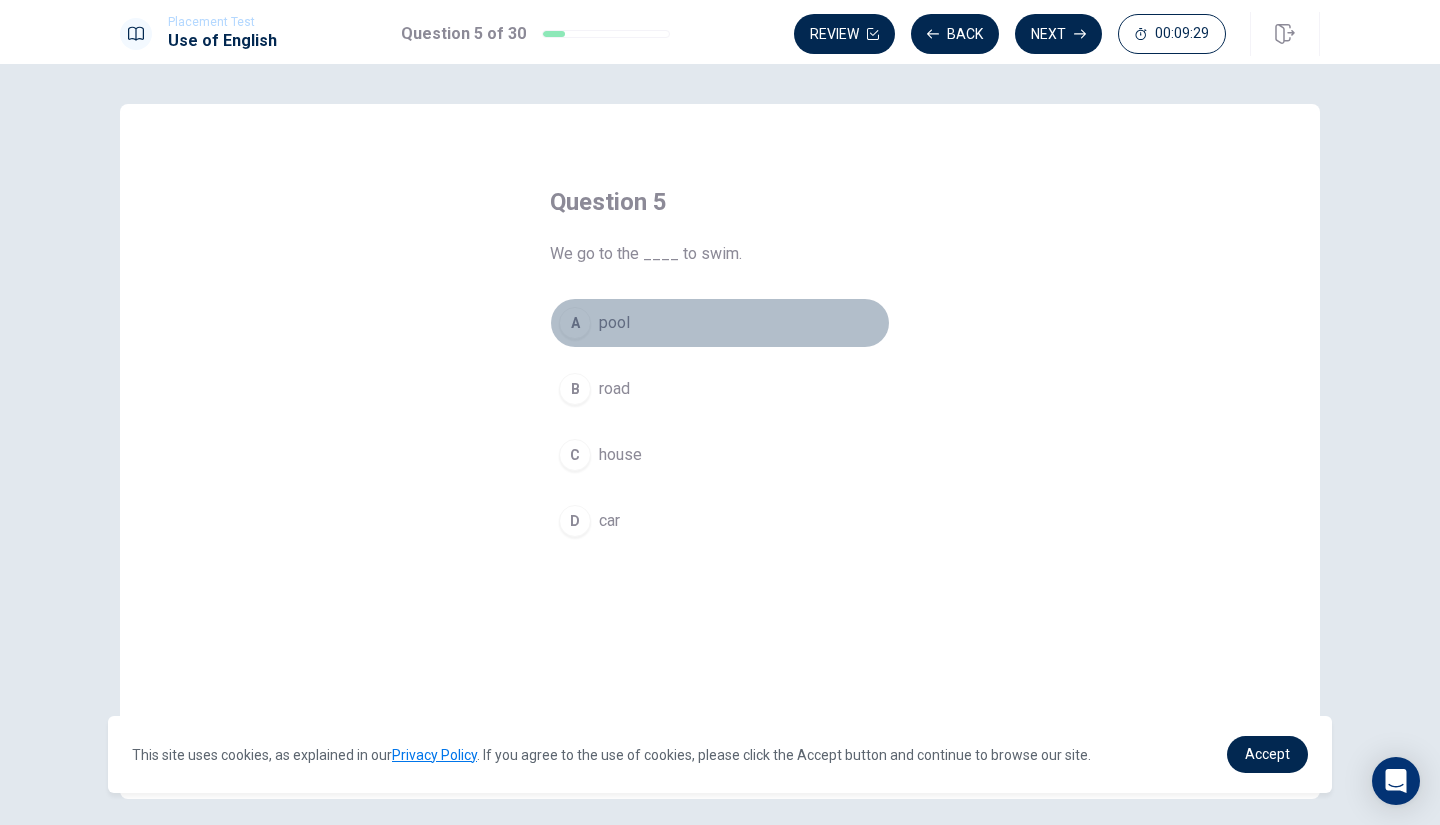 click on "A" at bounding box center (575, 323) 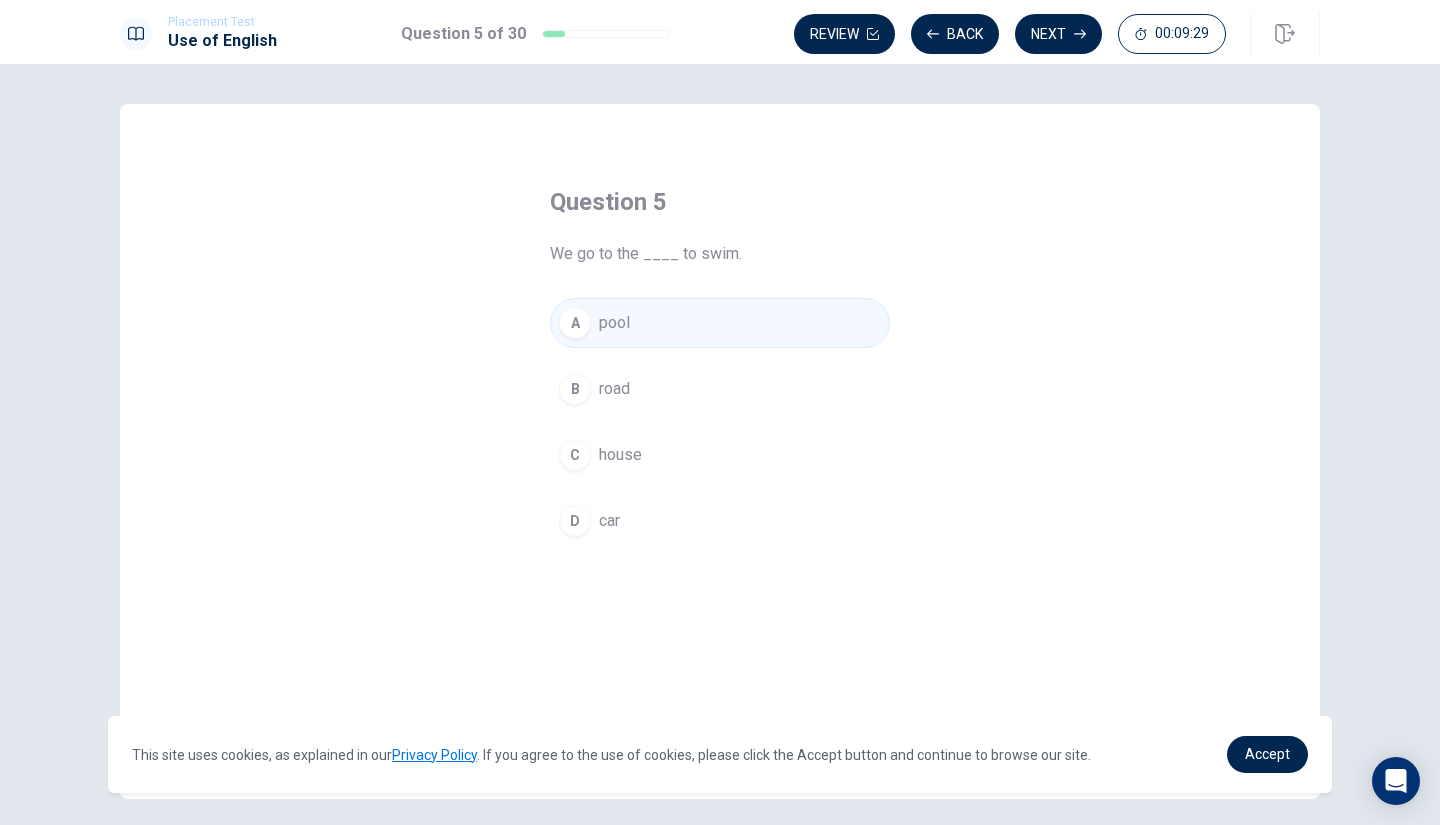 drag, startPoint x: 1042, startPoint y: 284, endPoint x: 1030, endPoint y: 228, distance: 57.271286 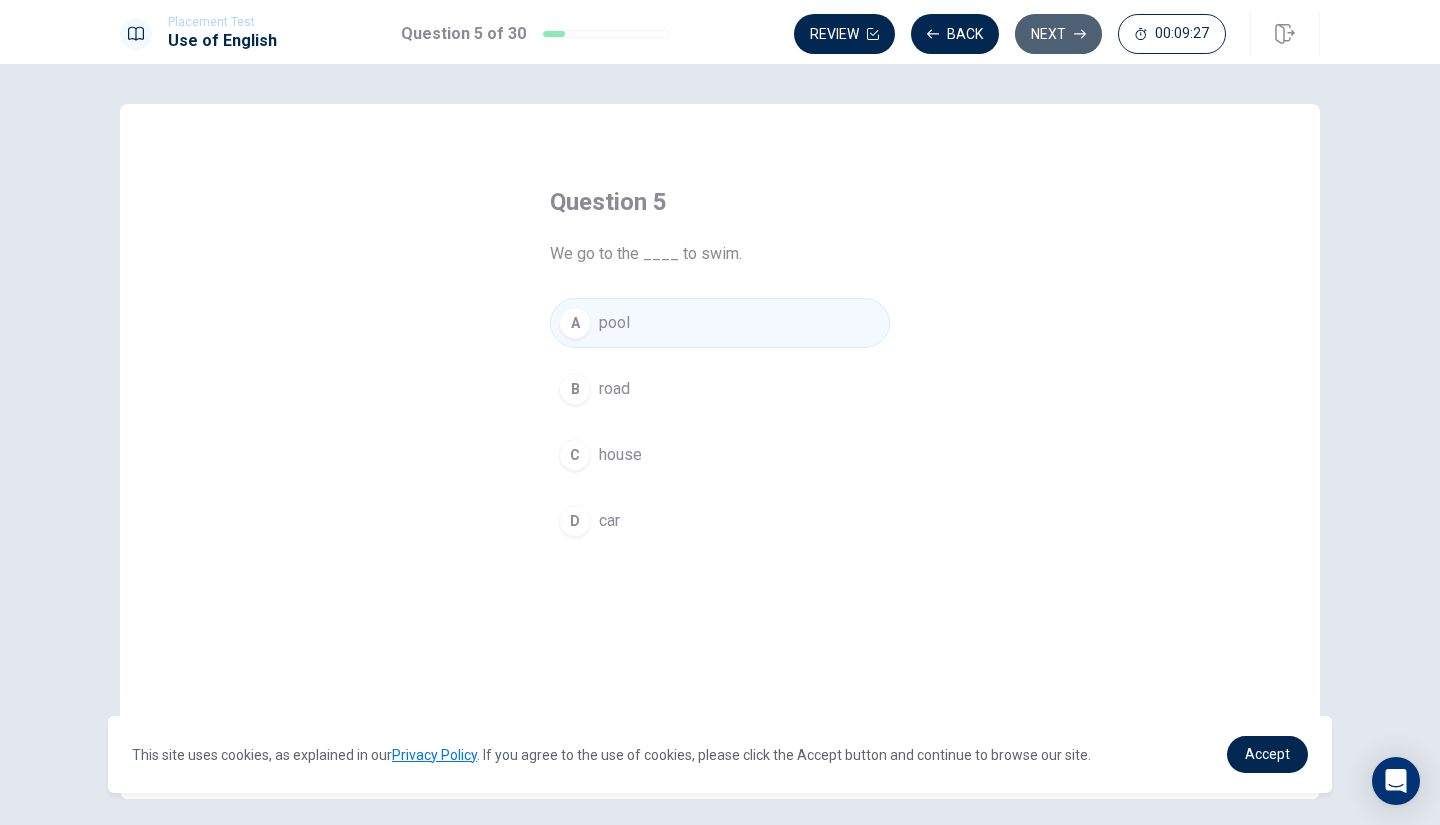 click on "Next" at bounding box center [1058, 34] 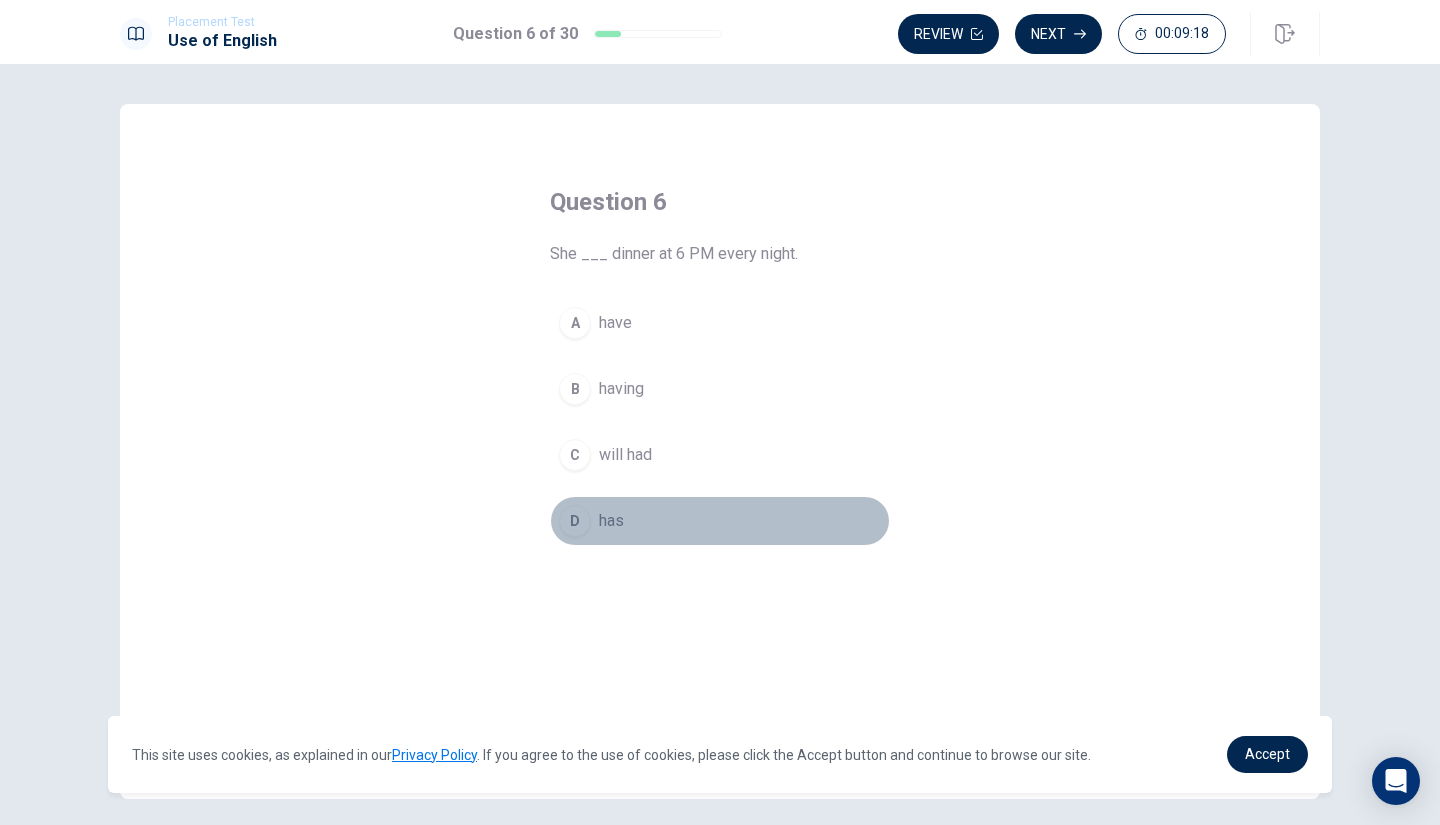 click on "D" at bounding box center (575, 521) 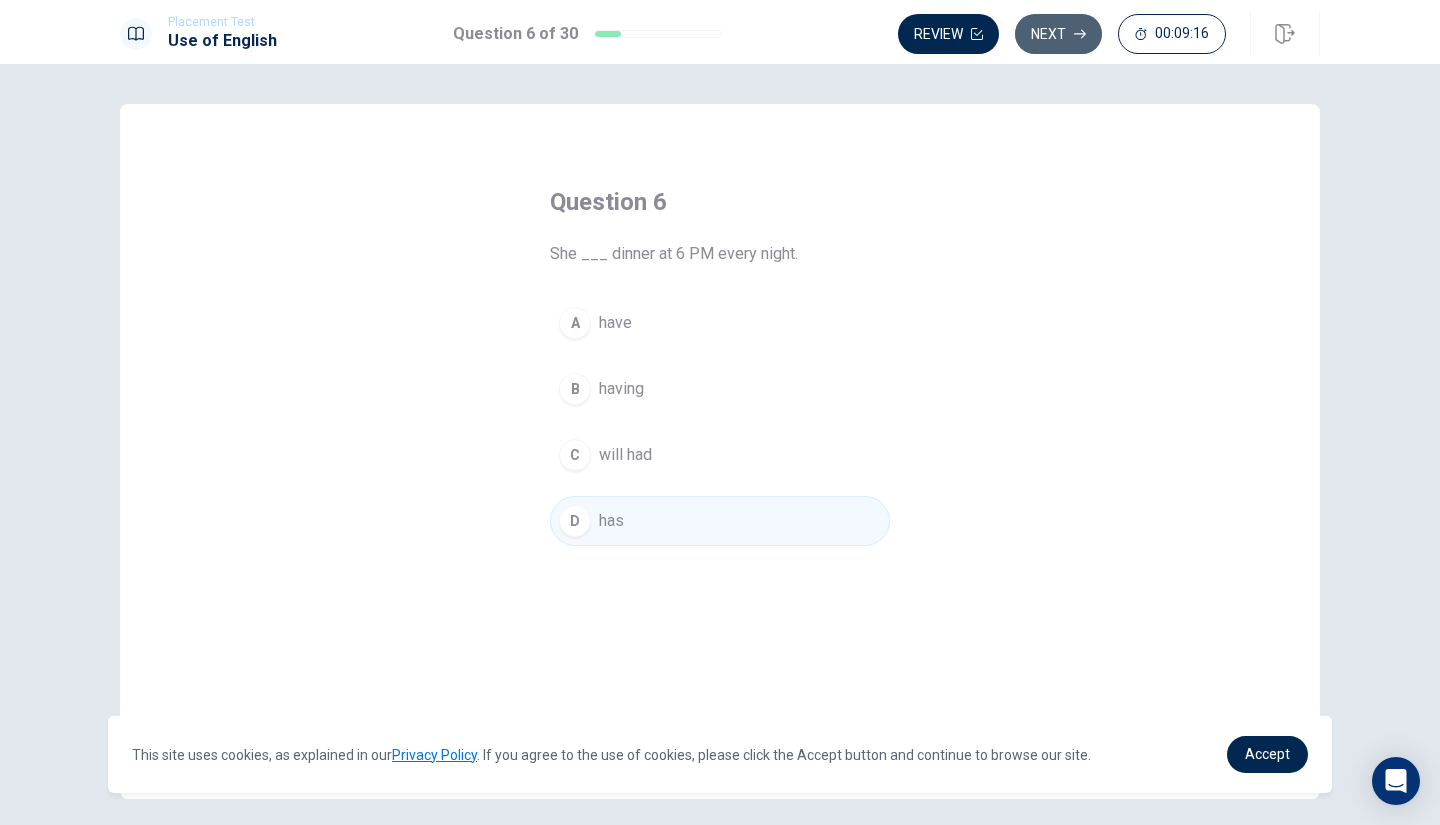 click on "Next" at bounding box center (1058, 34) 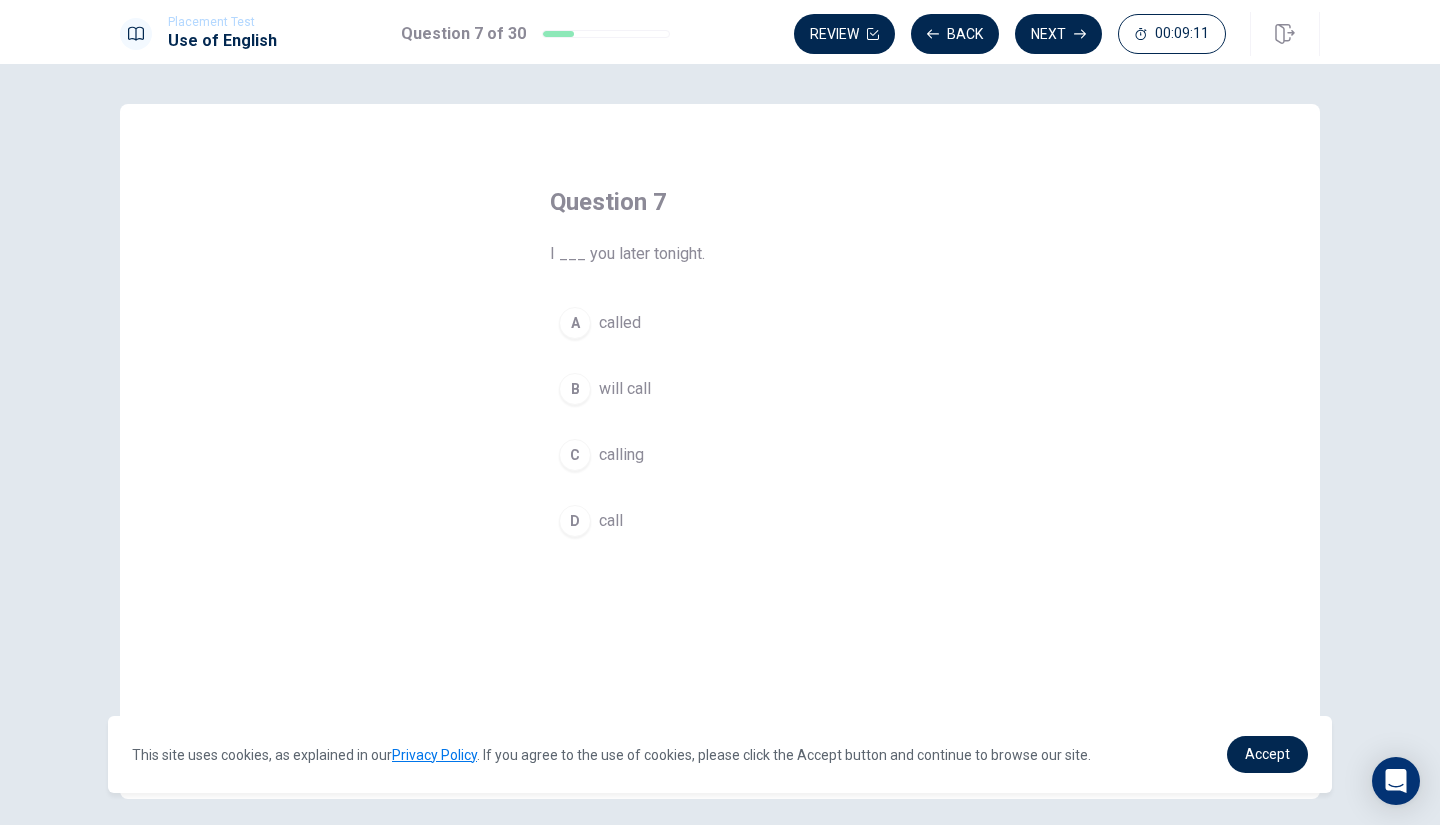 click on "A" at bounding box center [575, 323] 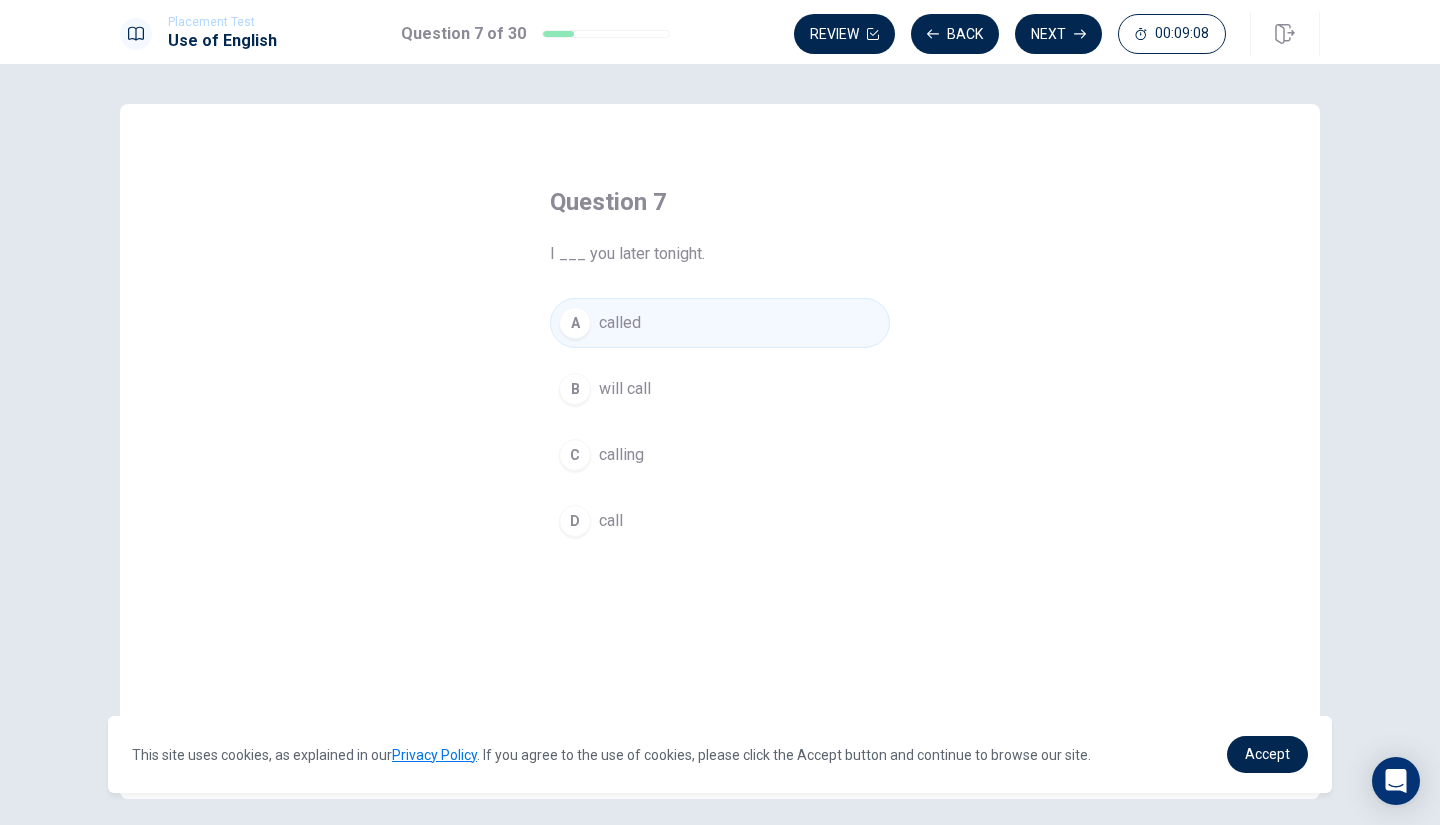 click on "B" at bounding box center [575, 389] 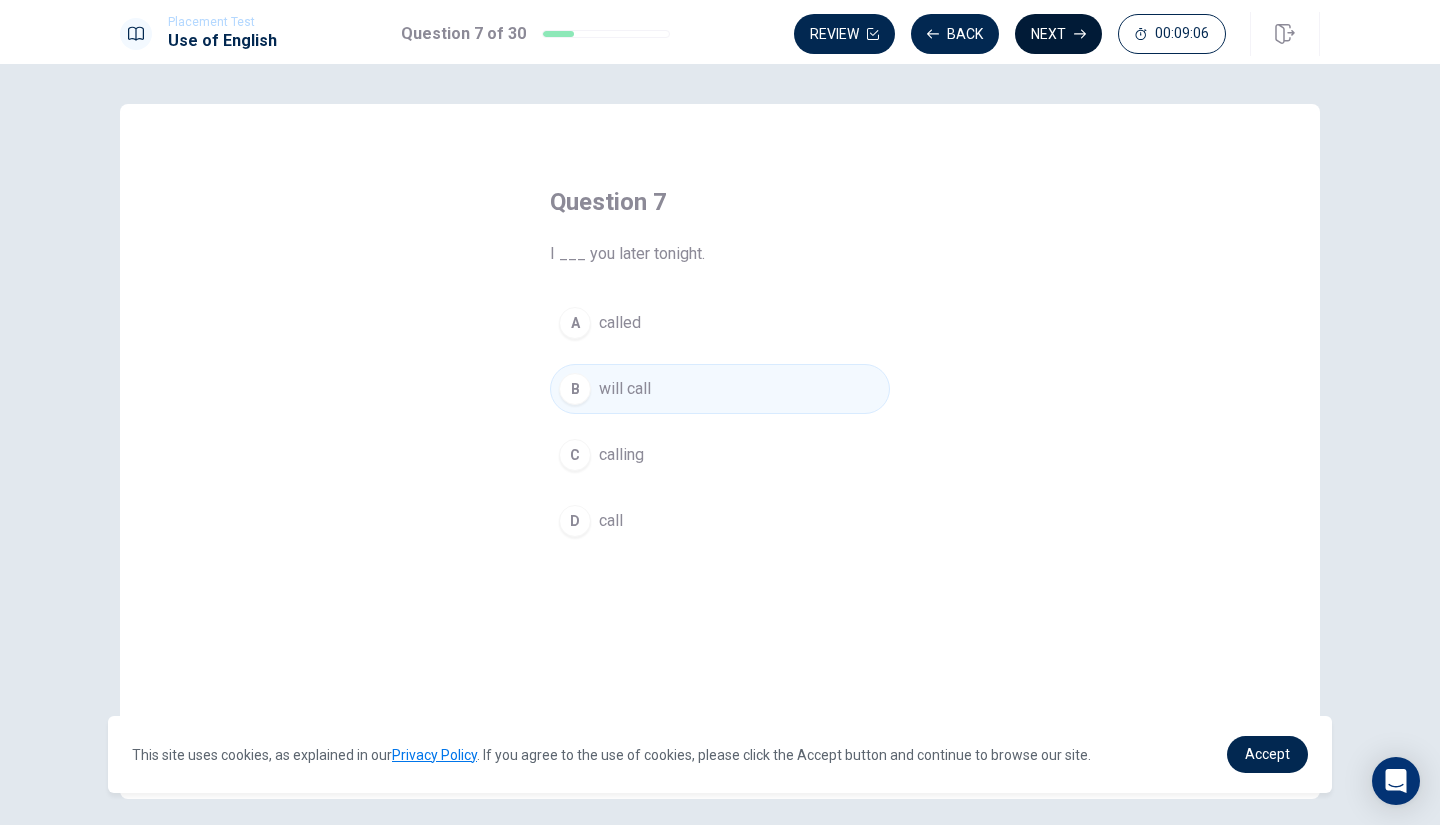 click on "Next" at bounding box center [1058, 34] 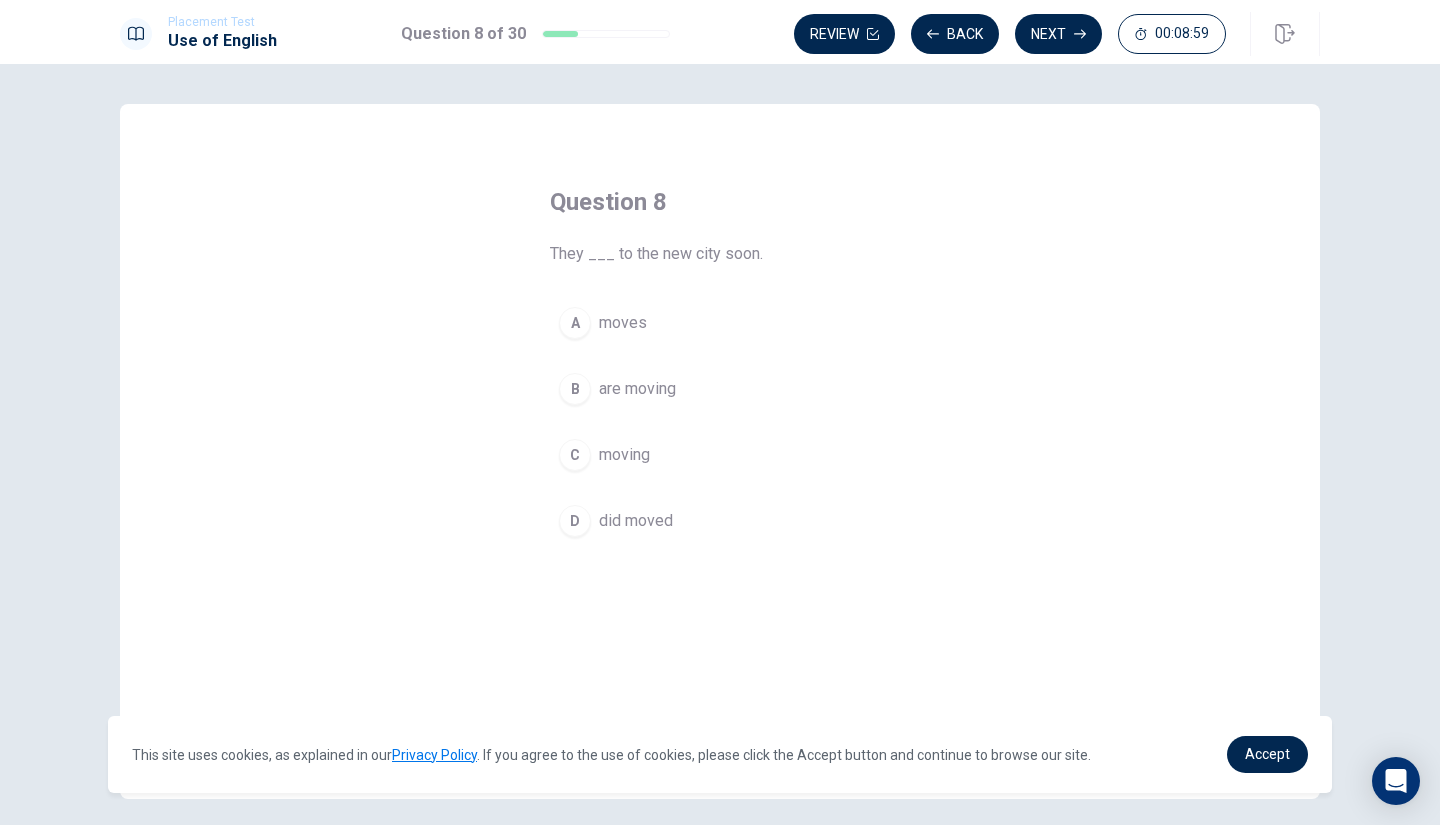 click on "B" at bounding box center [575, 389] 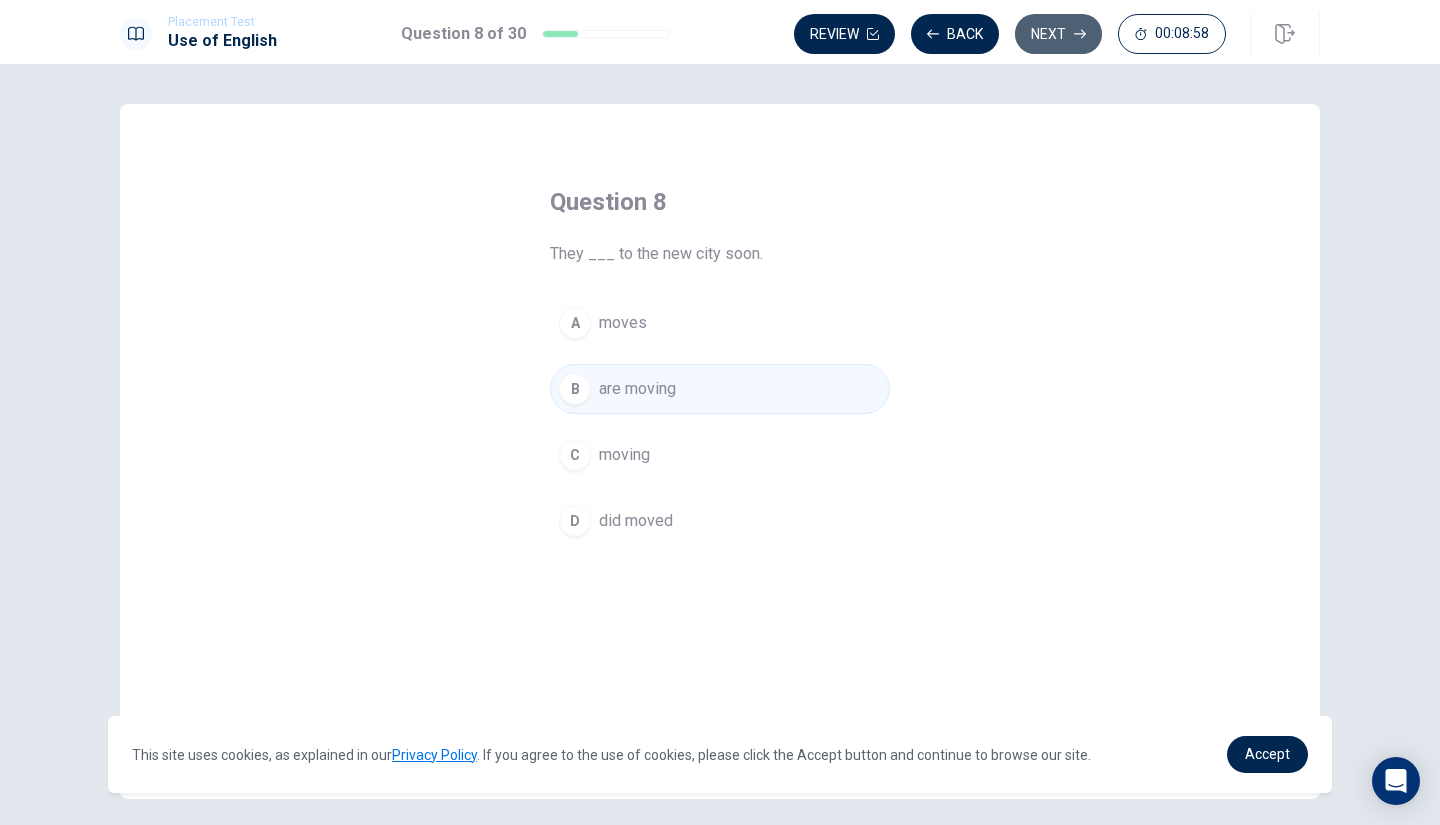 click on "Next" at bounding box center [1058, 34] 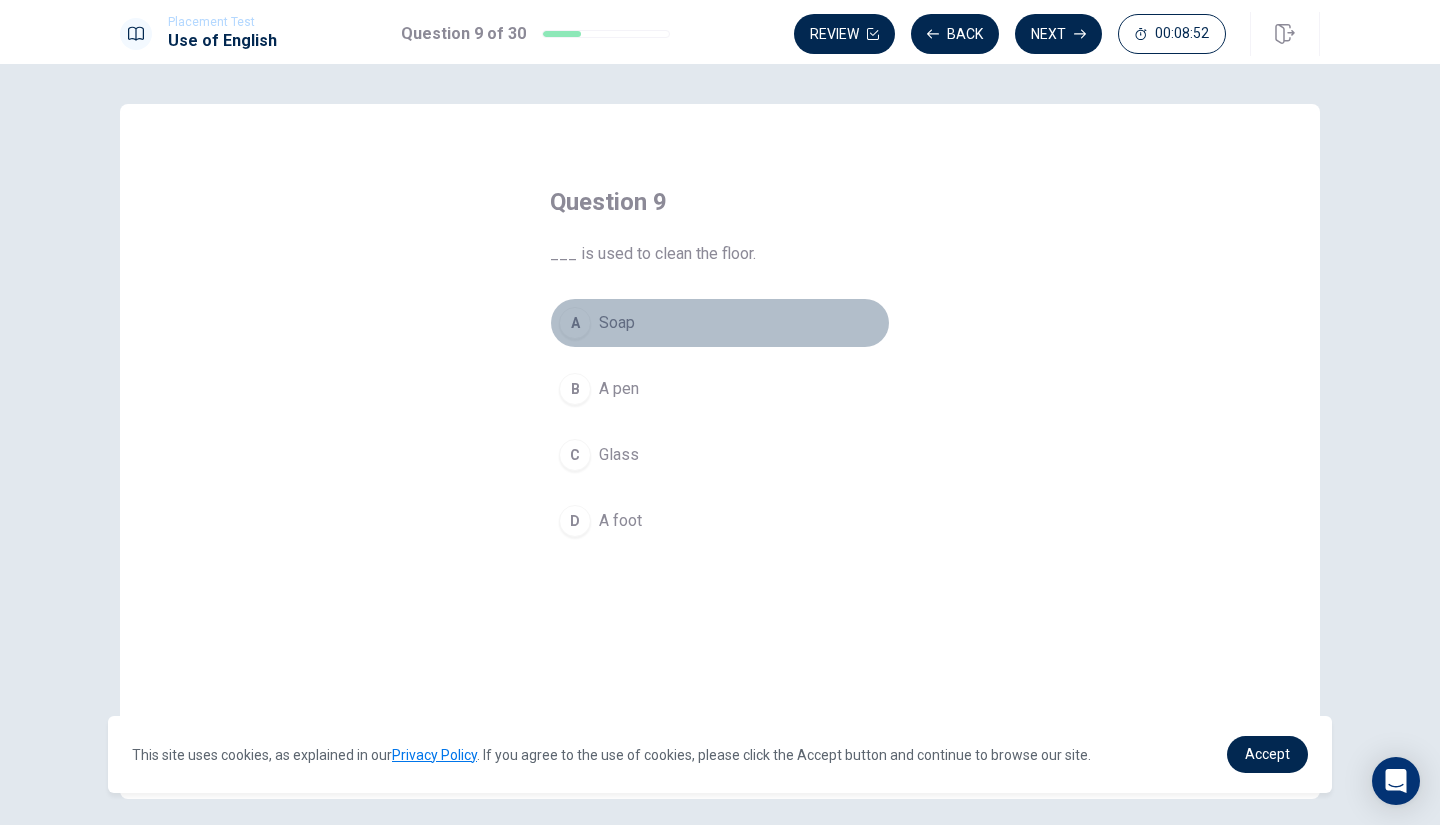 click on "A" at bounding box center (575, 323) 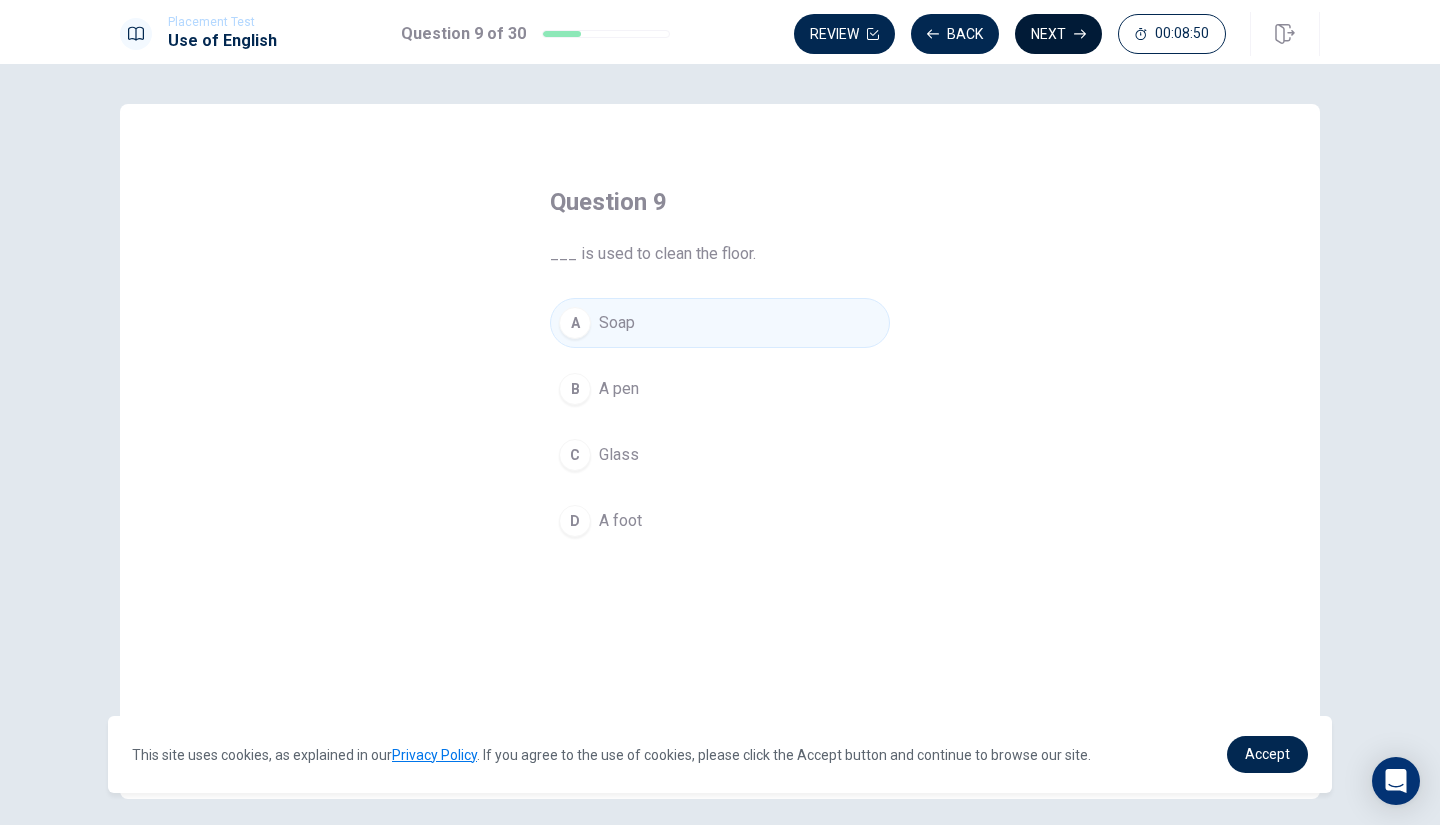click on "Next" at bounding box center (1058, 34) 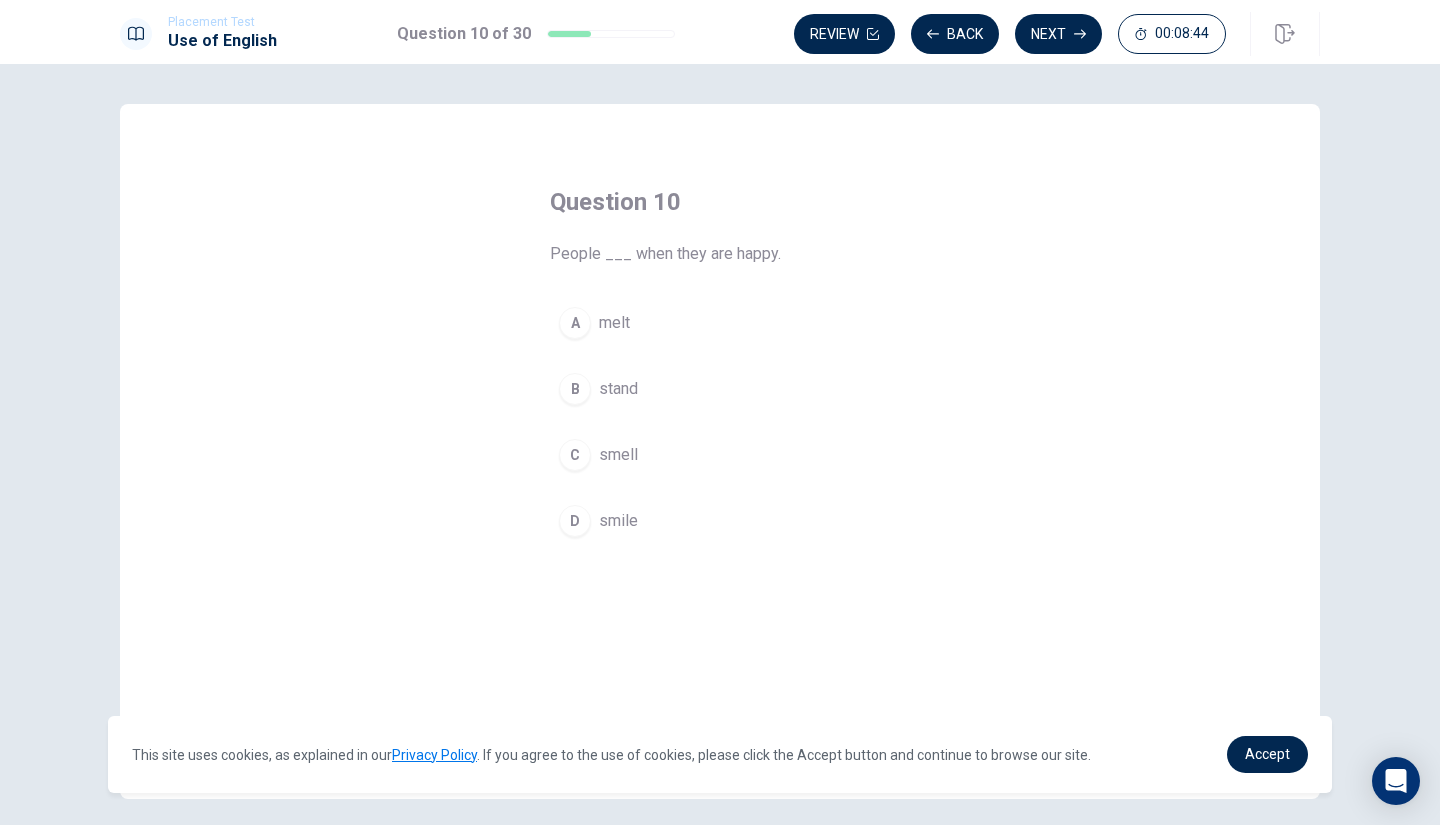 click on "D" at bounding box center [575, 521] 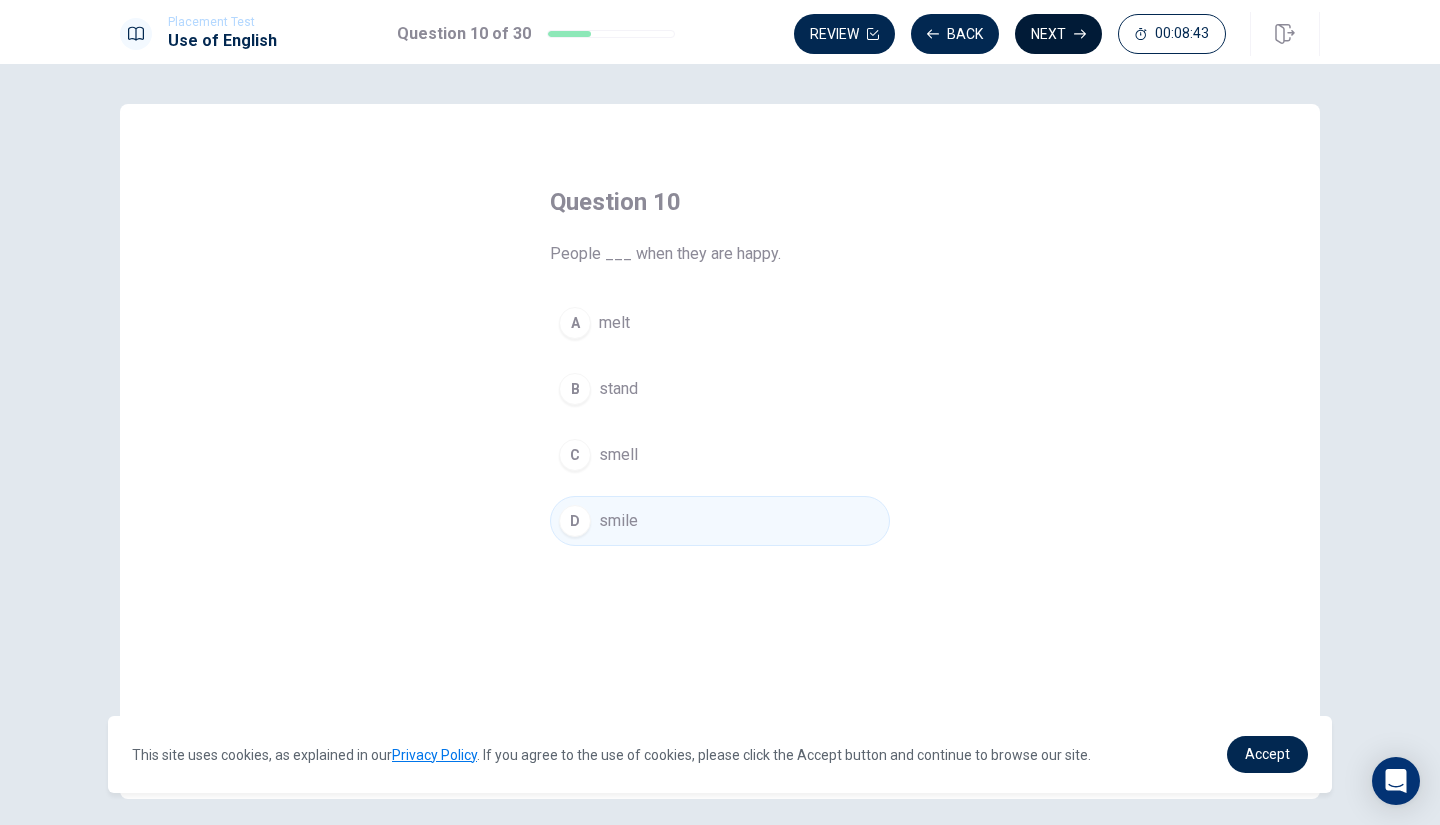 click on "Next" at bounding box center [1058, 34] 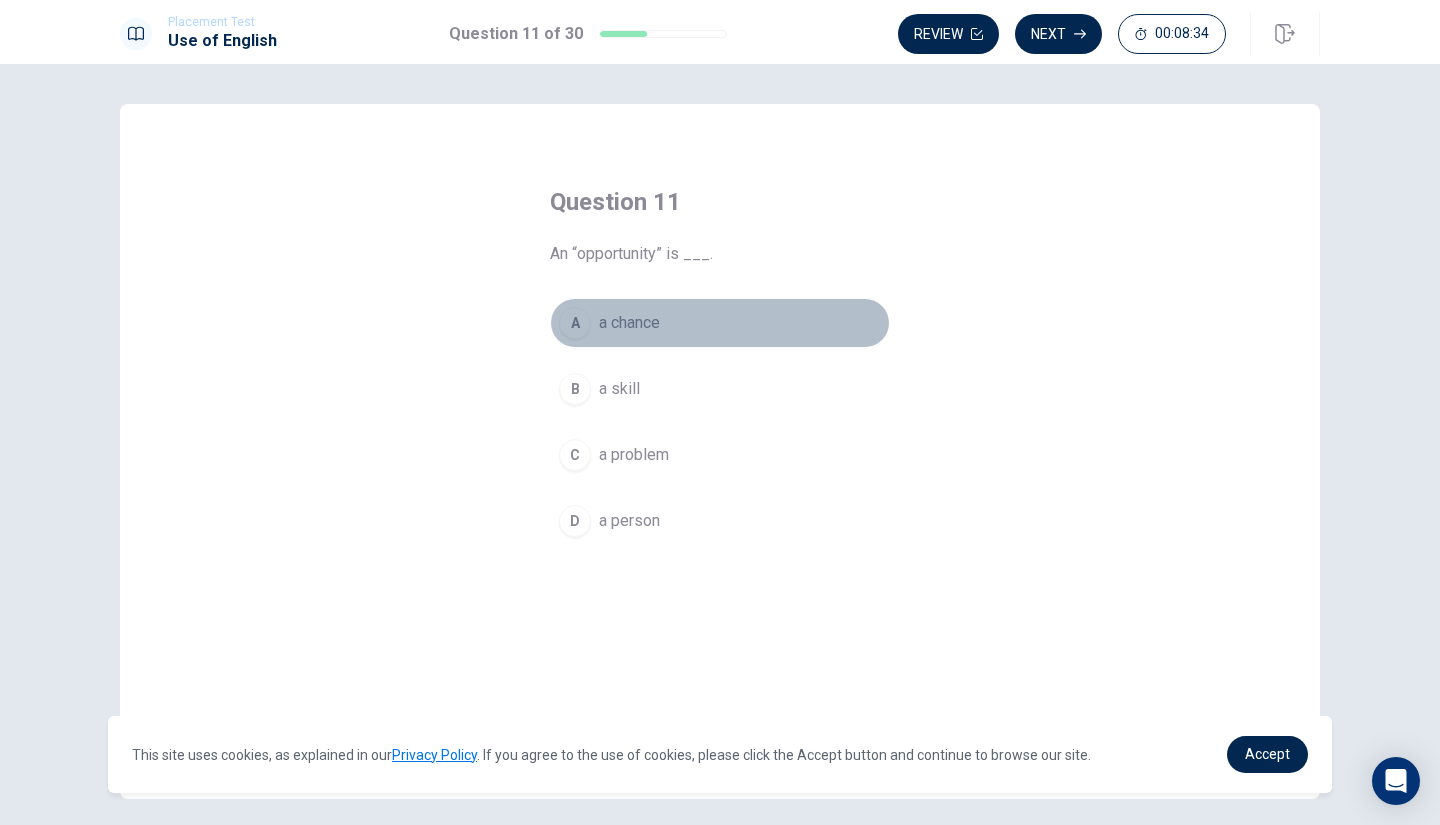 click on "A" at bounding box center [575, 323] 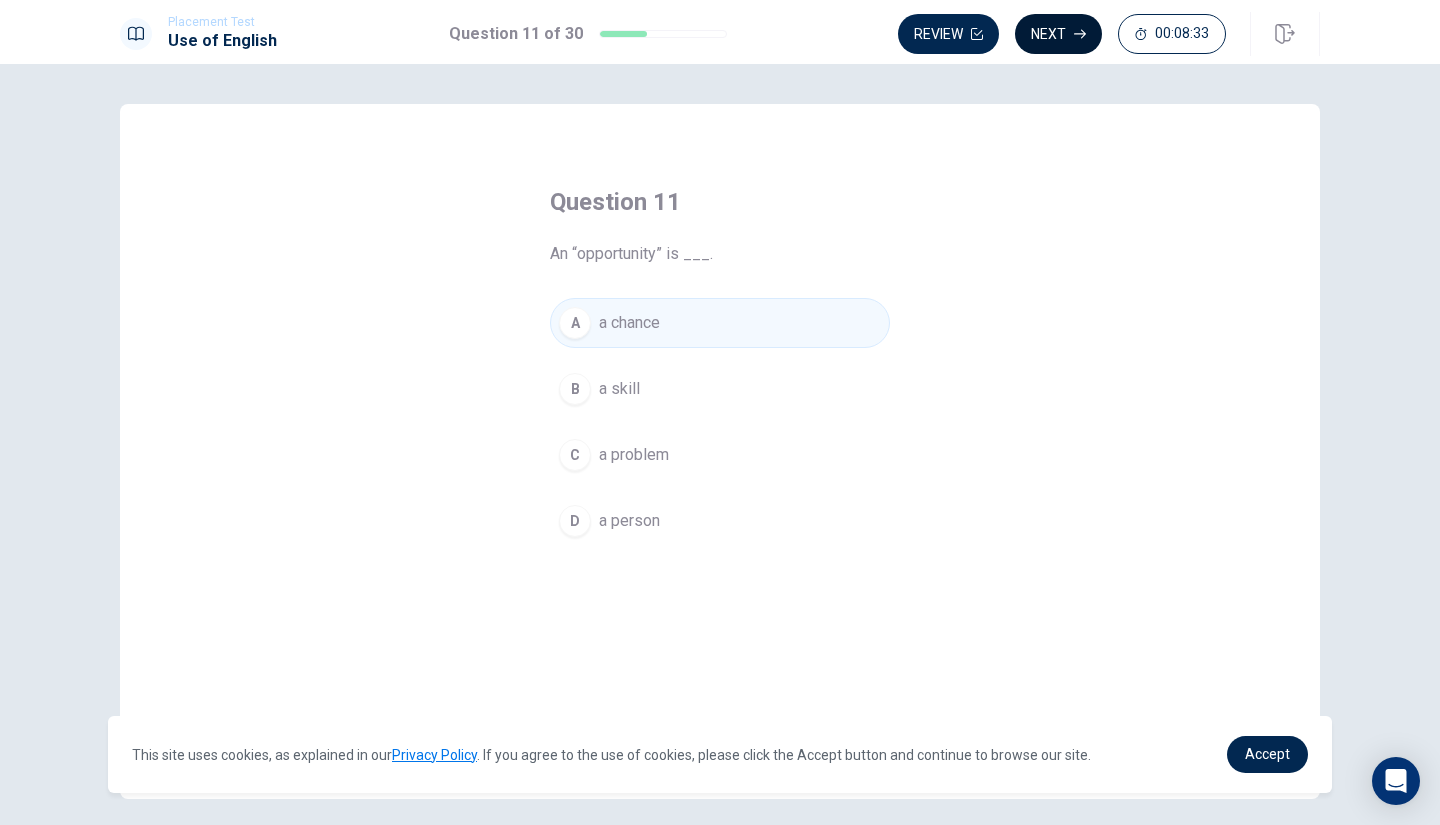 click on "Next" at bounding box center [1058, 34] 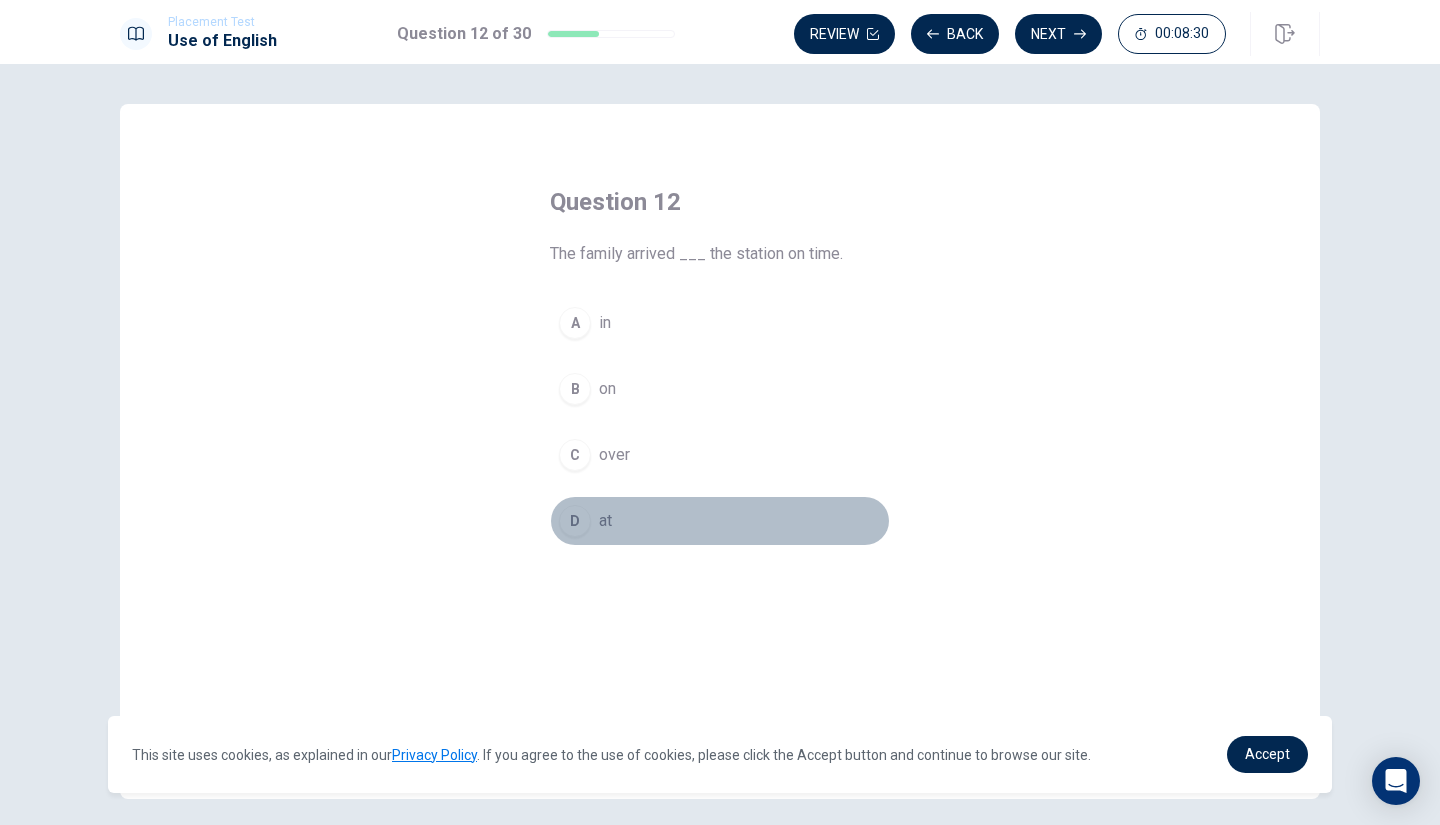 click on "D" at bounding box center [575, 521] 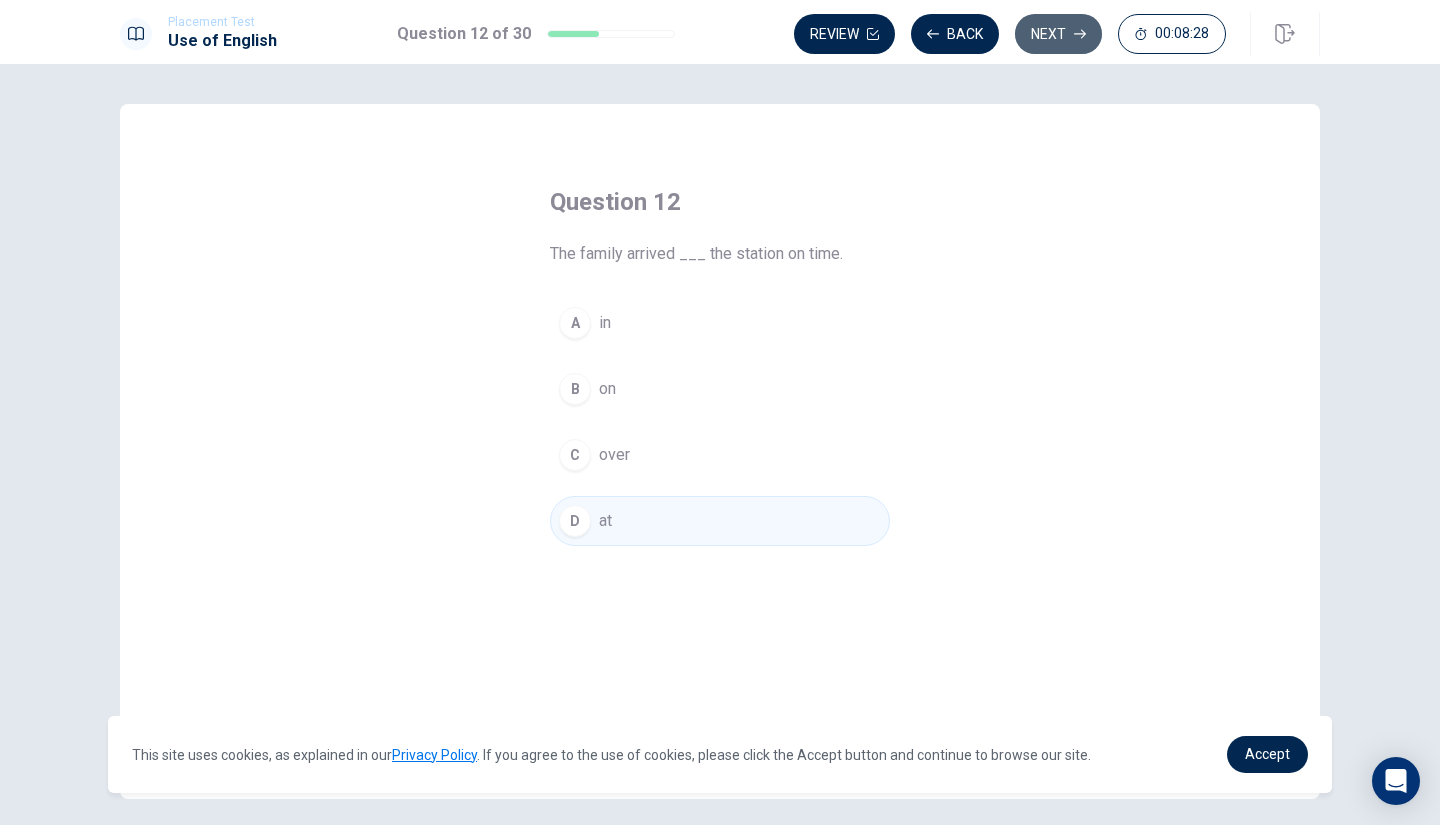 click on "Next" at bounding box center (1058, 34) 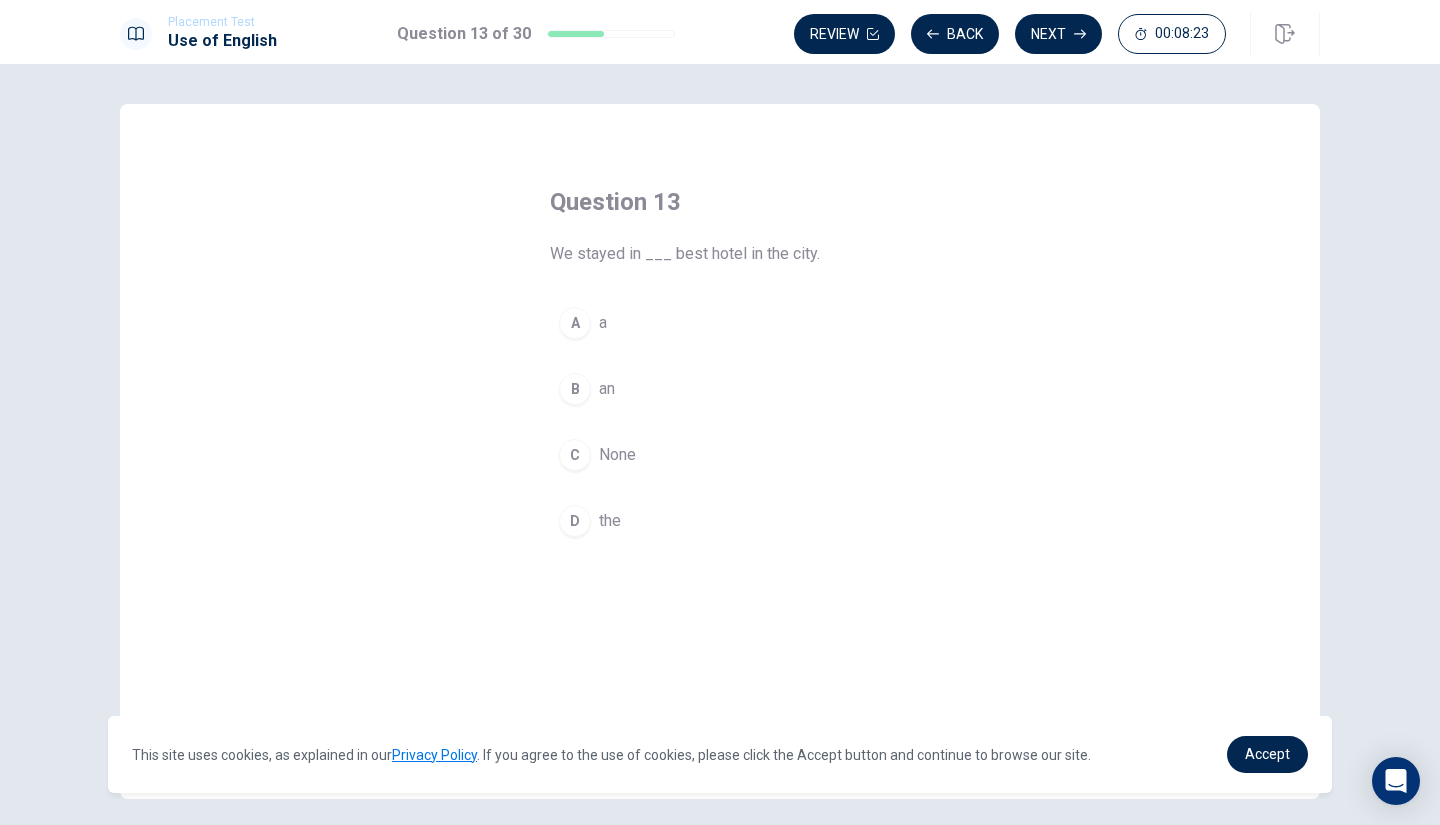 click on "A" at bounding box center [575, 323] 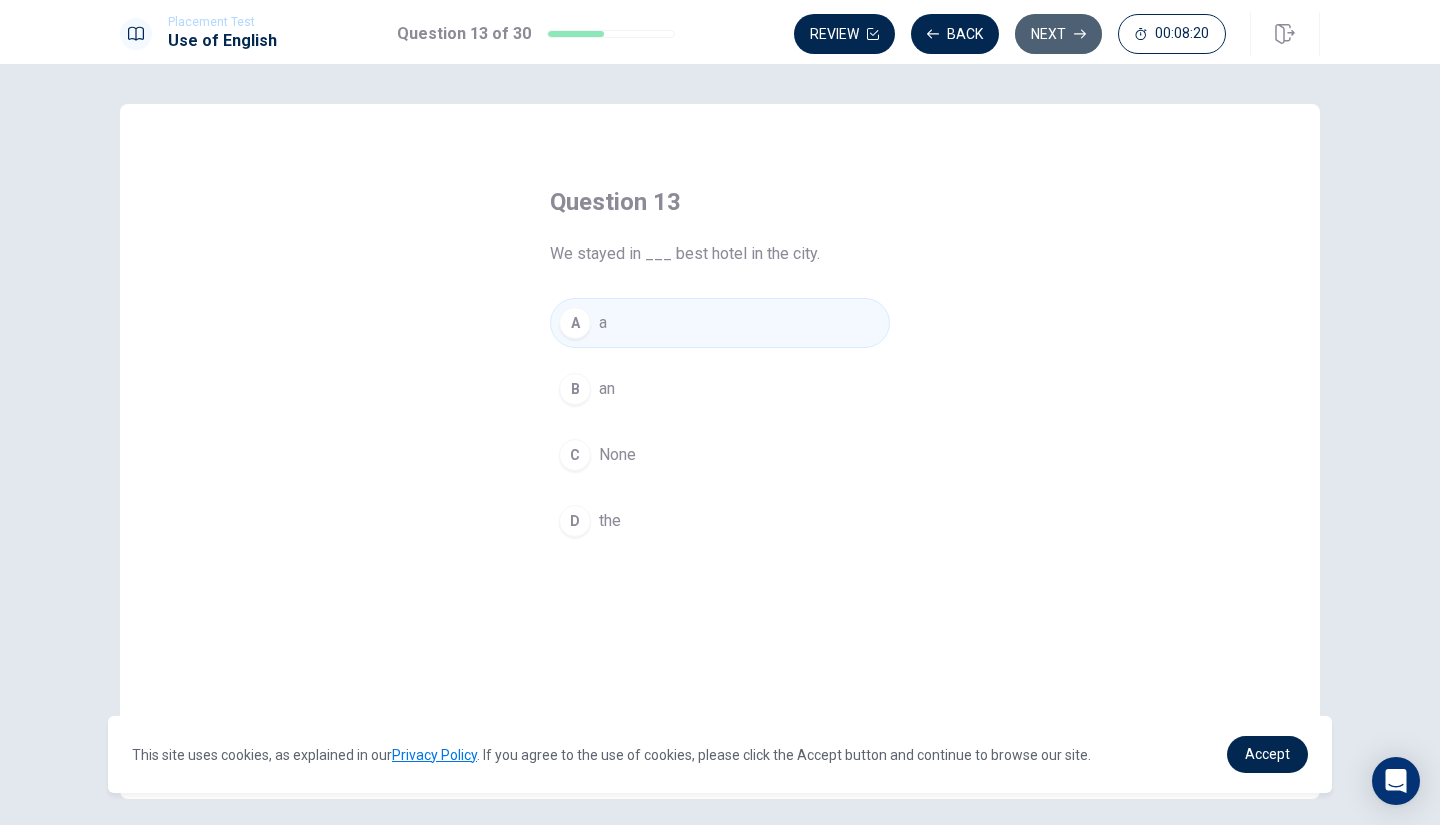 click on "Next" at bounding box center [1058, 34] 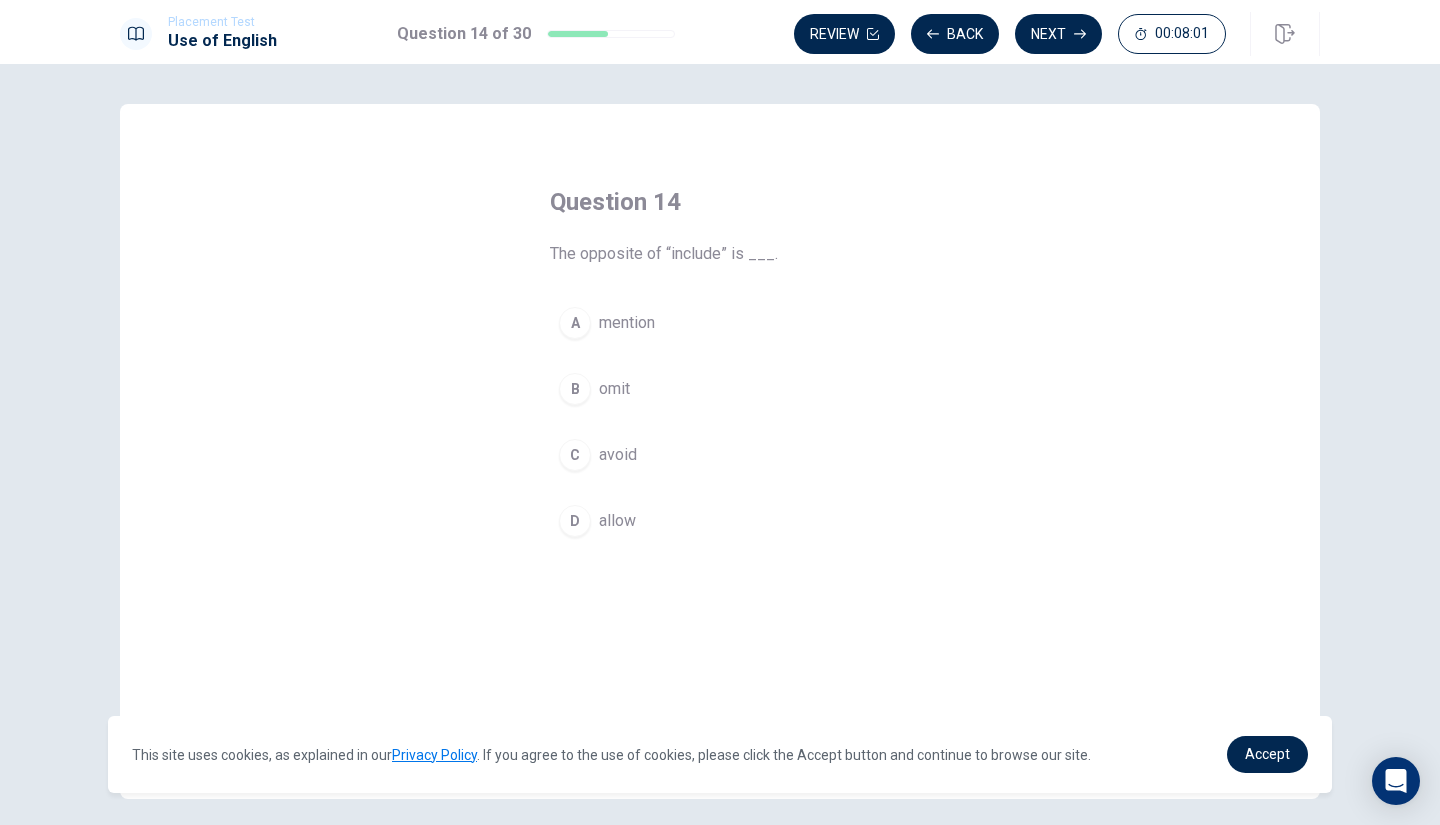 click on "C" at bounding box center [575, 455] 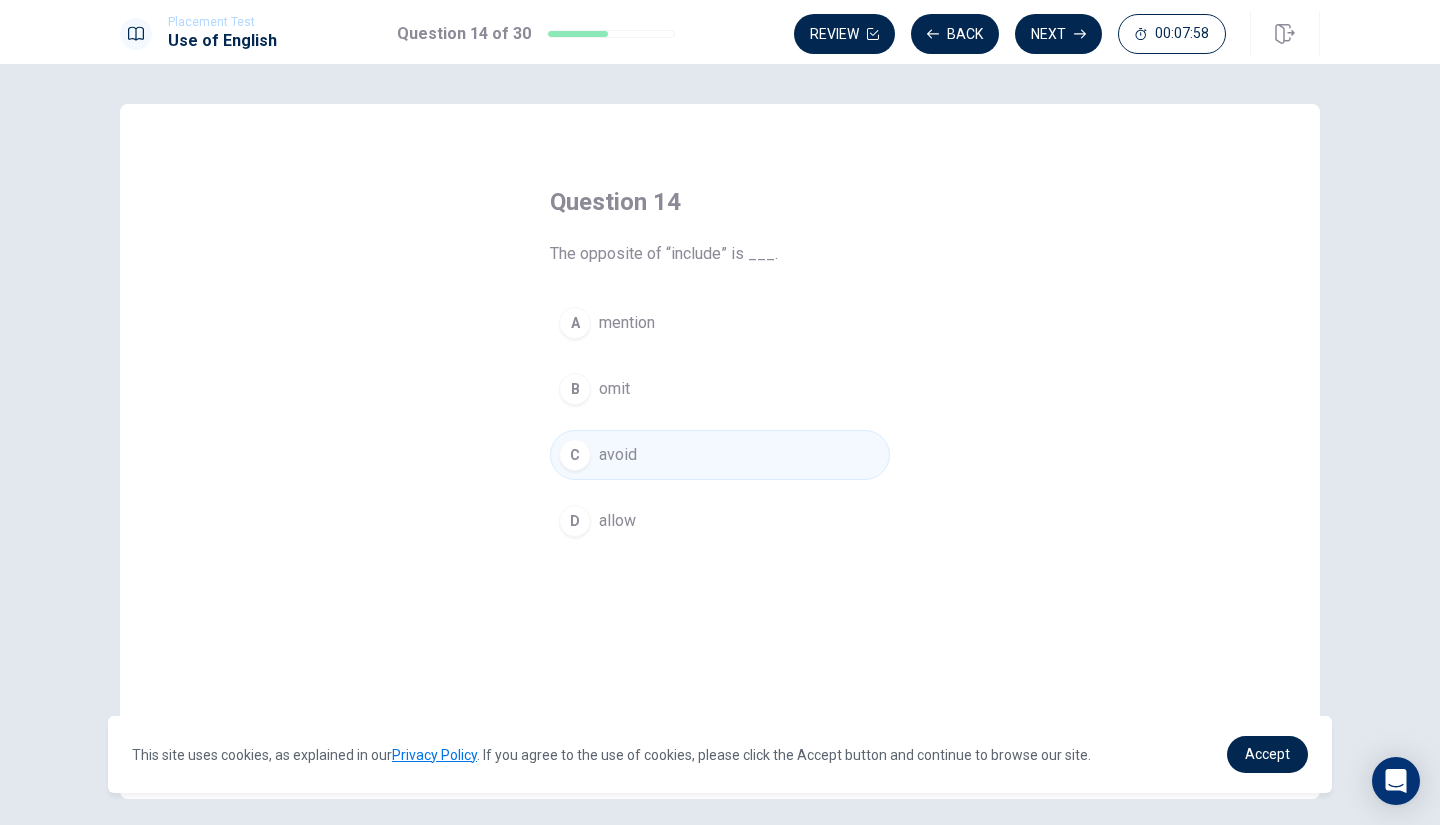 click on "Next" at bounding box center (1058, 34) 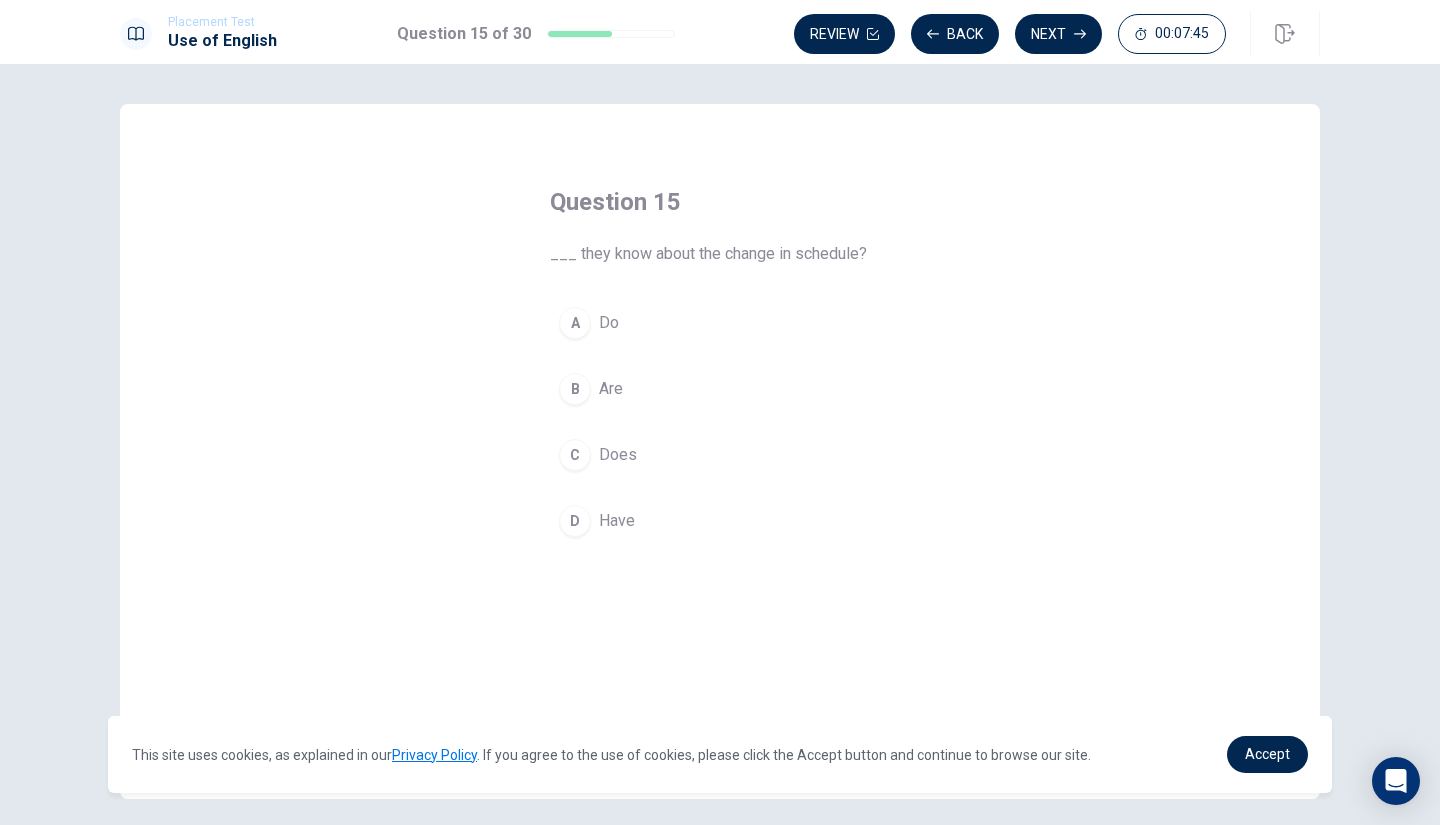 click on "A" at bounding box center (575, 323) 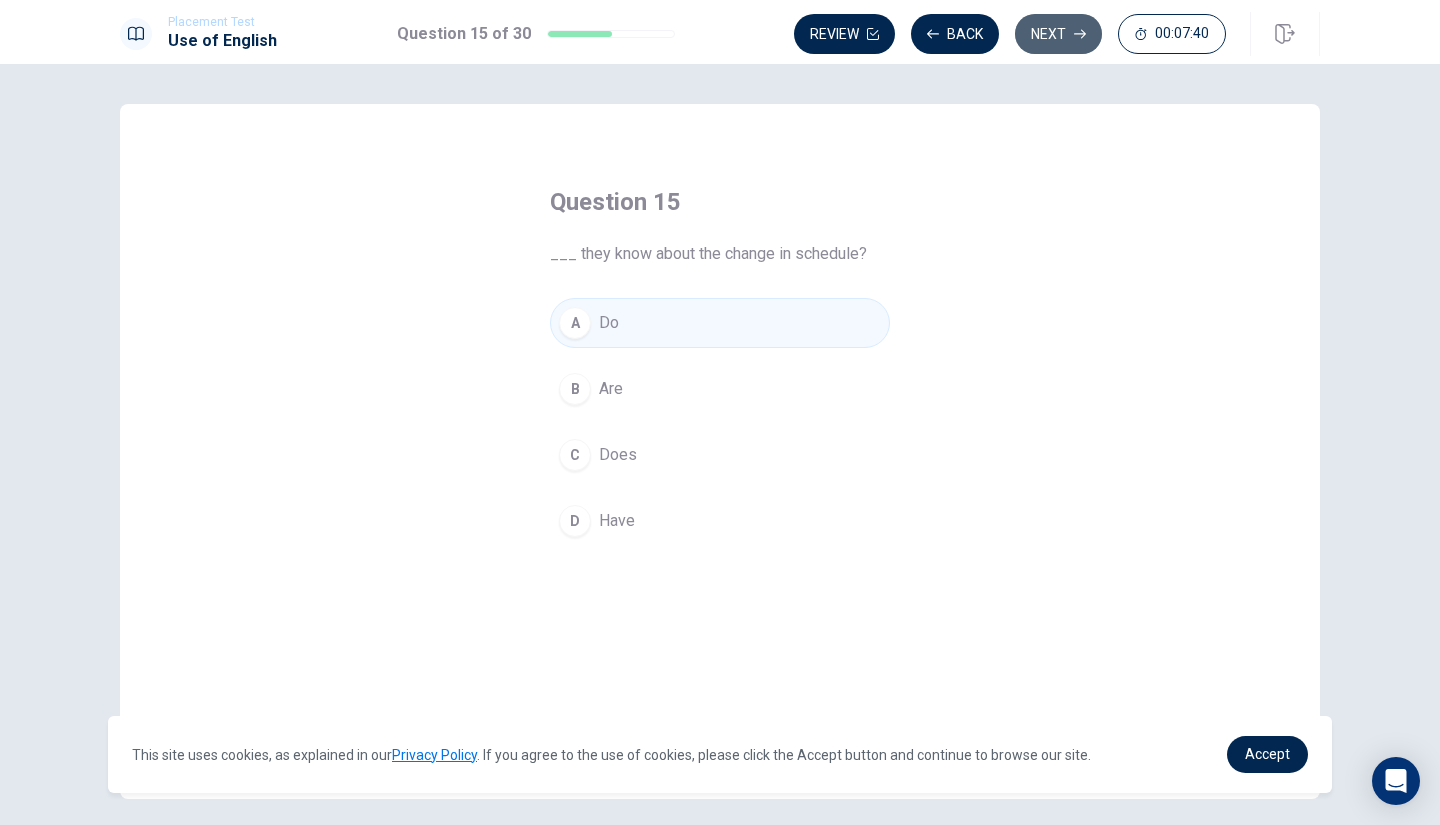 click on "Next" at bounding box center [1058, 34] 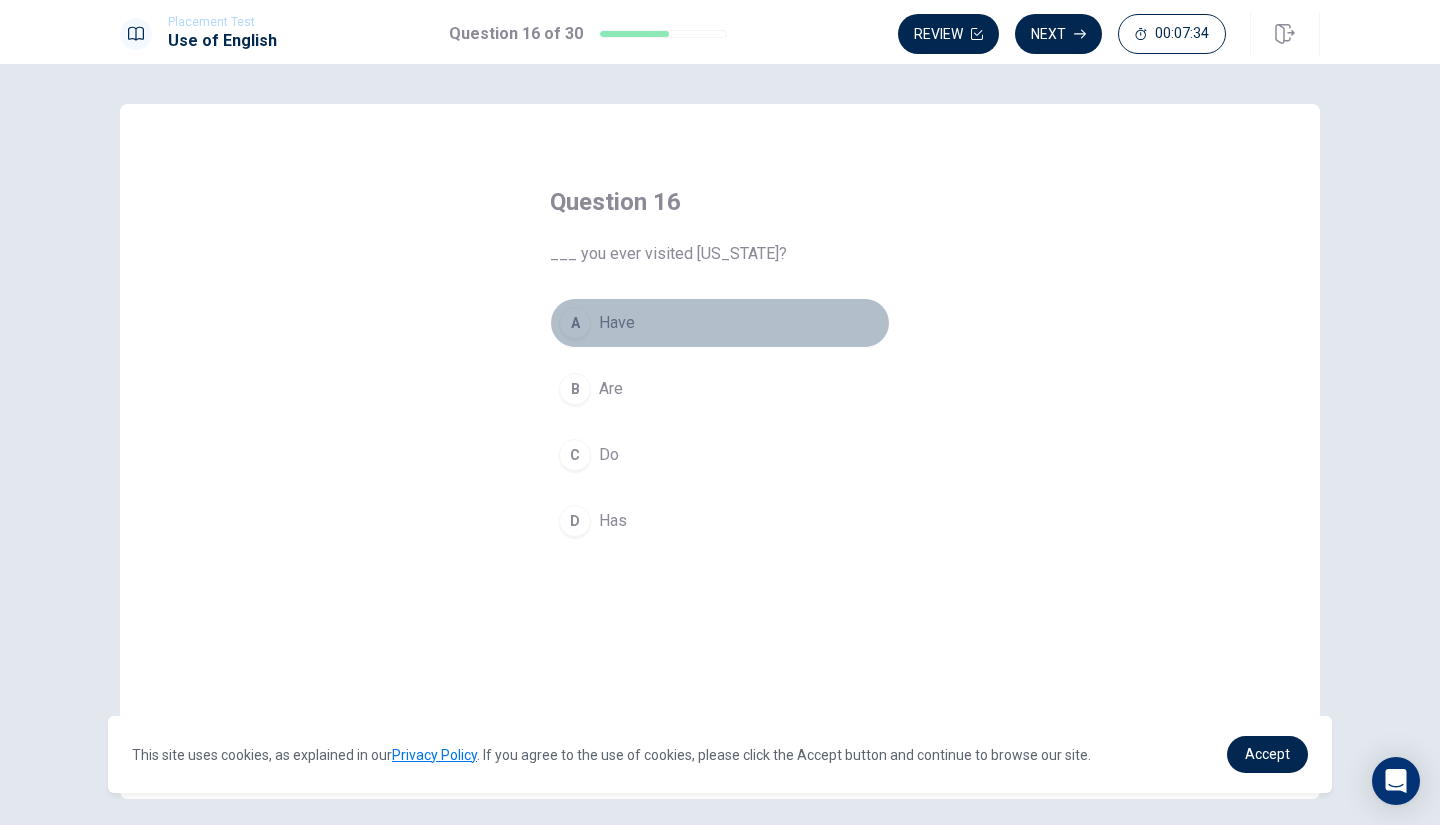 drag, startPoint x: 555, startPoint y: 334, endPoint x: 564, endPoint y: 329, distance: 10.29563 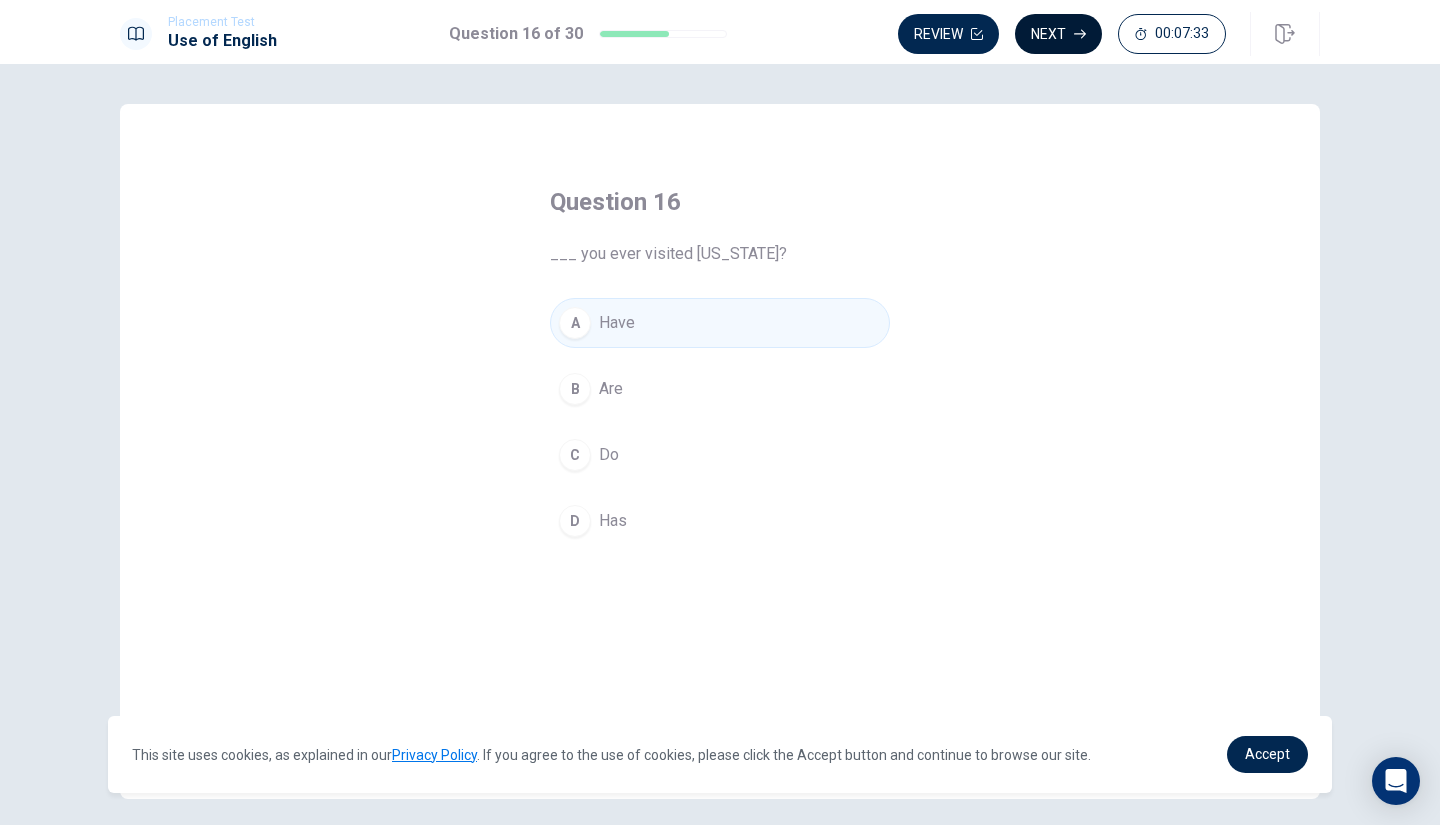 click on "Next" at bounding box center (1058, 34) 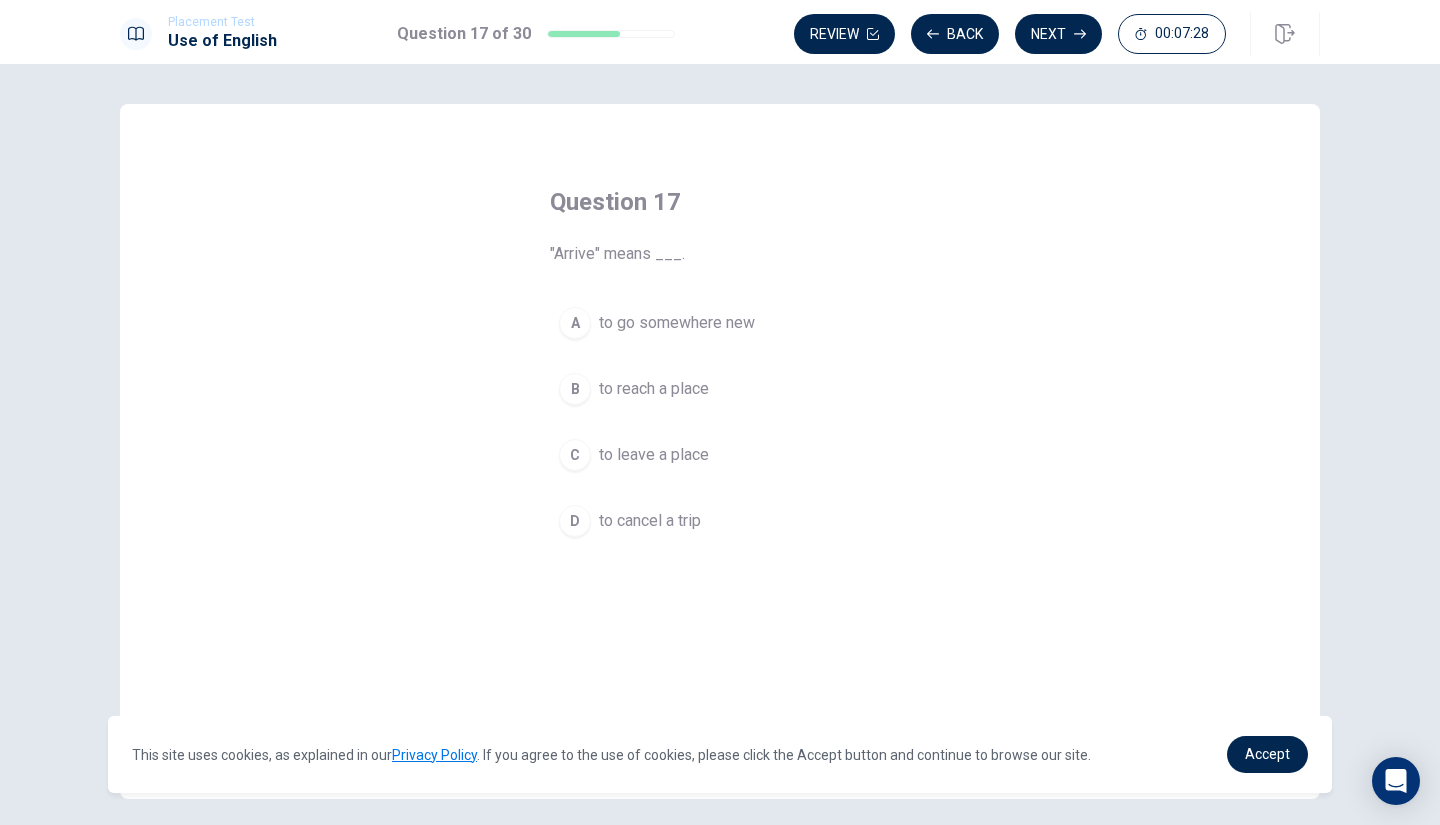 click on "B" at bounding box center [575, 389] 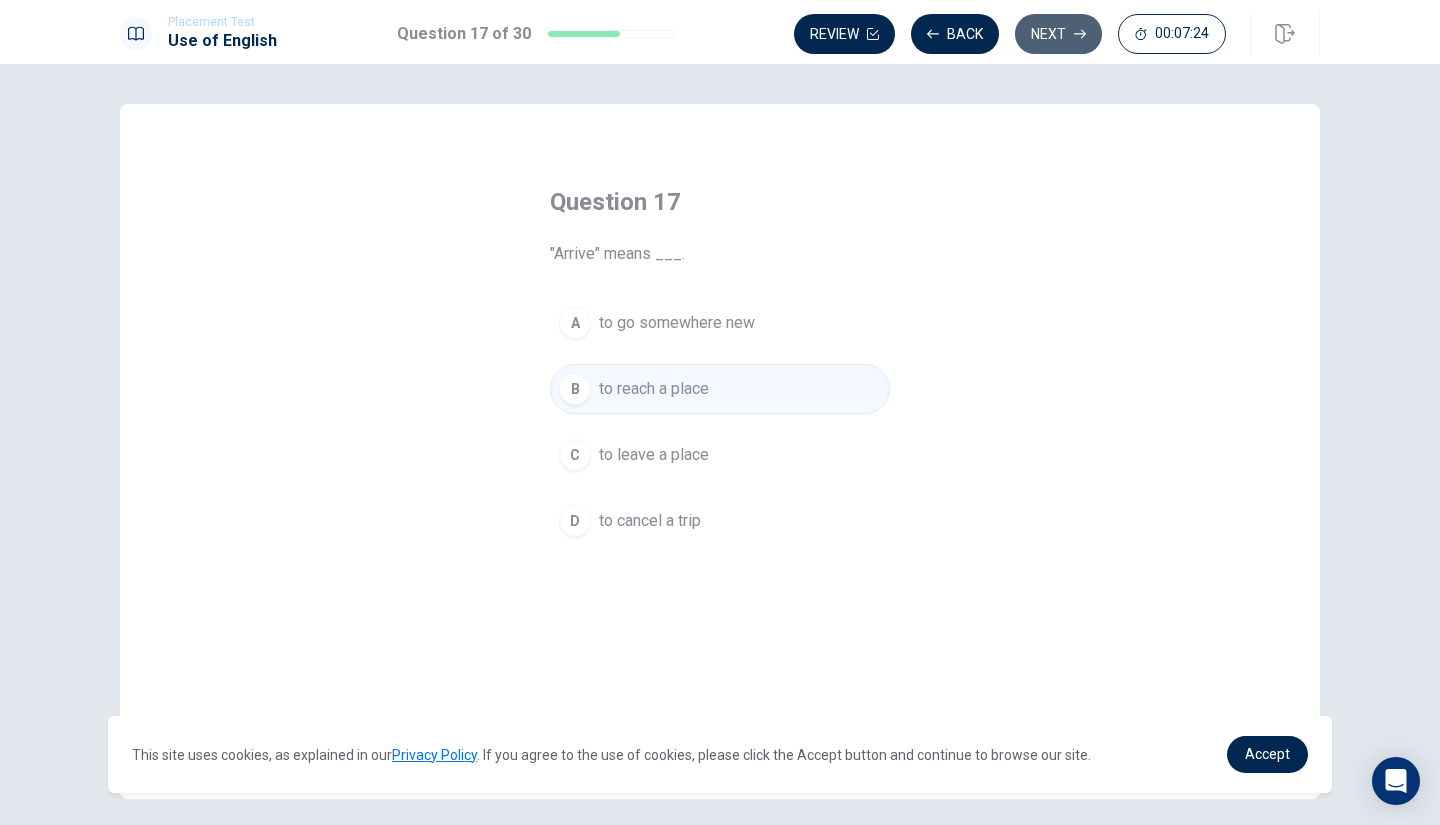 click on "Next" at bounding box center [1058, 34] 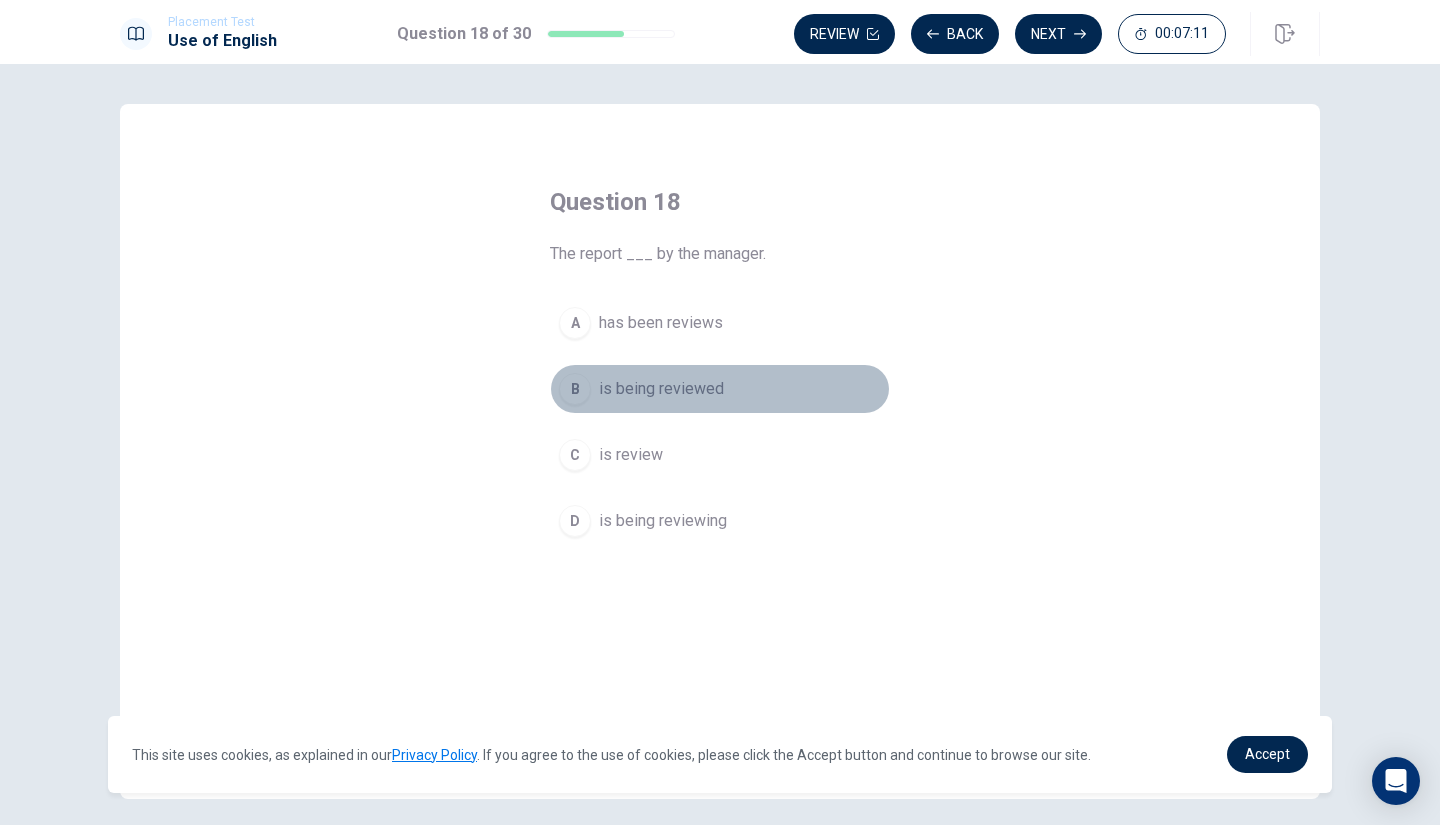 click on "B" at bounding box center (575, 389) 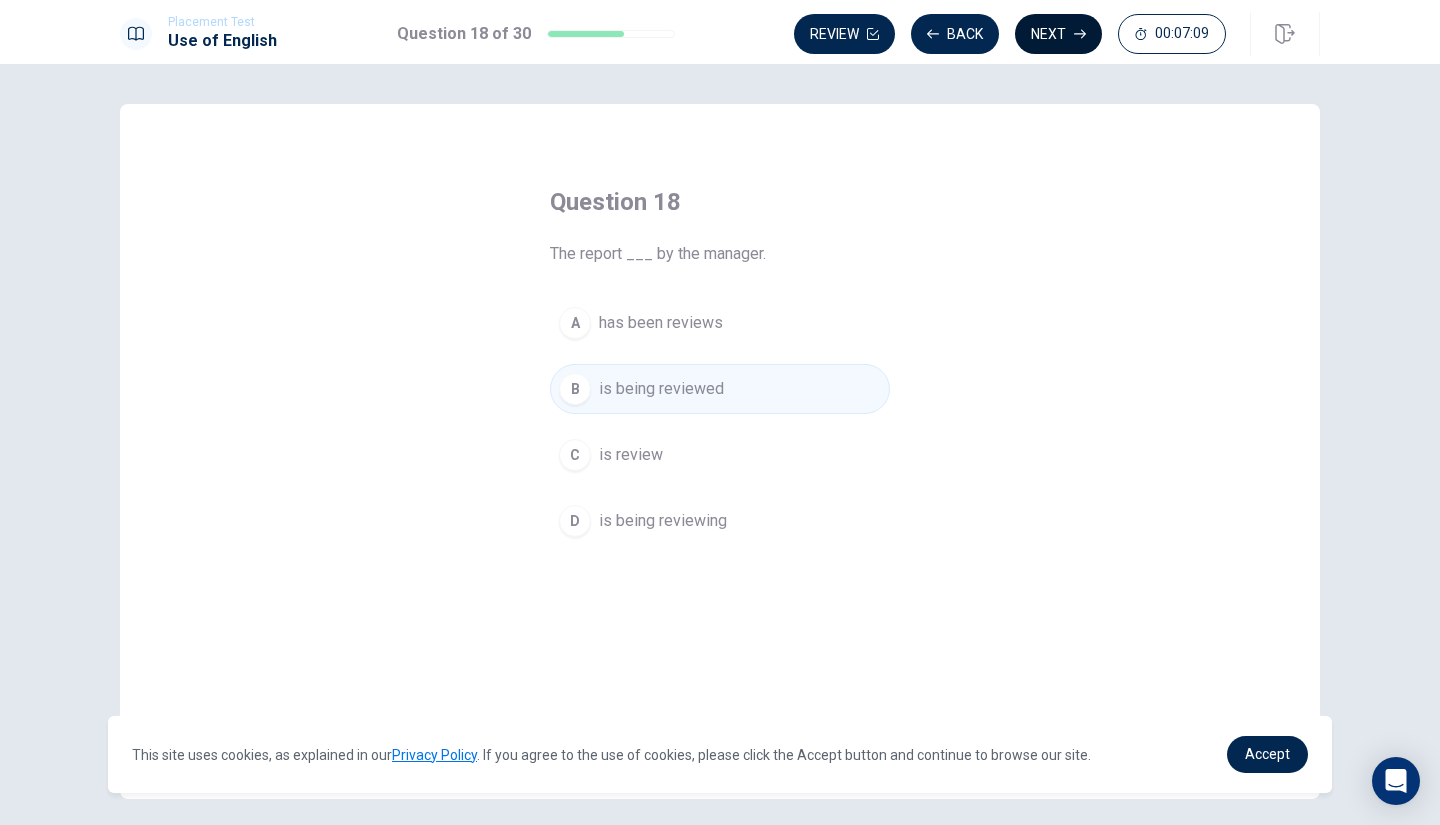 click on "Next" at bounding box center [1058, 34] 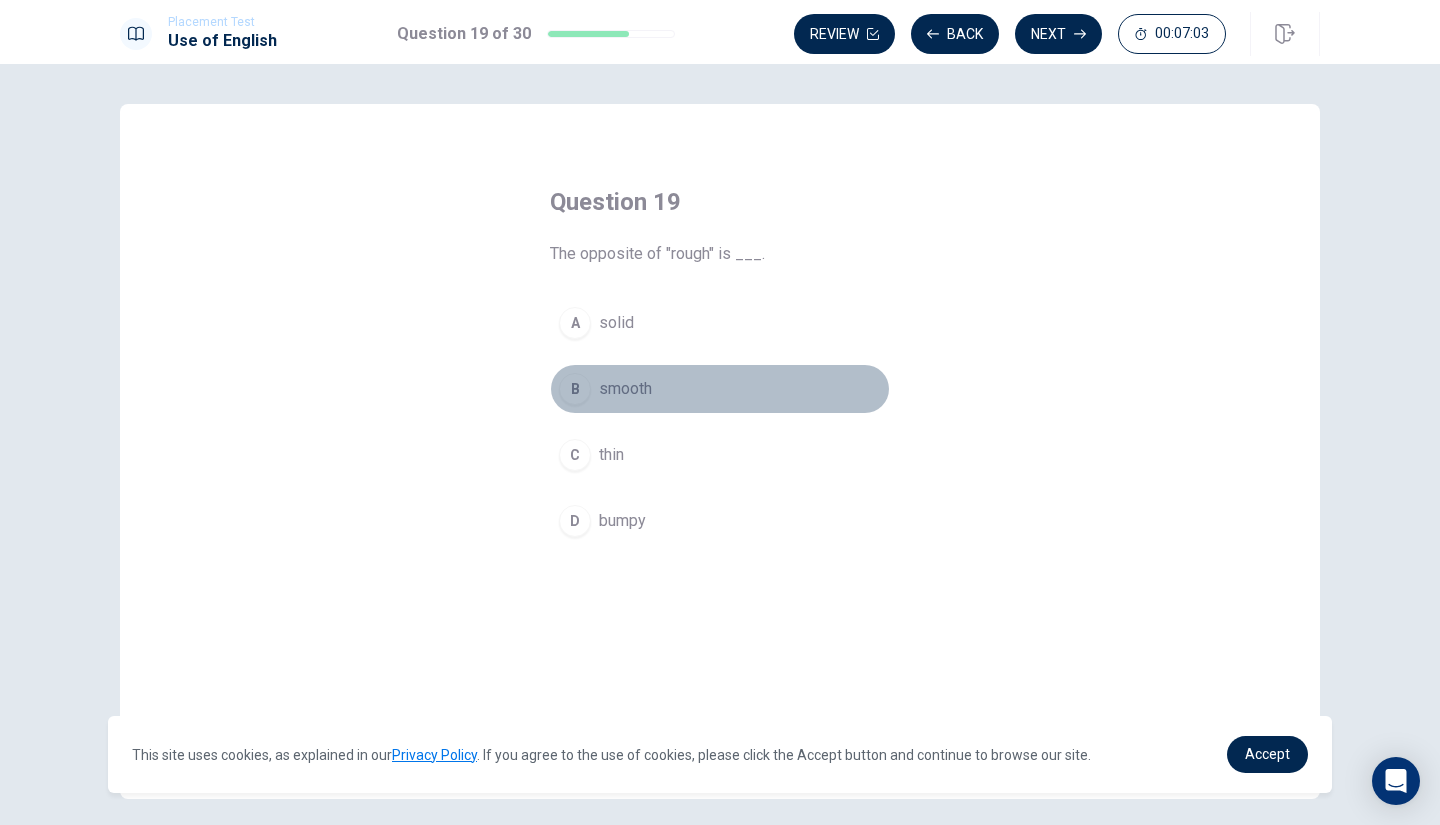 click on "B" at bounding box center (575, 389) 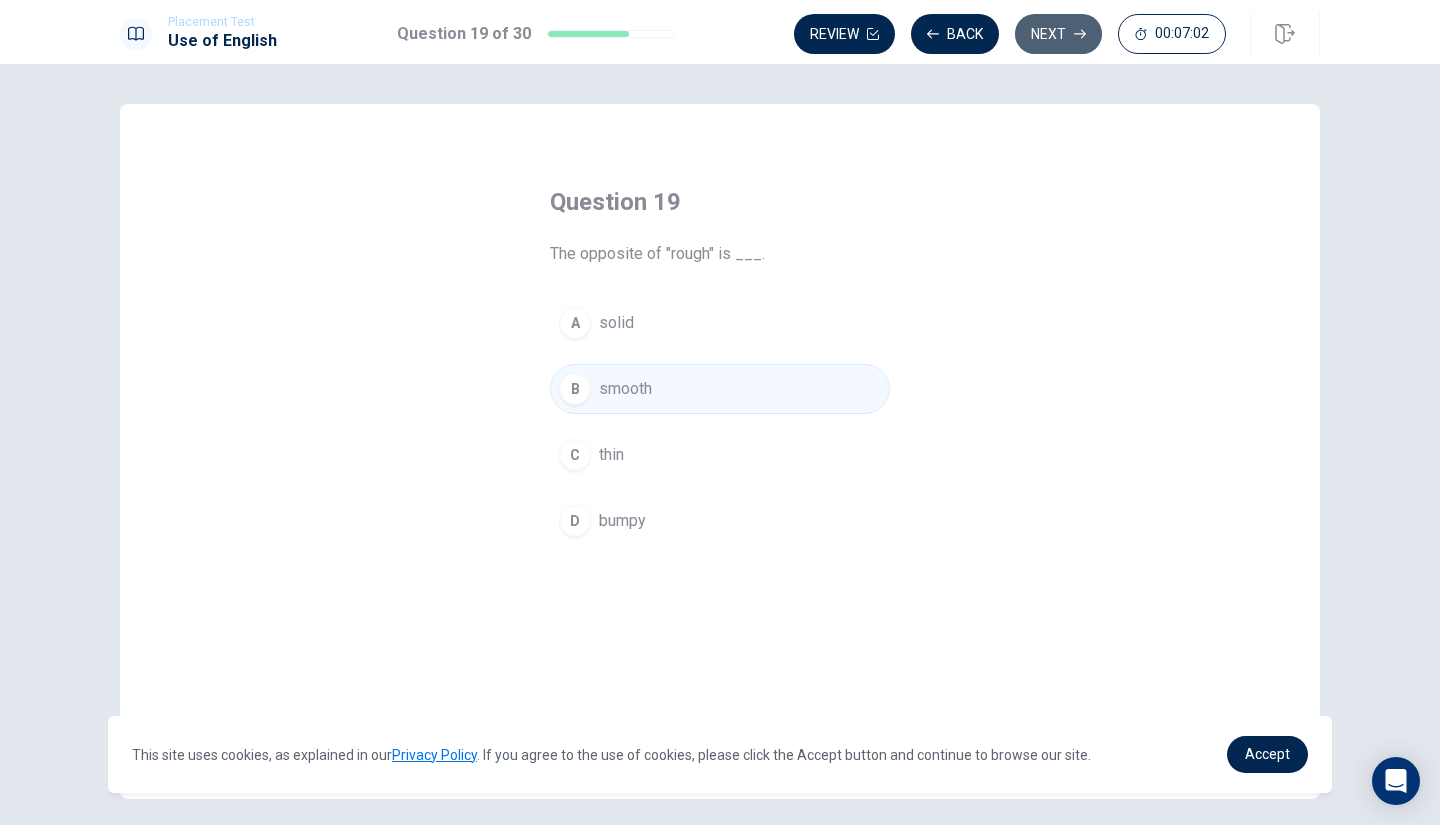 click on "Next" at bounding box center [1058, 34] 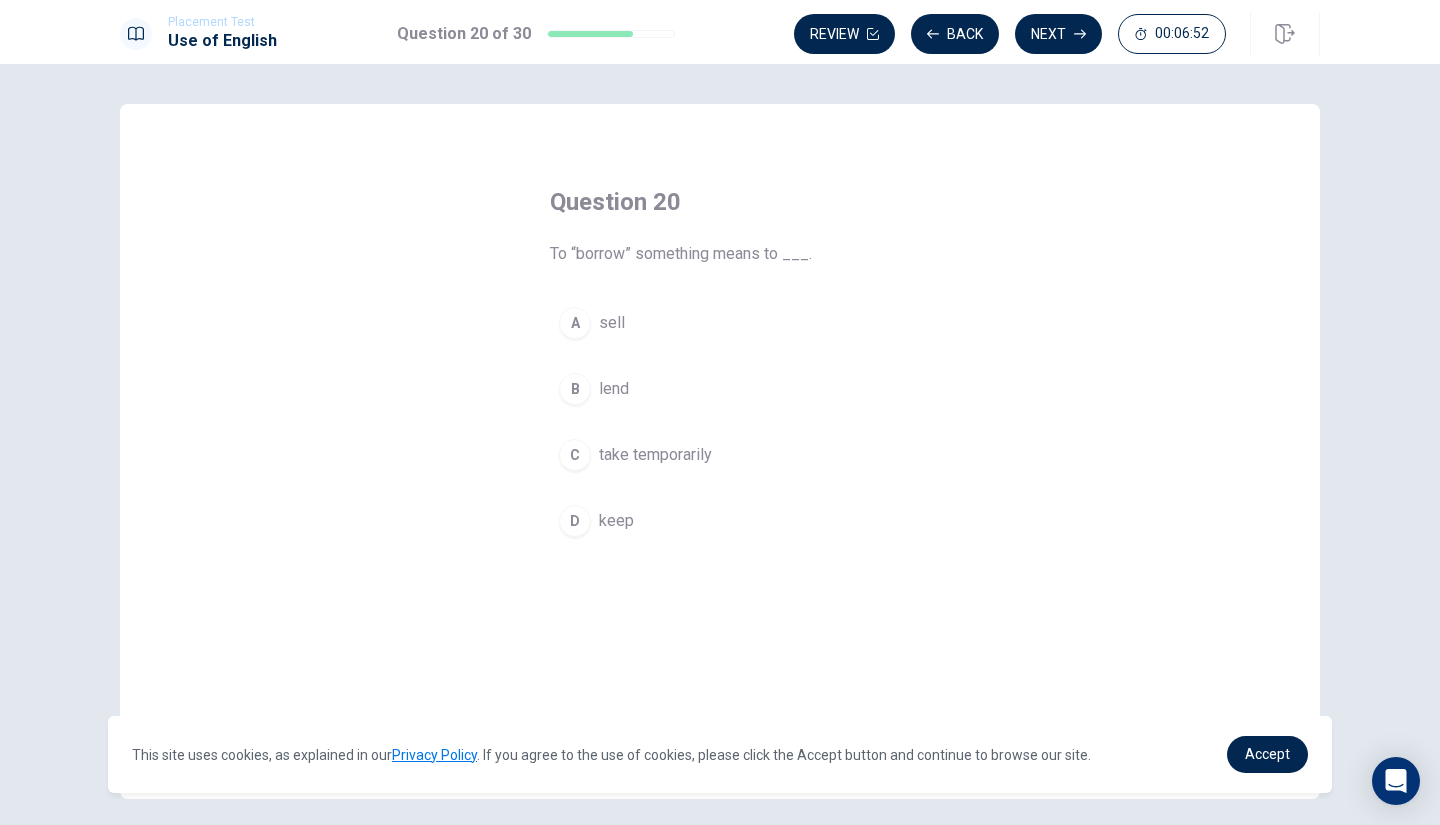 click on "B" at bounding box center [575, 389] 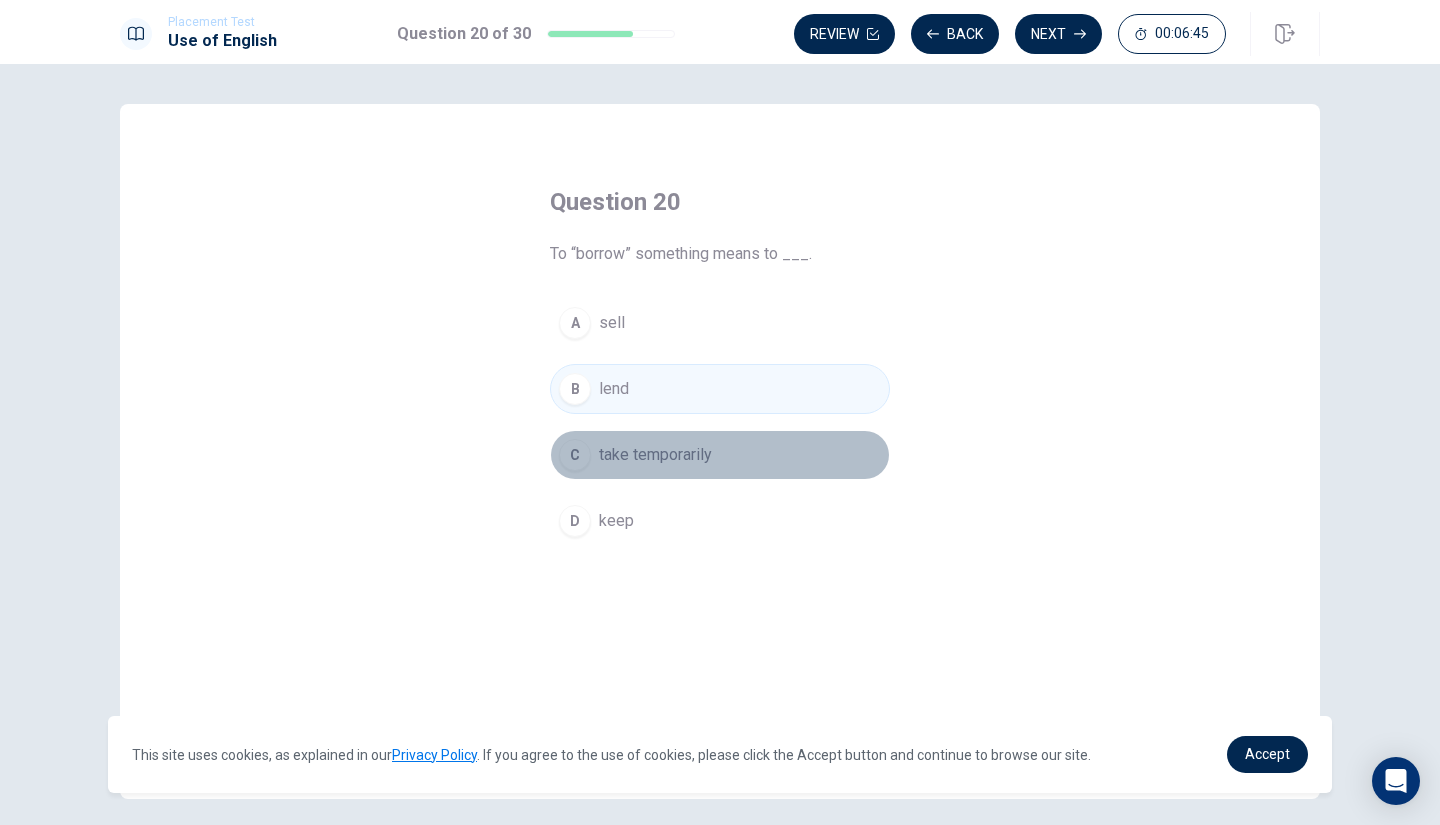 click on "take temporarily" at bounding box center (655, 455) 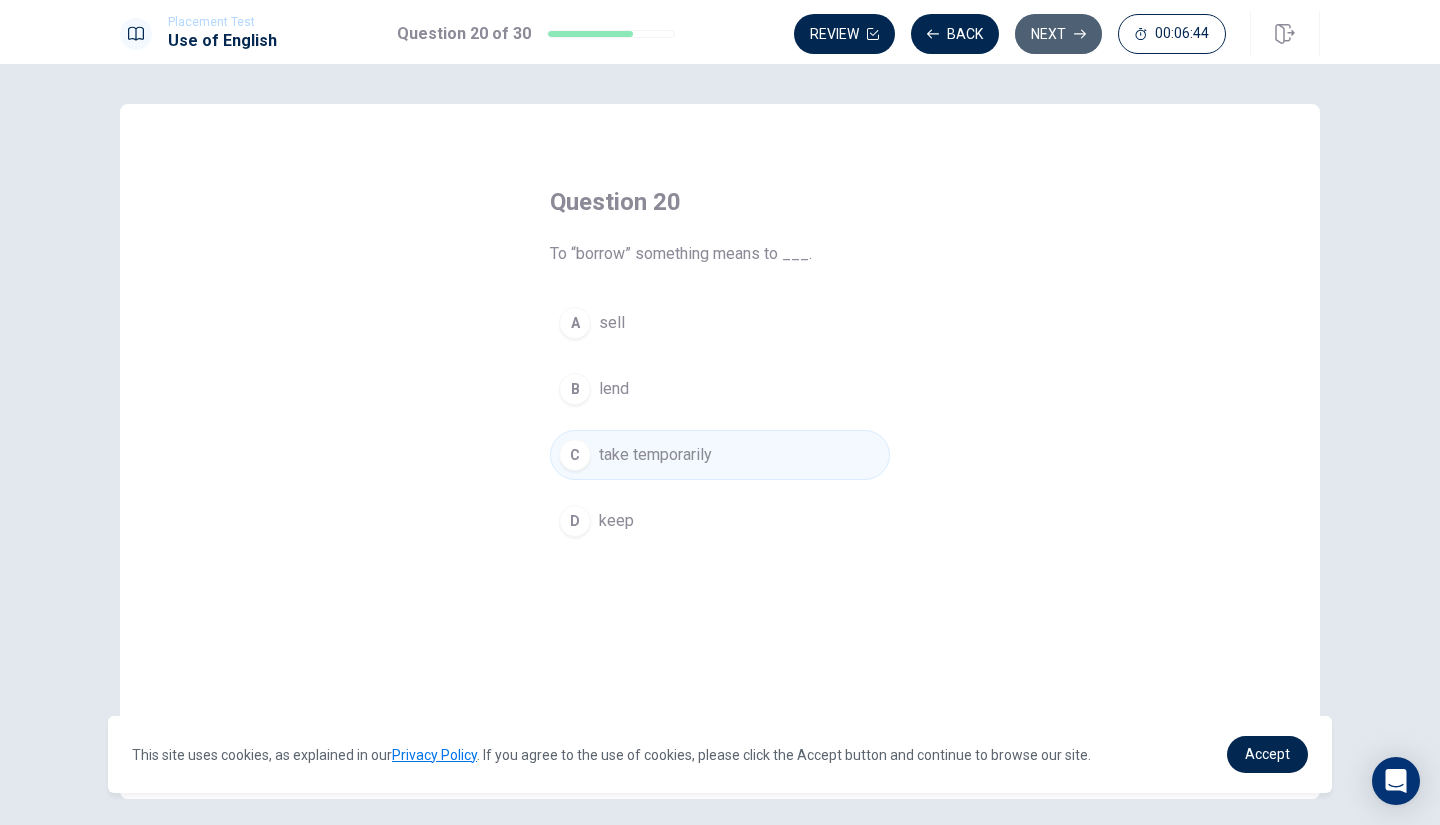 click on "Next" at bounding box center [1058, 34] 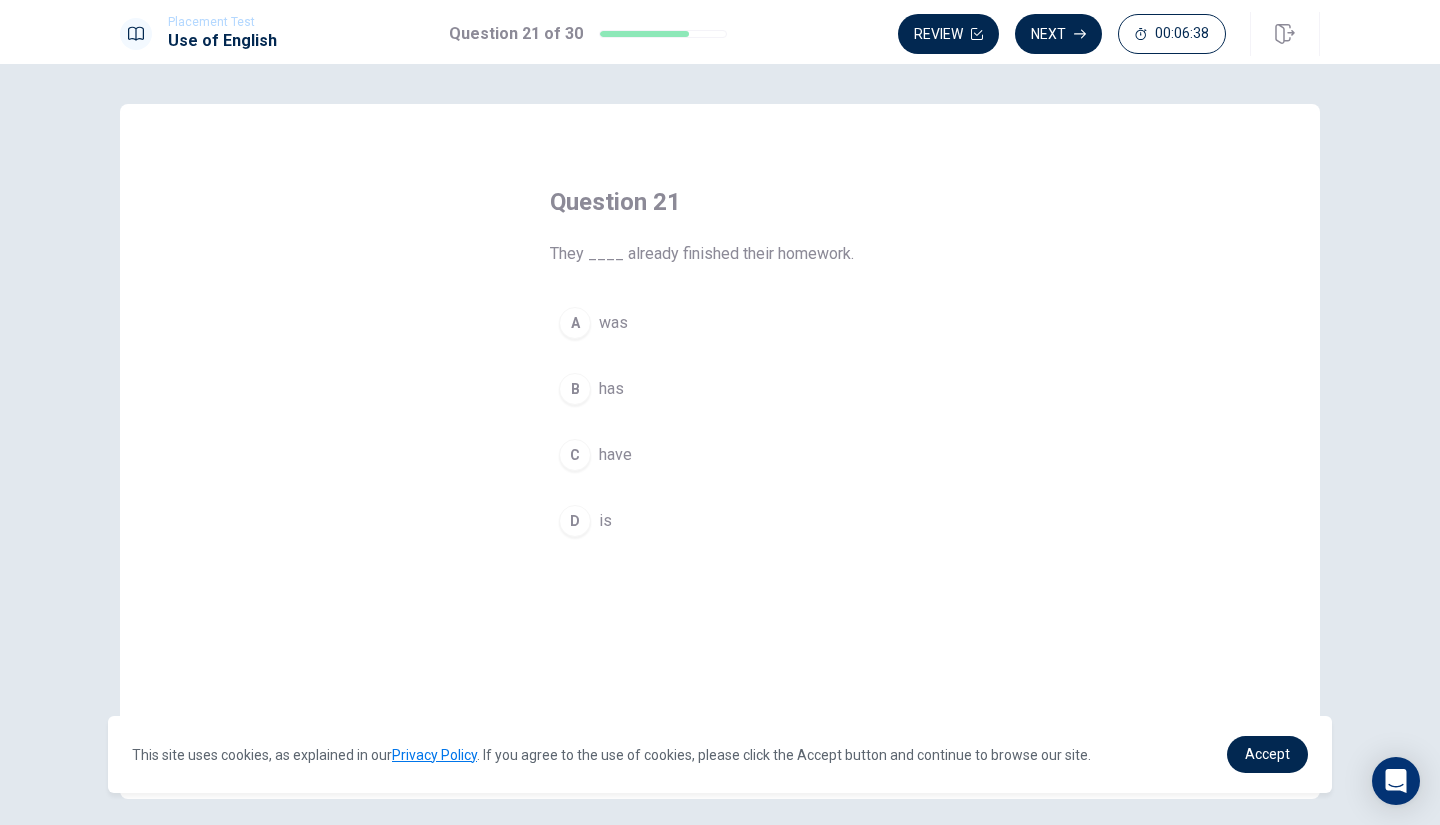 click on "B" at bounding box center [575, 389] 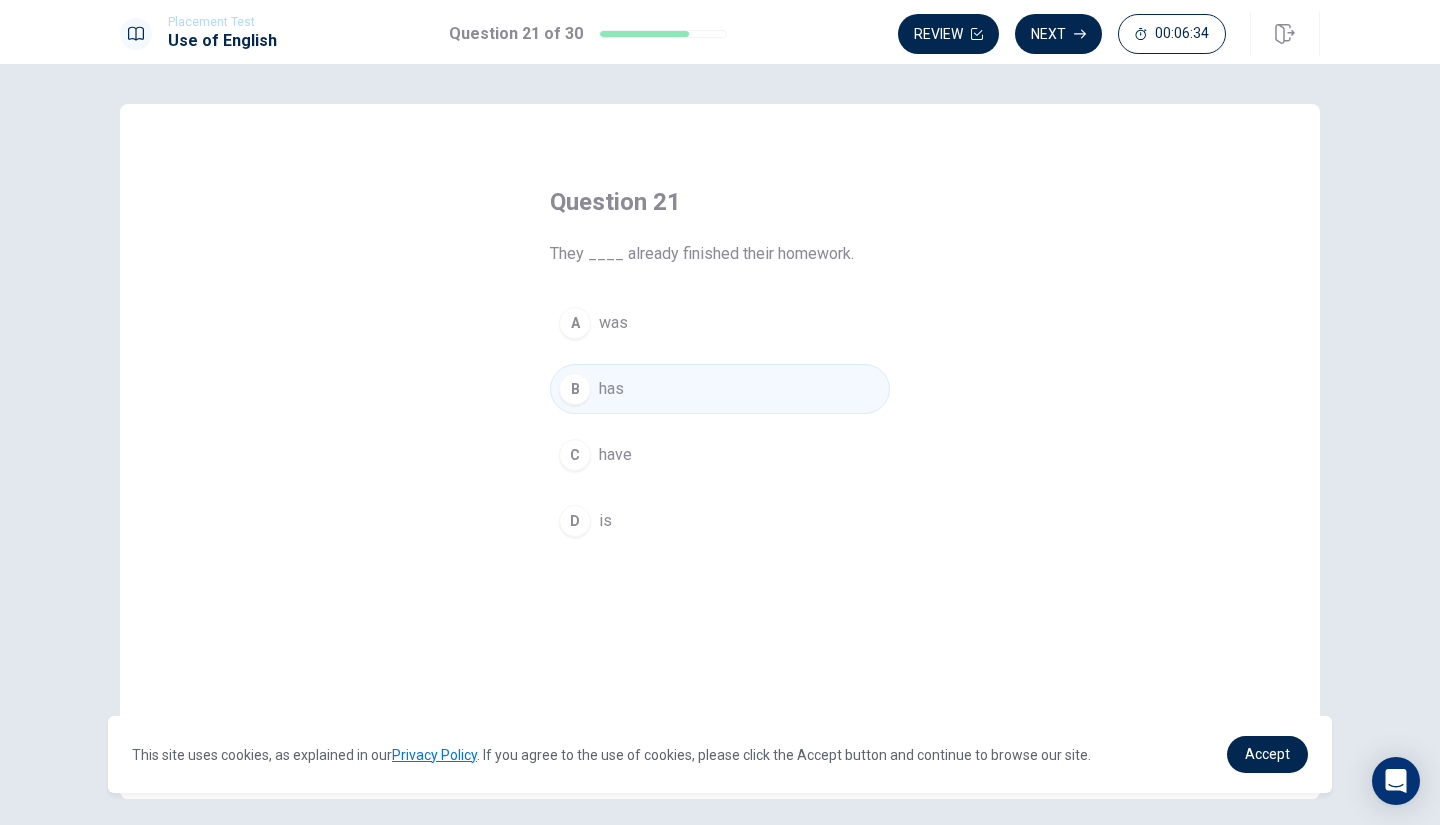 click on "have" at bounding box center (615, 455) 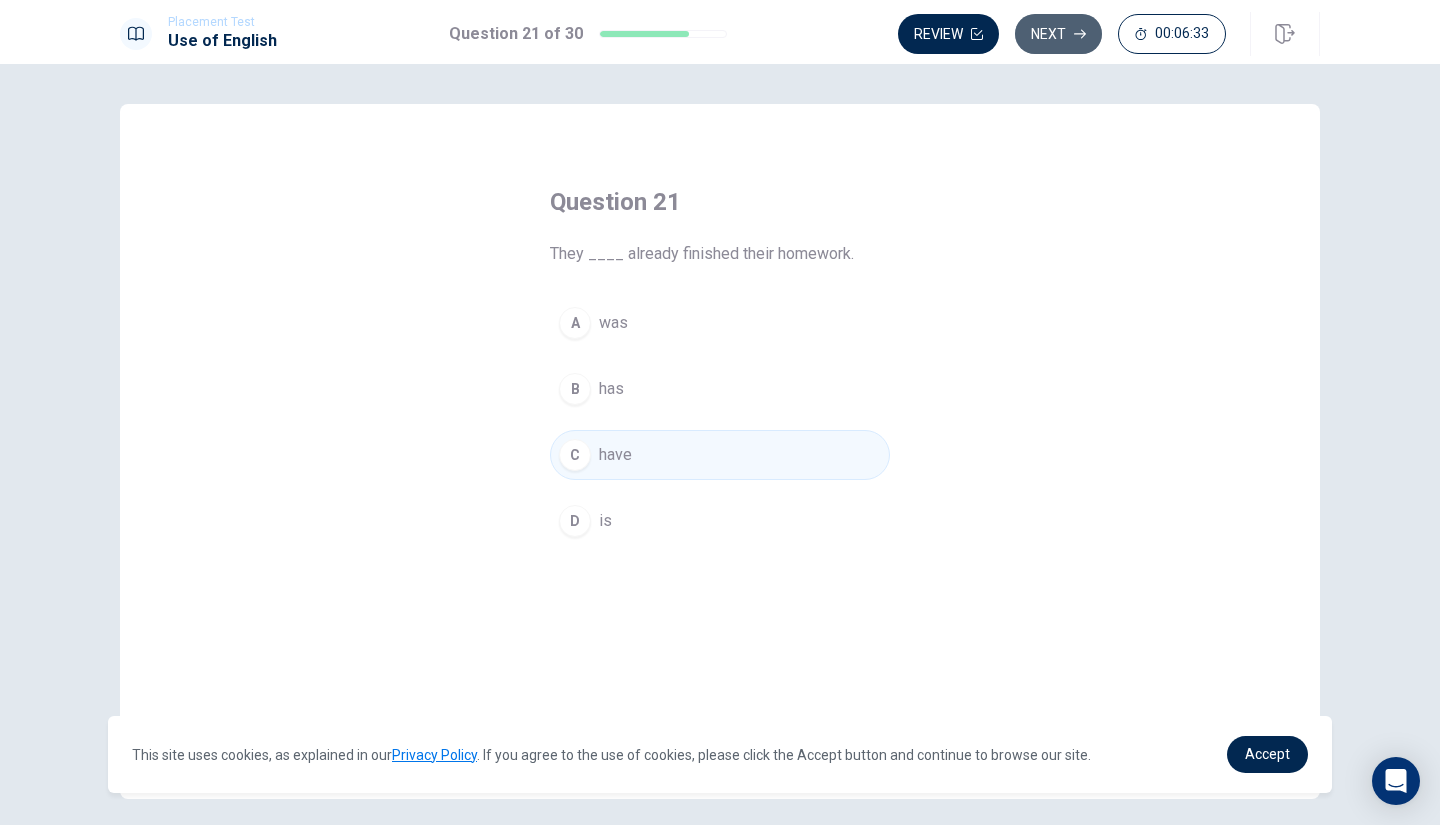 click on "Next" at bounding box center [1058, 34] 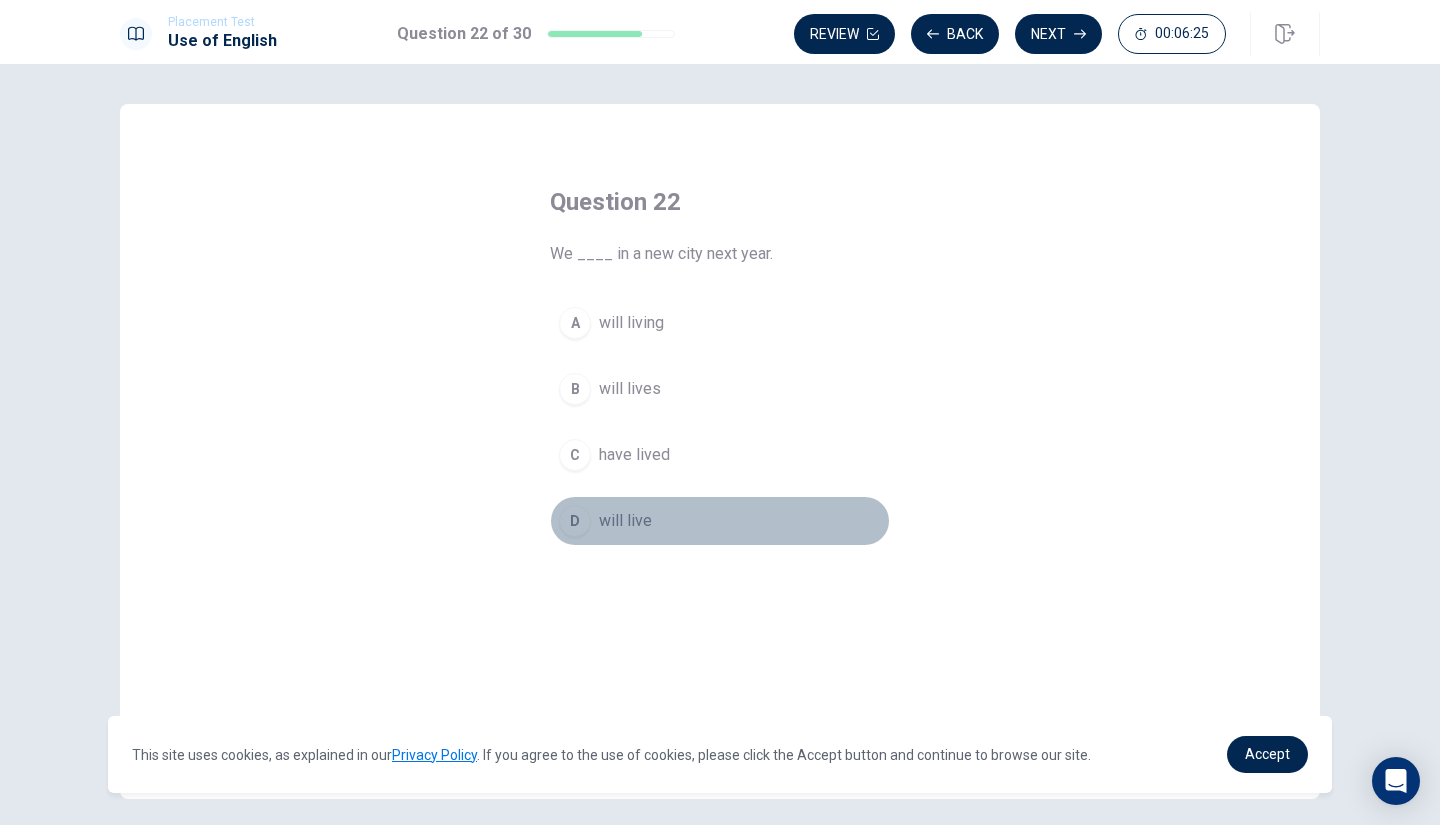 click on "D will live" at bounding box center (720, 521) 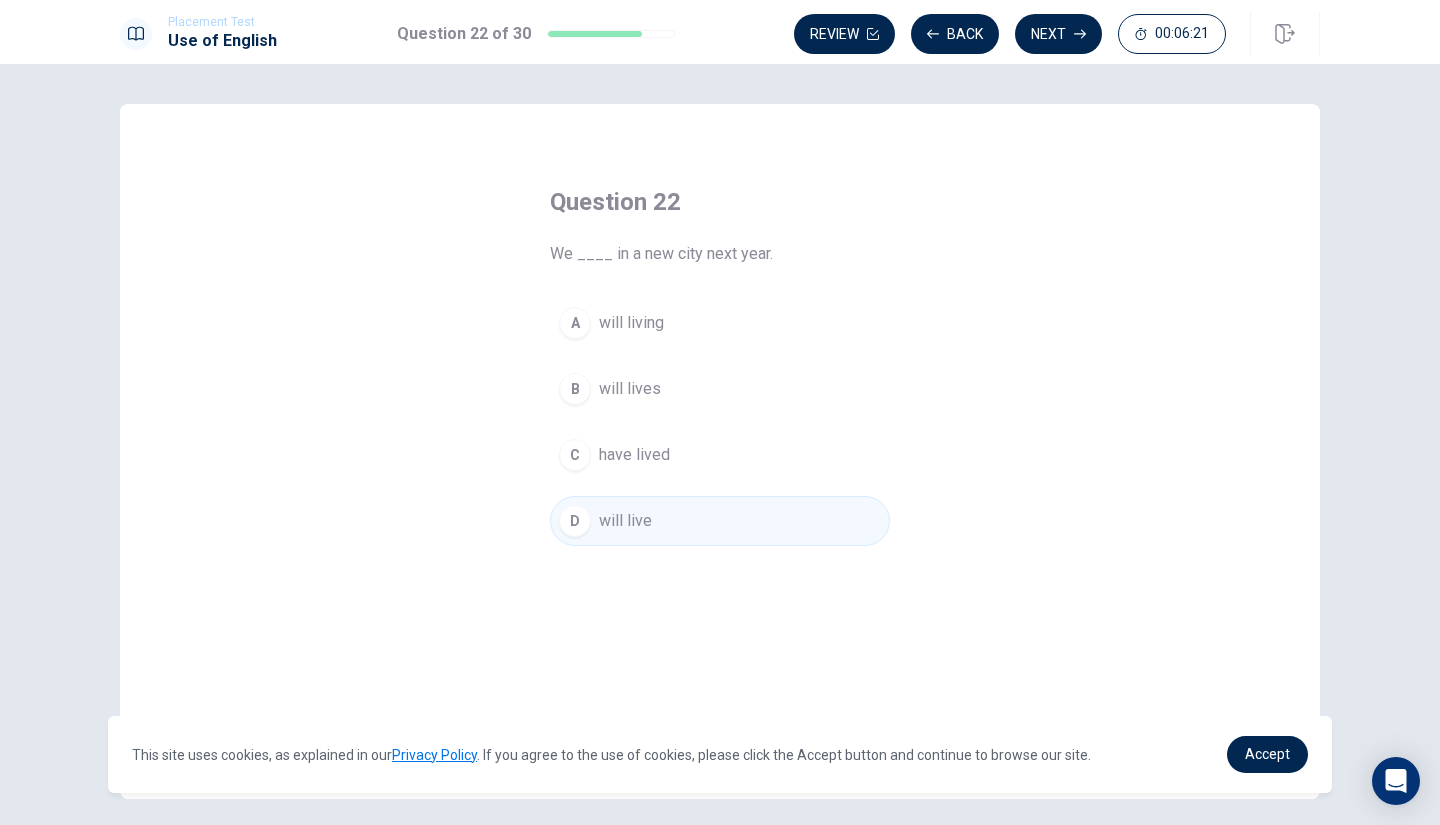 click on "Next" at bounding box center [1058, 34] 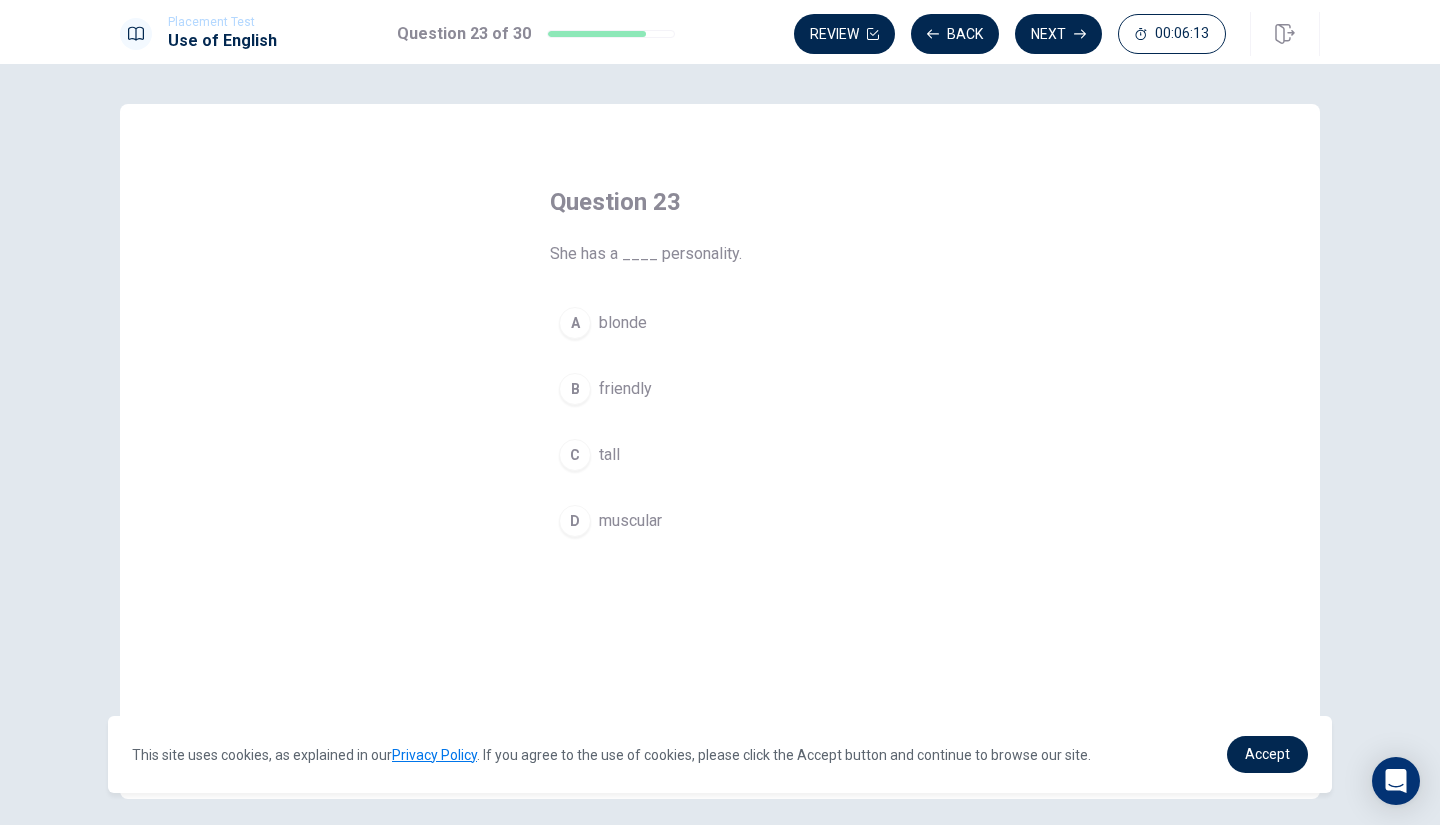 click on "friendly" at bounding box center (625, 389) 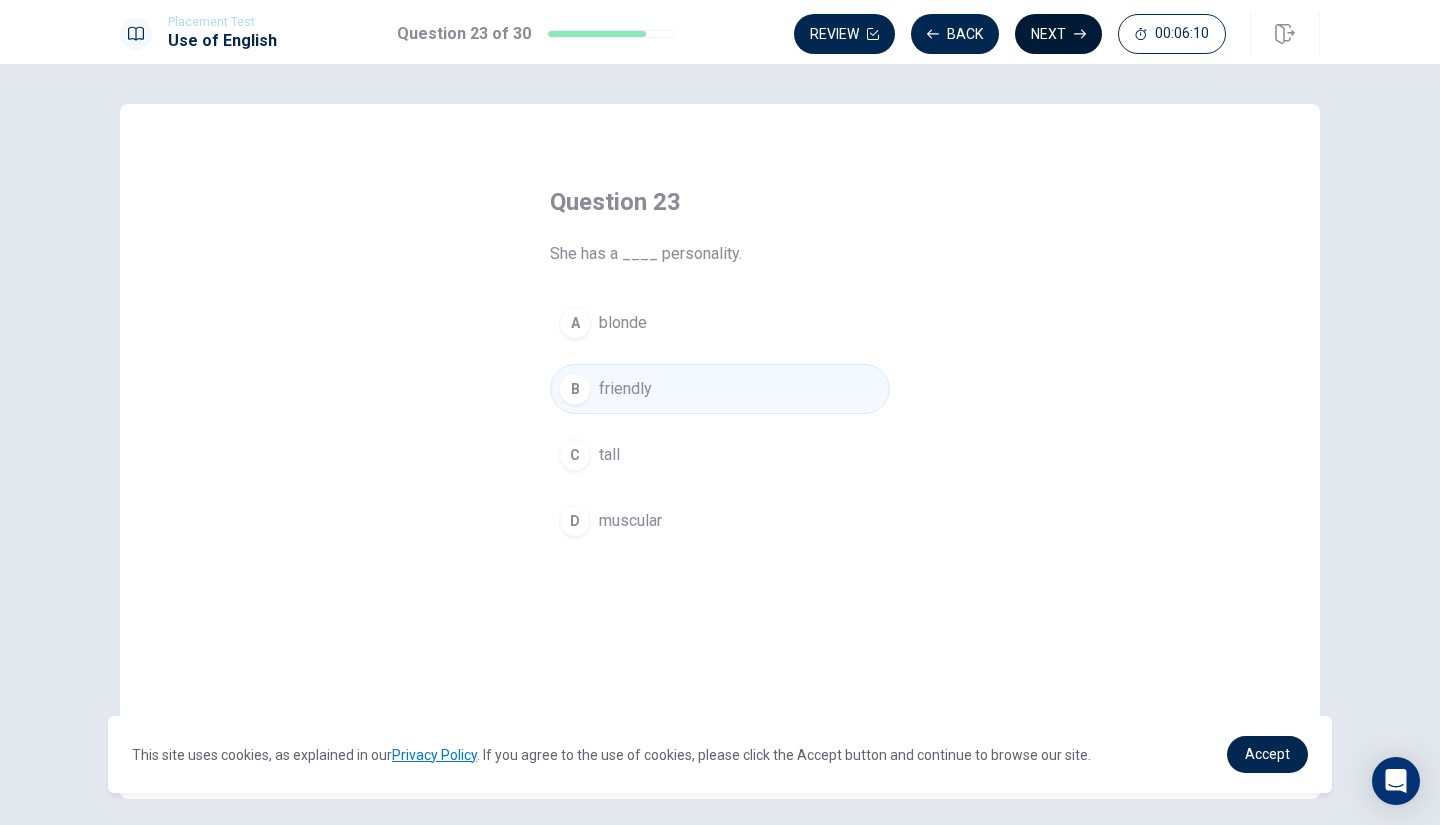 click on "Next" at bounding box center (1058, 34) 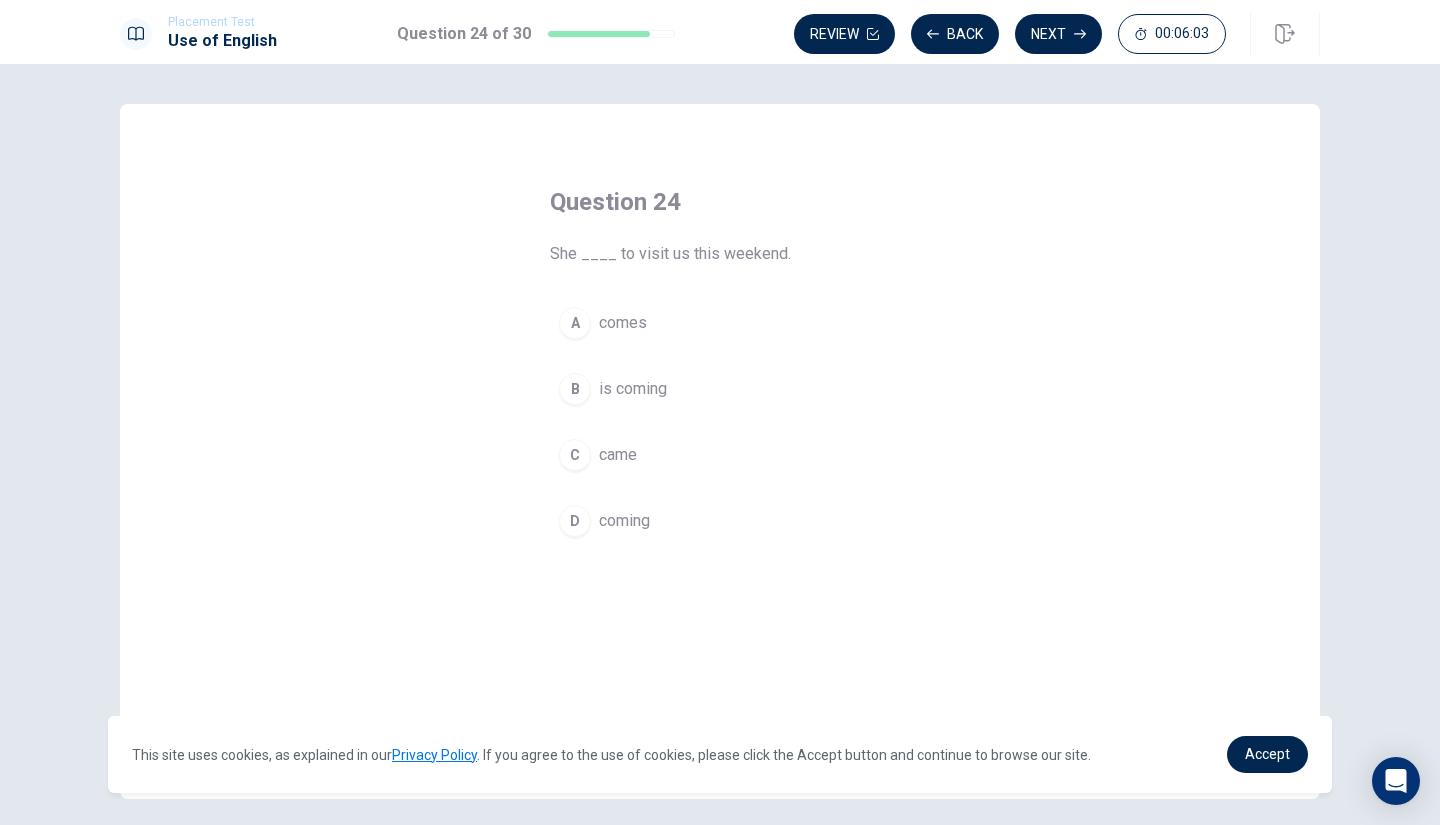 click on "is coming" at bounding box center (633, 389) 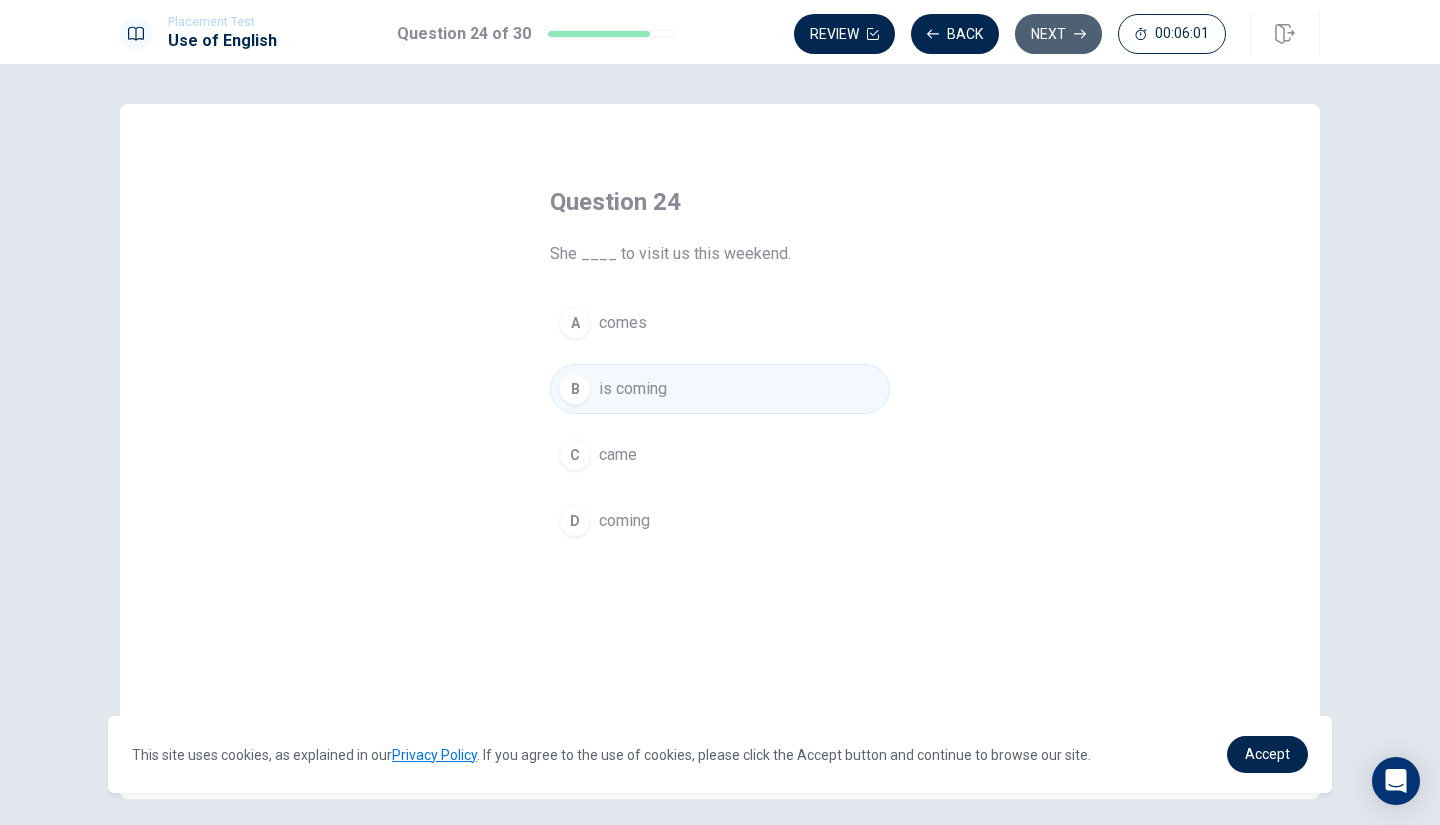 click on "Next" at bounding box center [1058, 34] 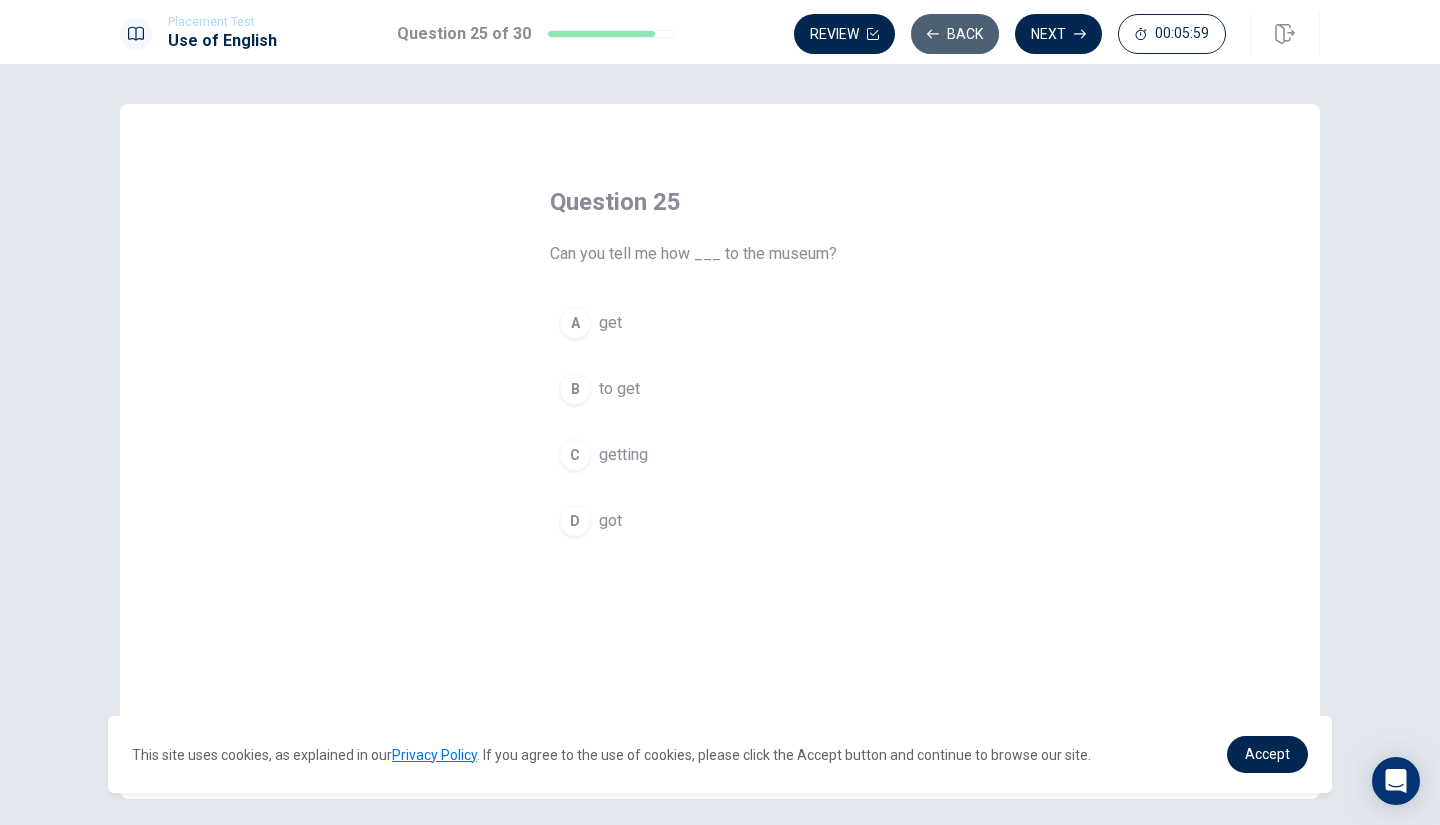 click on "Back" at bounding box center (955, 34) 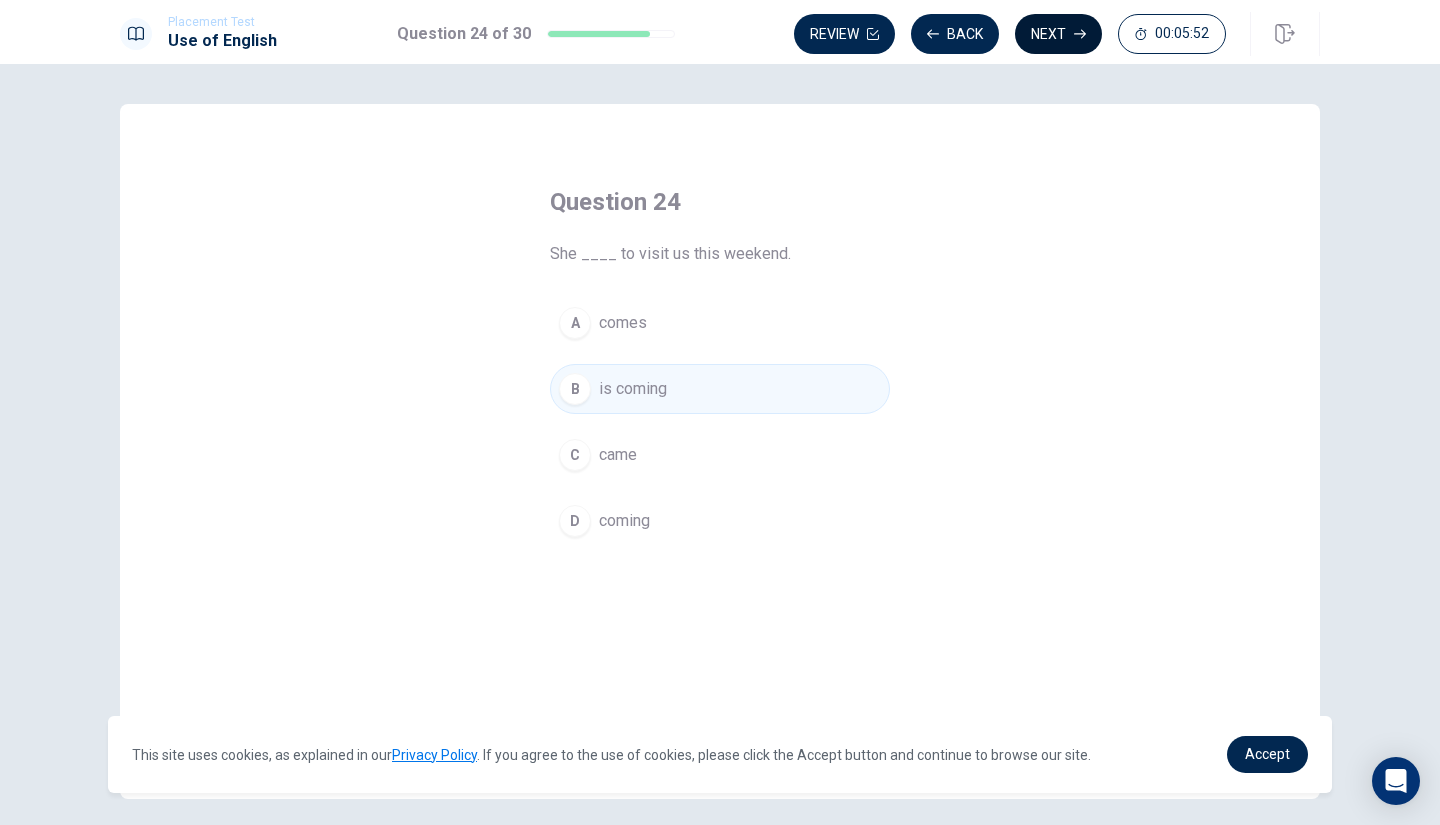 click on "Next" at bounding box center [1058, 34] 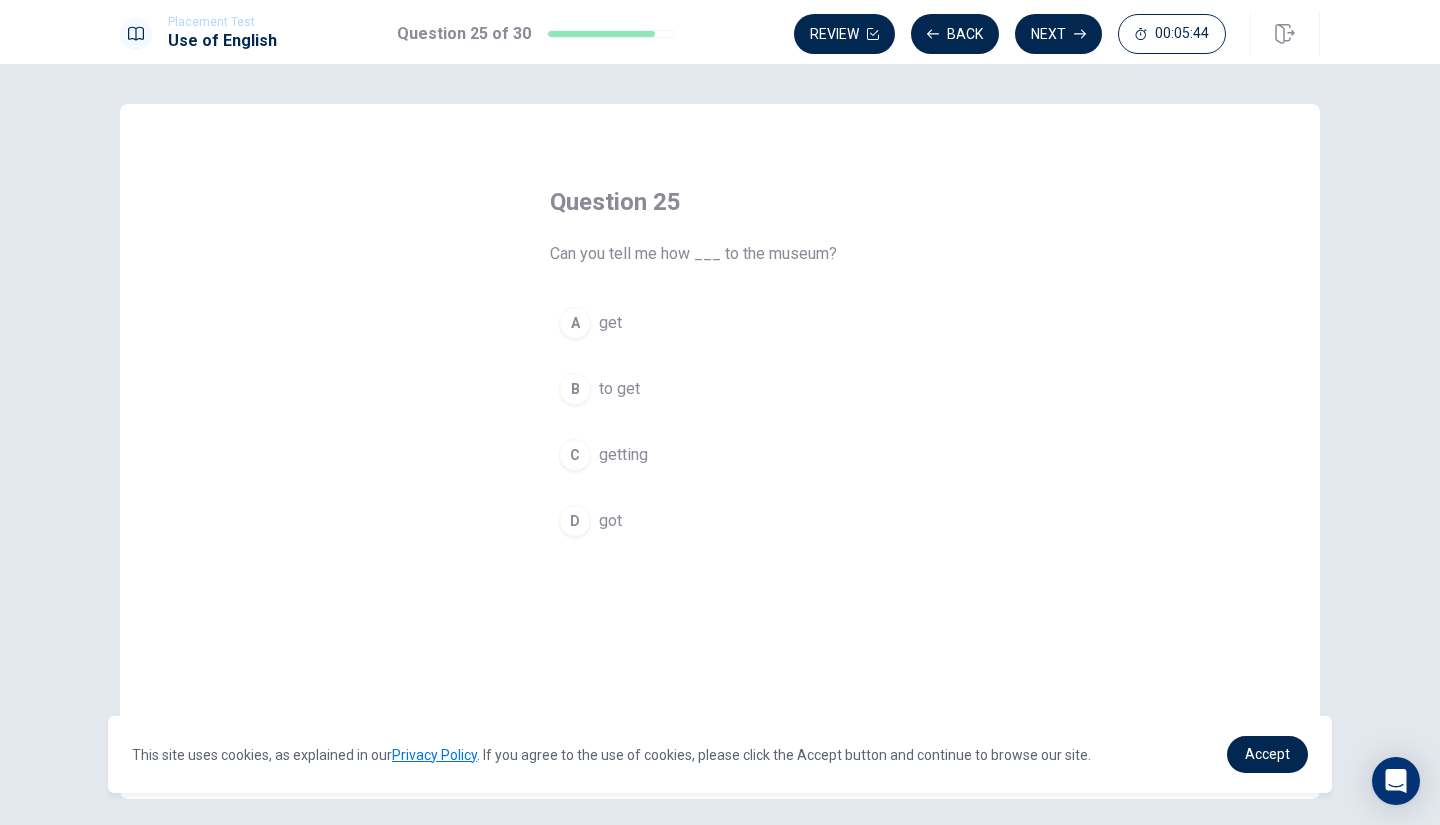 click on "B" at bounding box center [575, 389] 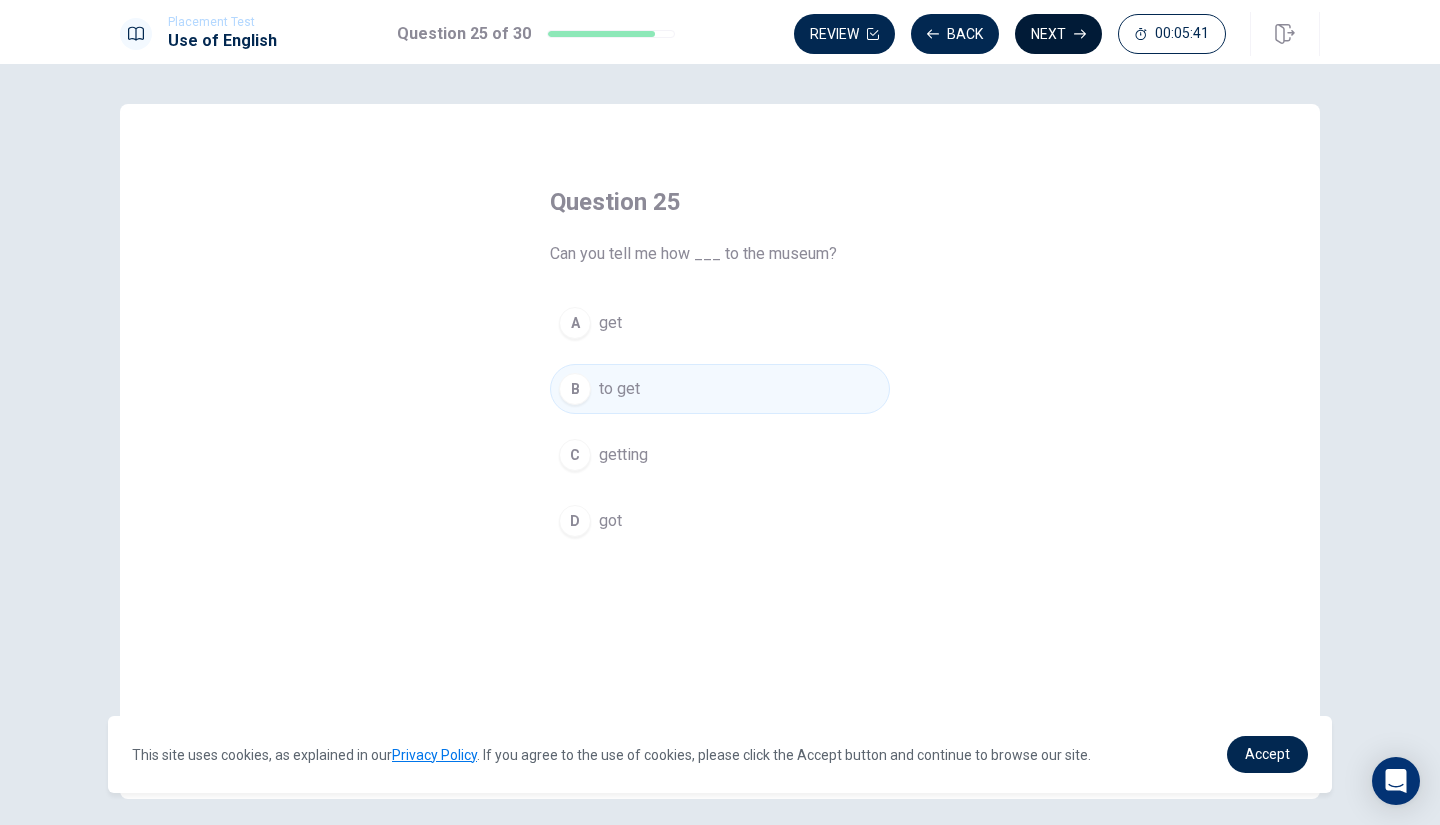 click on "Next" at bounding box center (1058, 34) 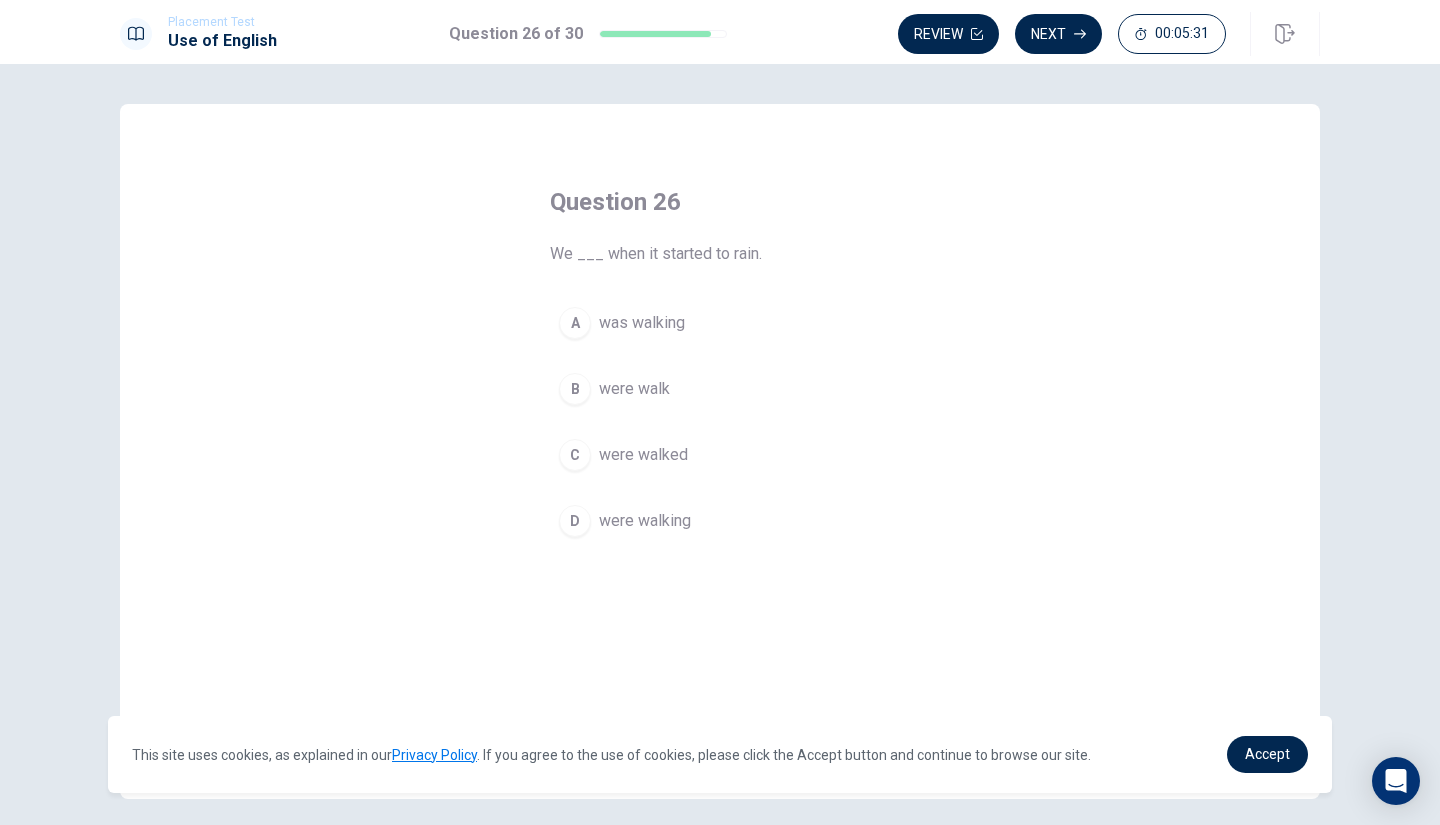 click on "D" at bounding box center [575, 521] 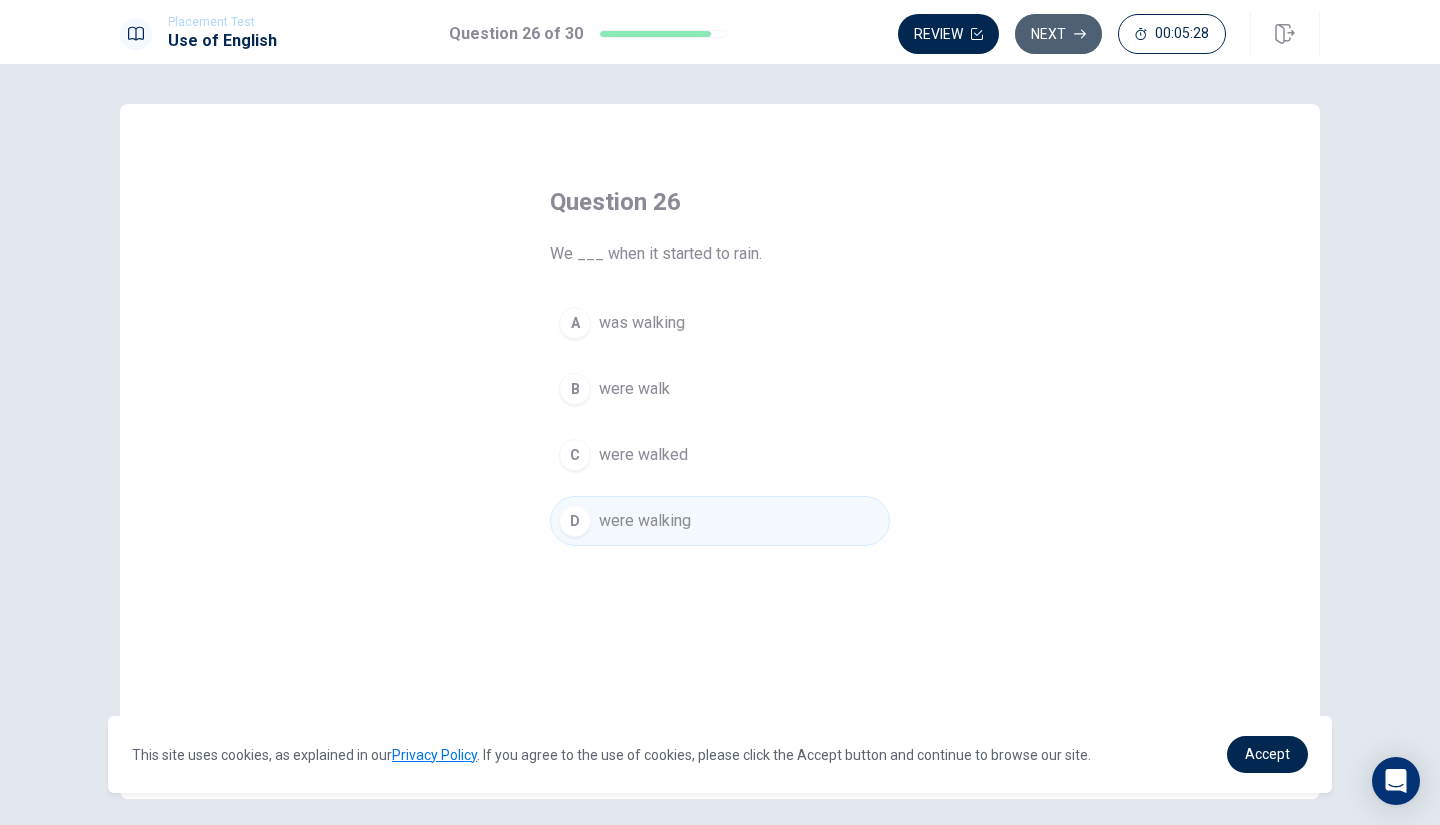 click on "Next" at bounding box center [1058, 34] 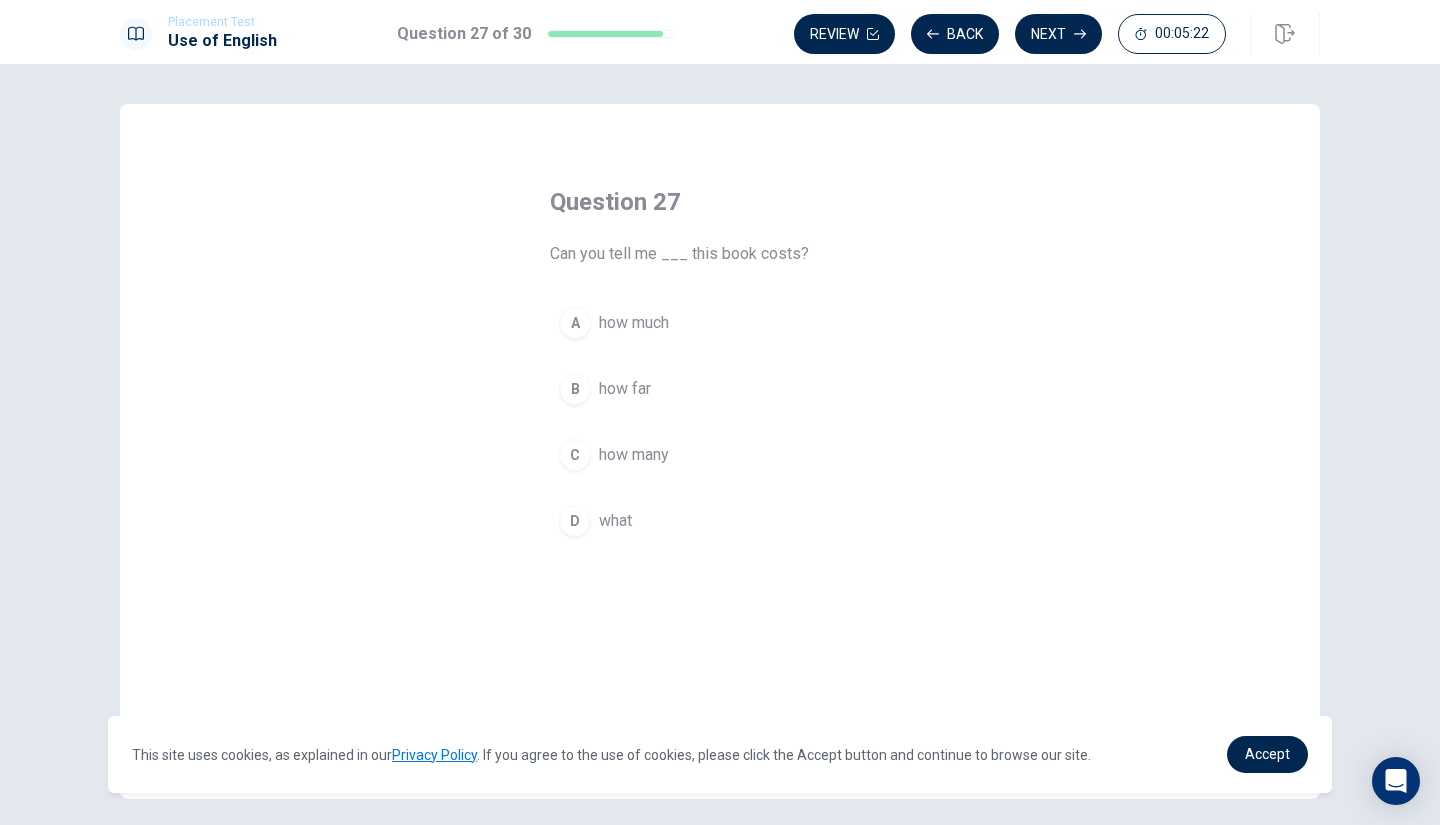 click on "A" at bounding box center (575, 323) 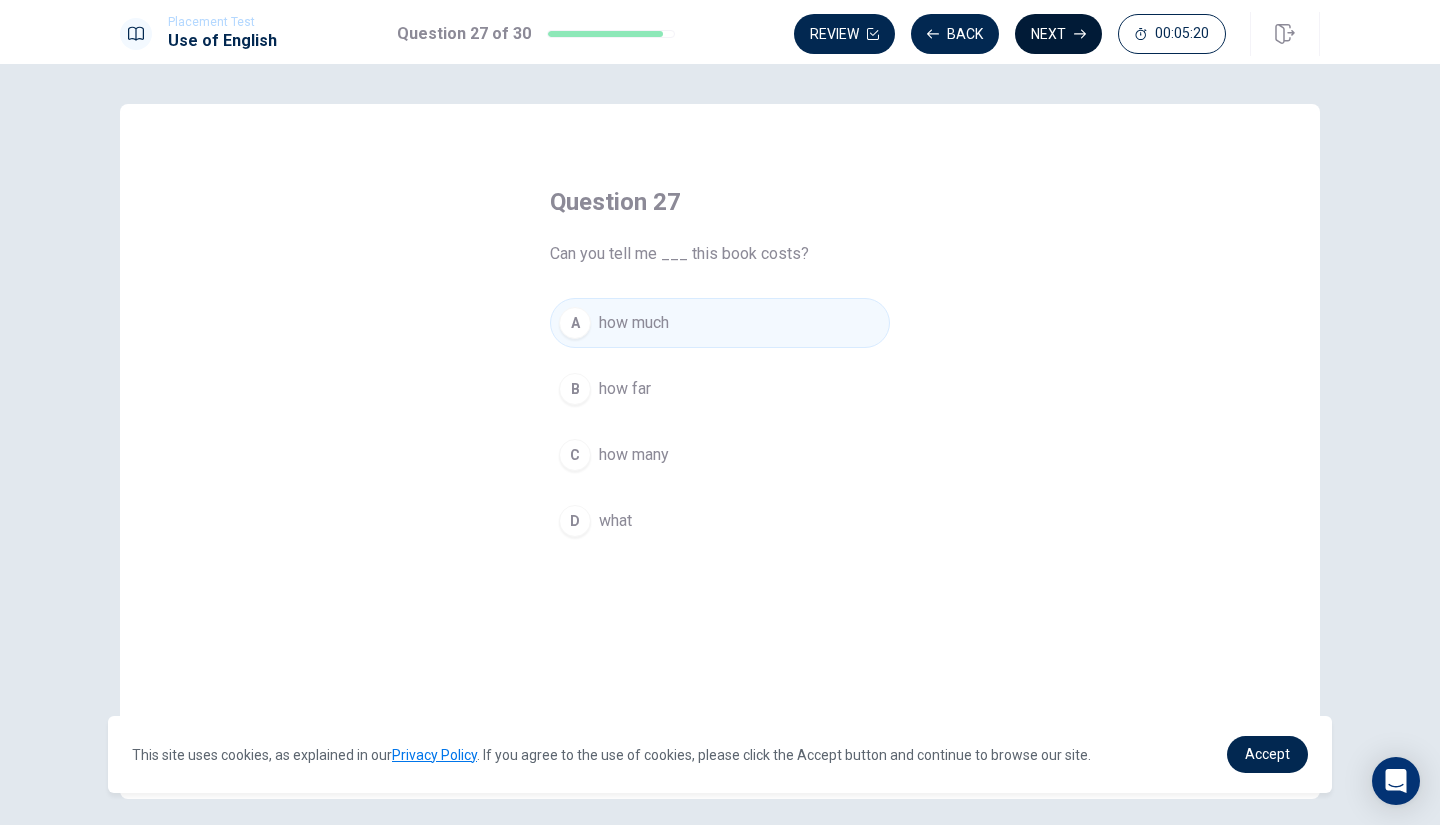 click on "Next" at bounding box center [1058, 34] 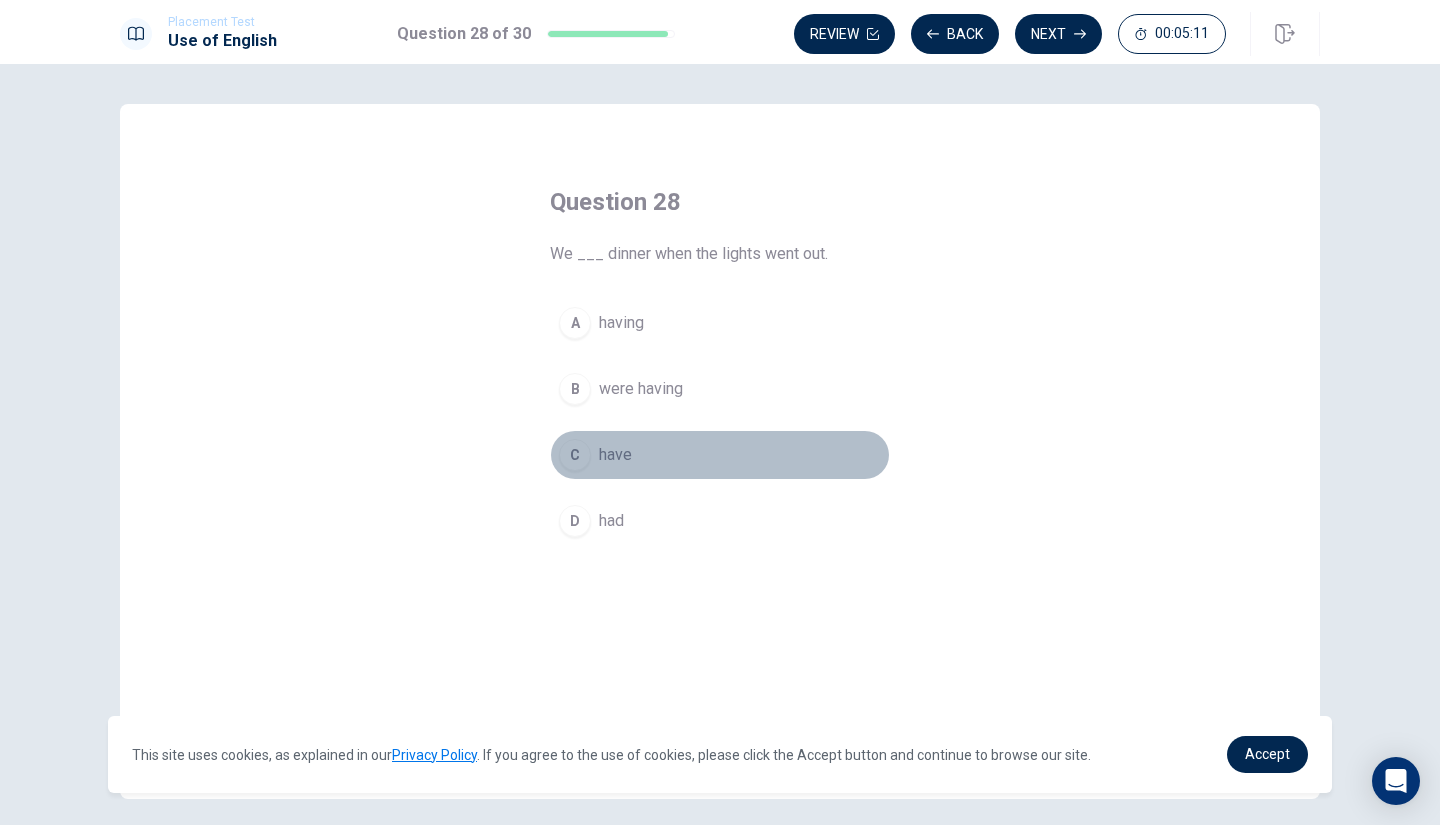 click on "have" at bounding box center (615, 455) 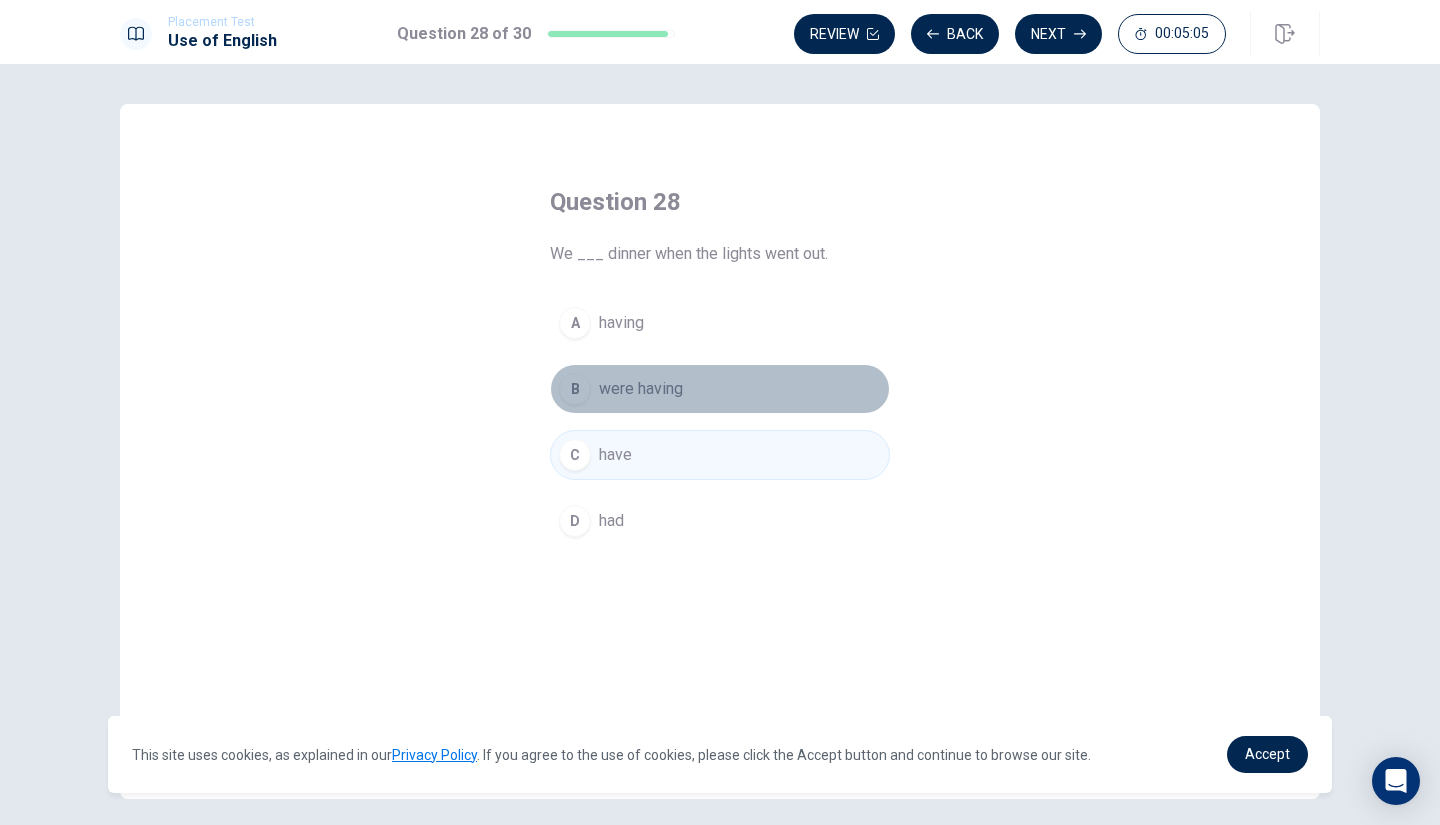 click on "were having" at bounding box center (641, 389) 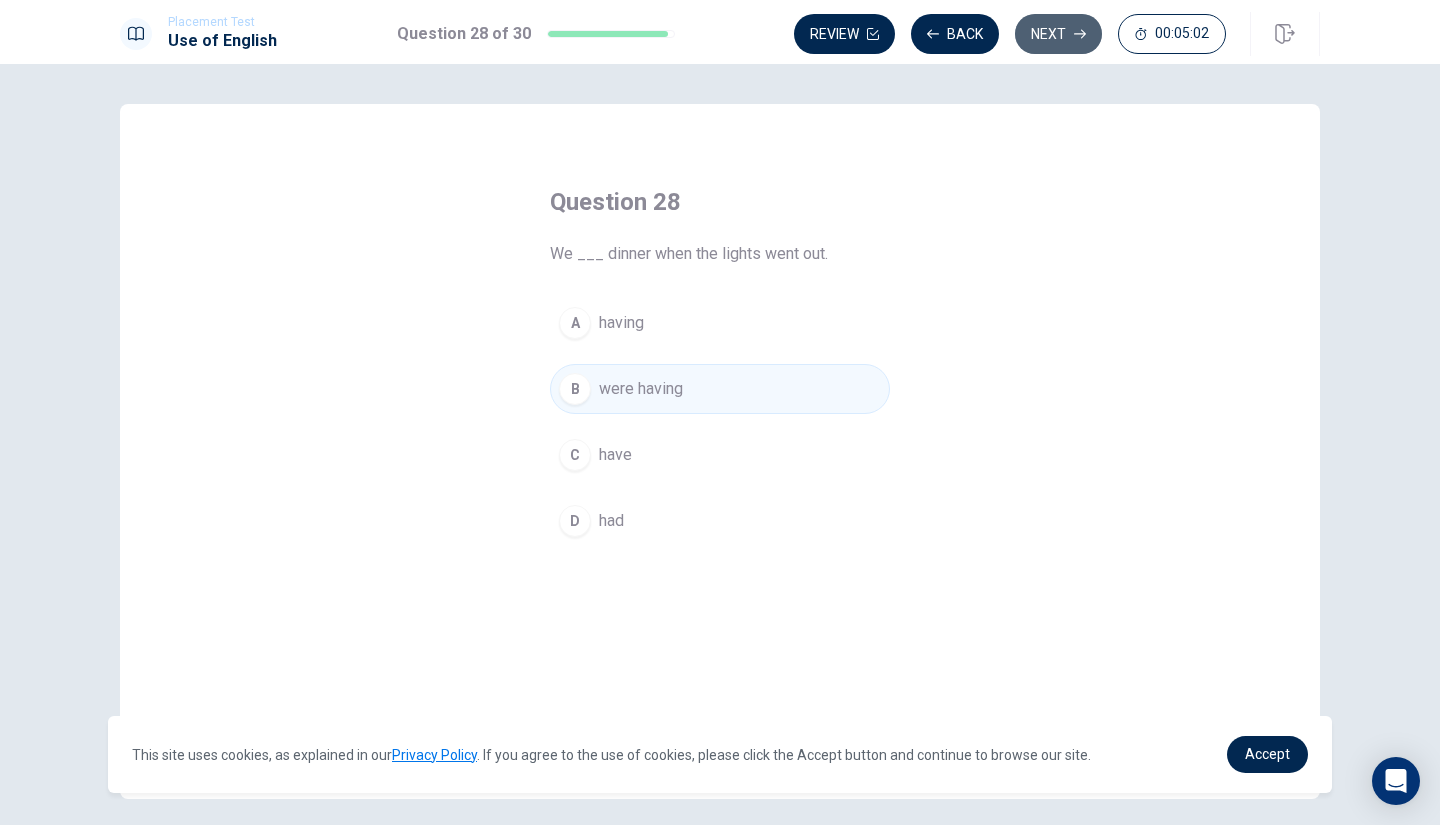 click 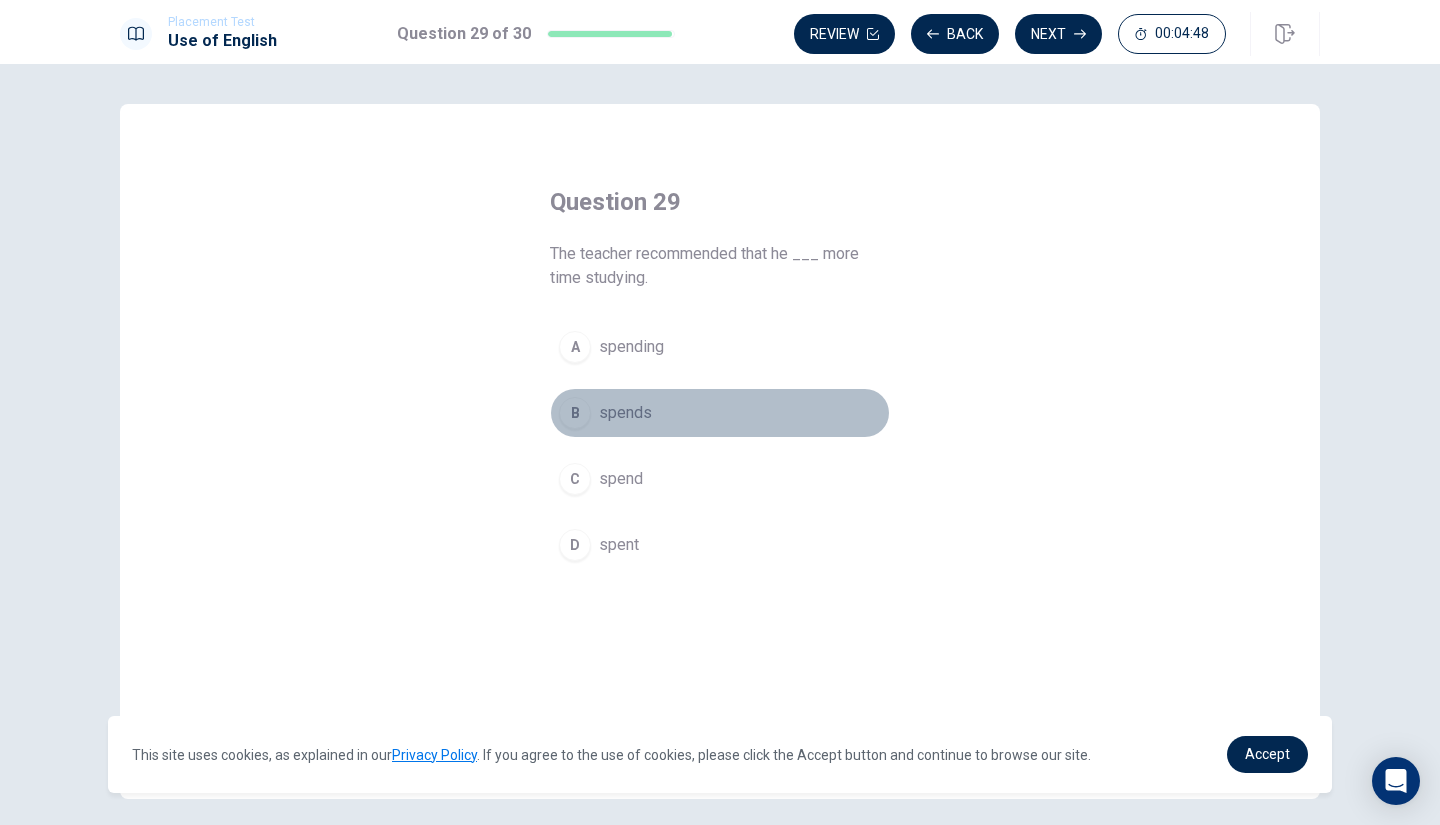 click on "spends" at bounding box center (625, 413) 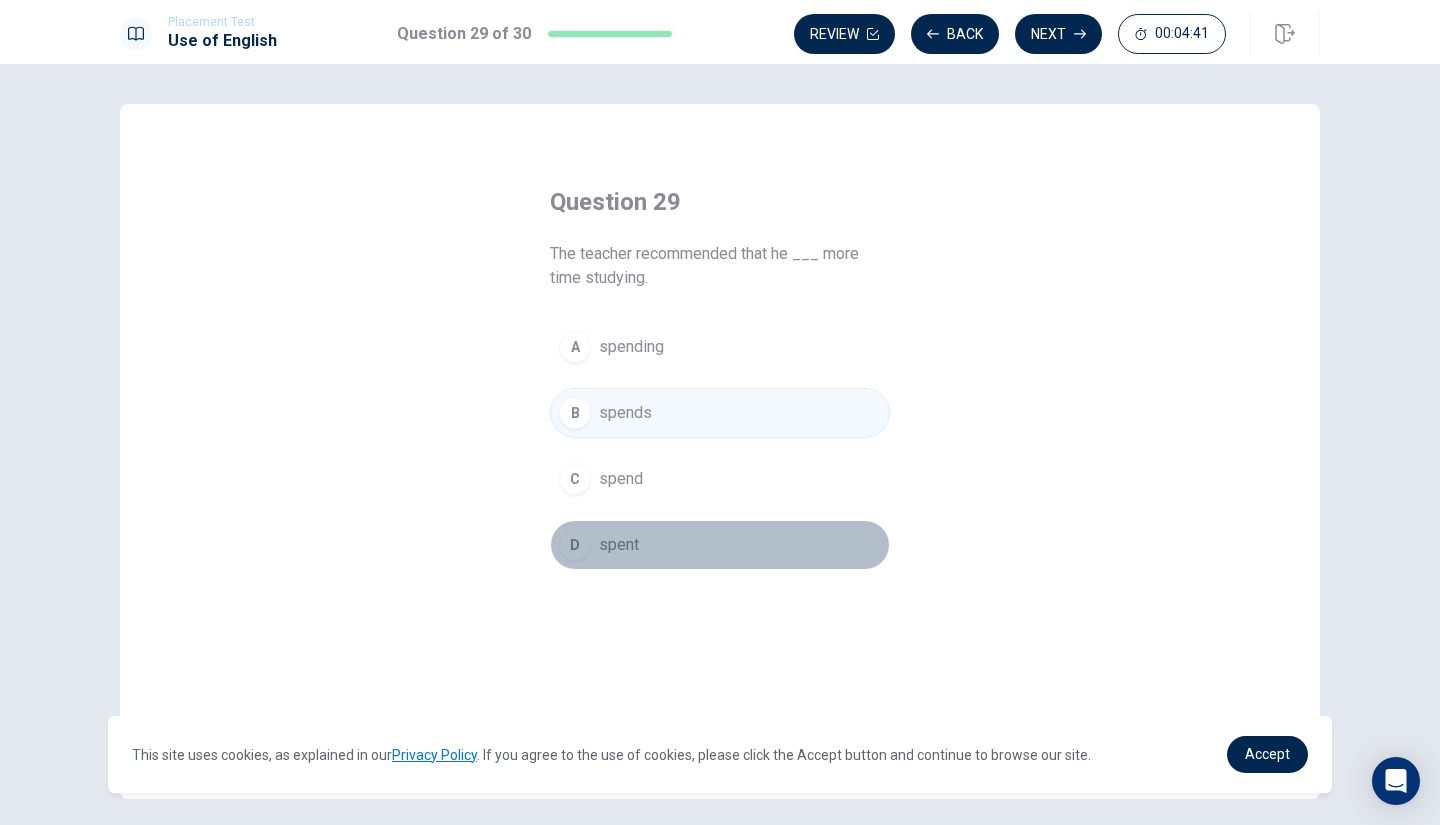 click on "D spent" at bounding box center (720, 545) 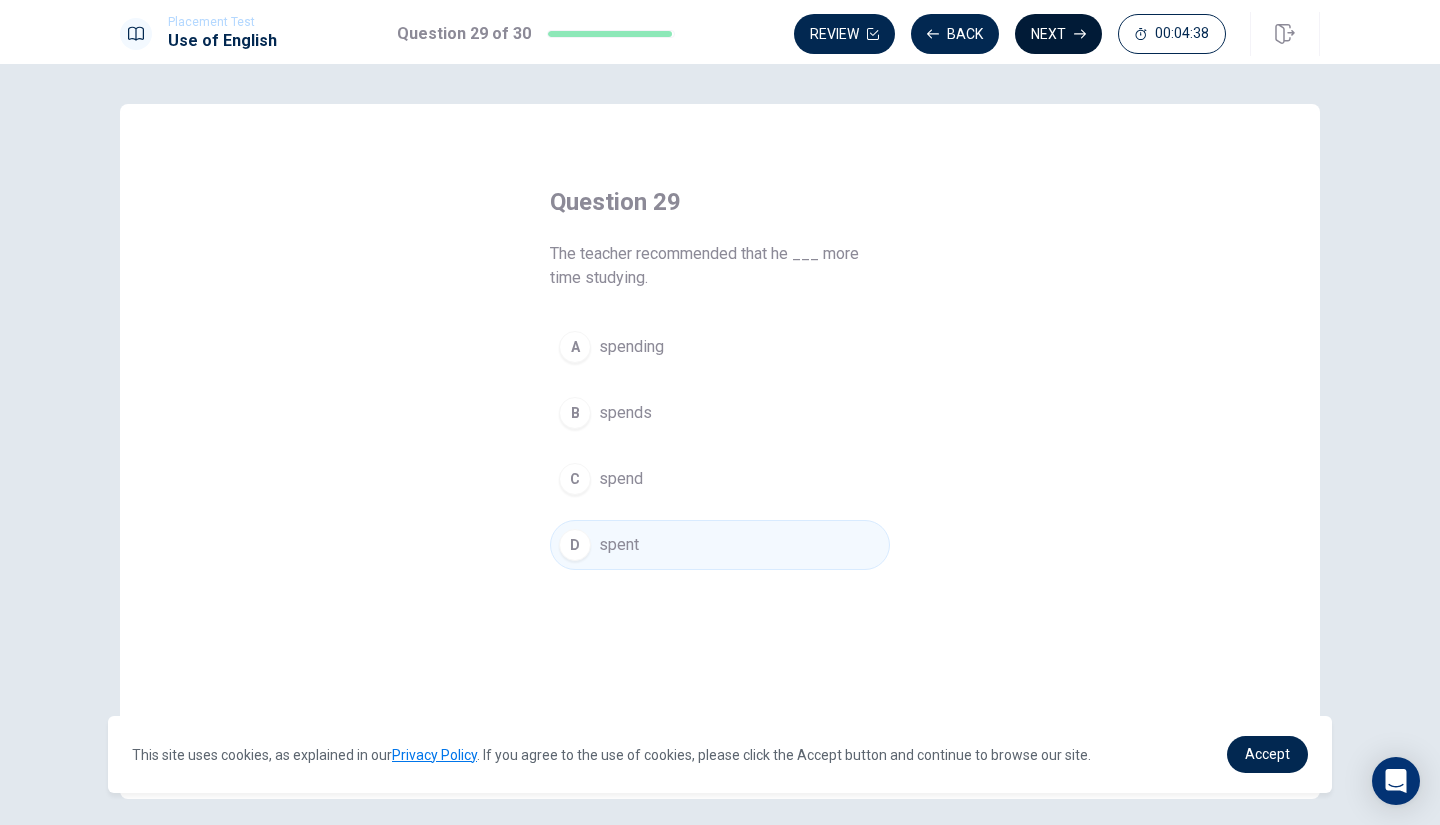 click on "Next" at bounding box center (1058, 34) 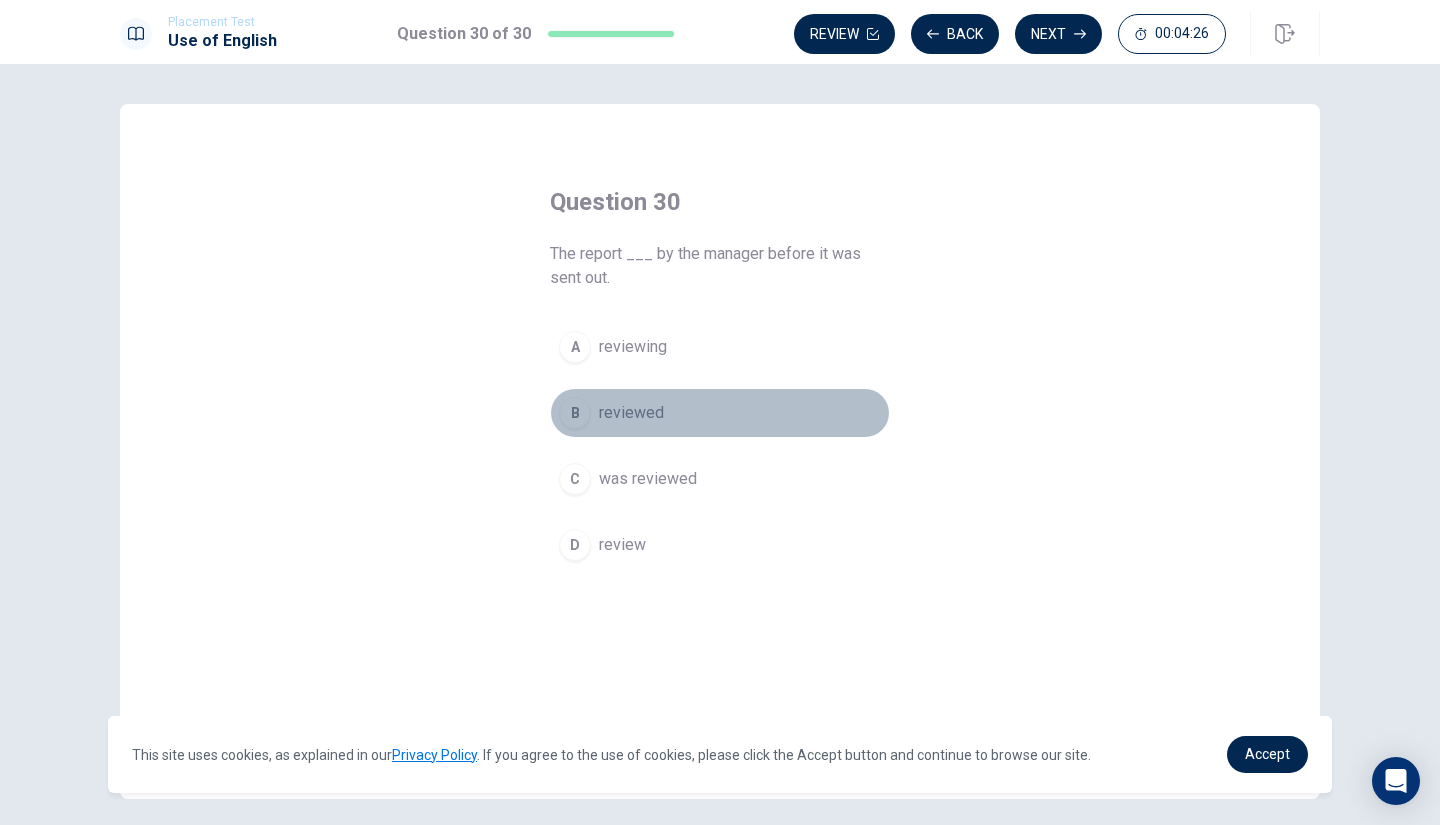 click on "B" at bounding box center (575, 413) 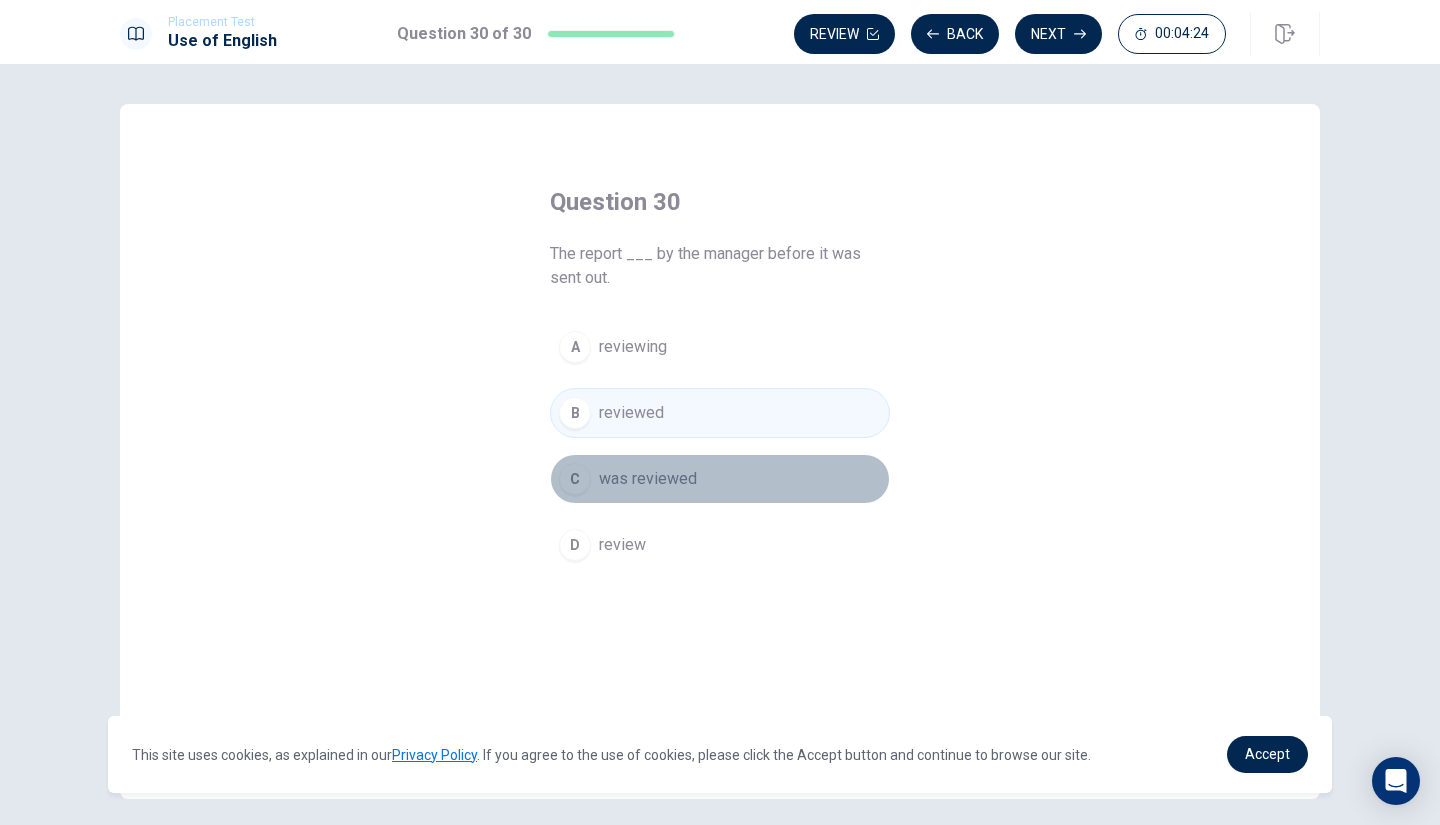 click on "was reviewed" at bounding box center (648, 479) 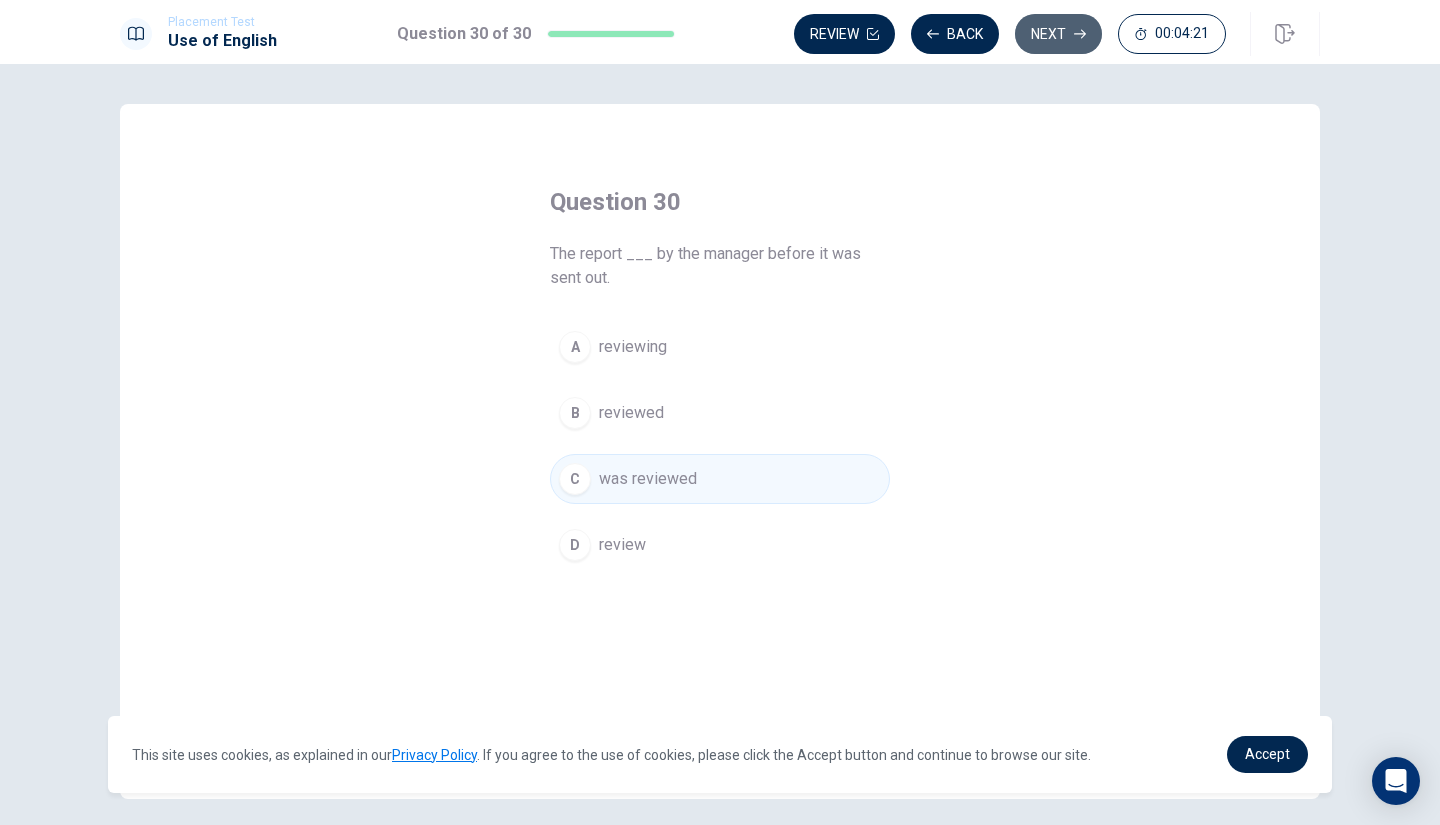 click on "Next" at bounding box center [1058, 34] 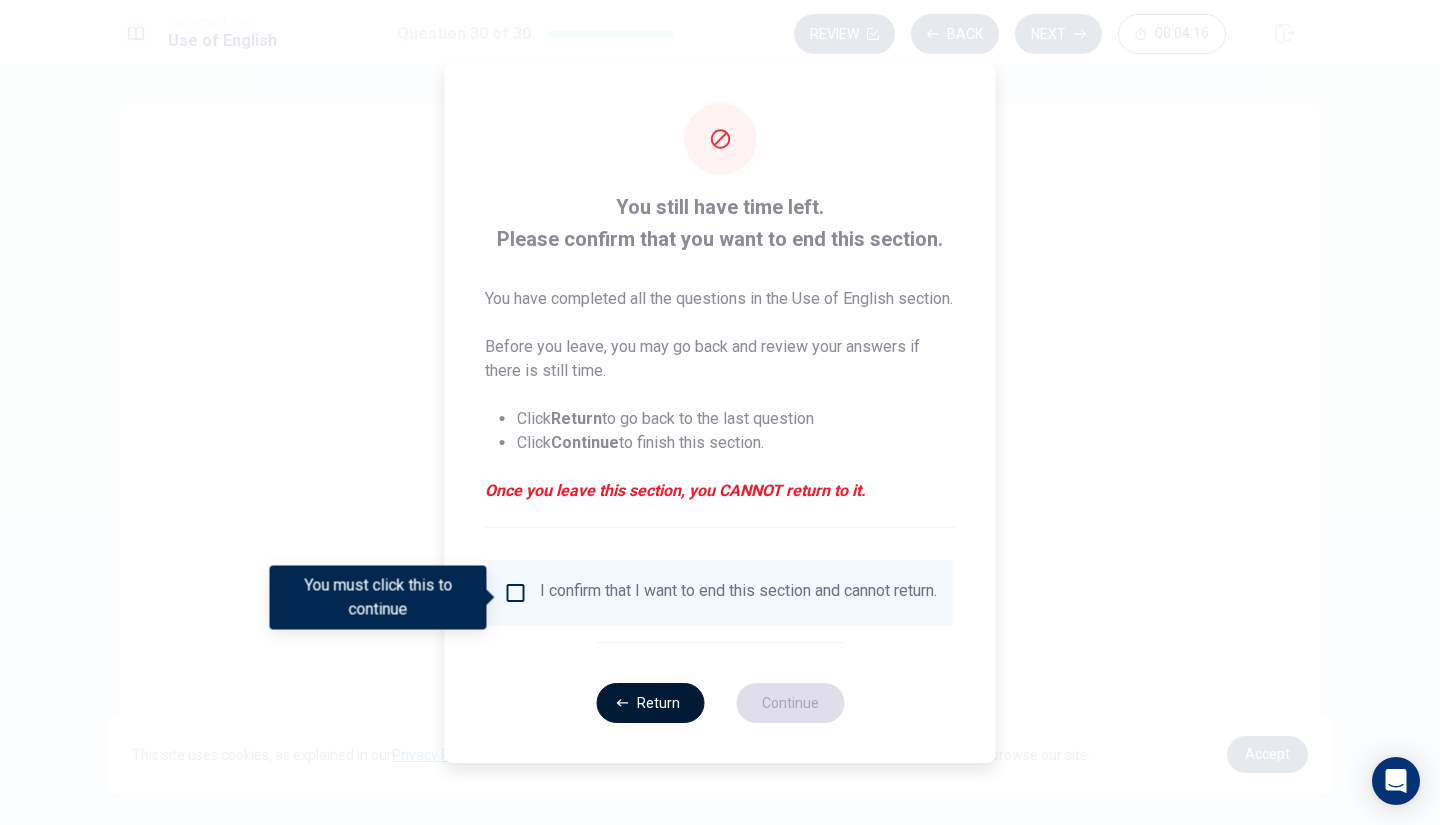click on "Return" at bounding box center [650, 703] 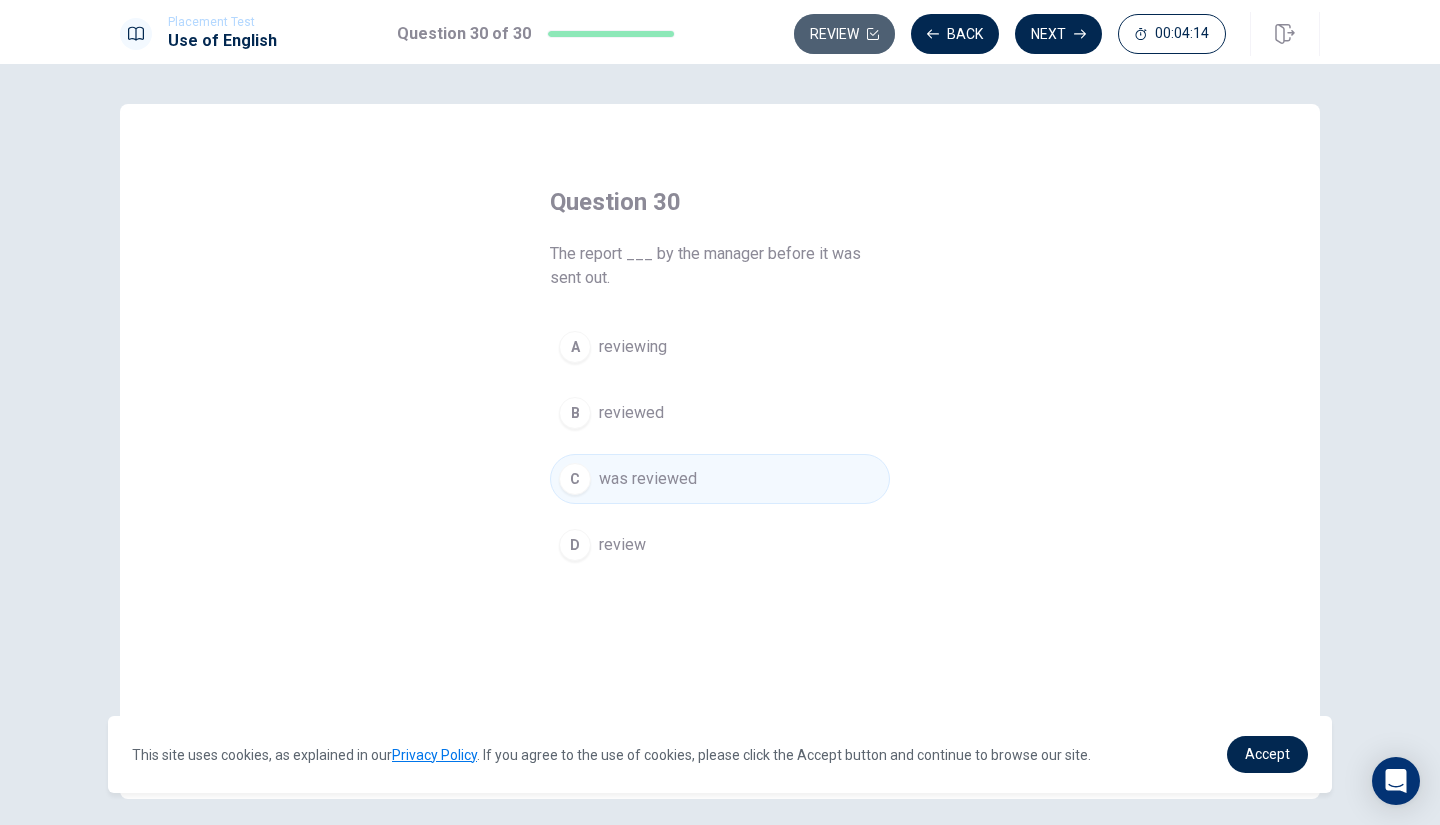 click on "Review" at bounding box center (844, 34) 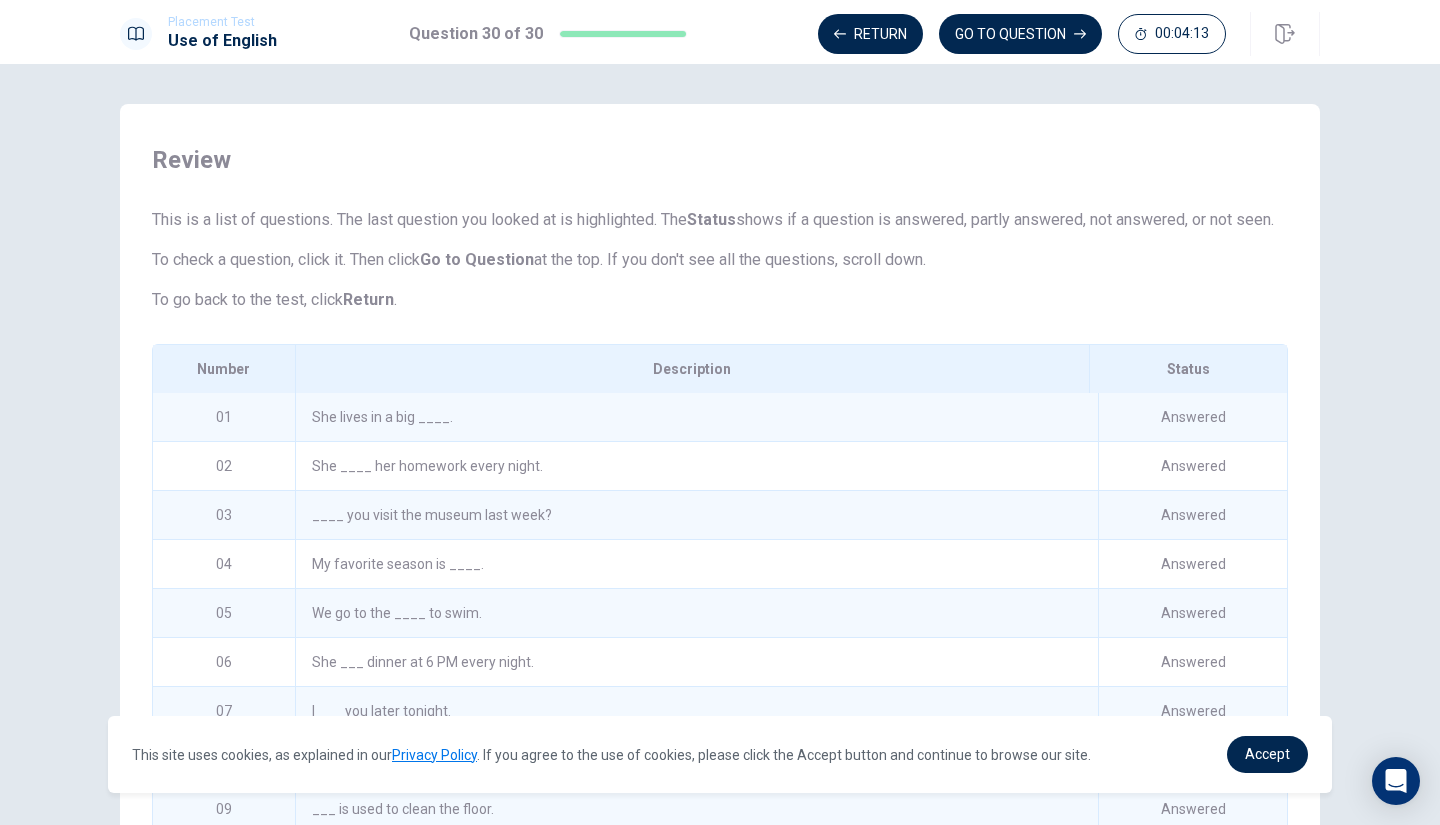 scroll, scrollTop: 82, scrollLeft: 0, axis: vertical 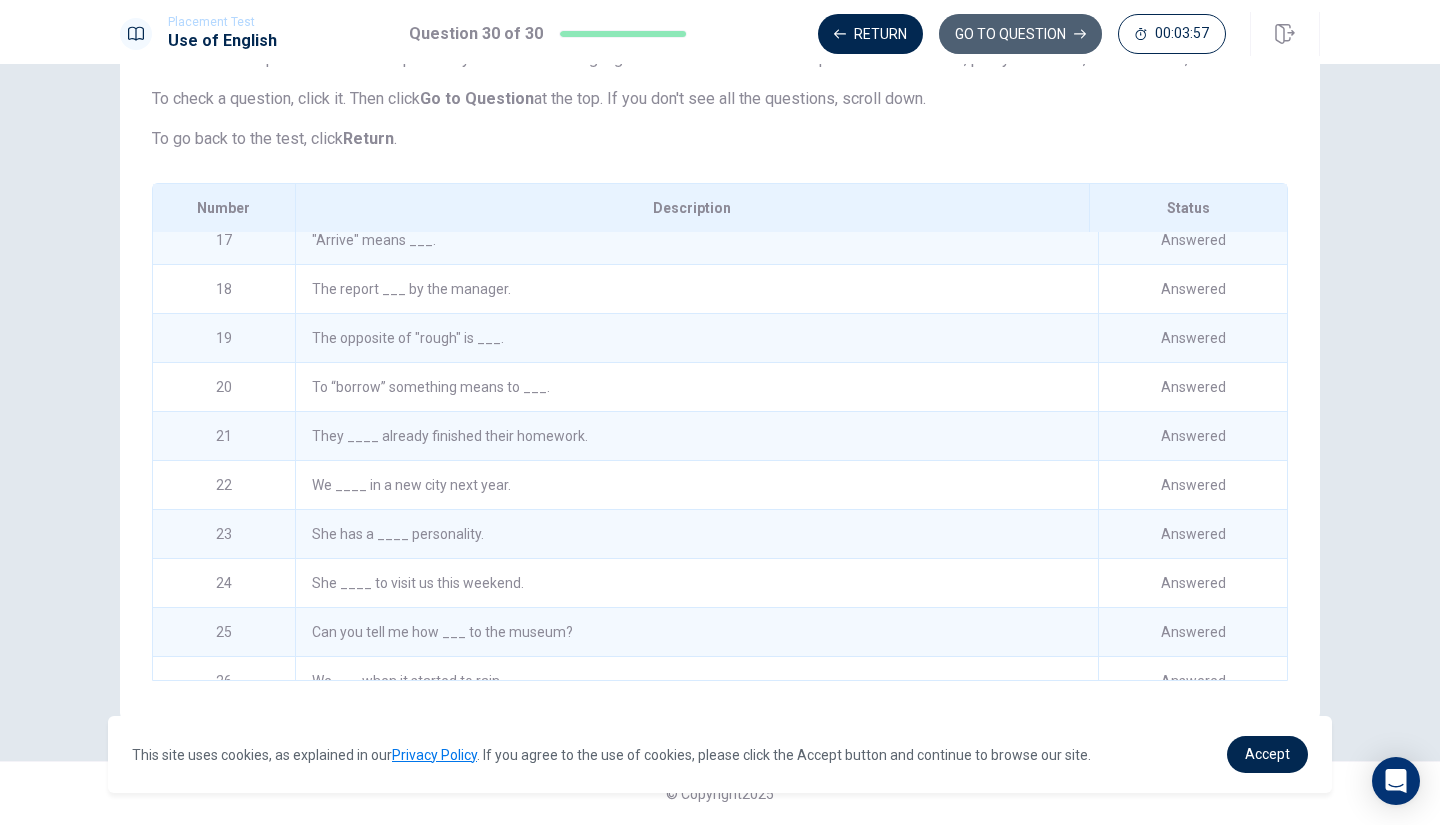 click on "GO TO QUESTION" at bounding box center (1020, 34) 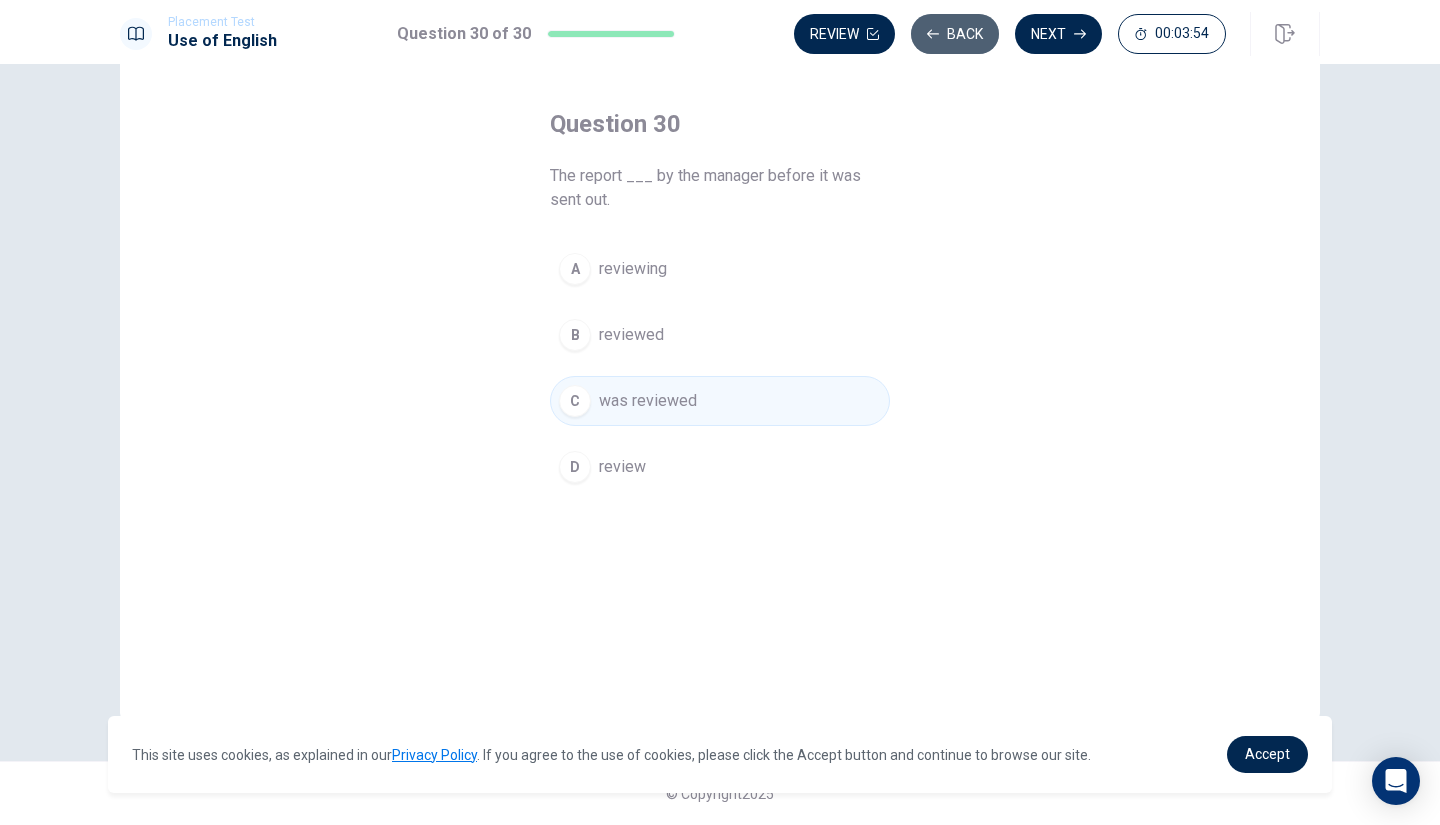 click on "Back" at bounding box center [955, 34] 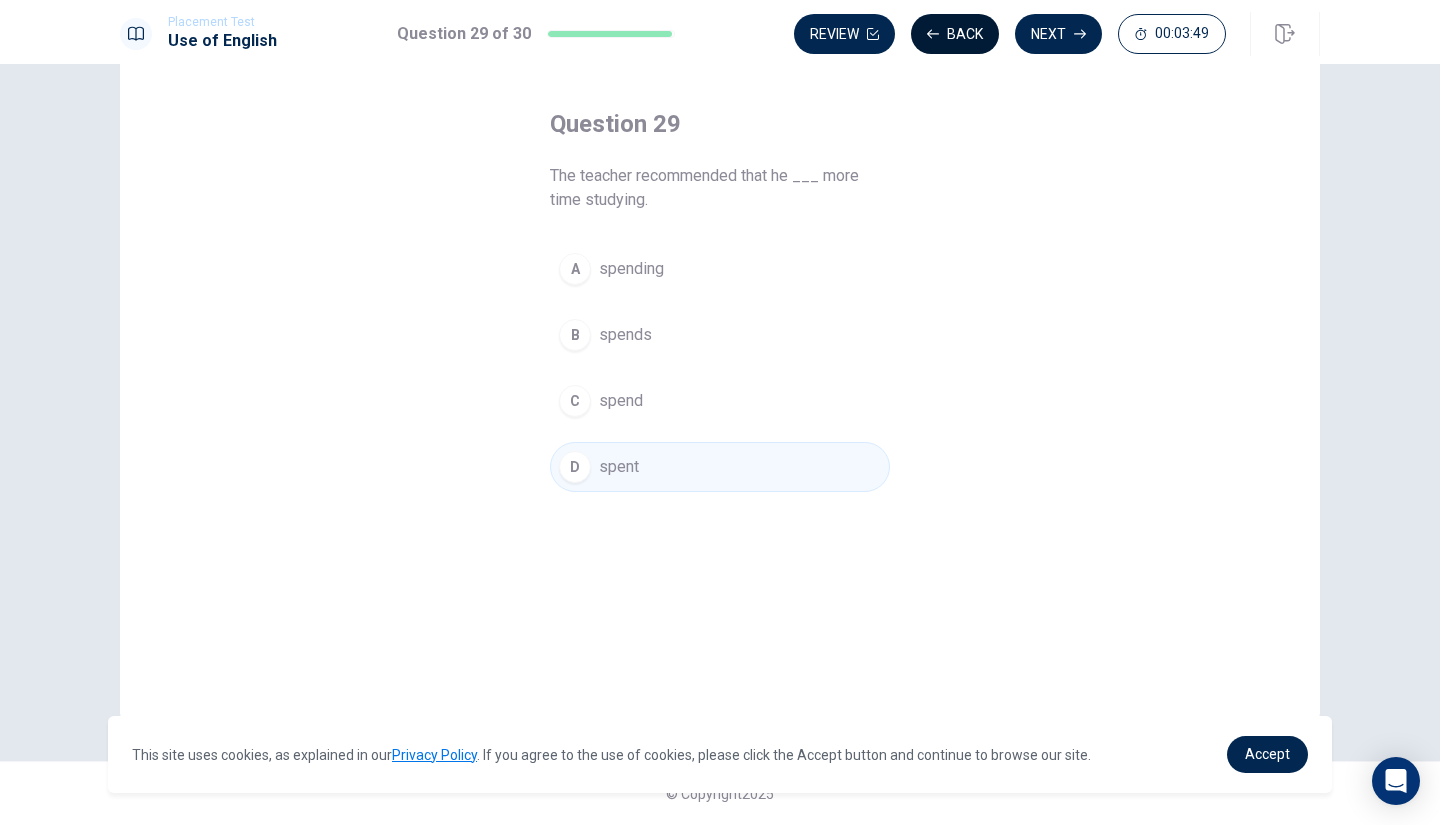 click on "Back" at bounding box center (955, 34) 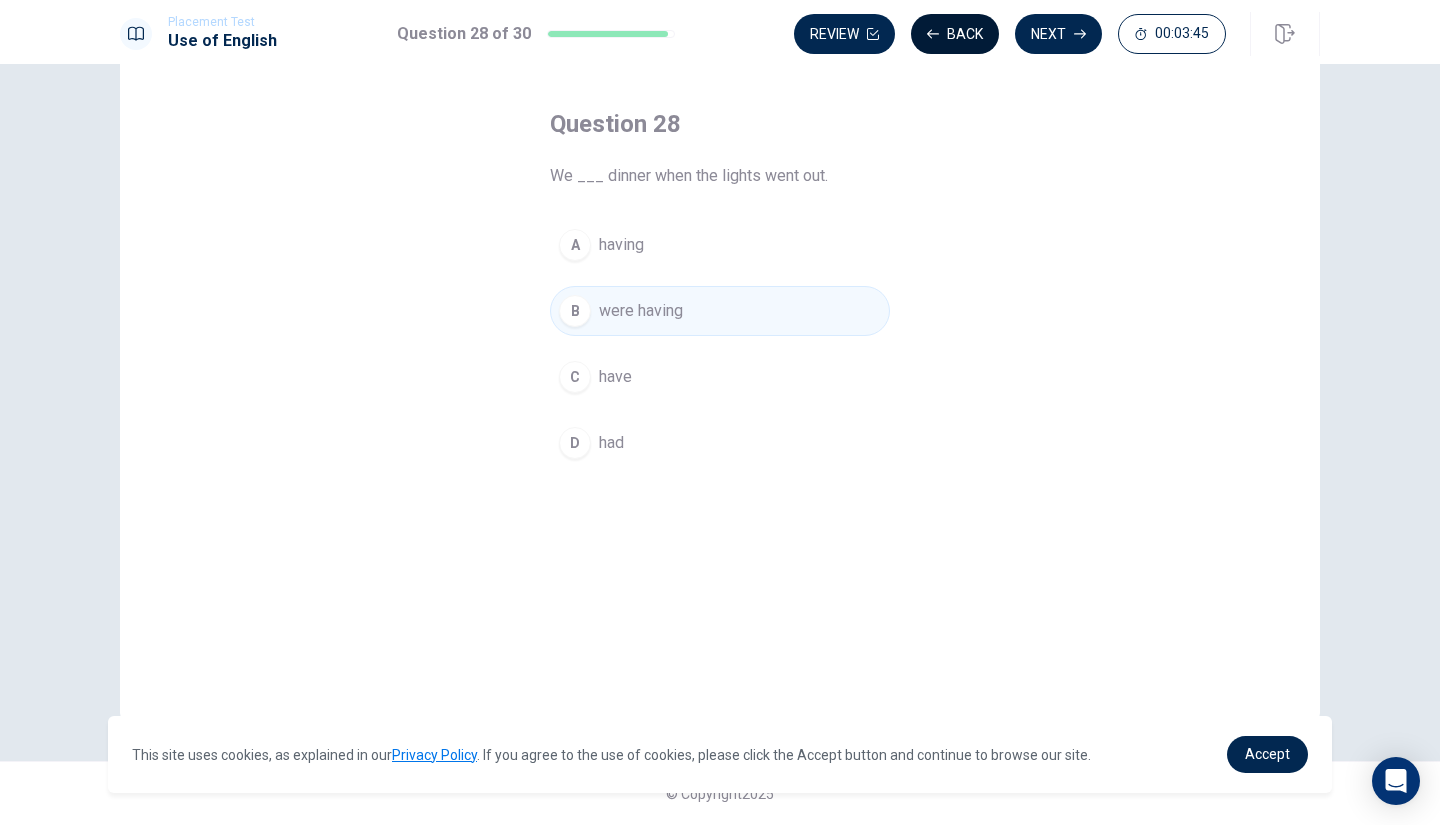 click on "Back" at bounding box center [955, 34] 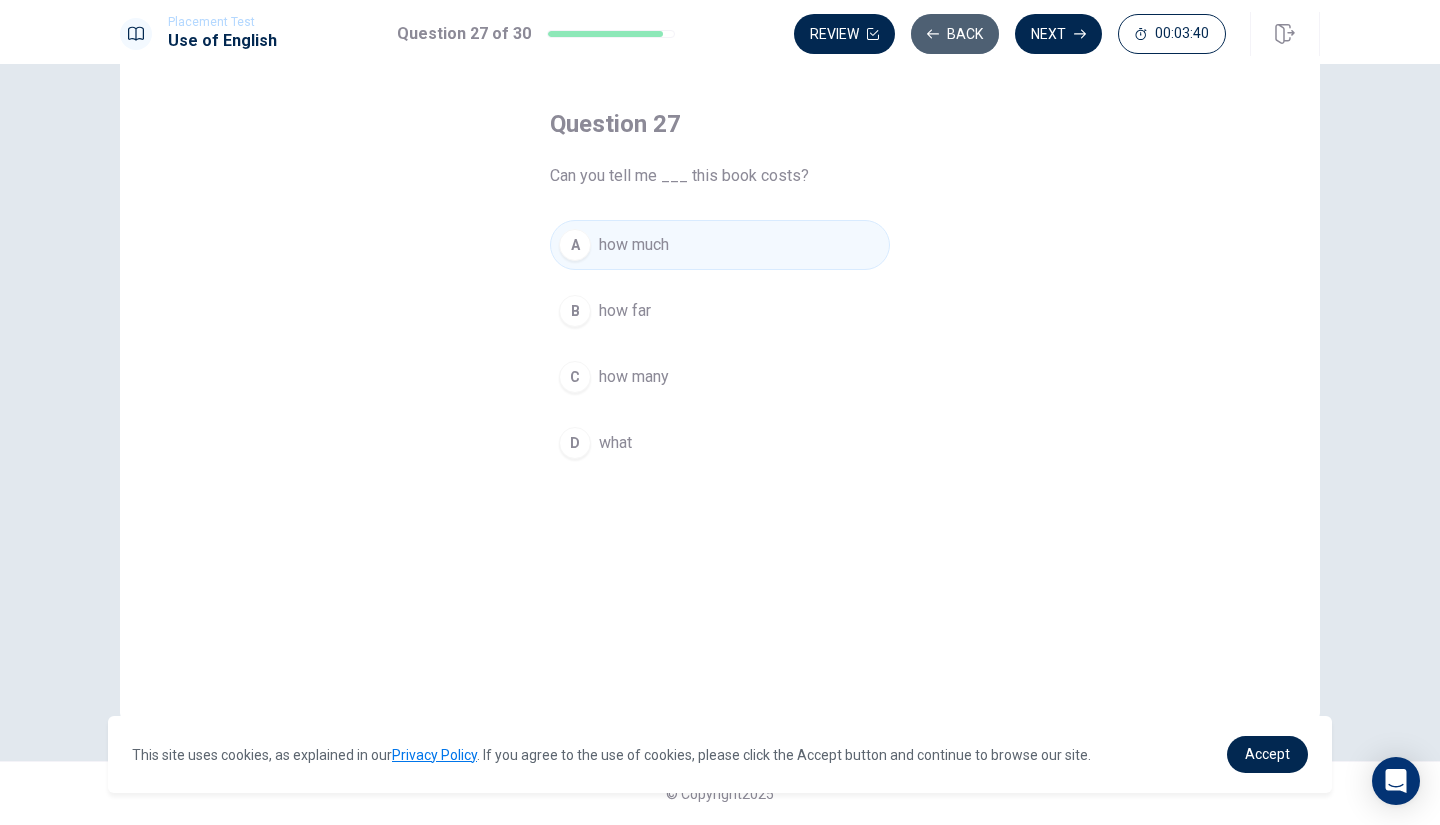 click on "Back" at bounding box center (955, 34) 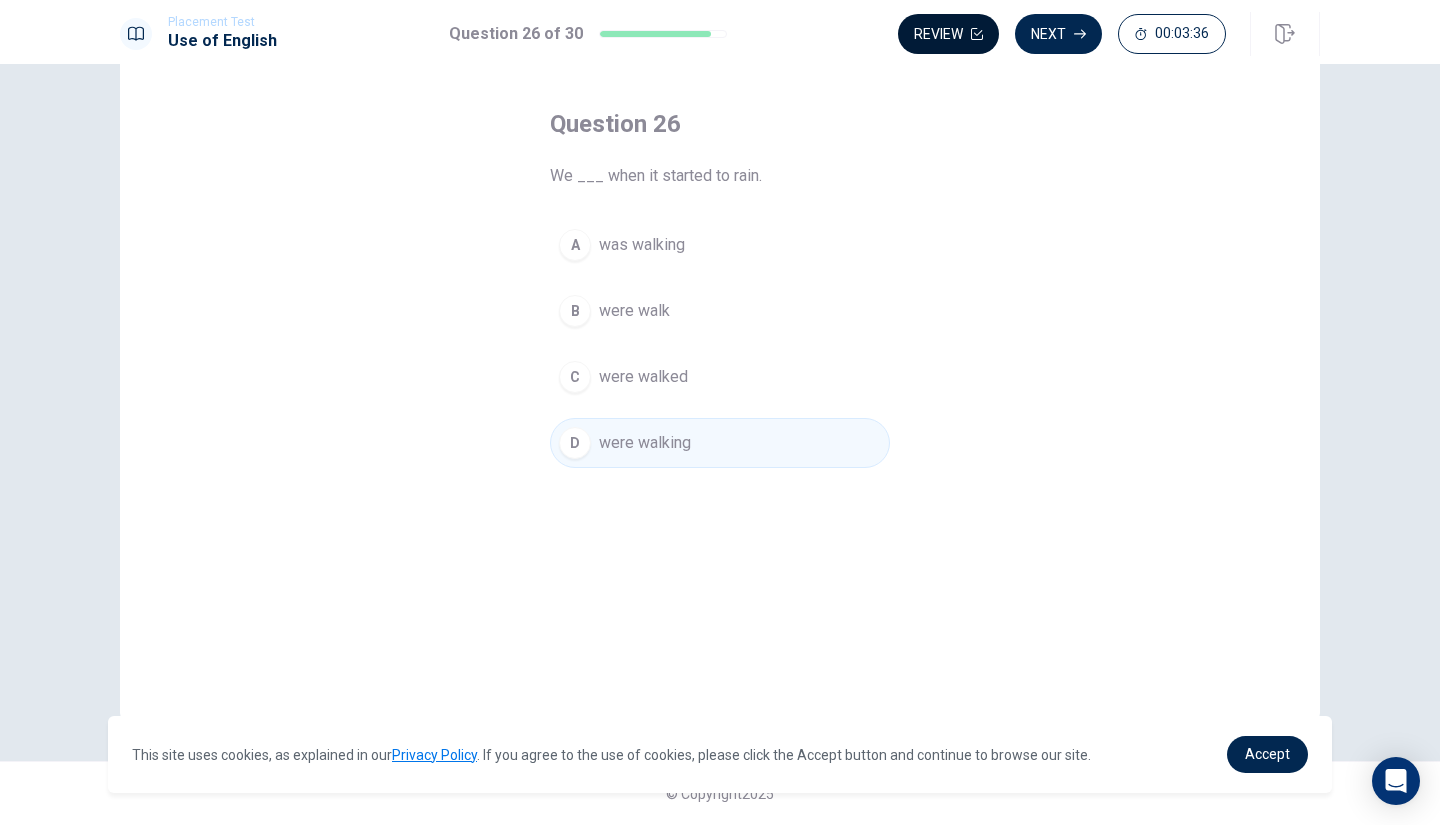 click on "Review" at bounding box center (948, 34) 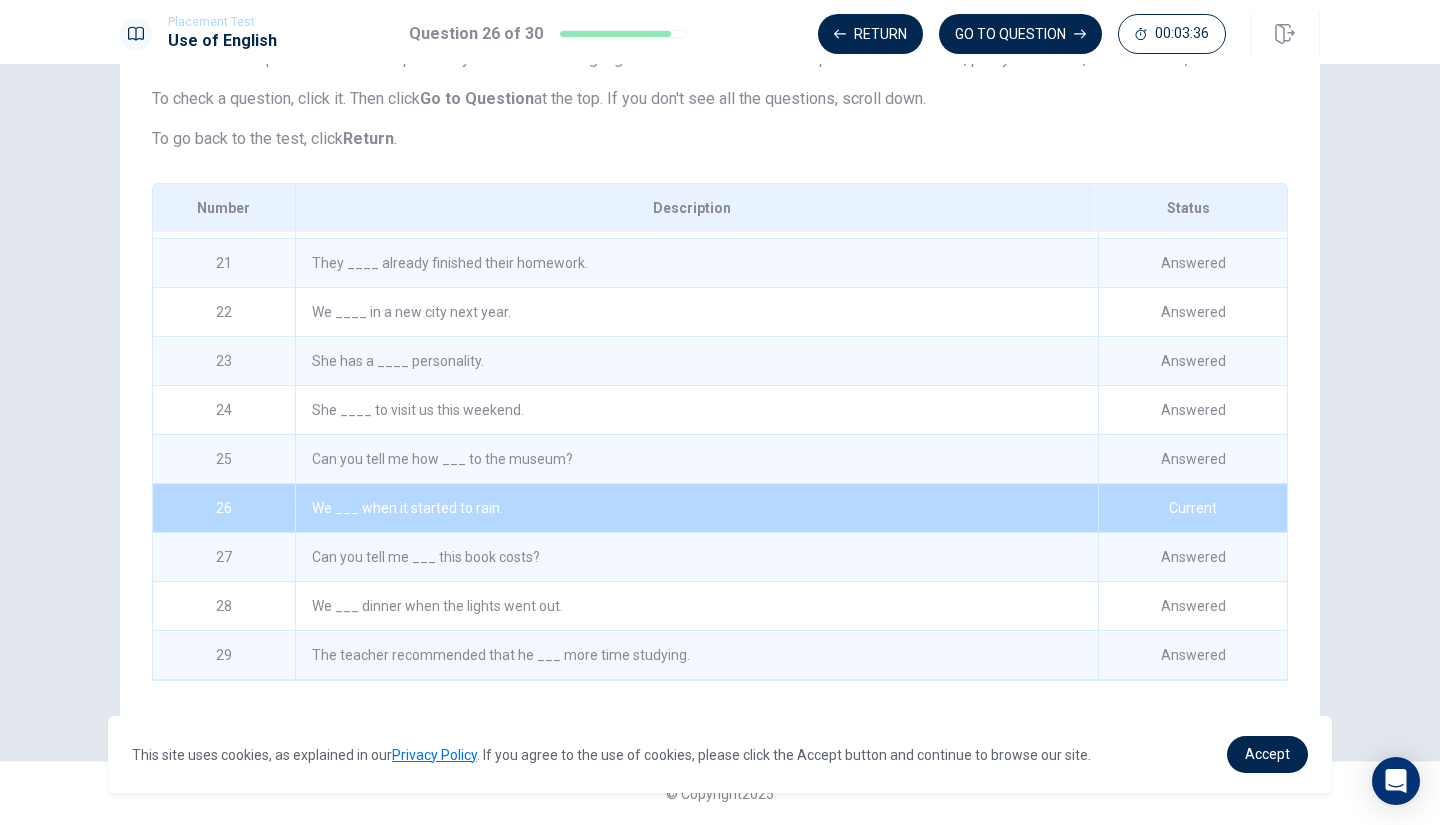 scroll, scrollTop: 1031, scrollLeft: 0, axis: vertical 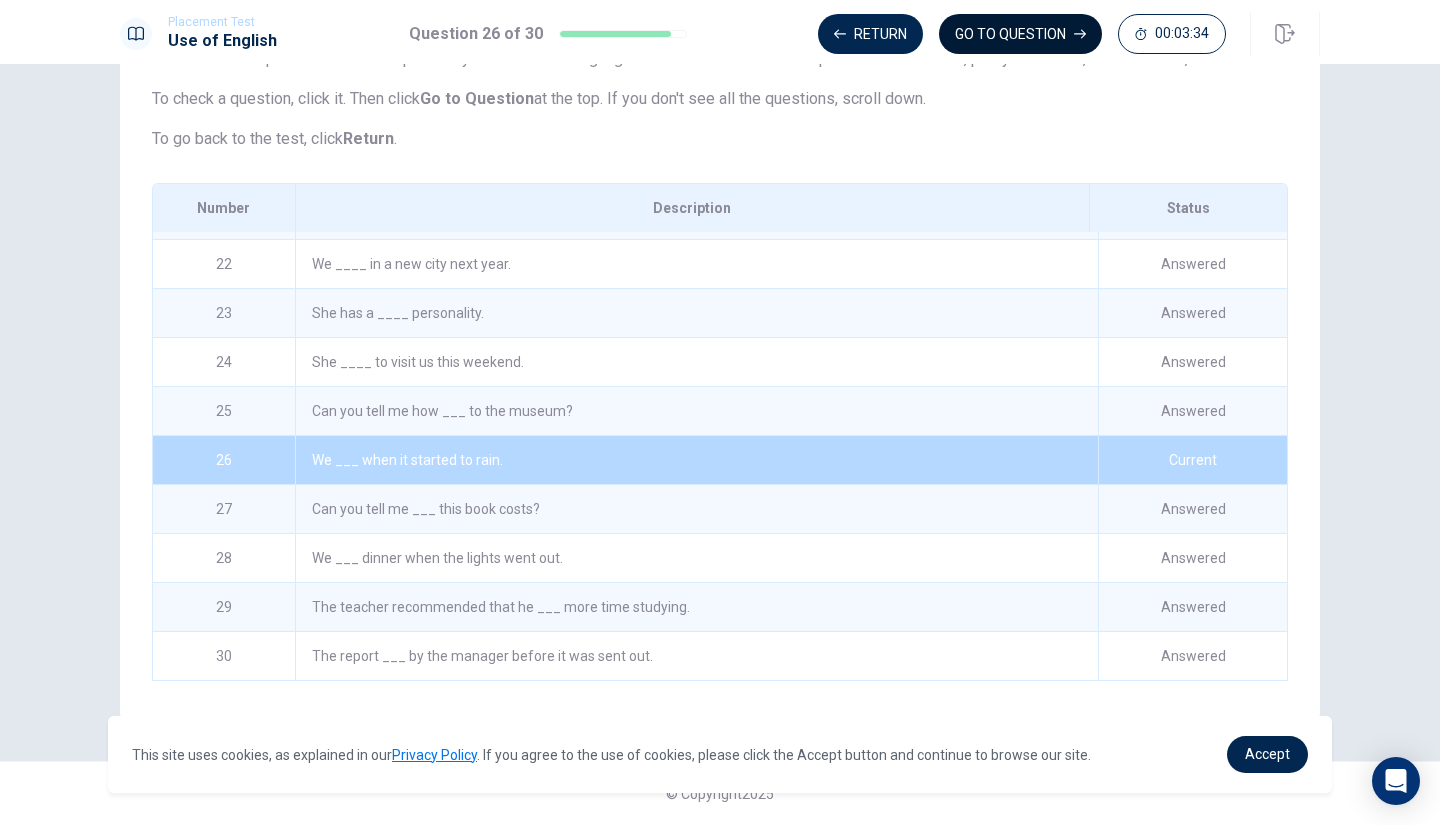 click on "GO TO QUESTION" at bounding box center [1020, 34] 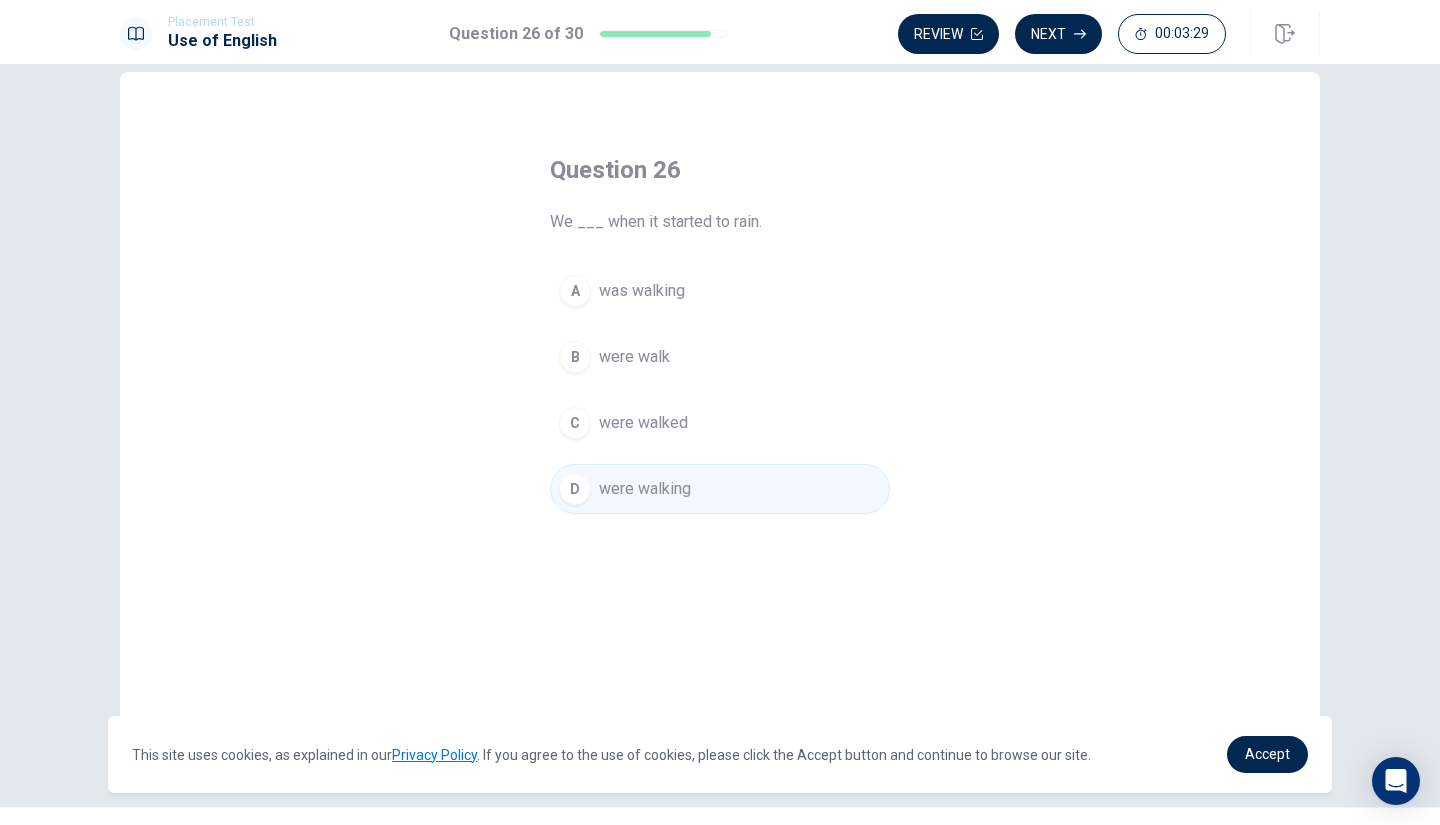 scroll, scrollTop: 0, scrollLeft: 0, axis: both 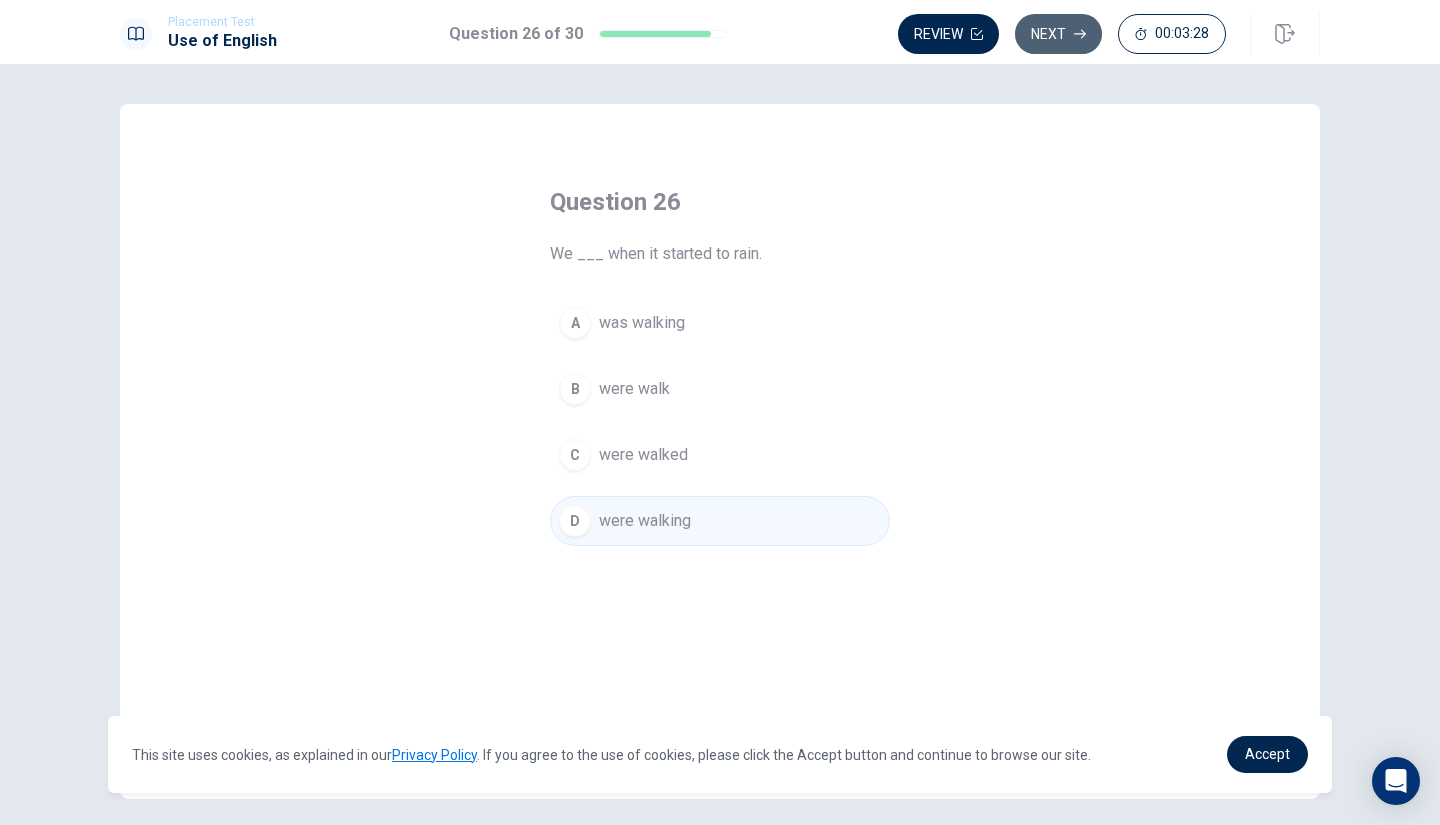 click on "Next" at bounding box center [1058, 34] 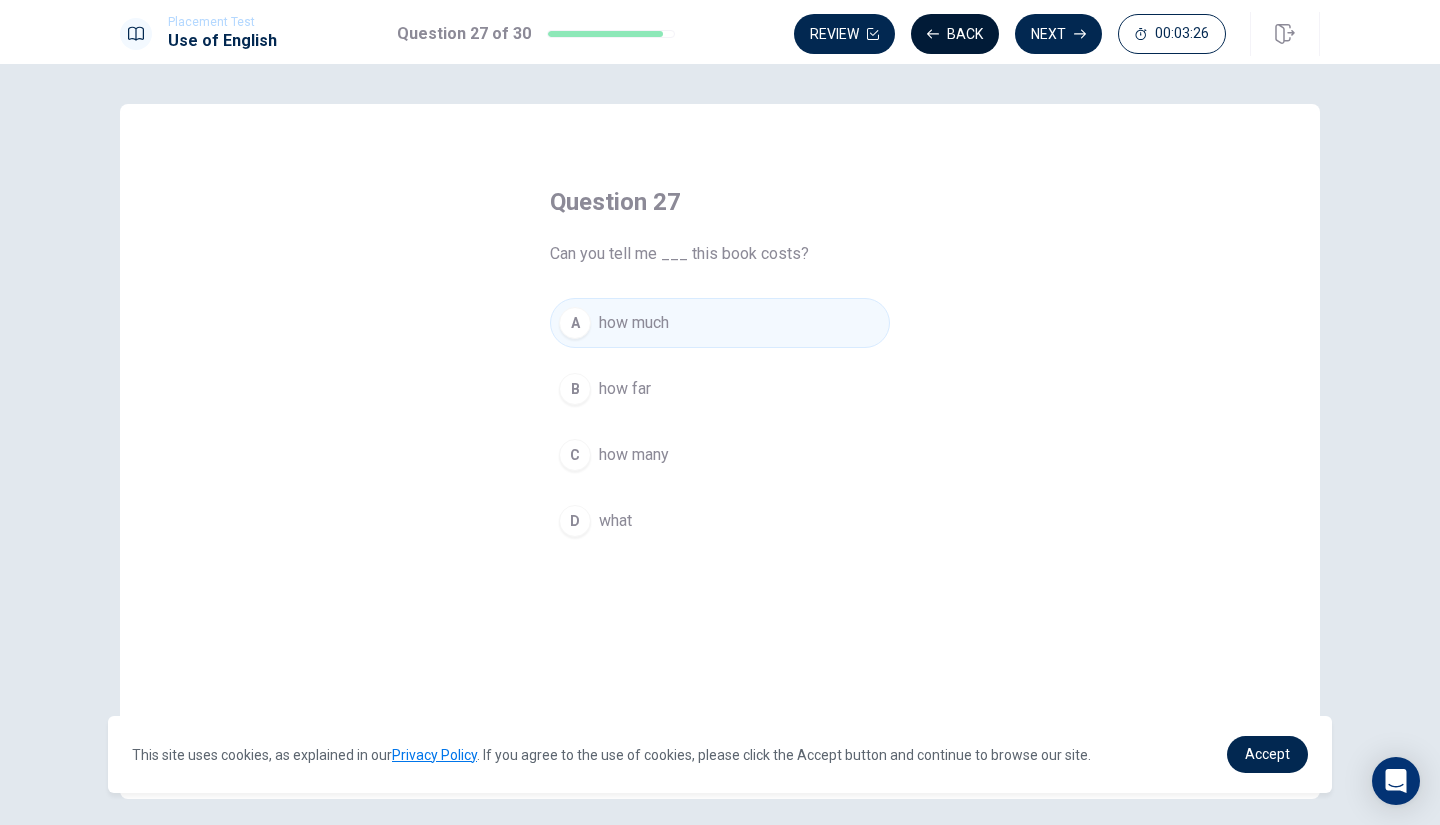 click on "Back" at bounding box center (955, 34) 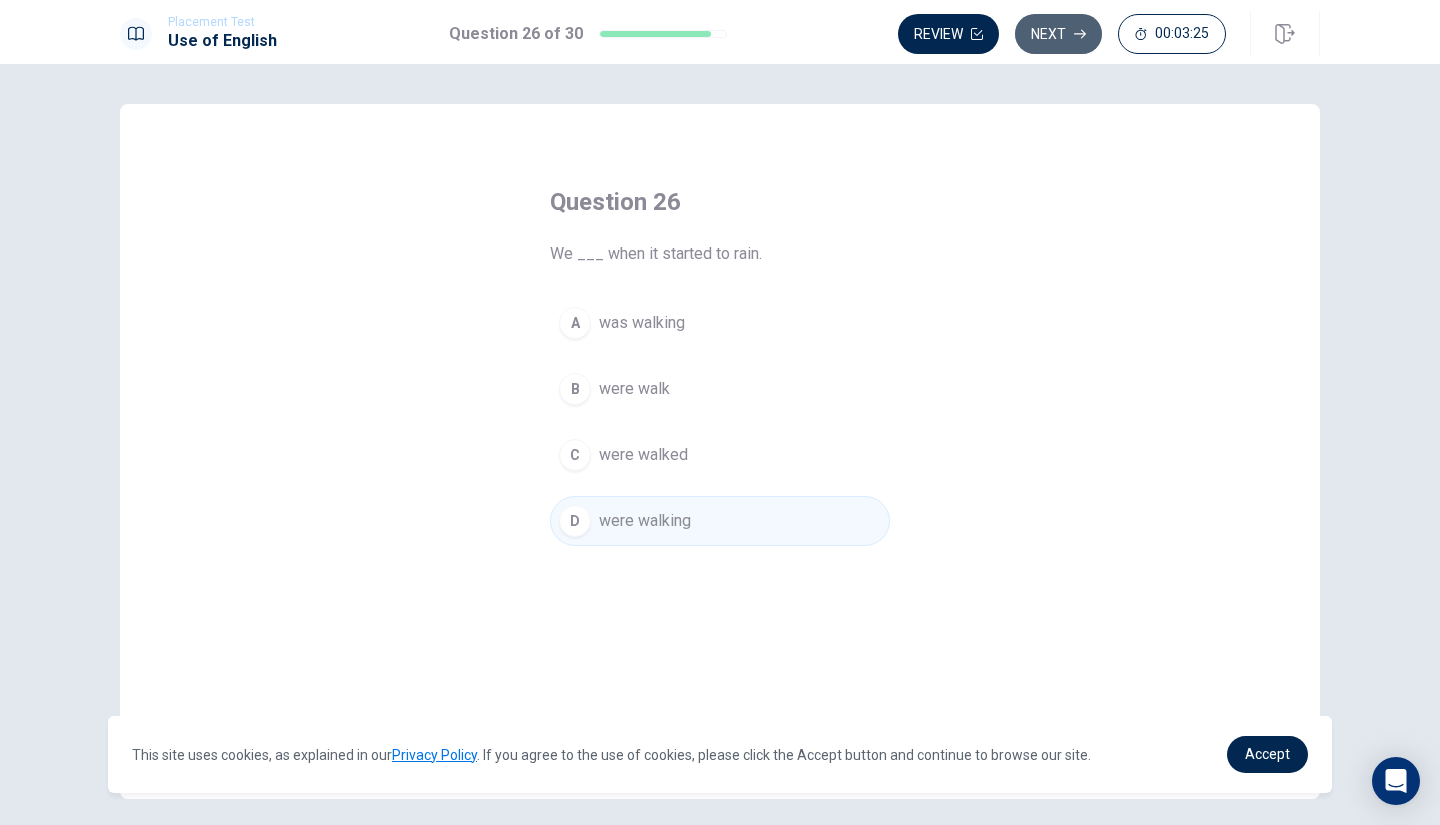 click on "Next" at bounding box center [1058, 34] 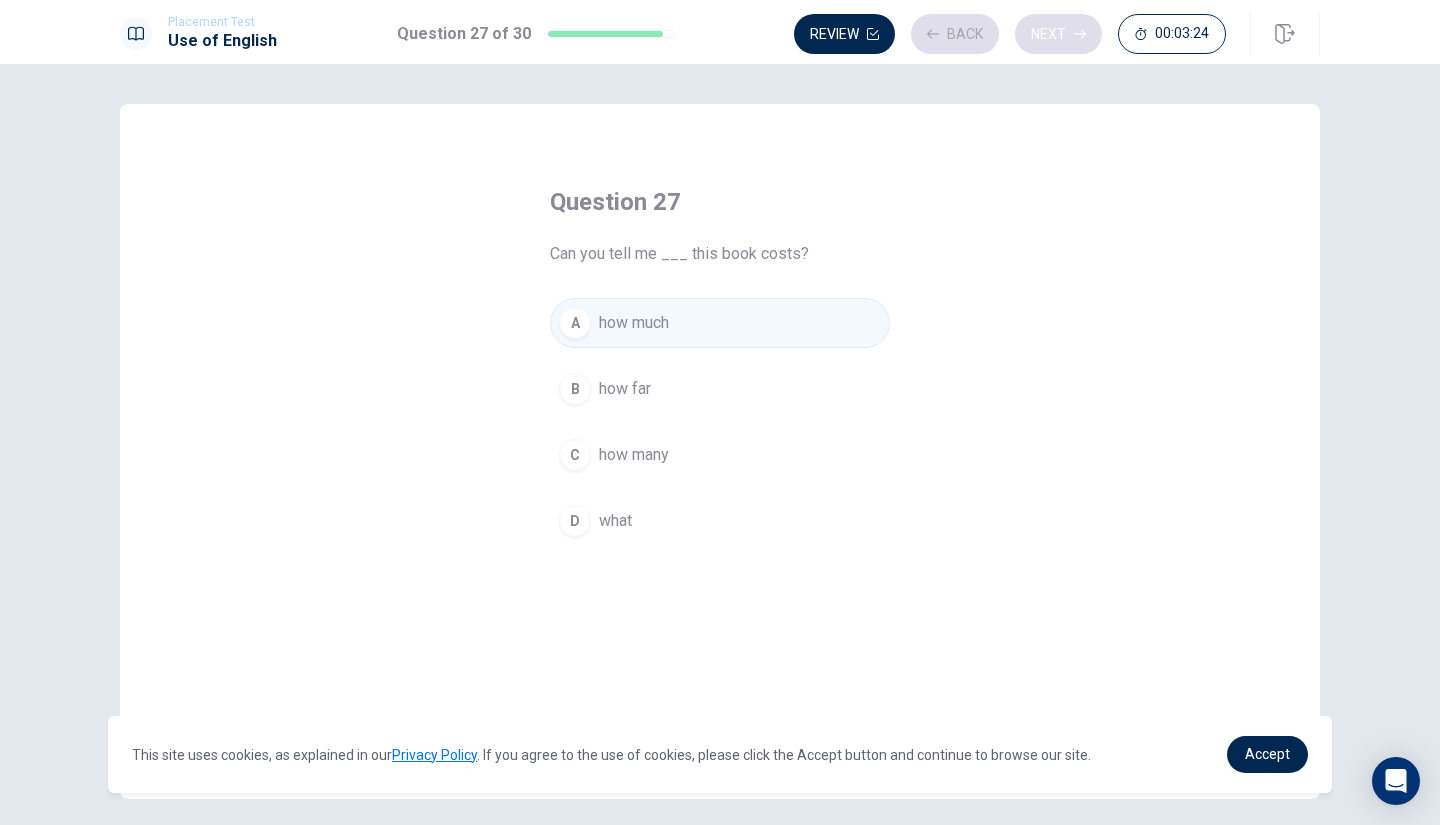 click on "Review Back Next 00:03:24" at bounding box center (1010, 34) 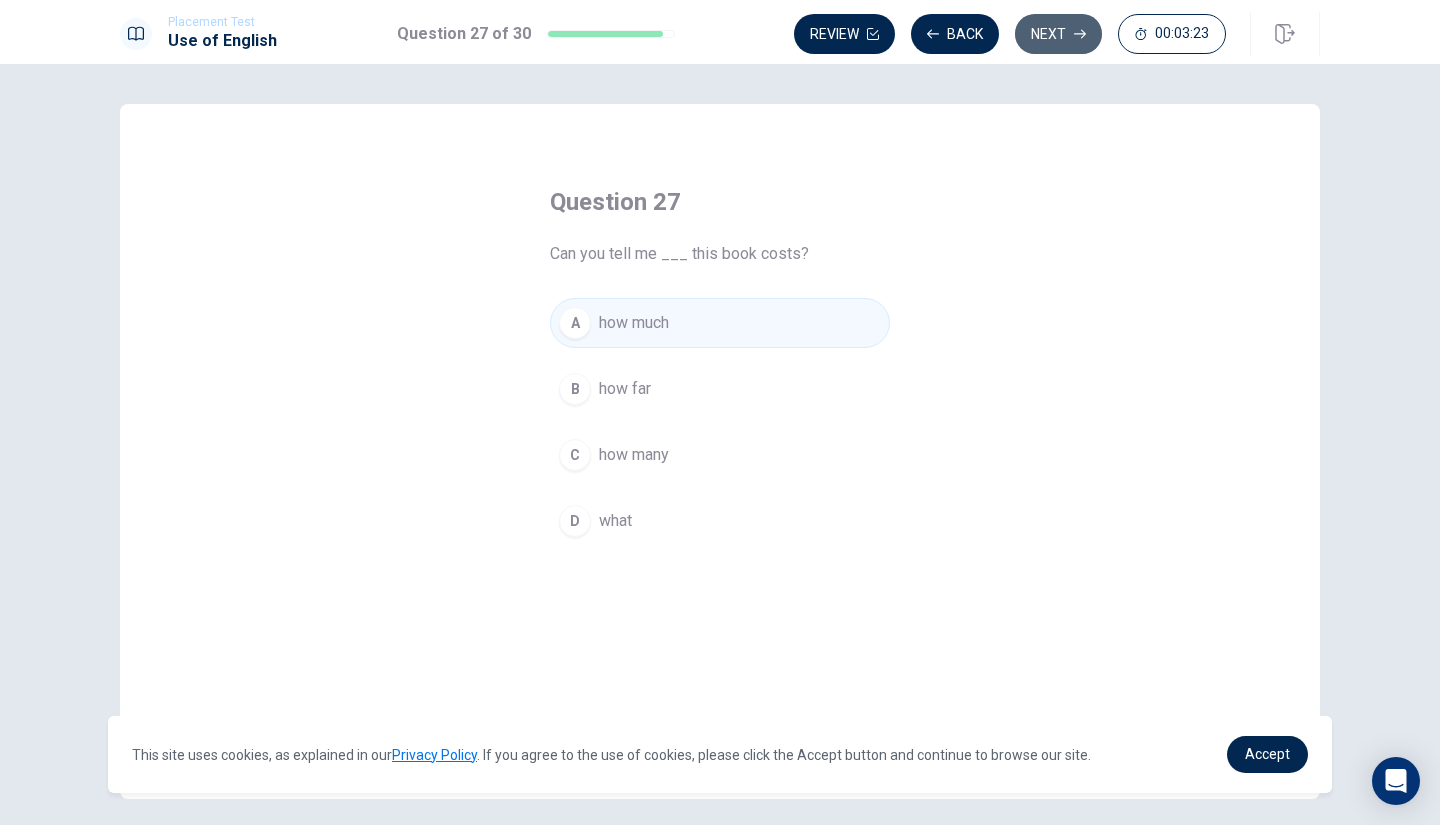 click on "Next" at bounding box center (1058, 34) 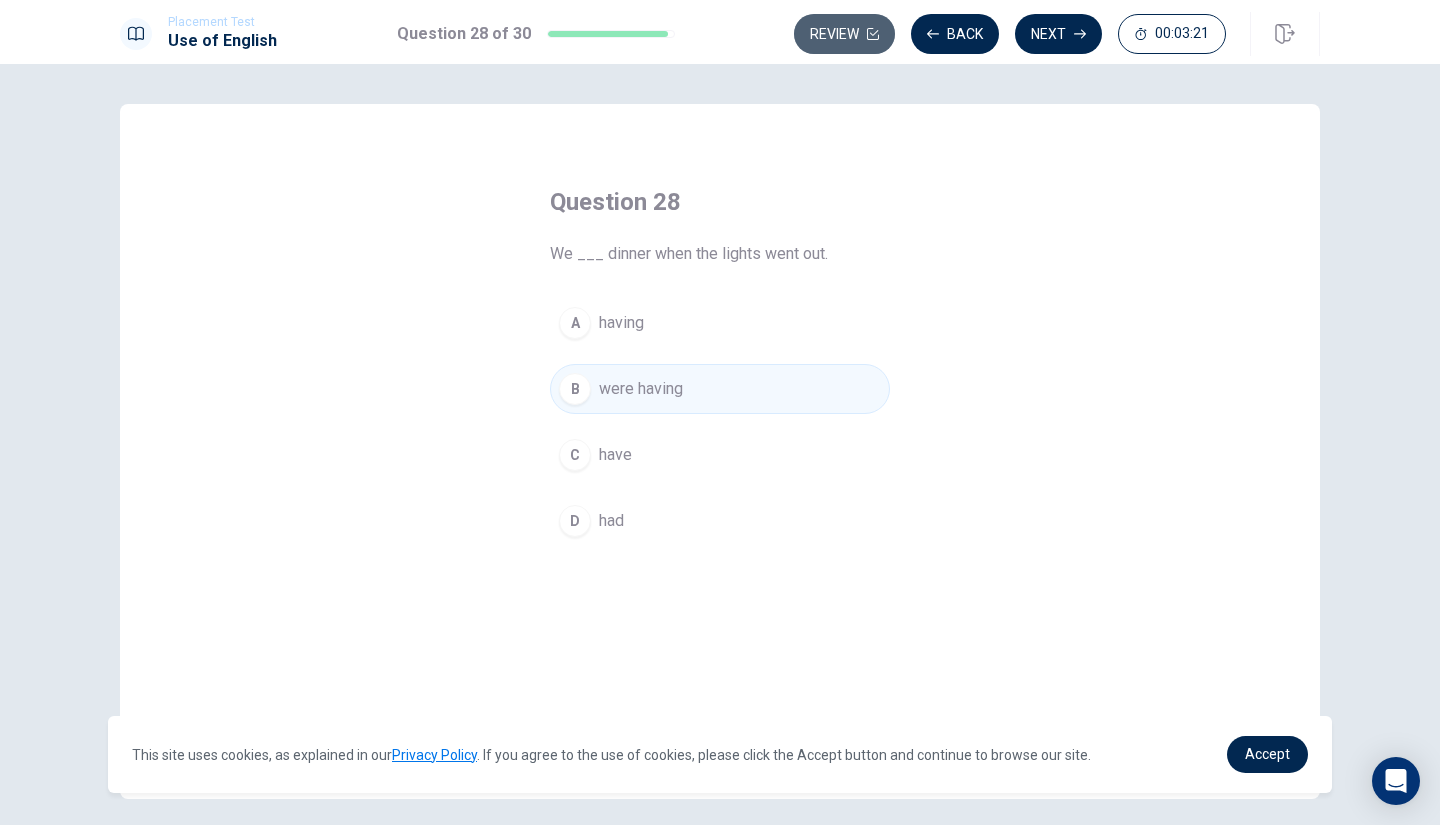 click on "Review" at bounding box center [844, 34] 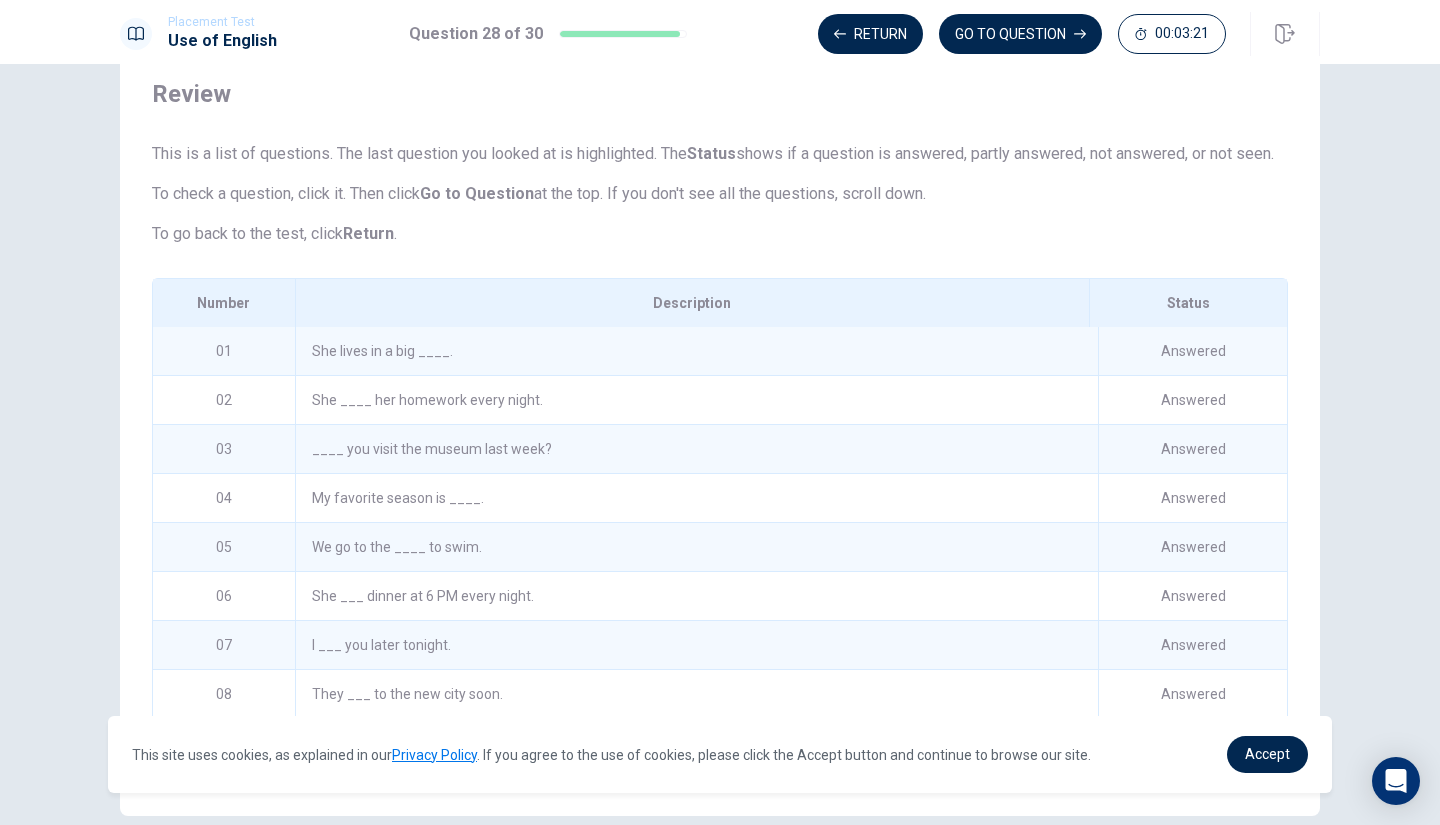 scroll, scrollTop: 156, scrollLeft: 0, axis: vertical 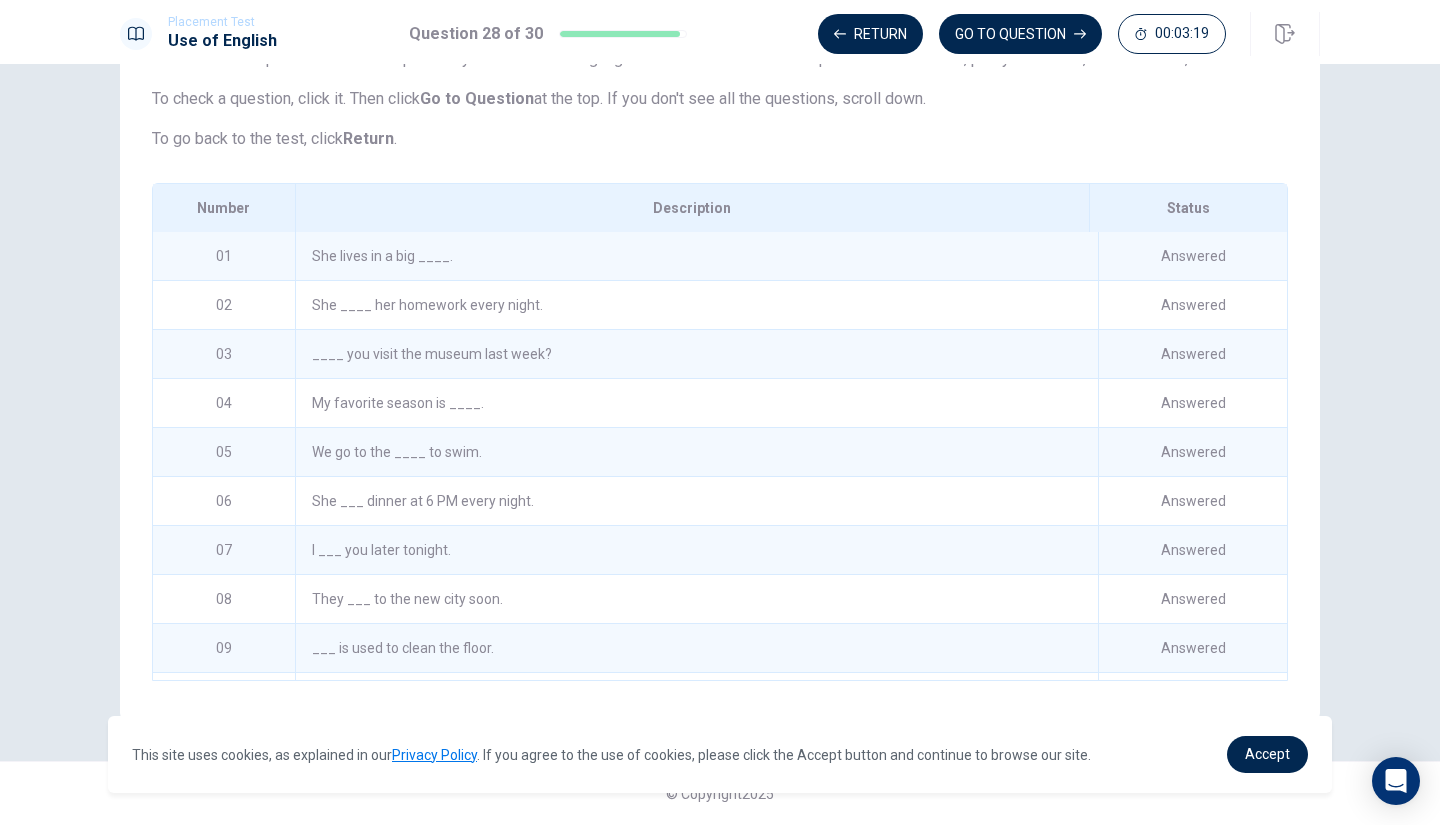 click on "She lives in a big ____." at bounding box center (696, 256) 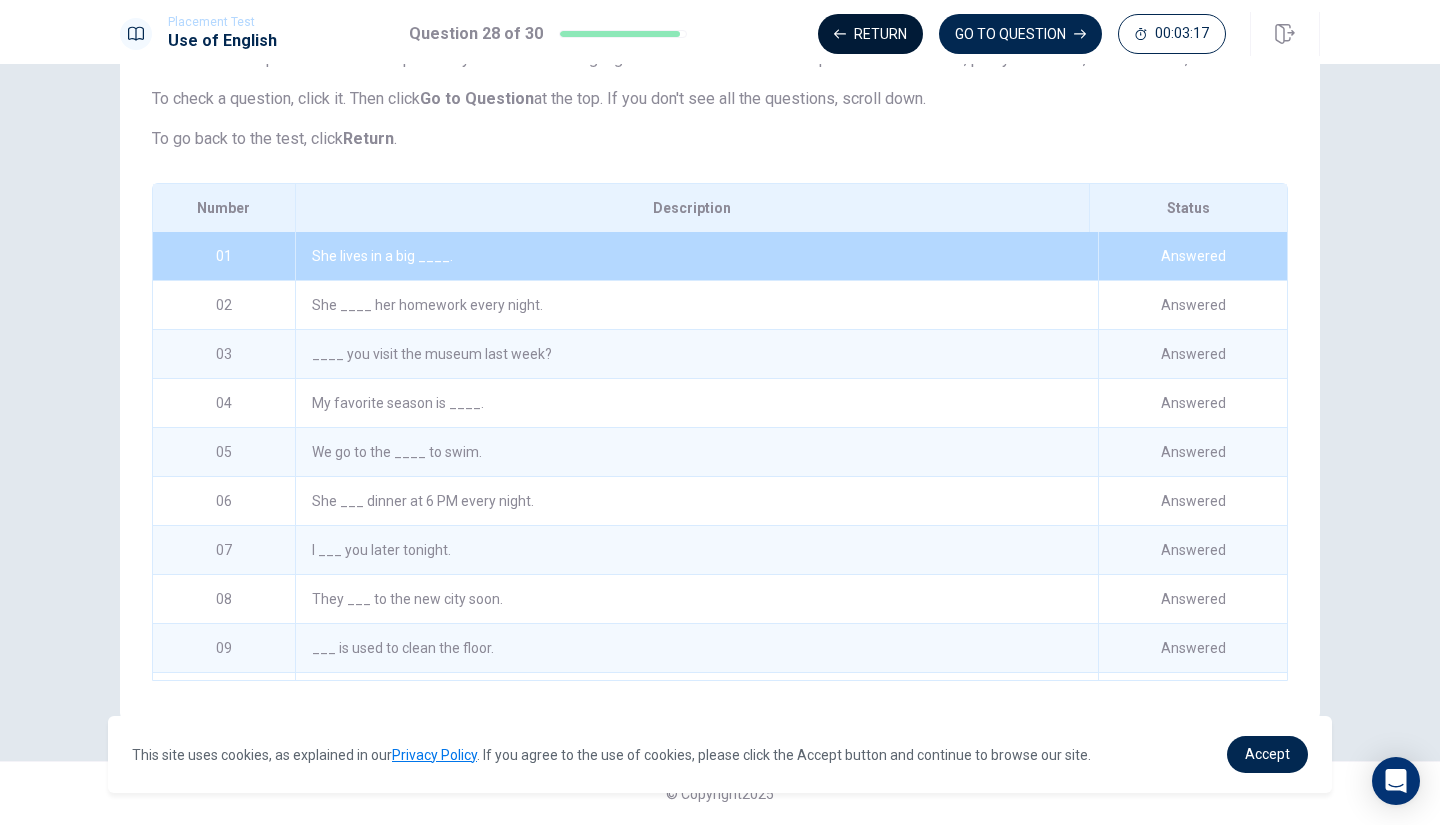click on "Return" at bounding box center [870, 34] 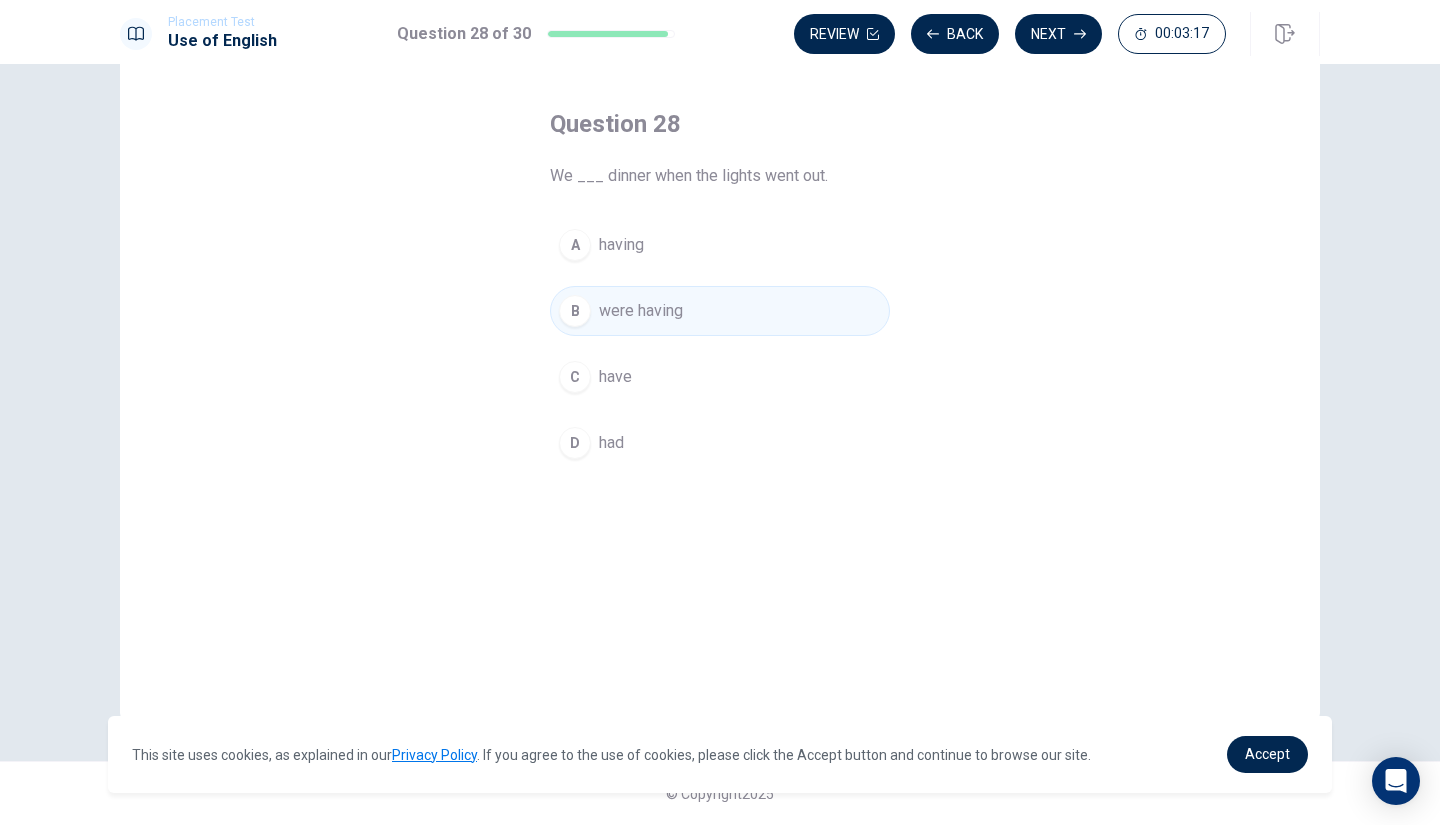 scroll, scrollTop: 78, scrollLeft: 0, axis: vertical 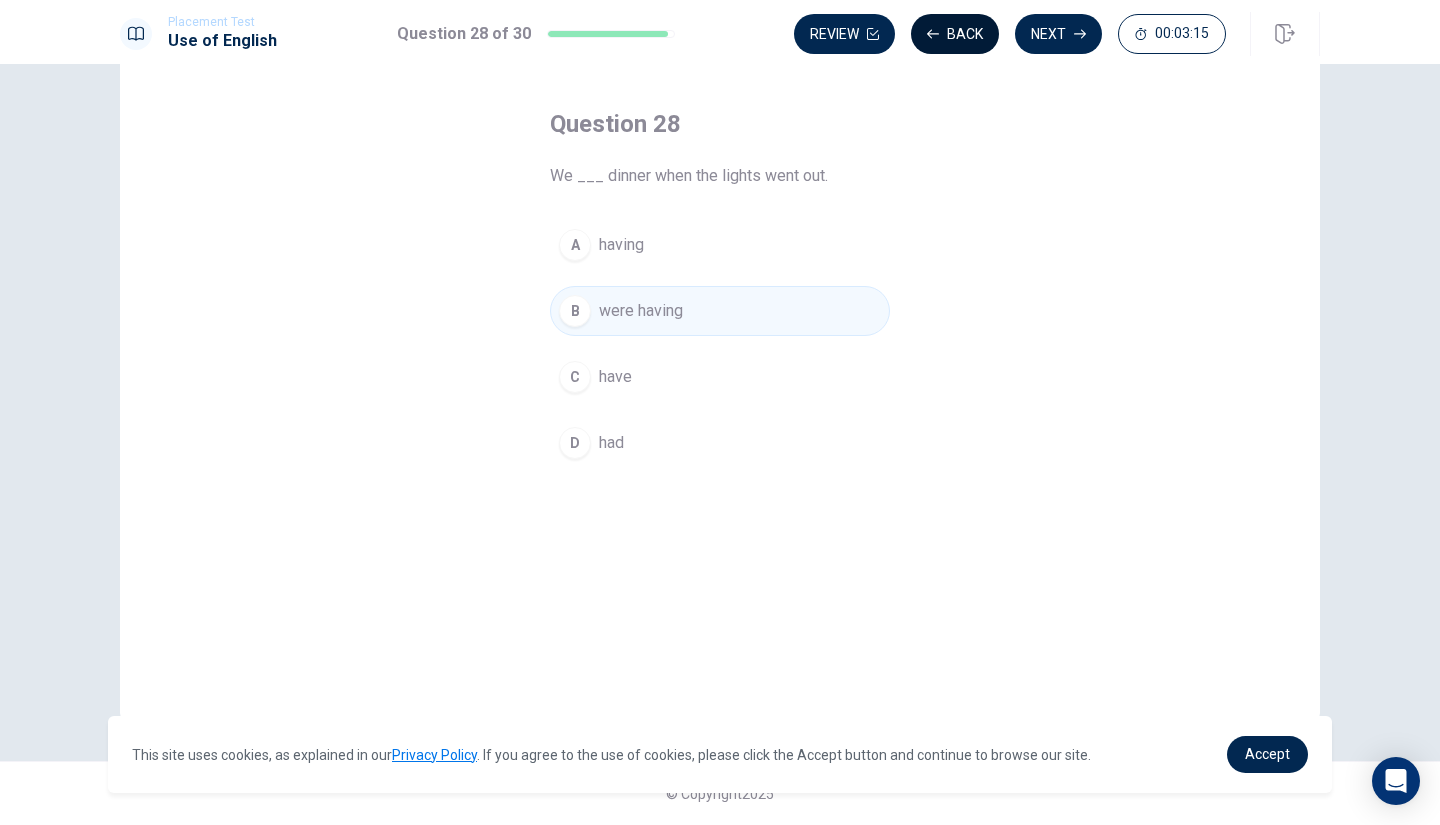 click on "Back" at bounding box center [955, 34] 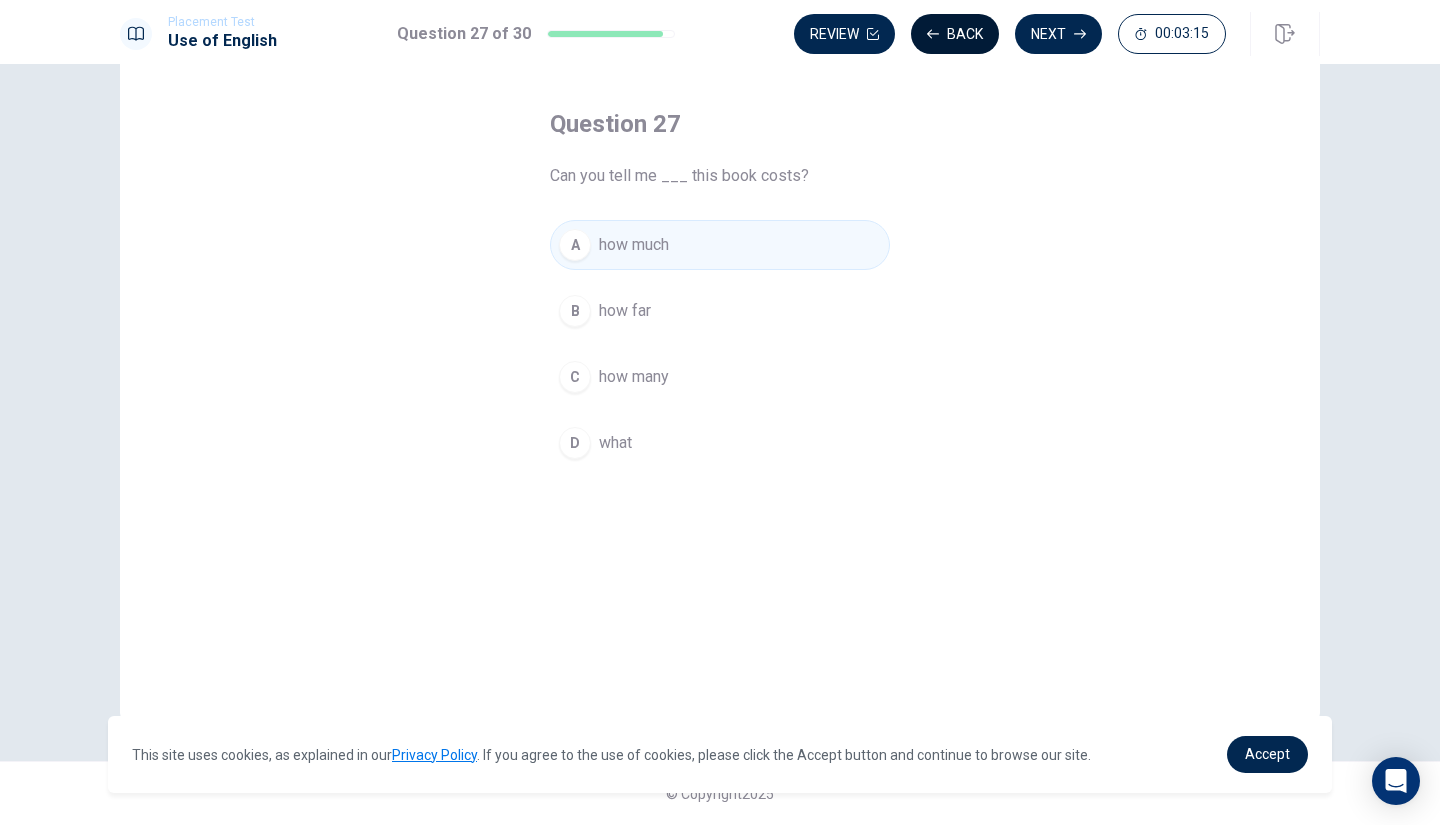 click on "Back" at bounding box center [955, 34] 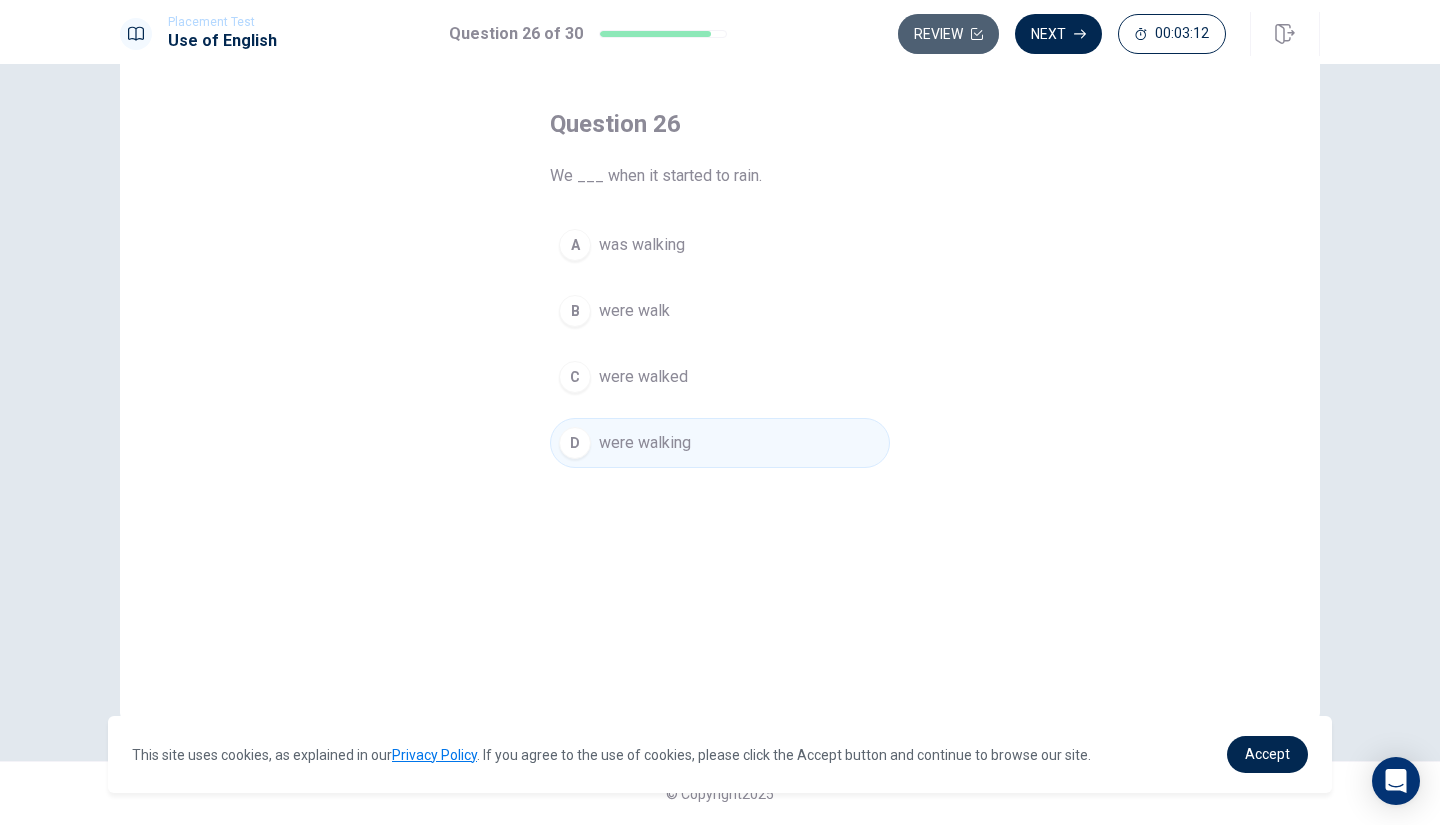 click on "Review" at bounding box center [948, 34] 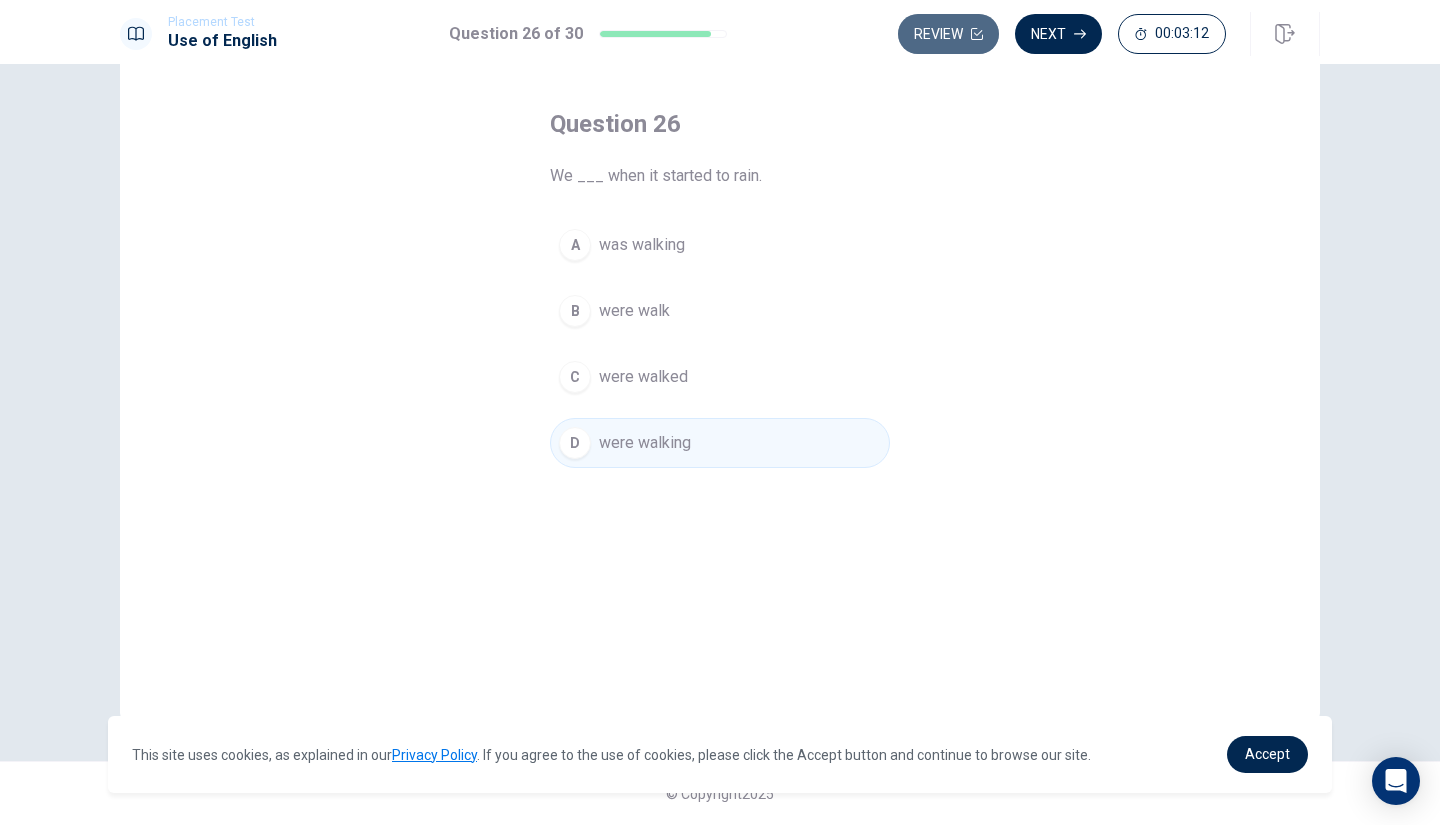 scroll, scrollTop: 185, scrollLeft: 0, axis: vertical 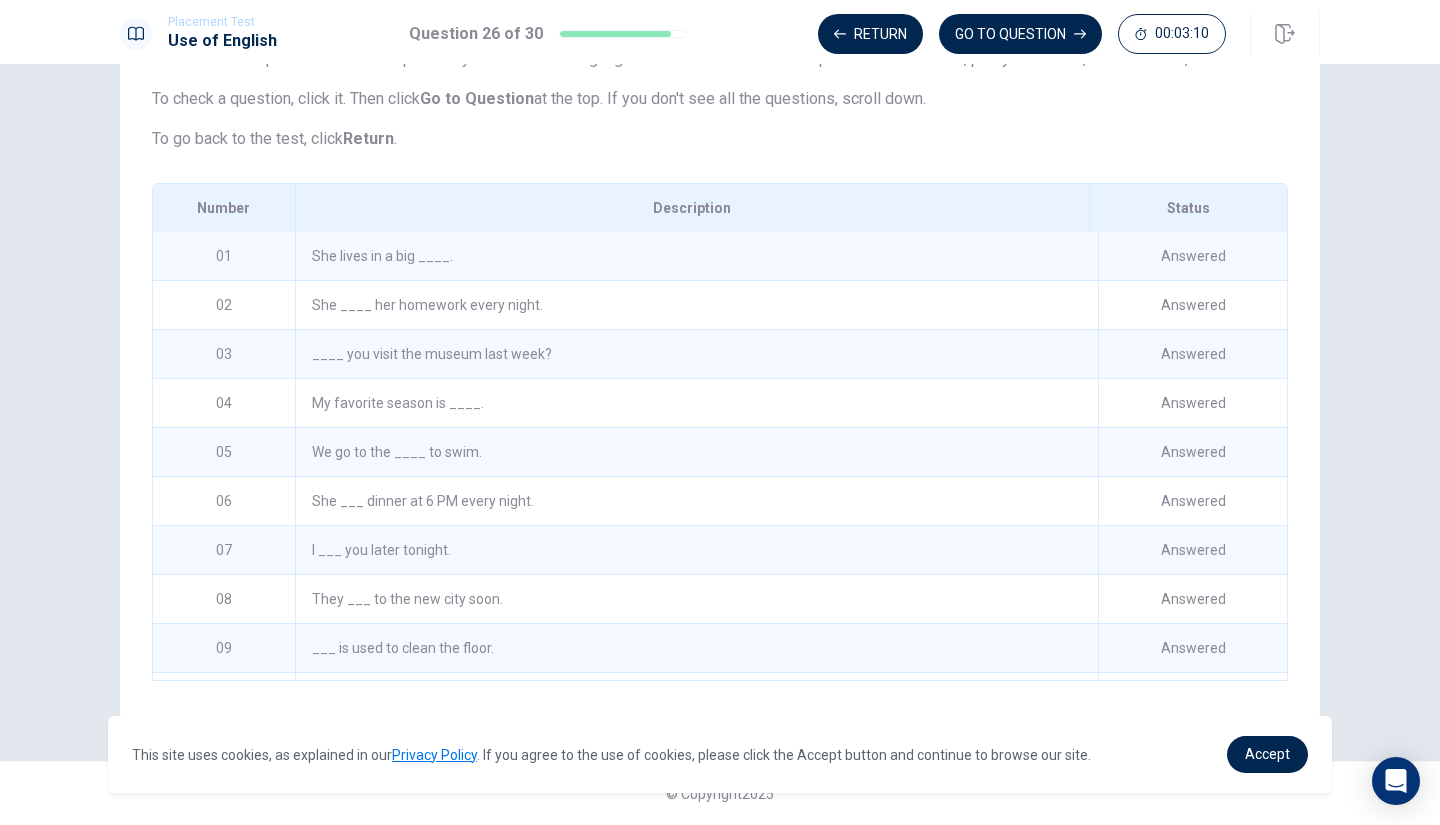 click on "She ____ her homework every night." at bounding box center (696, 305) 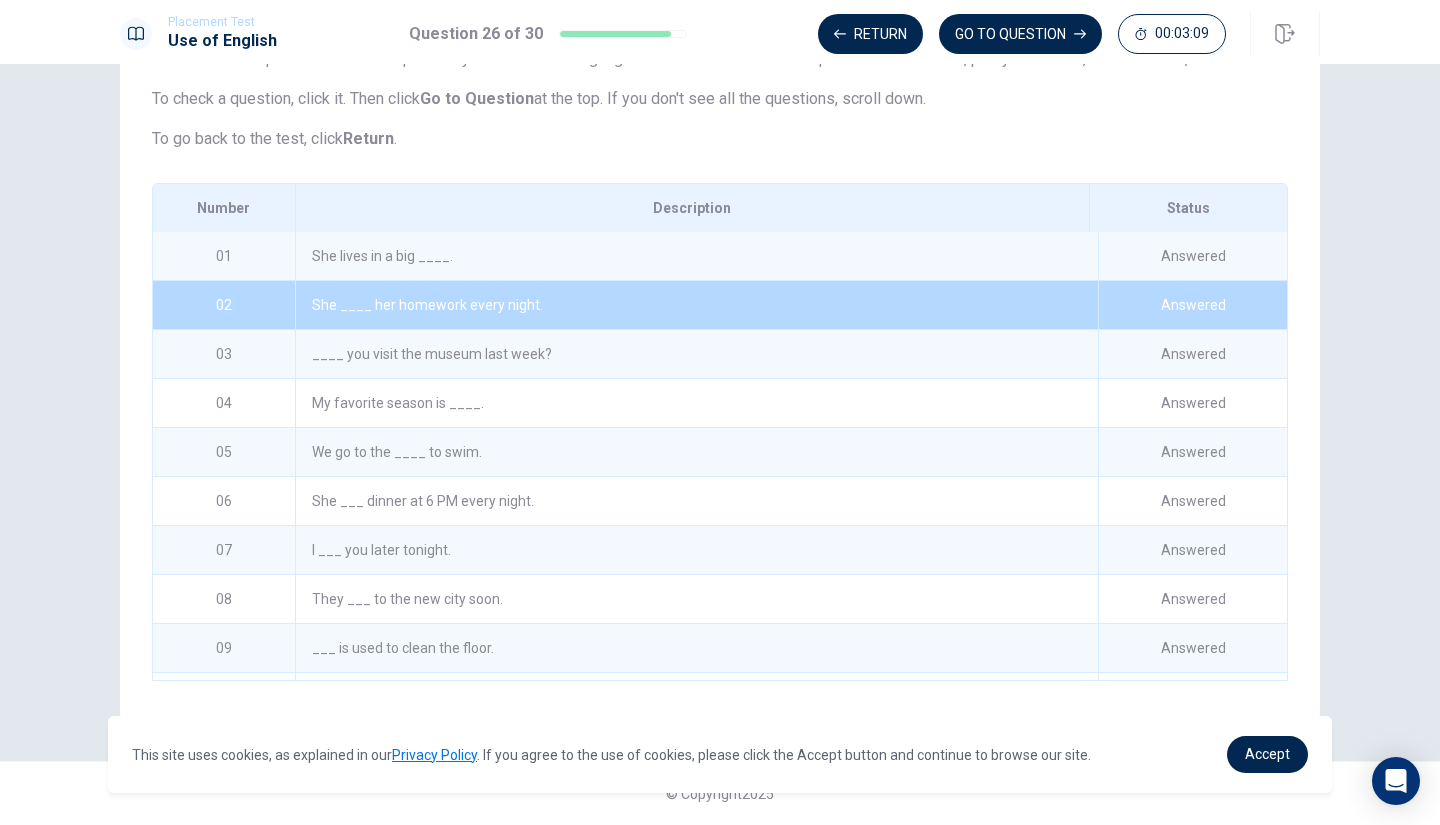 click on "She ____ her homework every night." at bounding box center (696, 305) 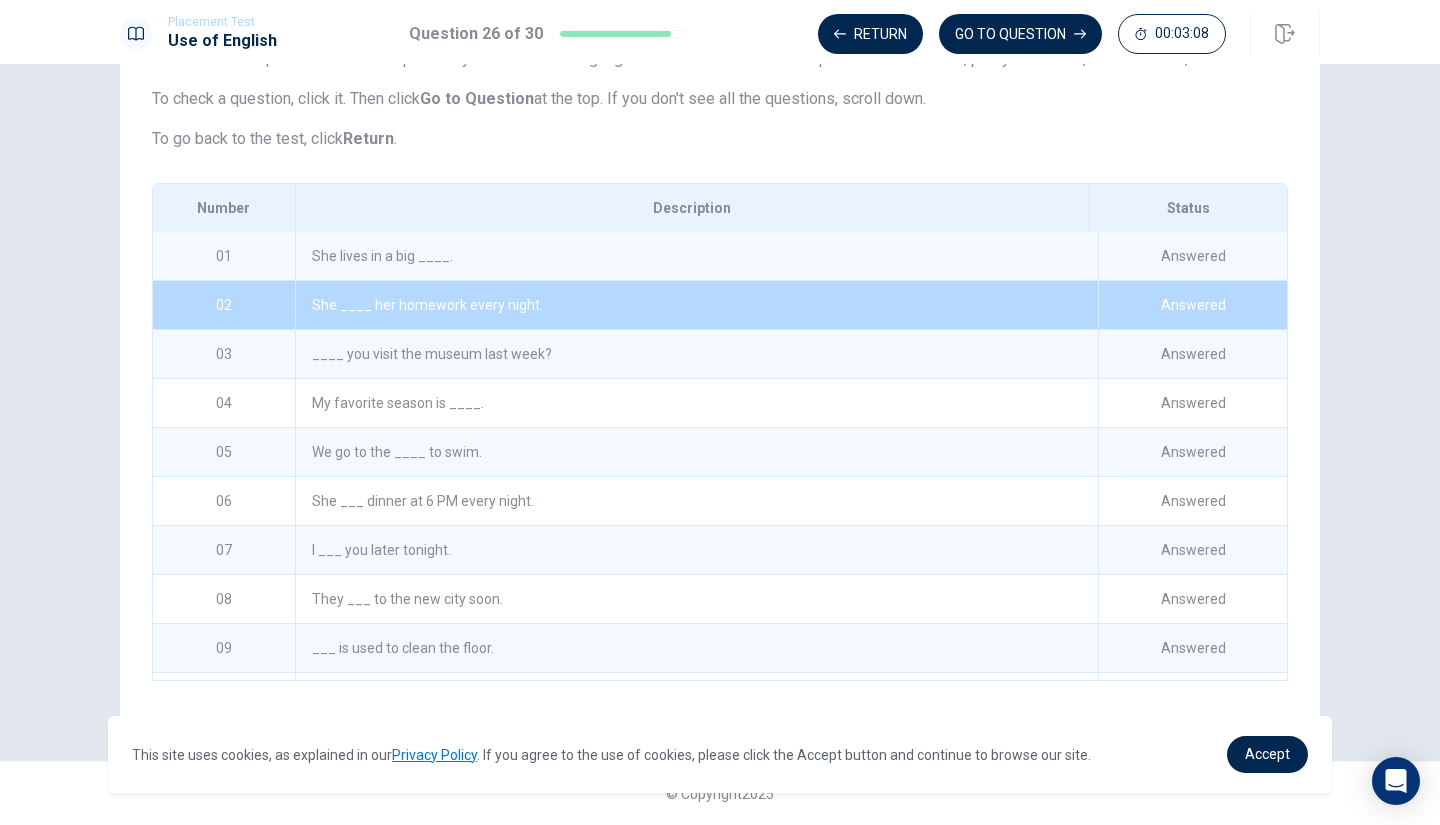 click on "She lives in a big ____." at bounding box center (696, 256) 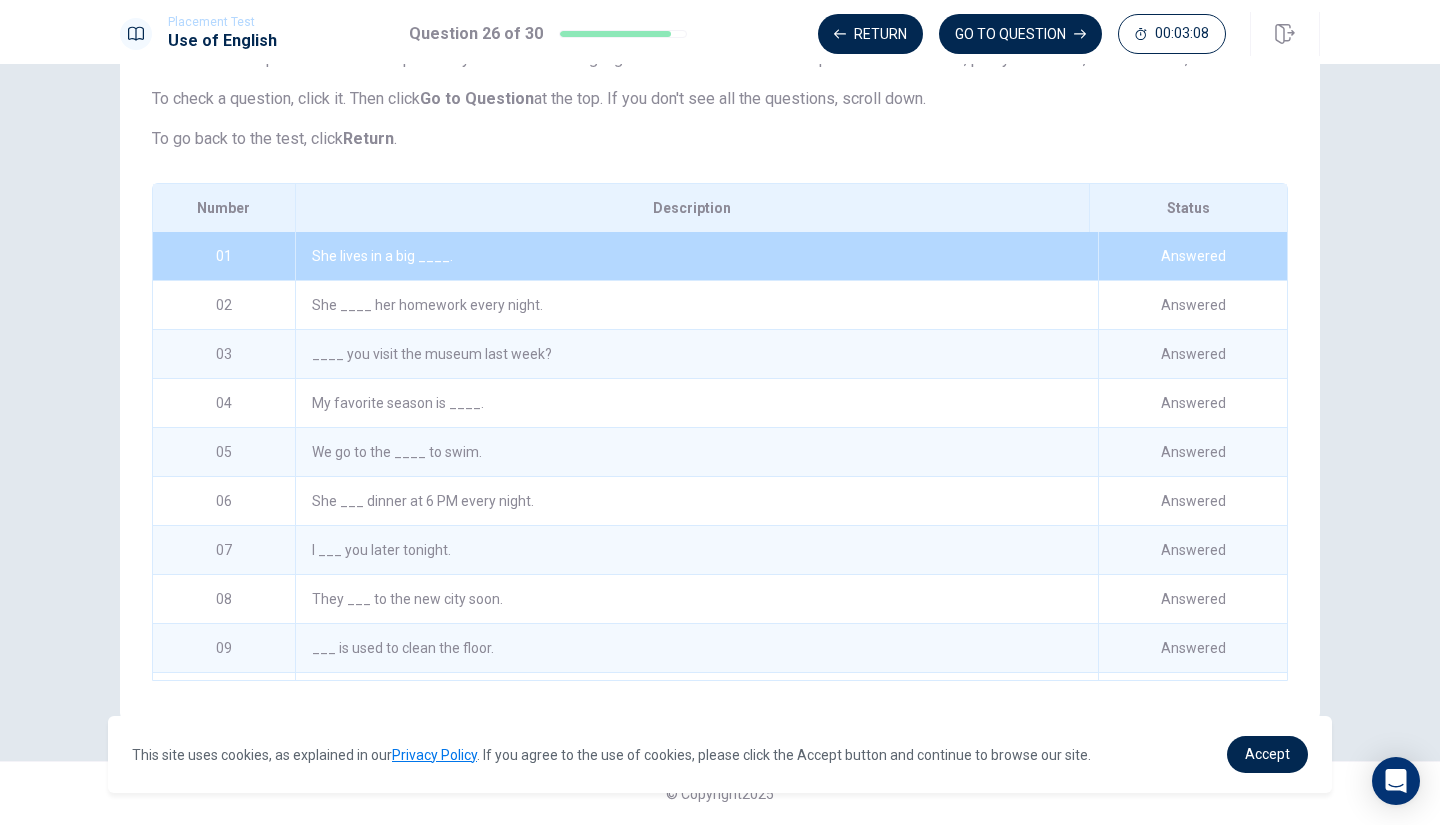 click on "She lives in a big ____." at bounding box center [696, 256] 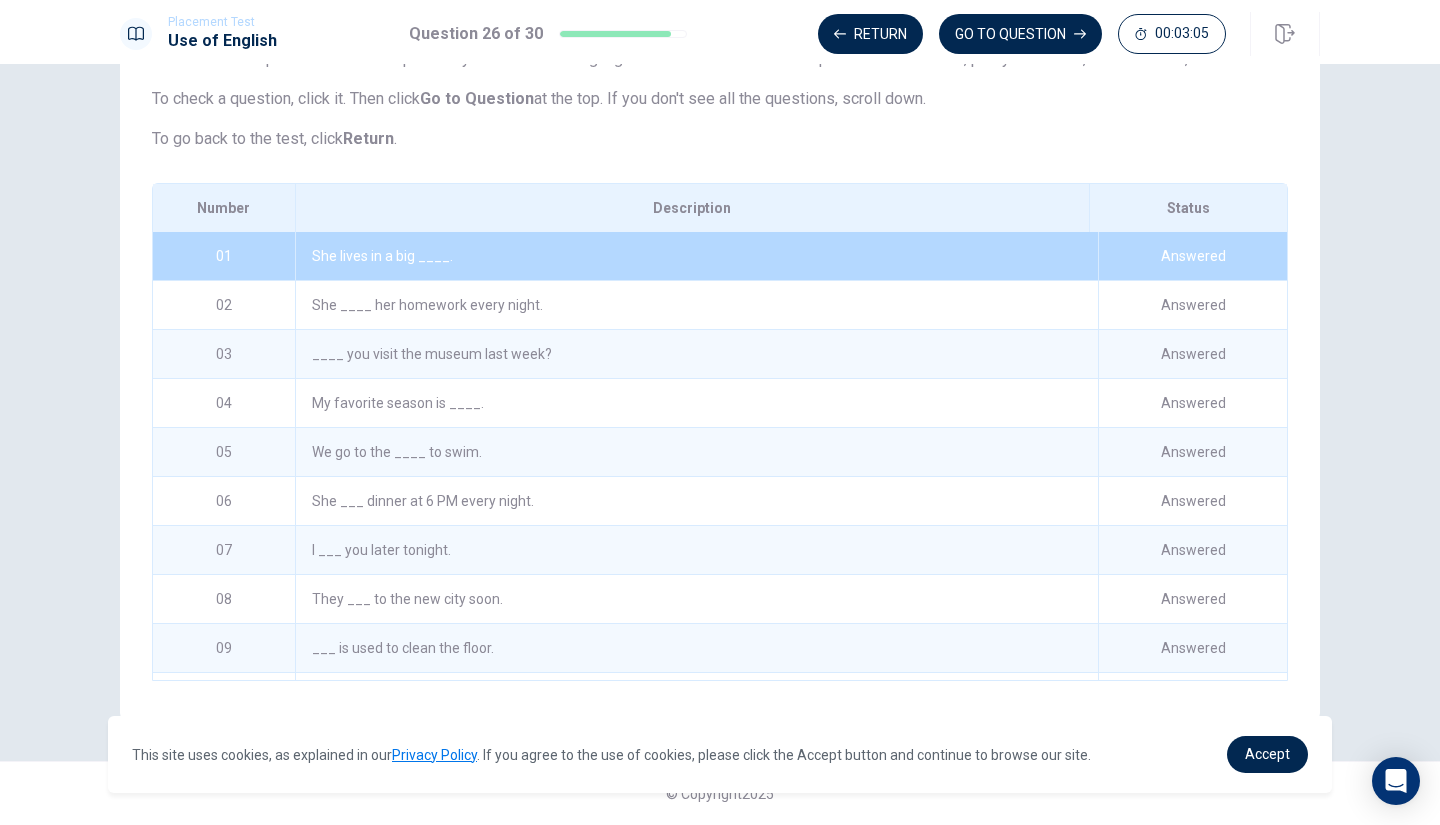 scroll, scrollTop: 85, scrollLeft: 0, axis: vertical 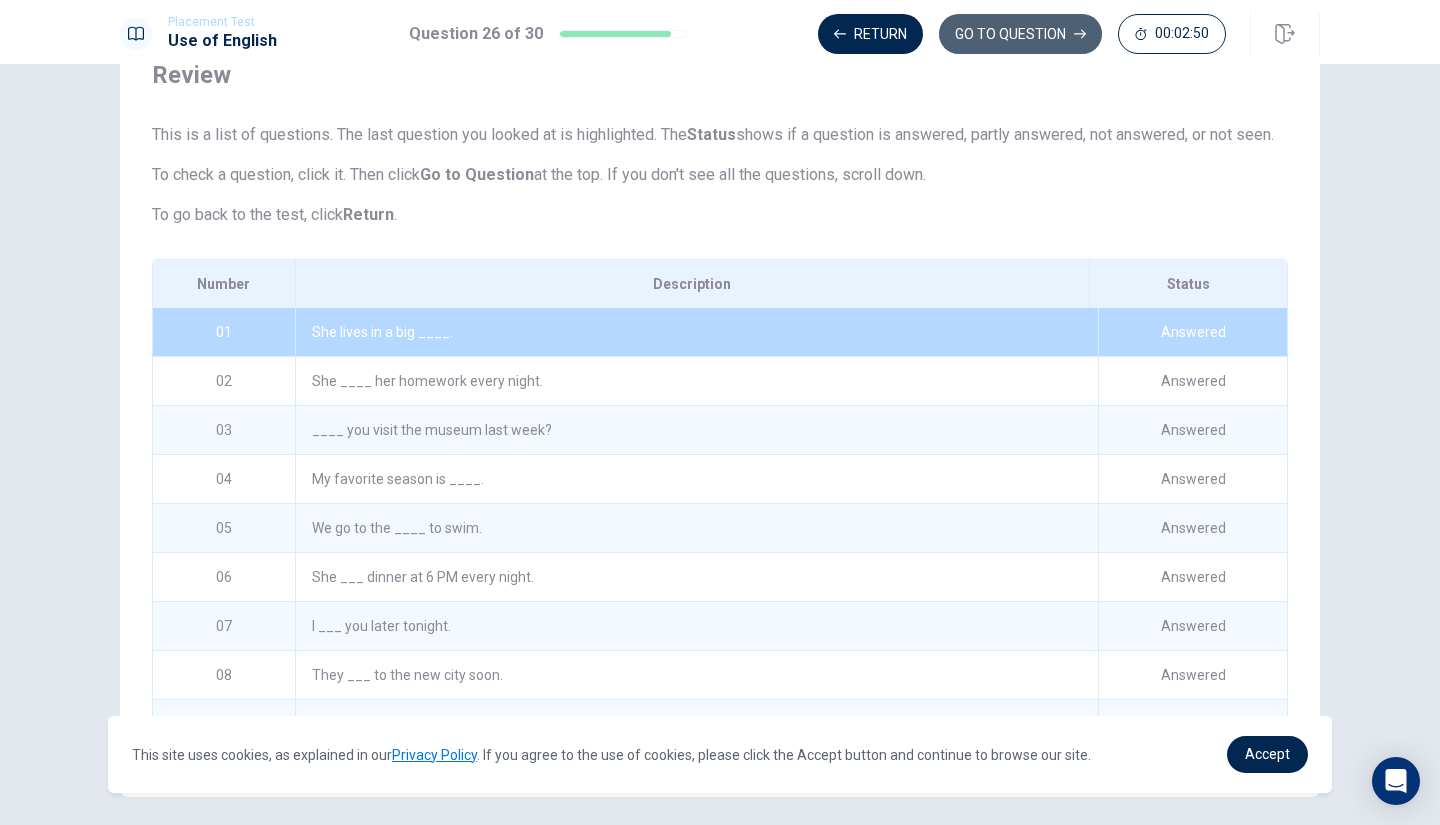 click on "GO TO QUESTION" at bounding box center (1020, 34) 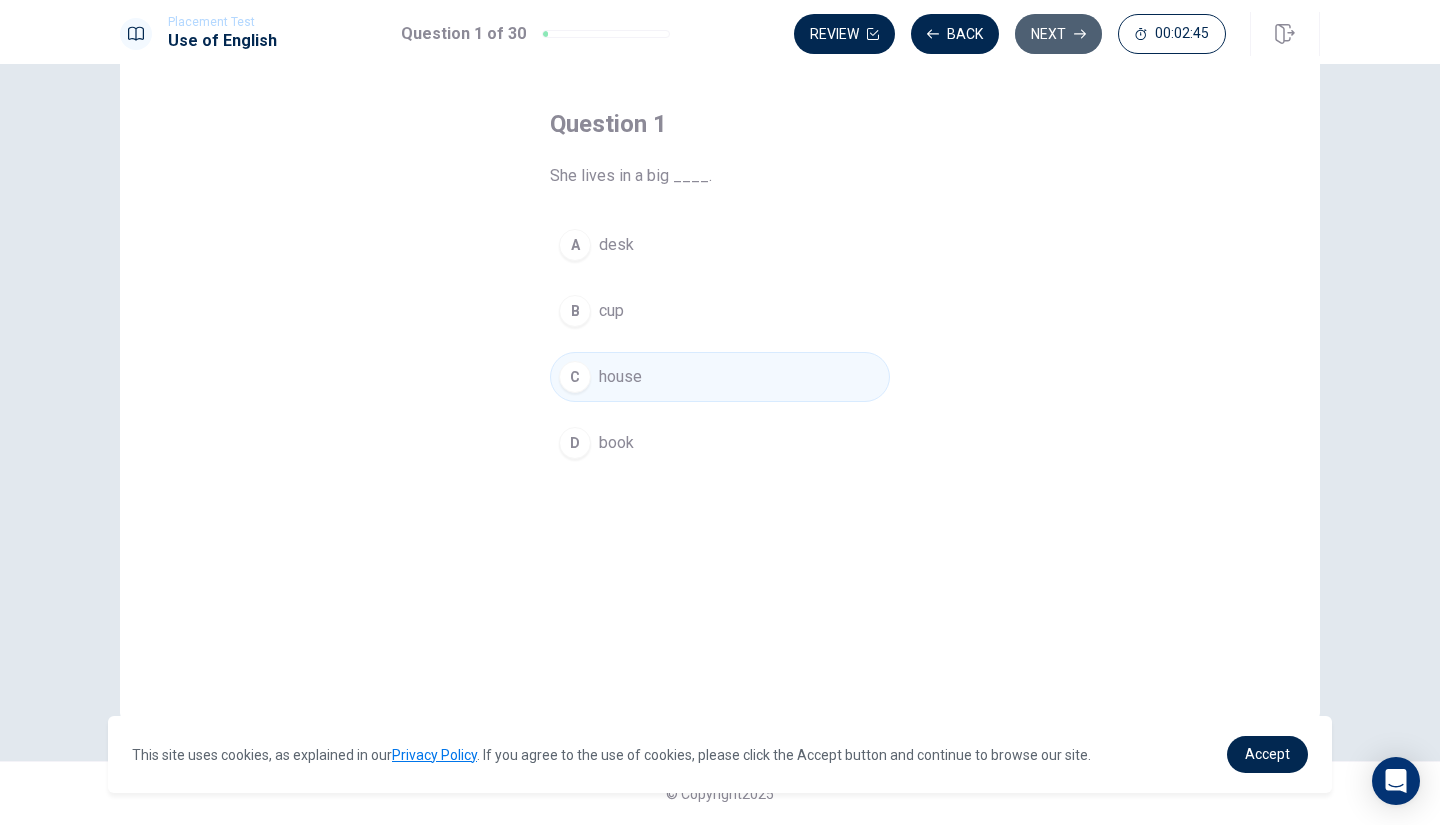 click on "Next" at bounding box center (1058, 34) 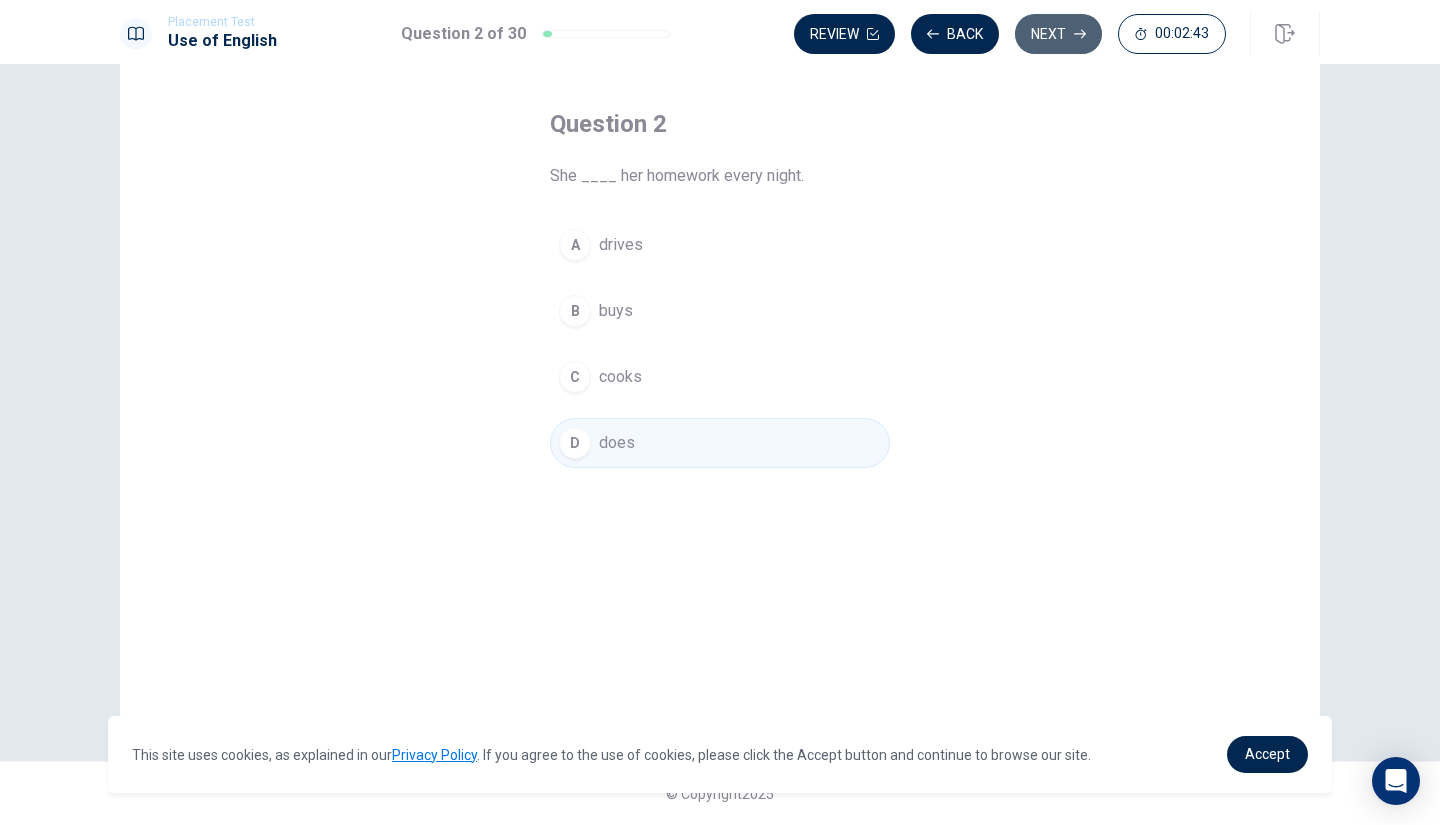 click on "Next" at bounding box center [1058, 34] 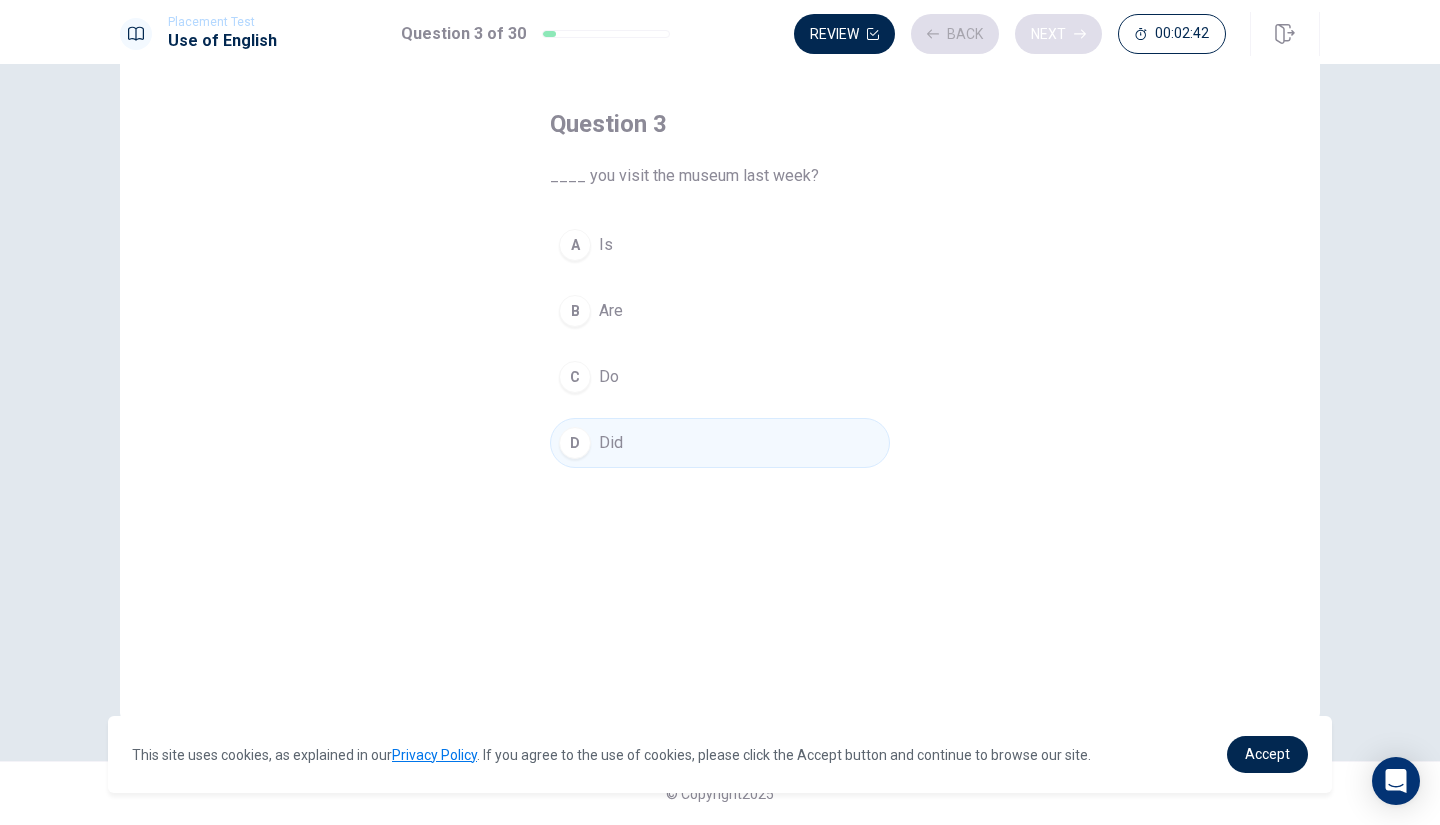 click on "Review Back Next 00:02:42" at bounding box center (1010, 34) 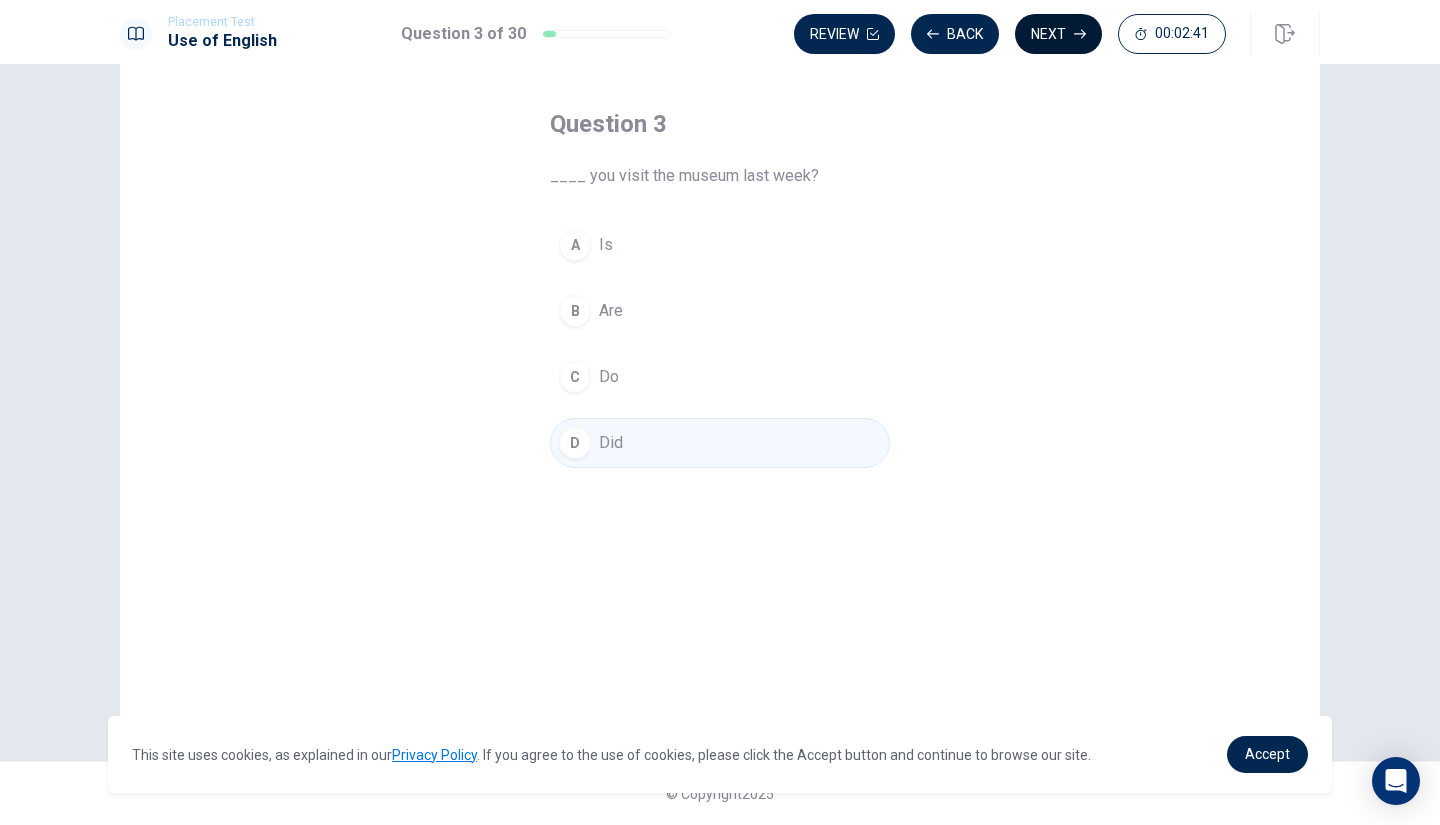 click on "Next" at bounding box center [1058, 34] 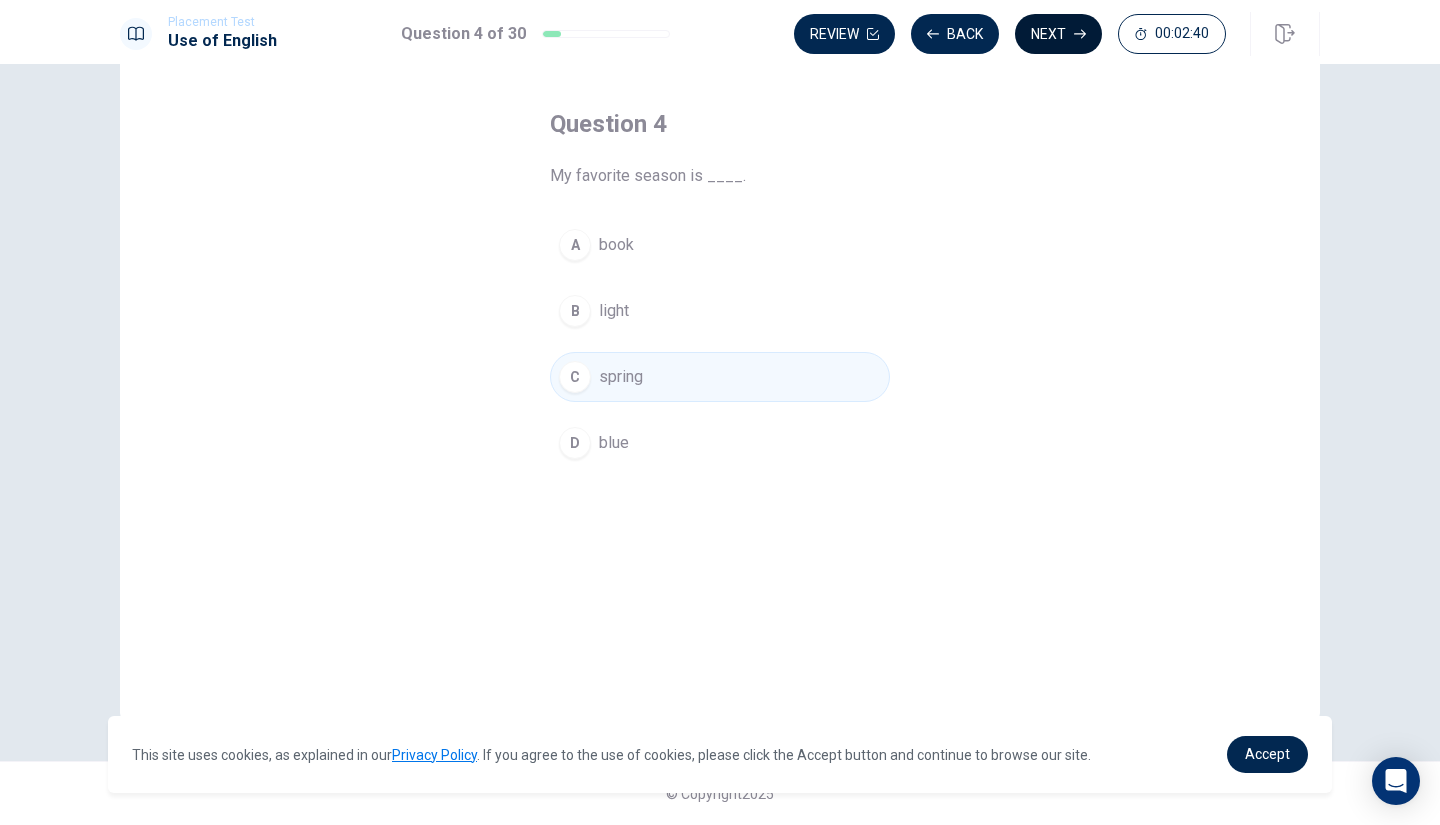 click on "Review Back Next 00:02:40" at bounding box center [1010, 34] 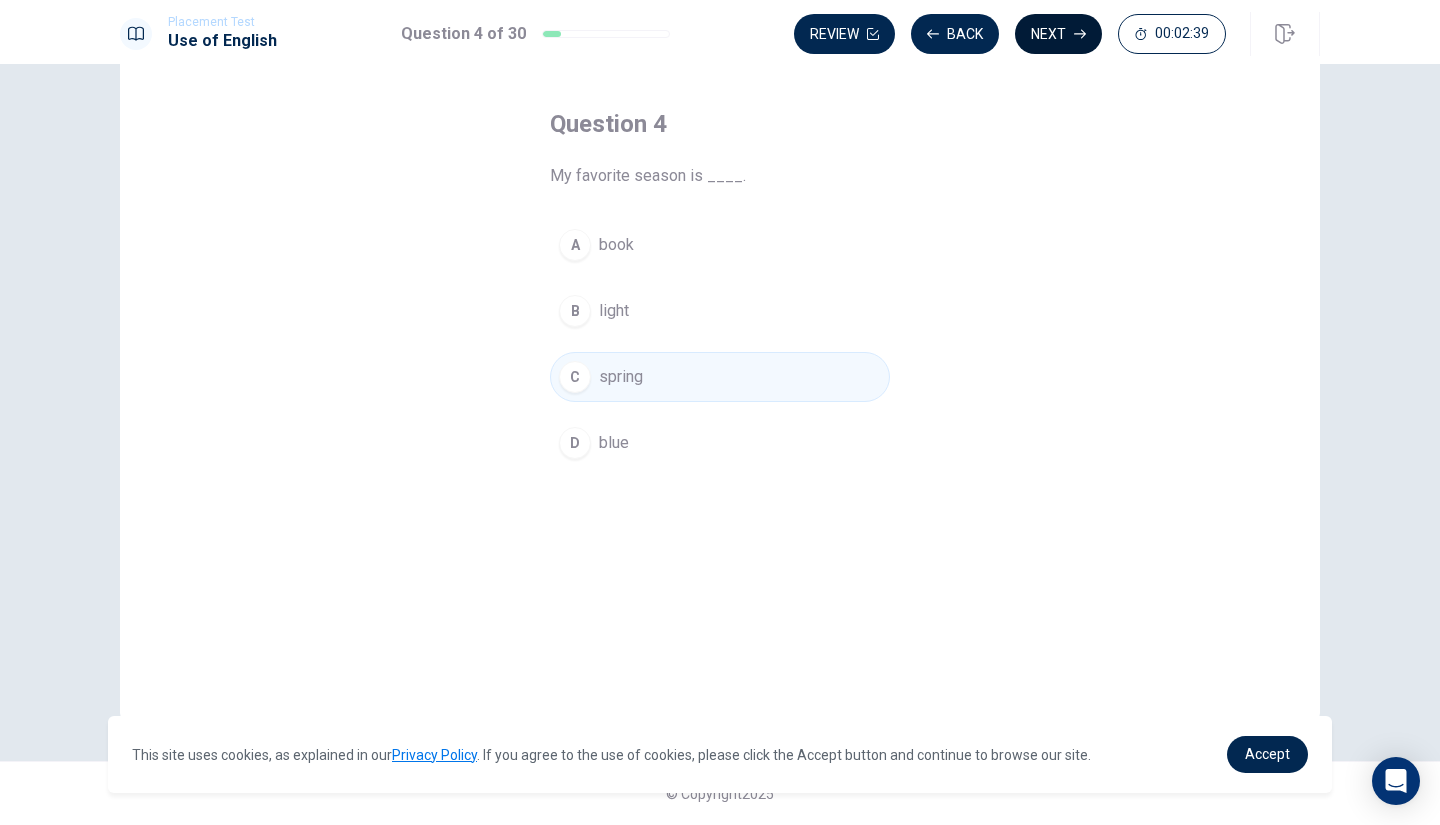 click on "Next" at bounding box center [1058, 34] 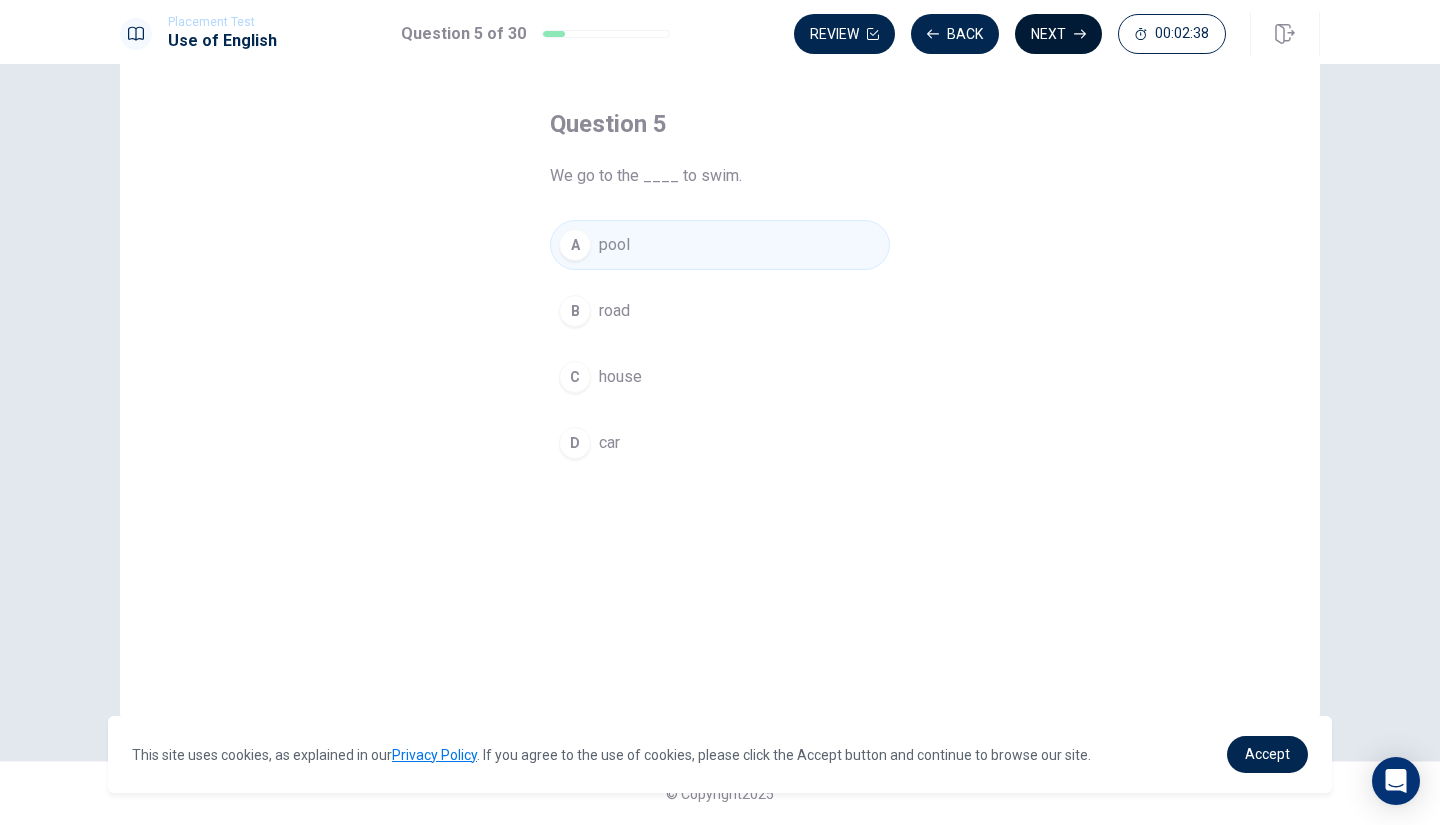 click on "Next" at bounding box center (1058, 34) 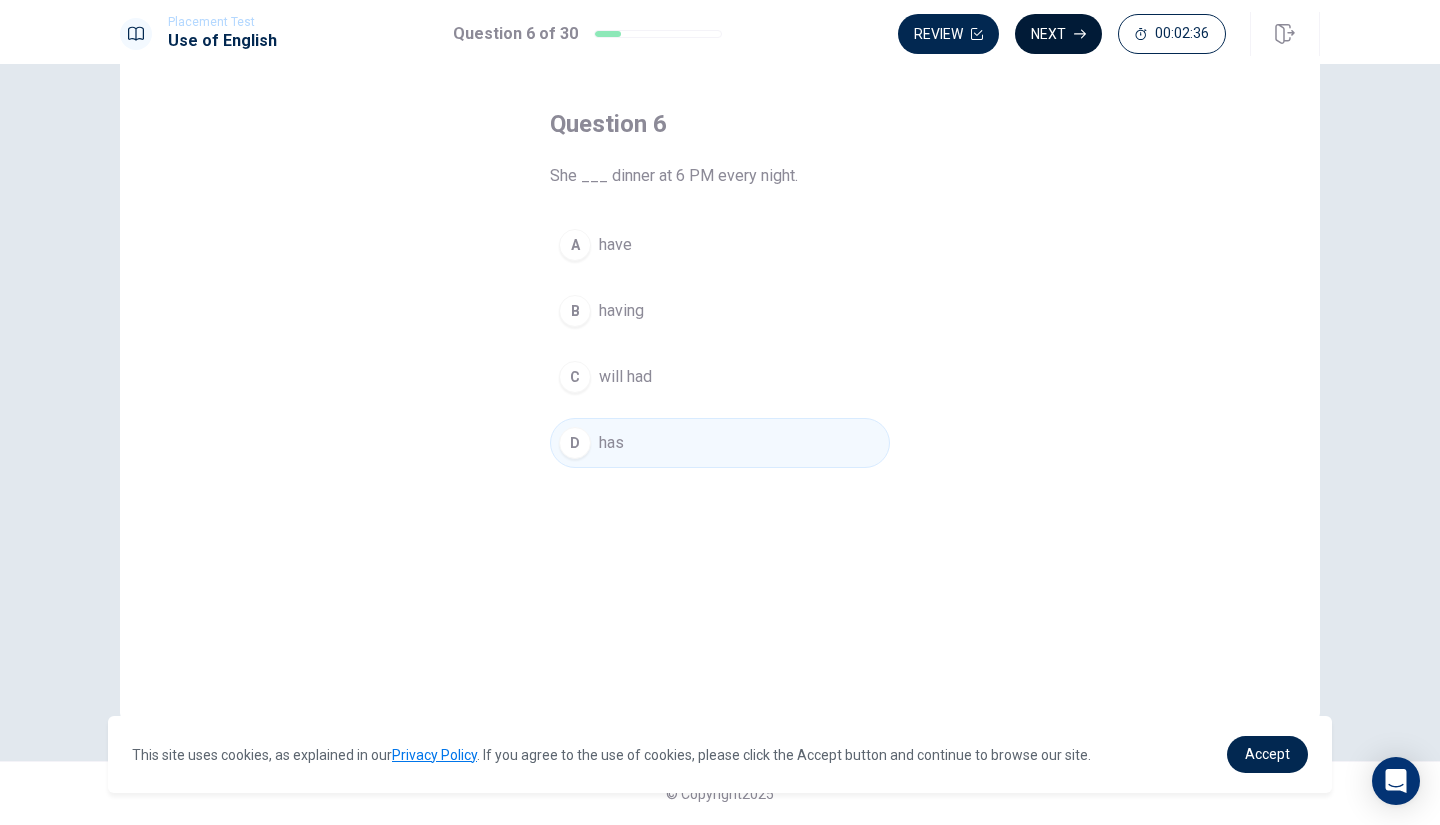 click on "Next" at bounding box center [1058, 34] 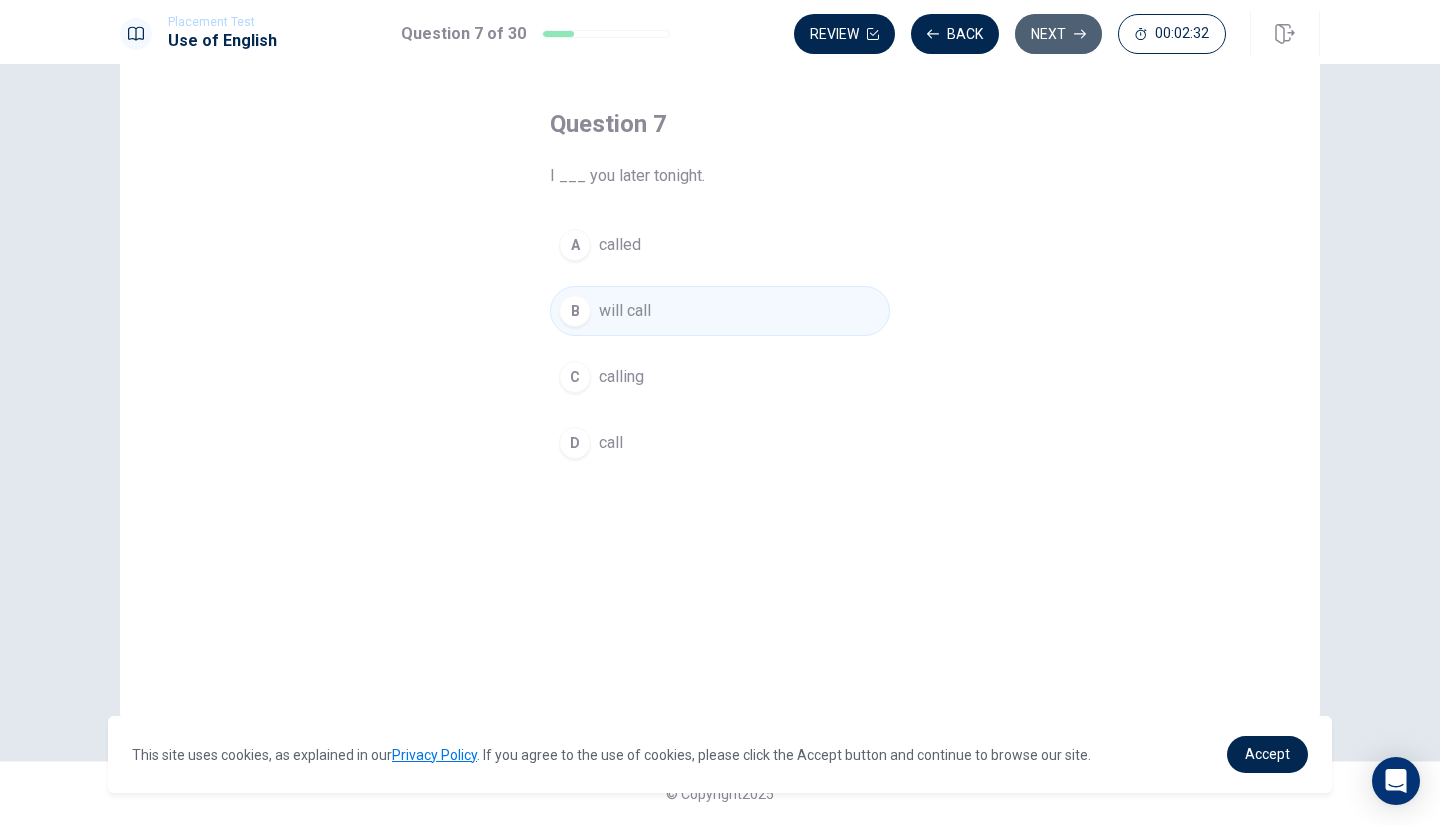 click on "Next" at bounding box center [1058, 34] 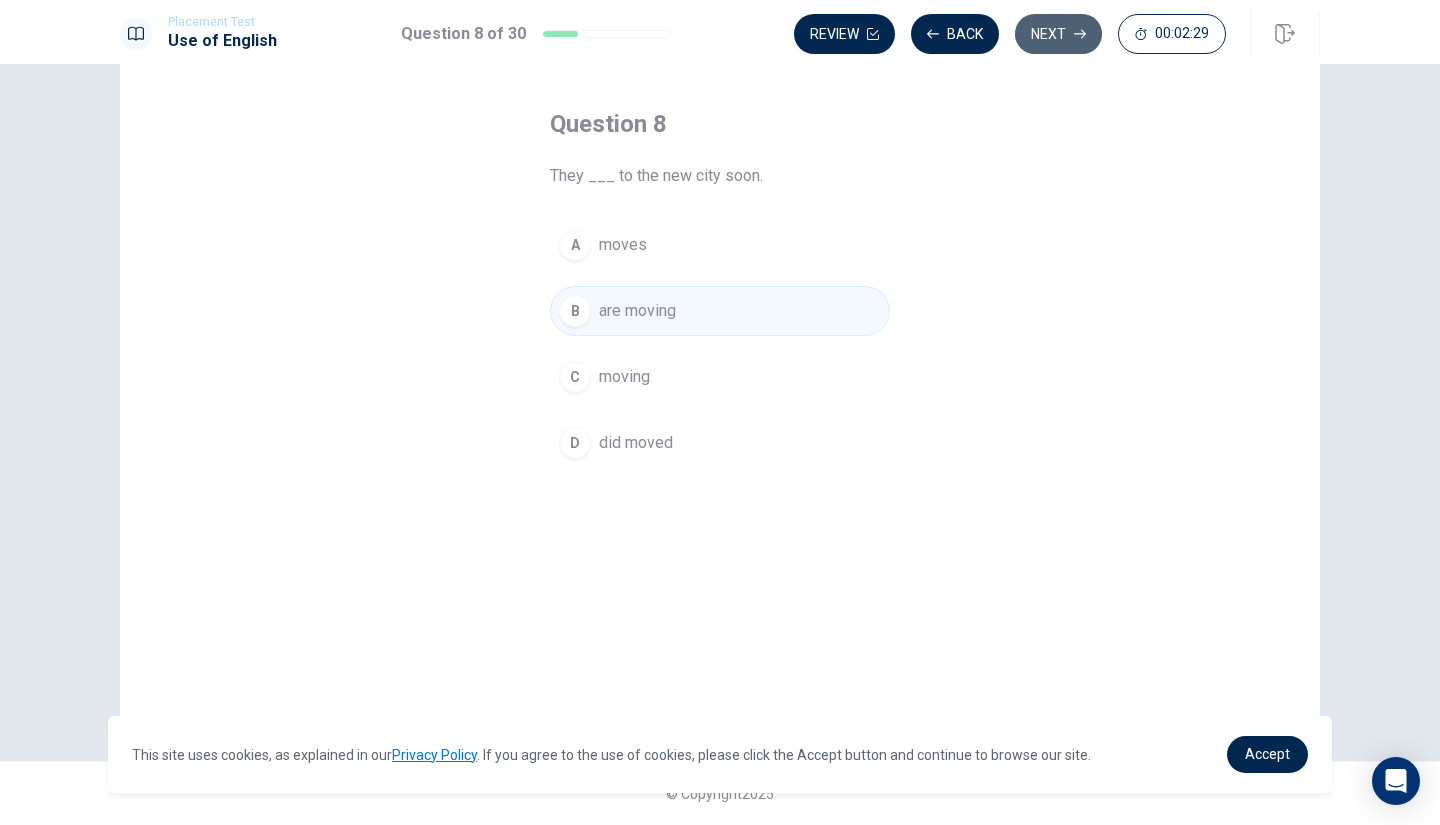 click on "Next" at bounding box center (1058, 34) 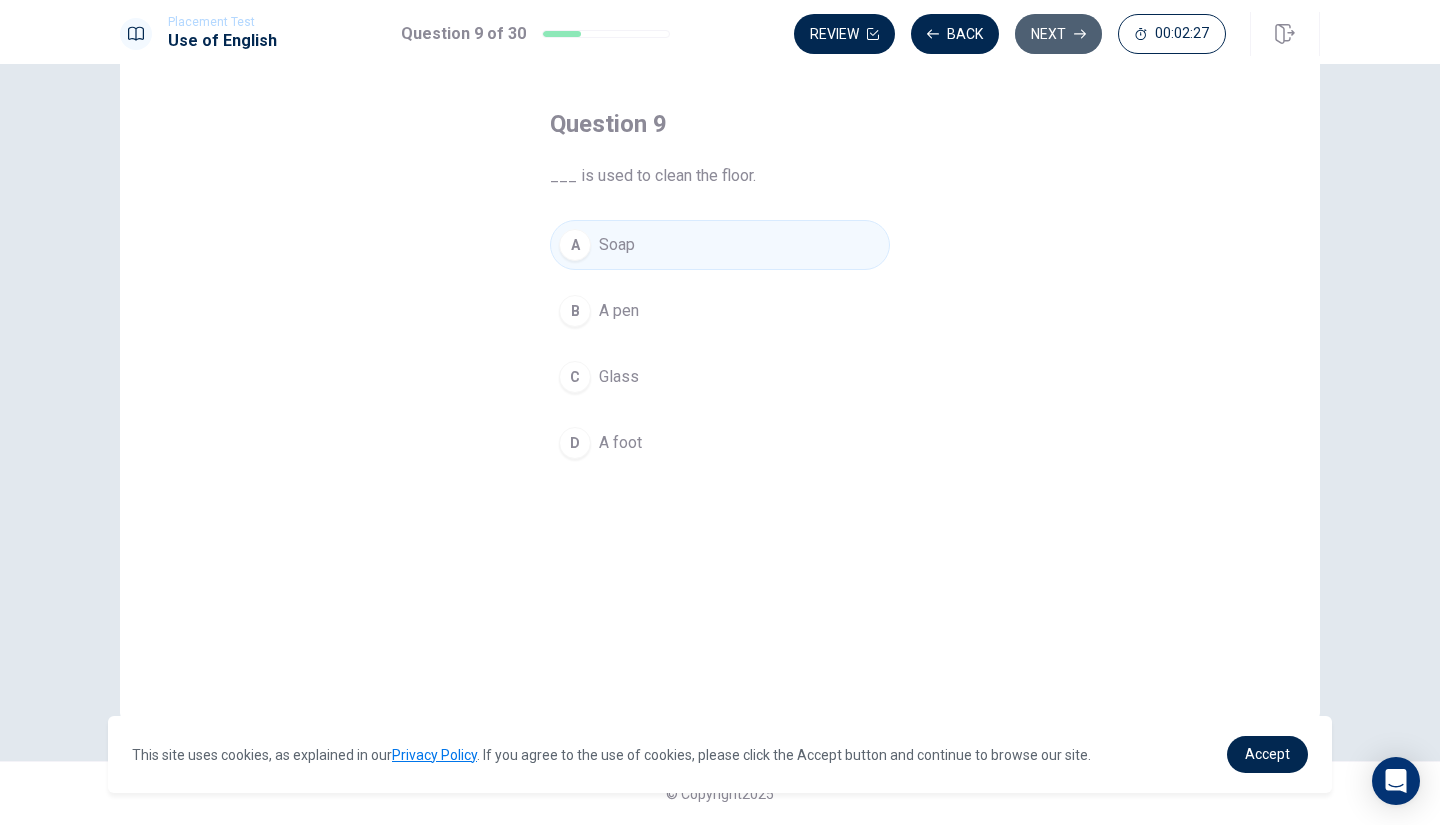 click on "Next" at bounding box center [1058, 34] 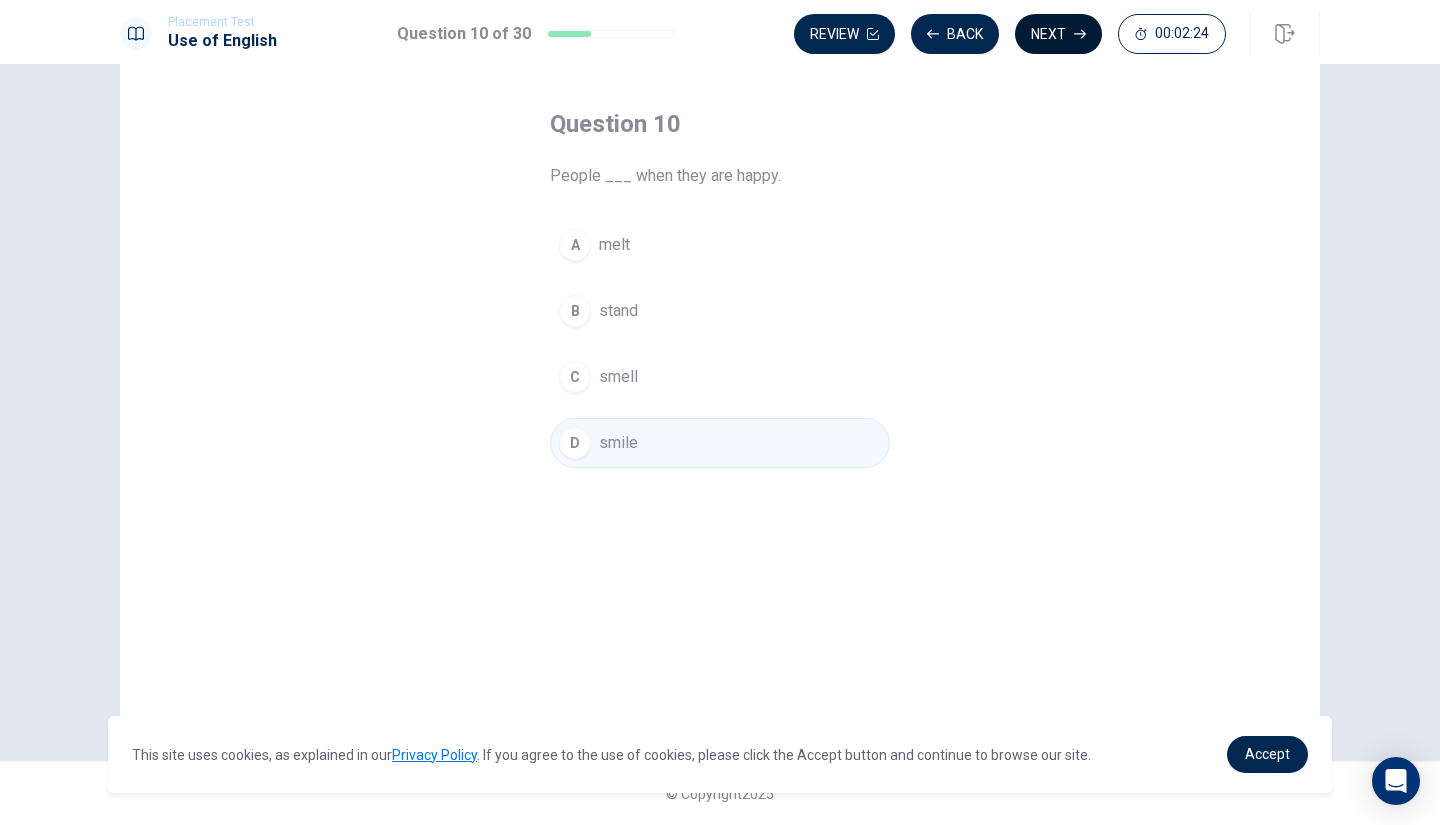 click on "Next" at bounding box center (1058, 34) 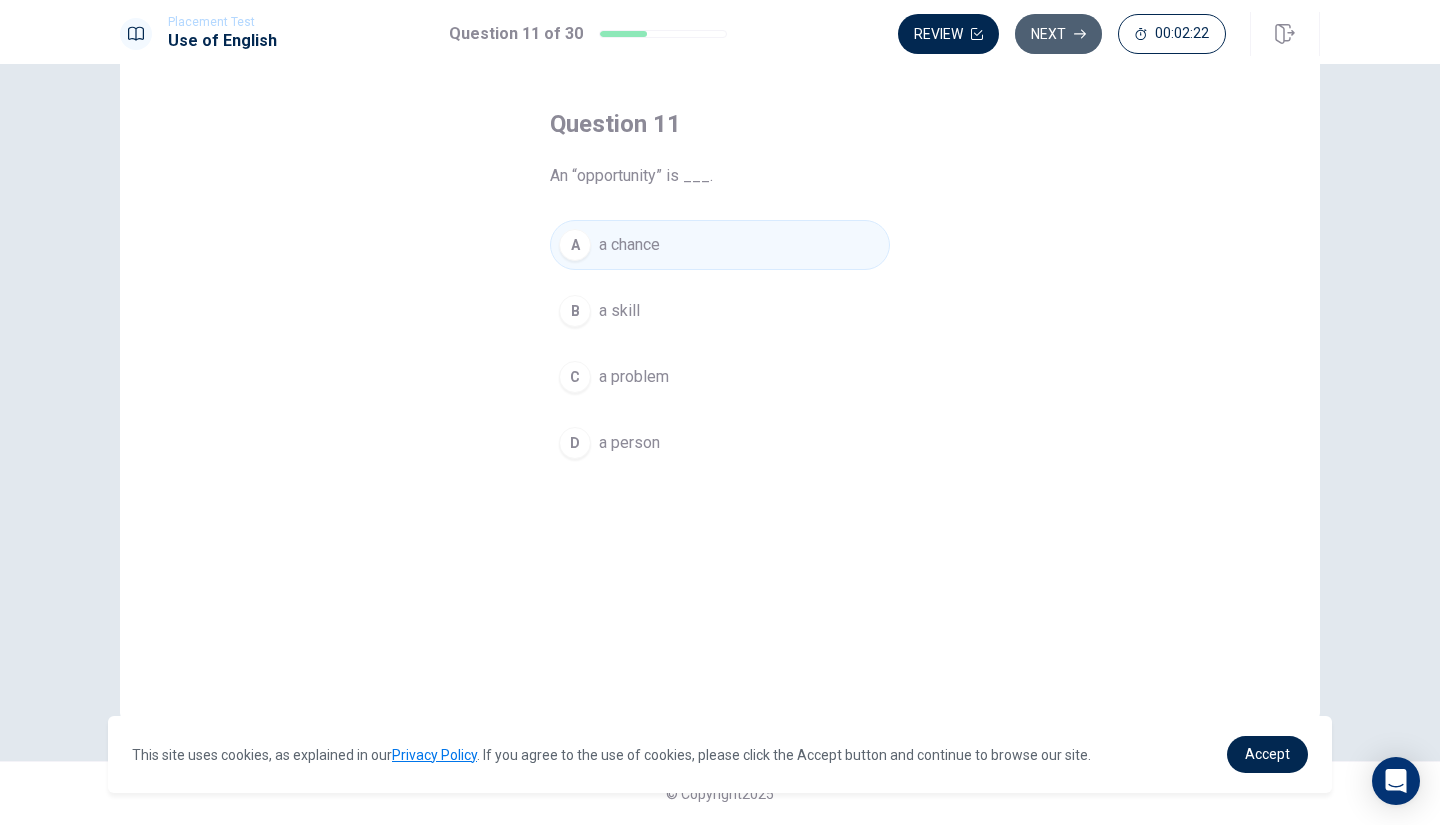click on "Next" at bounding box center [1058, 34] 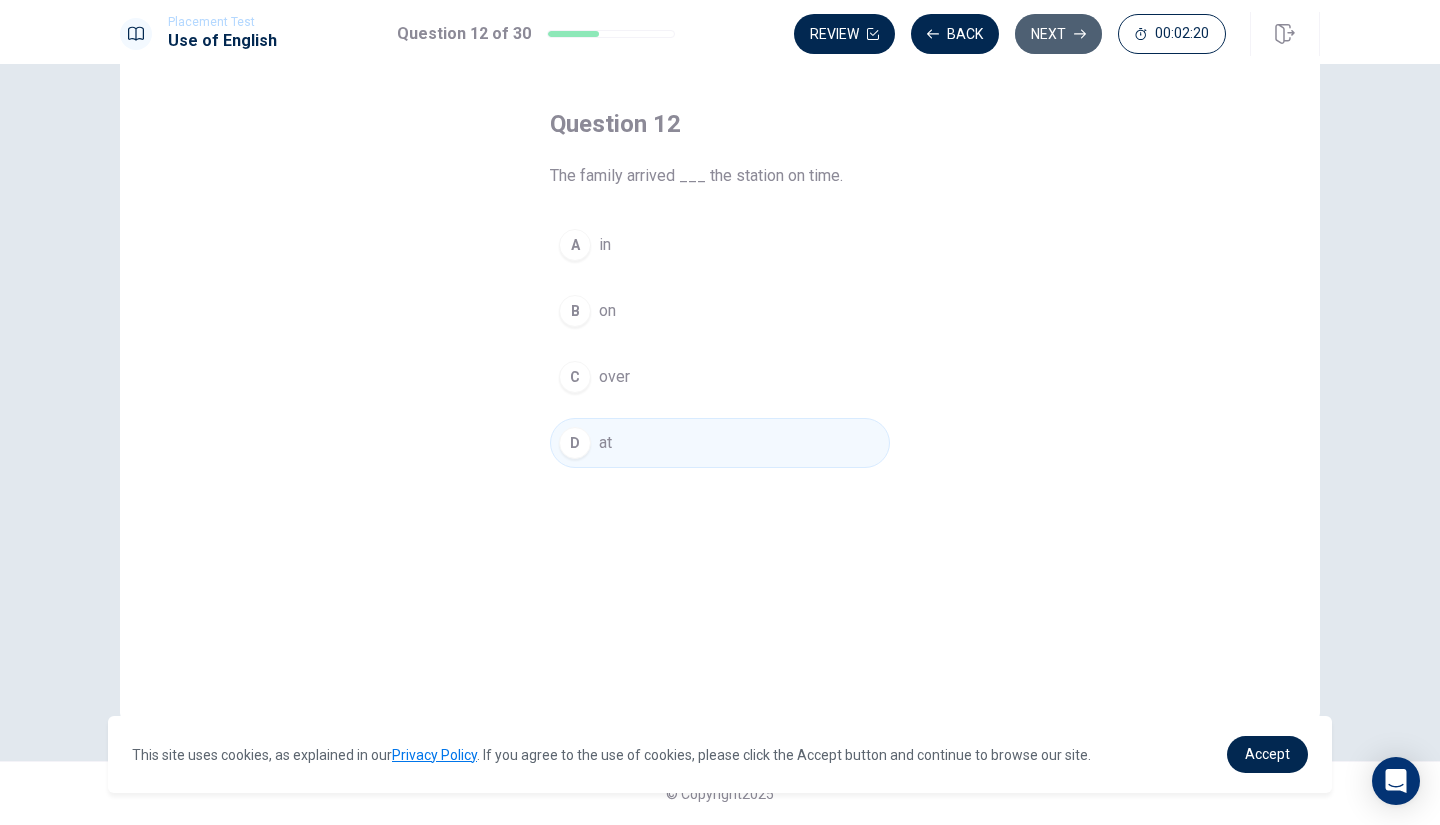 click on "Next" at bounding box center (1058, 34) 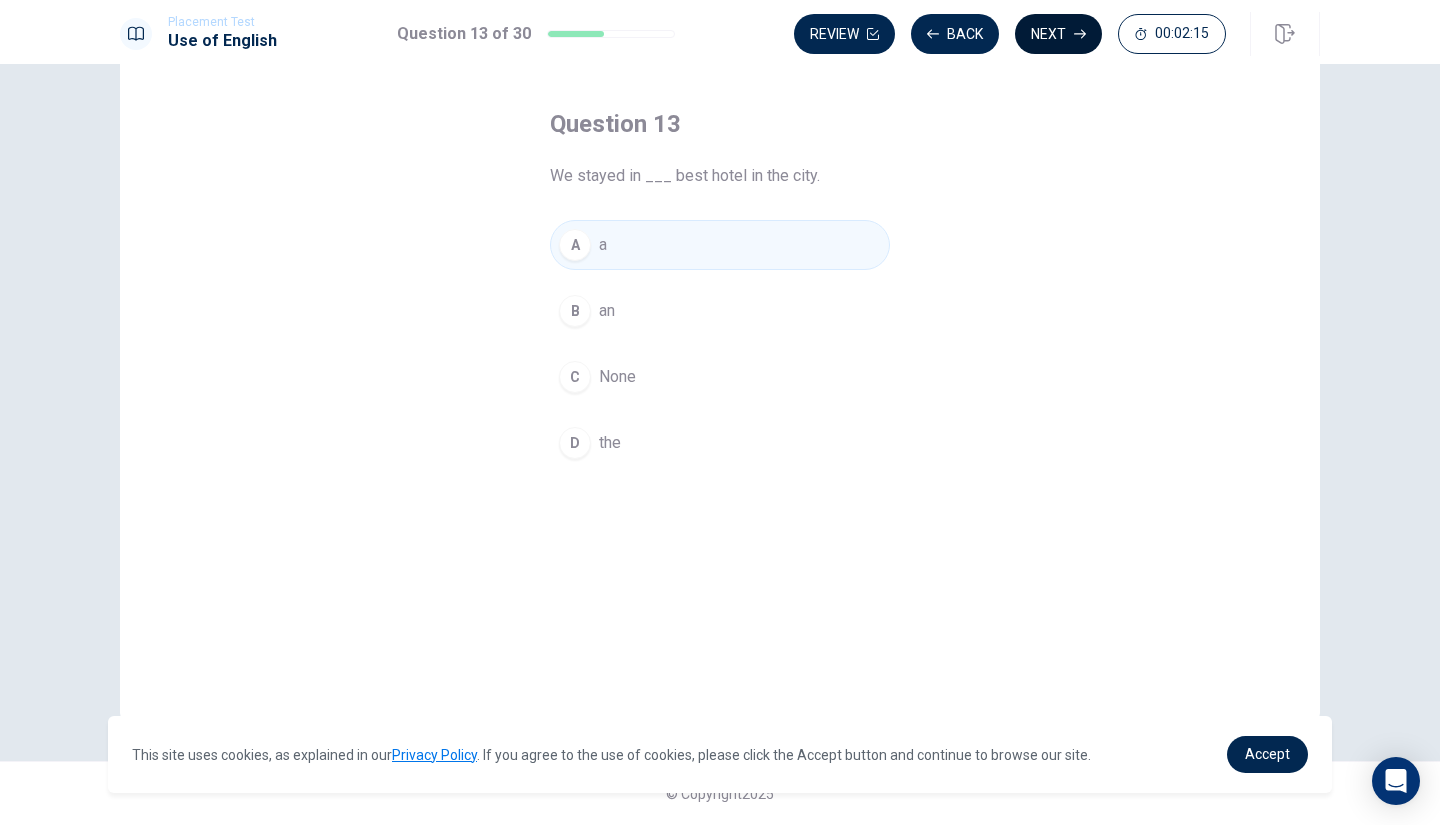click on "Next" at bounding box center [1058, 34] 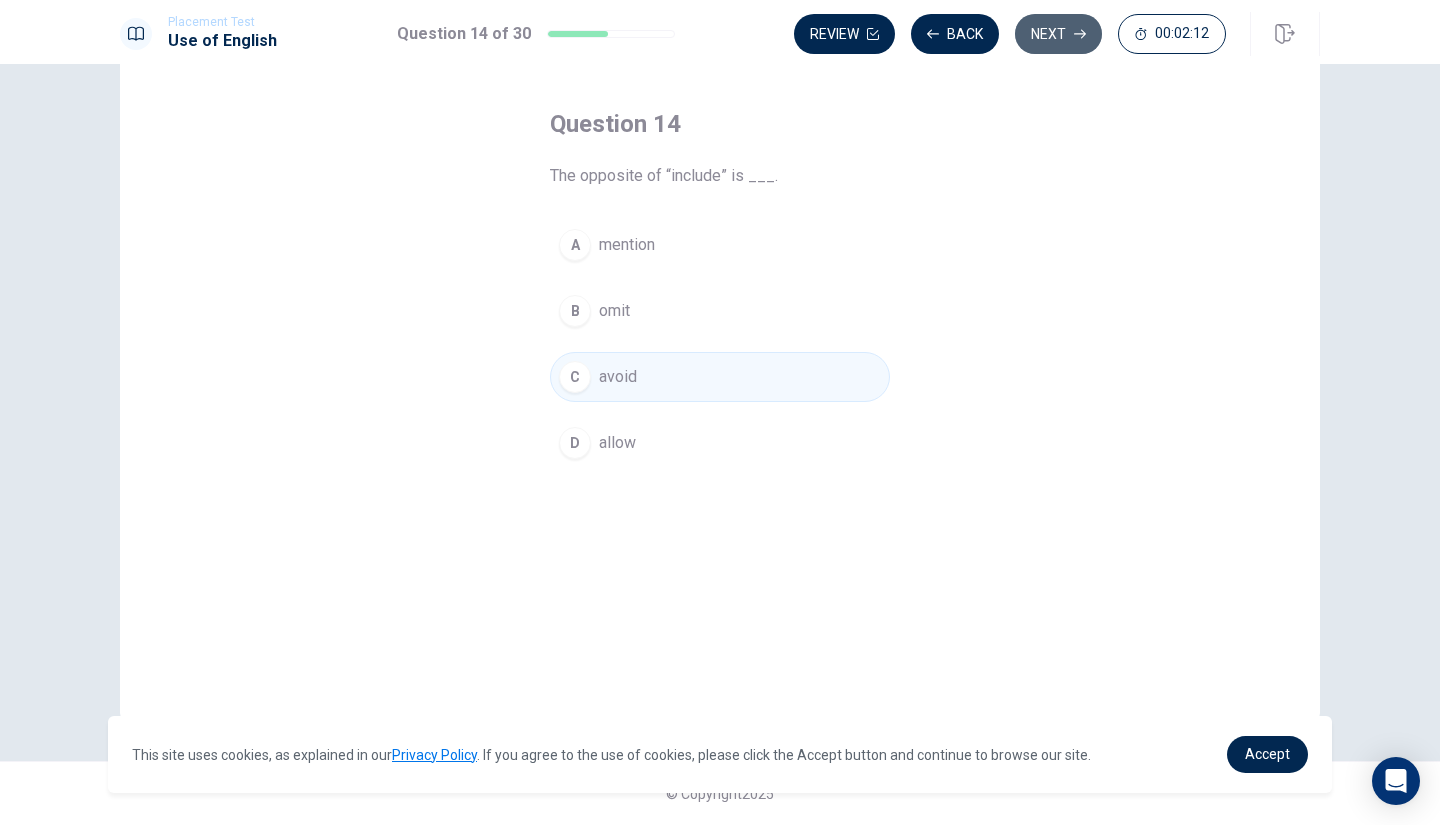 click on "Next" at bounding box center [1058, 34] 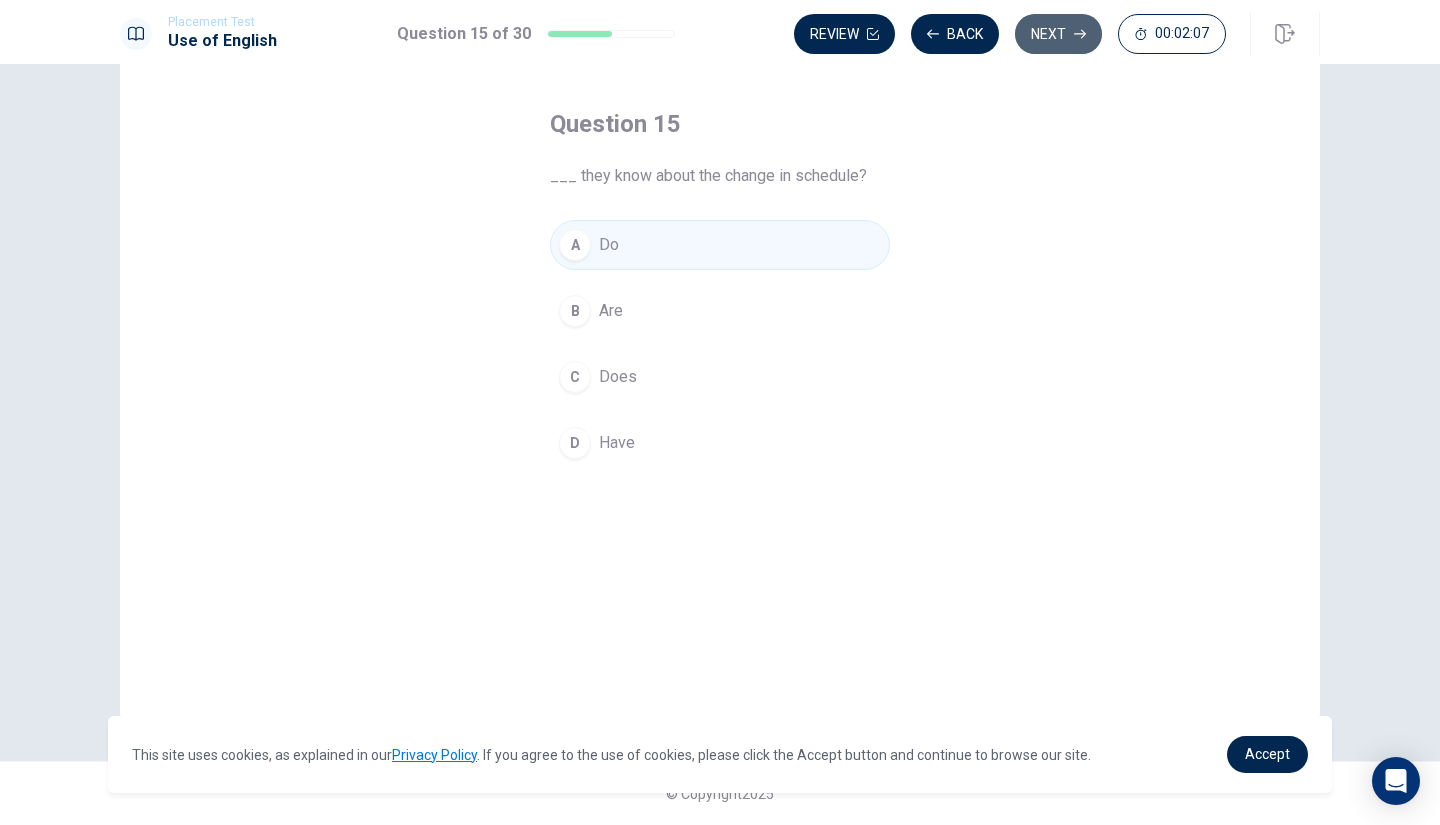 click on "Next" at bounding box center (1058, 34) 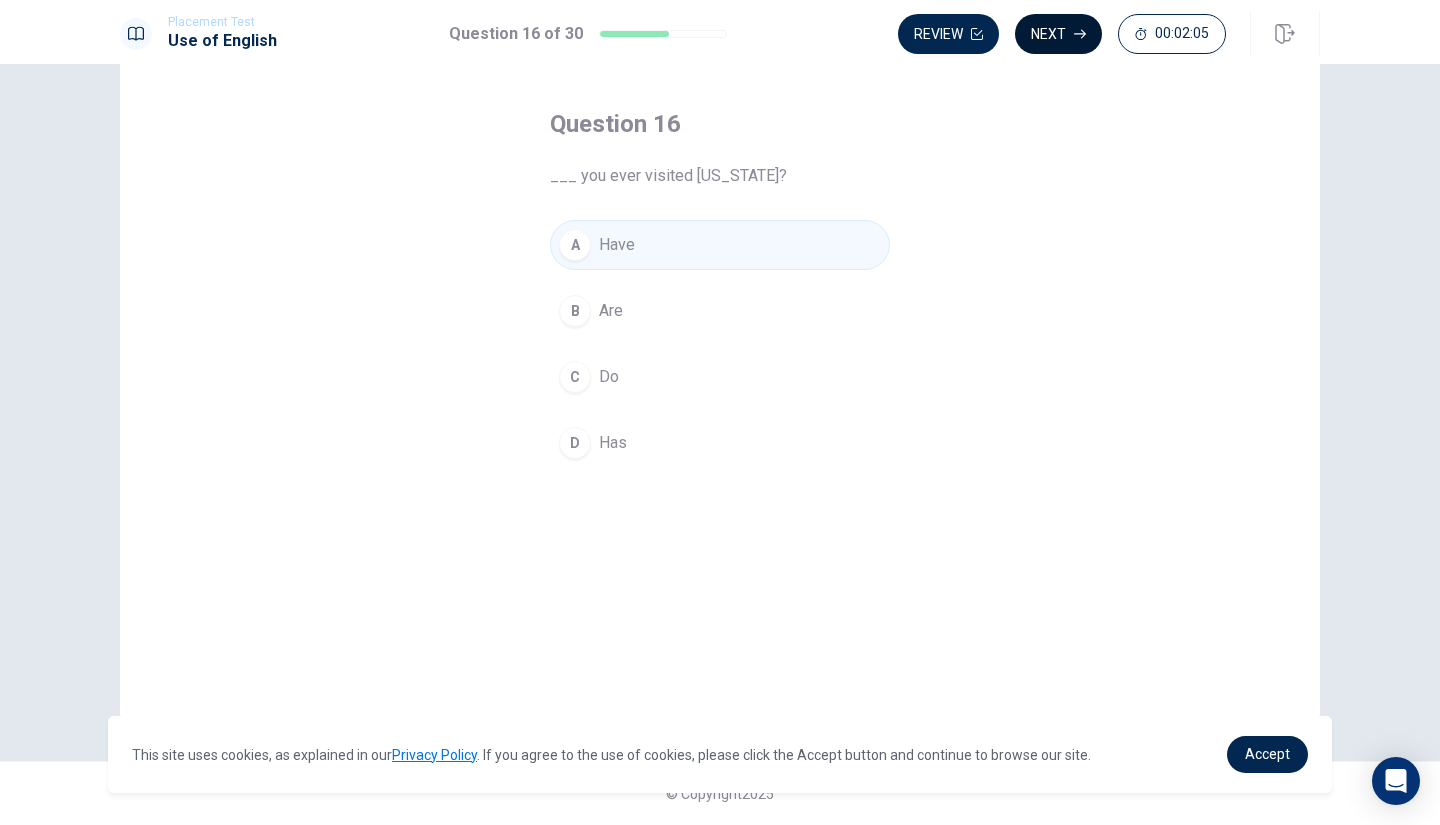 click on "Next" at bounding box center [1058, 34] 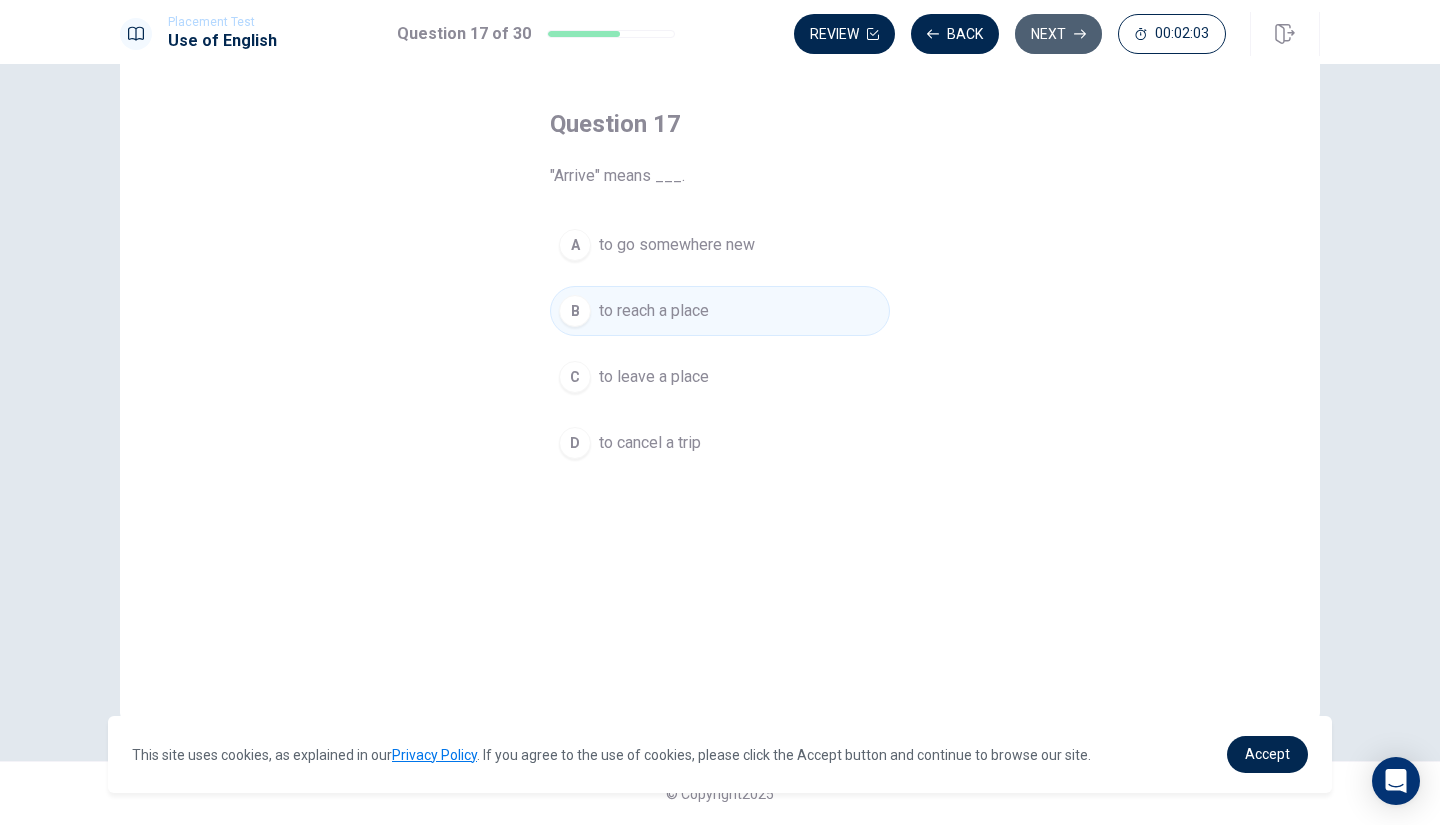 click on "Next" at bounding box center [1058, 34] 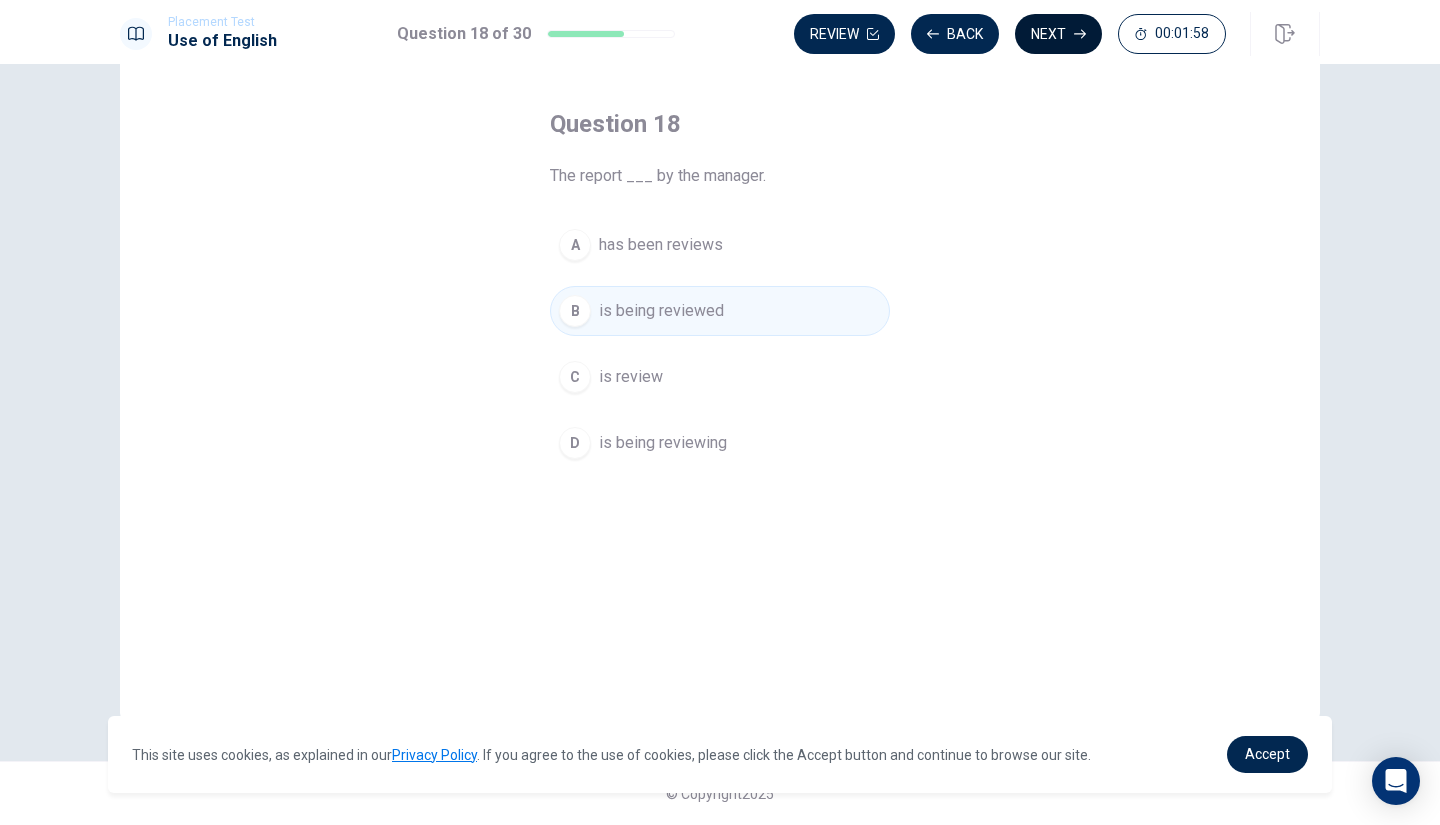 click on "Next" at bounding box center [1058, 34] 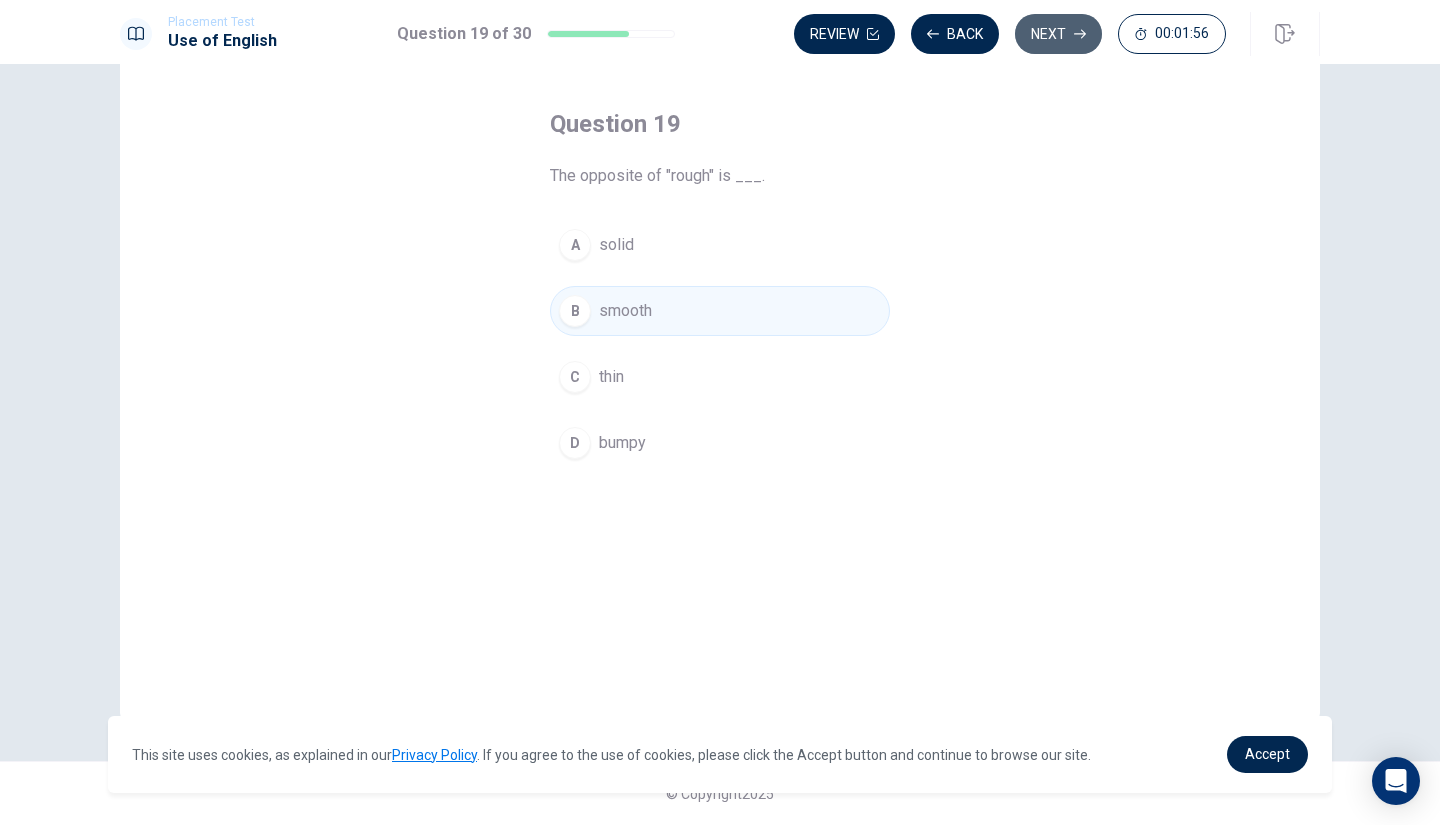 click on "Next" at bounding box center (1058, 34) 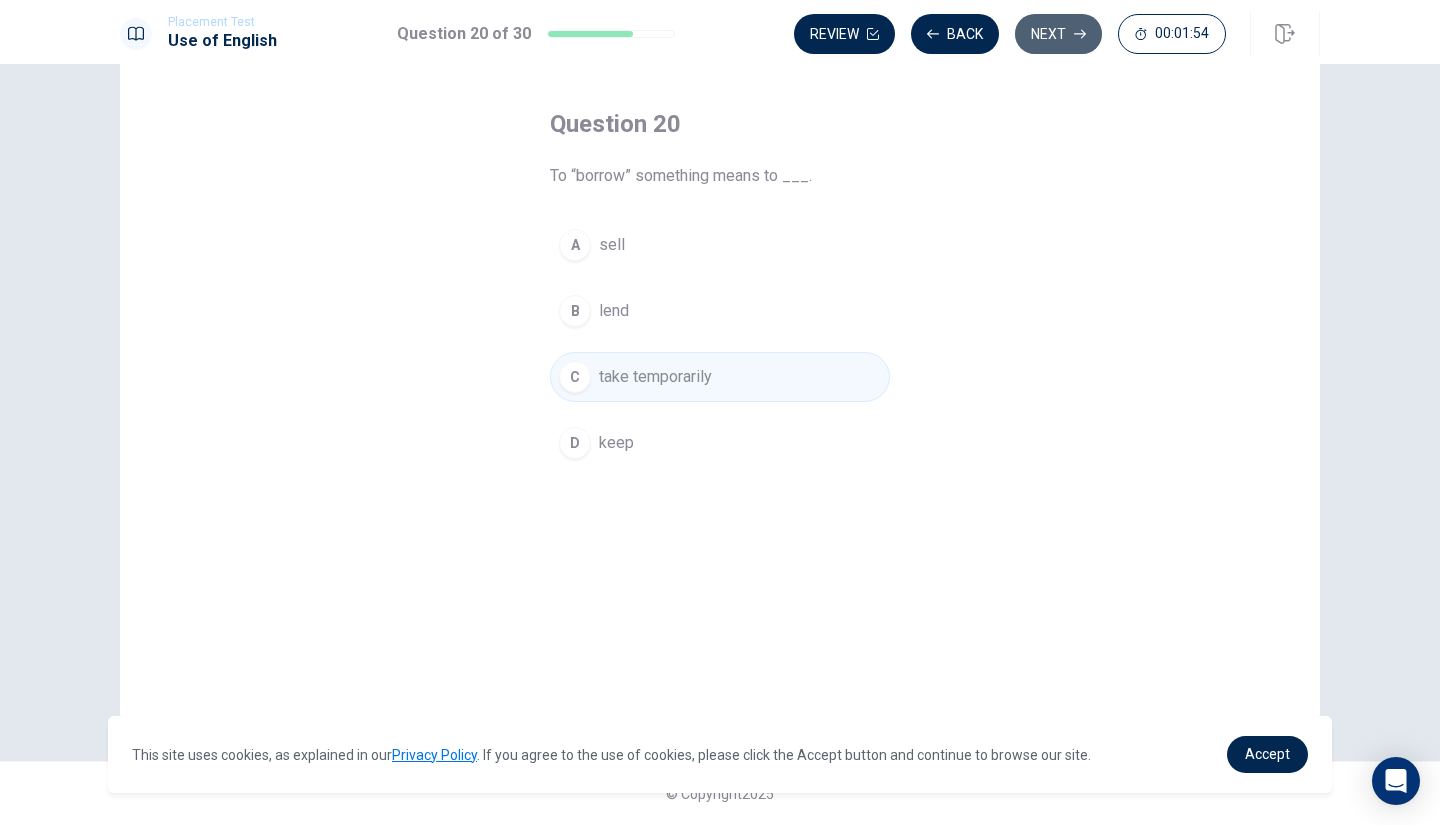 click on "Next" at bounding box center (1058, 34) 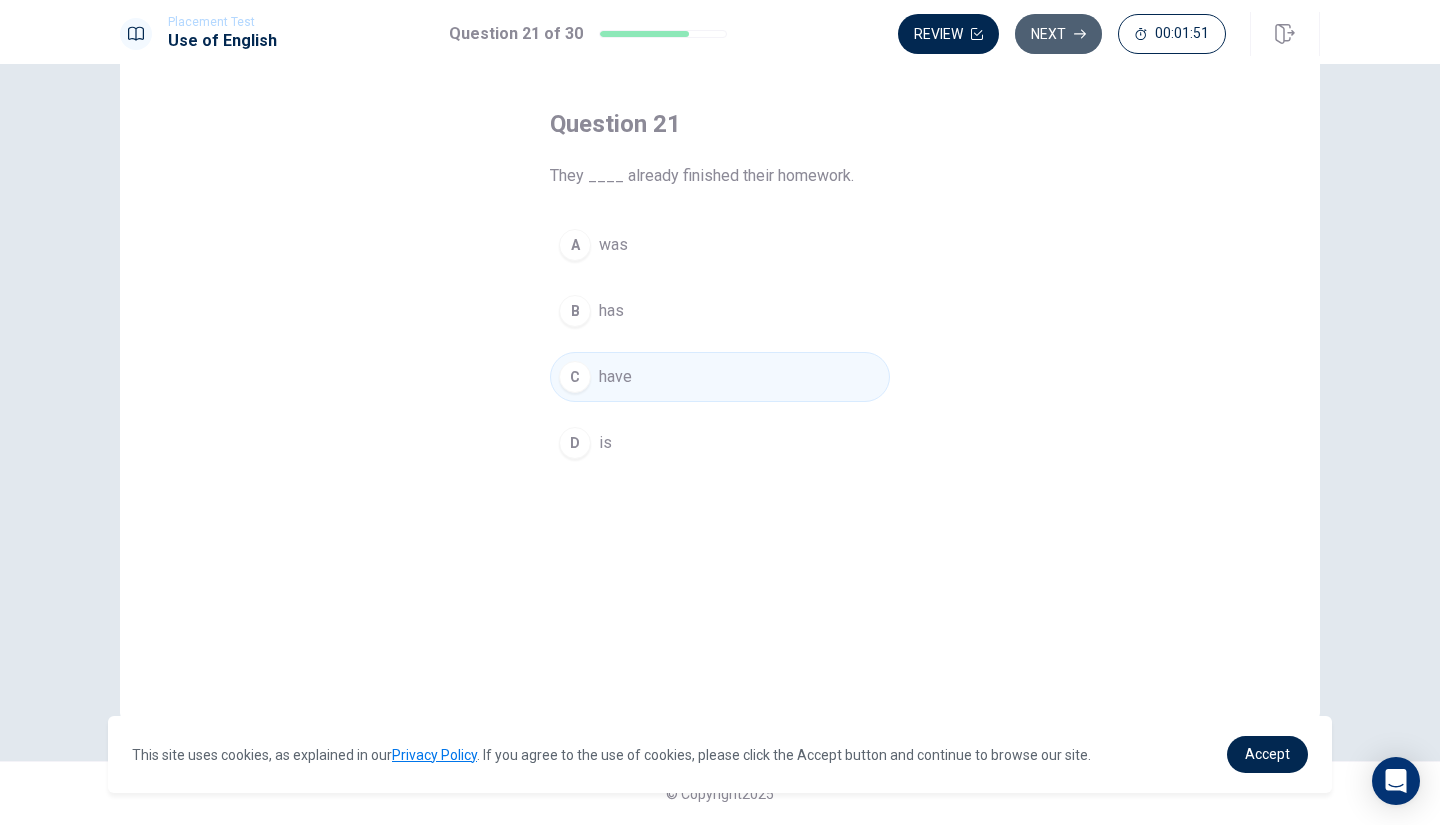 click on "Next" at bounding box center (1058, 34) 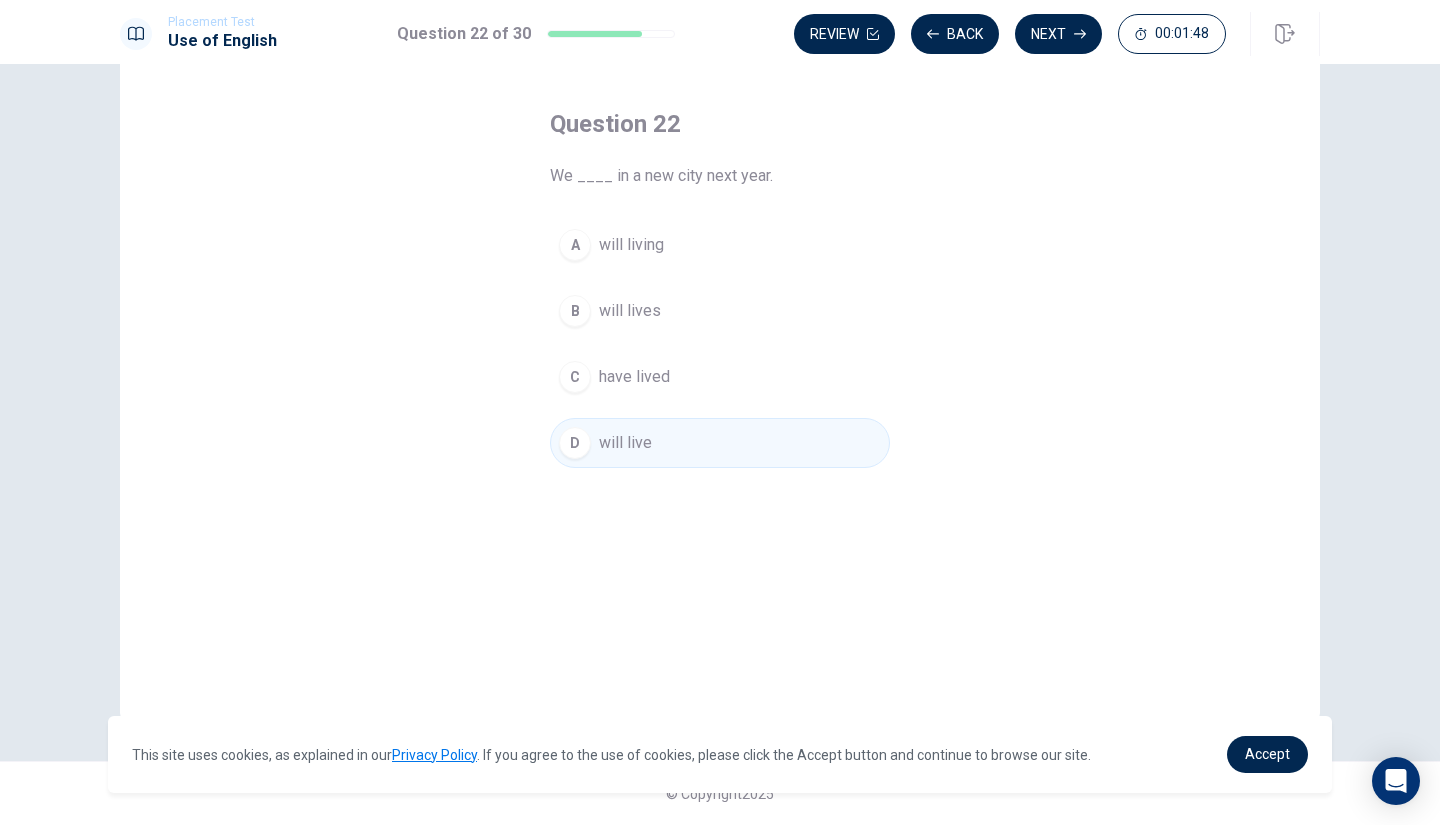 click on "Next" at bounding box center [1058, 34] 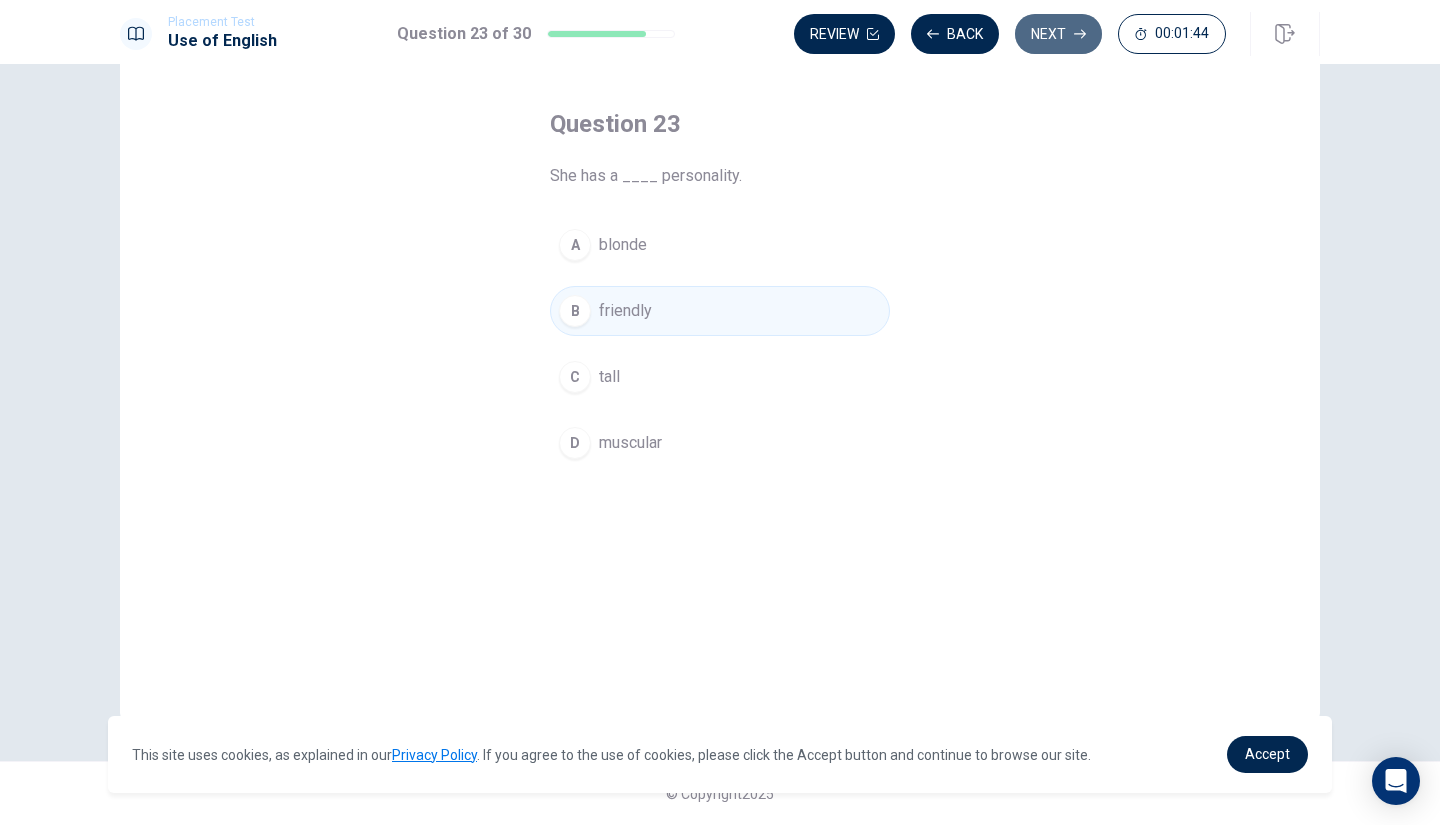 click on "Next" at bounding box center (1058, 34) 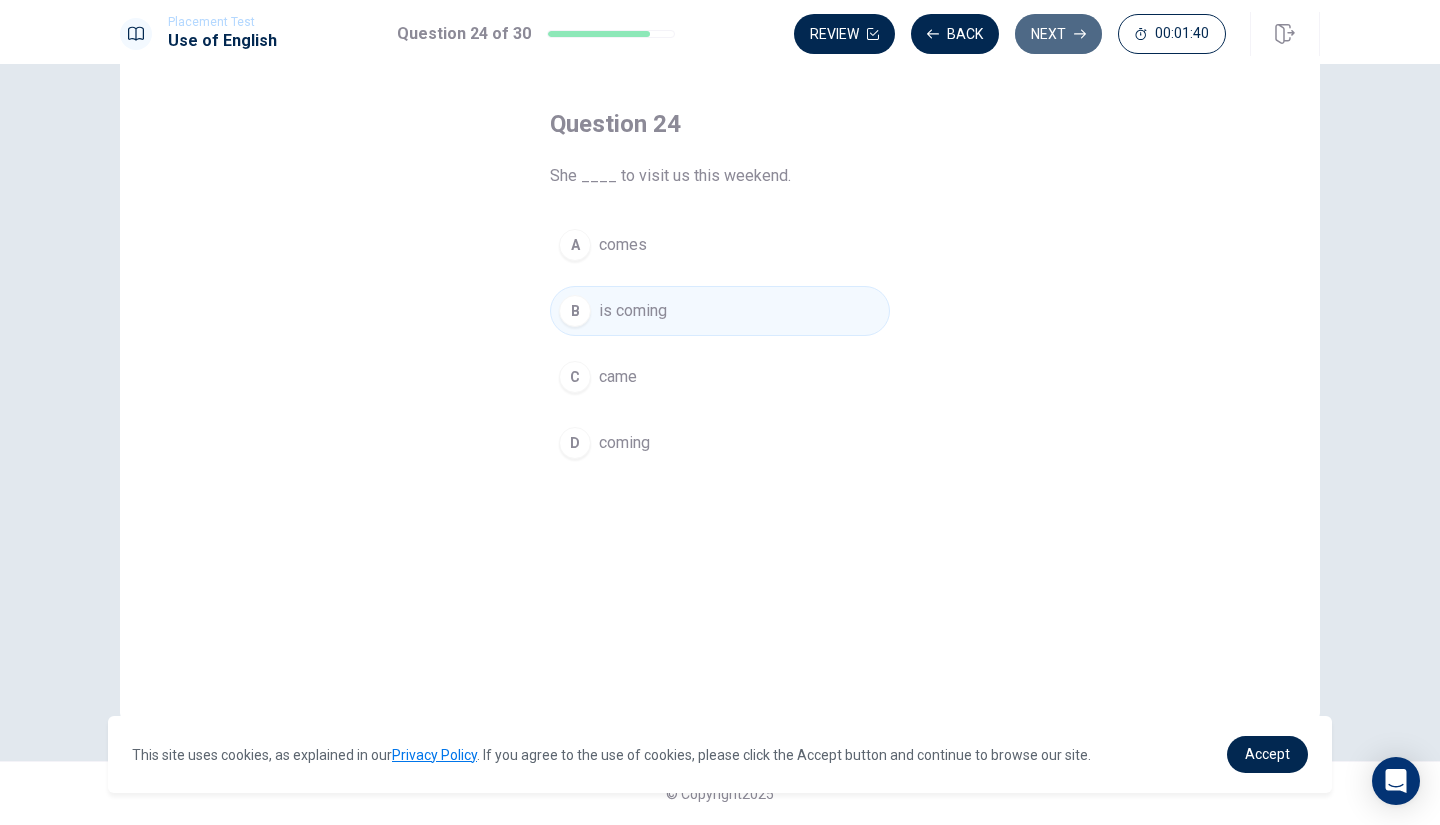 click on "Next" at bounding box center [1058, 34] 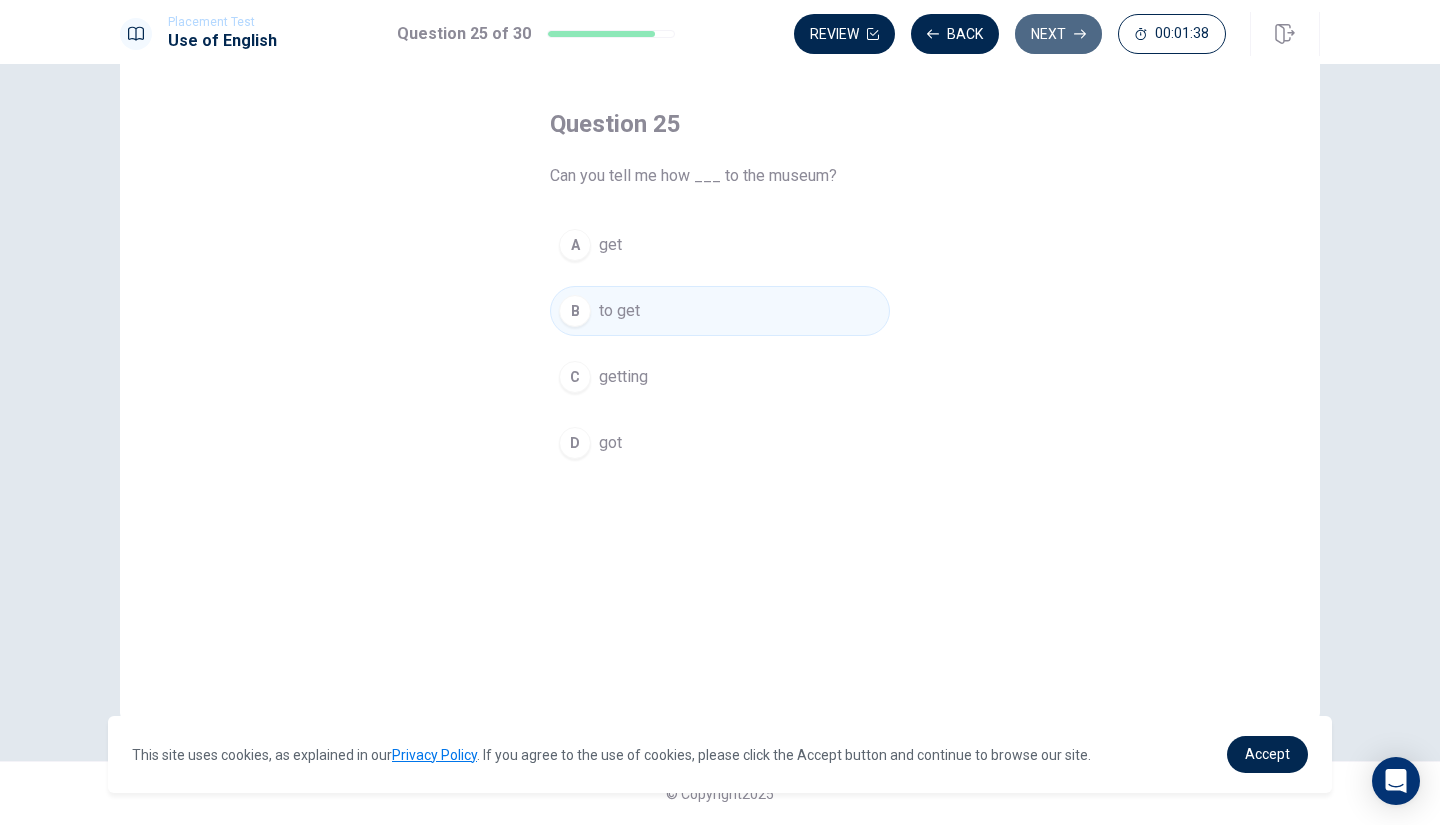 click on "Next" at bounding box center [1058, 34] 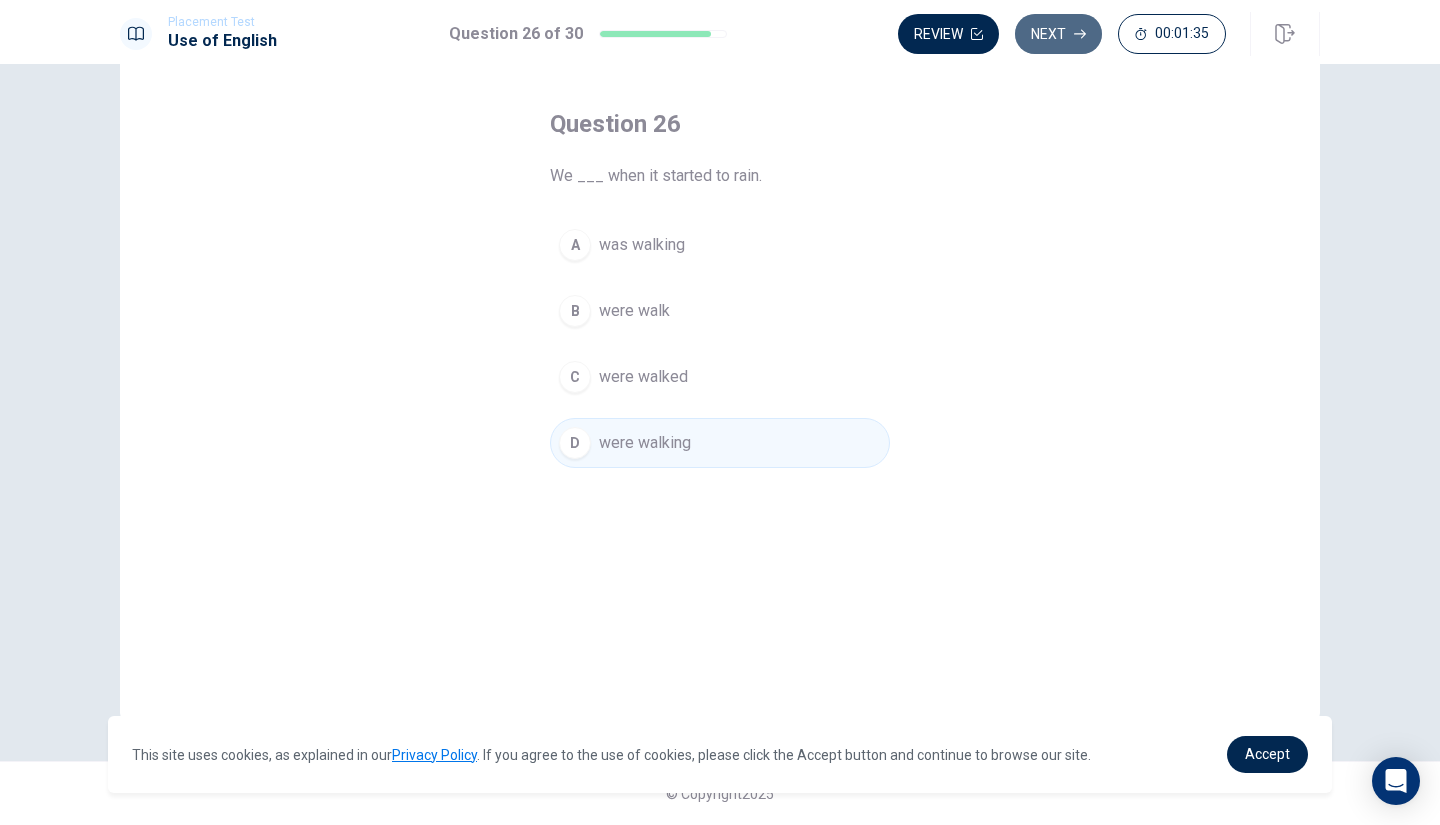 click on "Next" at bounding box center [1058, 34] 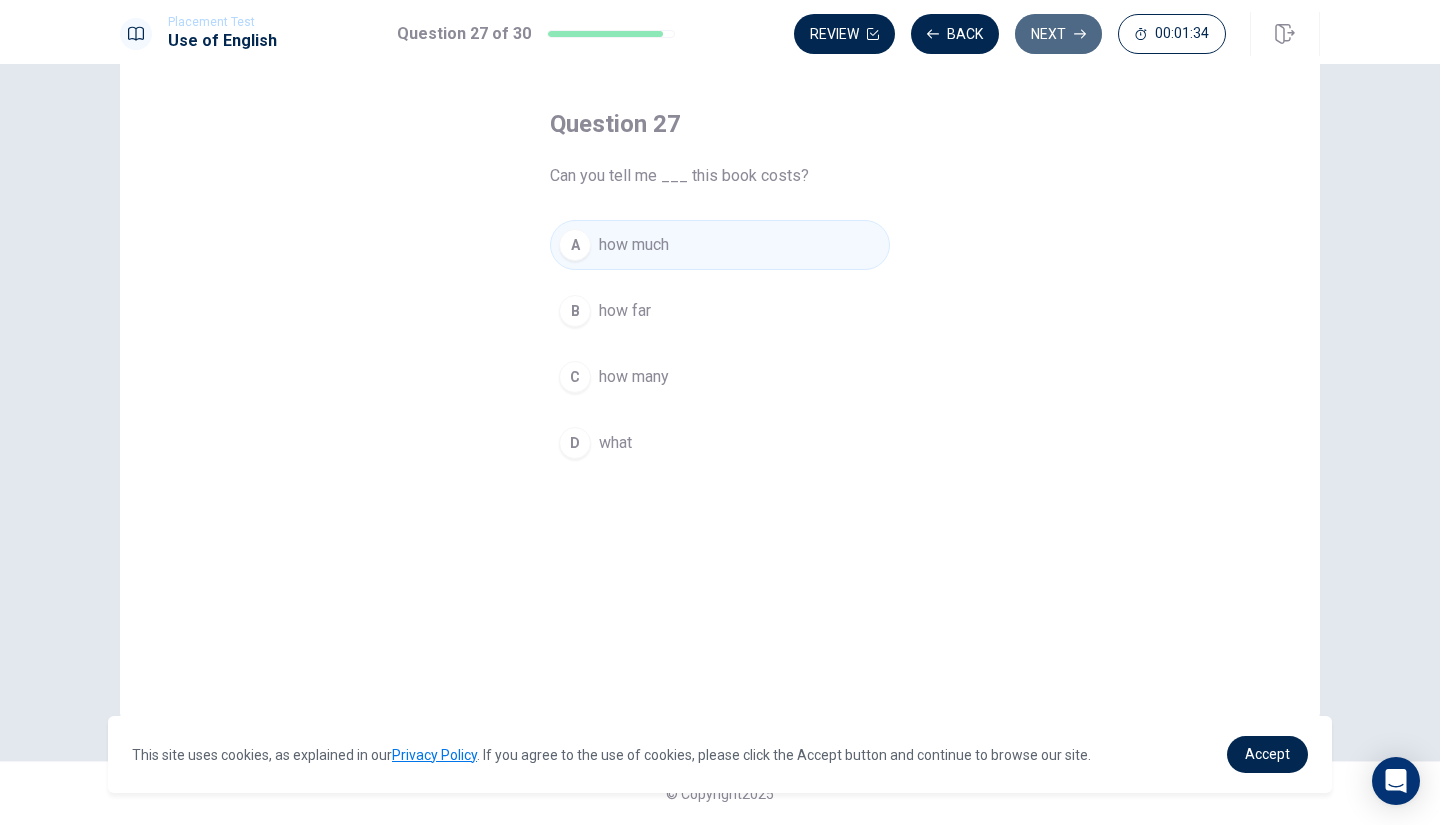 click on "Next" at bounding box center (1058, 34) 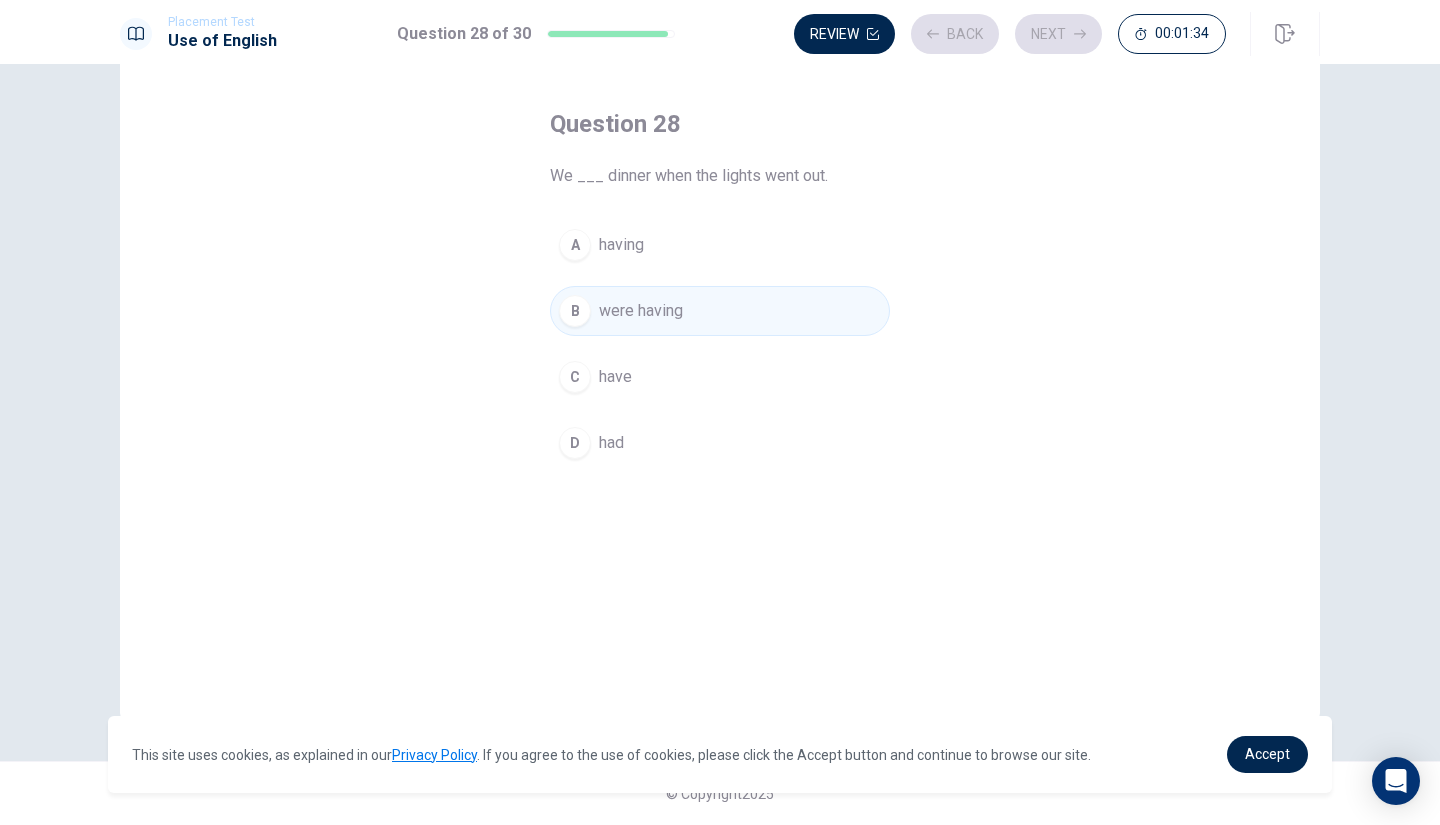click on "Review Back Next 00:01:34" at bounding box center (1010, 34) 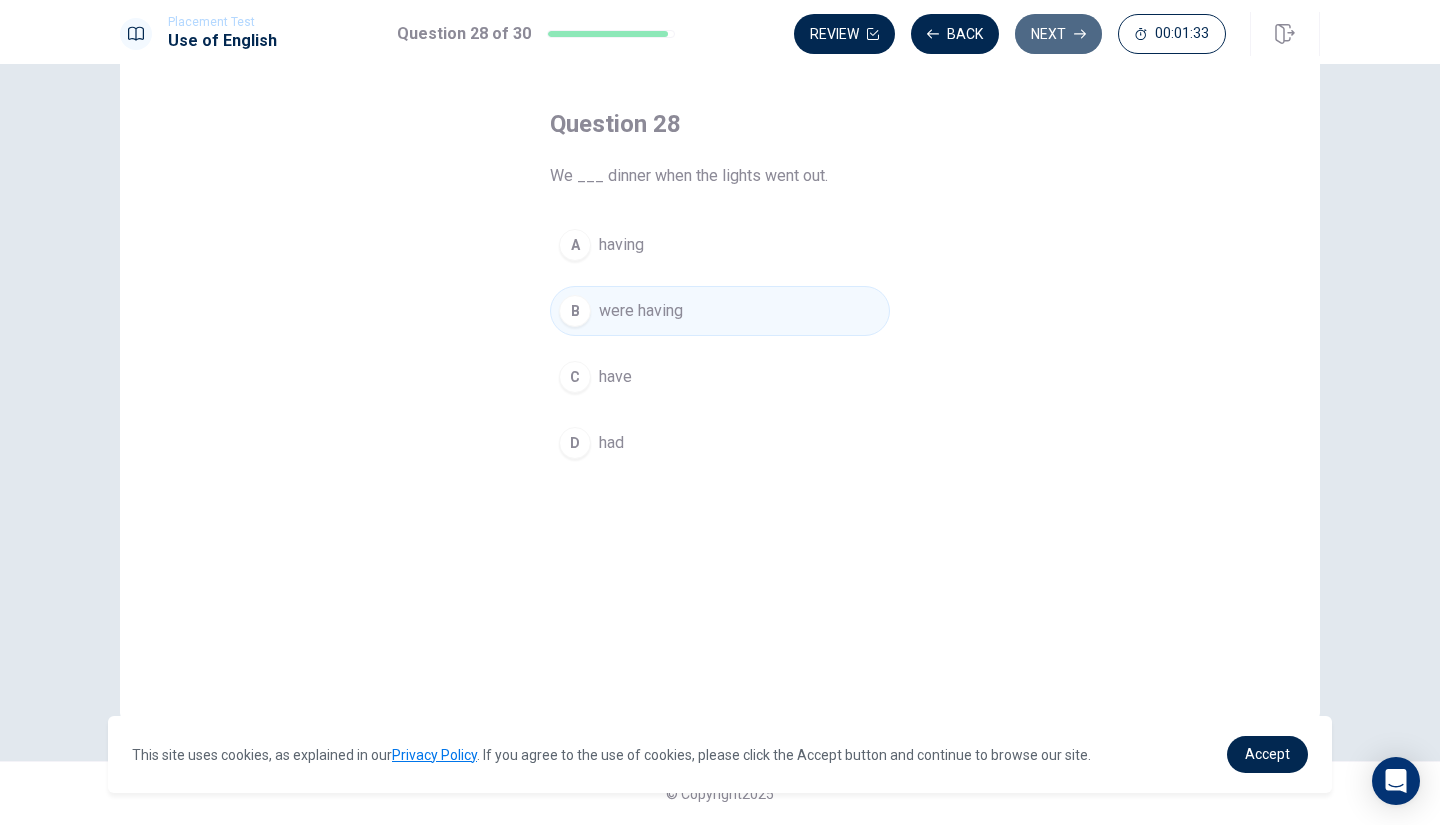 click on "Next" at bounding box center [1058, 34] 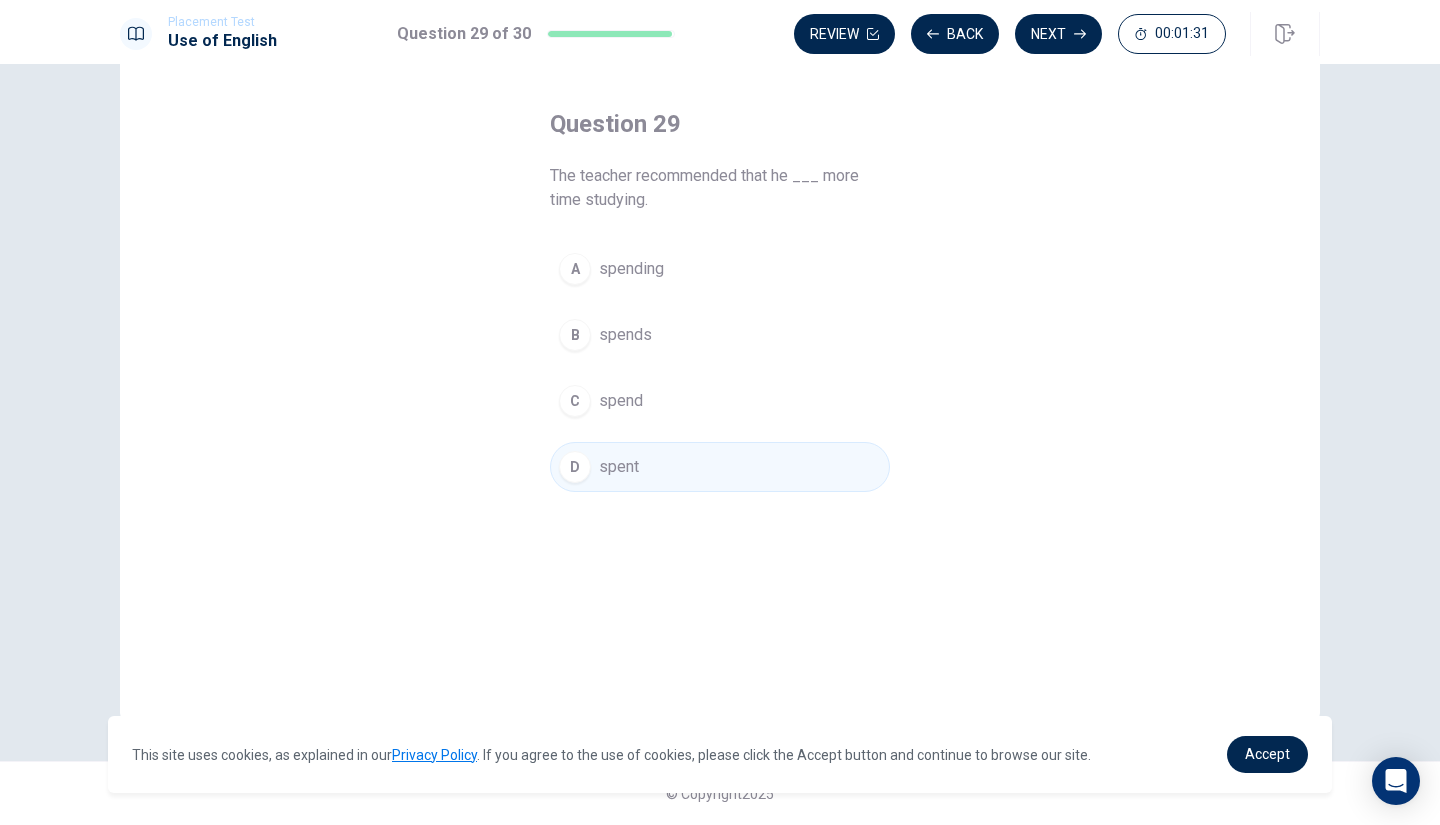 click on "Next" at bounding box center (1058, 34) 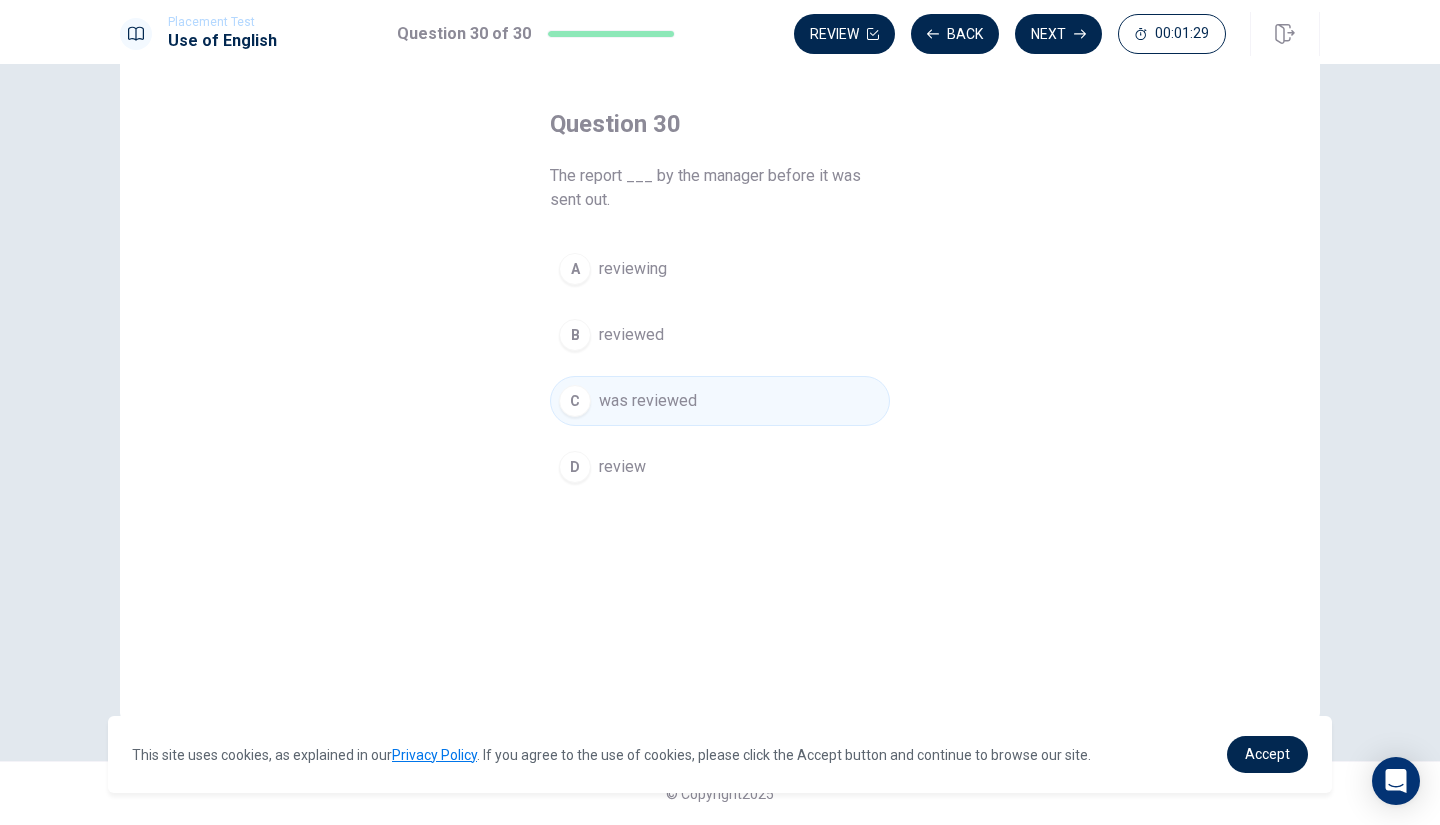 click on "Next" at bounding box center (1058, 34) 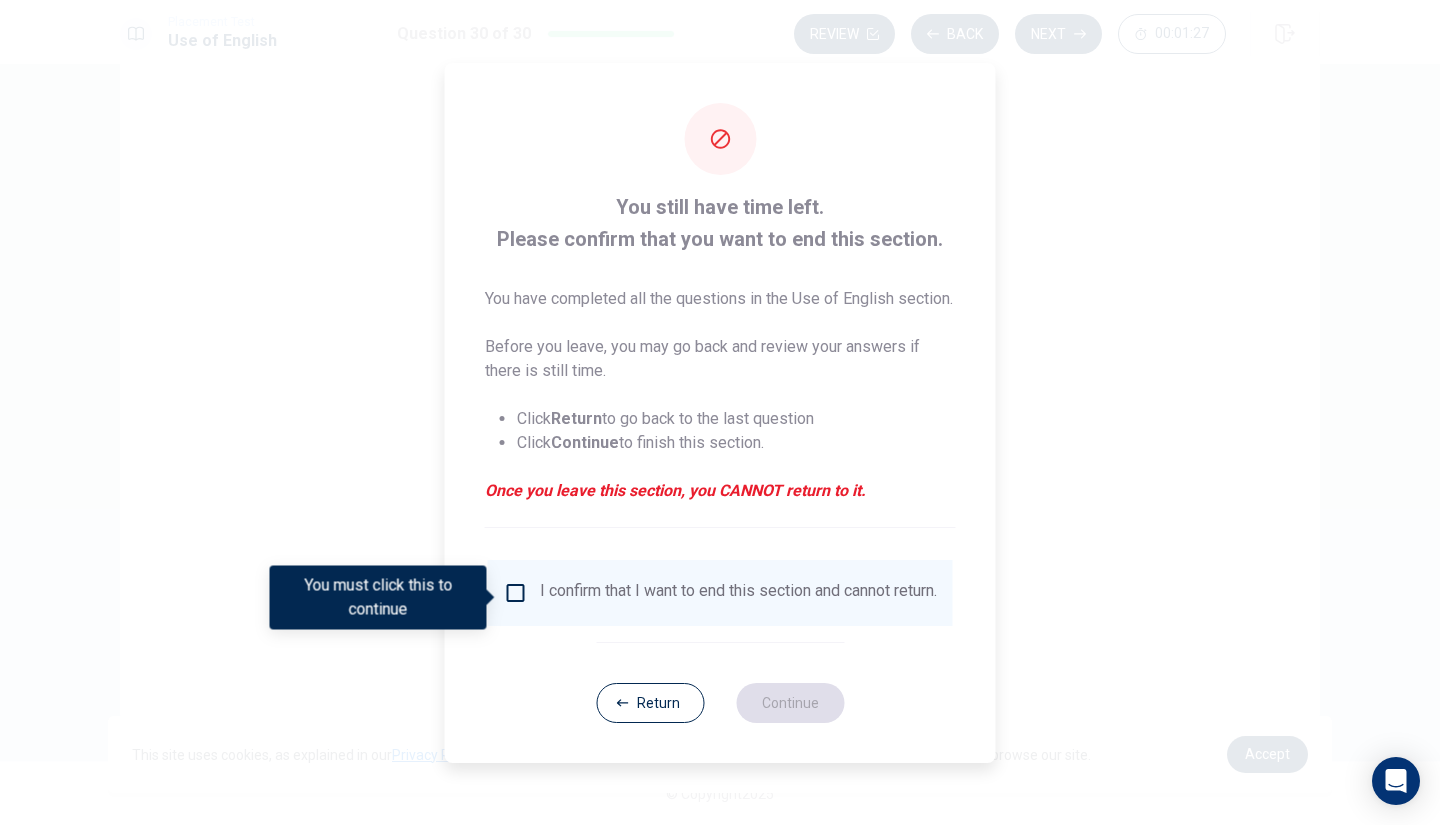 click at bounding box center [516, 593] 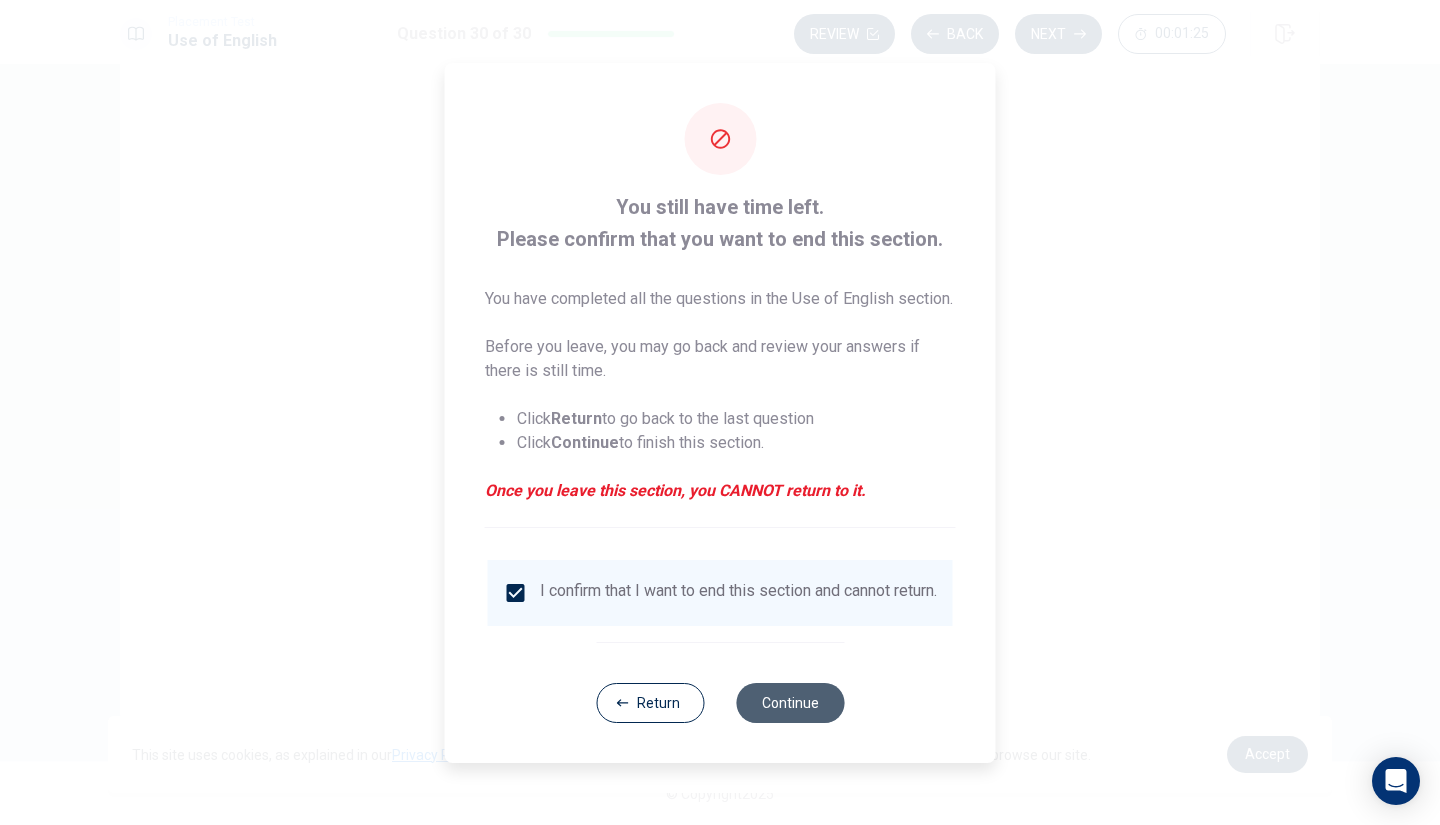 click on "Continue" at bounding box center [790, 703] 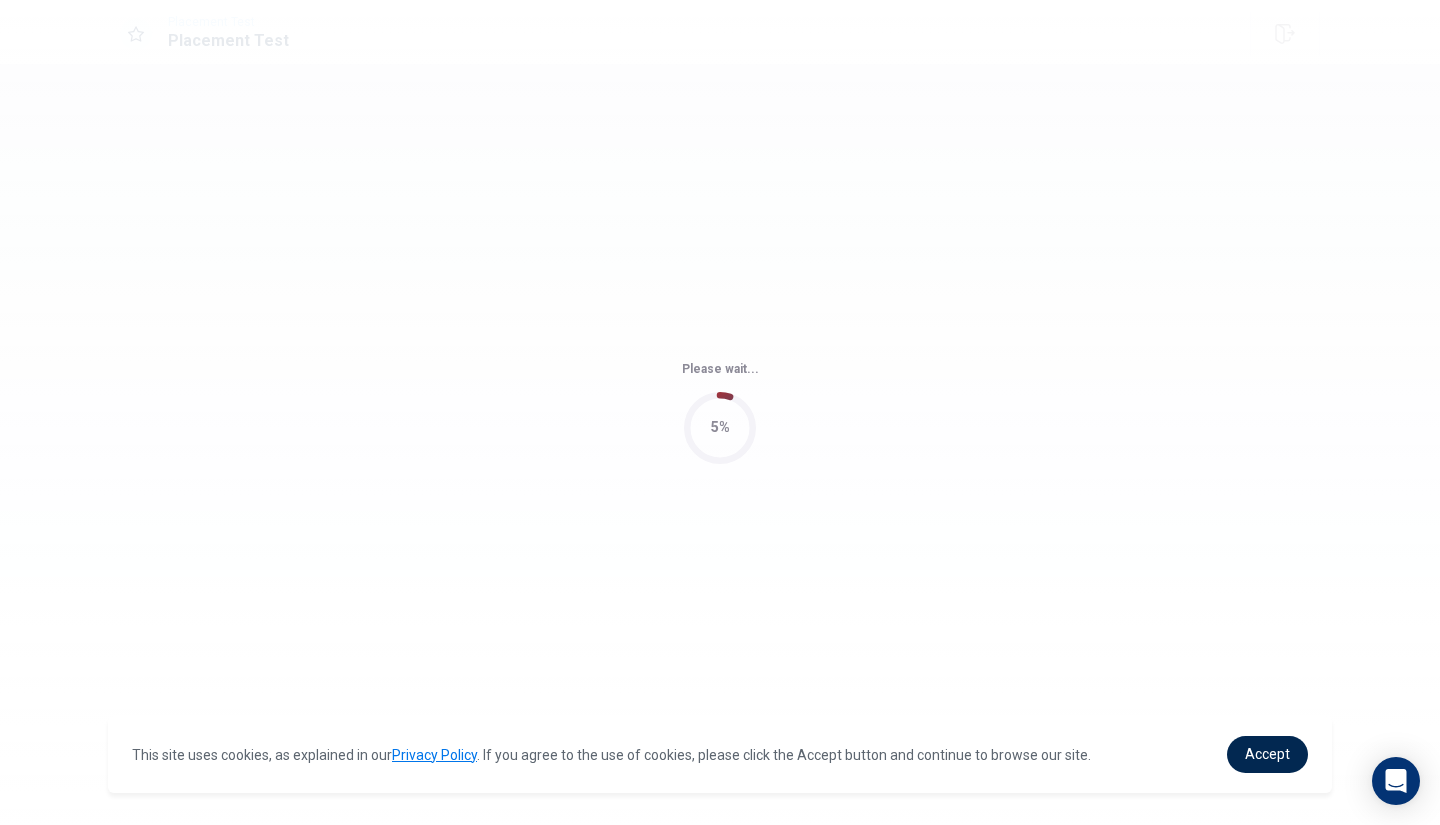 scroll, scrollTop: 0, scrollLeft: 0, axis: both 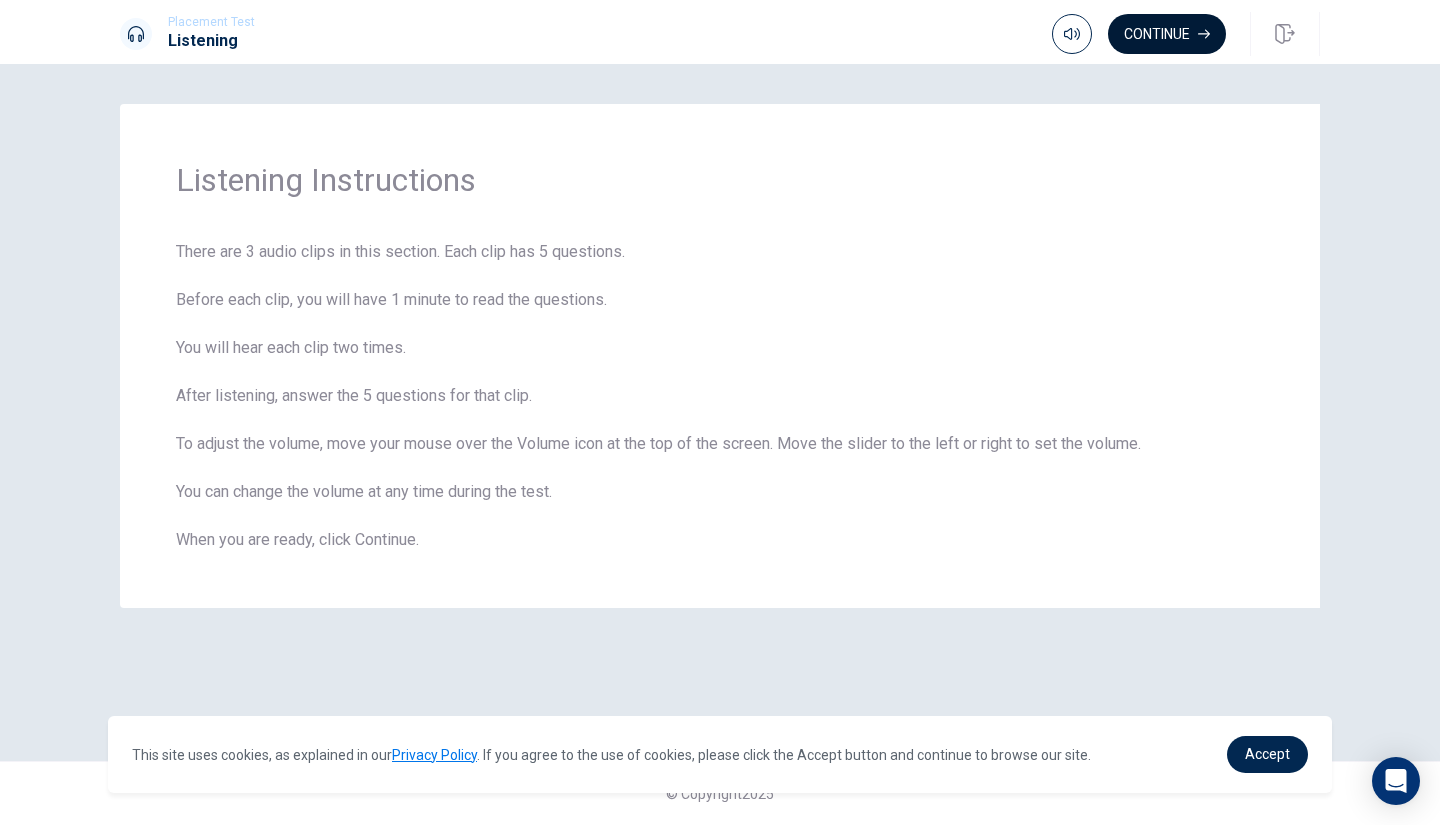 click on "Continue" at bounding box center (1167, 34) 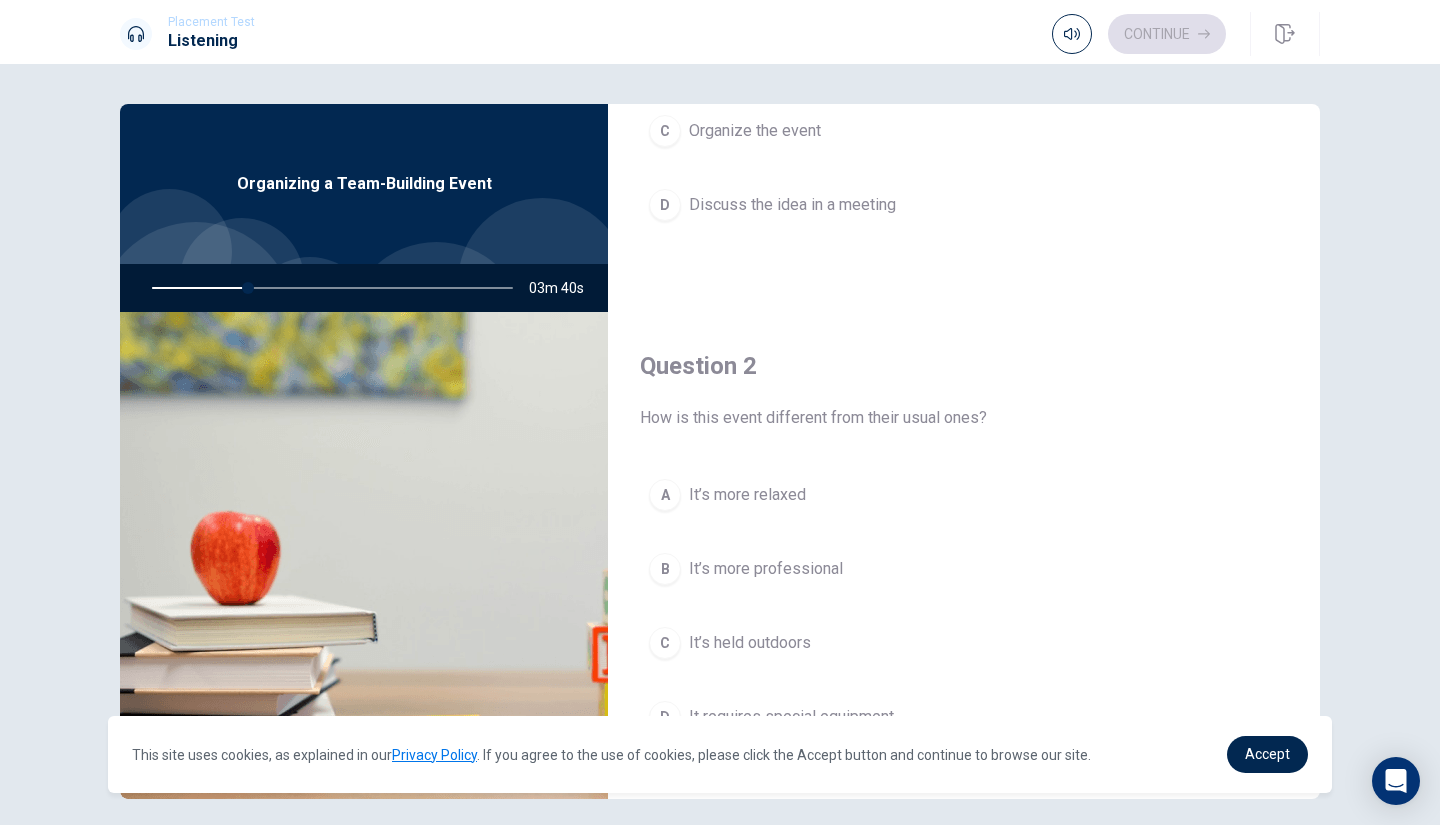 scroll, scrollTop: 0, scrollLeft: 0, axis: both 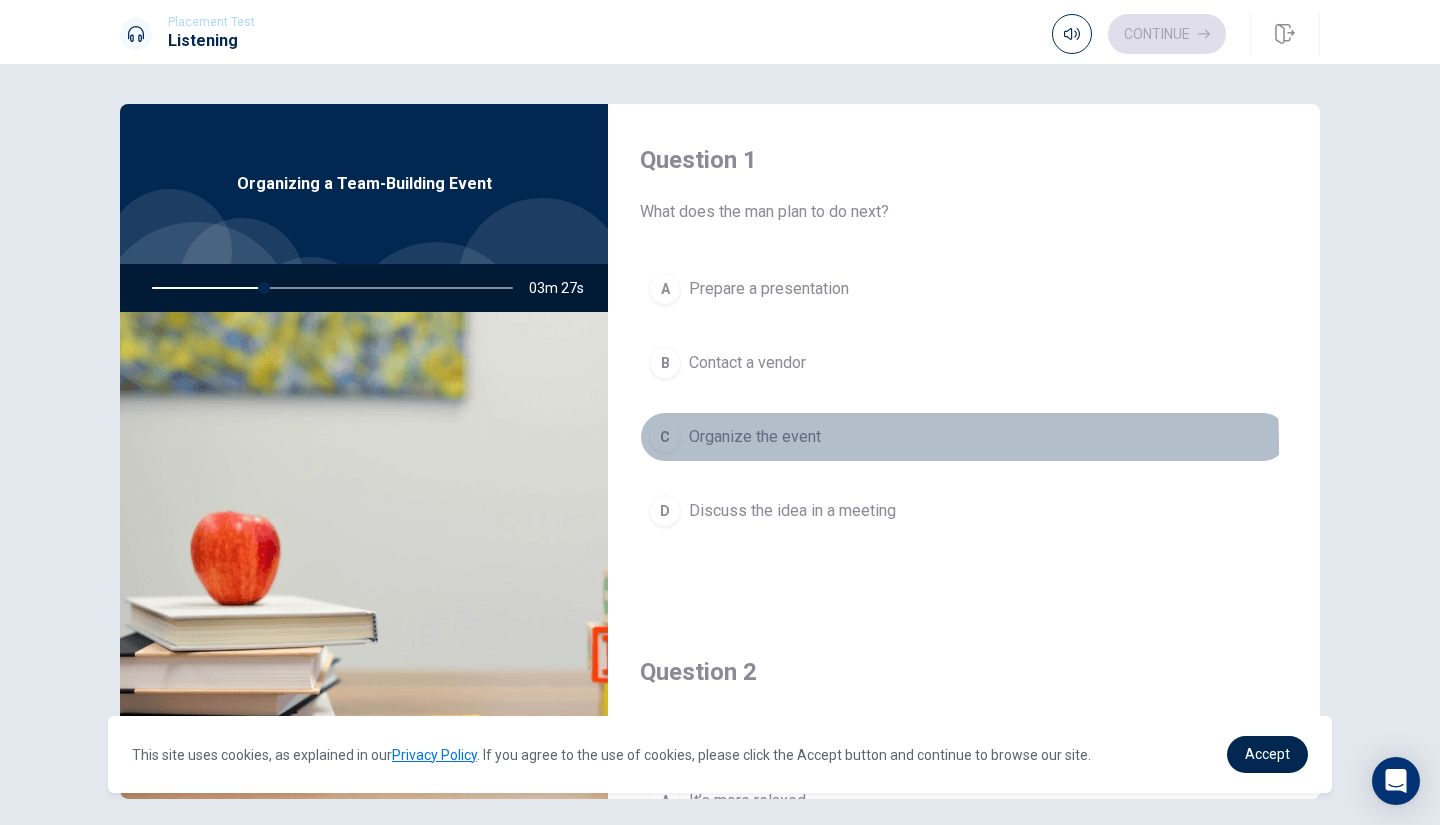 click on "Organize the event" at bounding box center (755, 437) 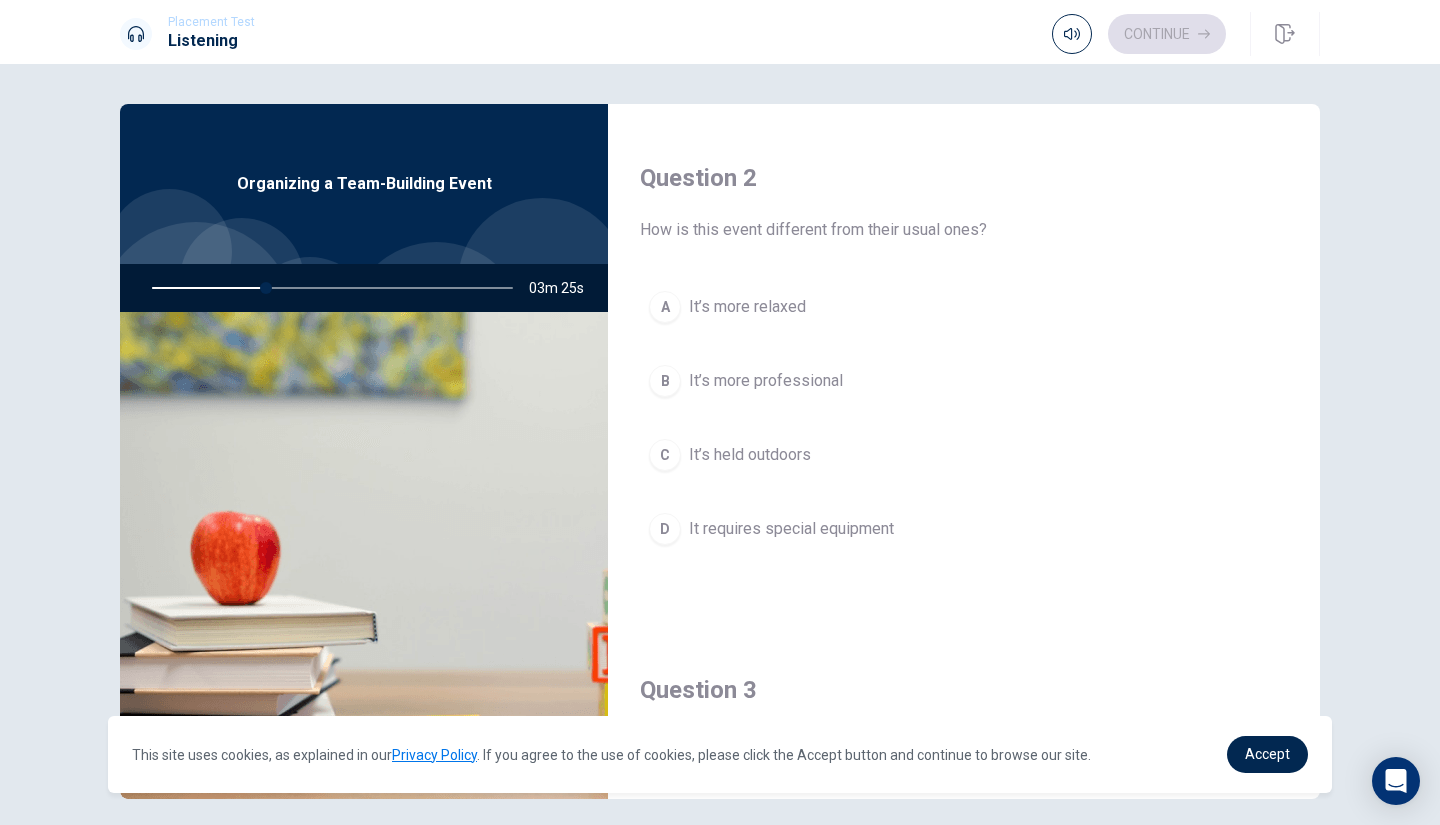 scroll, scrollTop: 496, scrollLeft: 0, axis: vertical 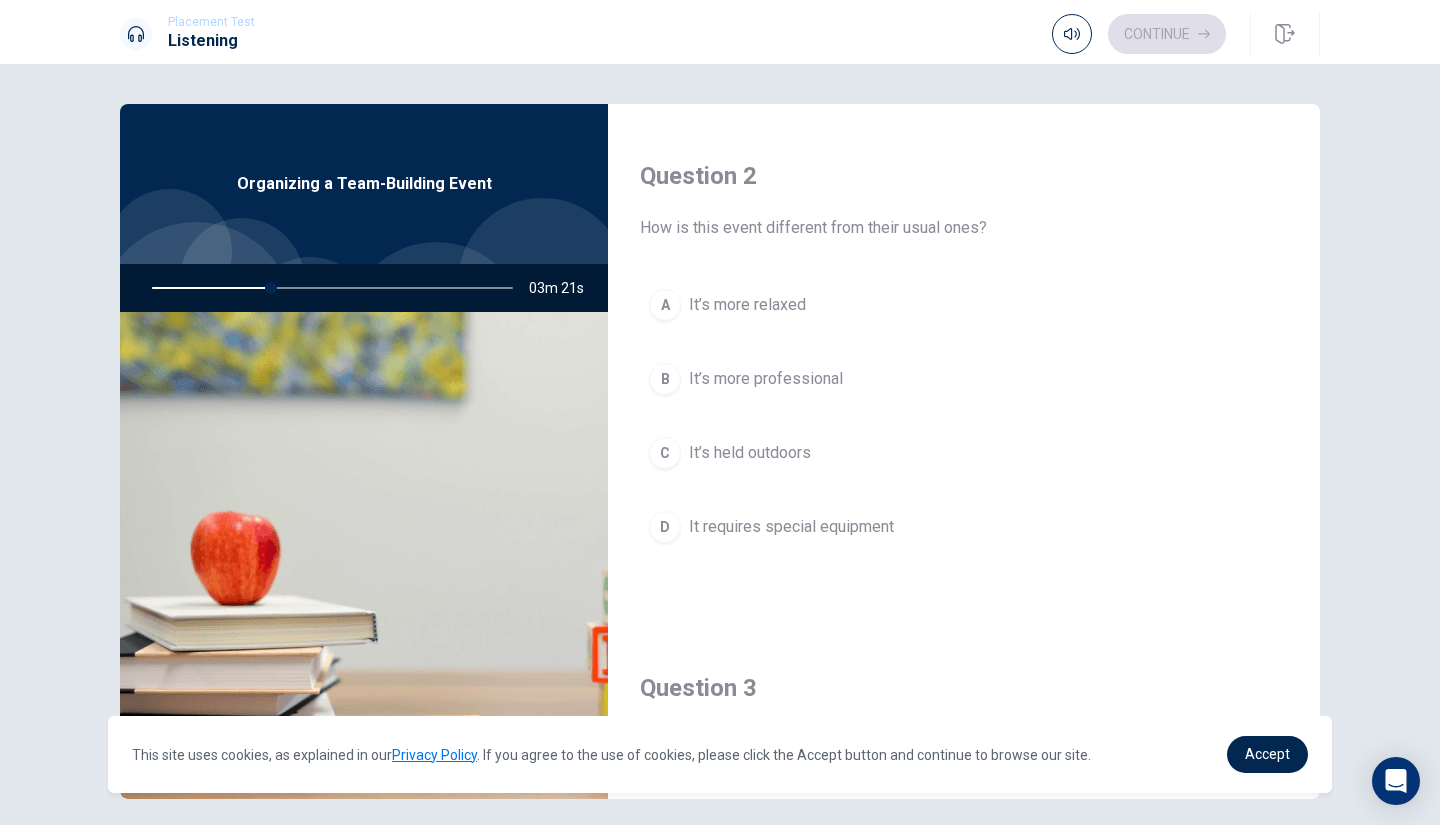 click on "It’s held outdoors" at bounding box center (750, 453) 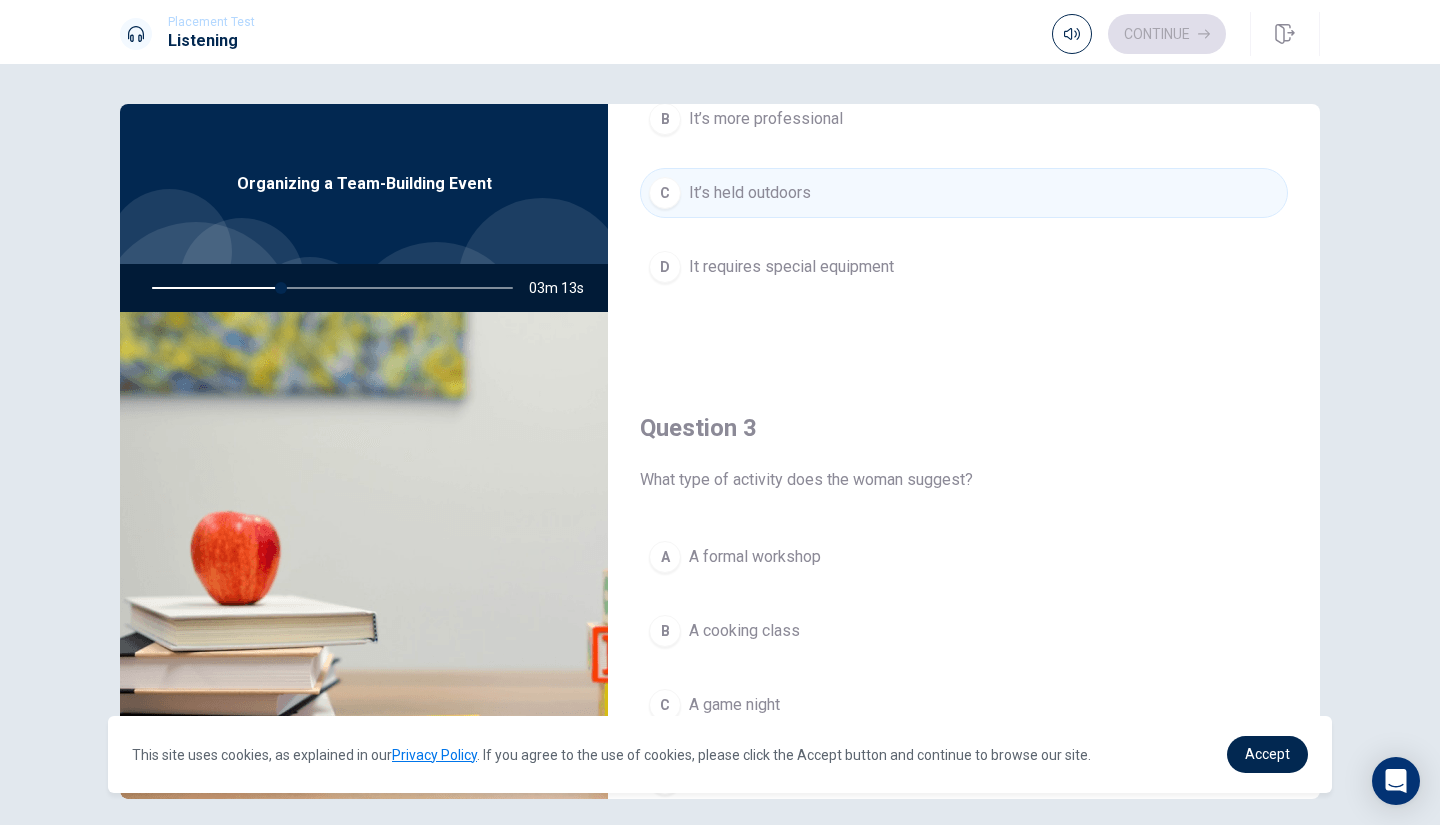 scroll, scrollTop: 757, scrollLeft: 0, axis: vertical 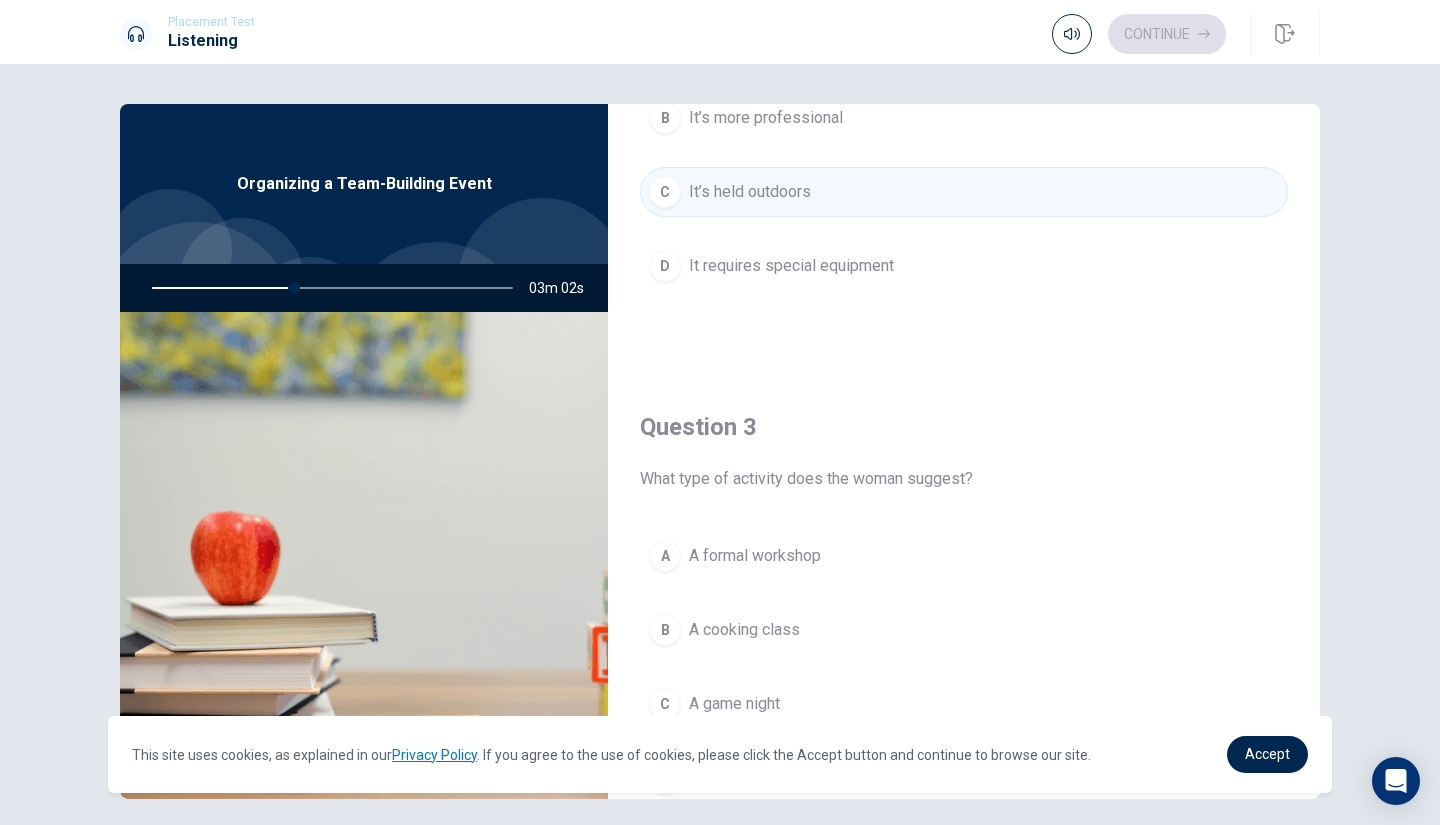 type on "40" 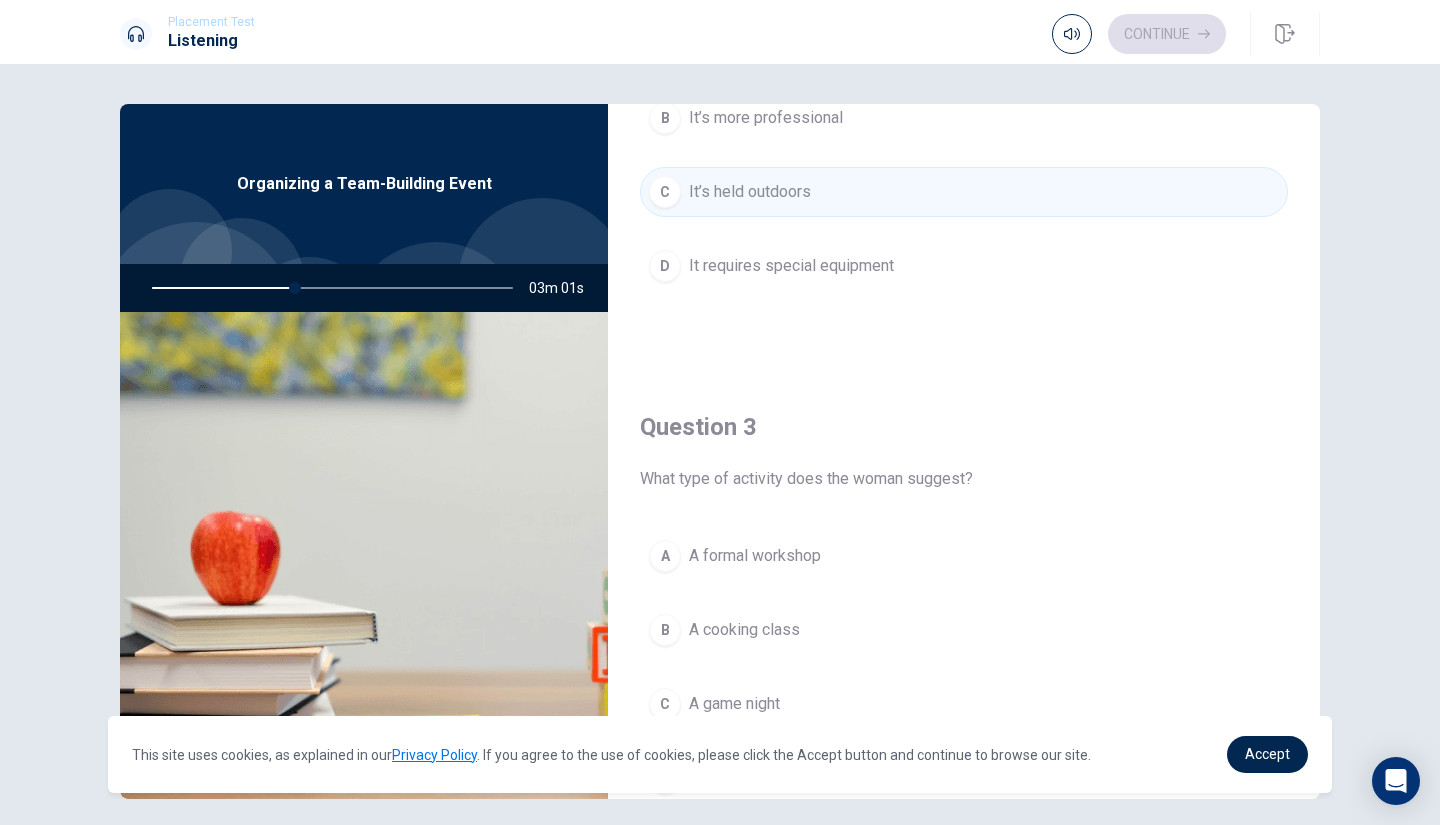 type 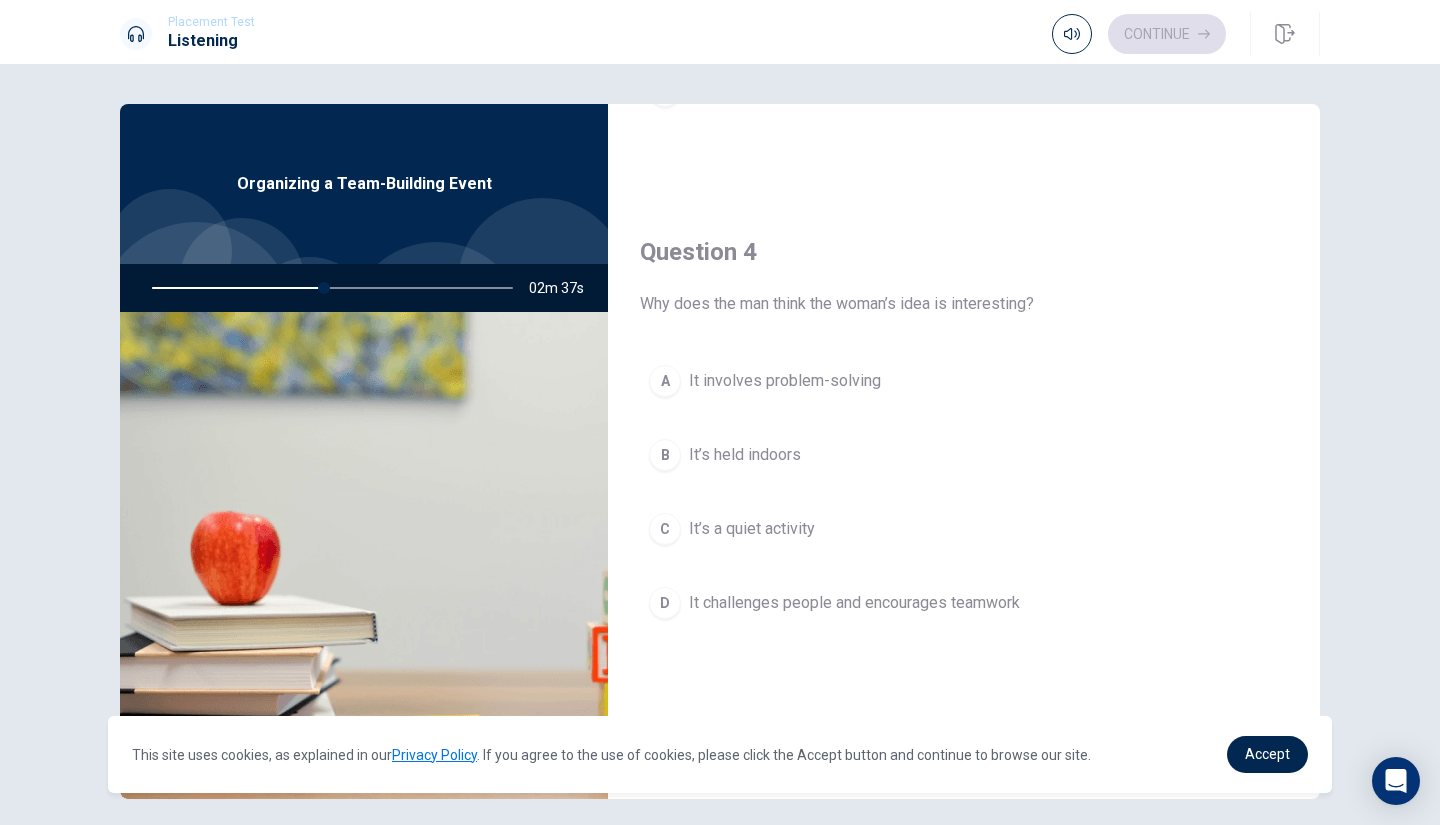 scroll, scrollTop: 1457, scrollLeft: 0, axis: vertical 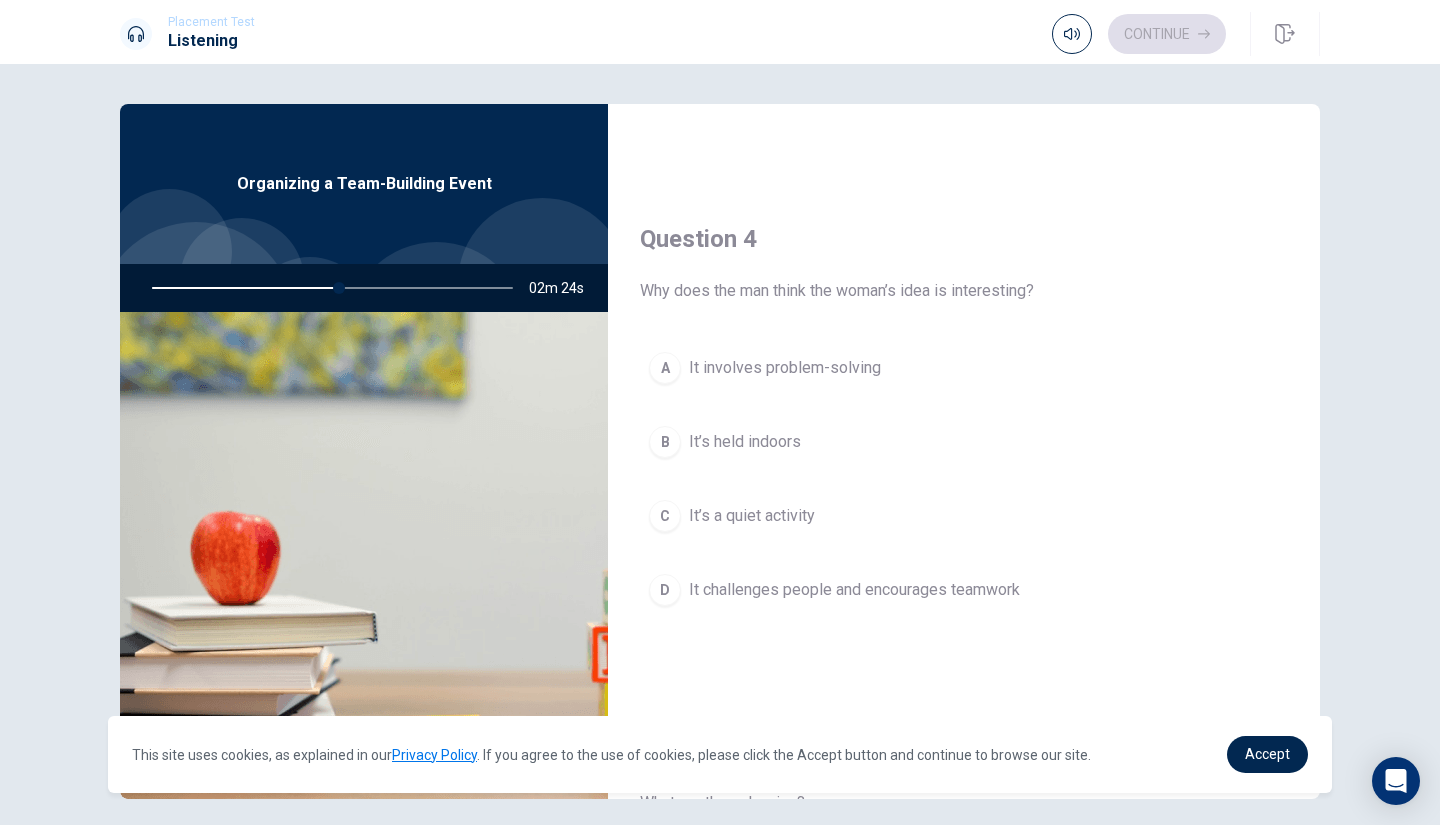 click on "It challenges people and encourages teamwork" at bounding box center (854, 590) 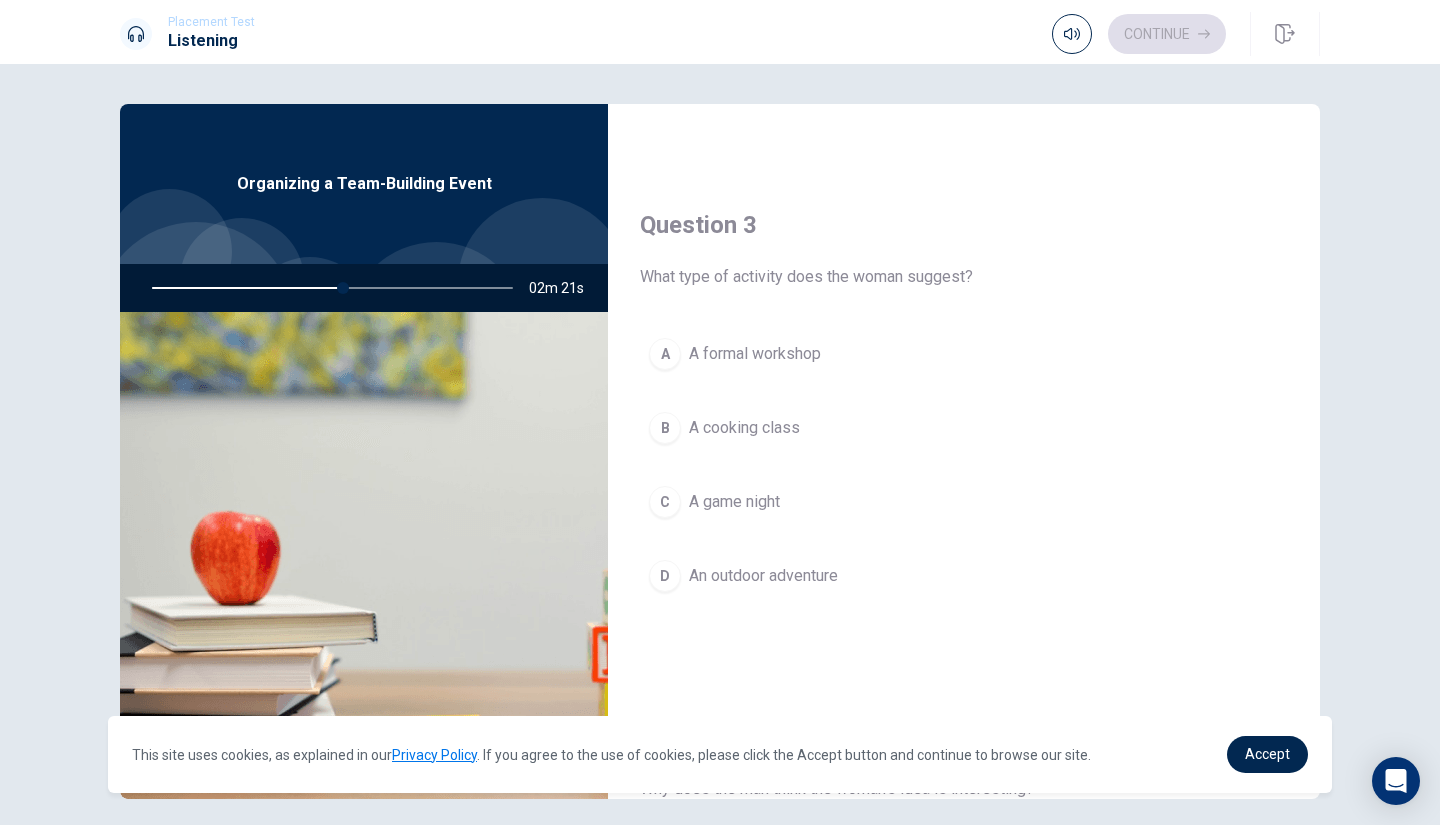 scroll, scrollTop: 957, scrollLeft: 0, axis: vertical 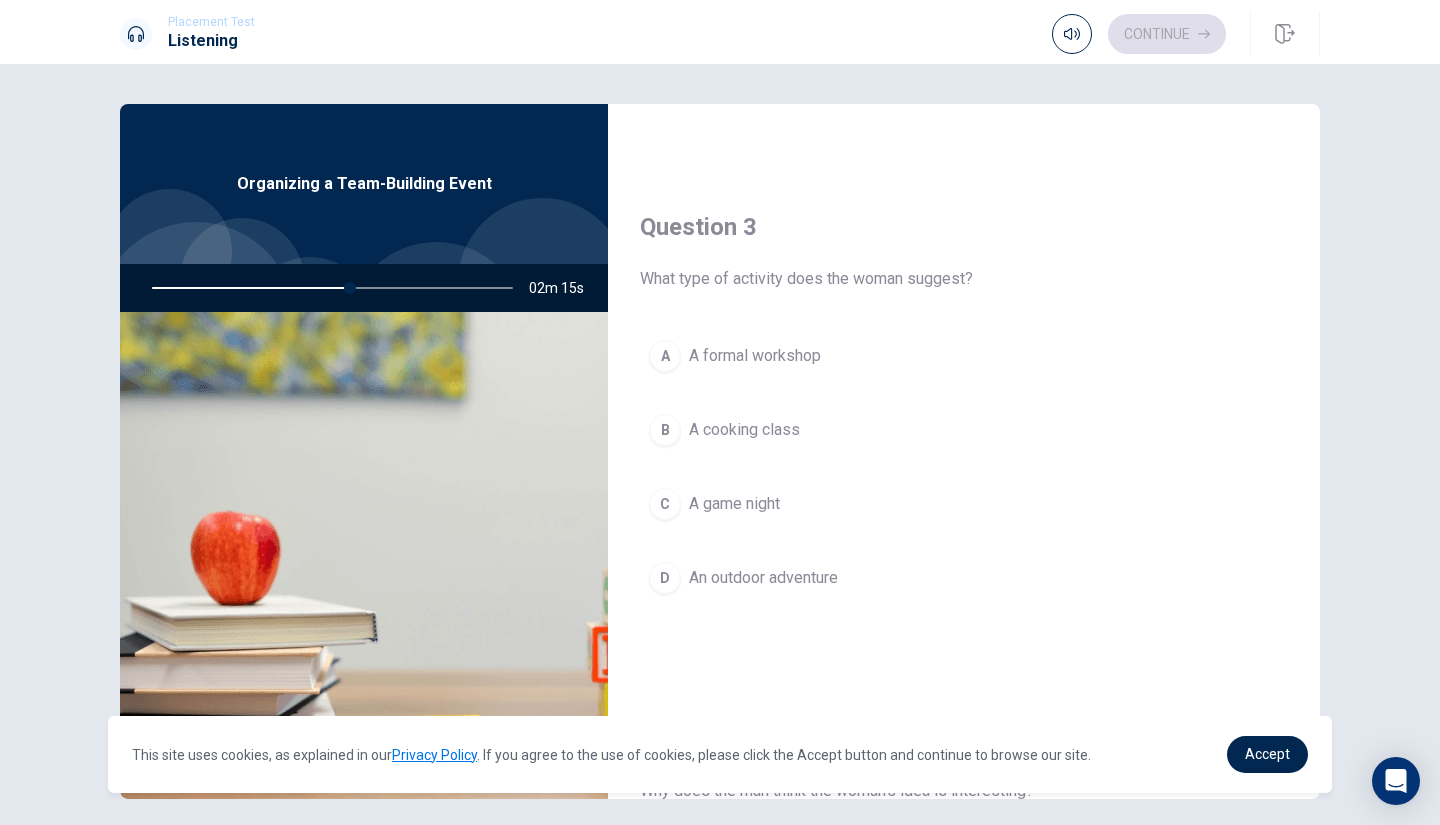 click on "D An outdoor adventure" at bounding box center (964, 578) 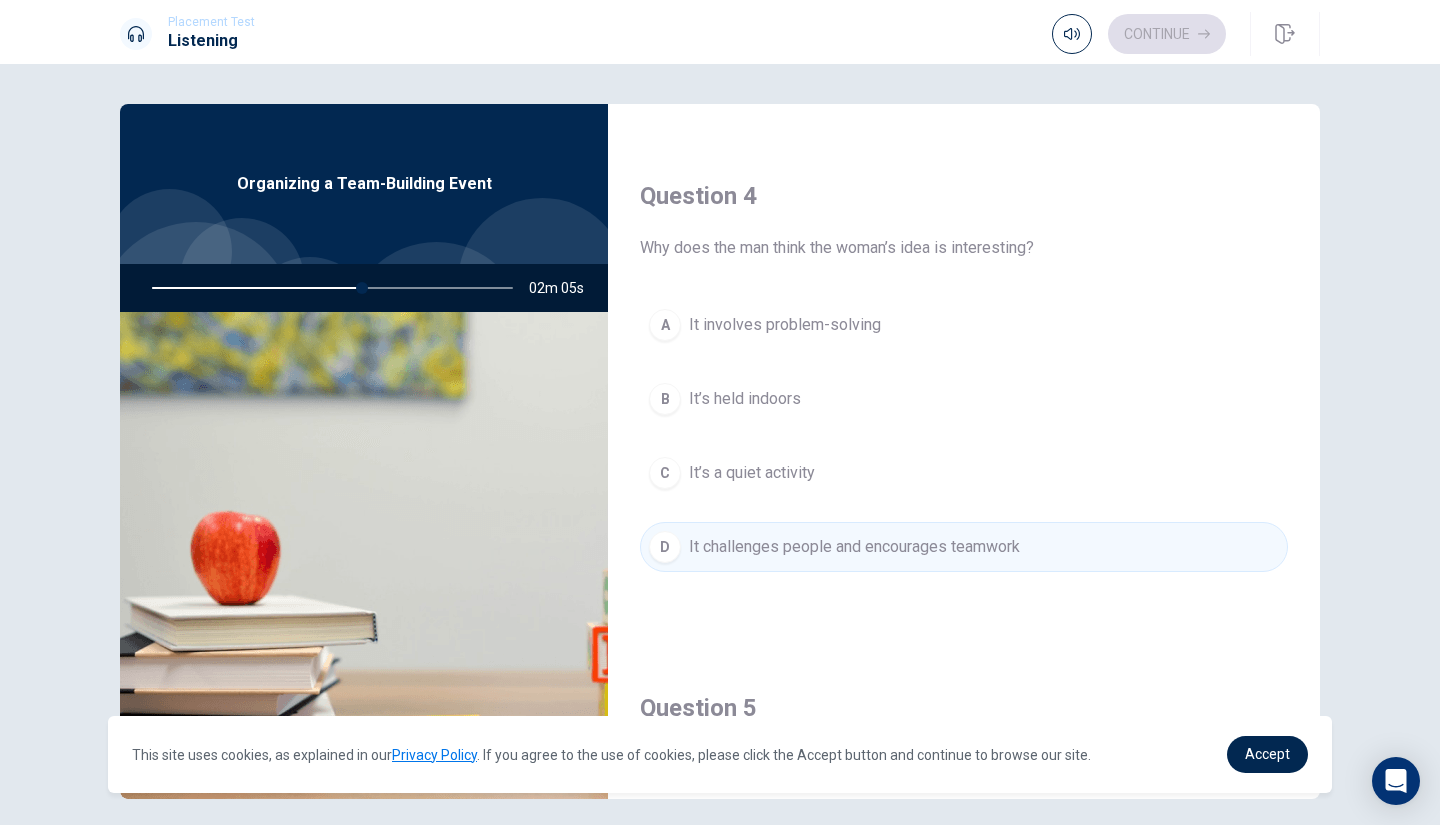 scroll, scrollTop: 1865, scrollLeft: 0, axis: vertical 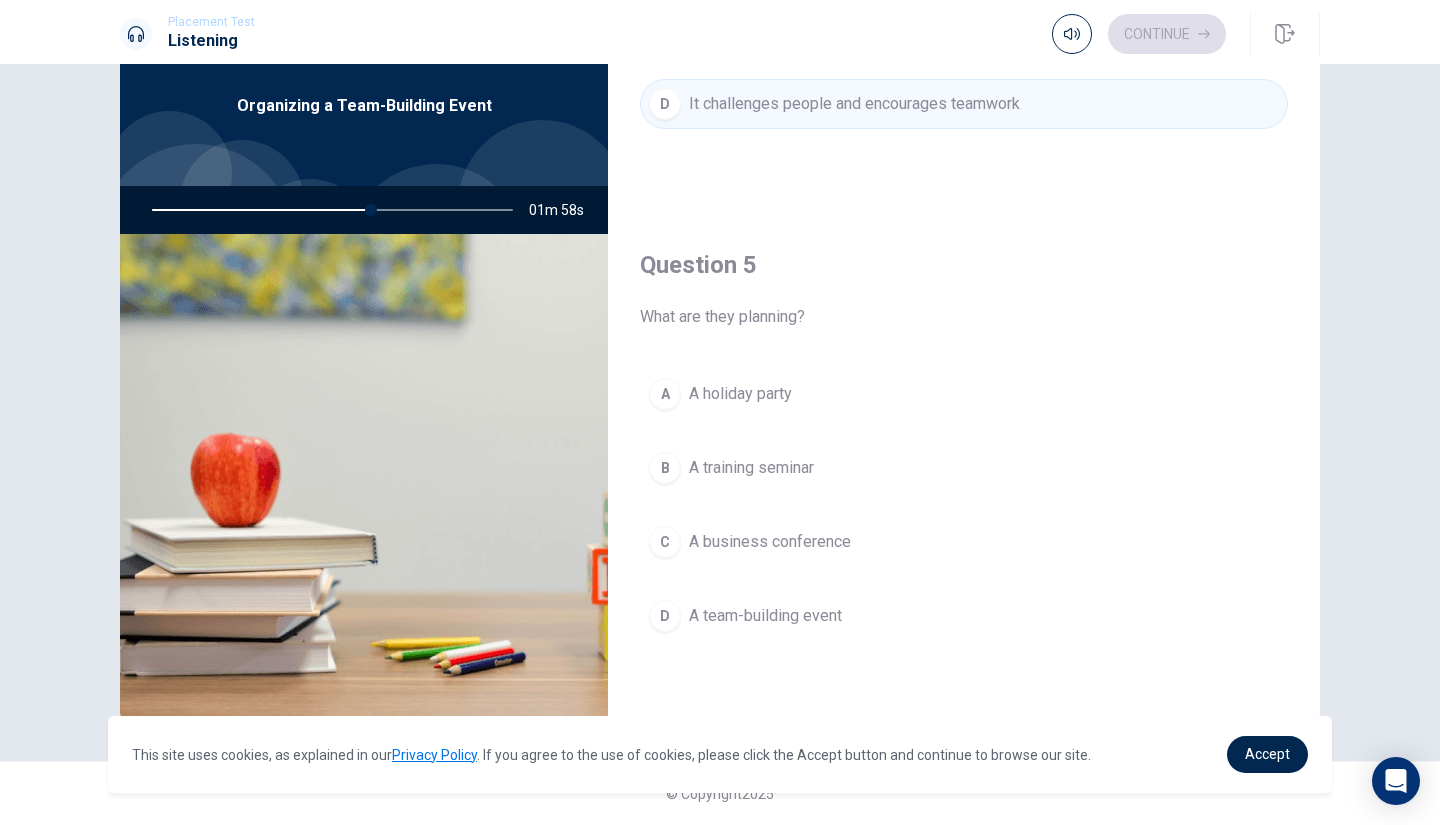 click on "A team-building event" at bounding box center (765, 616) 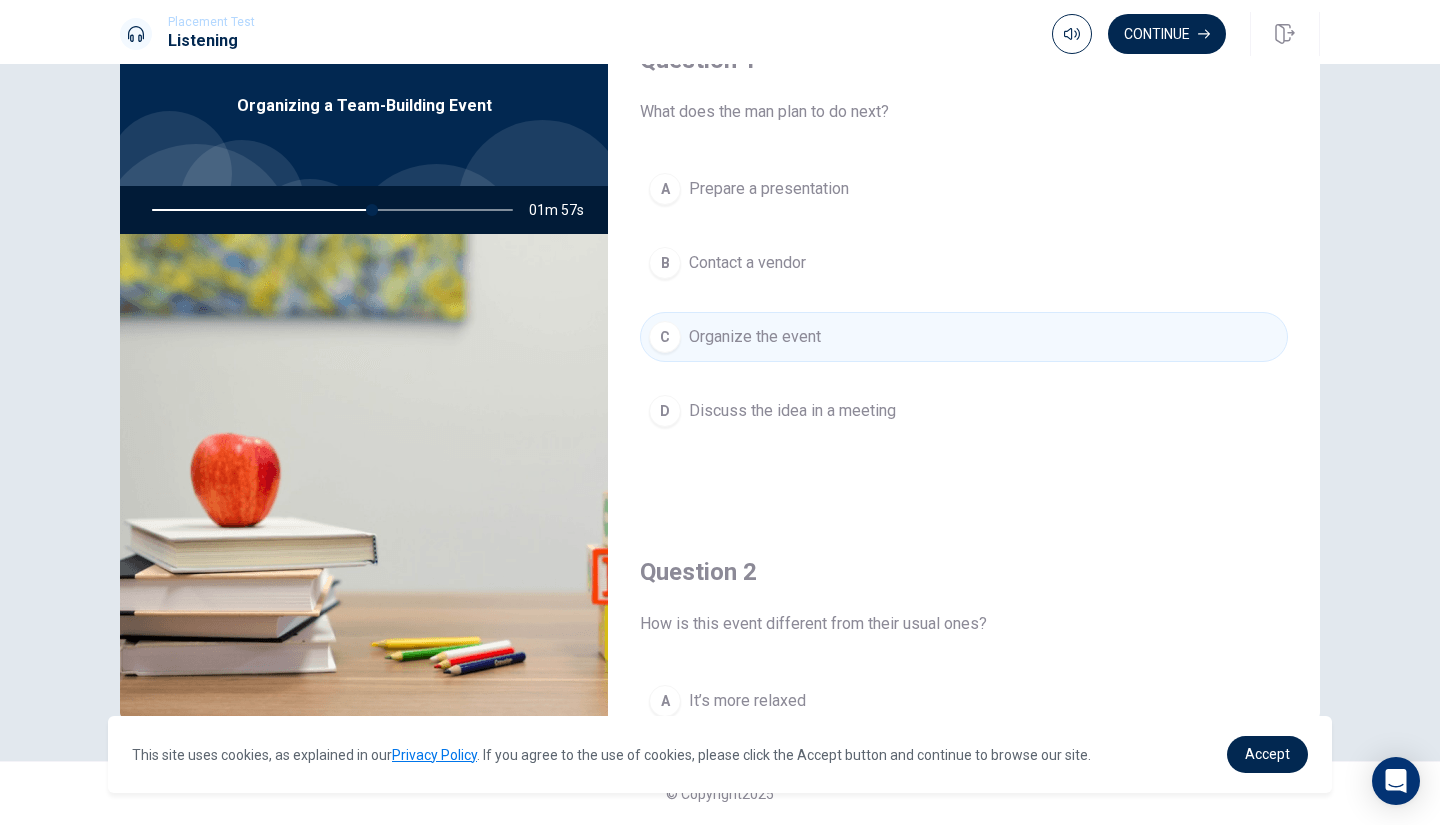 scroll, scrollTop: 0, scrollLeft: 0, axis: both 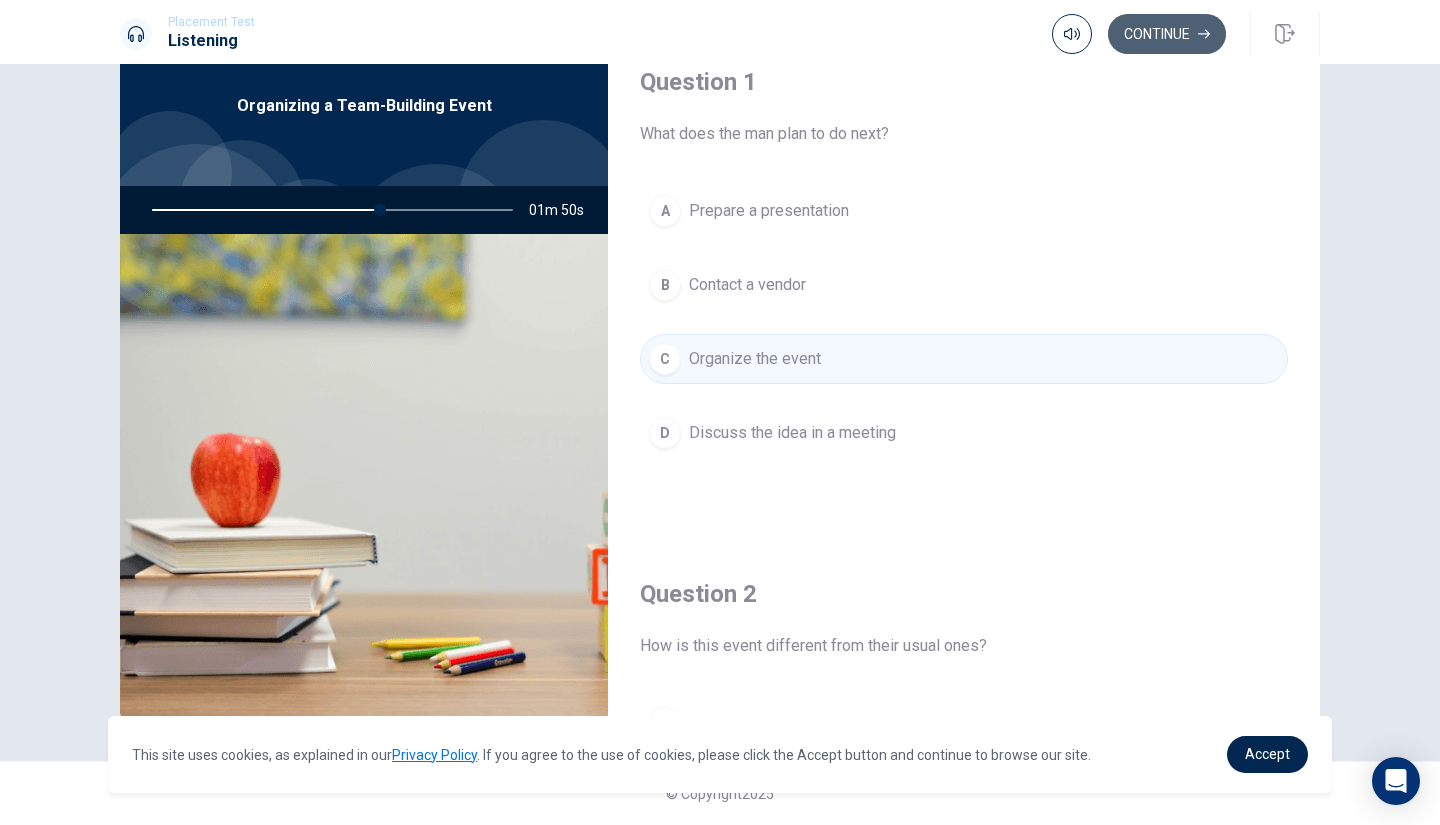 click on "Continue" at bounding box center [1167, 34] 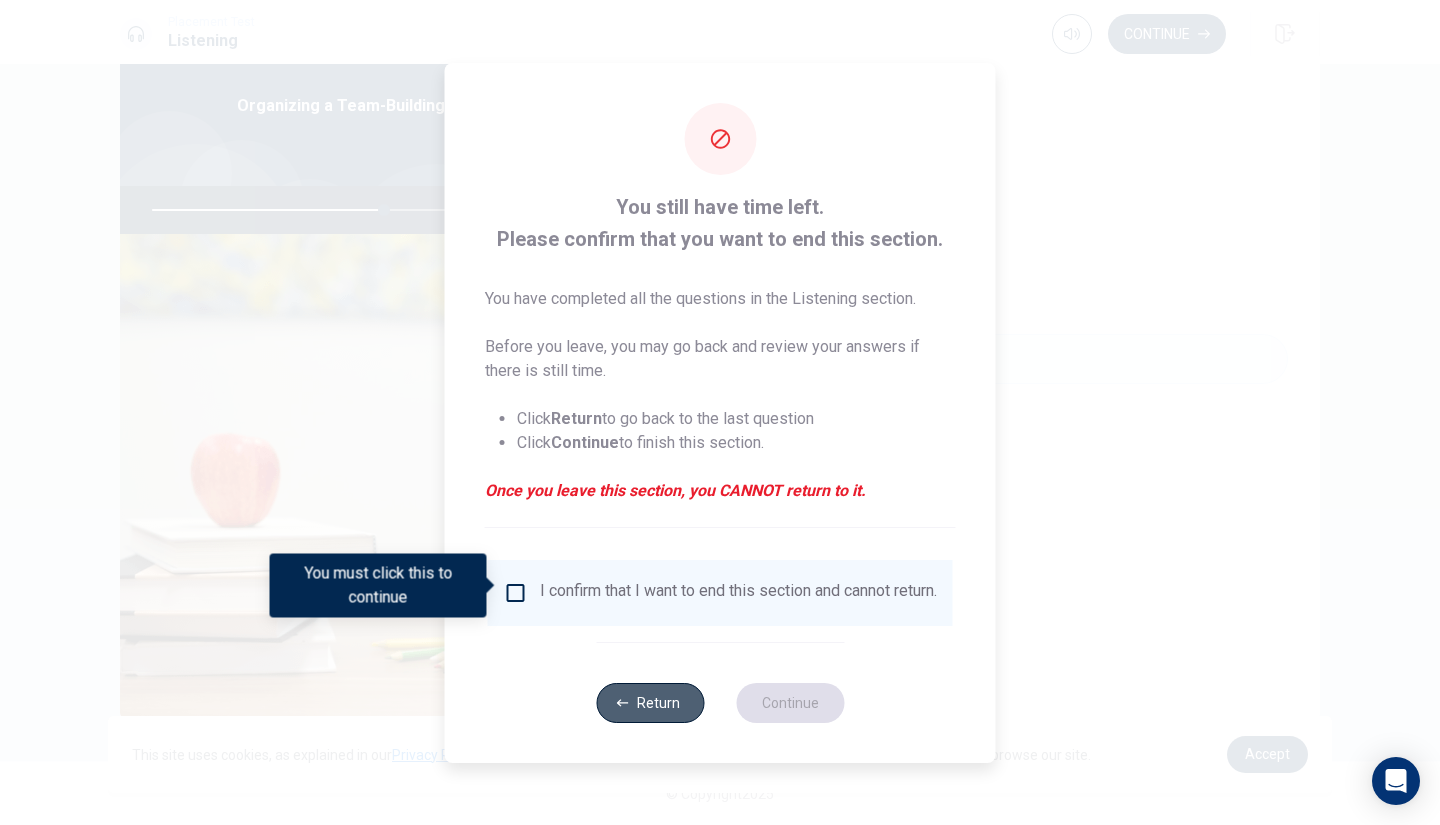 click on "Return" at bounding box center (650, 703) 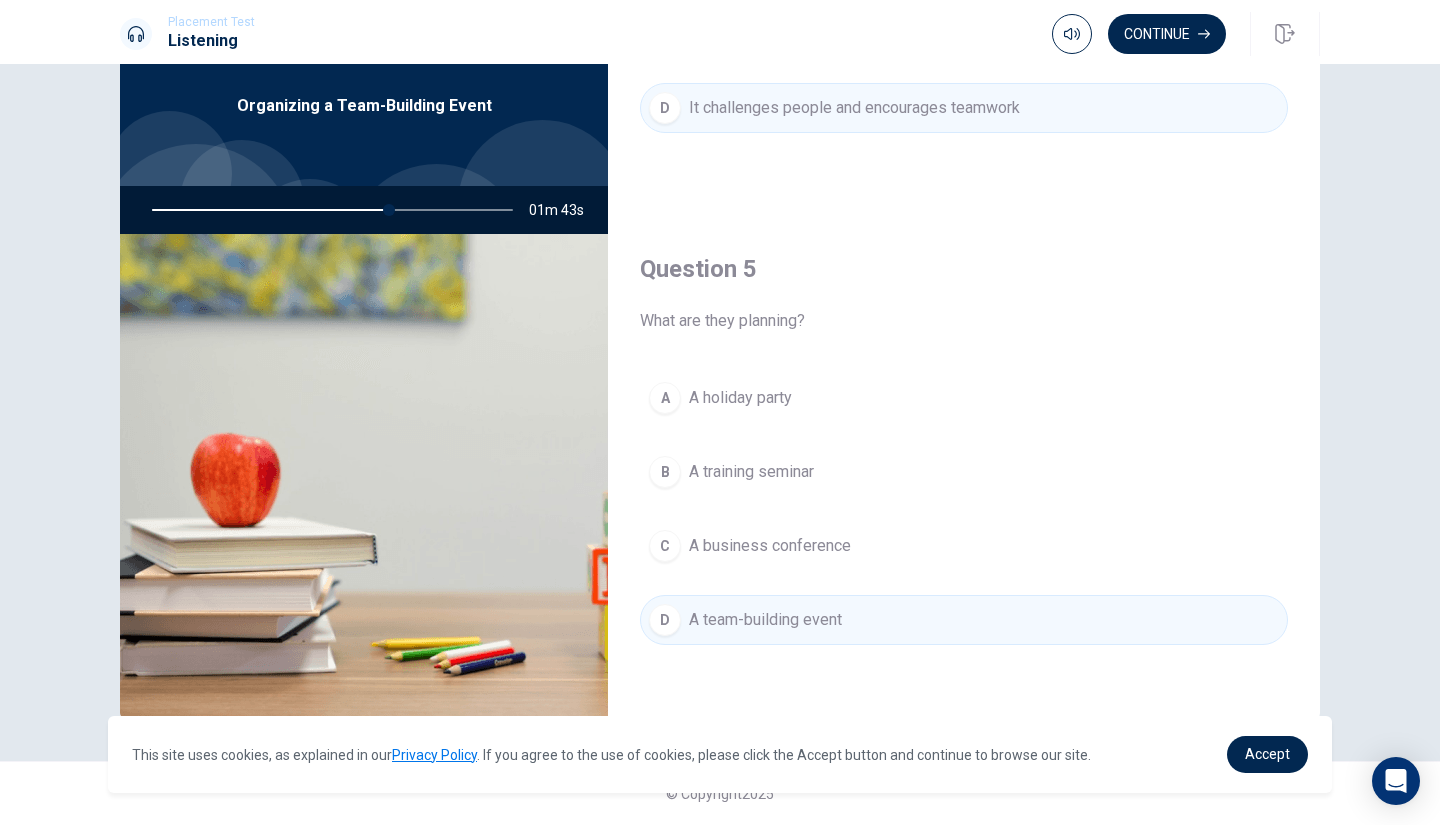 scroll, scrollTop: 1865, scrollLeft: 0, axis: vertical 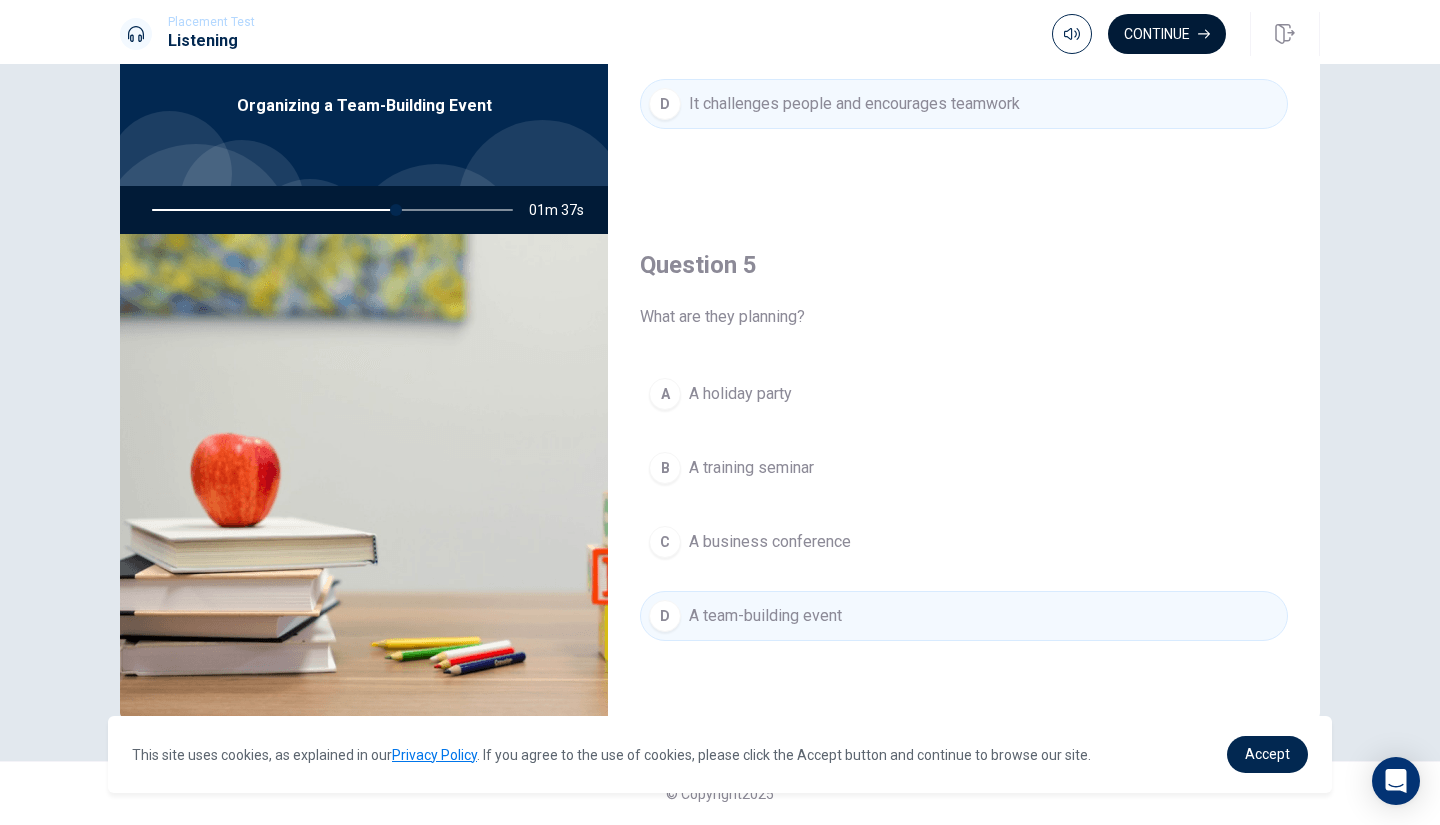 click on "Continue" at bounding box center [1167, 34] 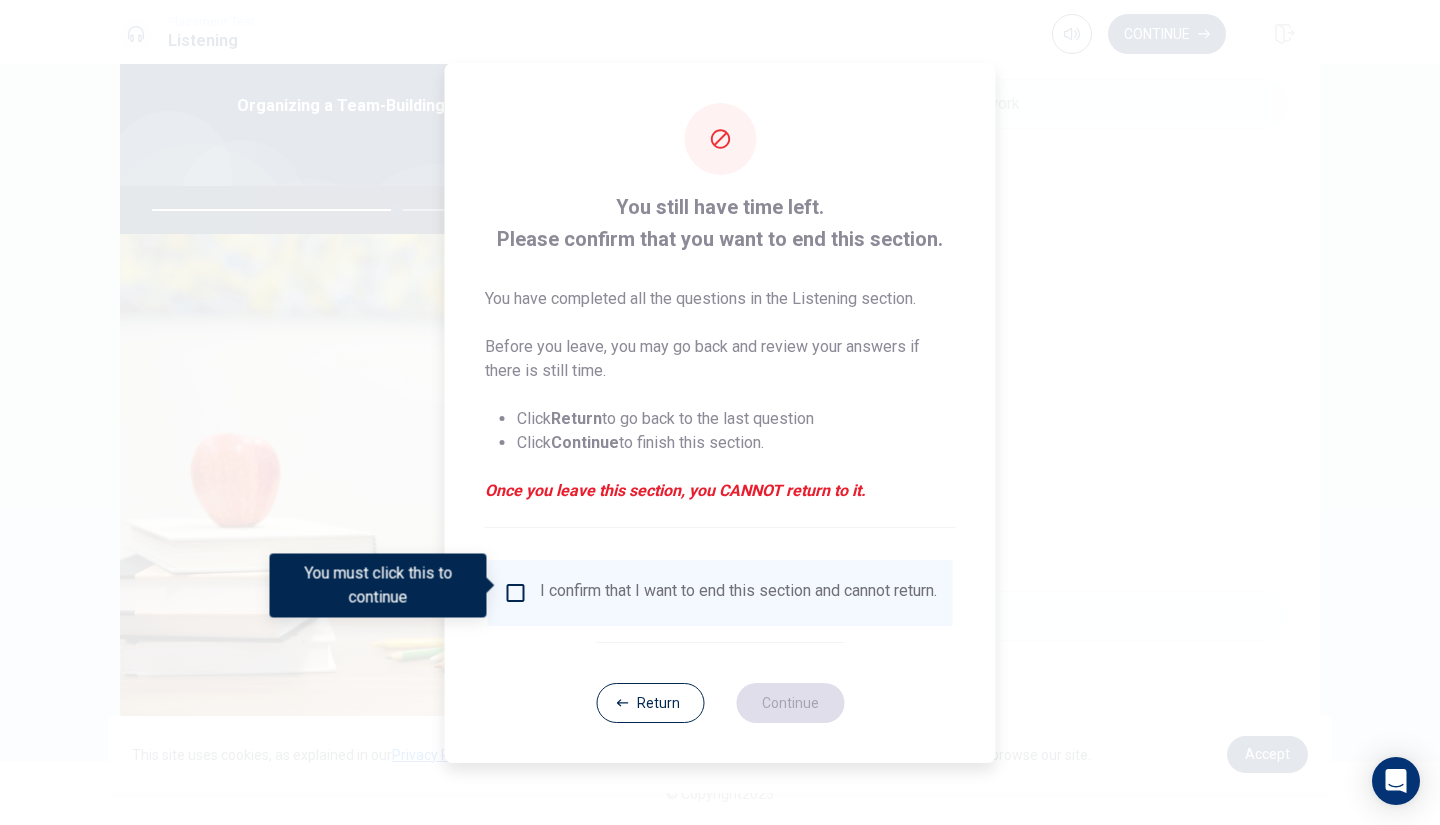 click on "I confirm that I want to end this section and cannot return." at bounding box center [738, 593] 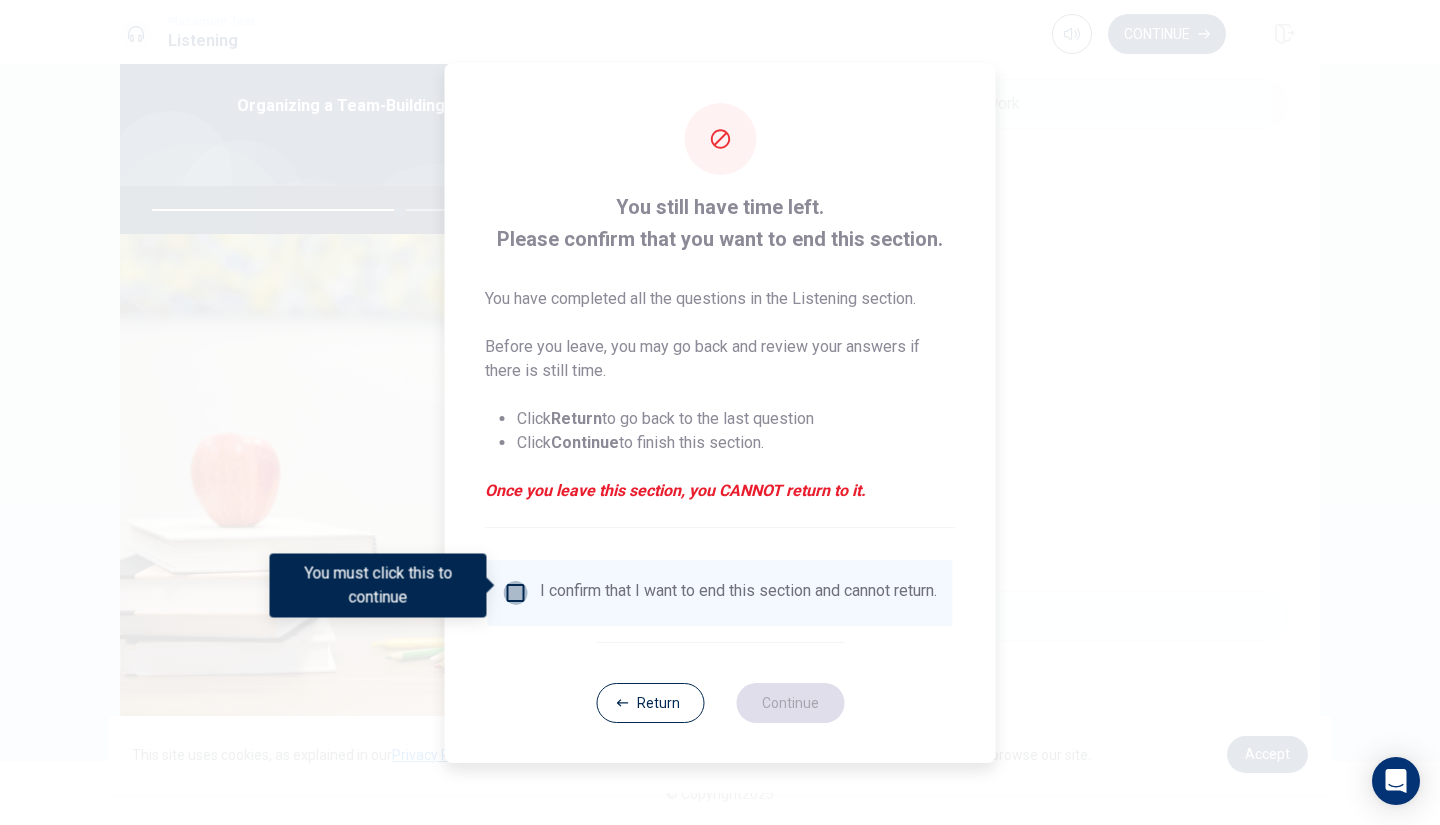 click at bounding box center (516, 593) 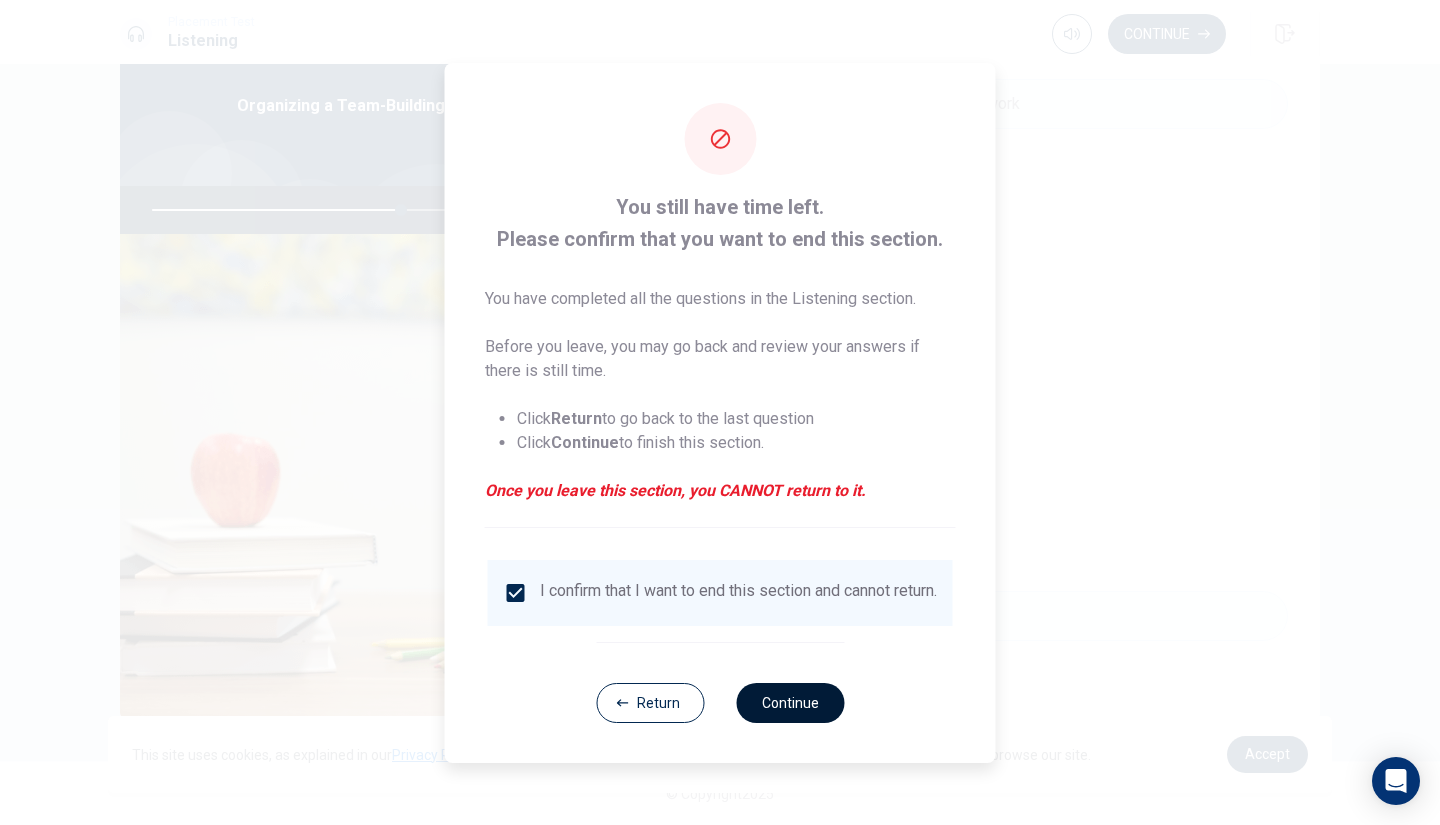 click on "Continue" at bounding box center (790, 703) 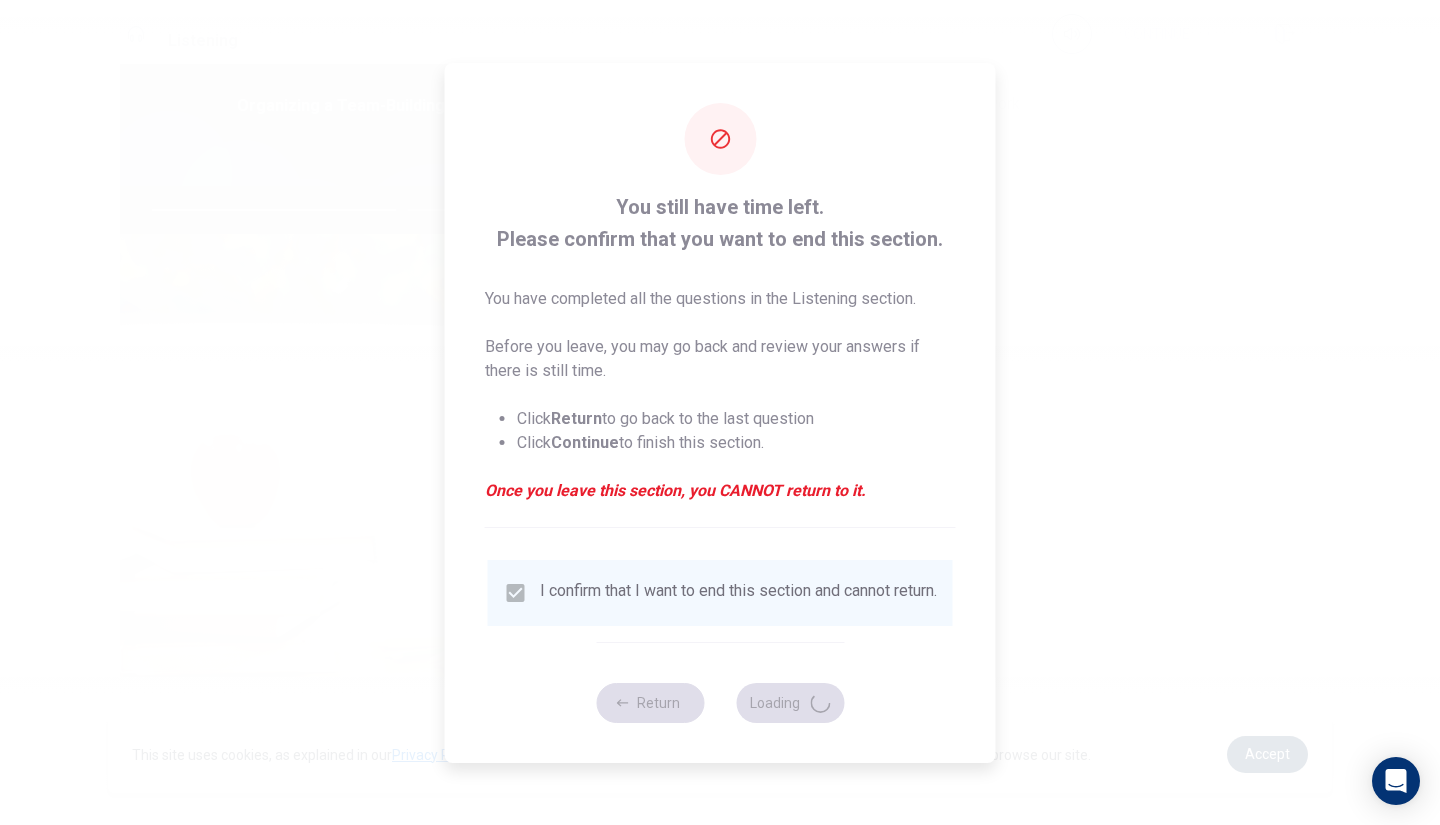 type on "70" 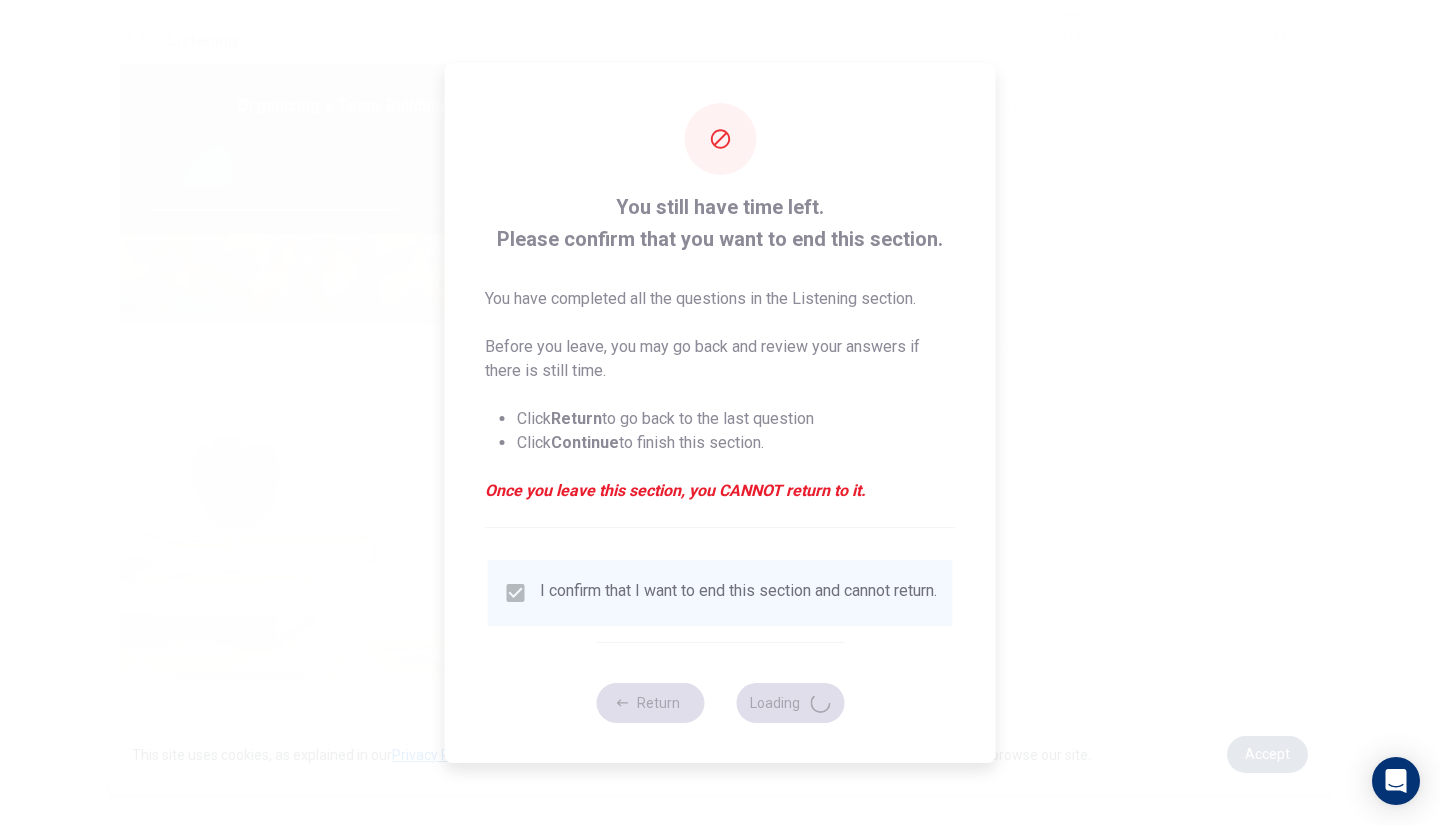 scroll, scrollTop: 0, scrollLeft: 0, axis: both 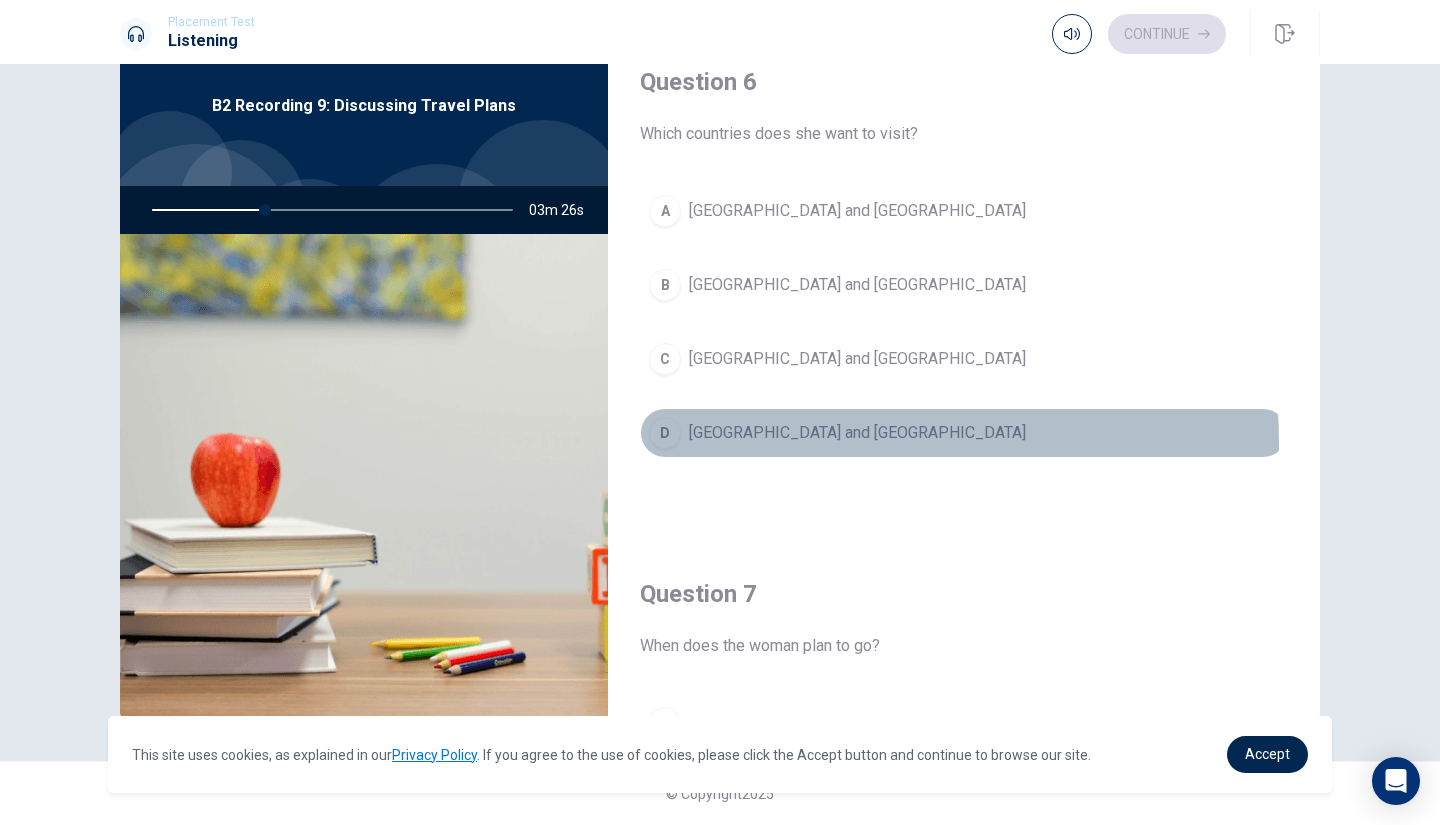 click on "[GEOGRAPHIC_DATA] and [GEOGRAPHIC_DATA]" at bounding box center [857, 433] 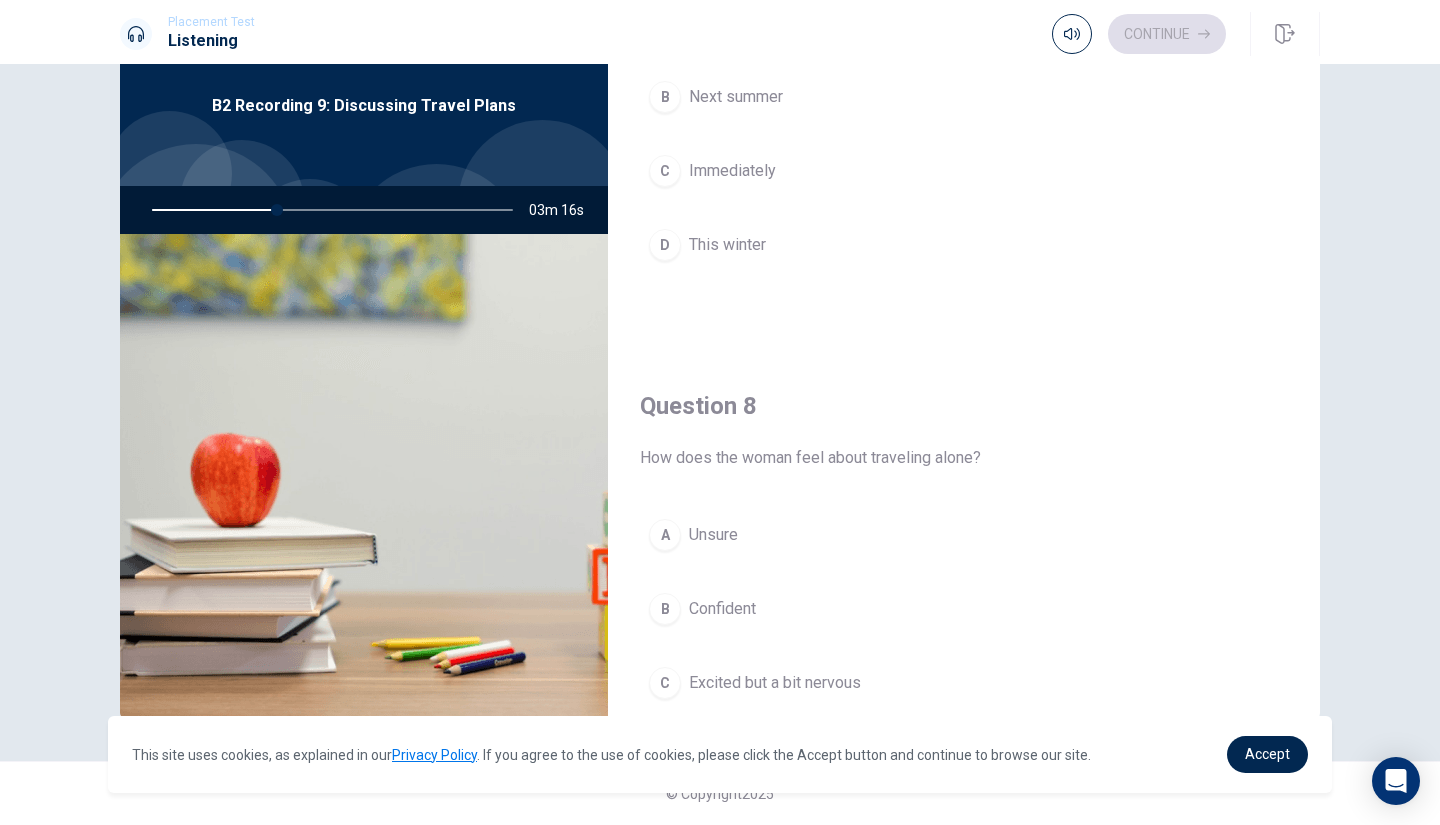 scroll, scrollTop: 900, scrollLeft: 0, axis: vertical 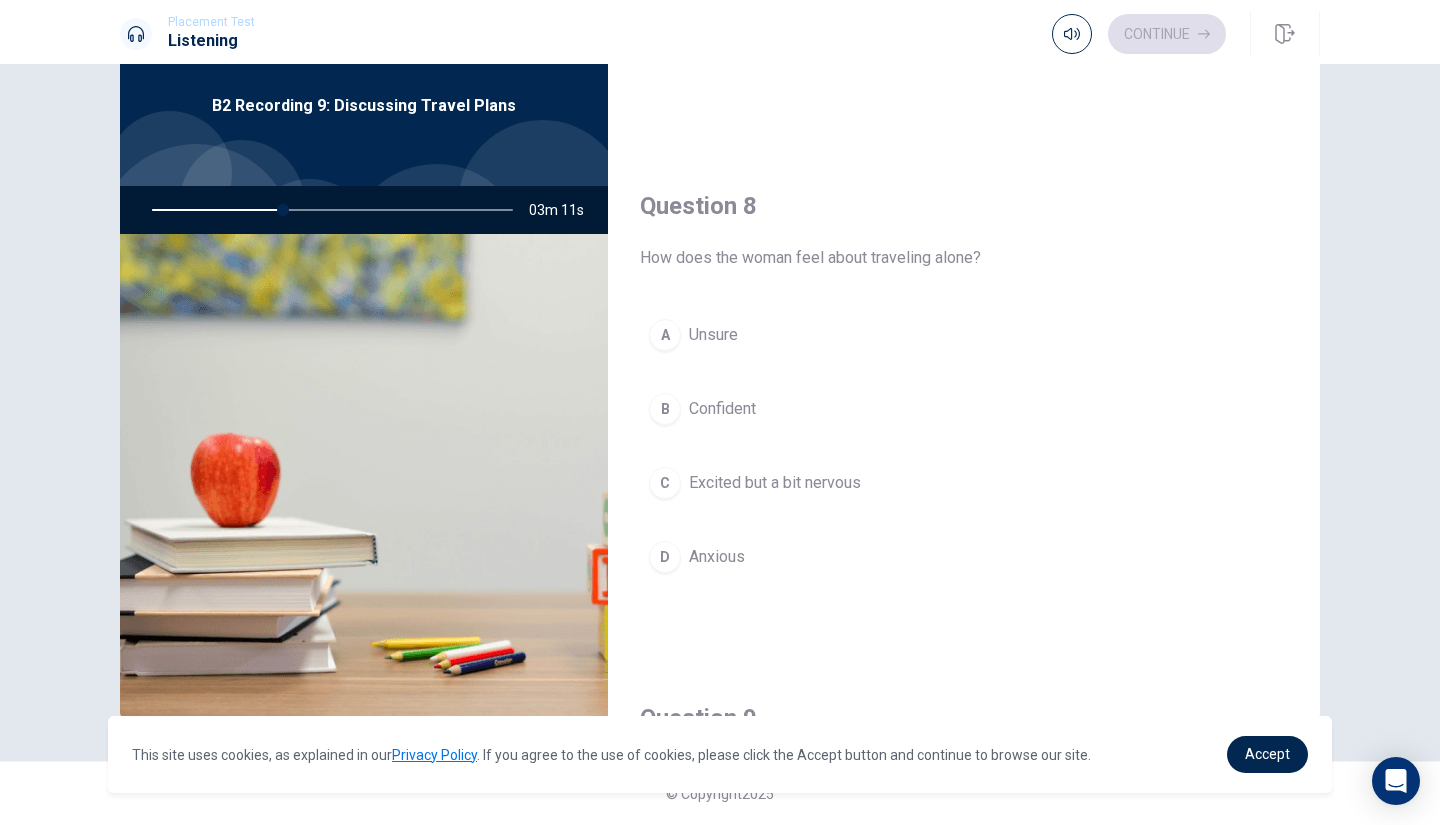 click on "C Excited but a bit nervous" at bounding box center [964, 483] 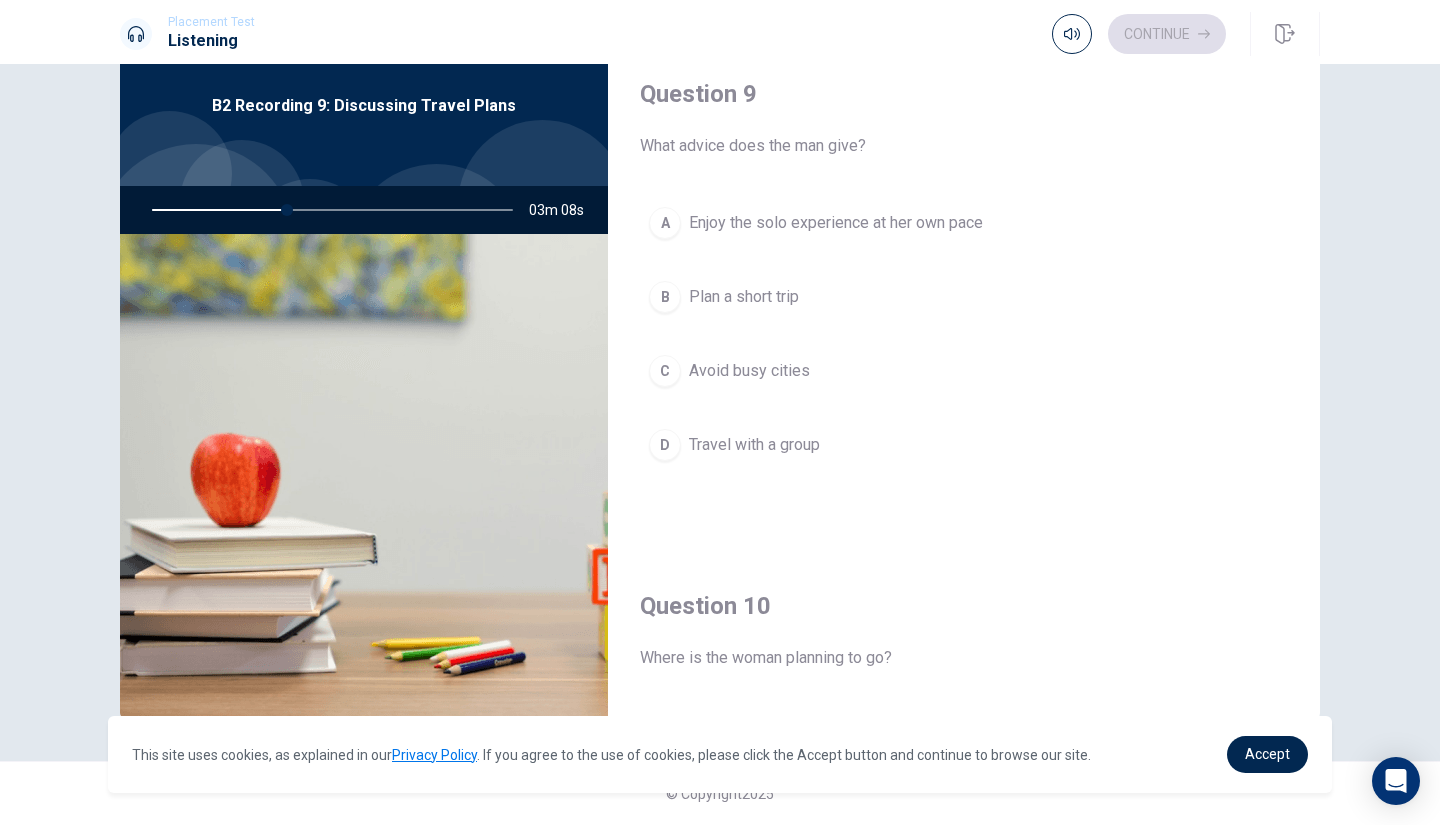 scroll, scrollTop: 1500, scrollLeft: 0, axis: vertical 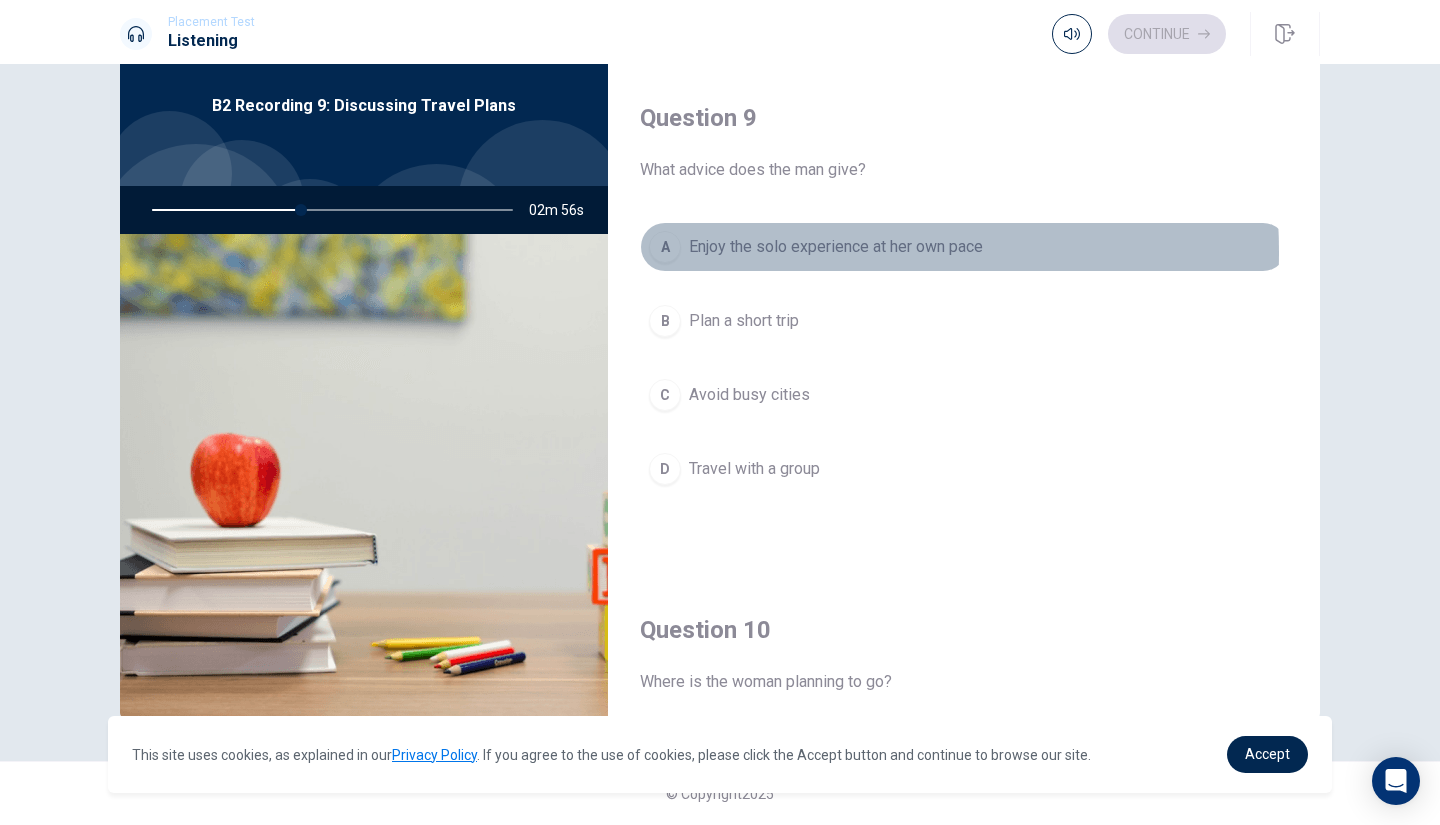 click on "Enjoy the solo experience at her own pace" at bounding box center [836, 247] 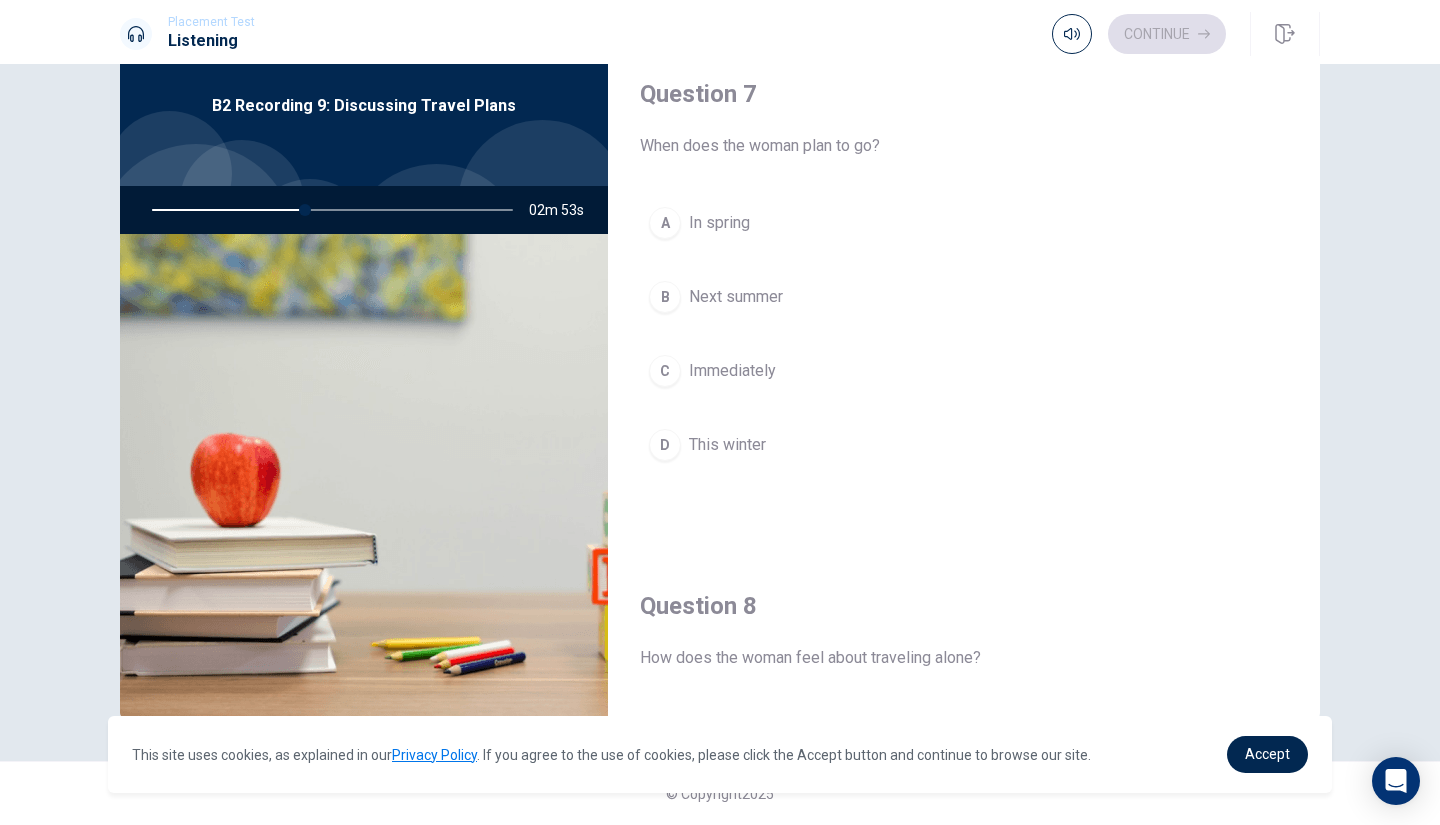 click on "B Next summer" at bounding box center [964, 297] 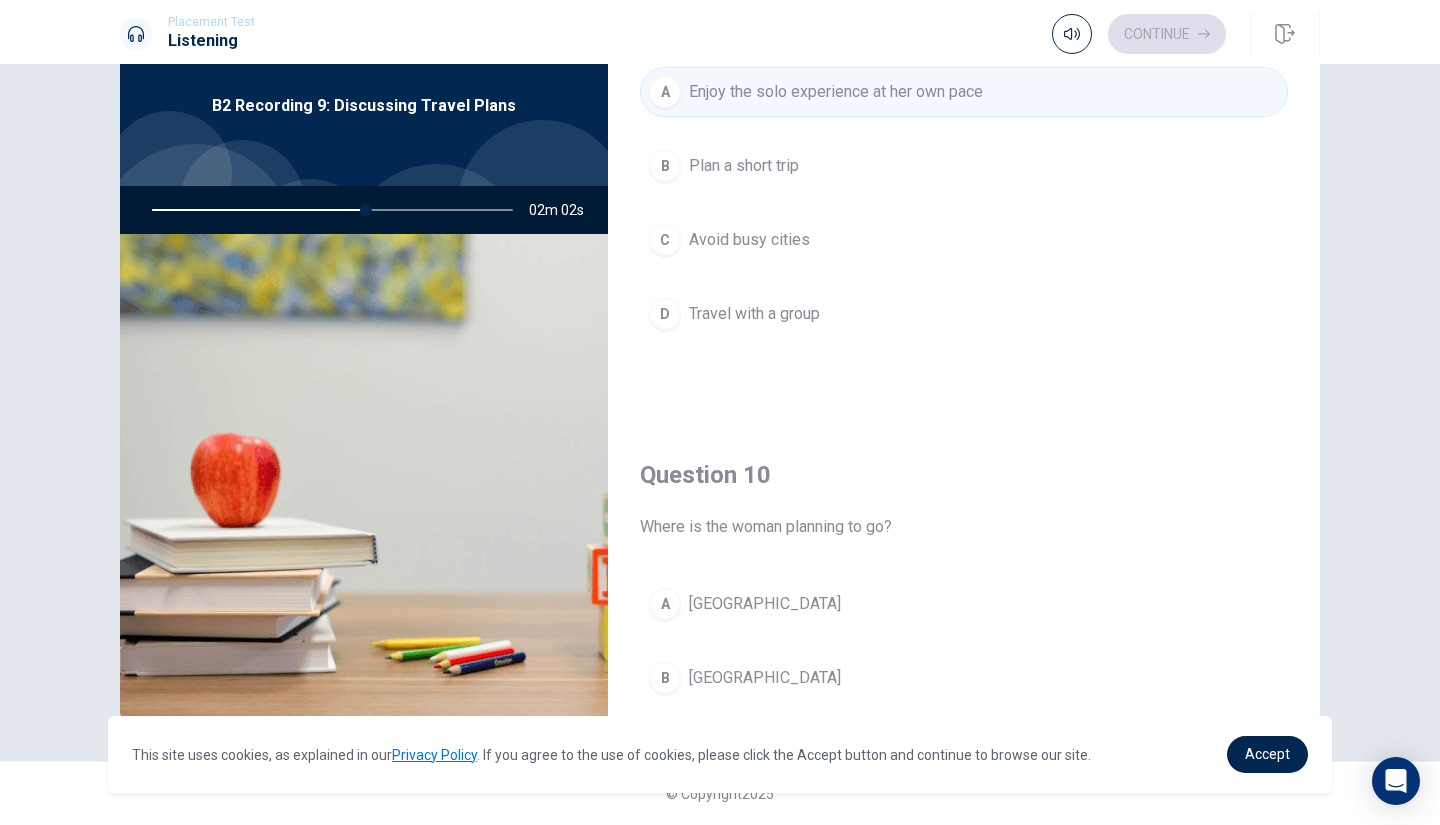 scroll, scrollTop: 1865, scrollLeft: 0, axis: vertical 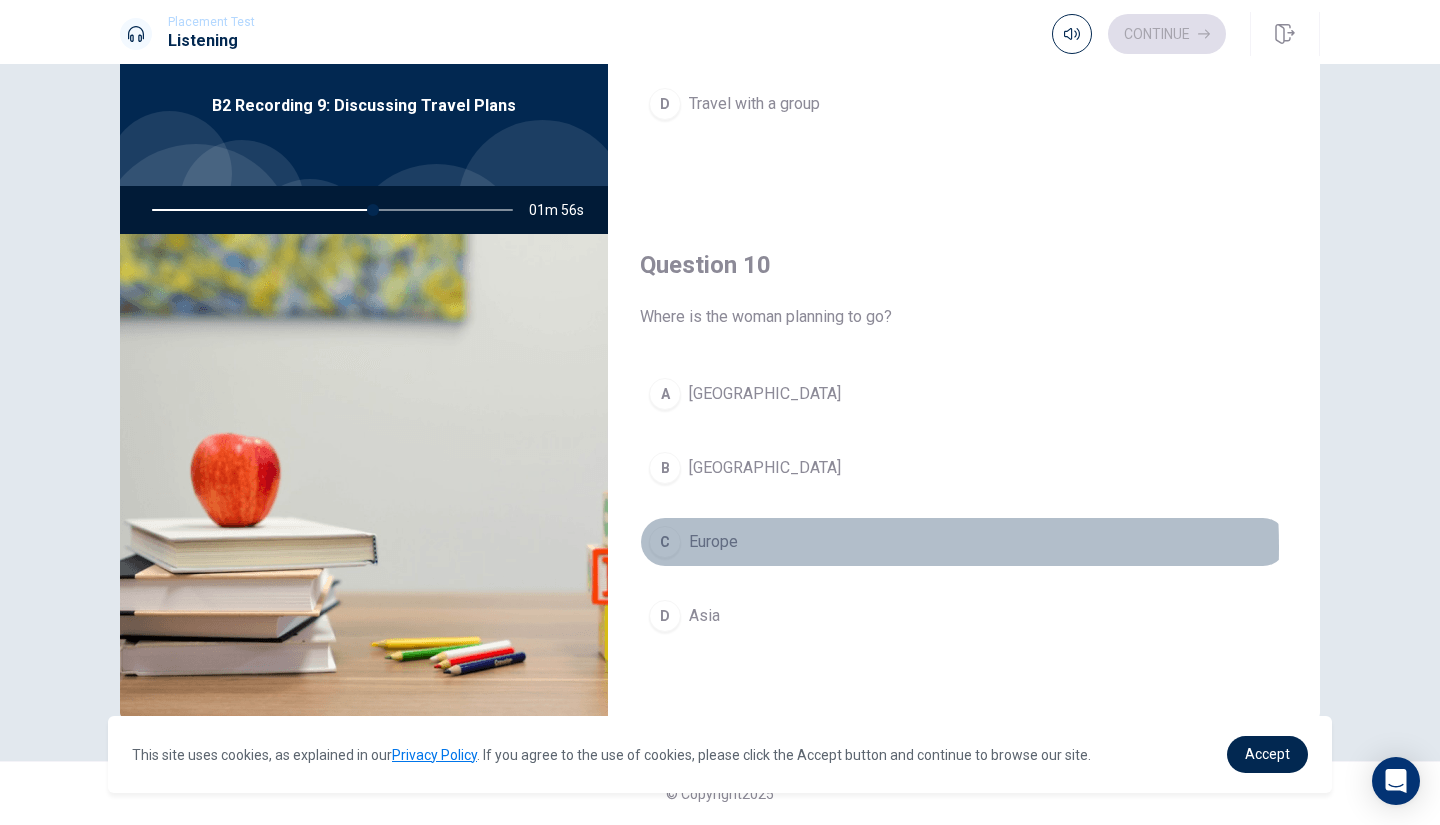 click on "C Europe" at bounding box center (964, 542) 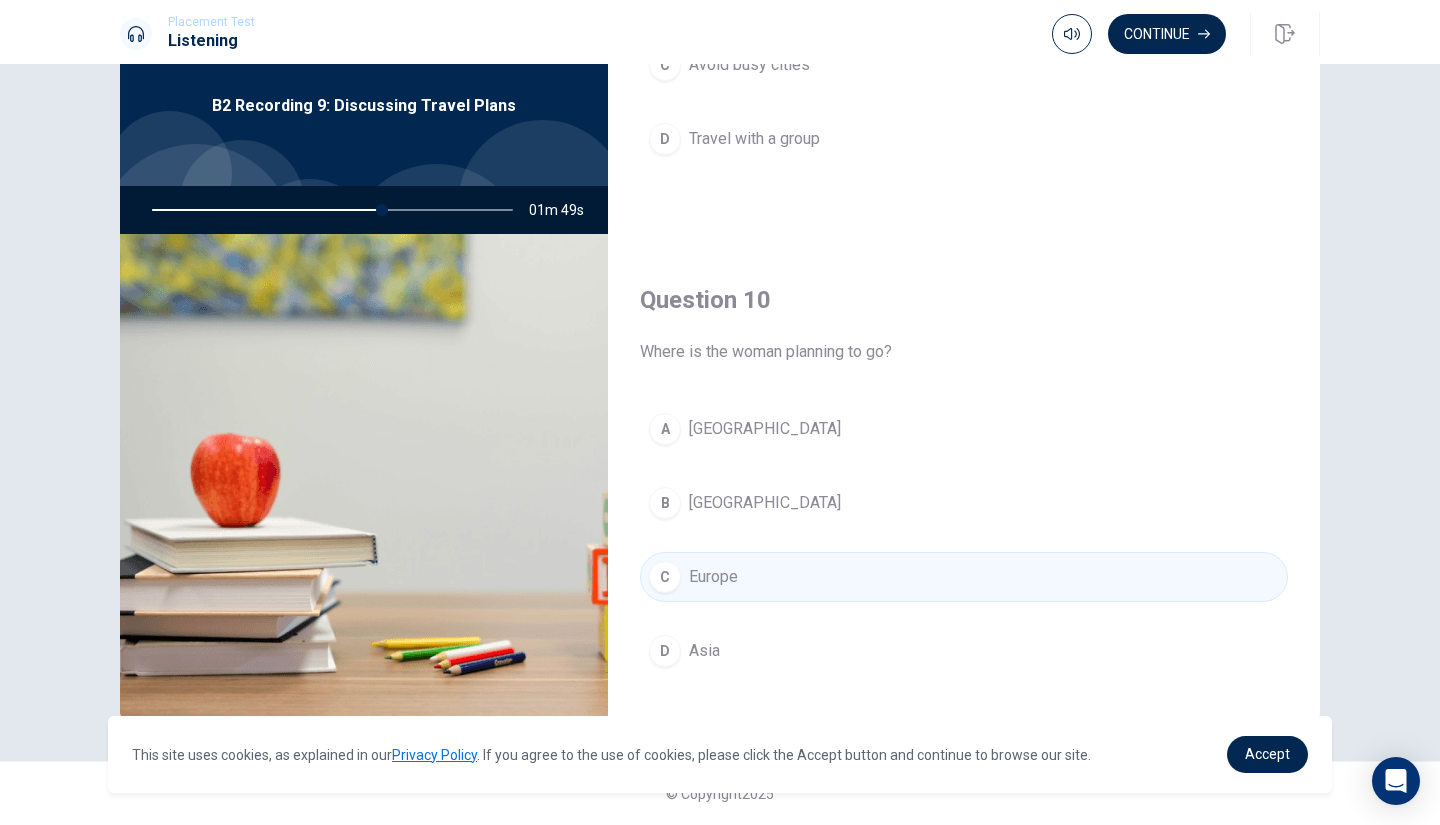 scroll, scrollTop: 1865, scrollLeft: 0, axis: vertical 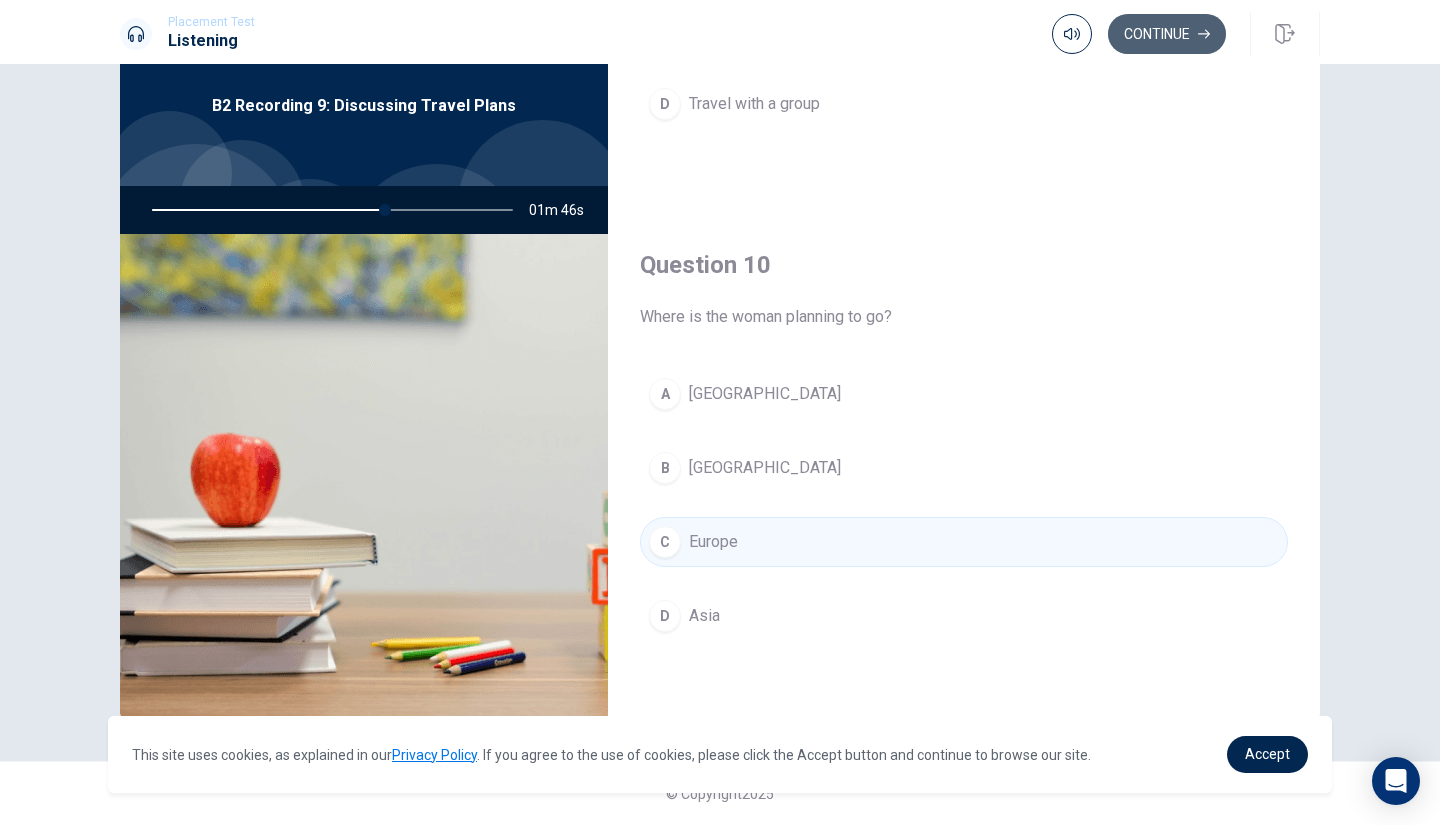 click on "Continue" at bounding box center (1167, 34) 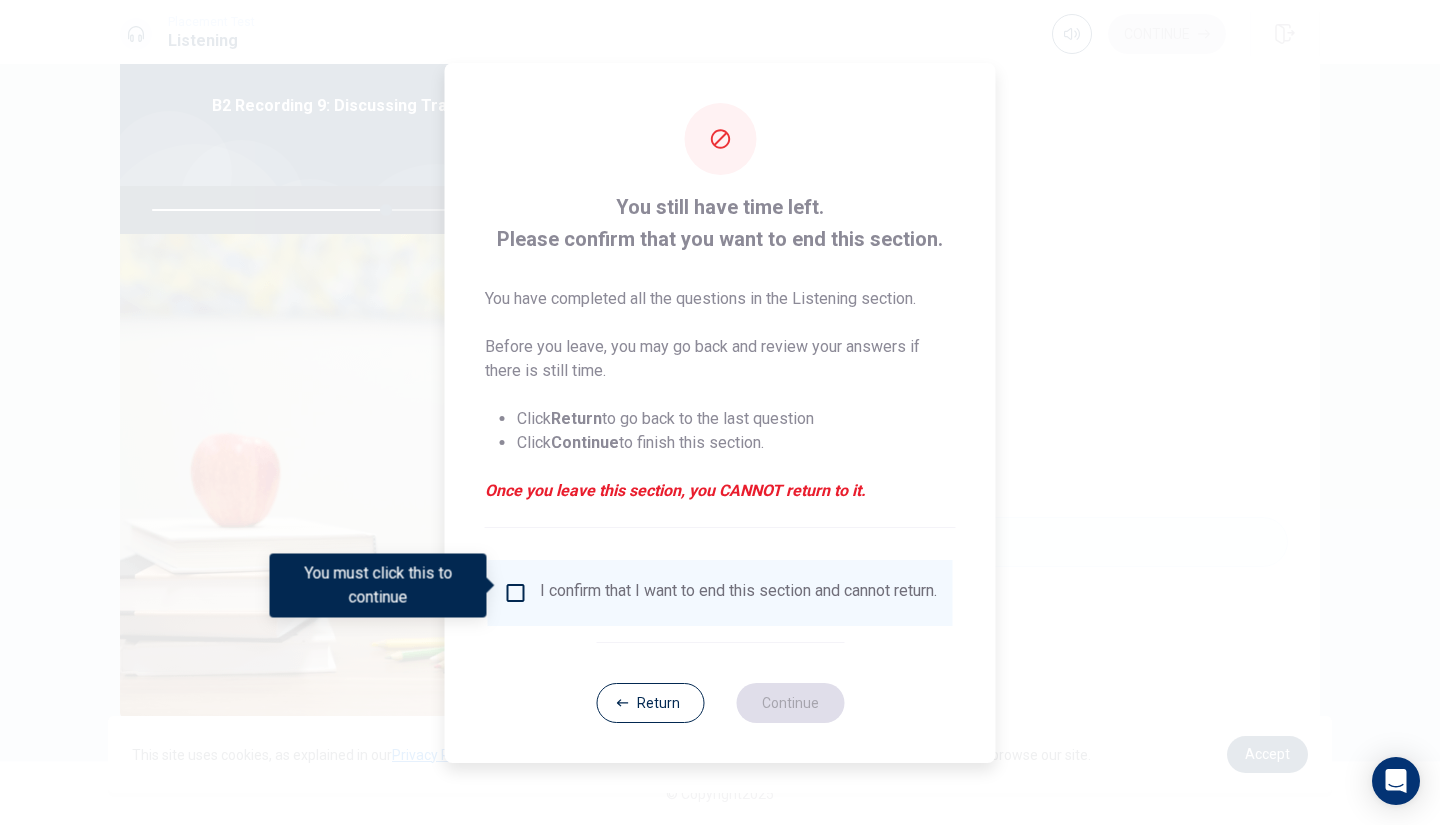 click on "I confirm that I want to end this section and cannot return." at bounding box center (738, 593) 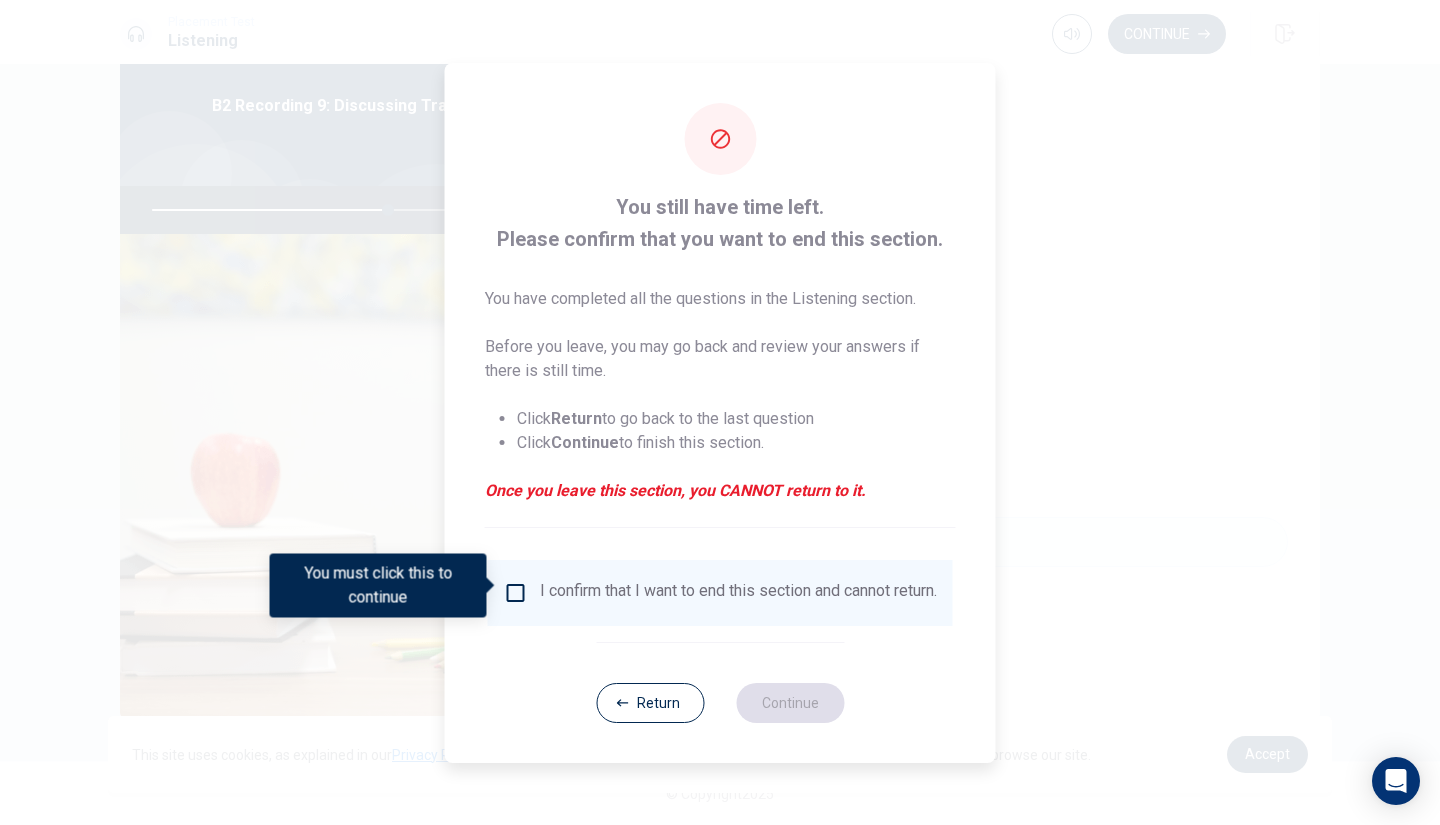 click on "I confirm that I want to end this section and cannot return." at bounding box center [720, 593] 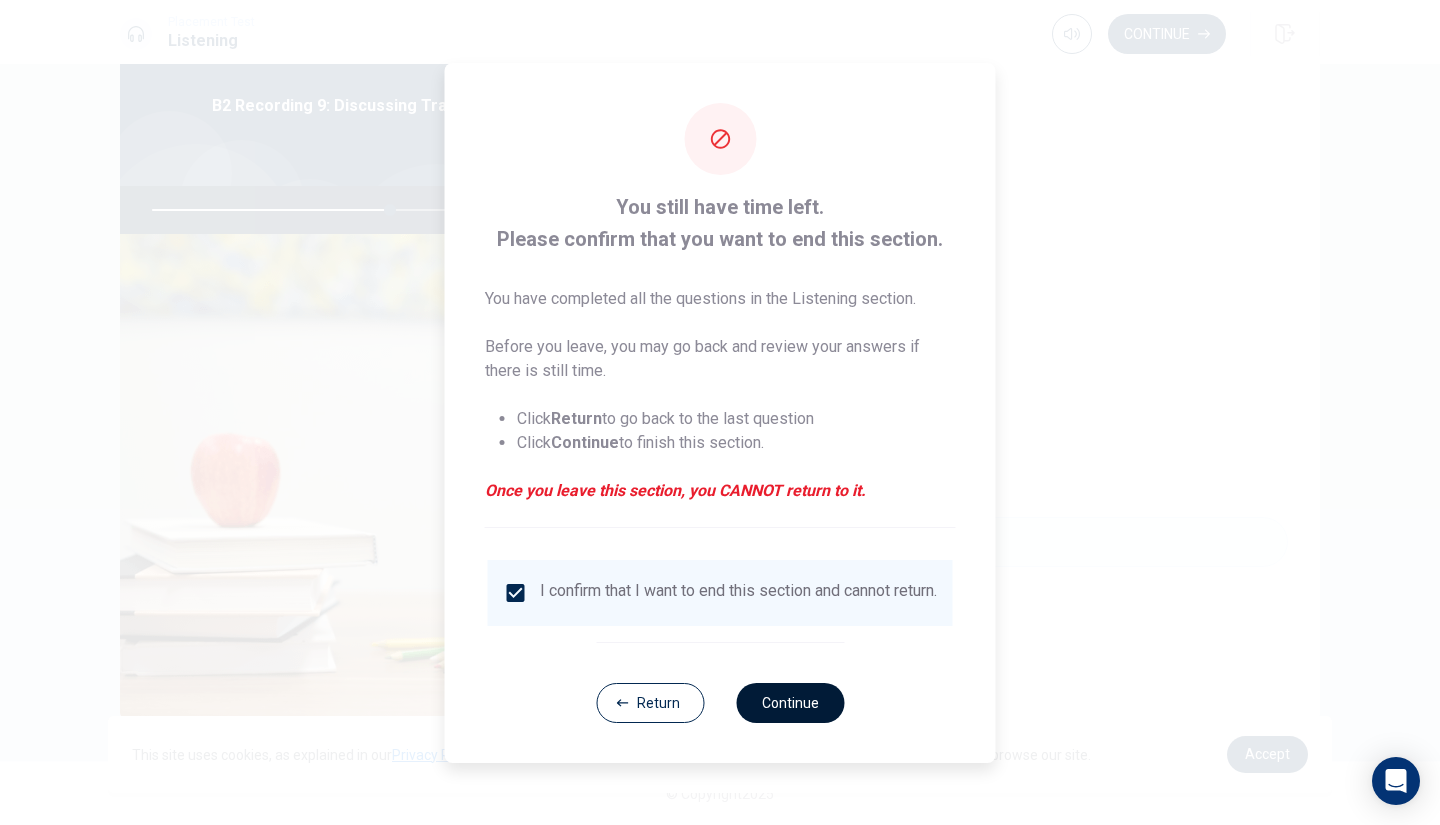 click on "Continue" at bounding box center (790, 703) 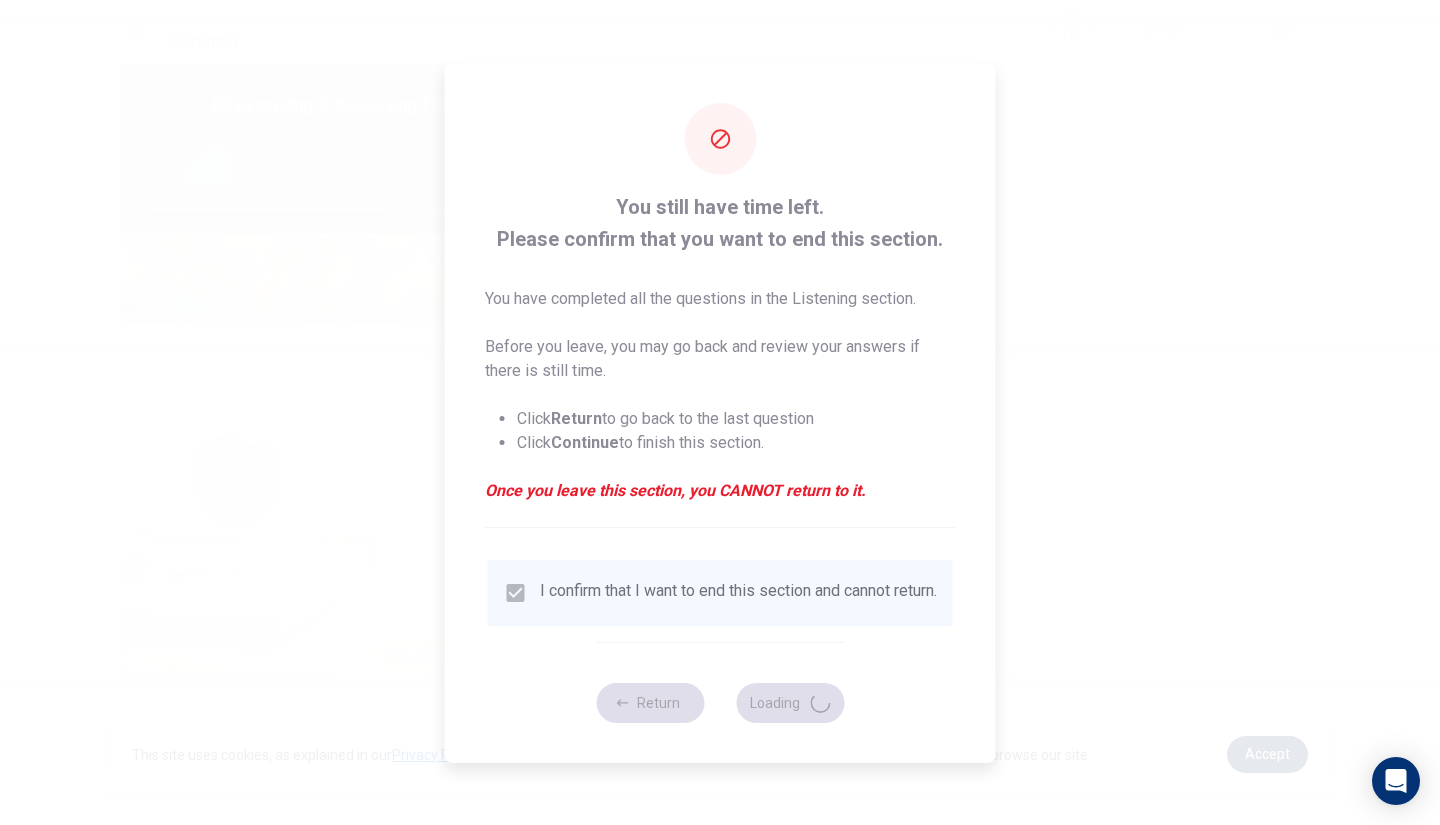 type on "67" 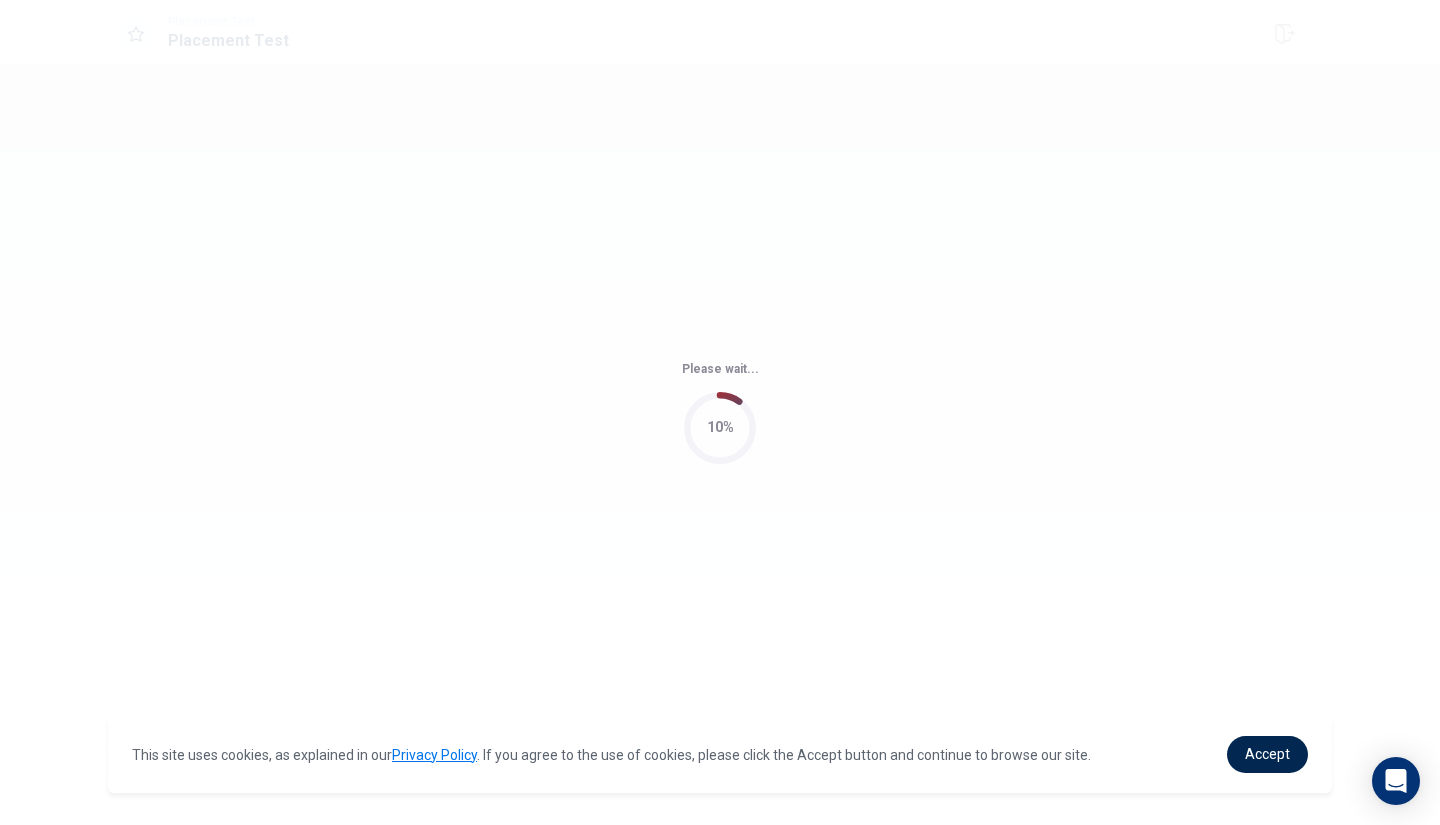 scroll, scrollTop: 0, scrollLeft: 0, axis: both 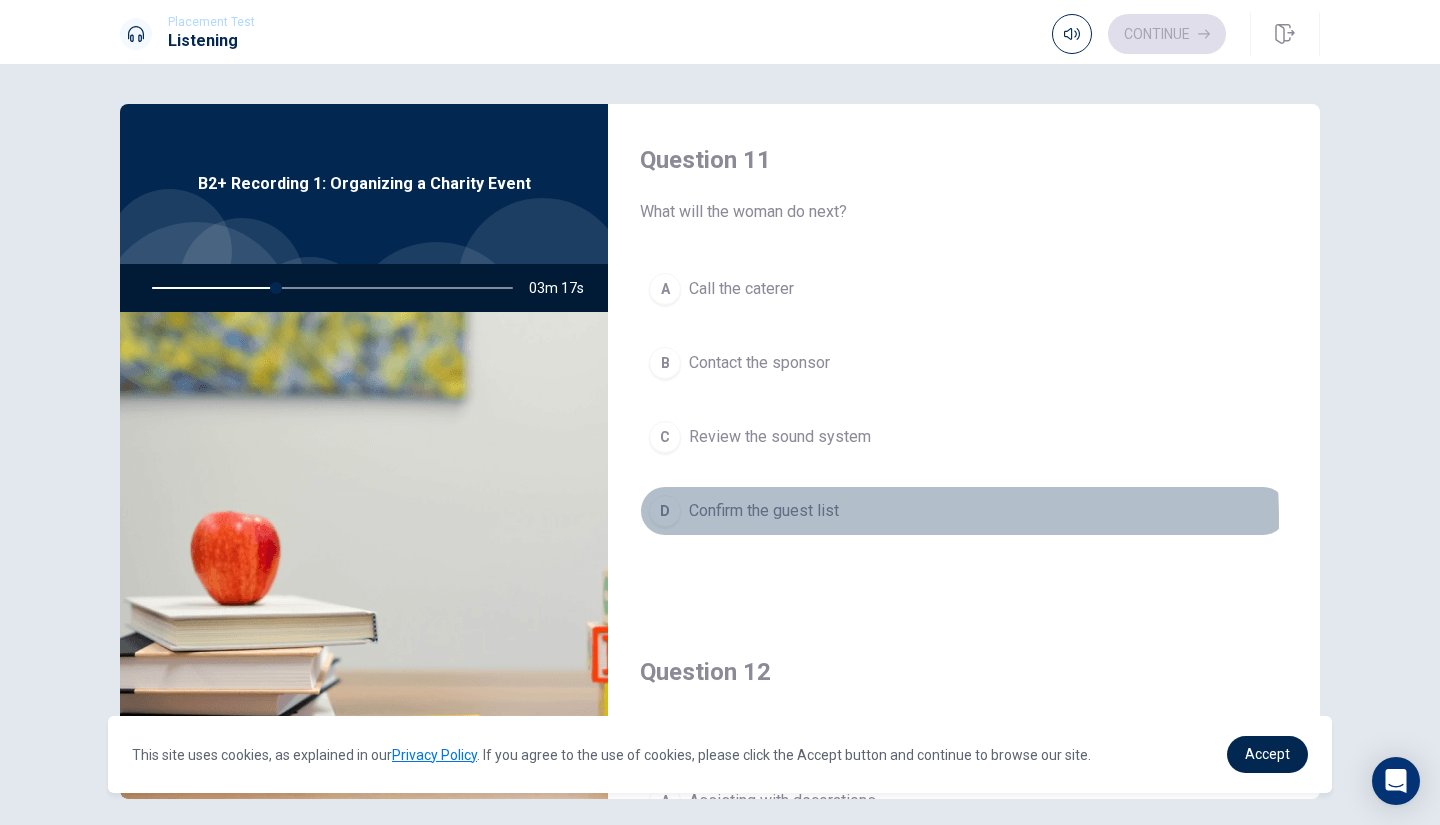 click on "Confirm the guest list" at bounding box center [764, 511] 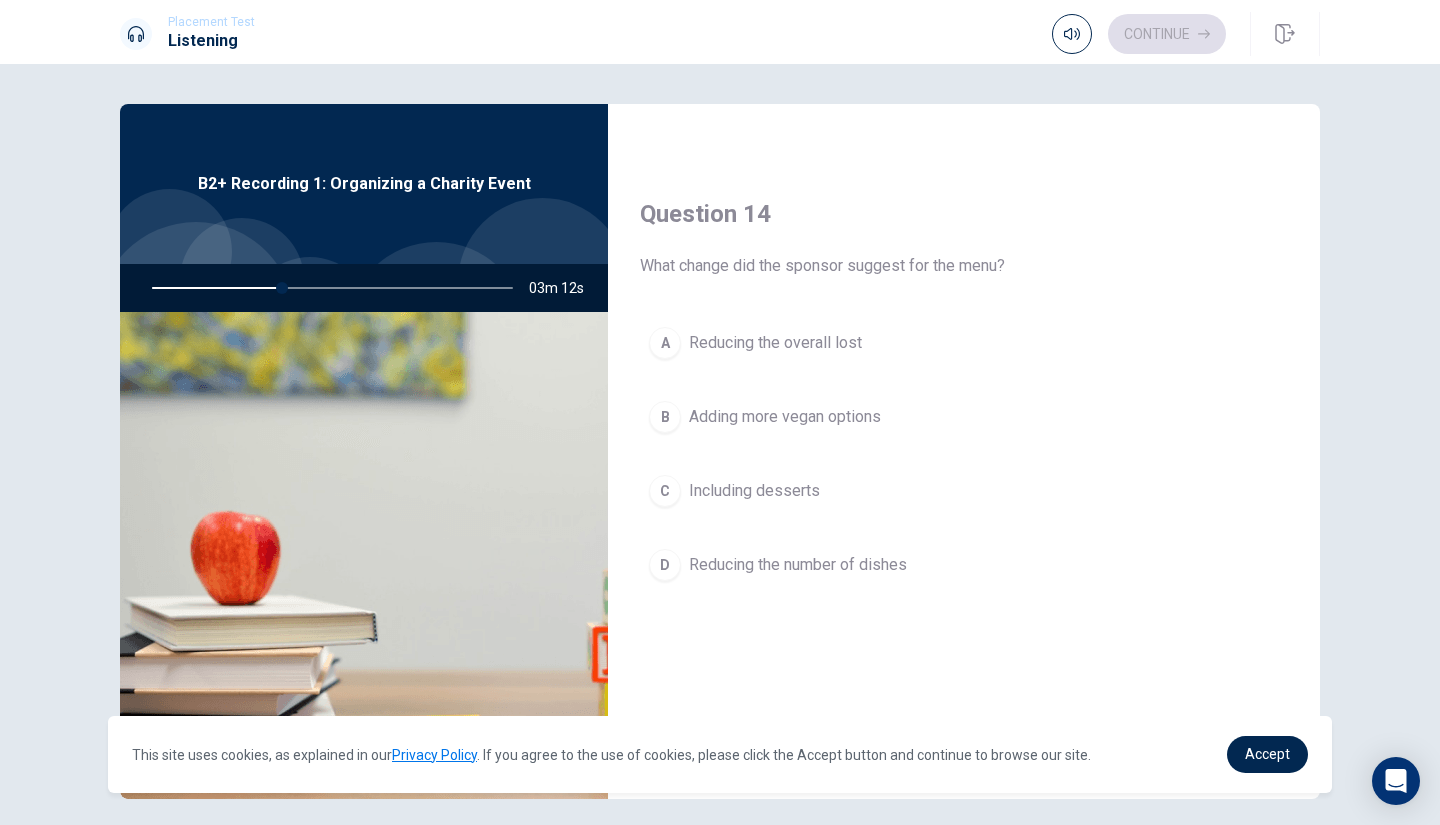 scroll, scrollTop: 1500, scrollLeft: 0, axis: vertical 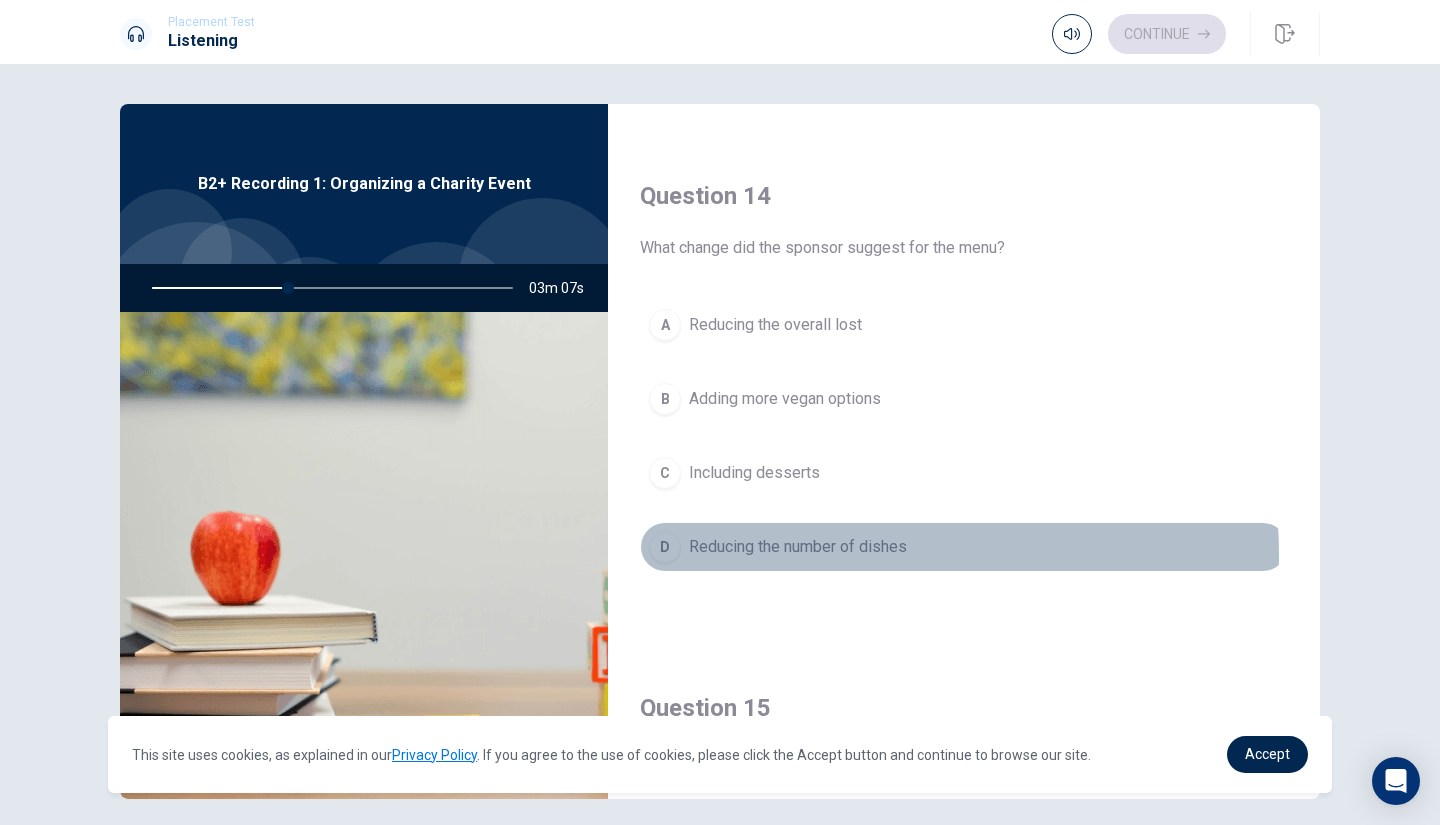 drag, startPoint x: 806, startPoint y: 555, endPoint x: 798, endPoint y: 539, distance: 17.888544 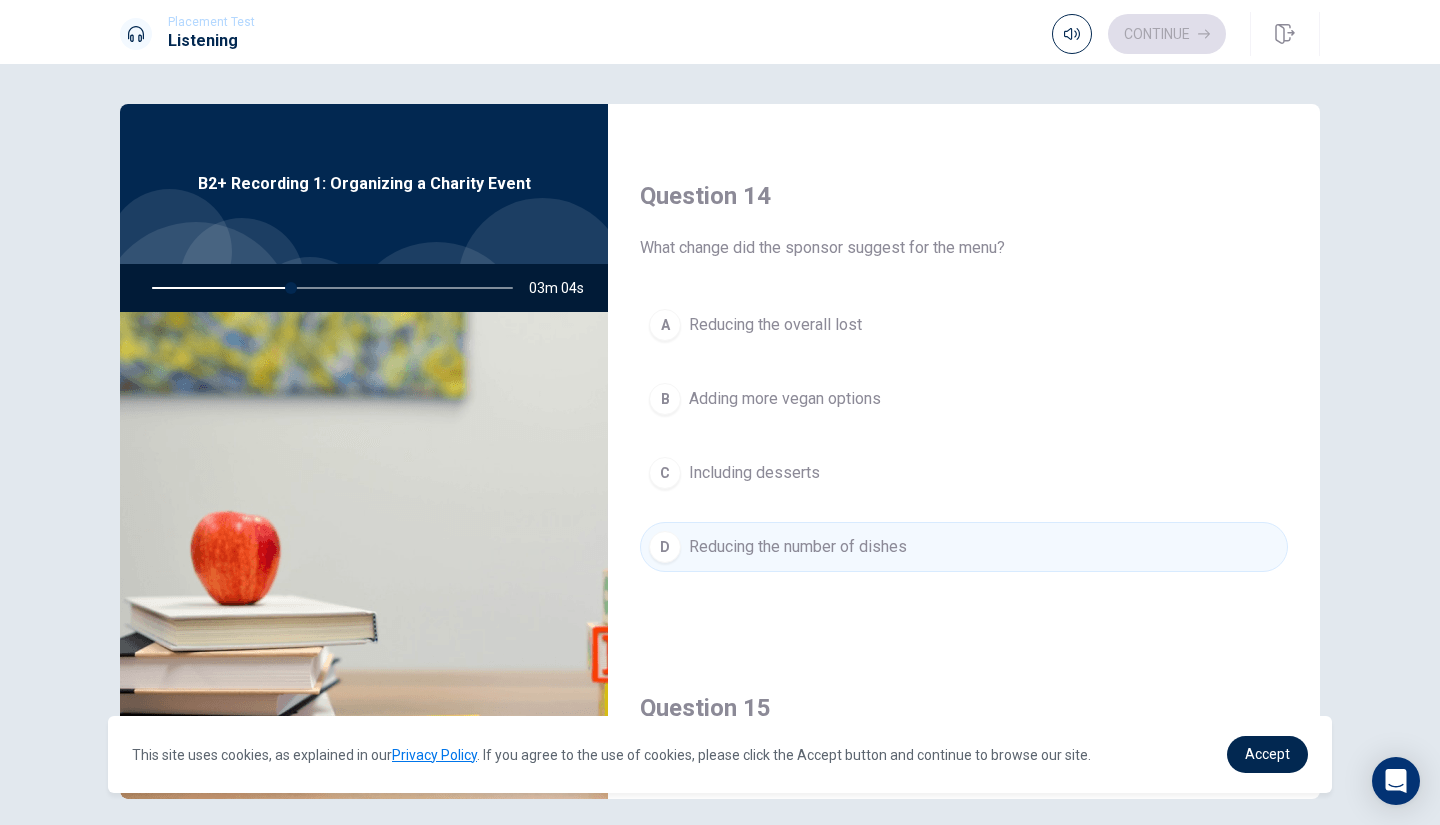 click on "Reducing the overall lost" at bounding box center (775, 325) 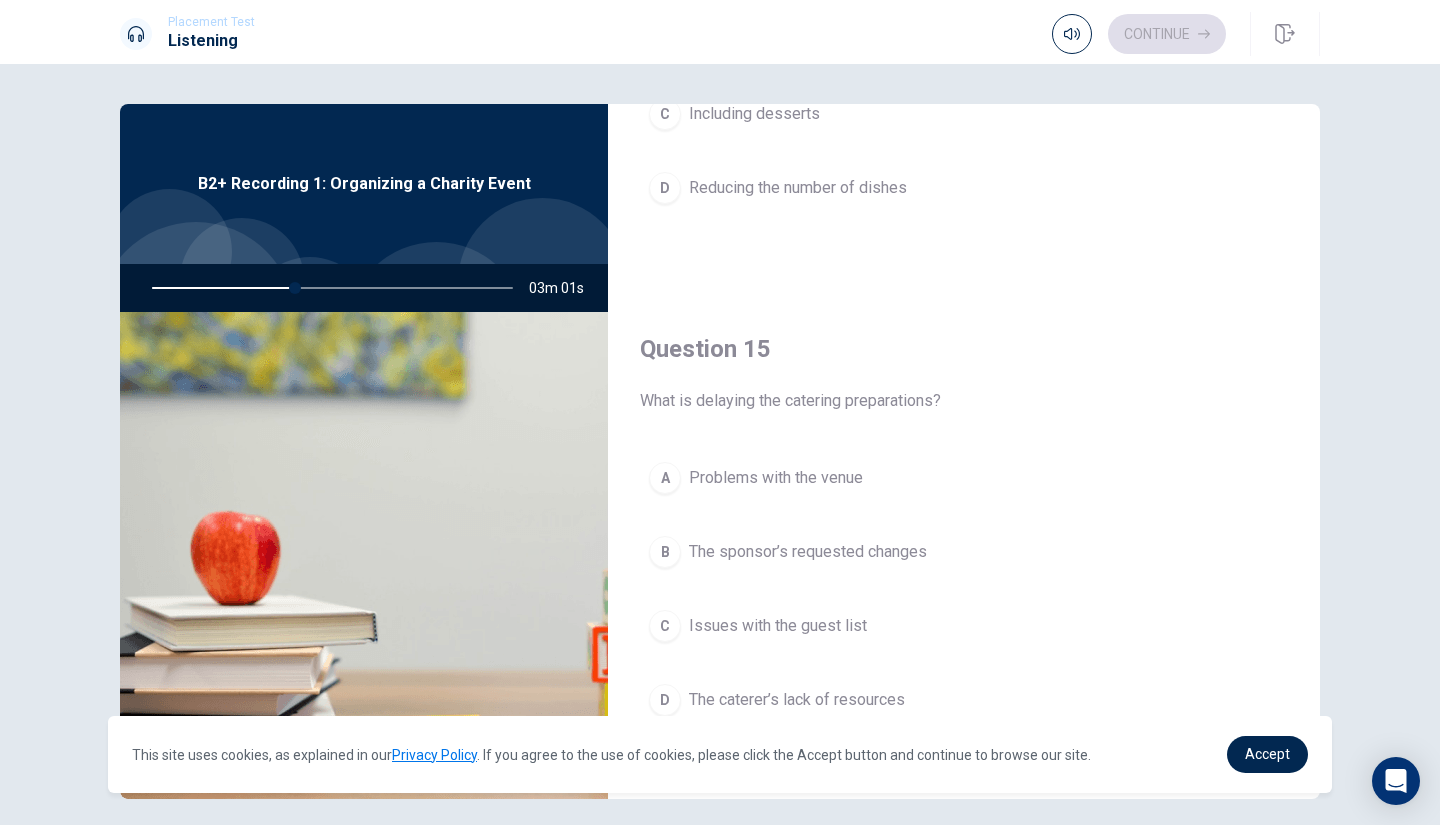 scroll, scrollTop: 1865, scrollLeft: 0, axis: vertical 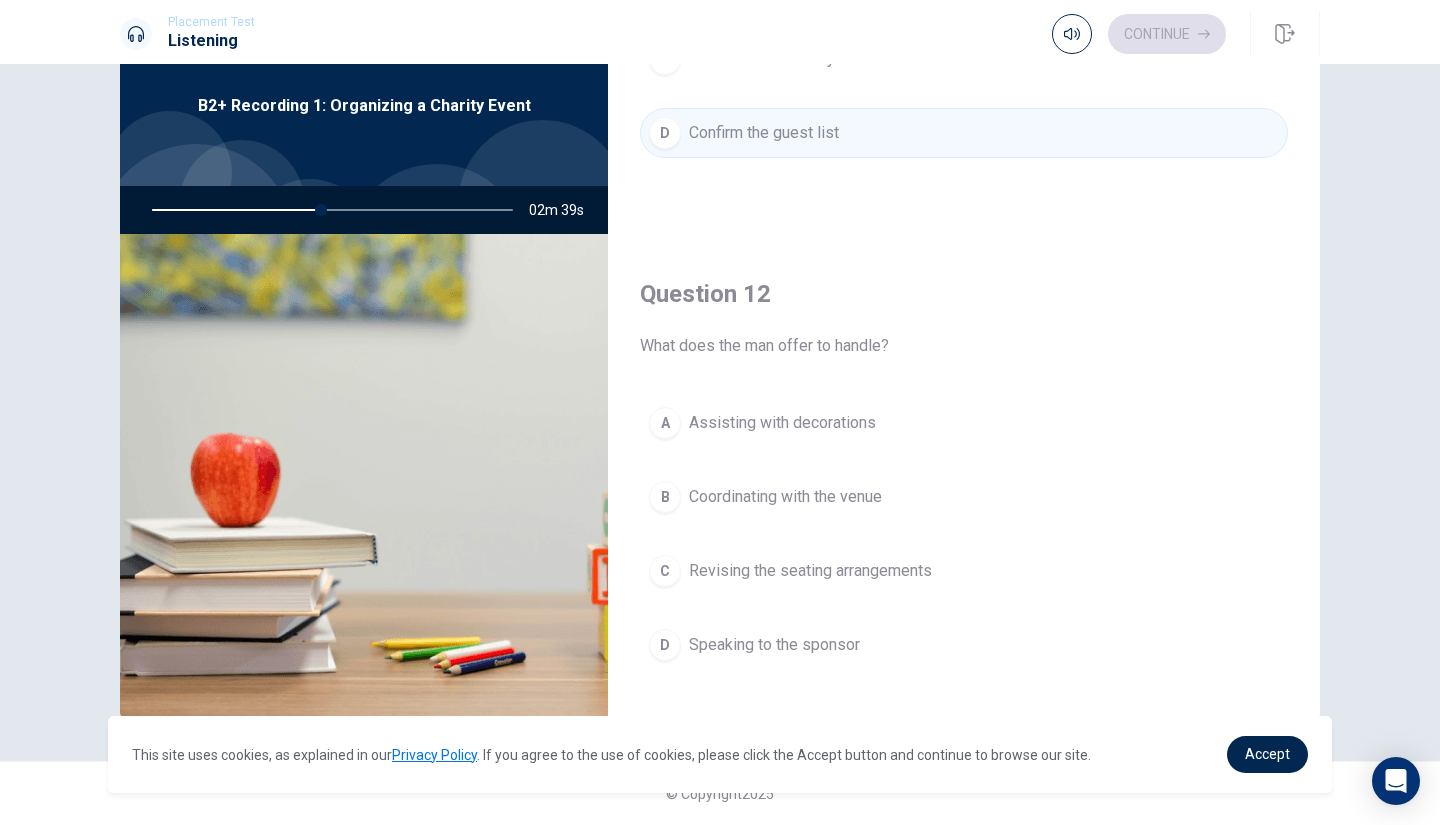 click on "Revising the seating arrangements" at bounding box center [810, 571] 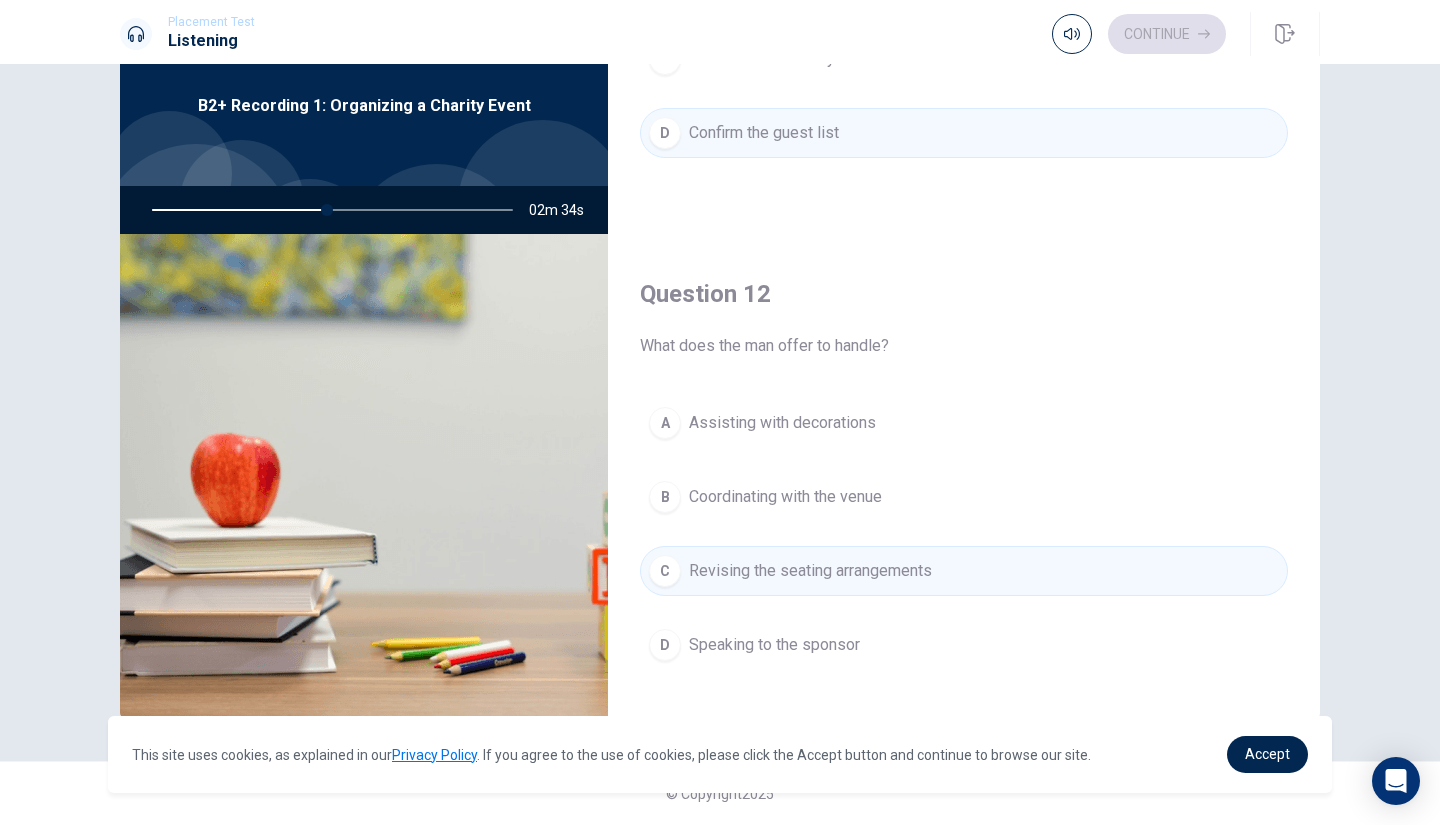 scroll, scrollTop: 0, scrollLeft: 0, axis: both 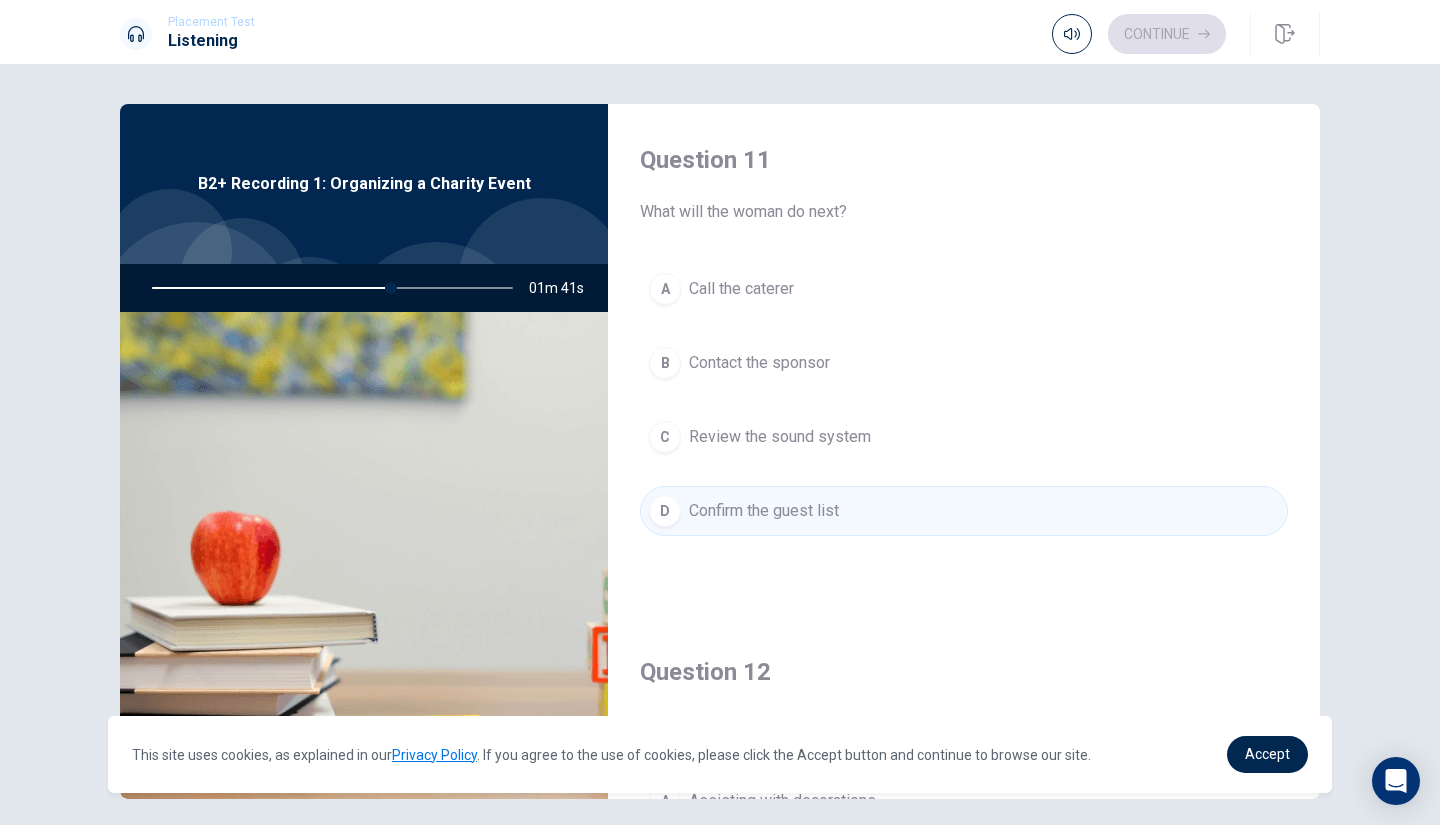 click on "Contact the sponsor" at bounding box center [759, 363] 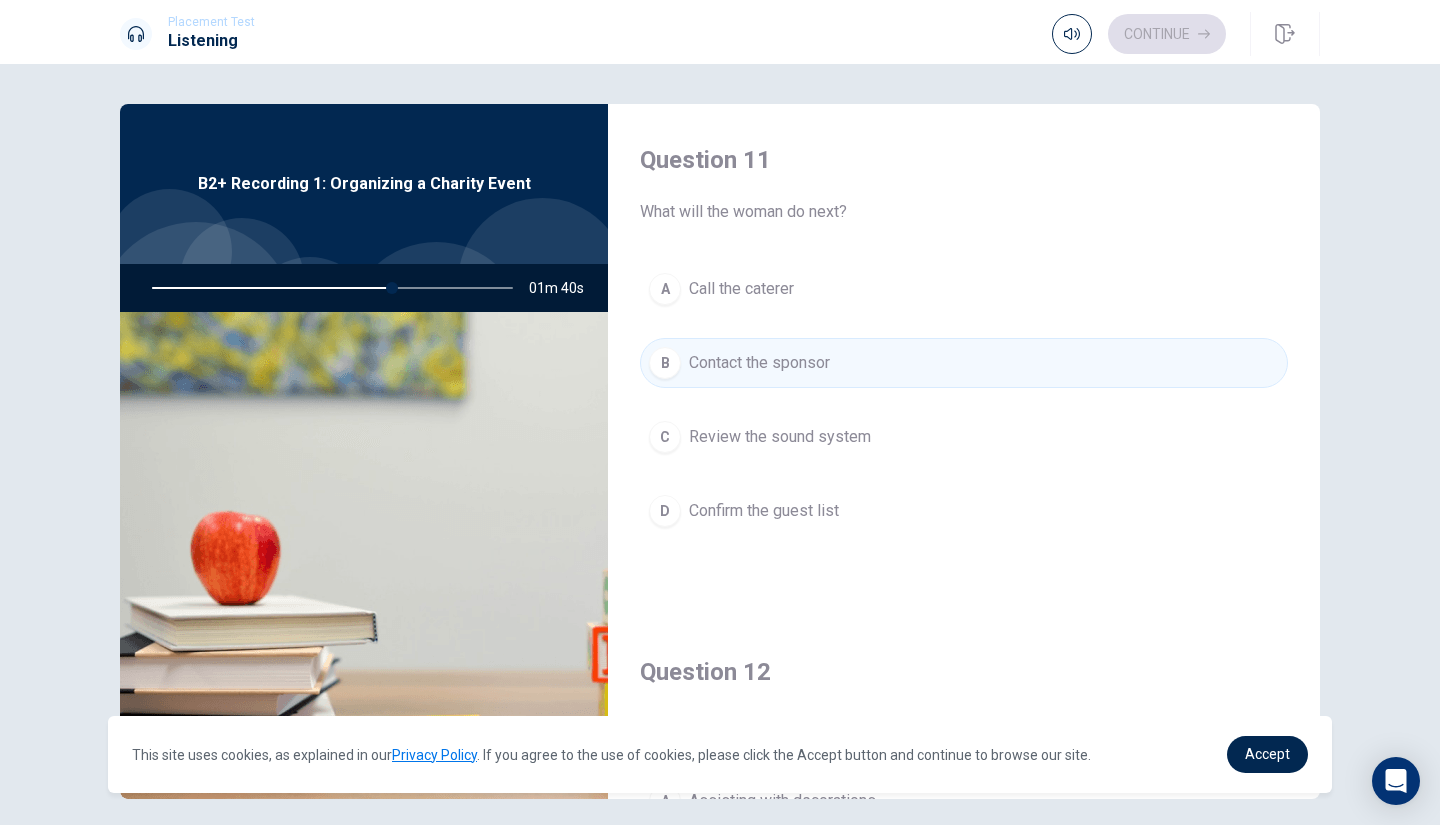 click on "Review the sound system" at bounding box center (780, 437) 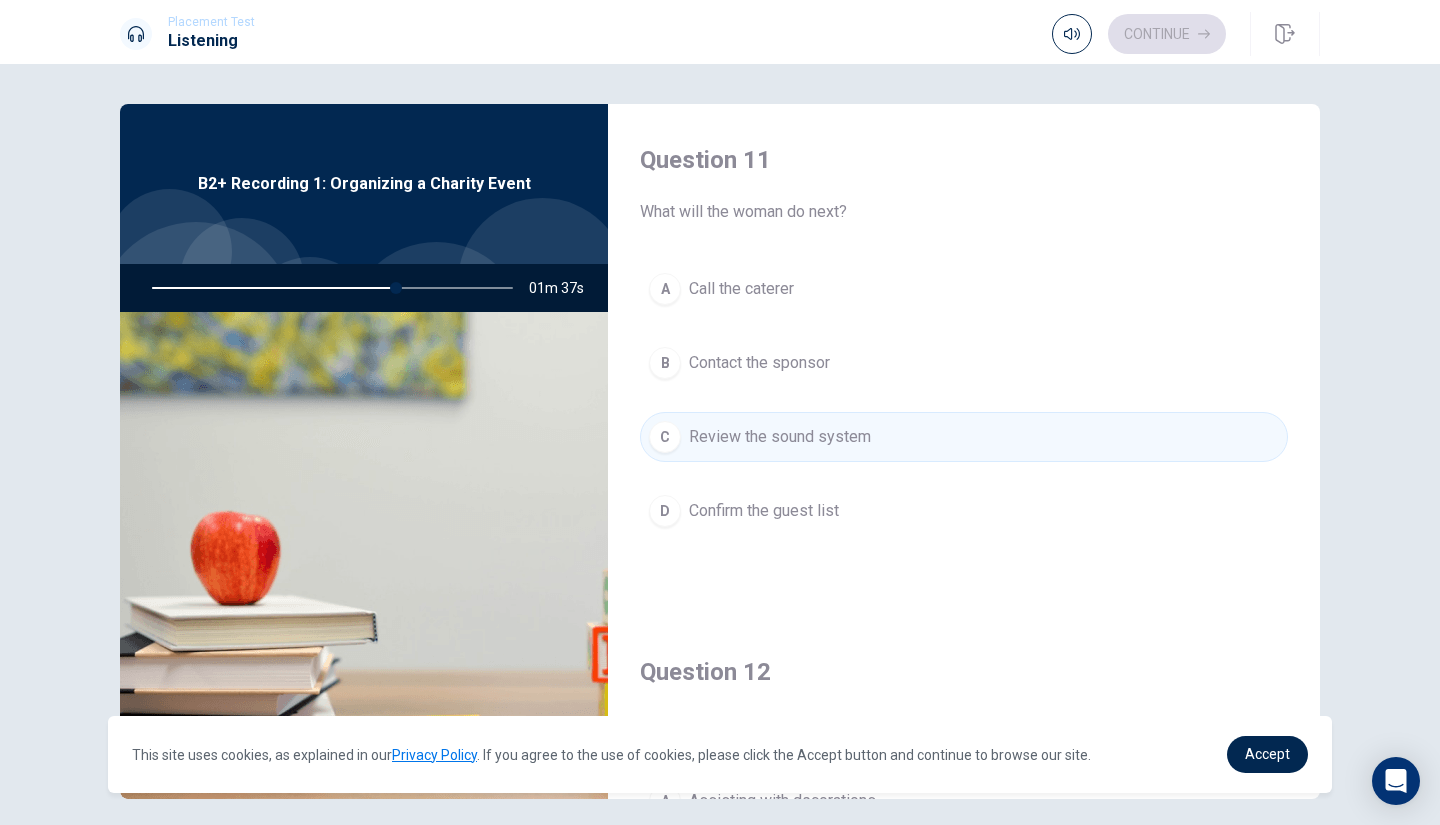 click on "Call the caterer" at bounding box center (741, 289) 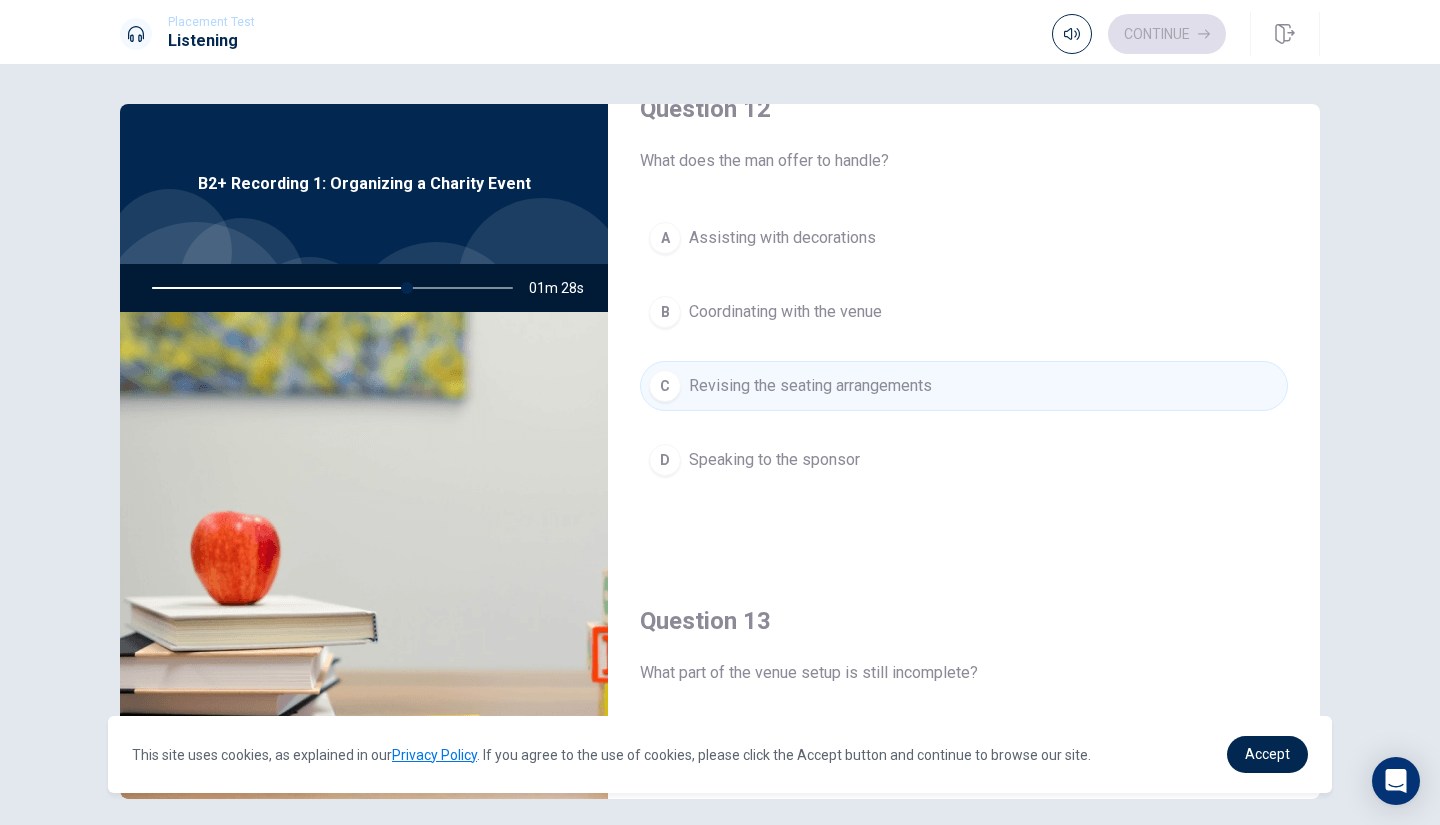 scroll, scrollTop: 500, scrollLeft: 0, axis: vertical 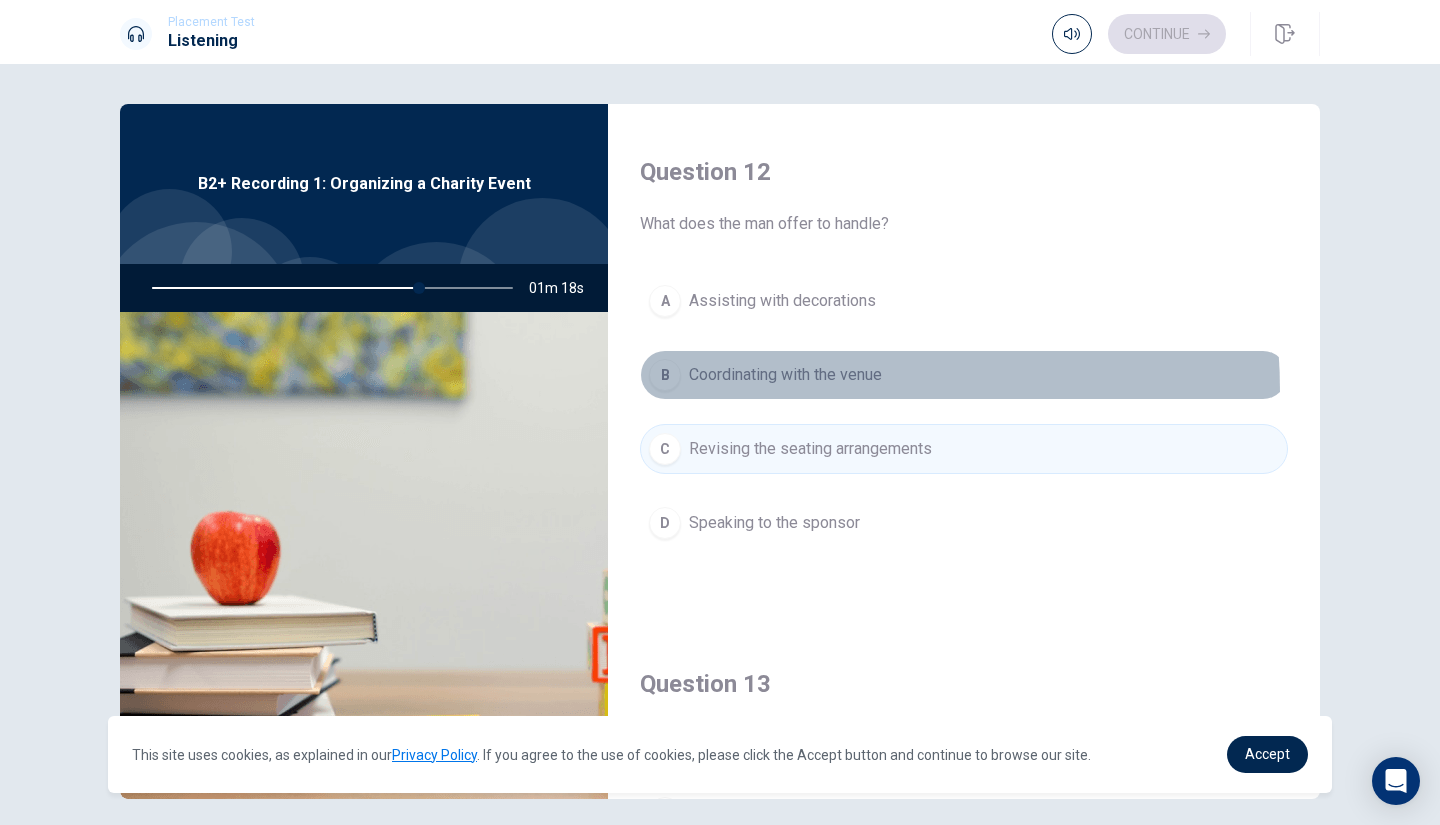 click on "B Coordinating with the venue" at bounding box center [964, 375] 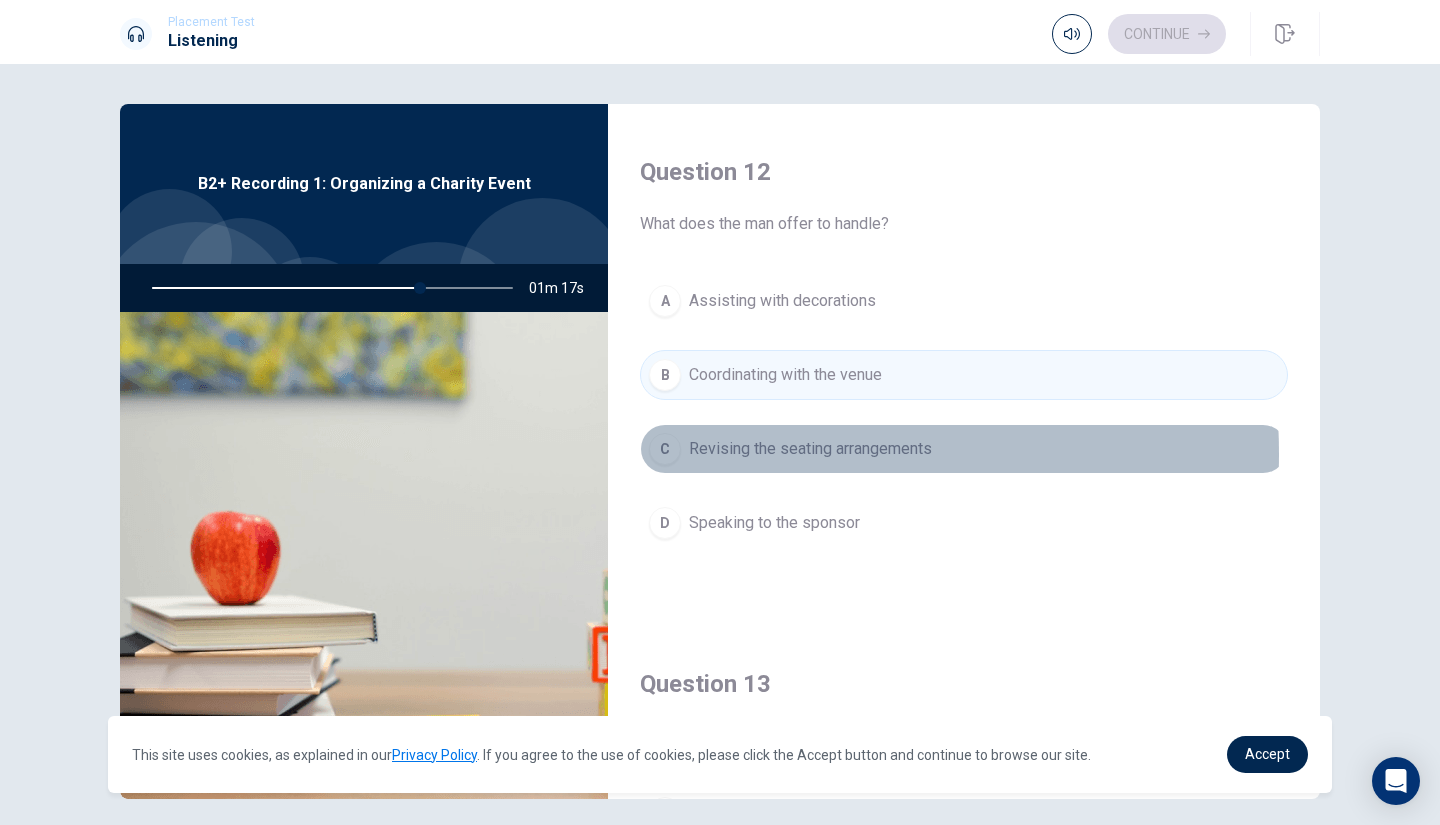 click on "Revising the seating arrangements" at bounding box center (810, 449) 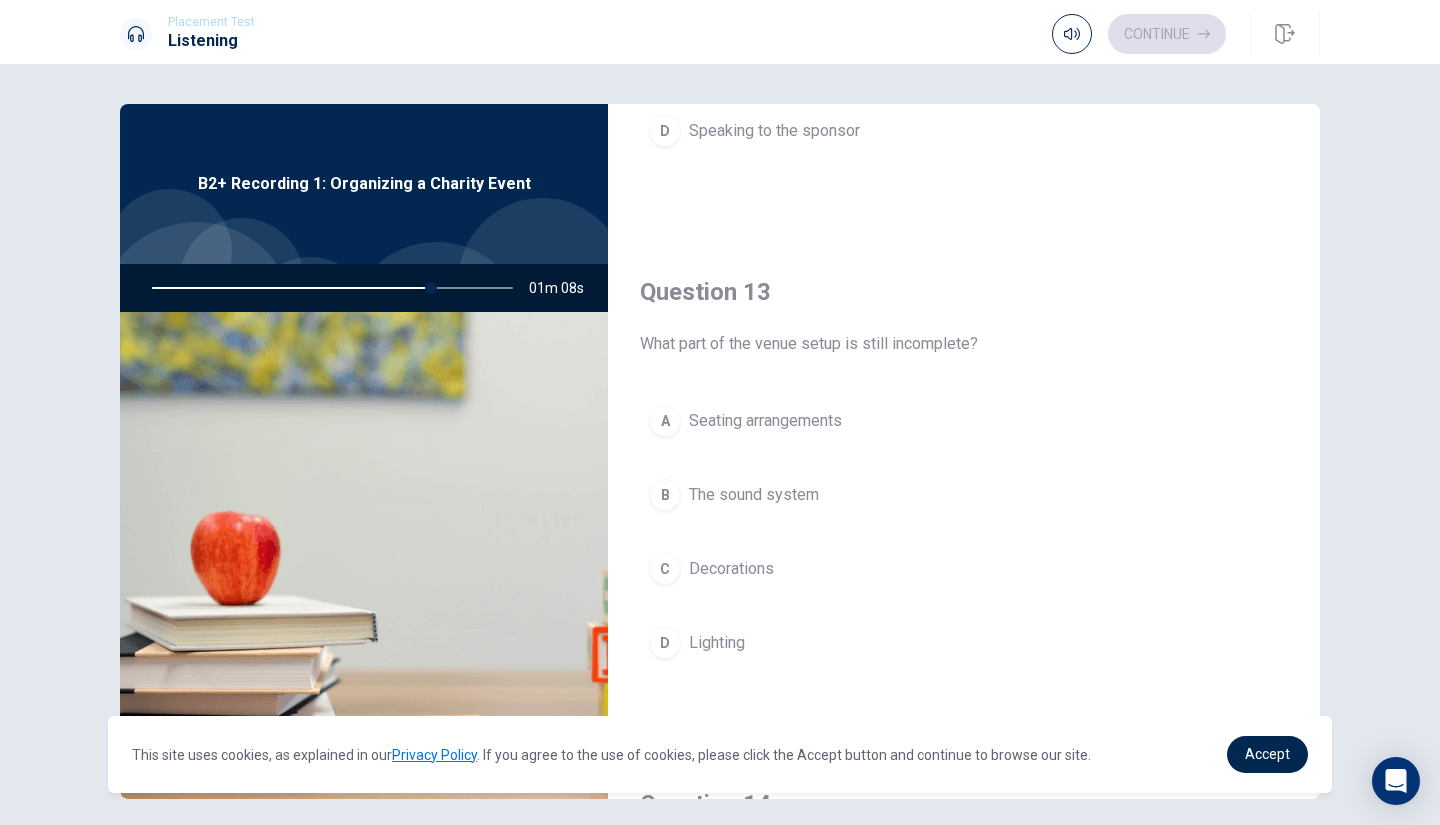 scroll, scrollTop: 900, scrollLeft: 0, axis: vertical 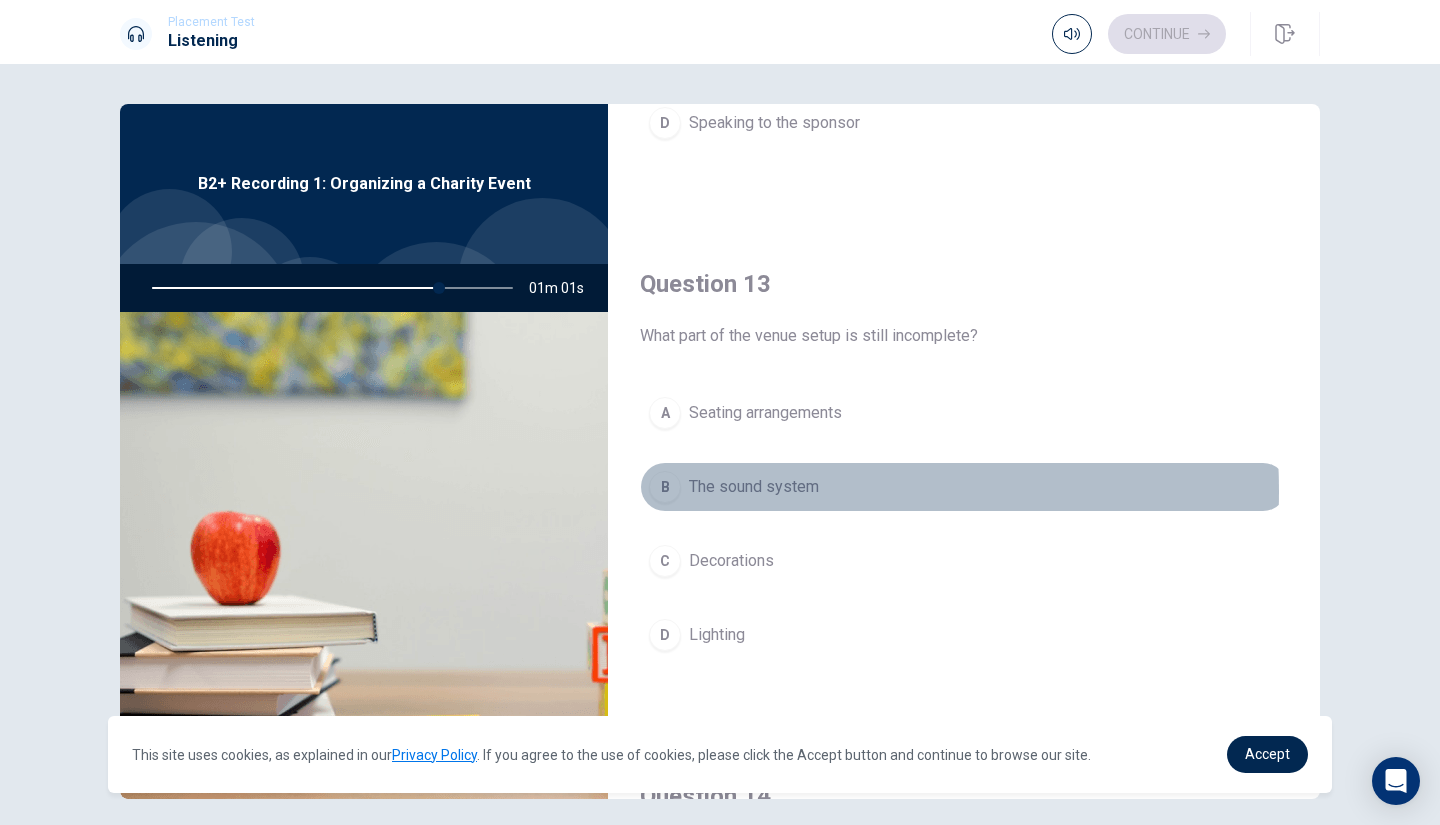 click on "The sound system" at bounding box center (754, 487) 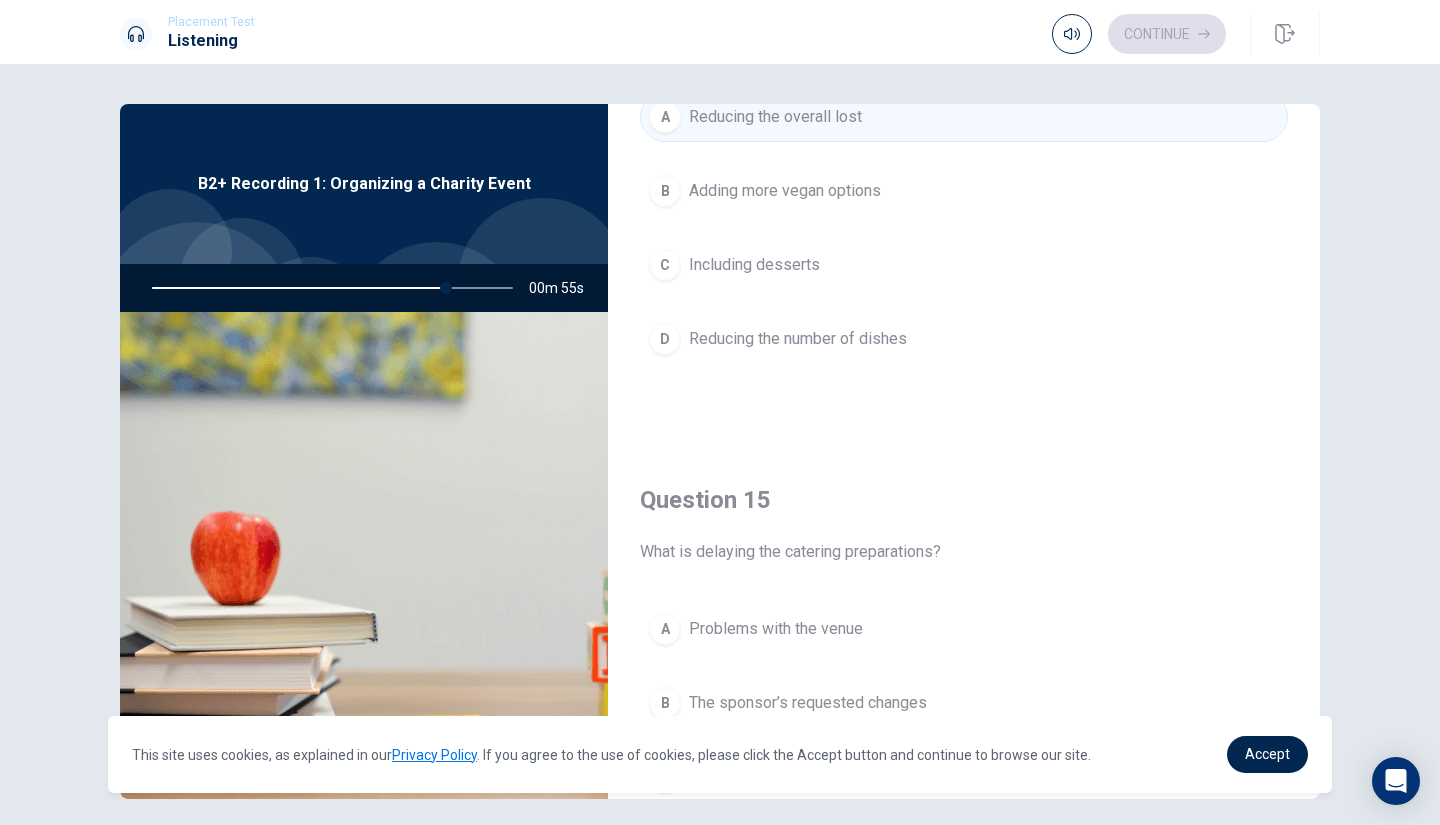 scroll, scrollTop: 1600, scrollLeft: 0, axis: vertical 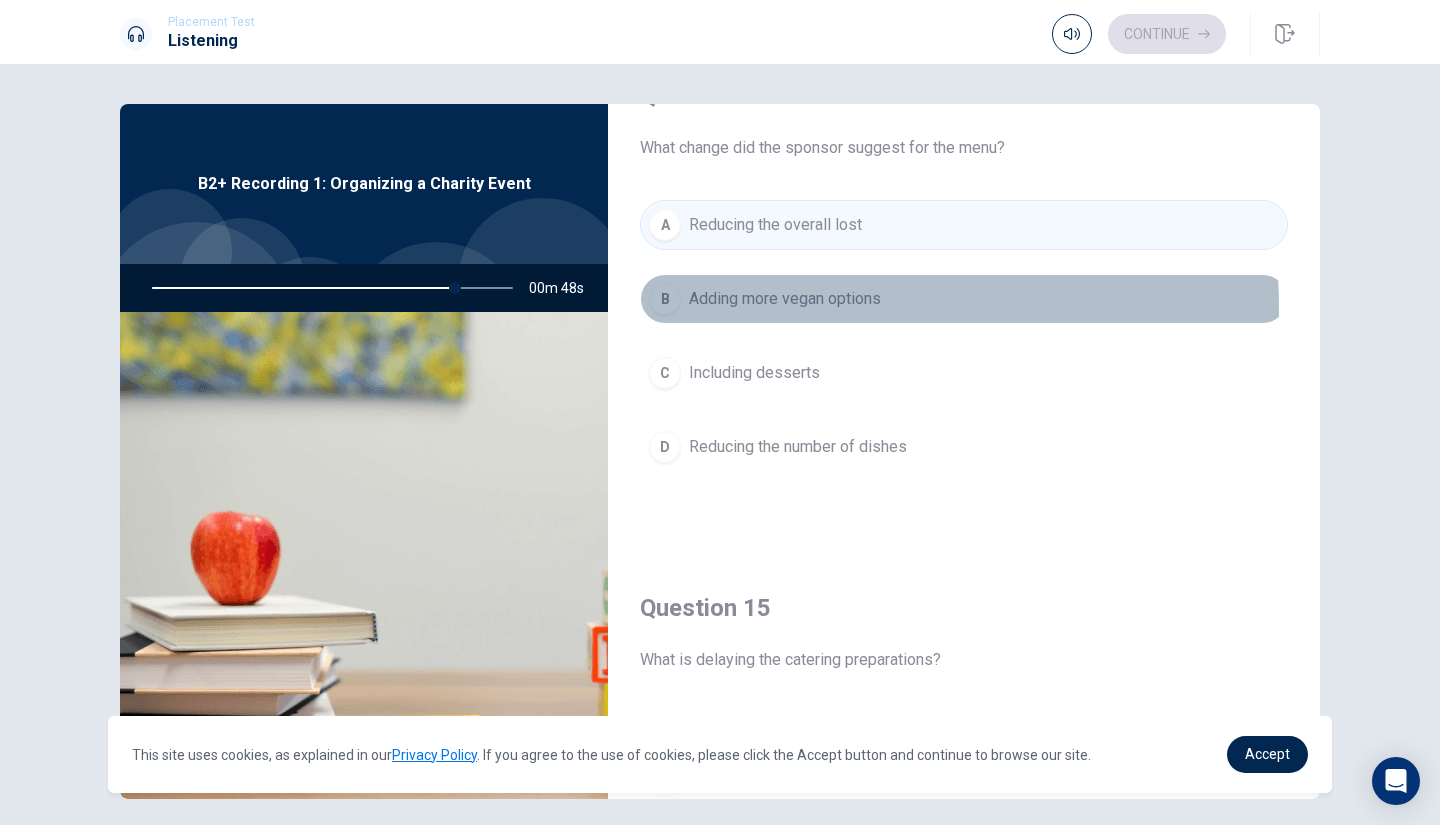 click on "Adding more vegan options" at bounding box center [785, 299] 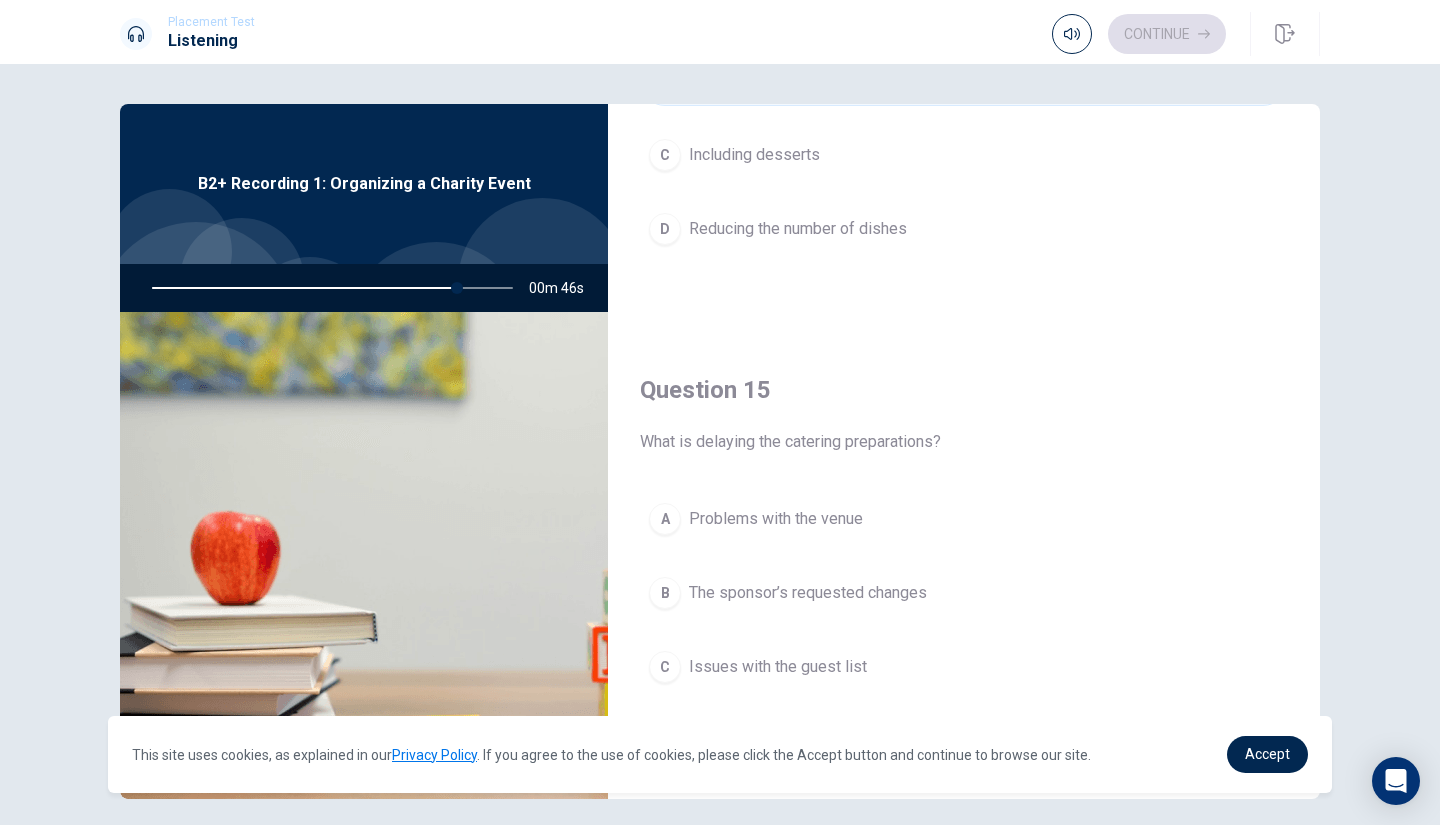 scroll, scrollTop: 1865, scrollLeft: 0, axis: vertical 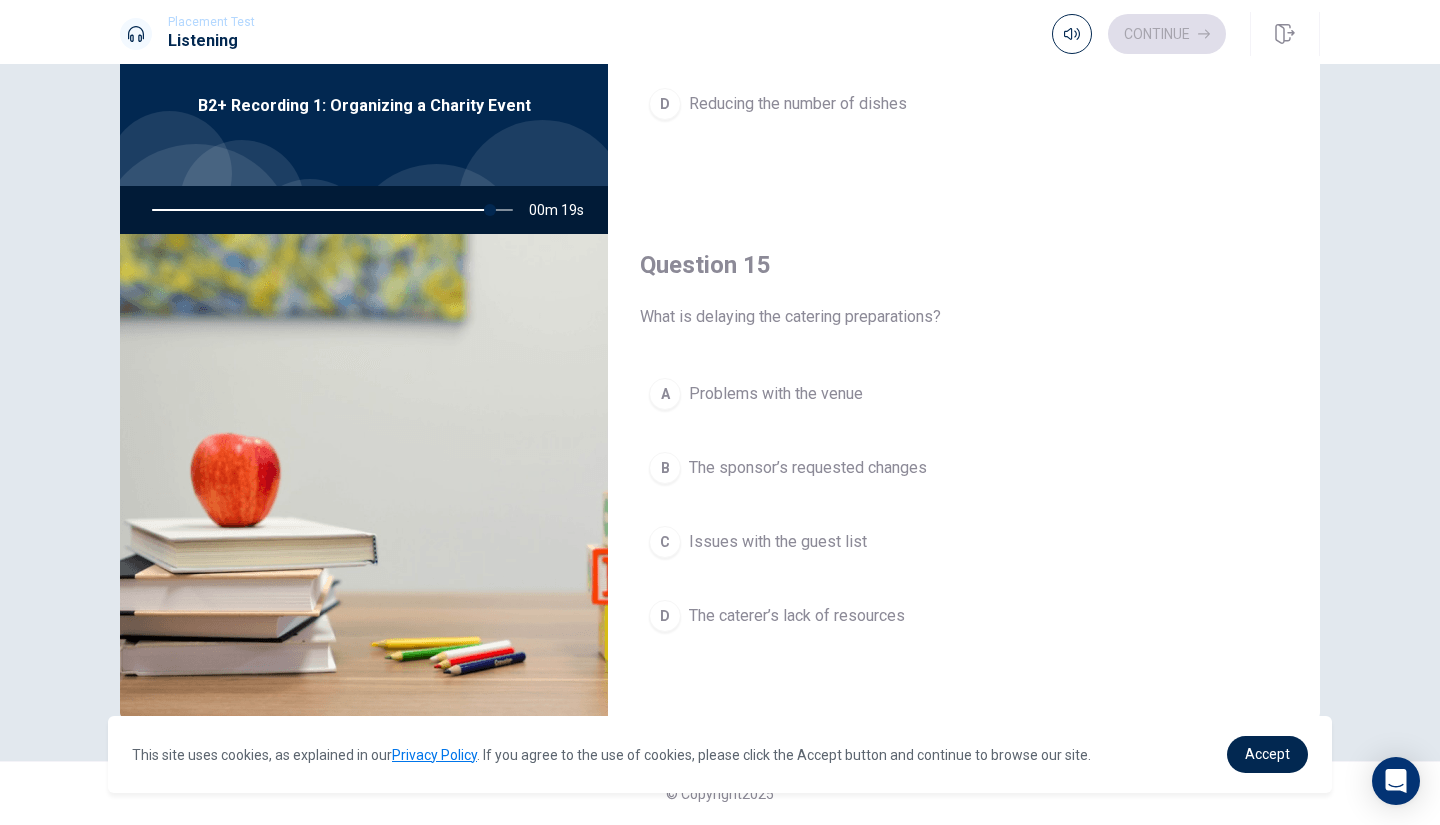 click on "The caterer’s lack of resources" at bounding box center (797, 616) 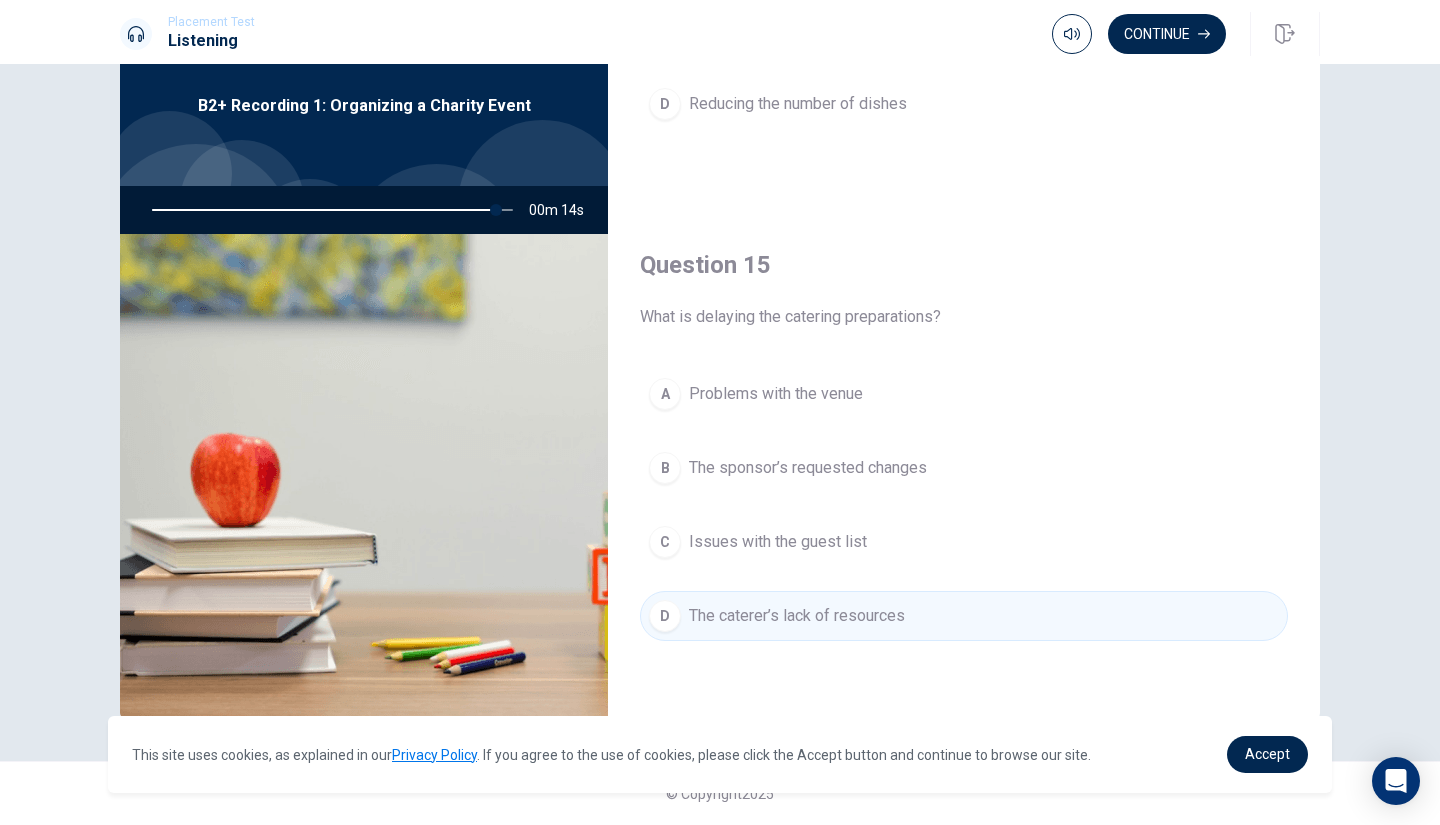 click on "The sponsor’s requested changes" at bounding box center [808, 468] 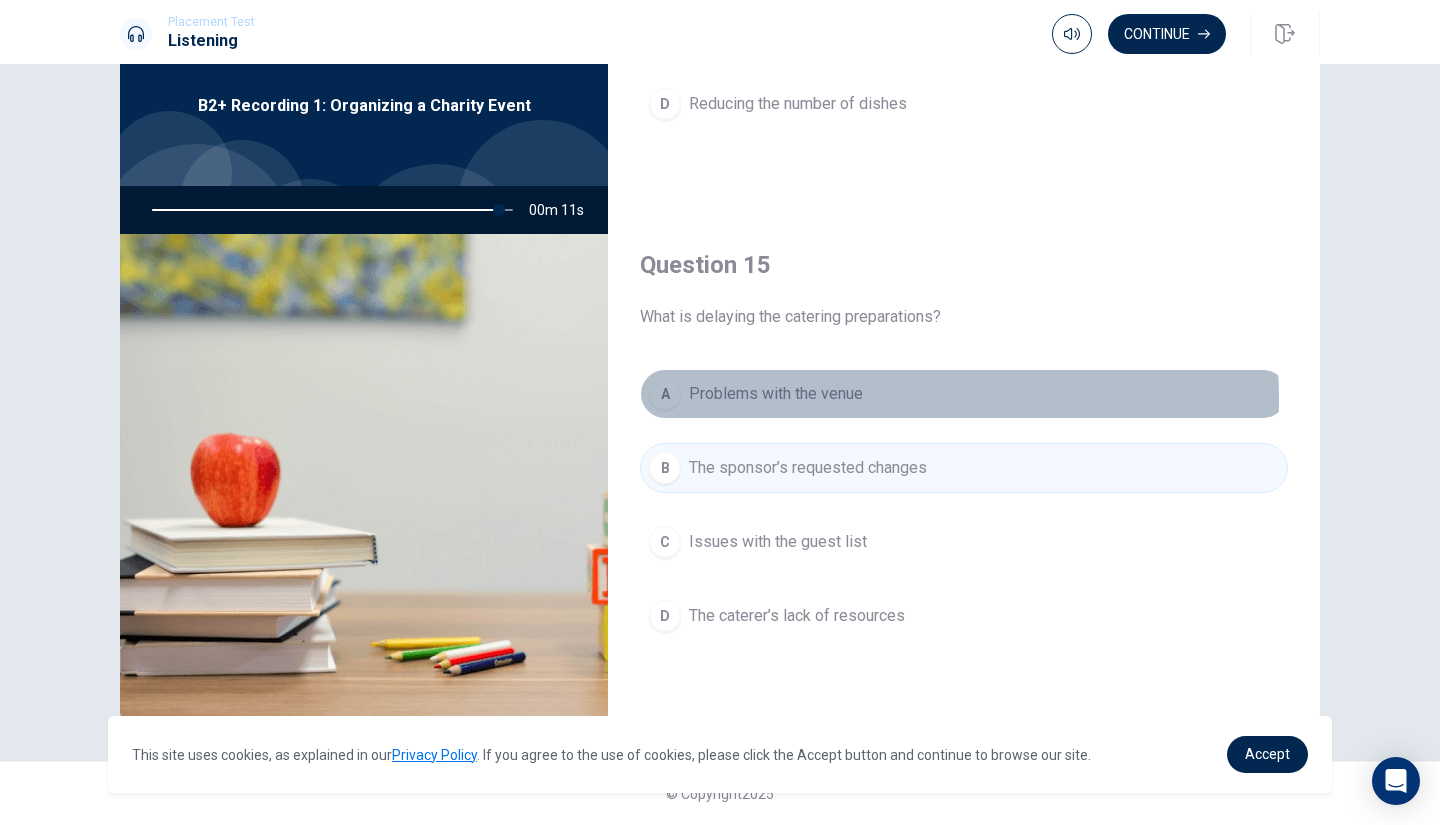 click on "Problems with the venue" at bounding box center [776, 394] 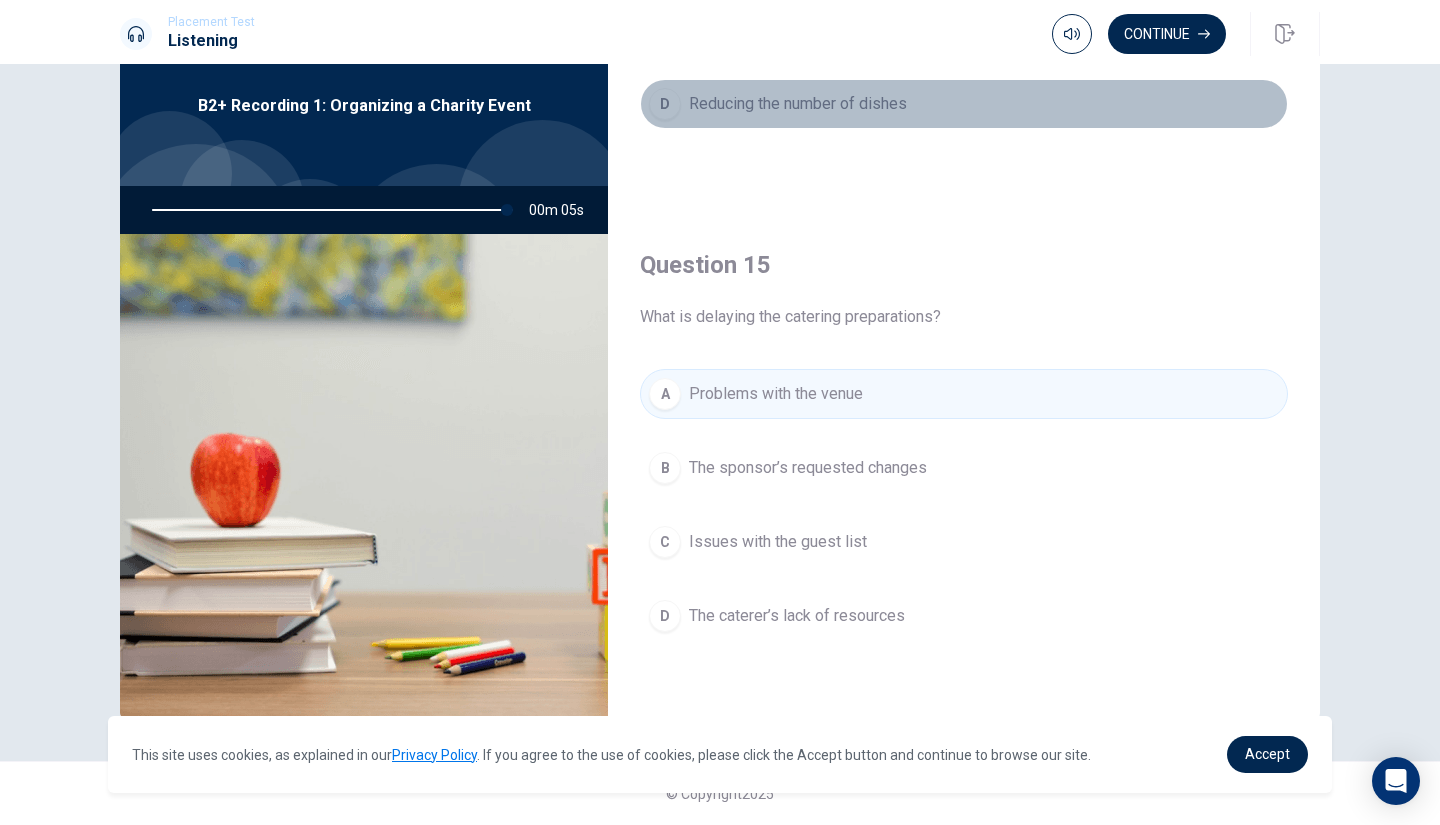click on "D Reducing the number of dishes" at bounding box center (964, 104) 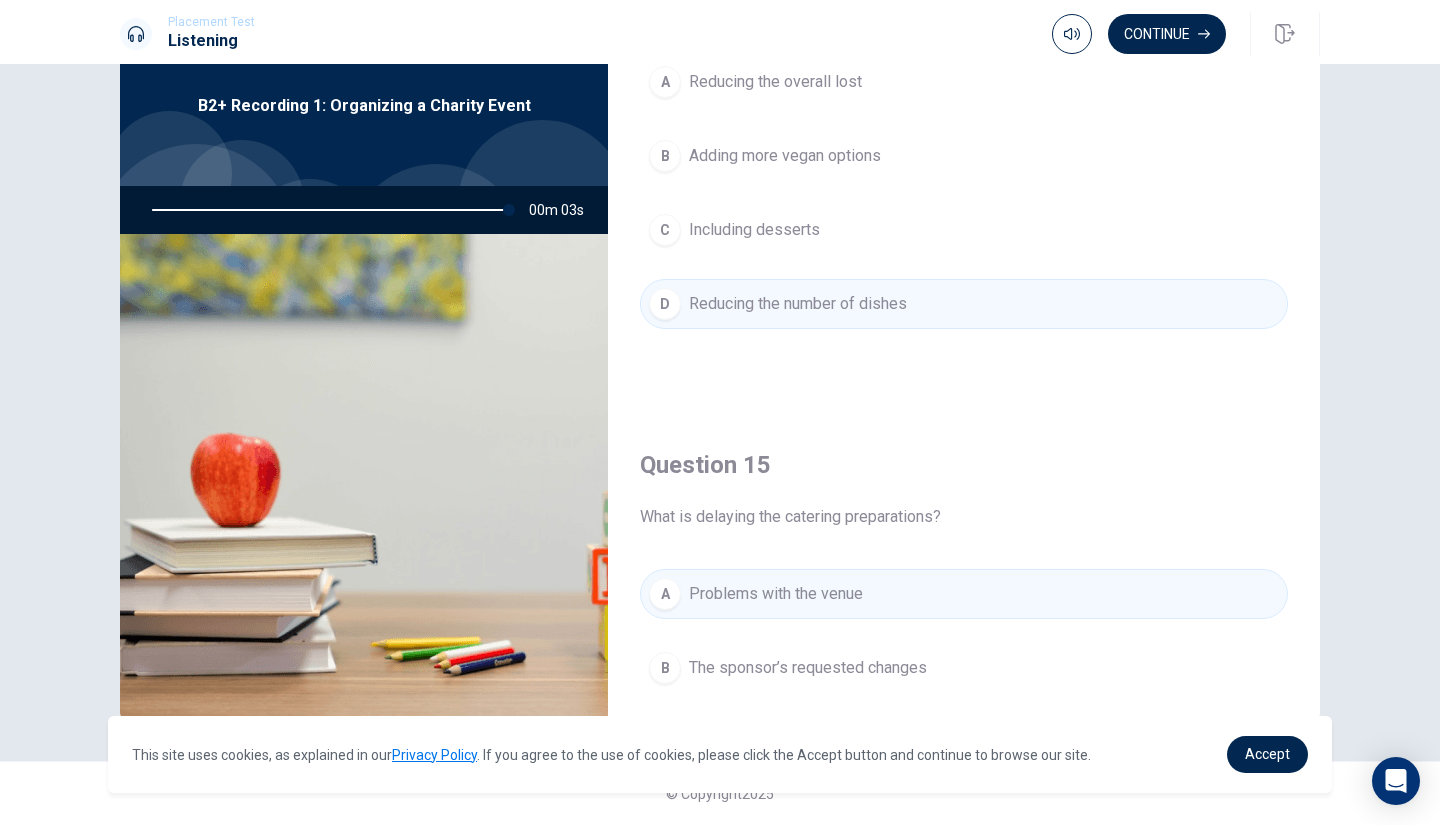 click on "A Reducing the overall lost B Adding more vegan options C Including desserts D Reducing the number of dishes" at bounding box center (964, 213) 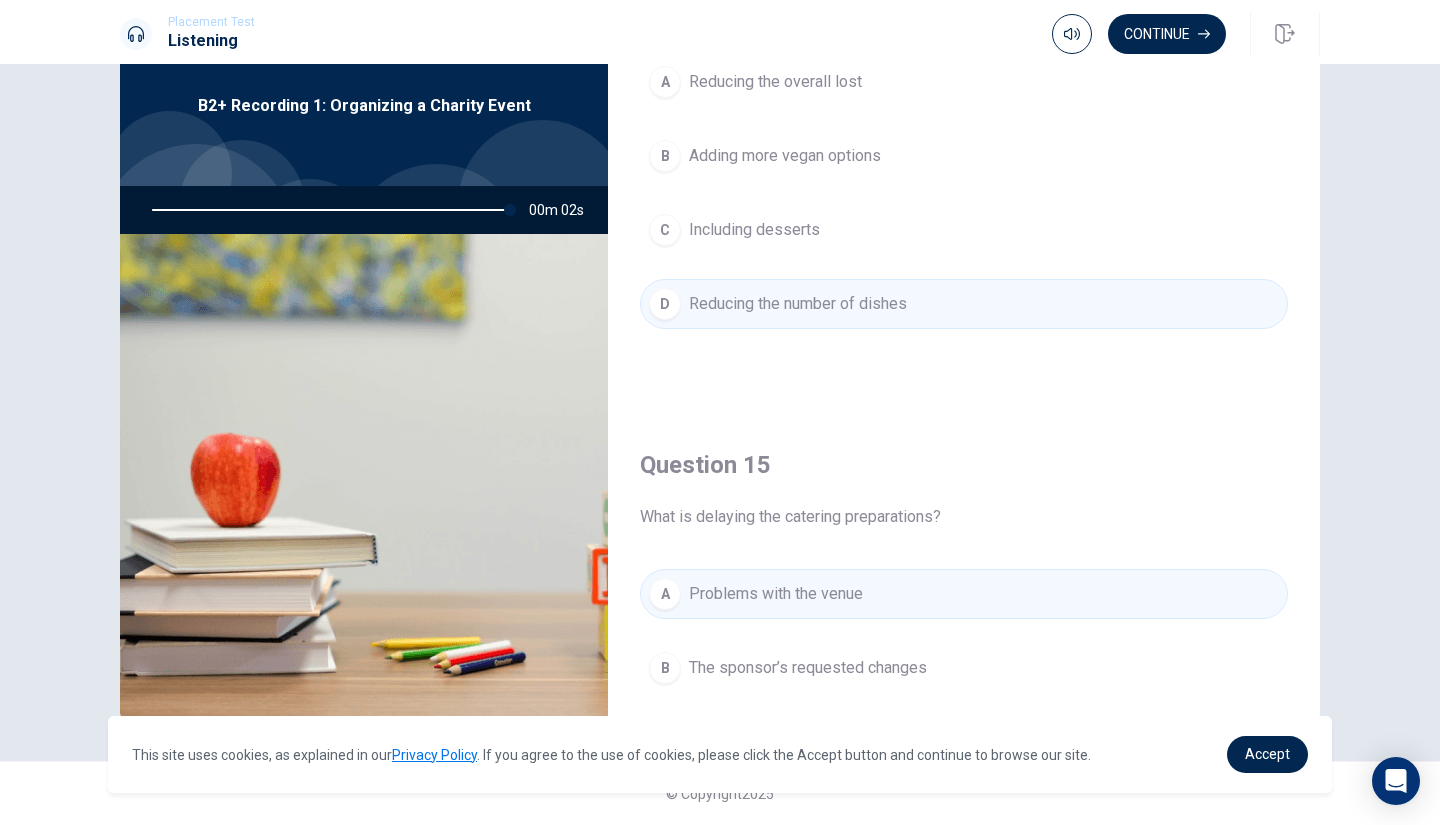 click on "A Reducing the overall lost B Adding more vegan options C Including desserts D Reducing the number of dishes" at bounding box center [964, 213] 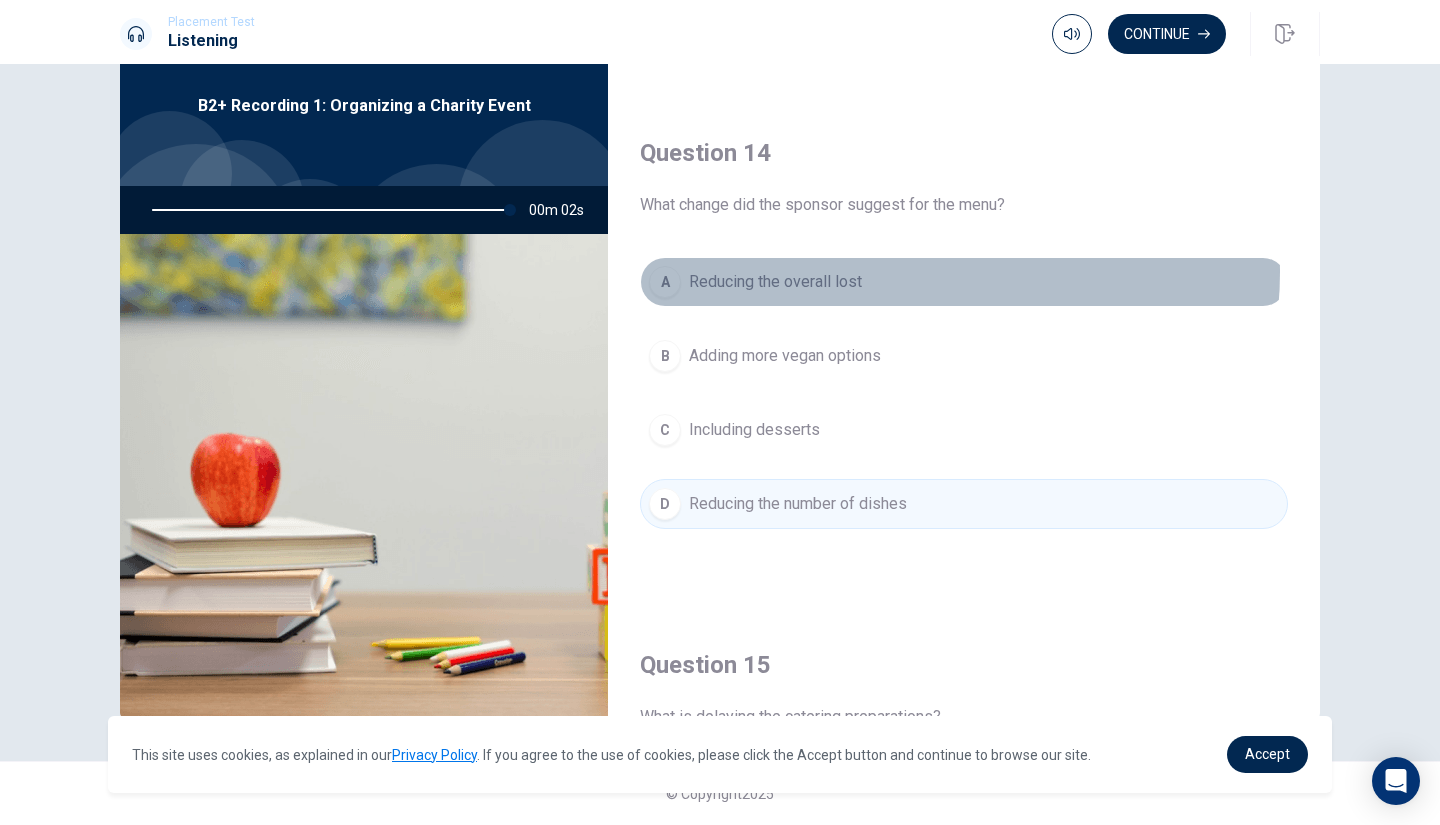 drag, startPoint x: 912, startPoint y: 272, endPoint x: 902, endPoint y: 282, distance: 14.142136 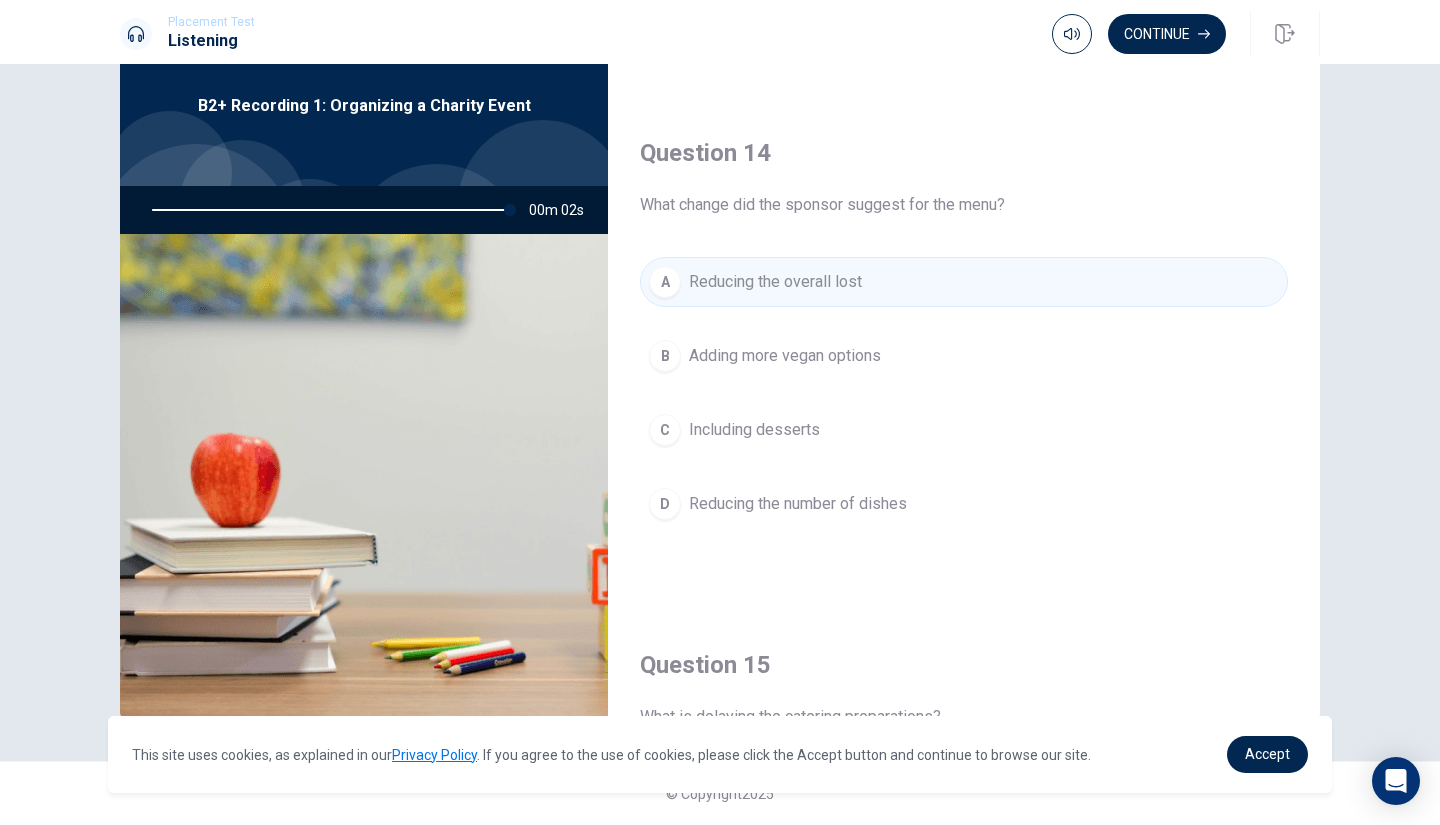 click on "A Reducing the overall lost" at bounding box center [964, 282] 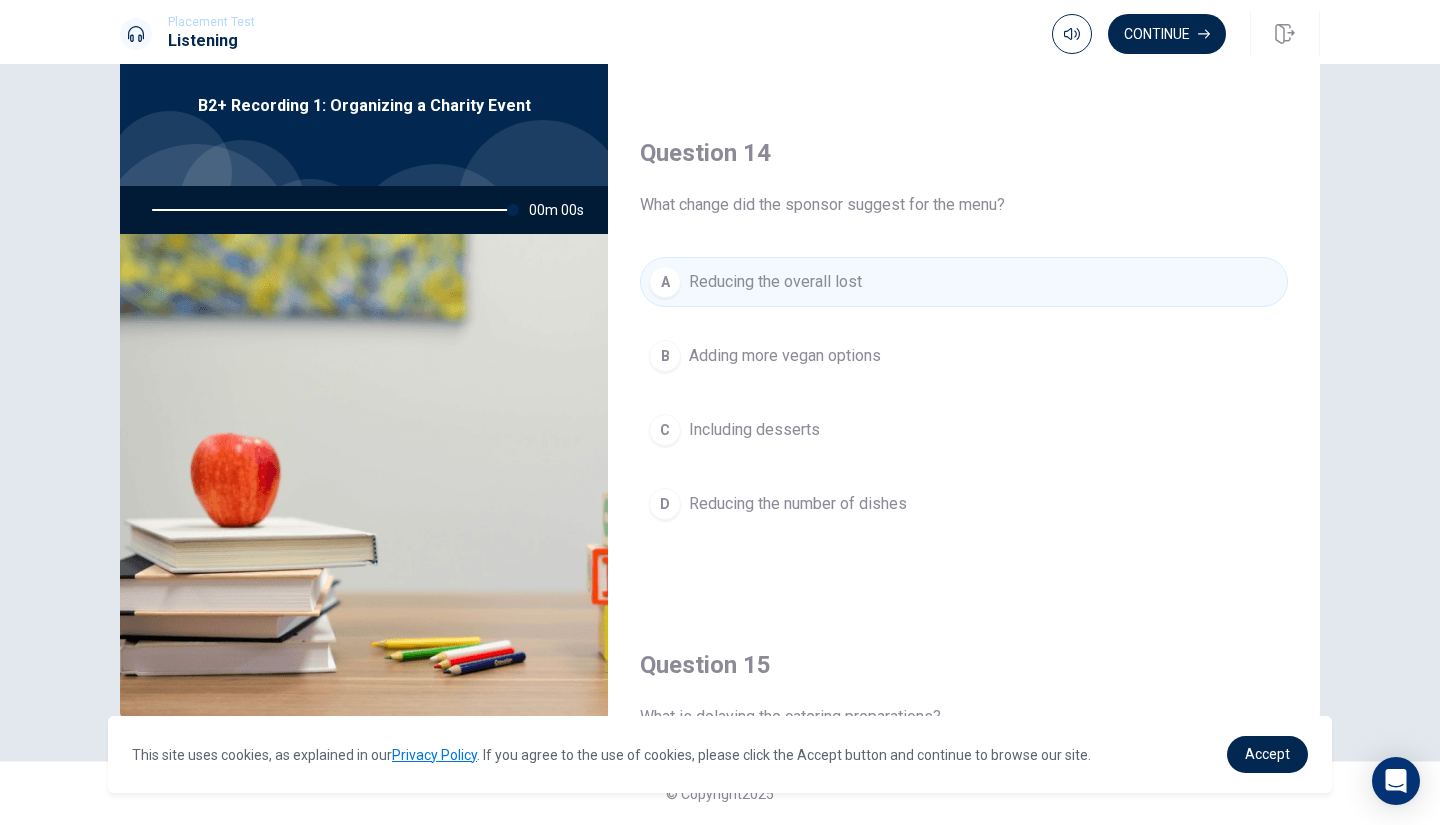 type on "0" 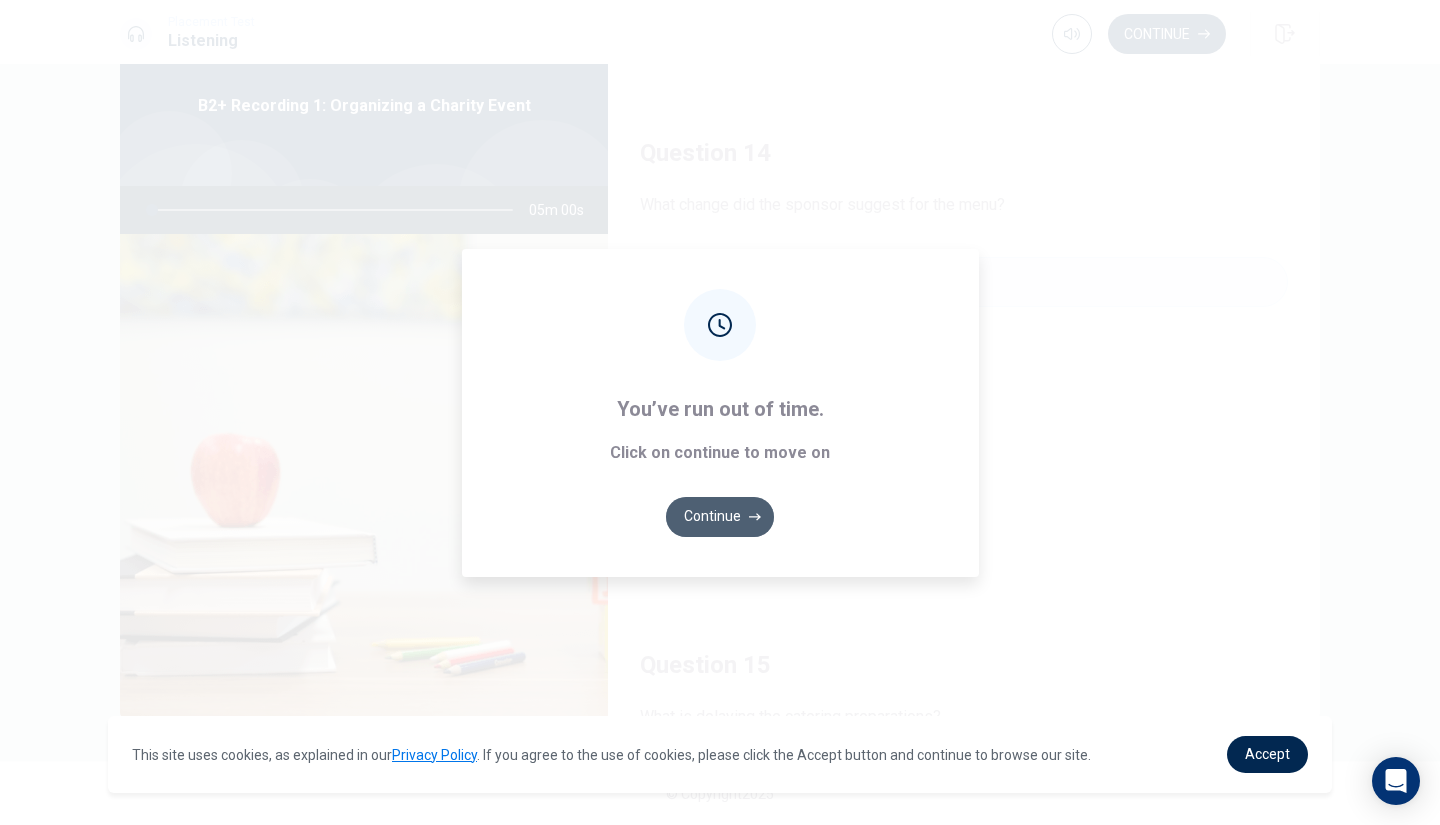 click on "Continue" at bounding box center [720, 517] 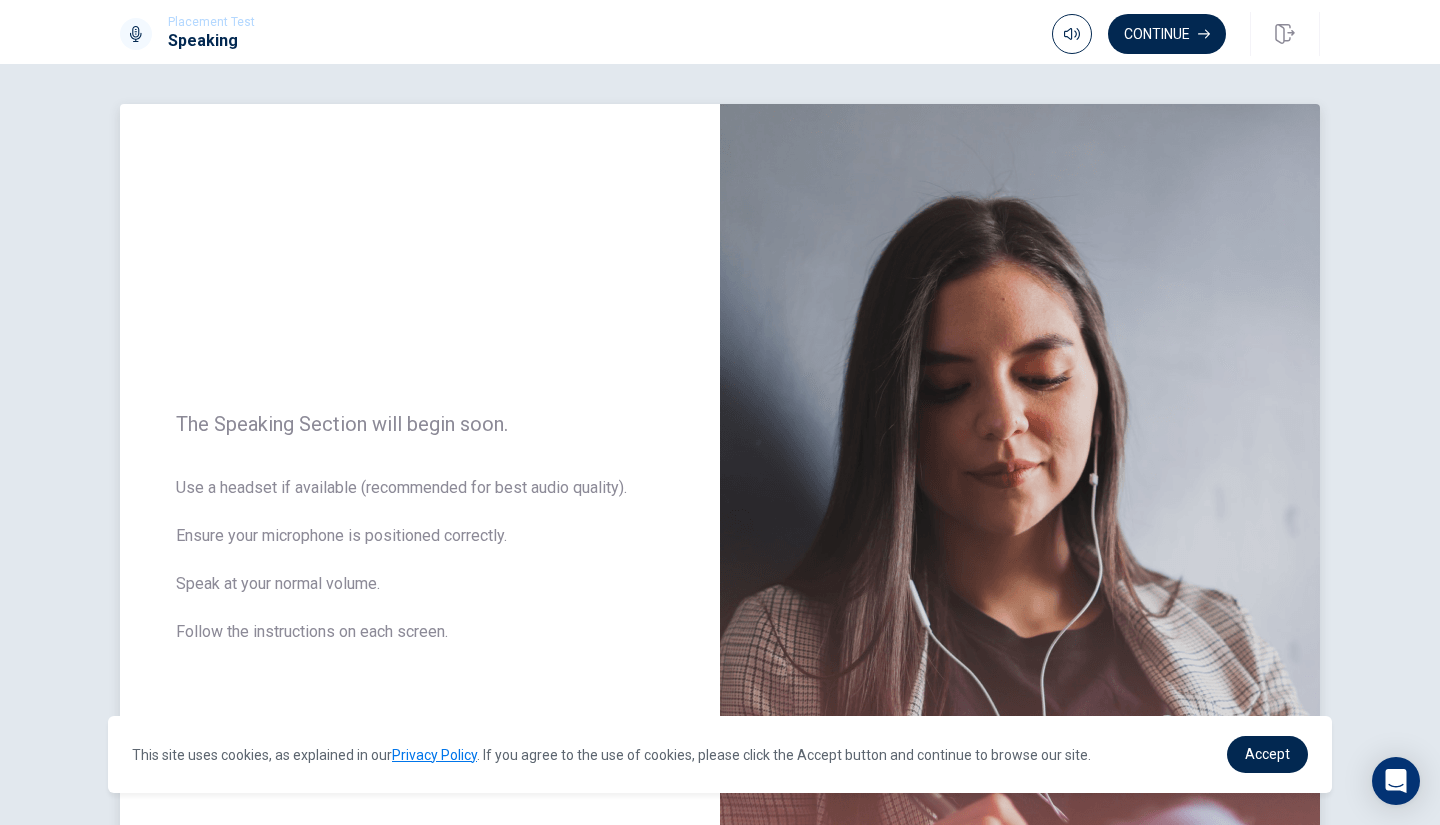 scroll, scrollTop: 0, scrollLeft: 0, axis: both 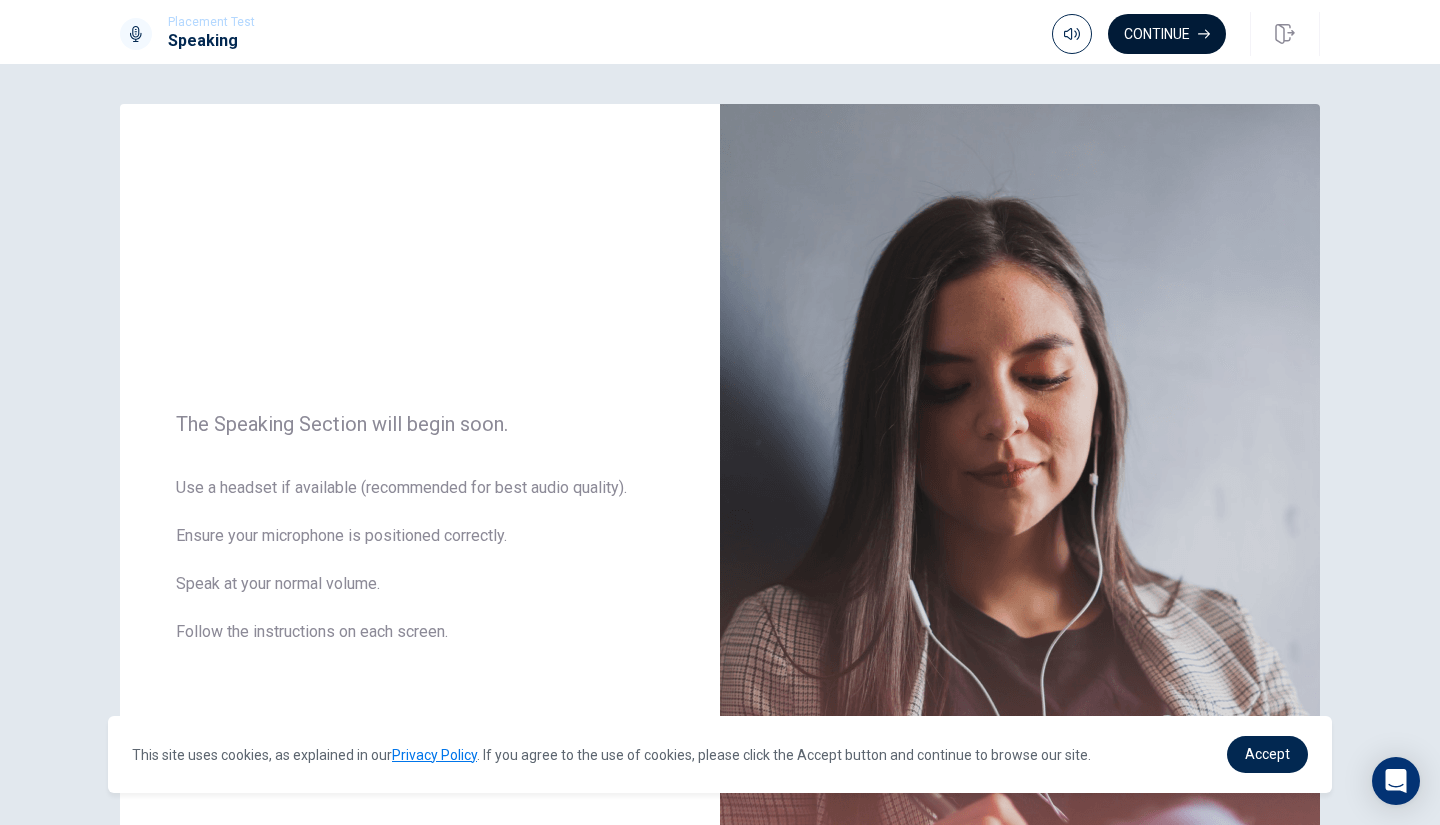 click on "Continue" at bounding box center (1167, 34) 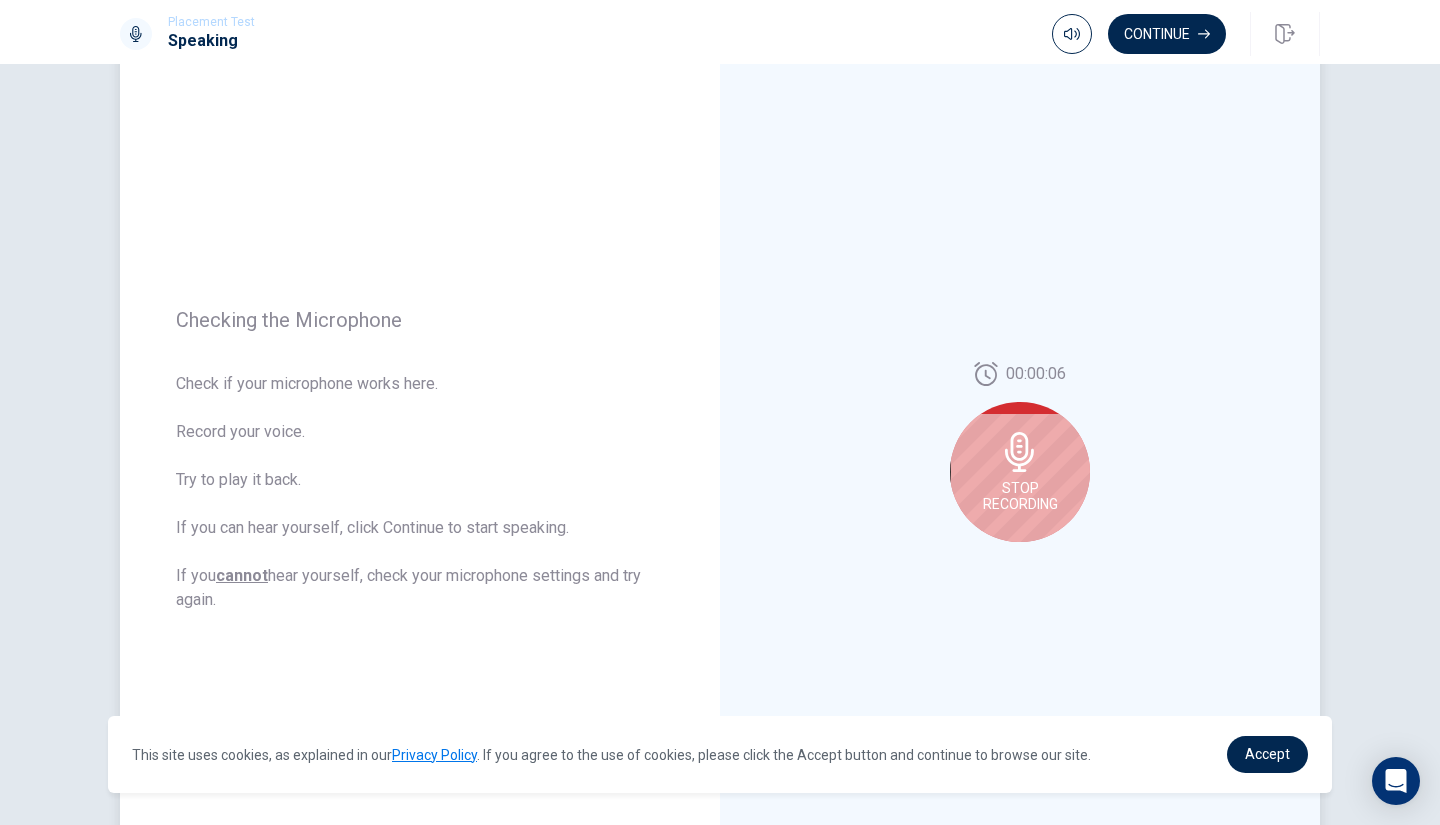 scroll, scrollTop: 100, scrollLeft: 0, axis: vertical 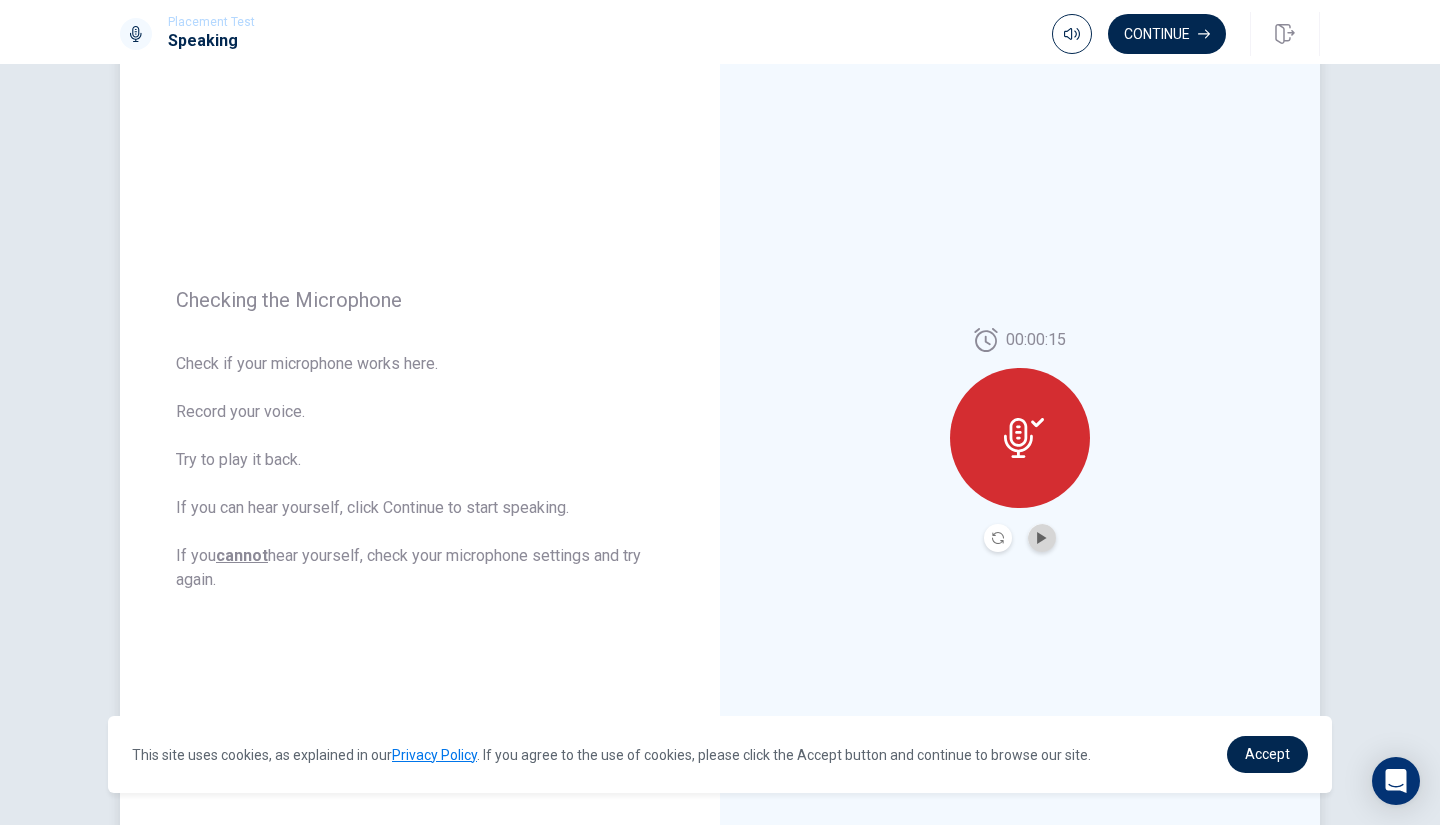 drag, startPoint x: 1040, startPoint y: 545, endPoint x: 1033, endPoint y: 563, distance: 19.313208 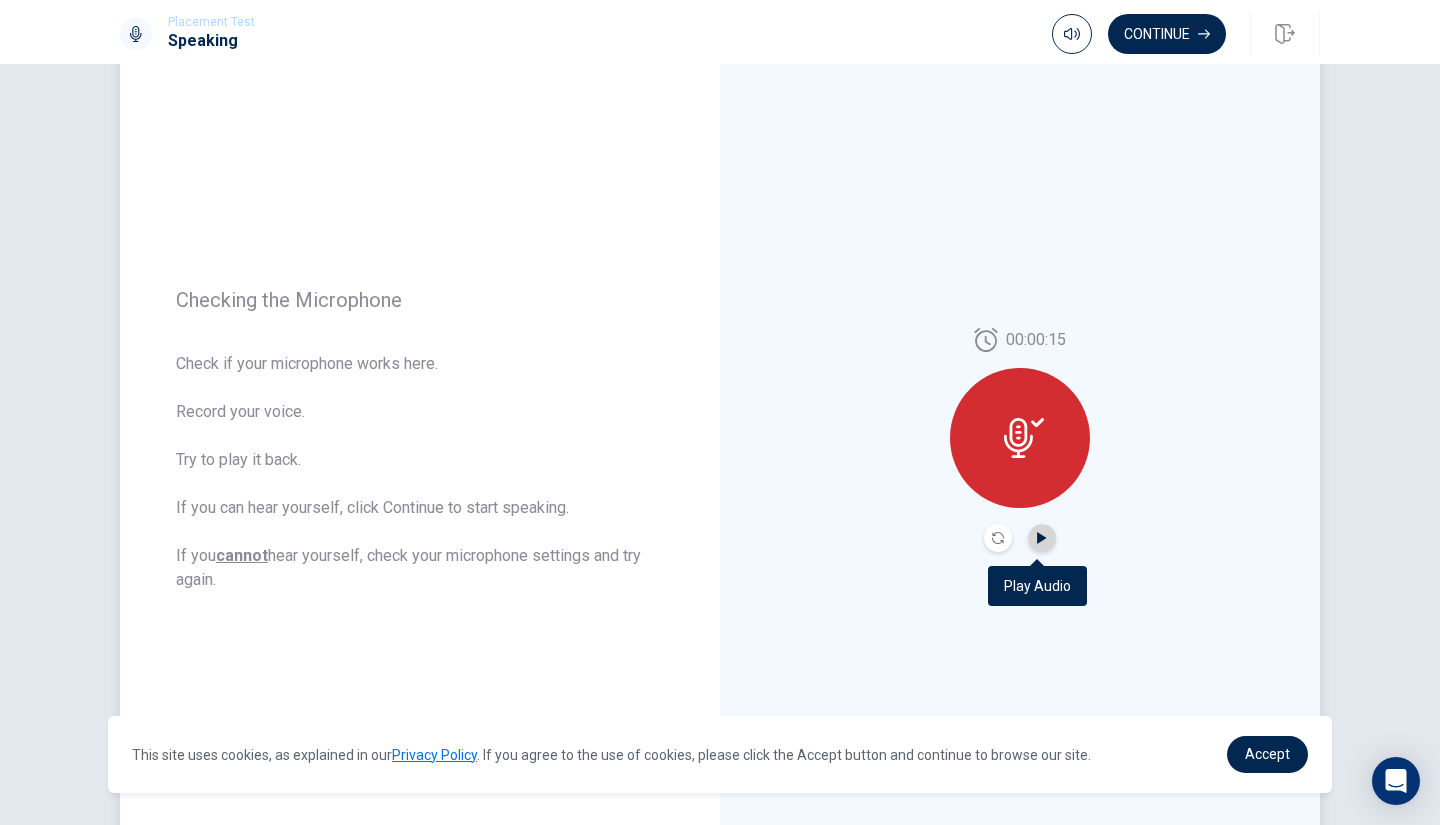 click 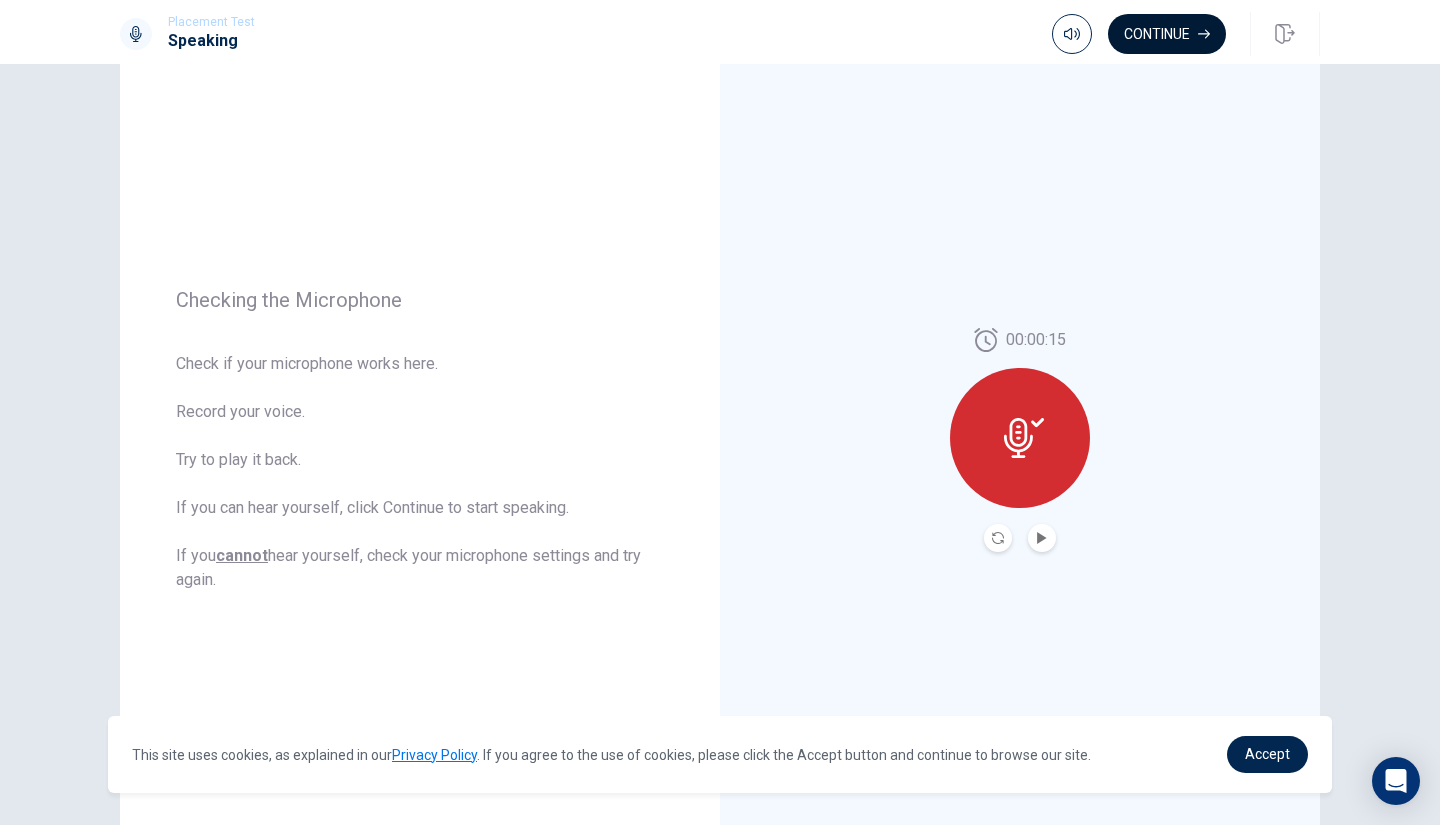click on "Continue" at bounding box center [1167, 34] 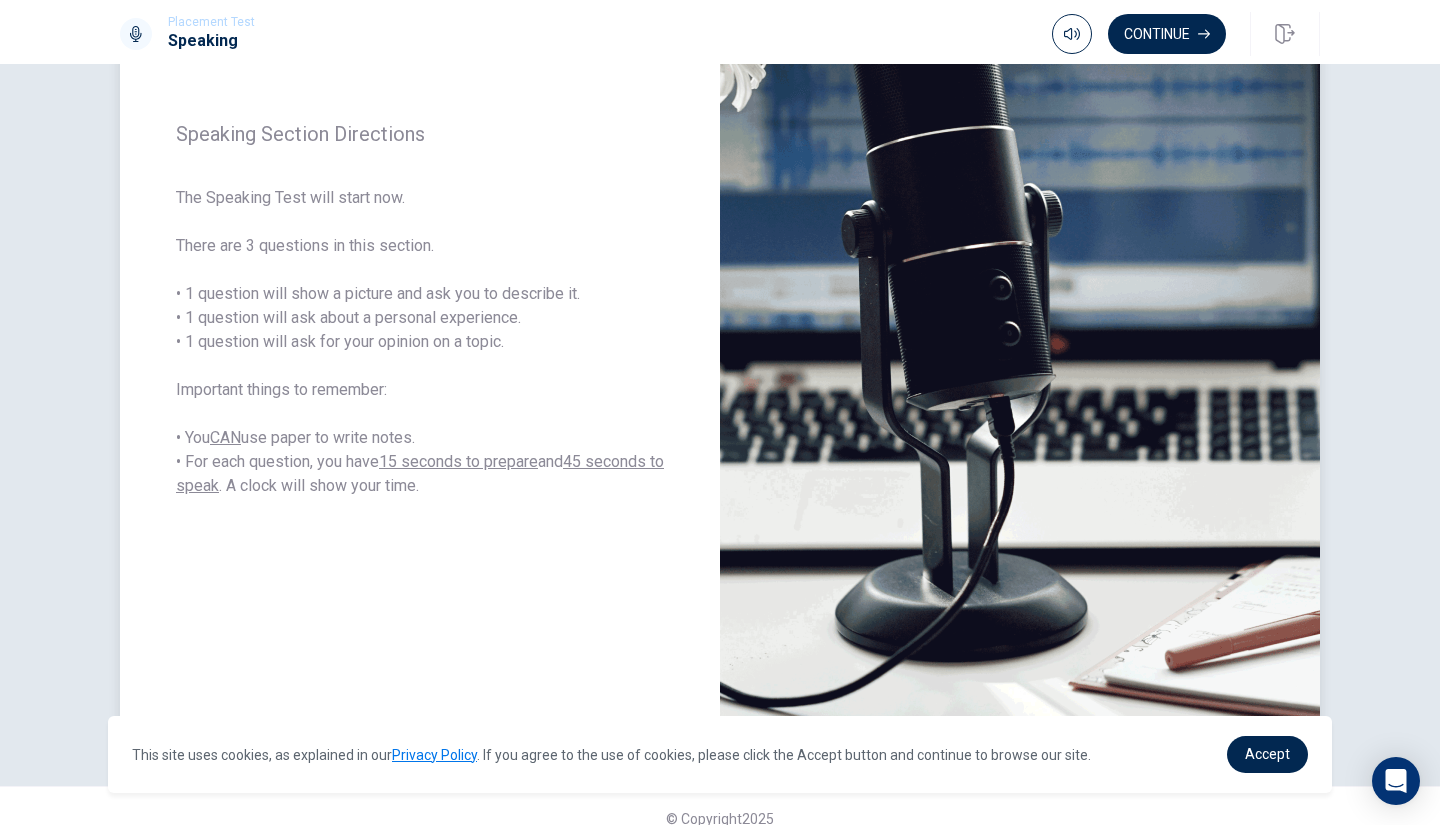 scroll, scrollTop: 255, scrollLeft: 0, axis: vertical 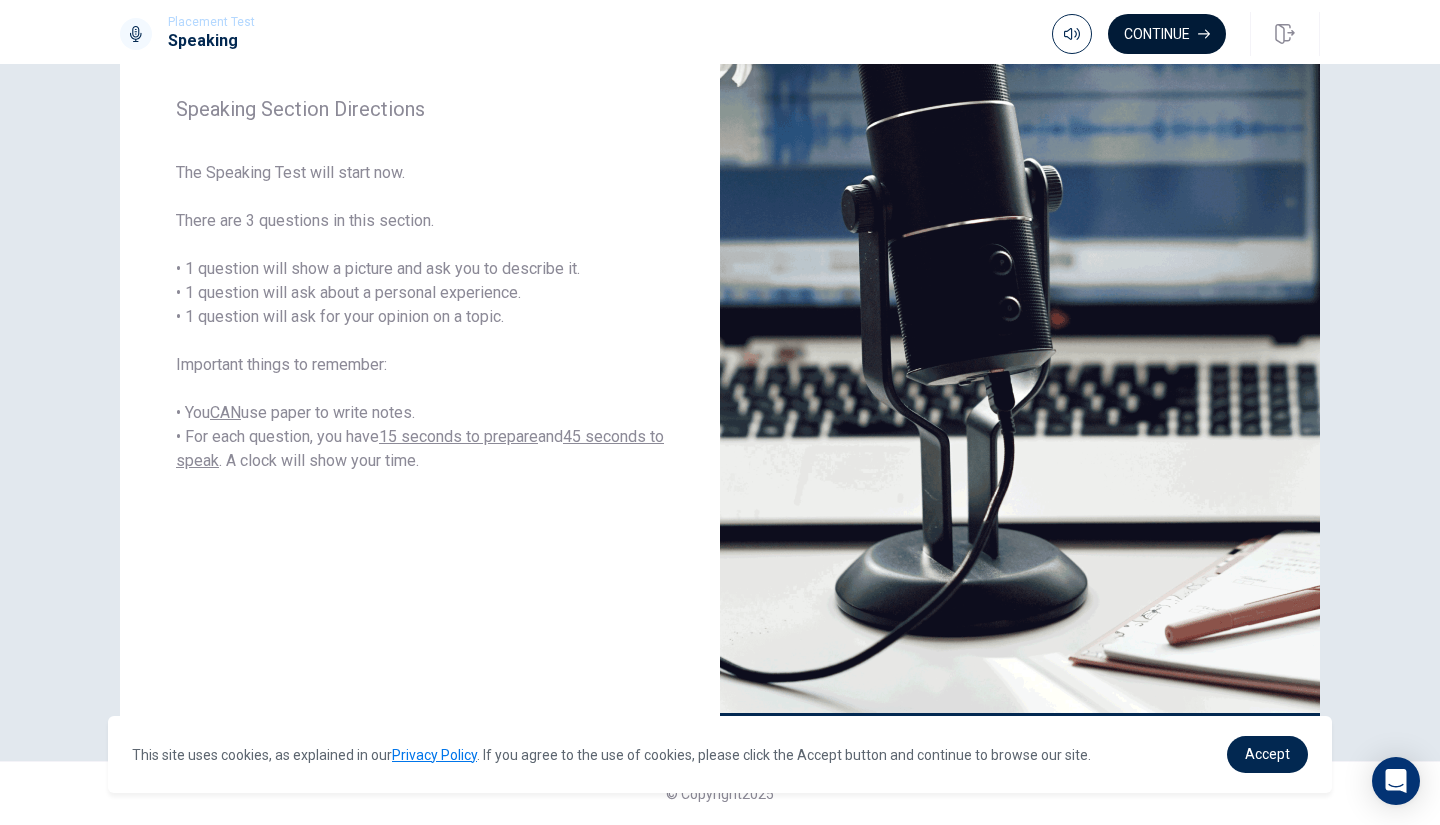 click on "Continue" at bounding box center (1167, 34) 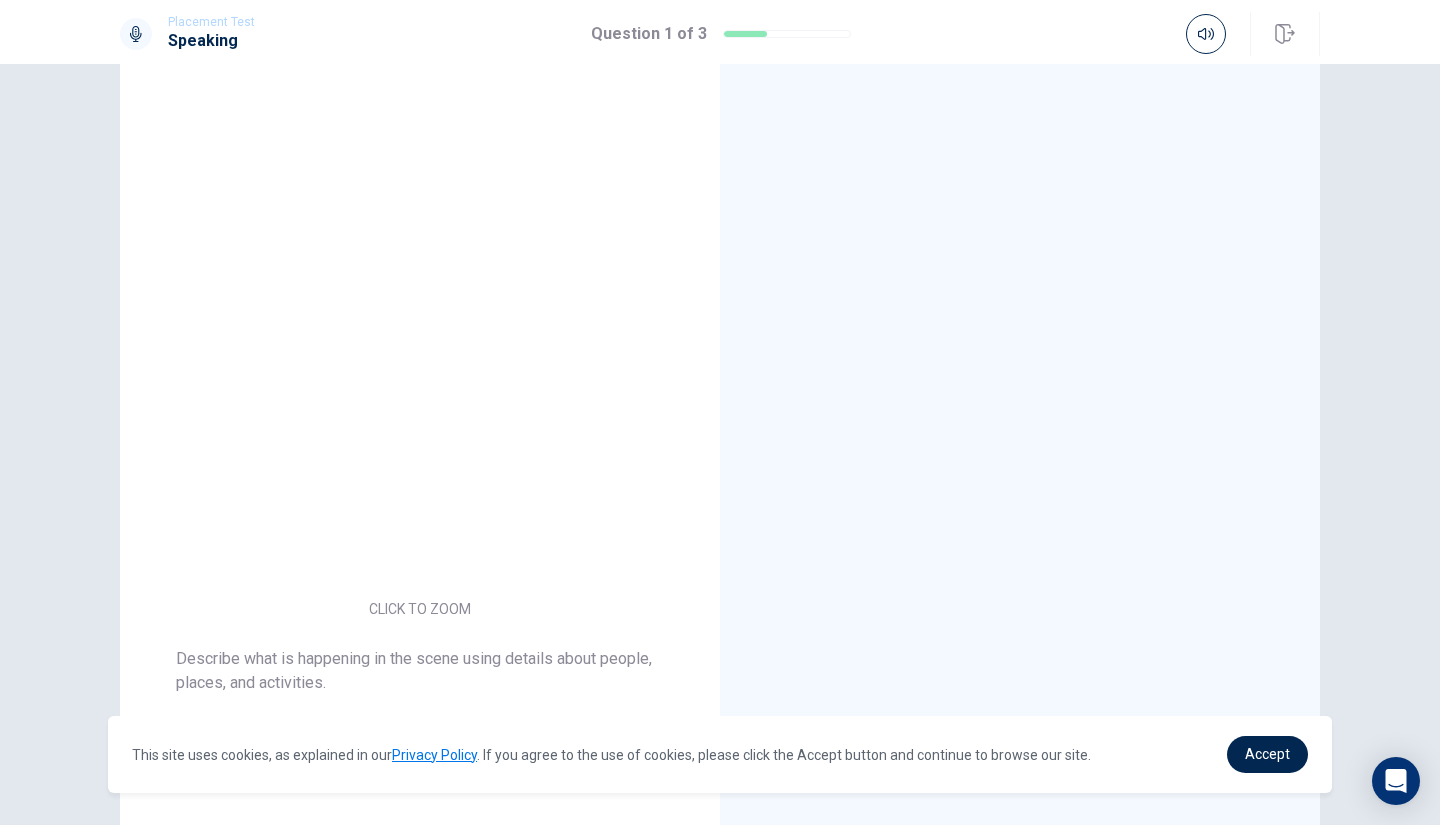 scroll, scrollTop: 255, scrollLeft: 0, axis: vertical 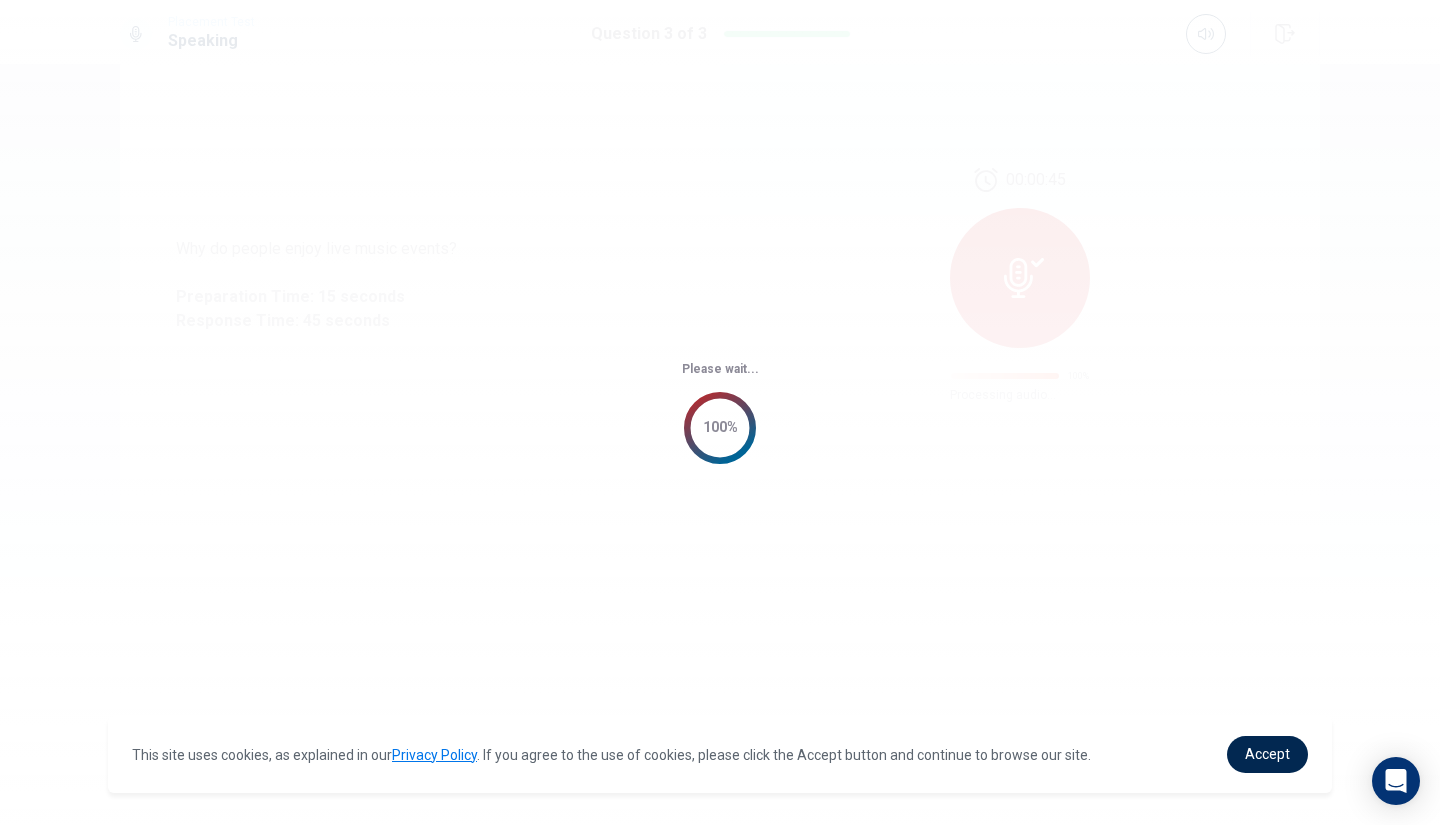 click on "Please wait... 100%" at bounding box center [720, 412] 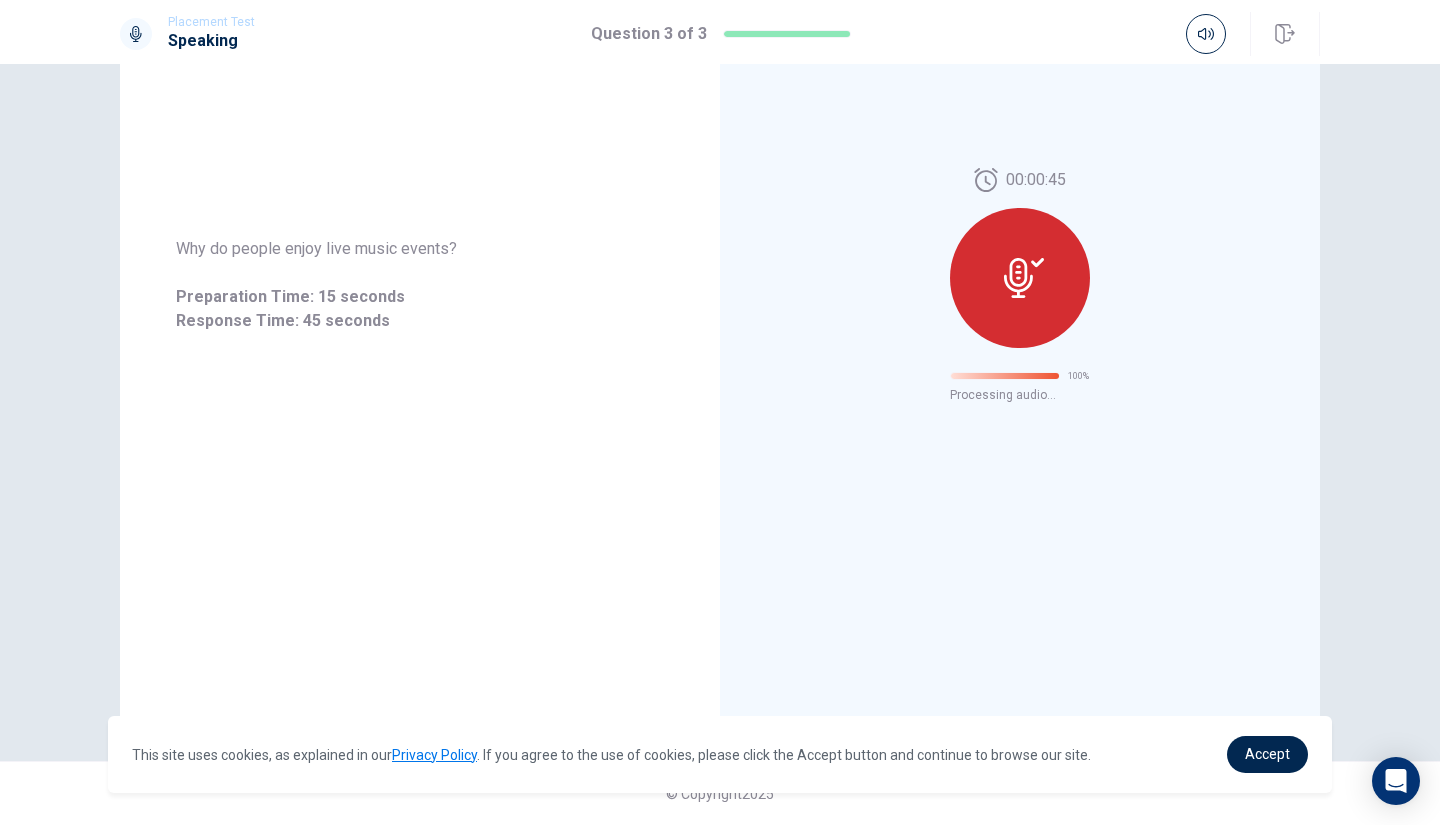 scroll, scrollTop: 0, scrollLeft: 0, axis: both 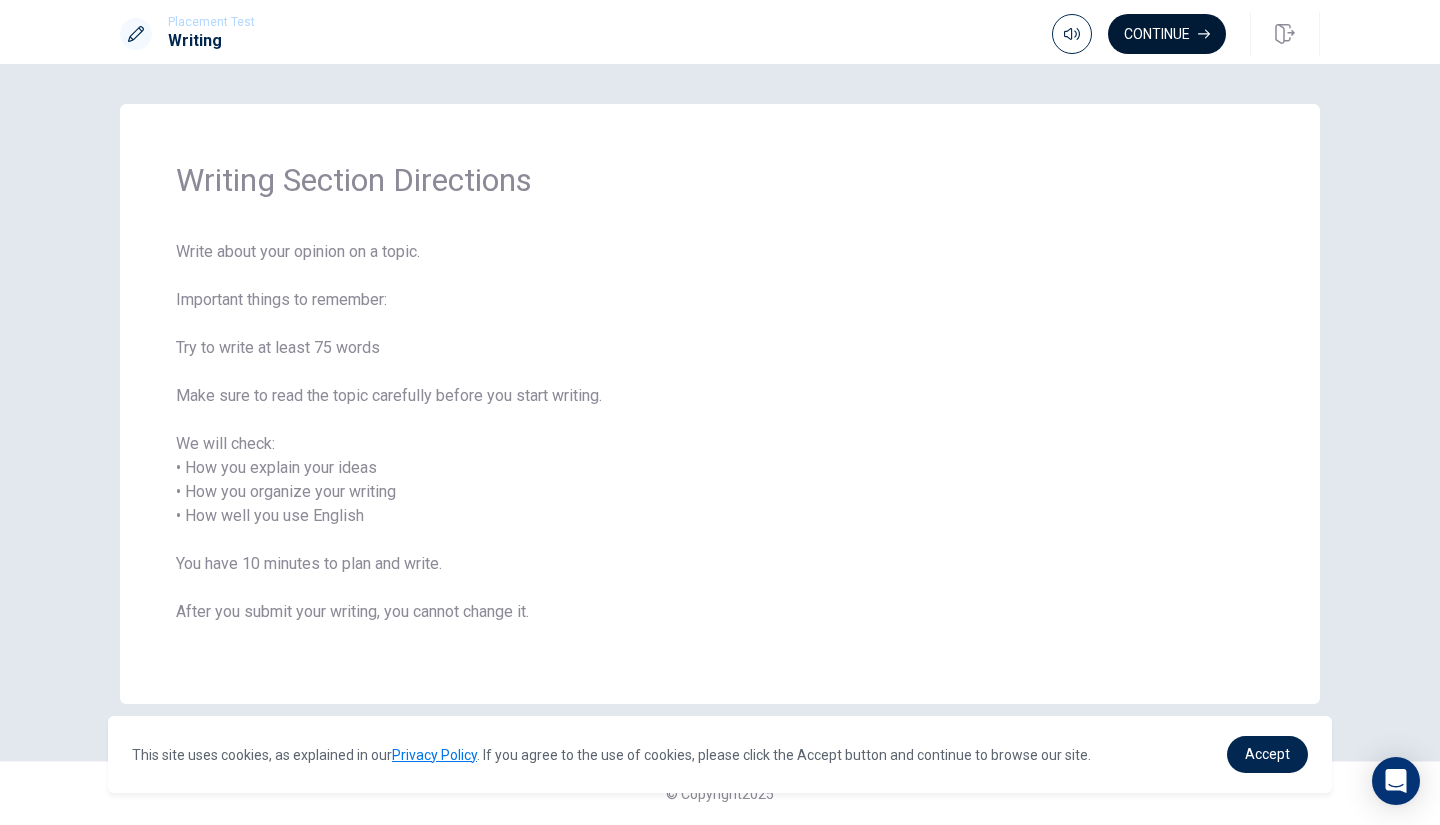 click on "Continue" at bounding box center (1167, 34) 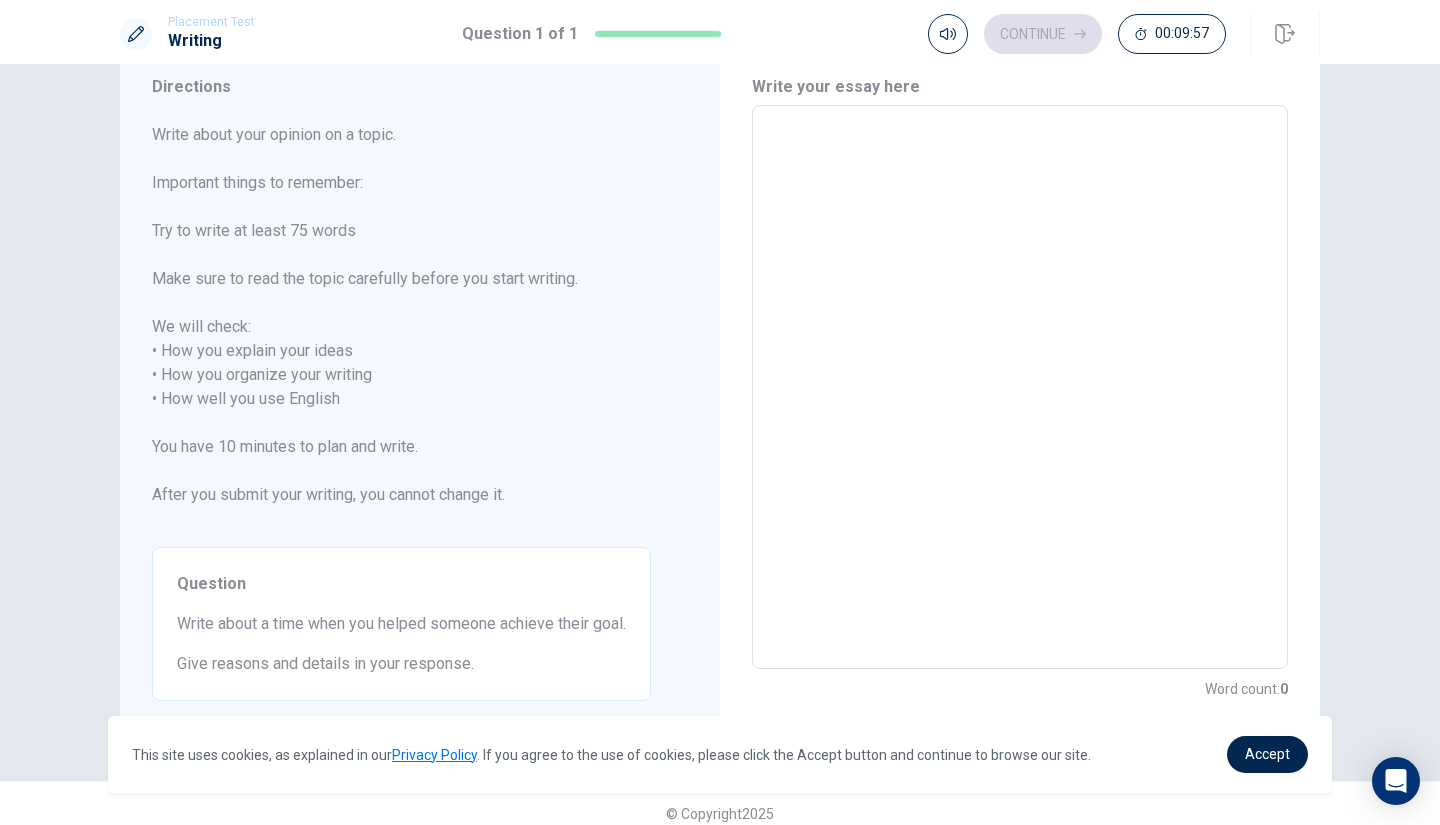 scroll, scrollTop: 89, scrollLeft: 0, axis: vertical 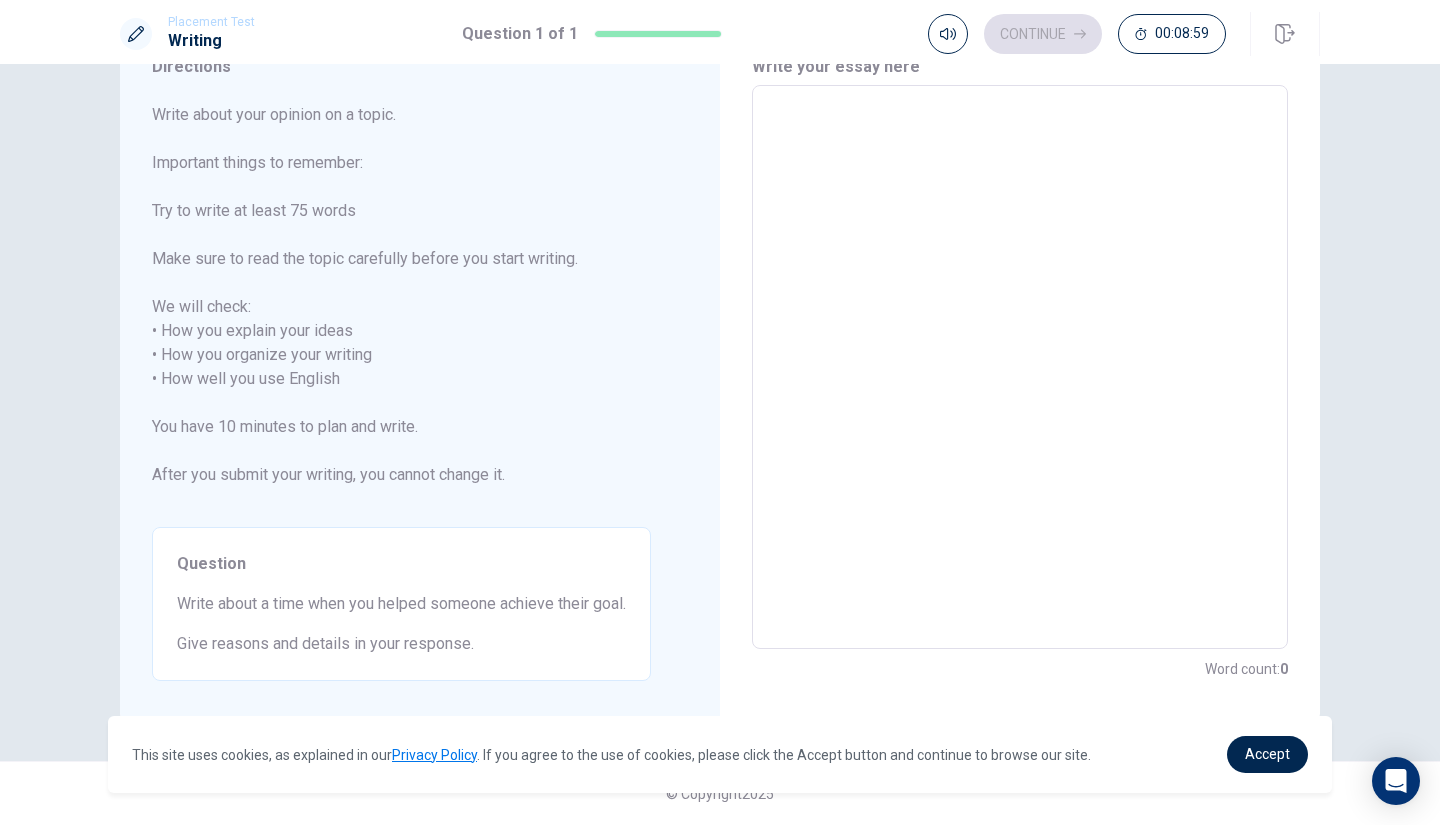 click at bounding box center (1020, 367) 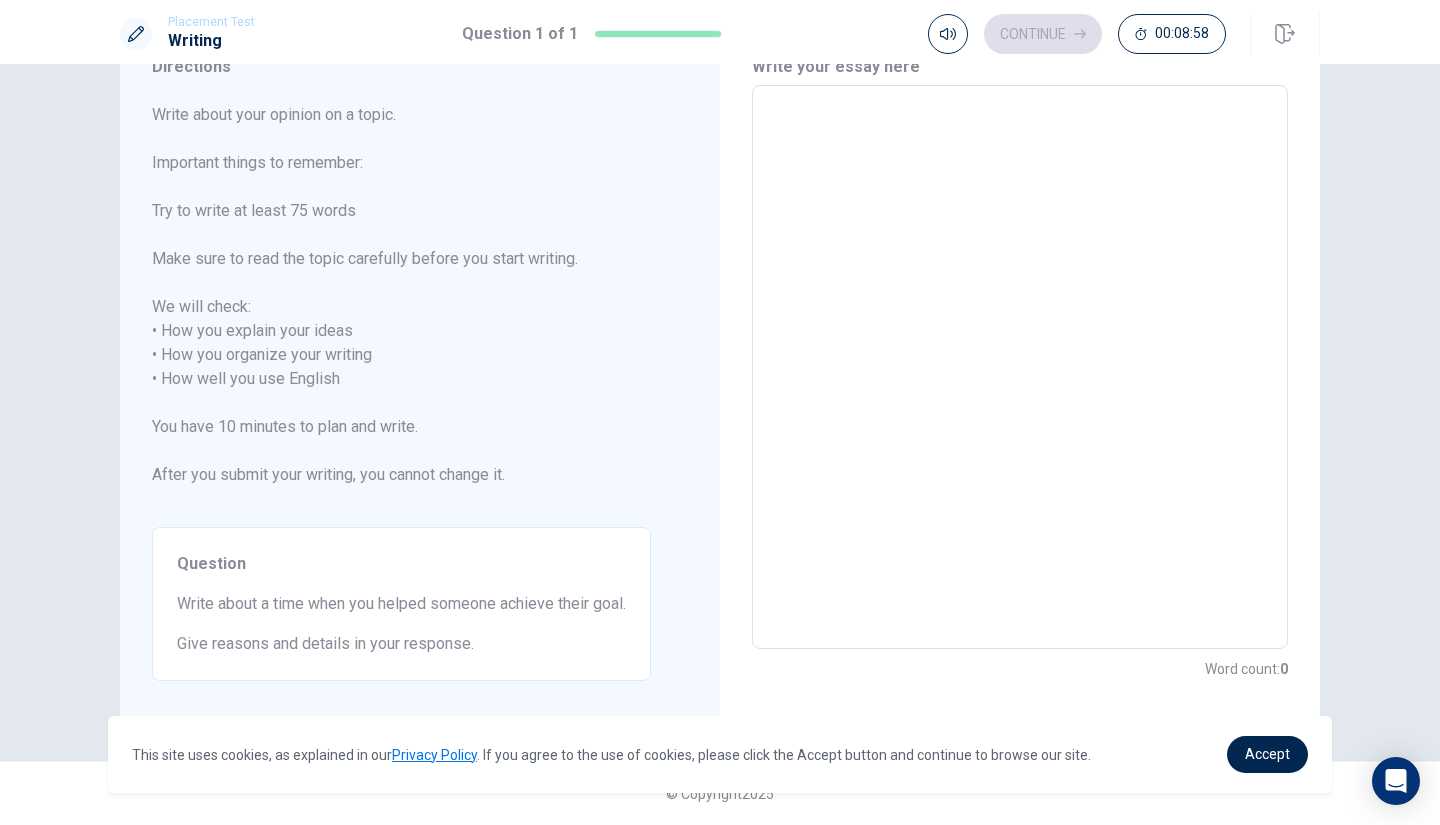 type on "W" 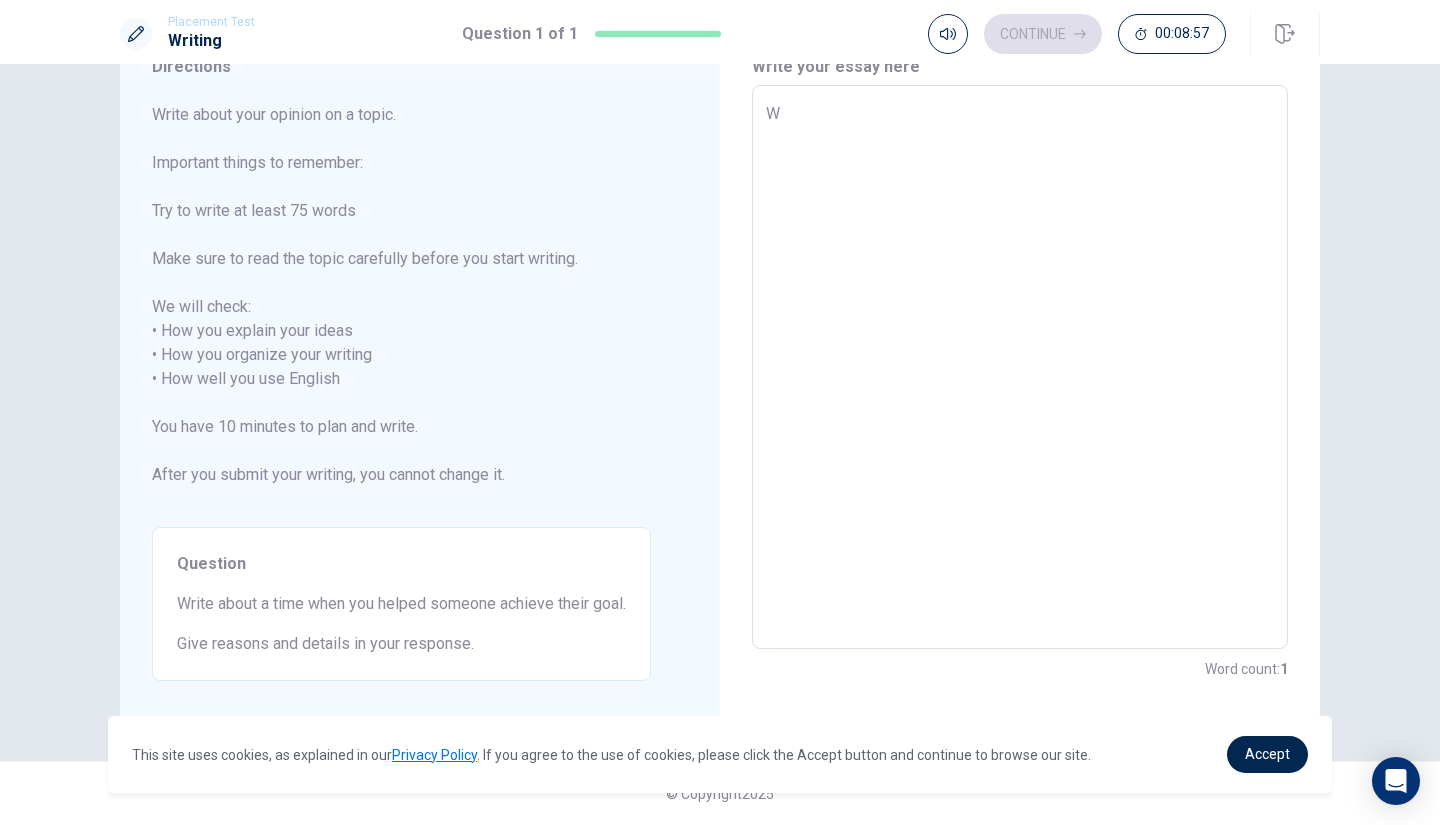 type on "Wh" 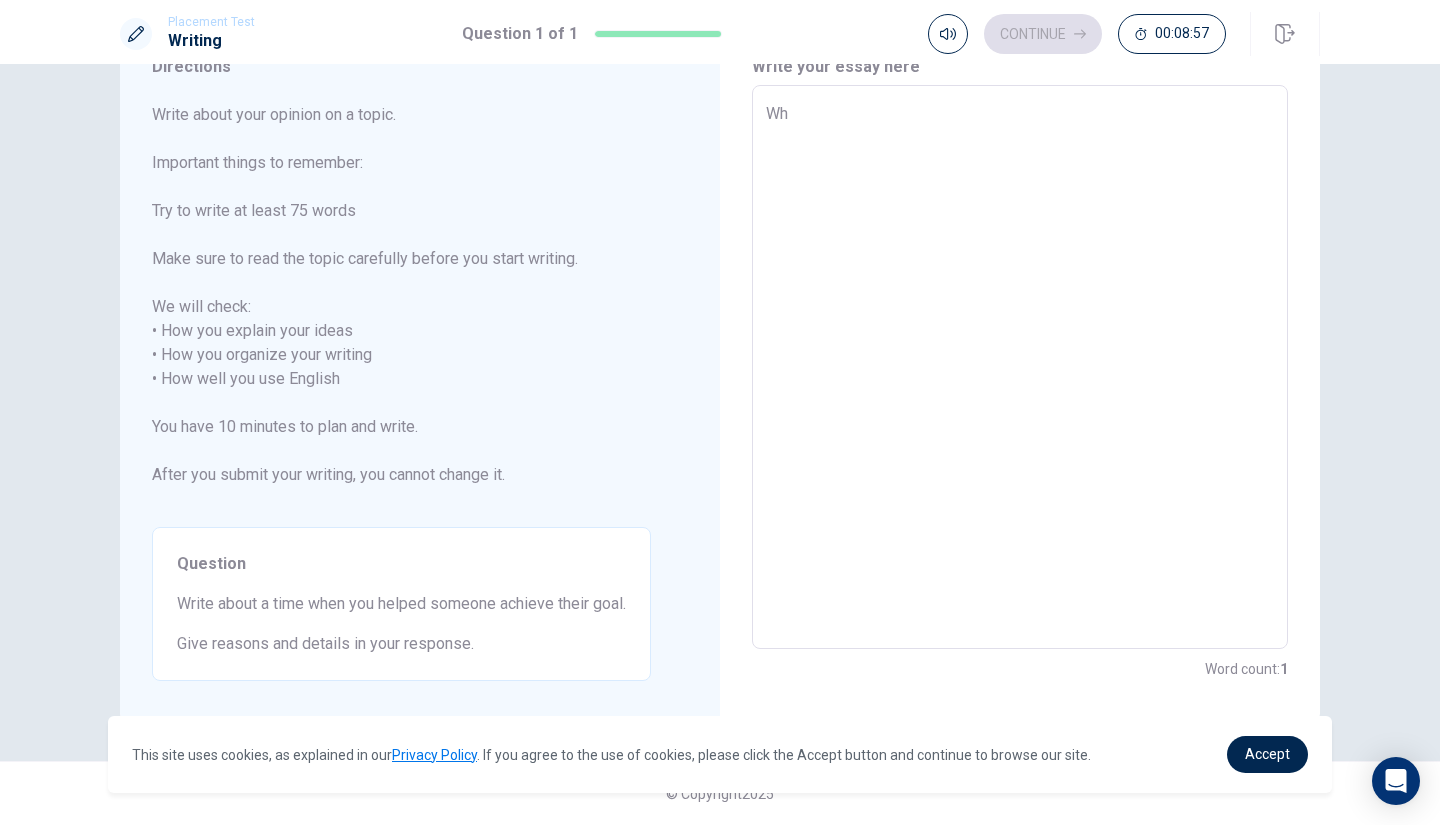 type on "x" 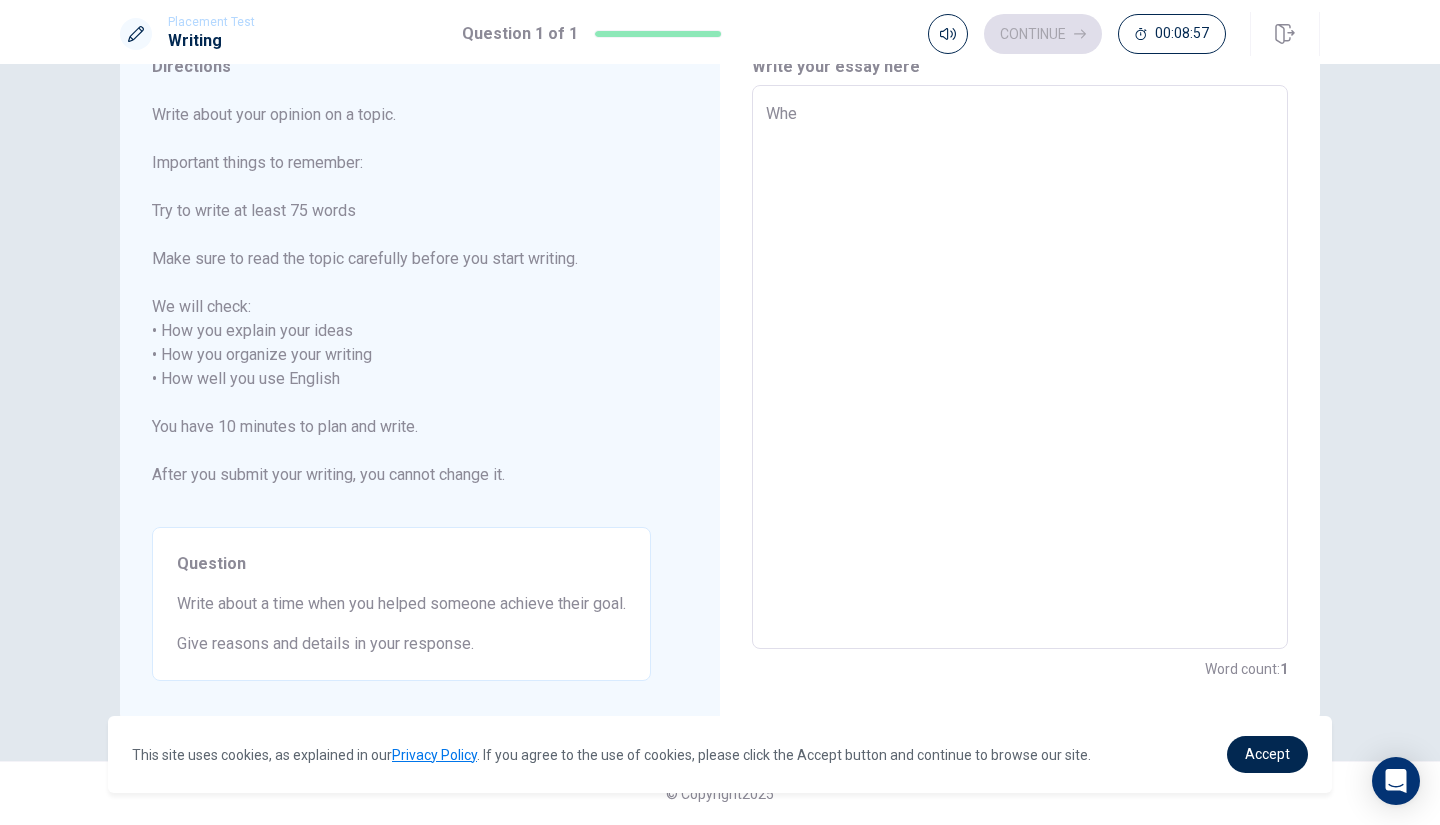type on "x" 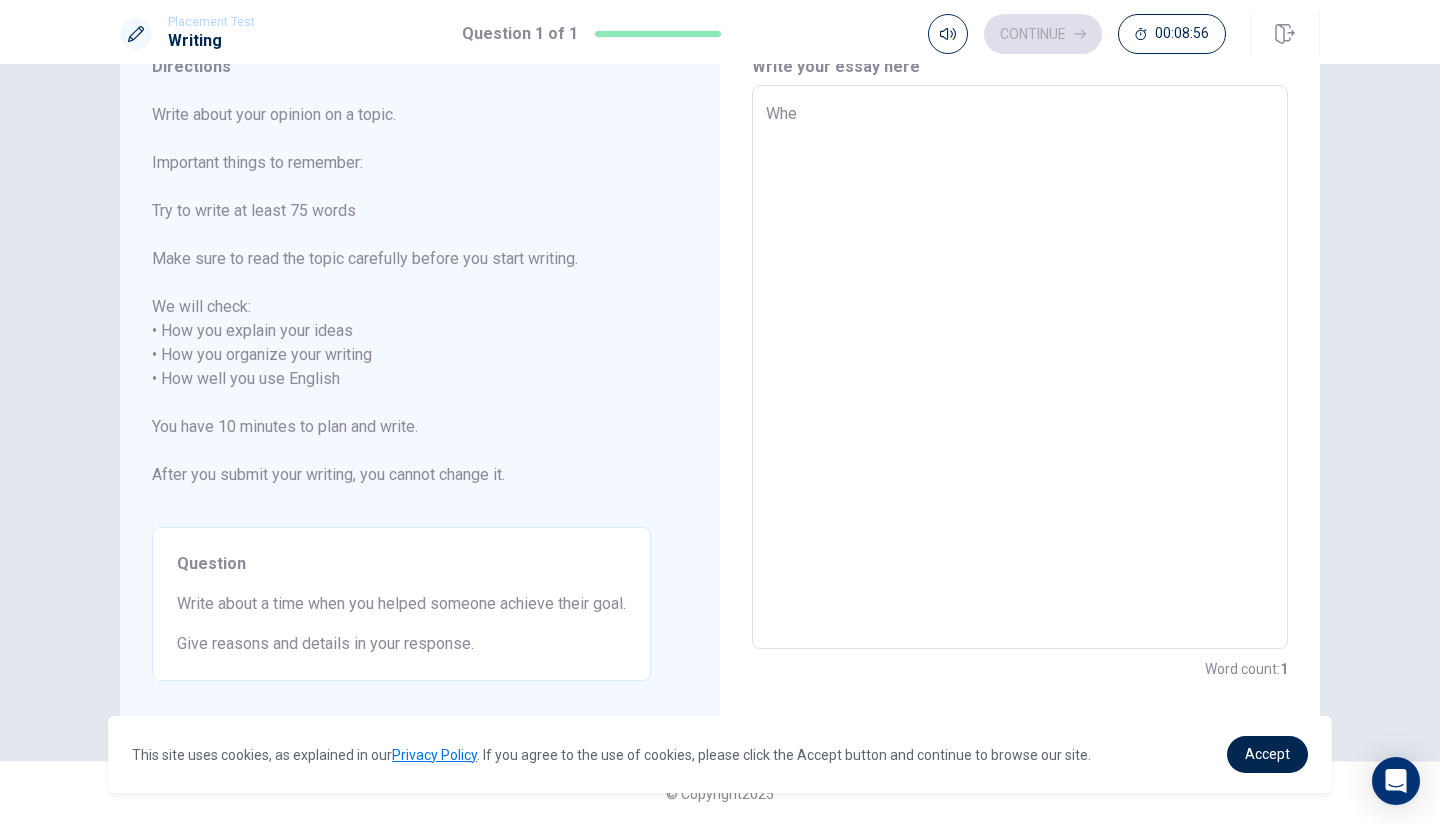 type on "When" 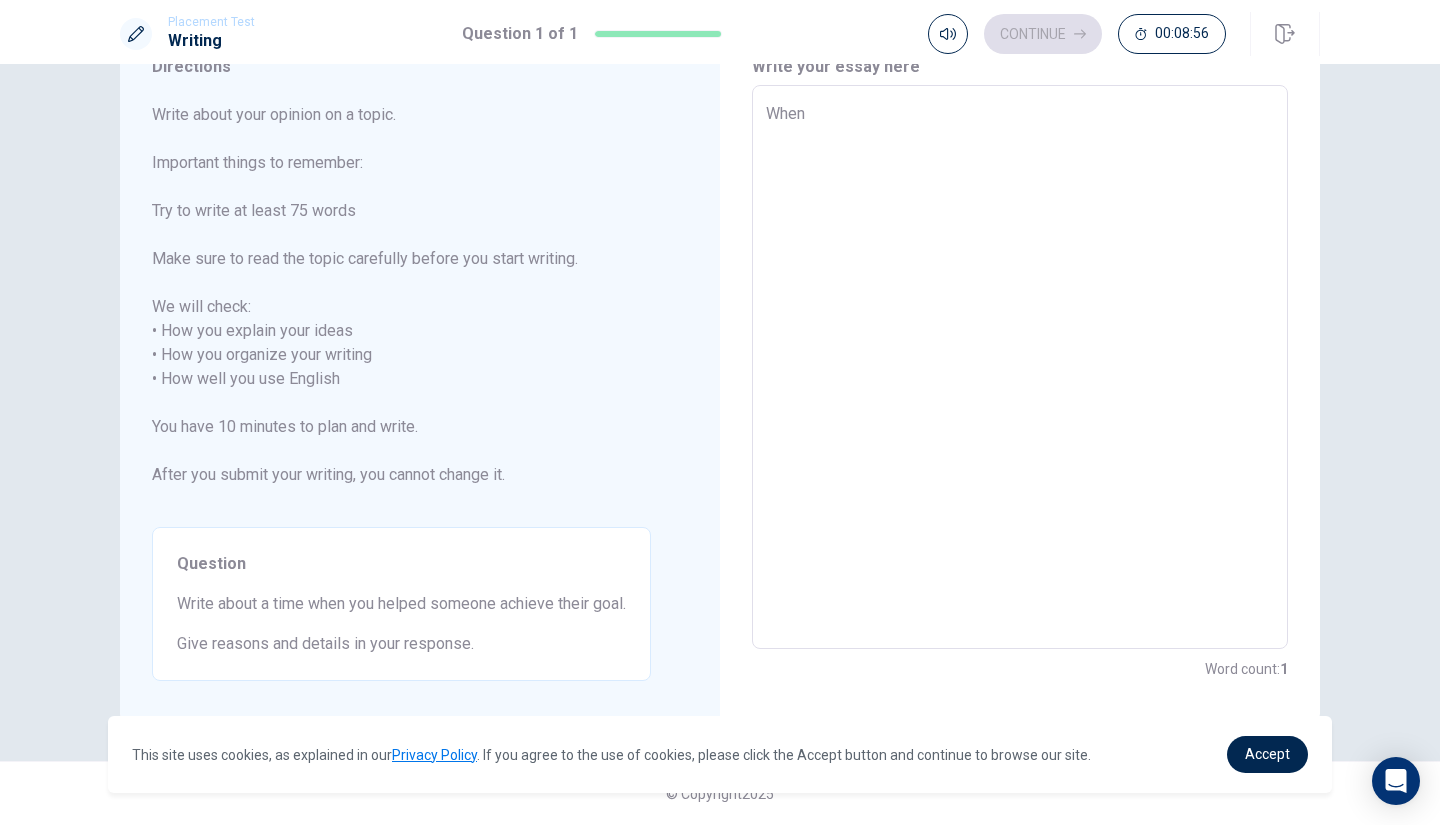 type on "x" 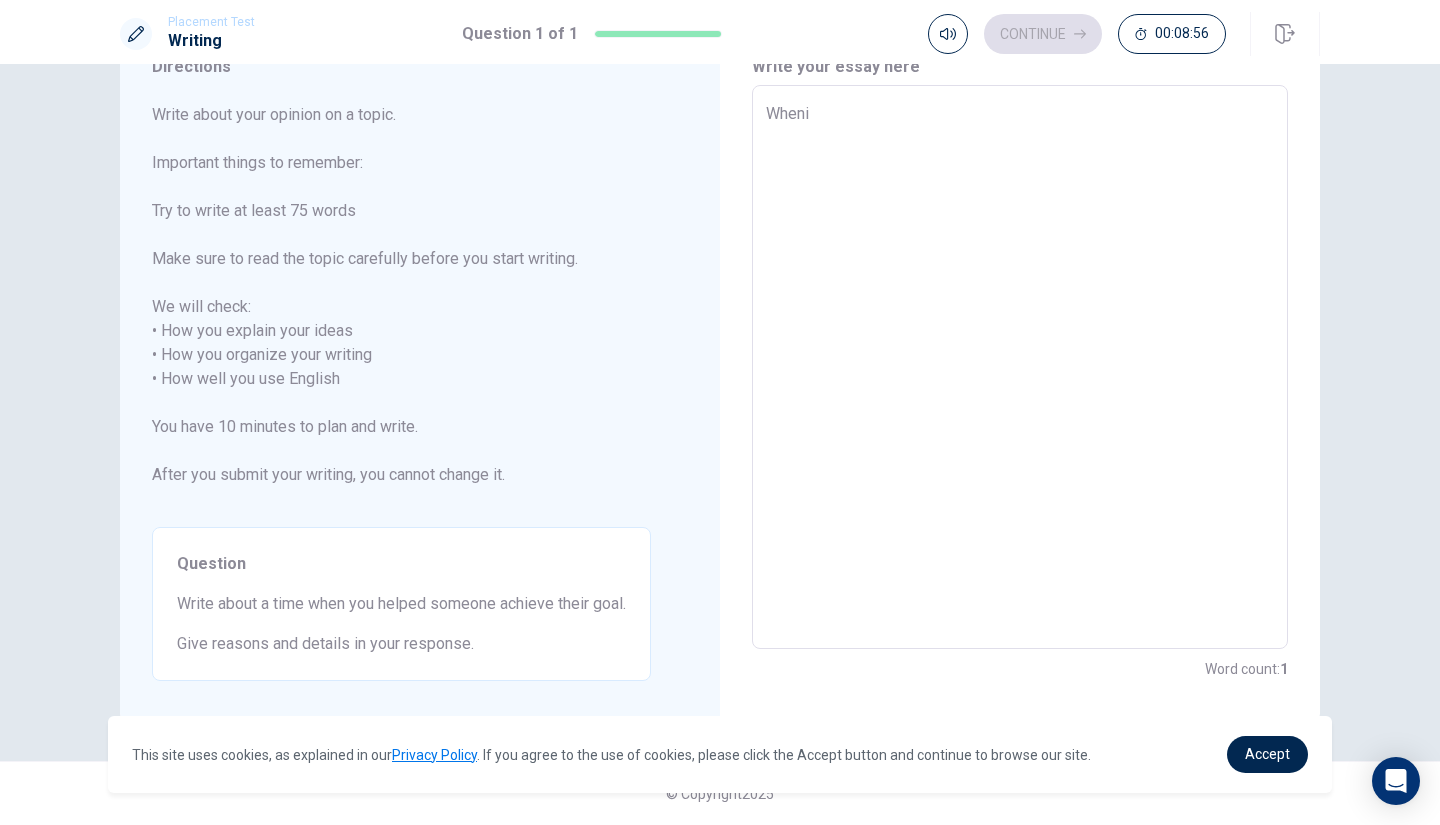 type on "x" 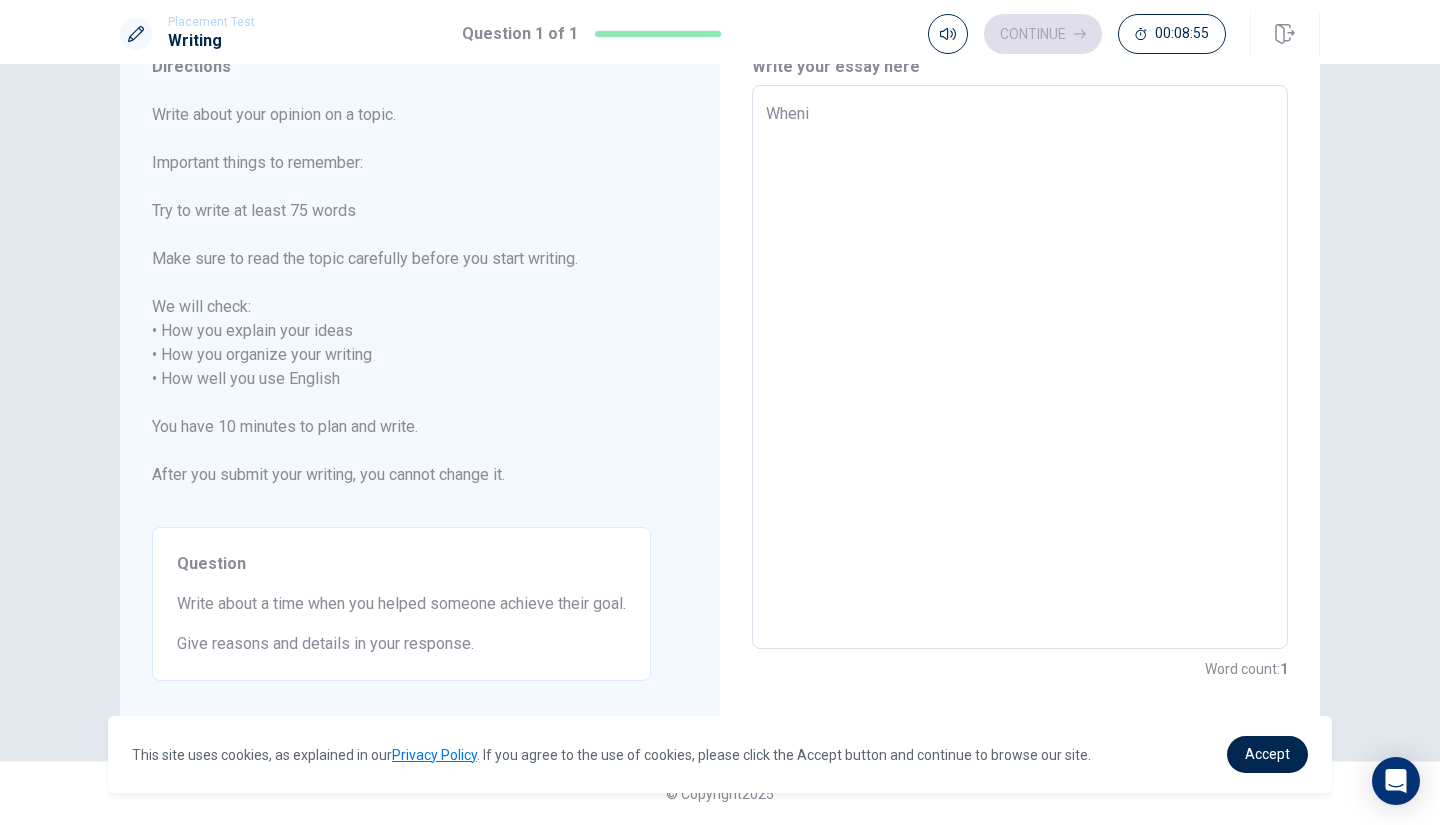 type on "Wheniw" 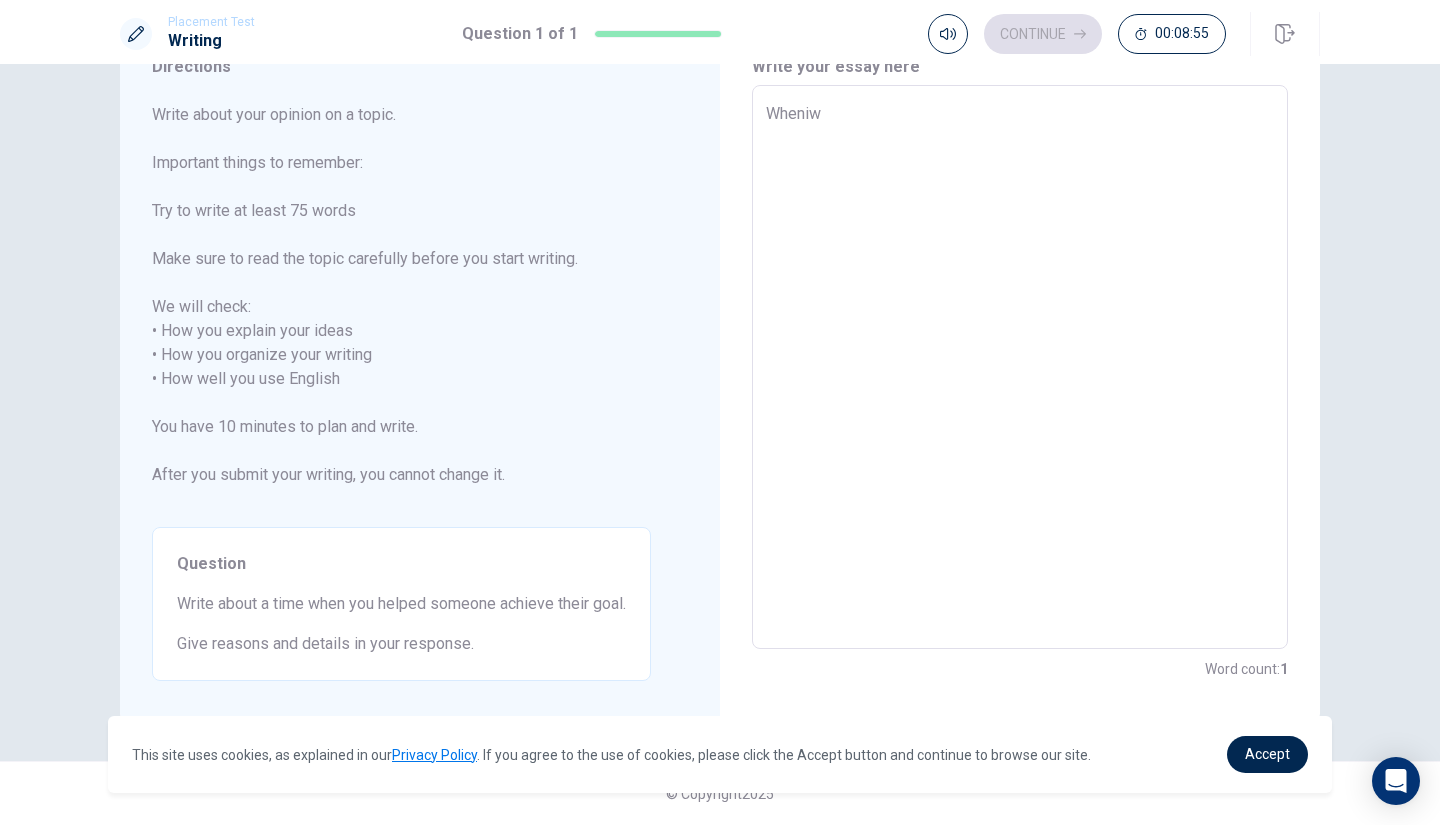 type on "x" 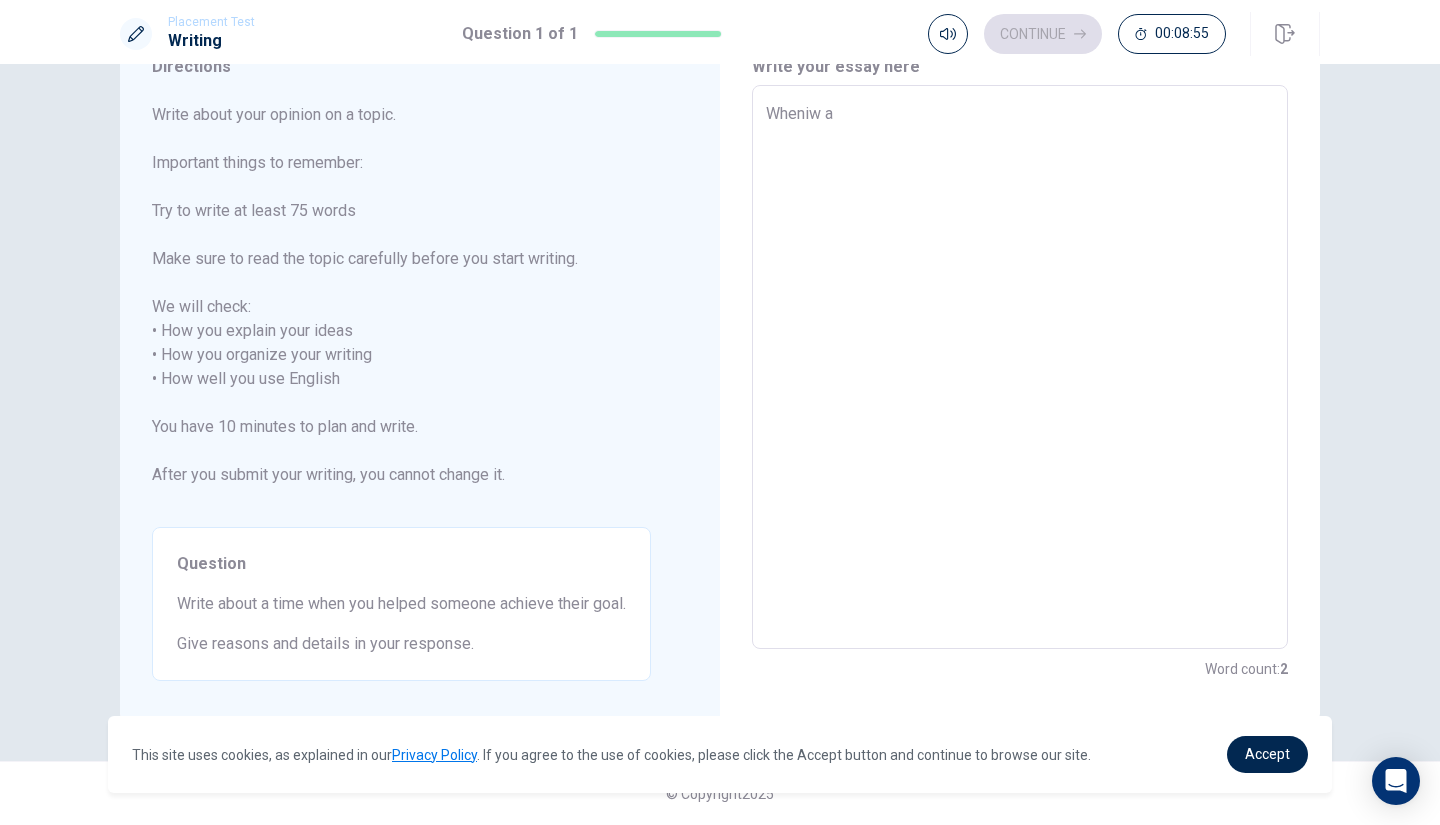 type on "x" 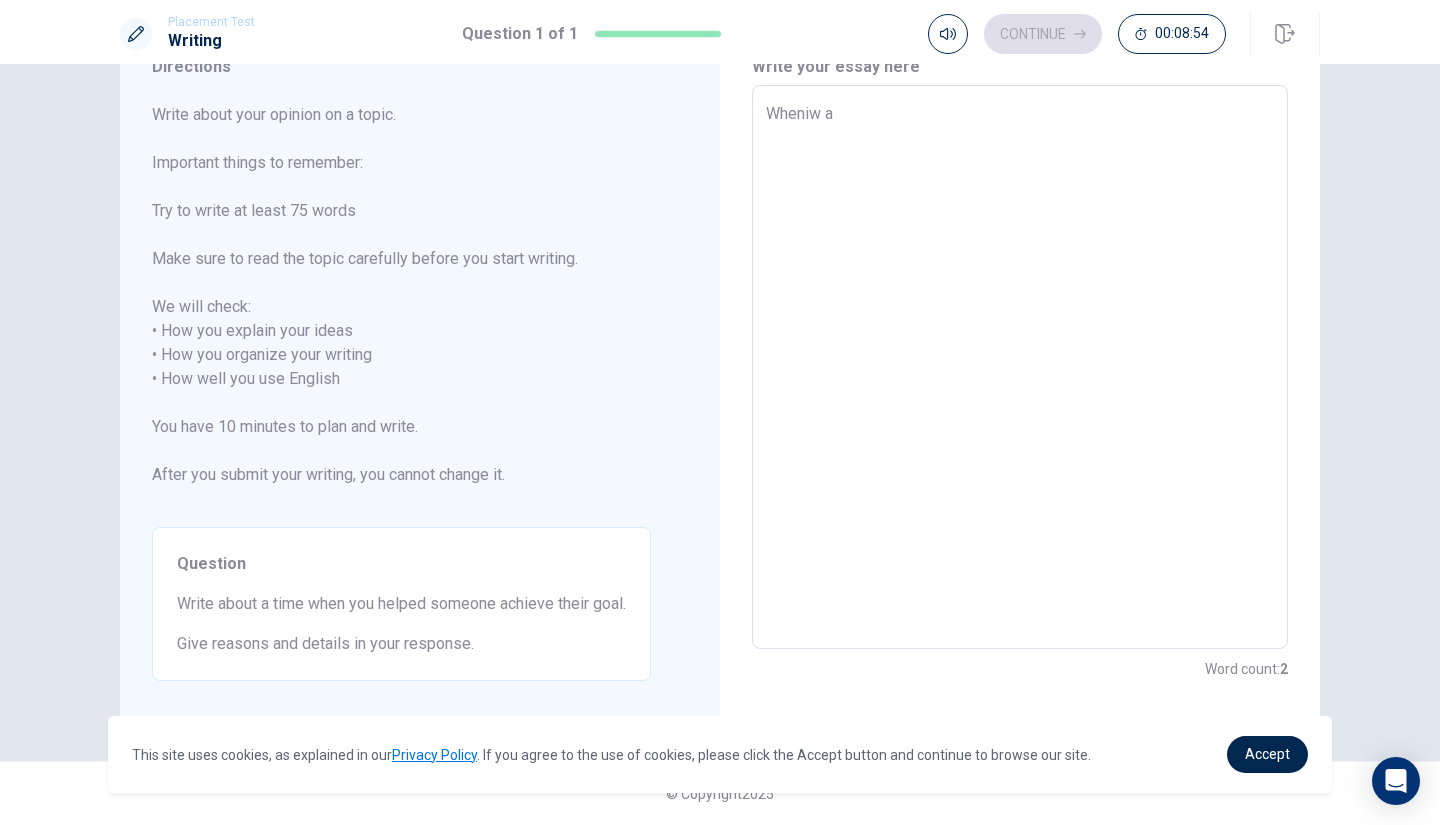 type on "Wheniw" 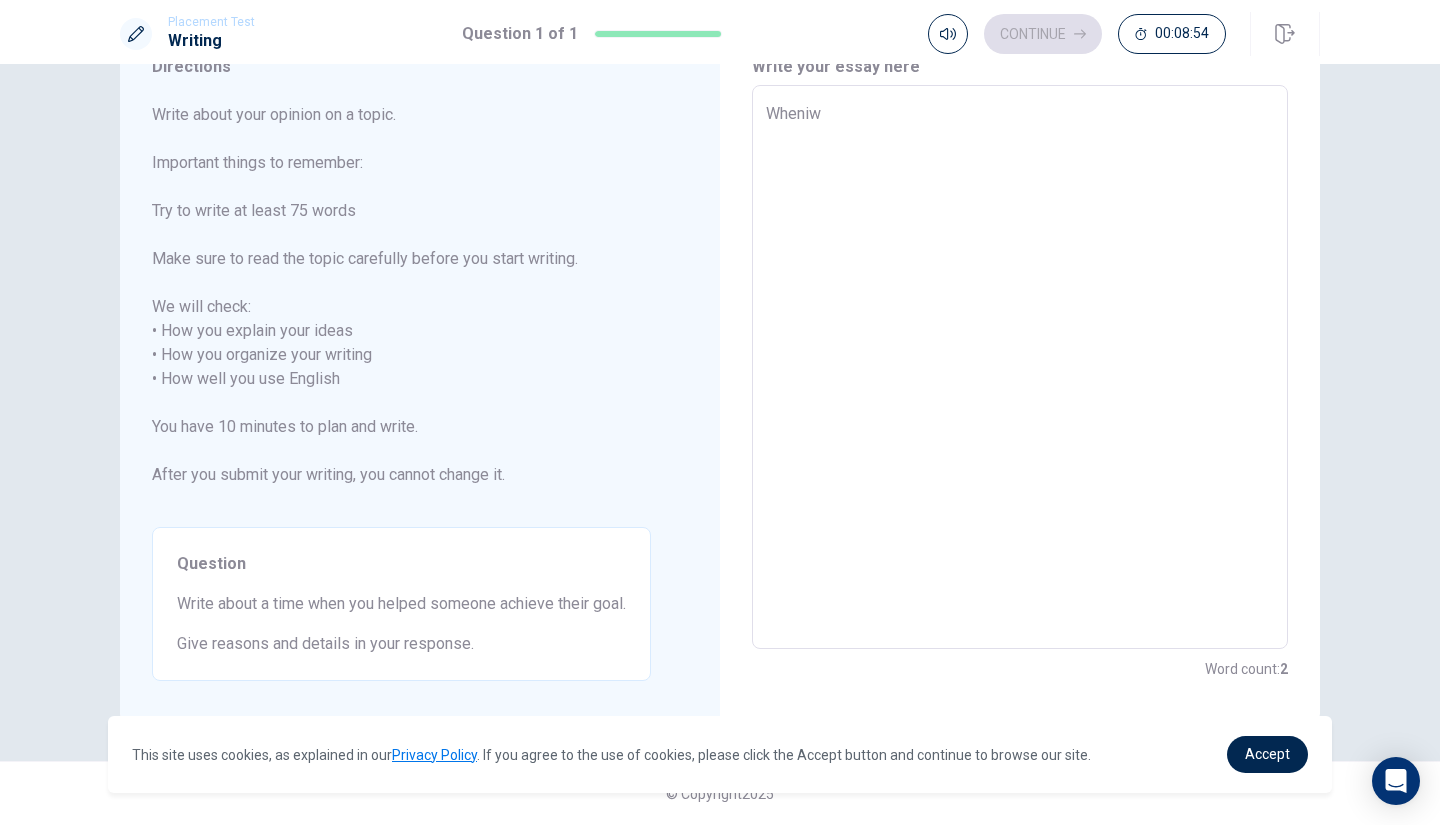 type on "x" 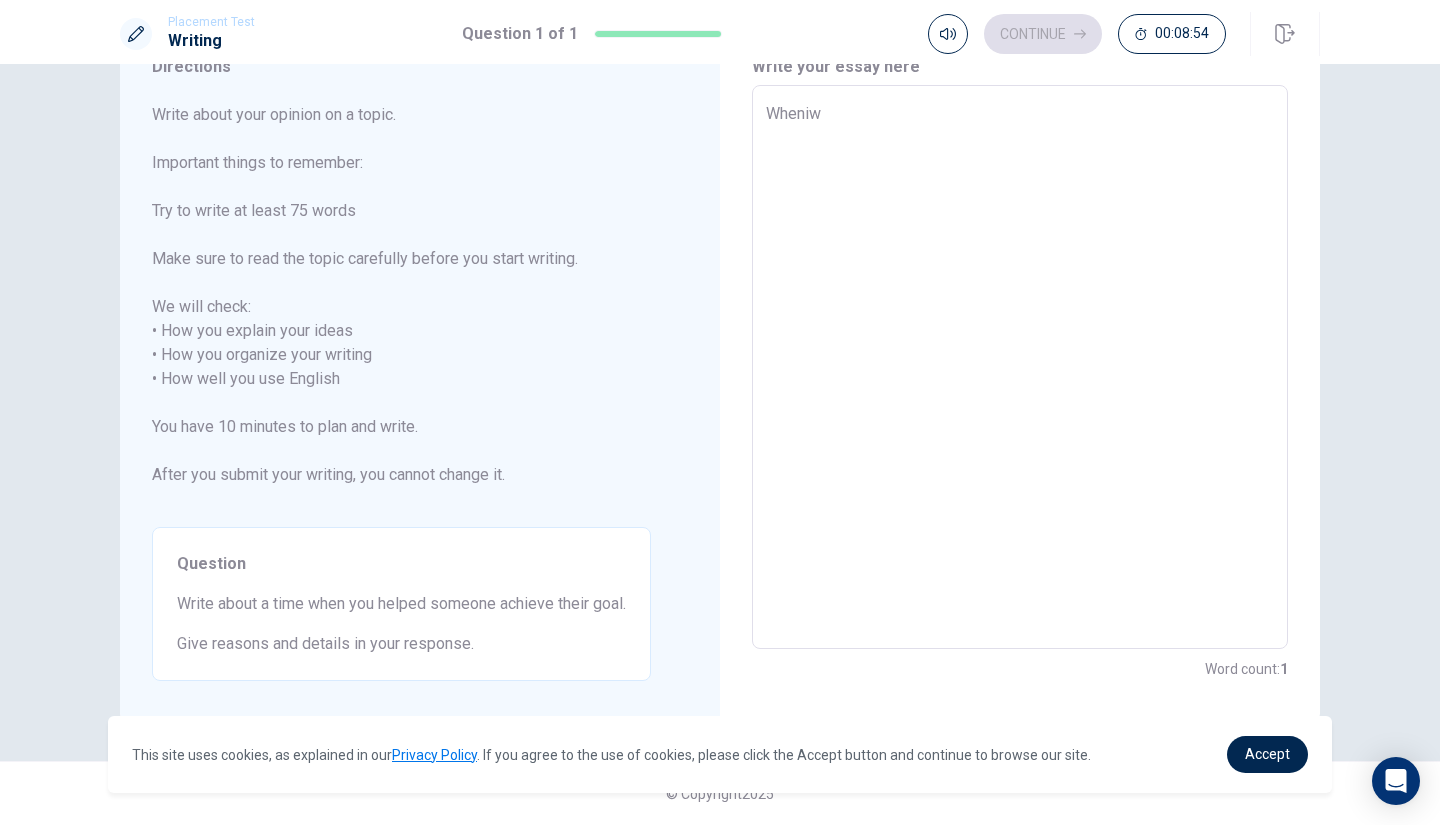 type on "Wheniw" 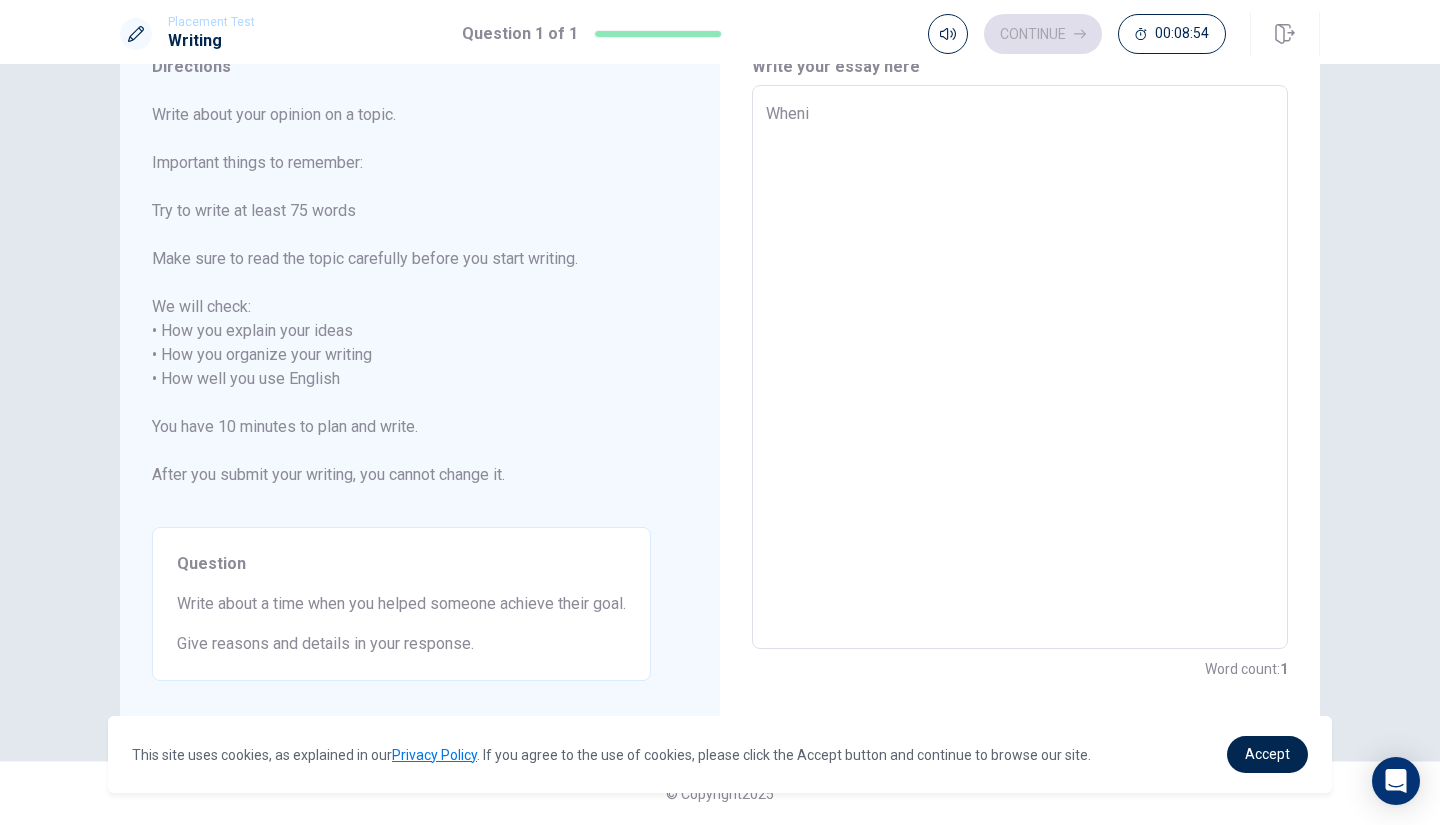 type on "x" 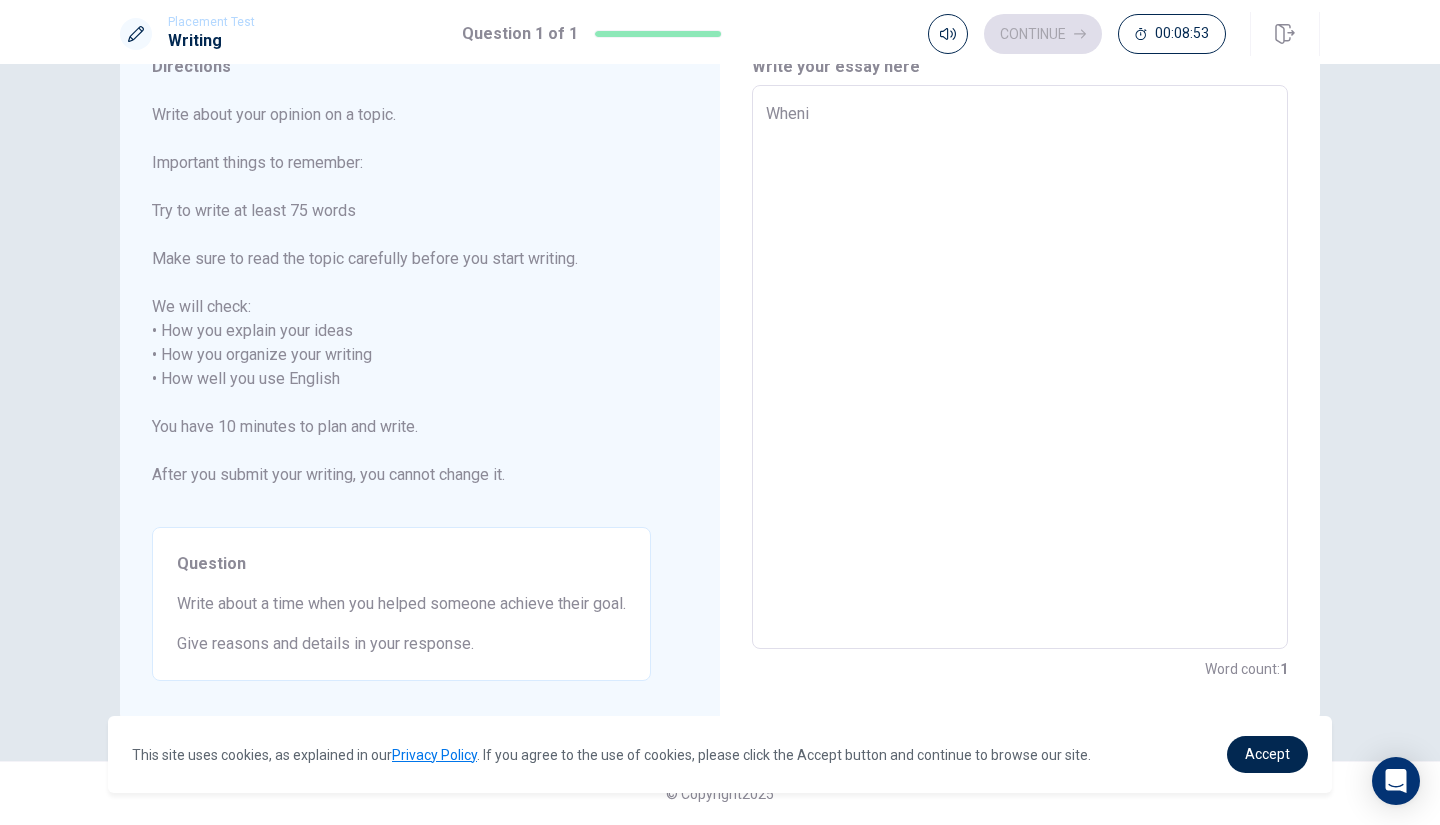 type on "When" 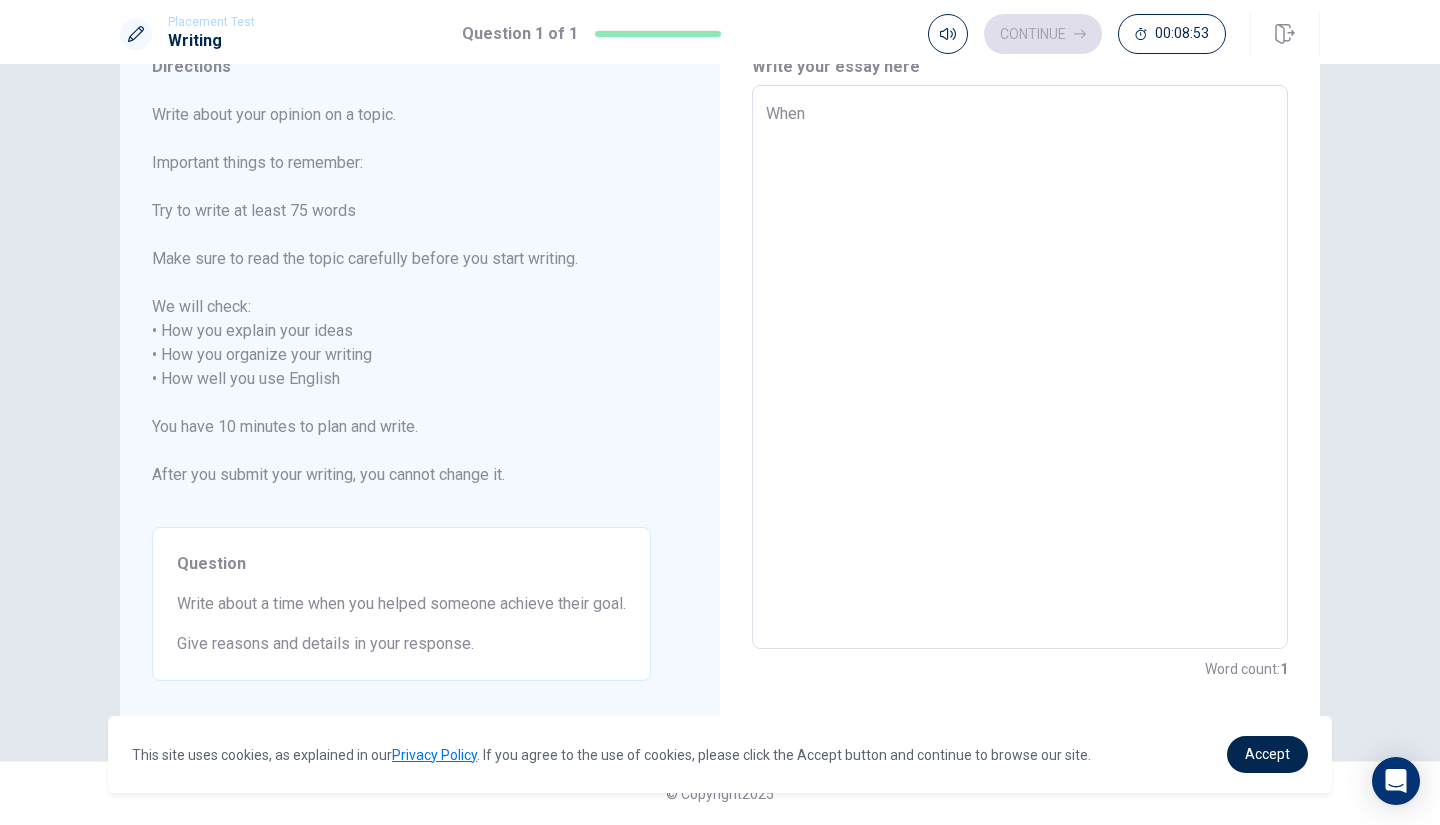 type on "x" 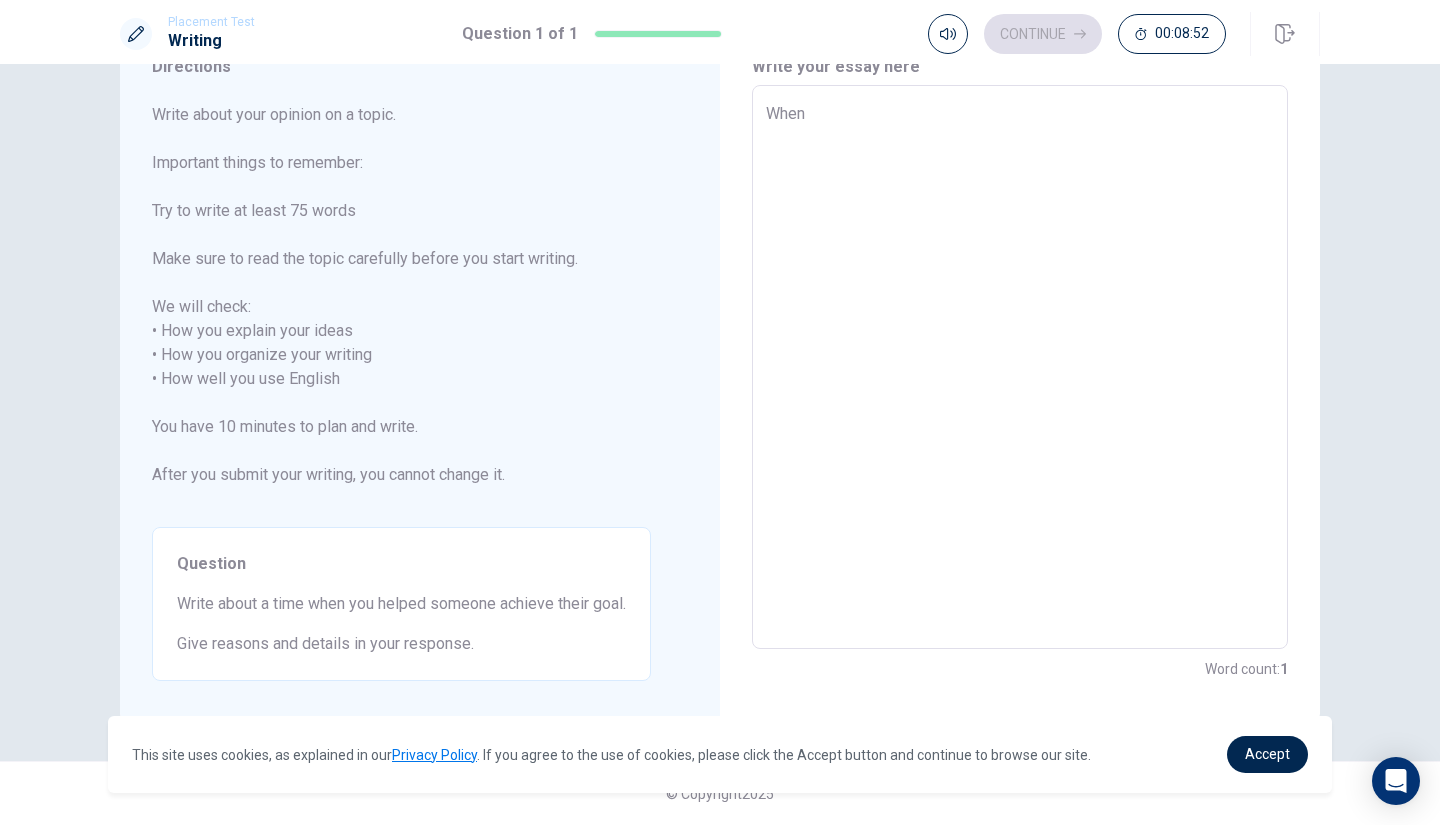 type on "When I" 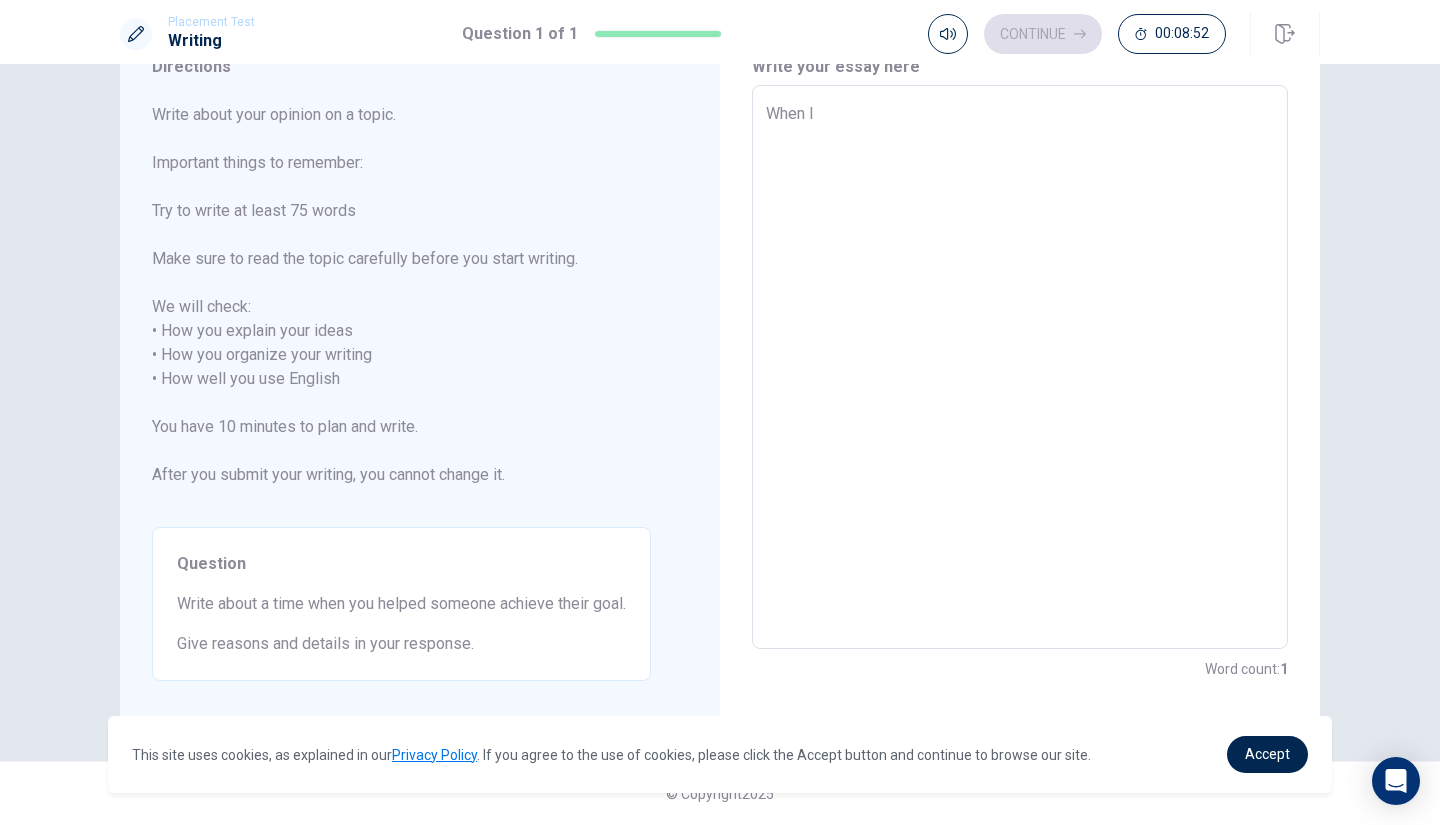type on "x" 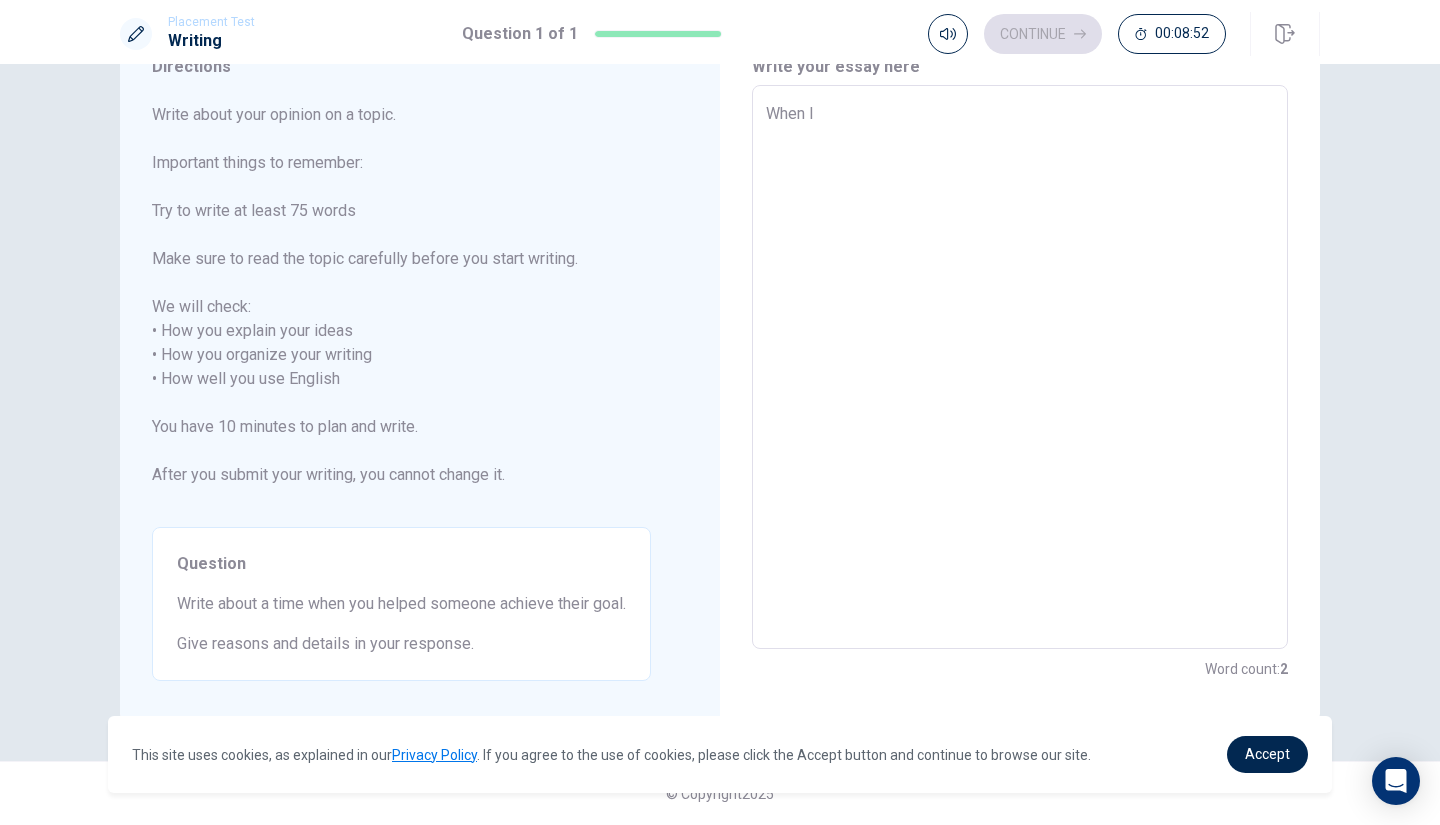 type on "When I" 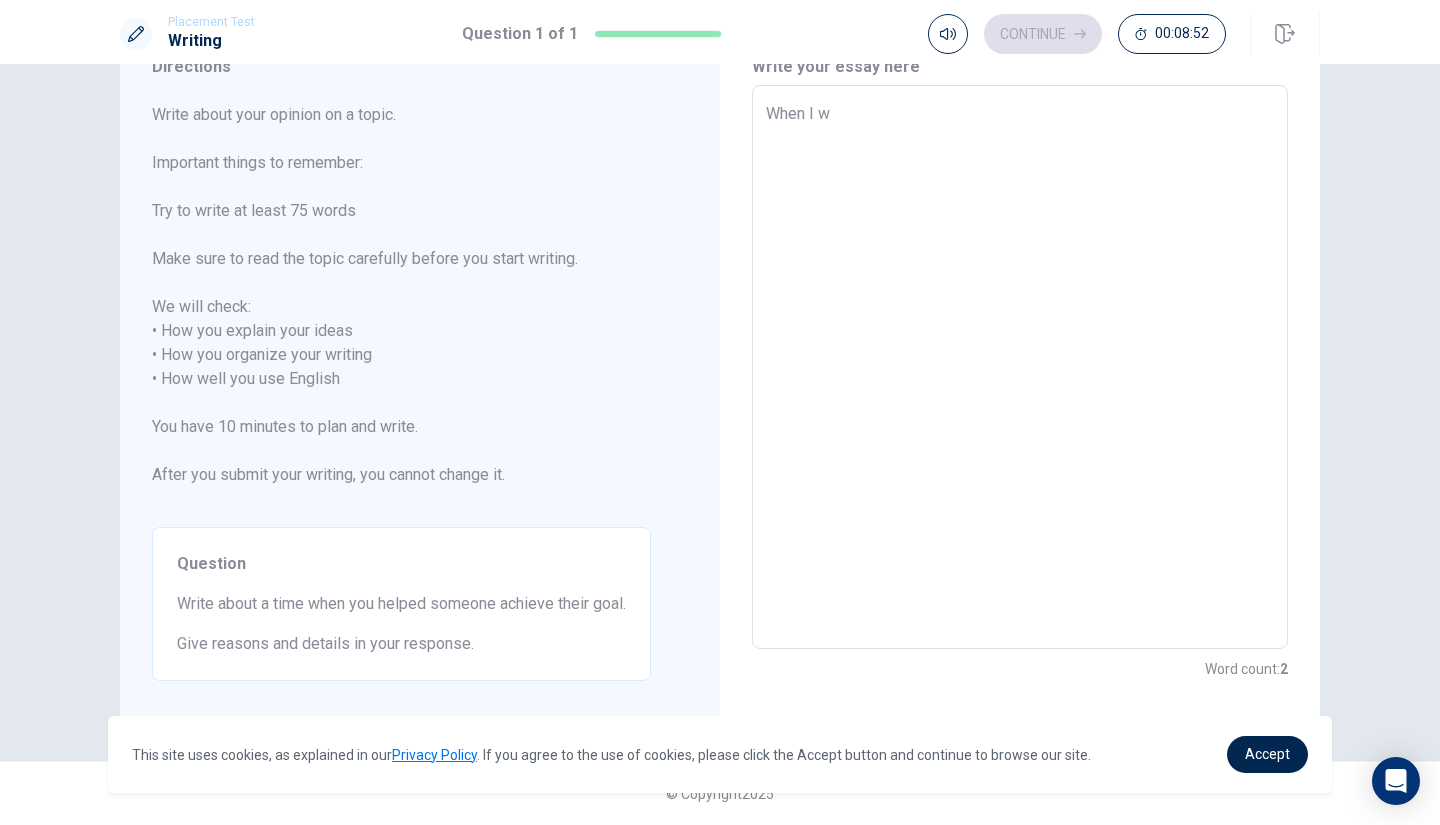 type on "x" 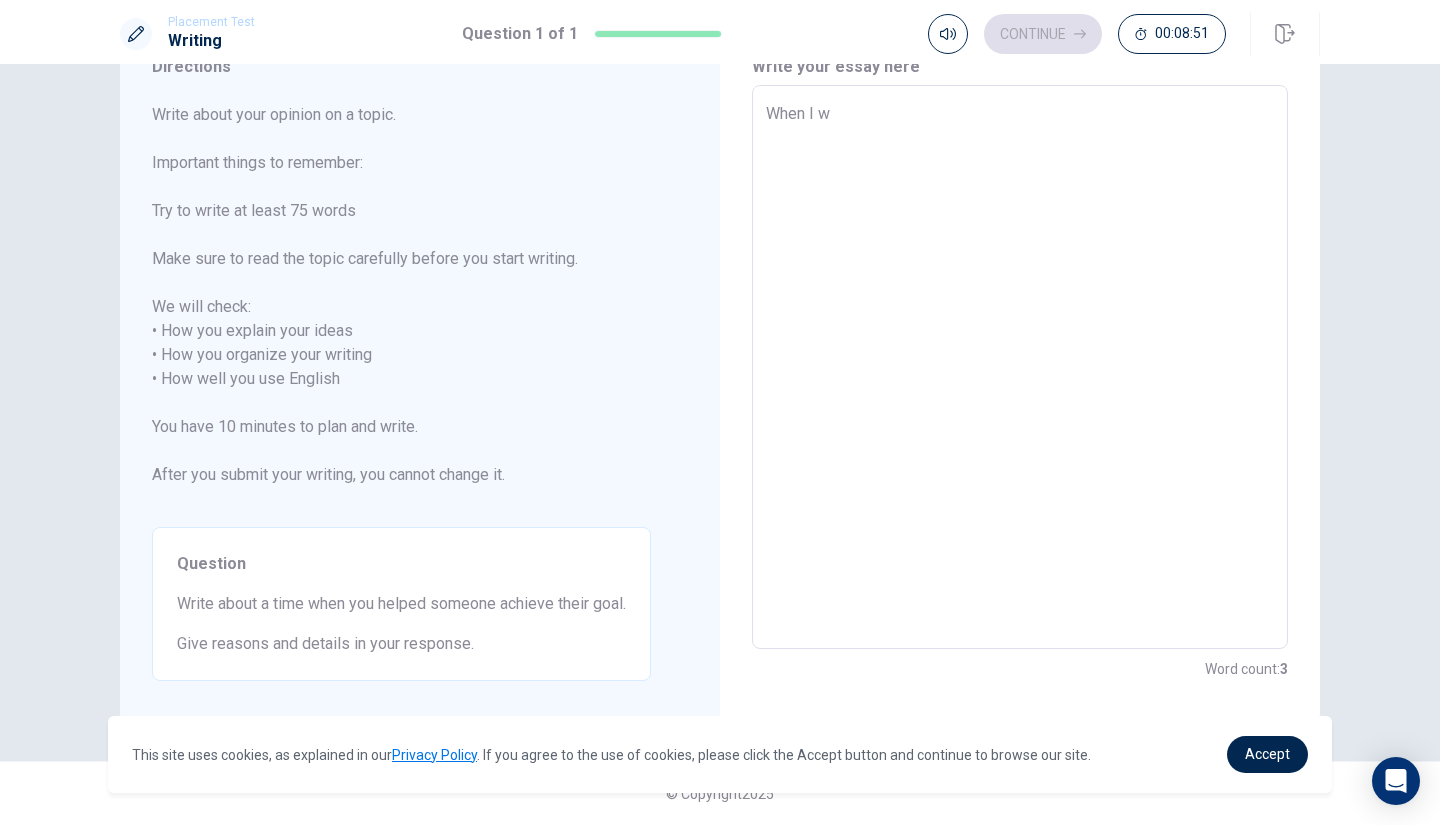 type on "When I wa" 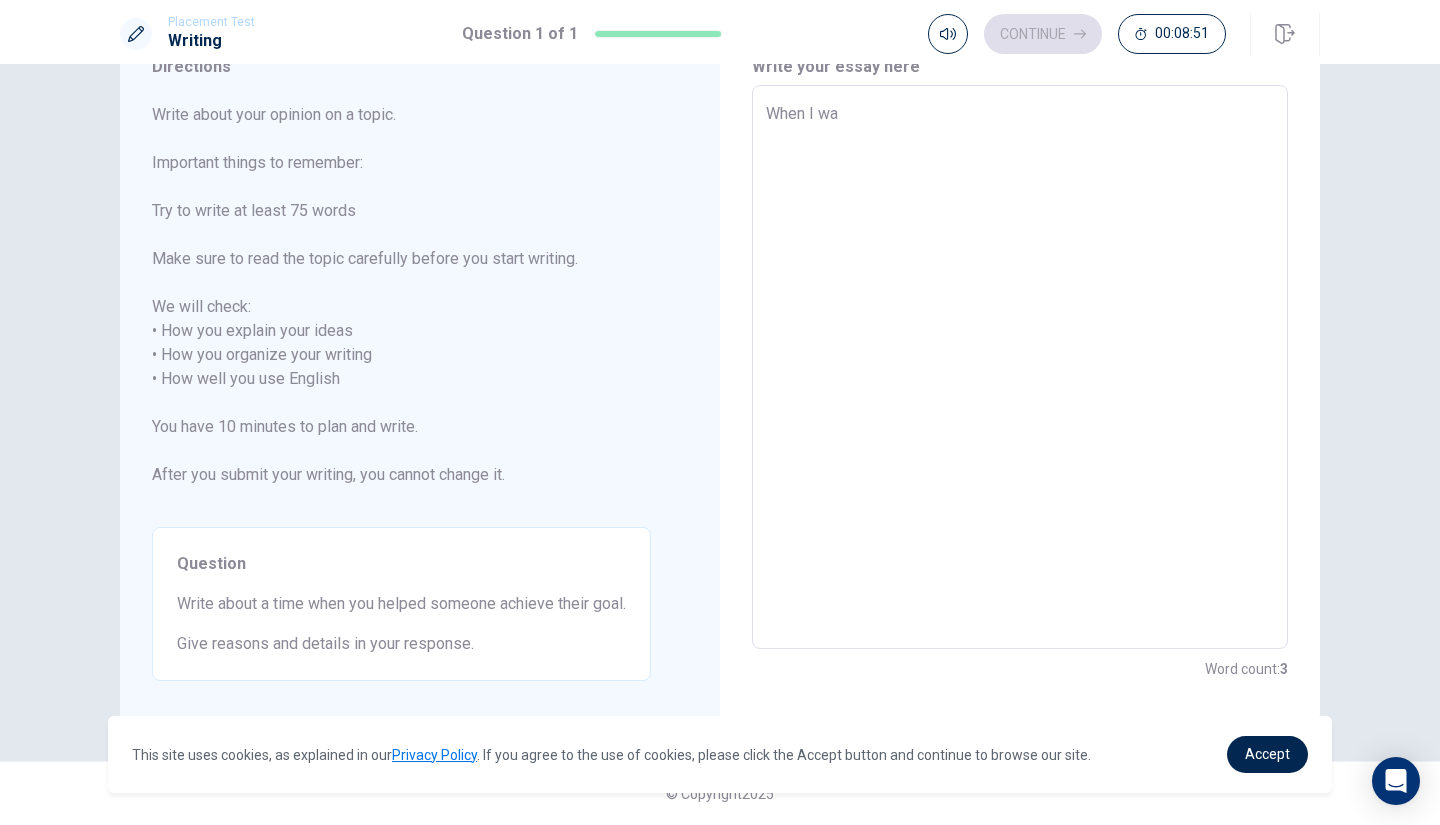 type on "x" 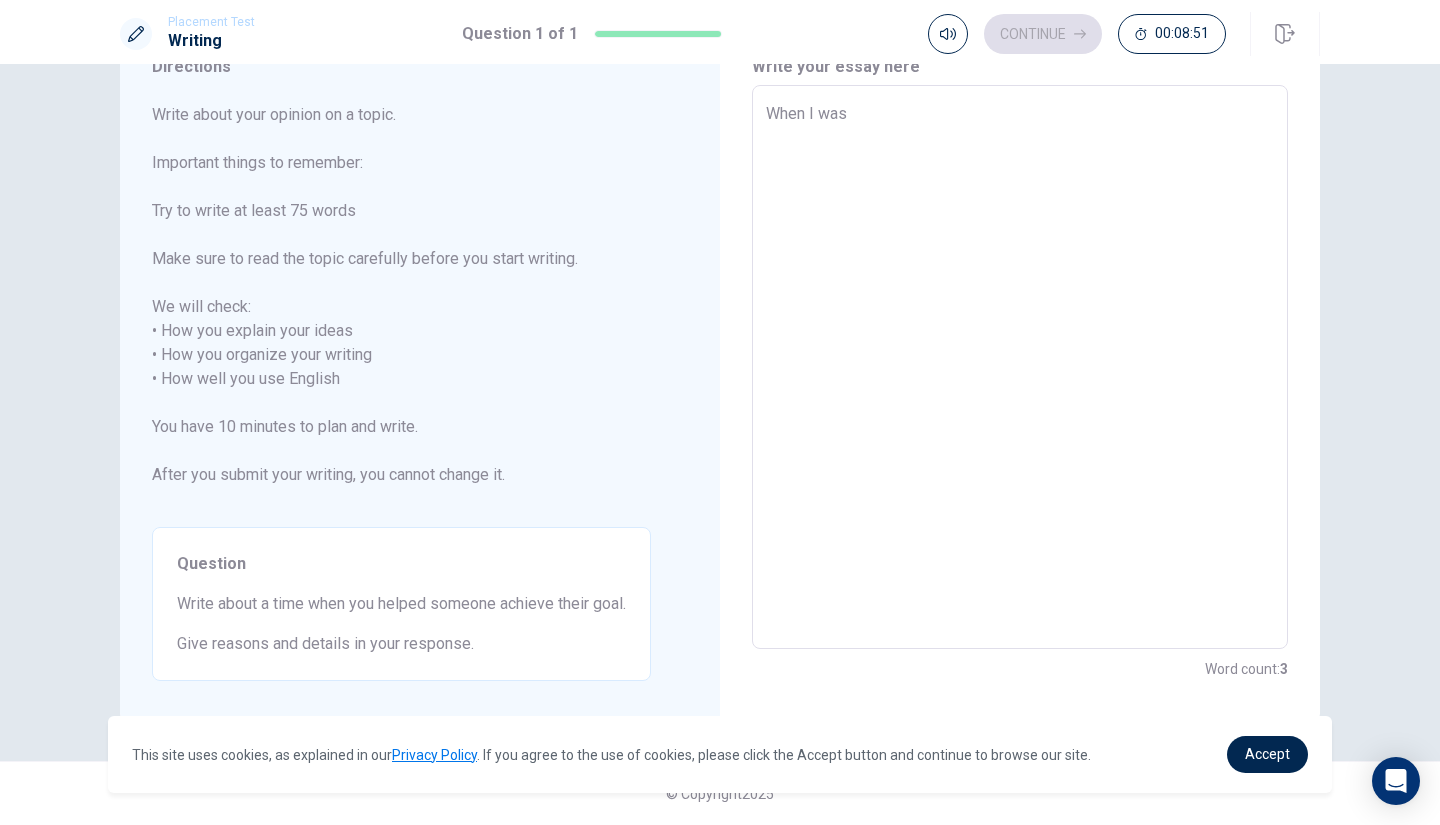 type on "x" 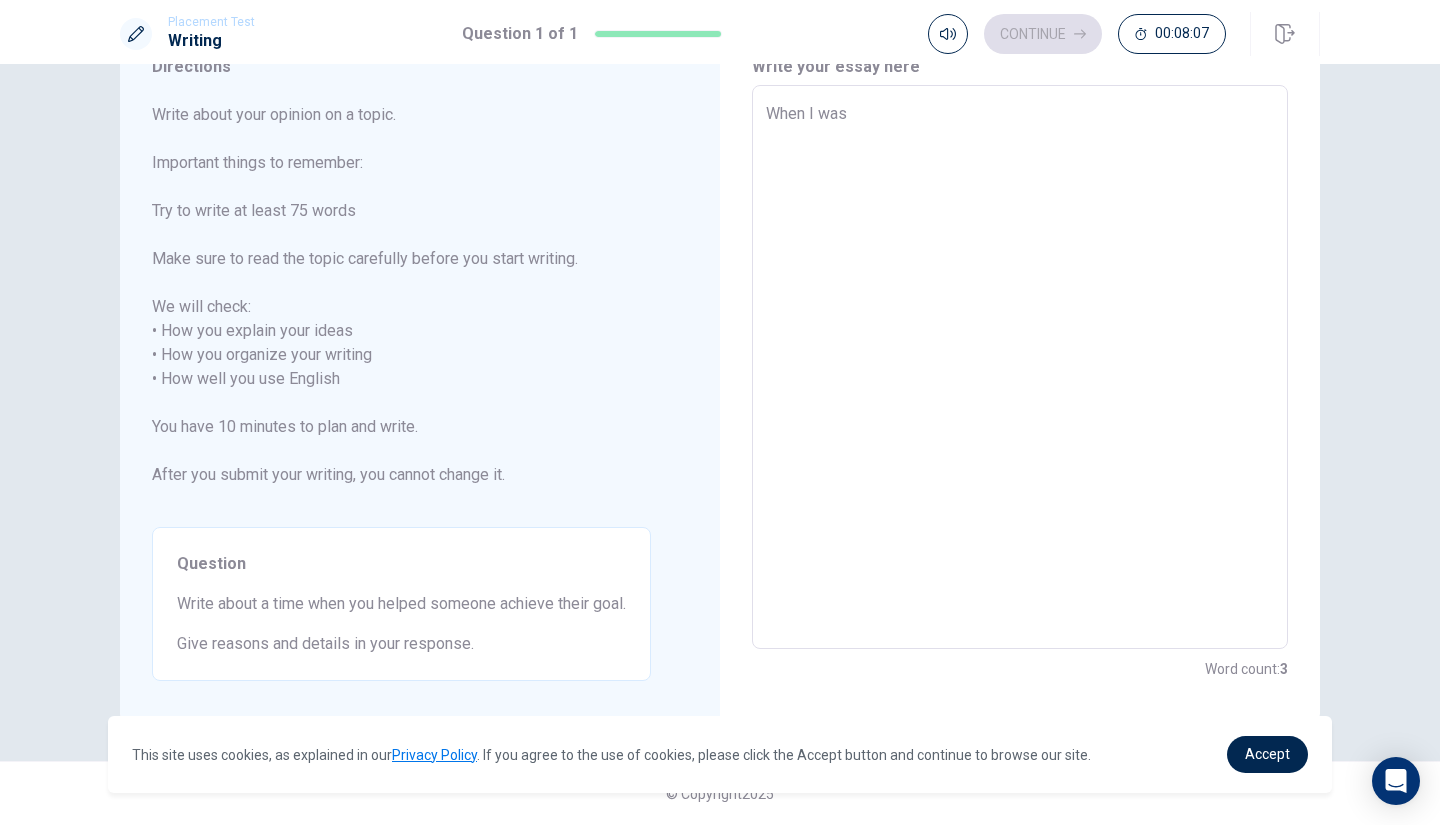 type on "x" 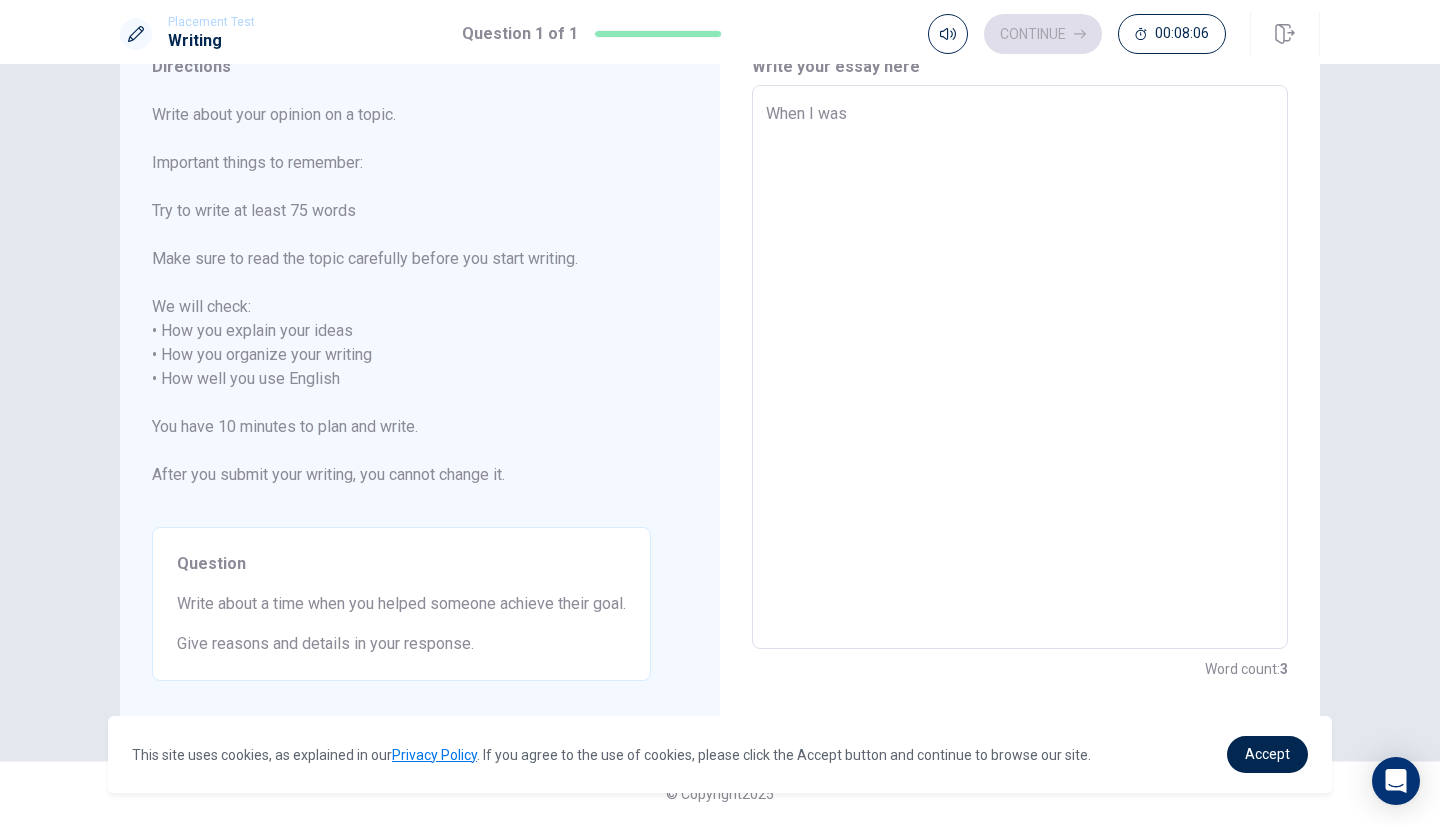 type on "When I was 1" 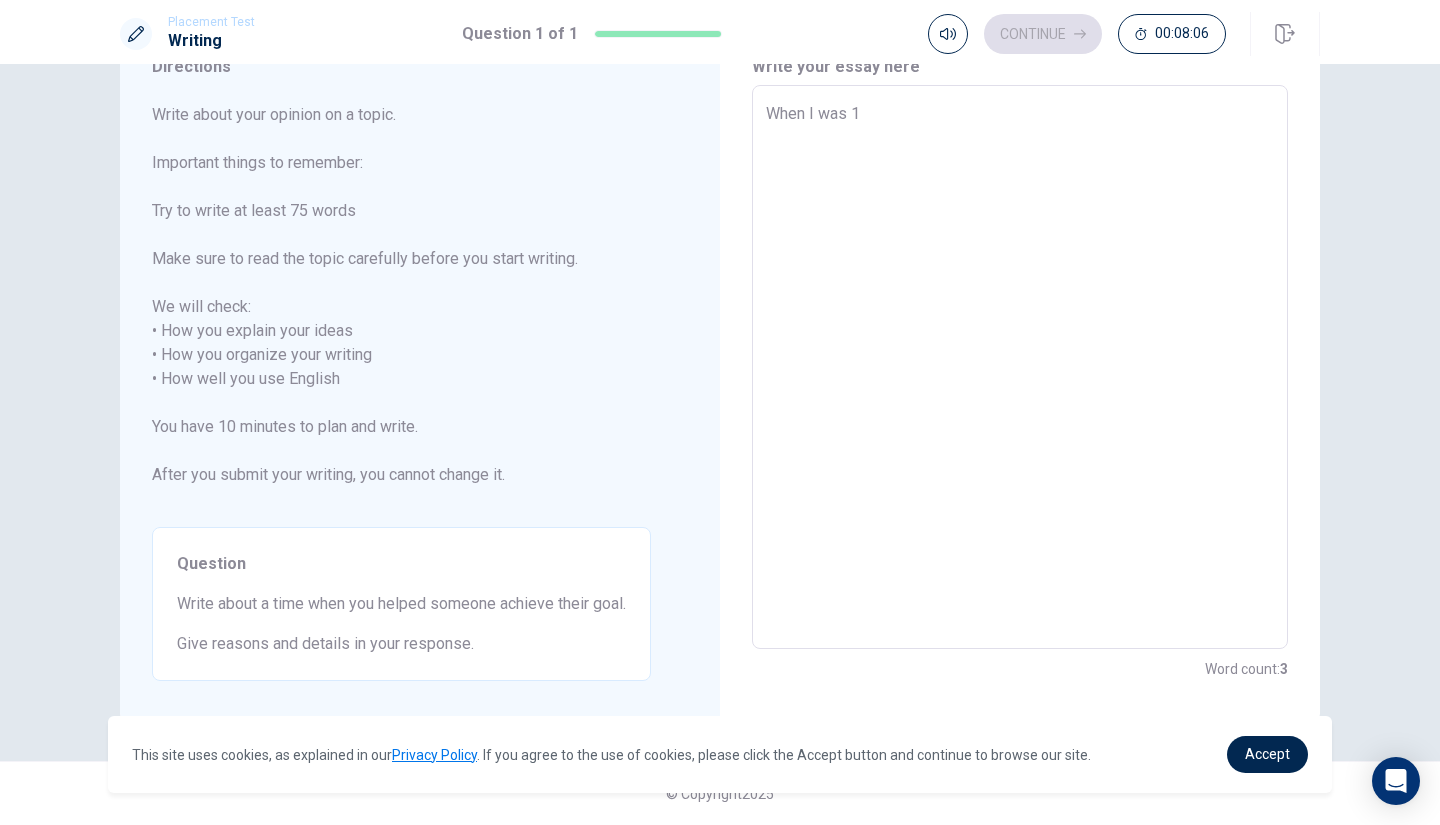 type on "x" 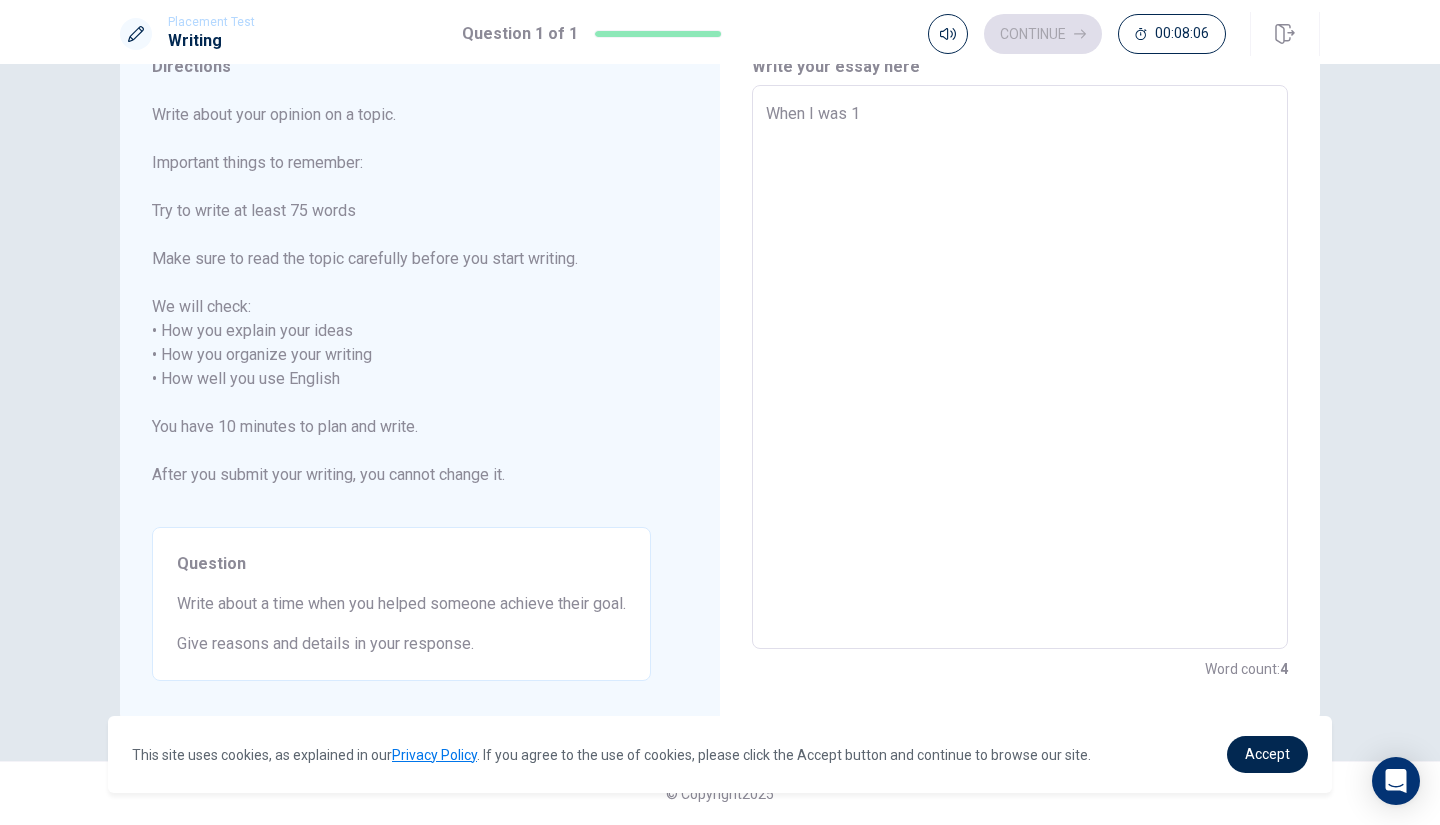 type on "When I was 19" 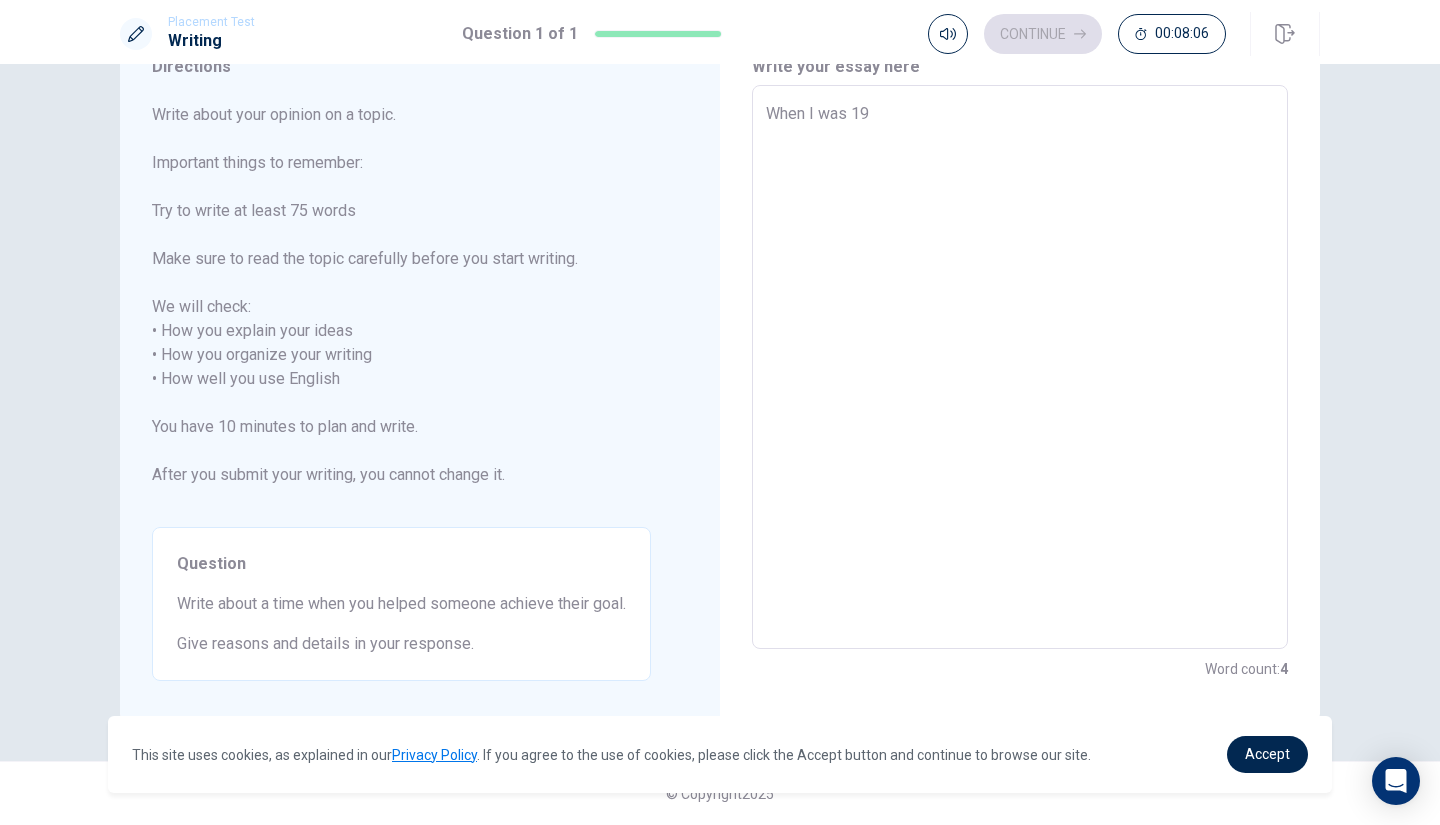 type on "x" 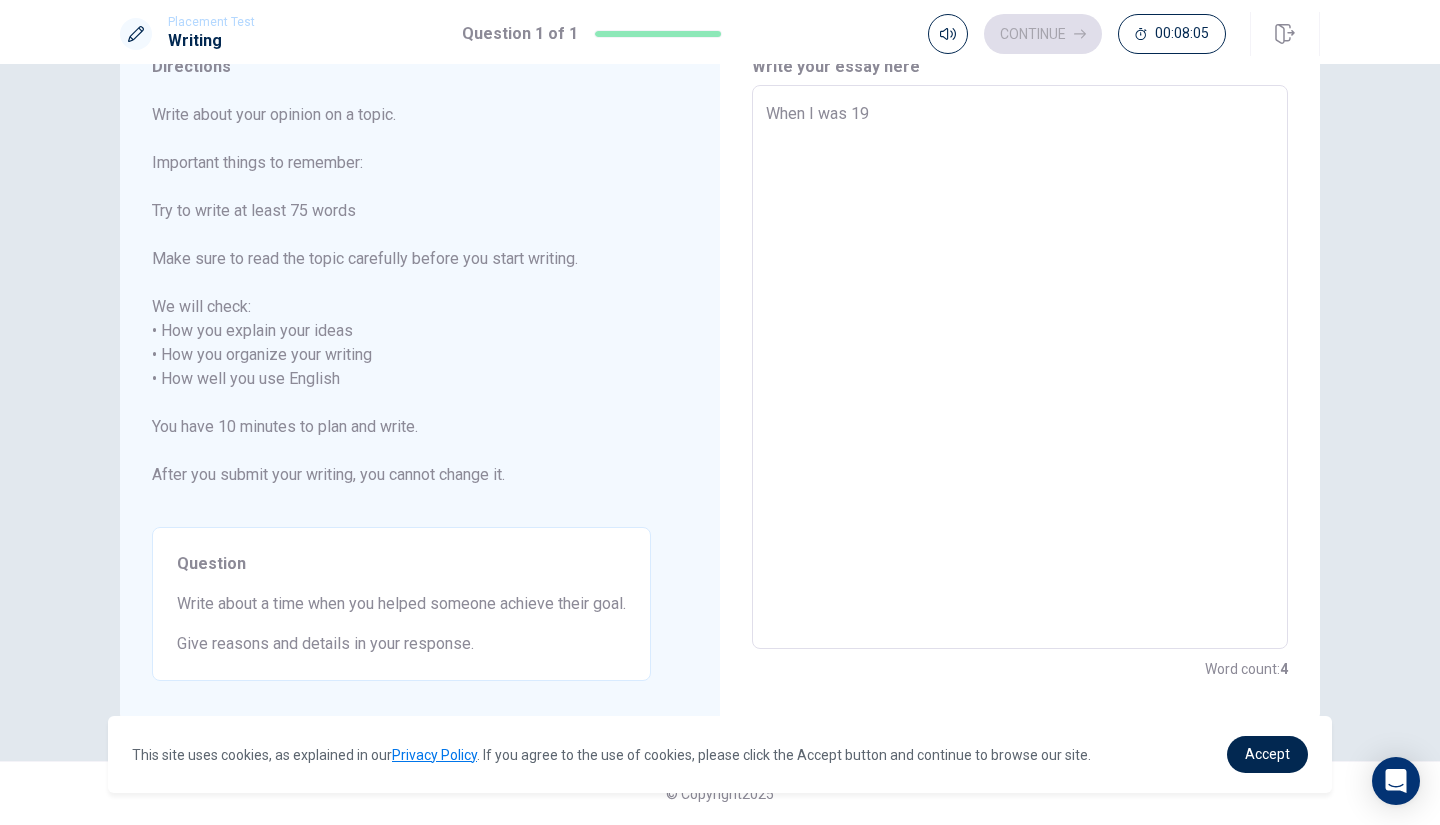 type on "When I was 19 y" 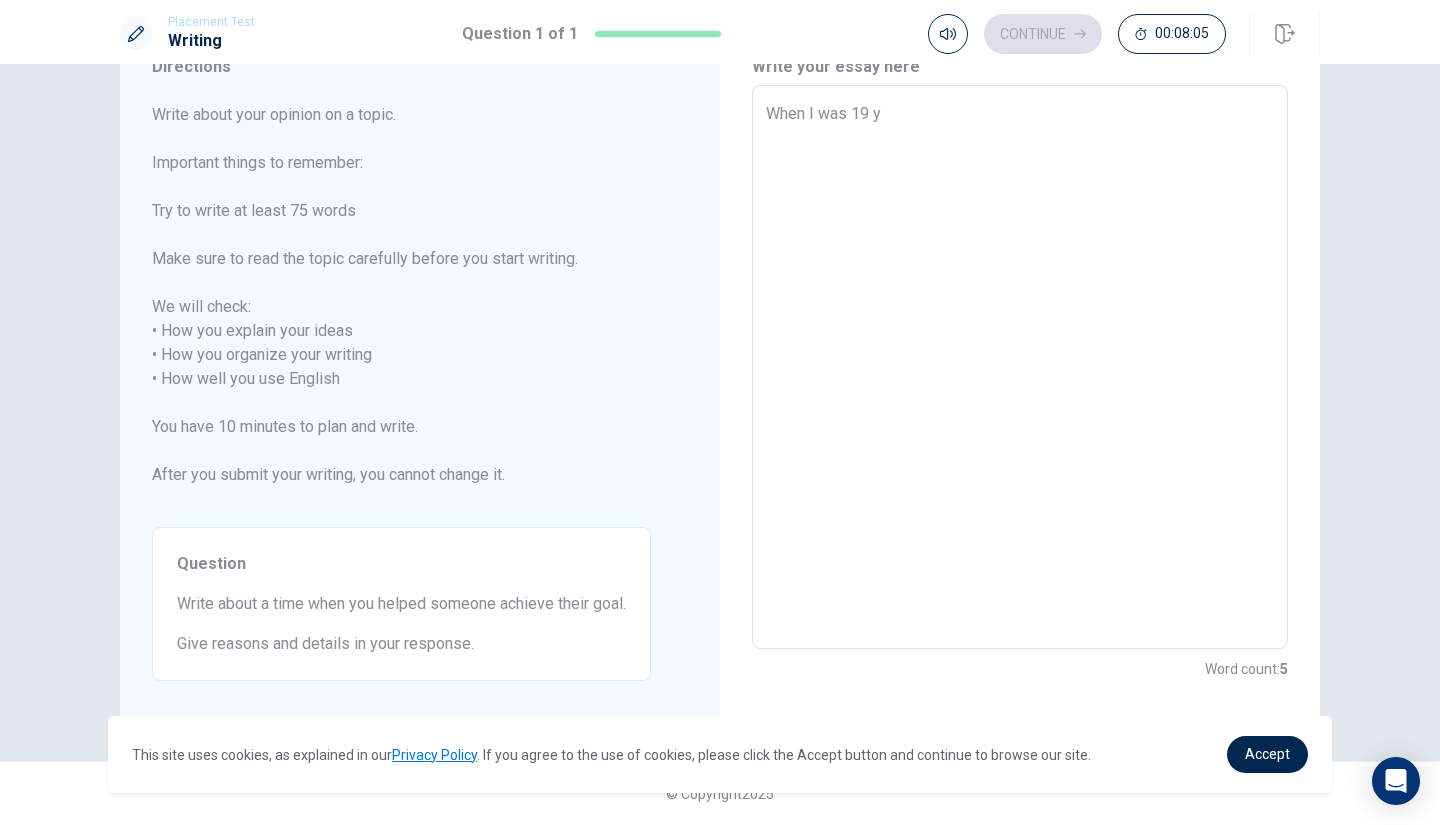 type on "x" 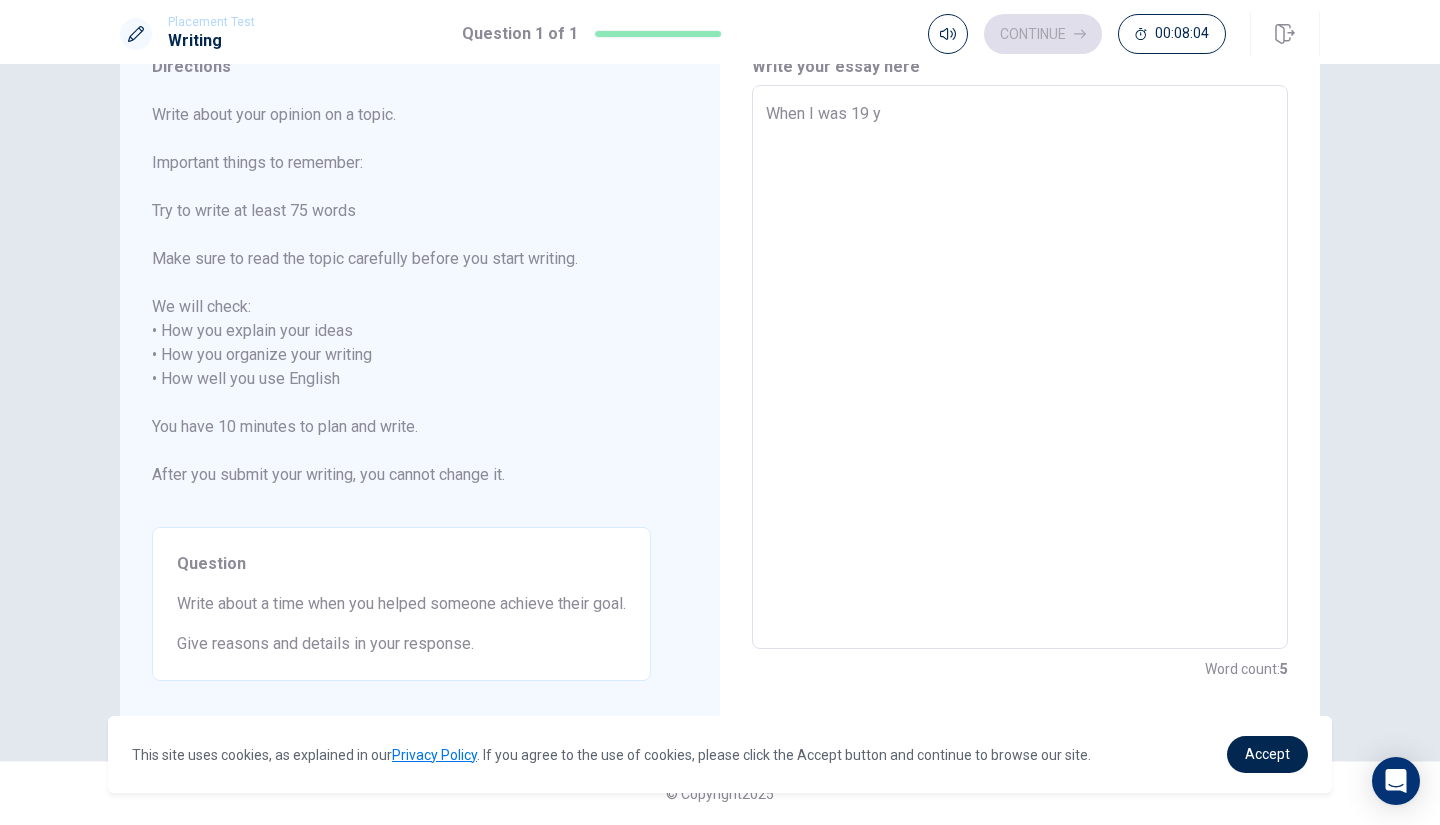 type on "When I was 19 ye" 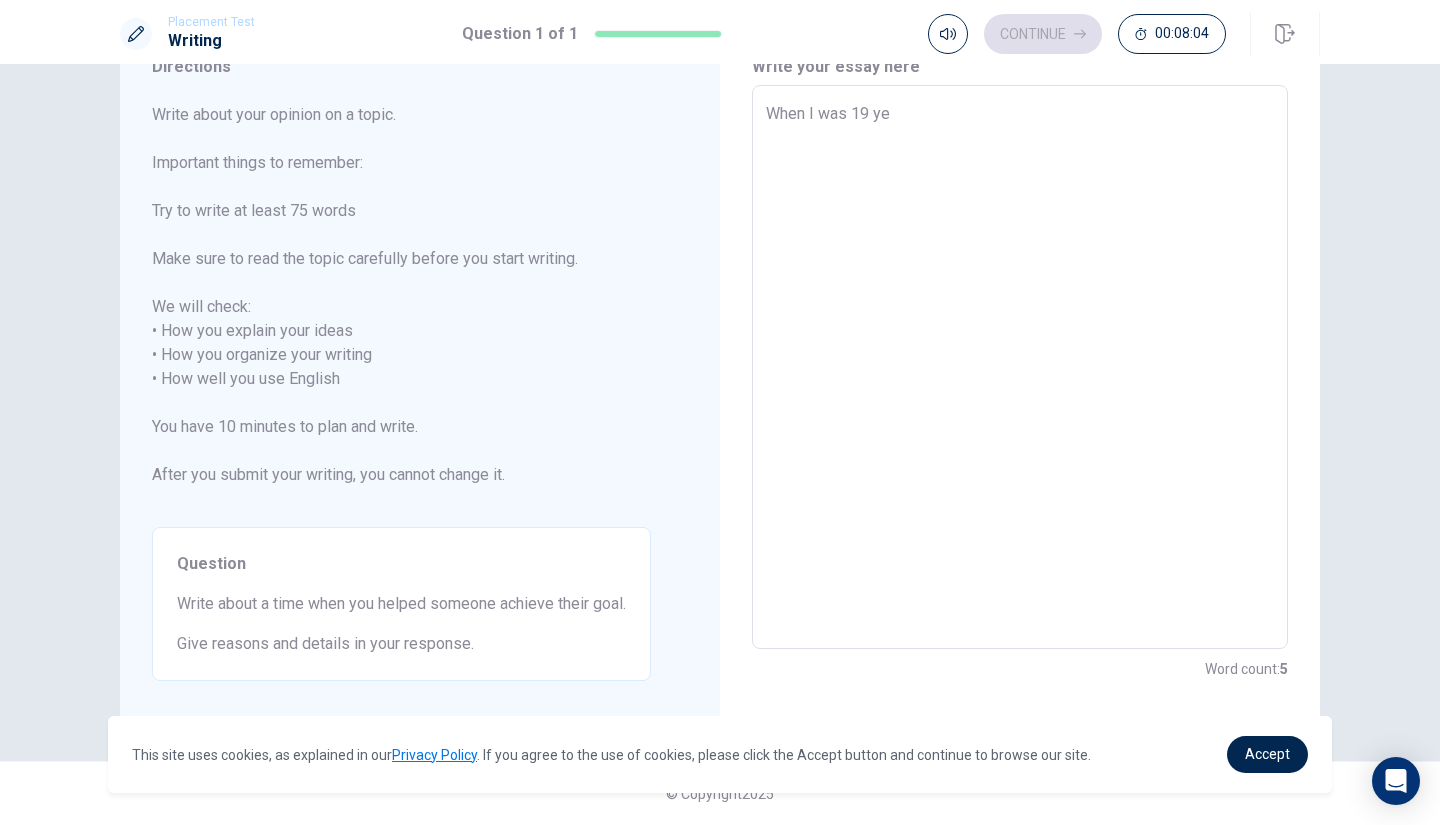 type on "x" 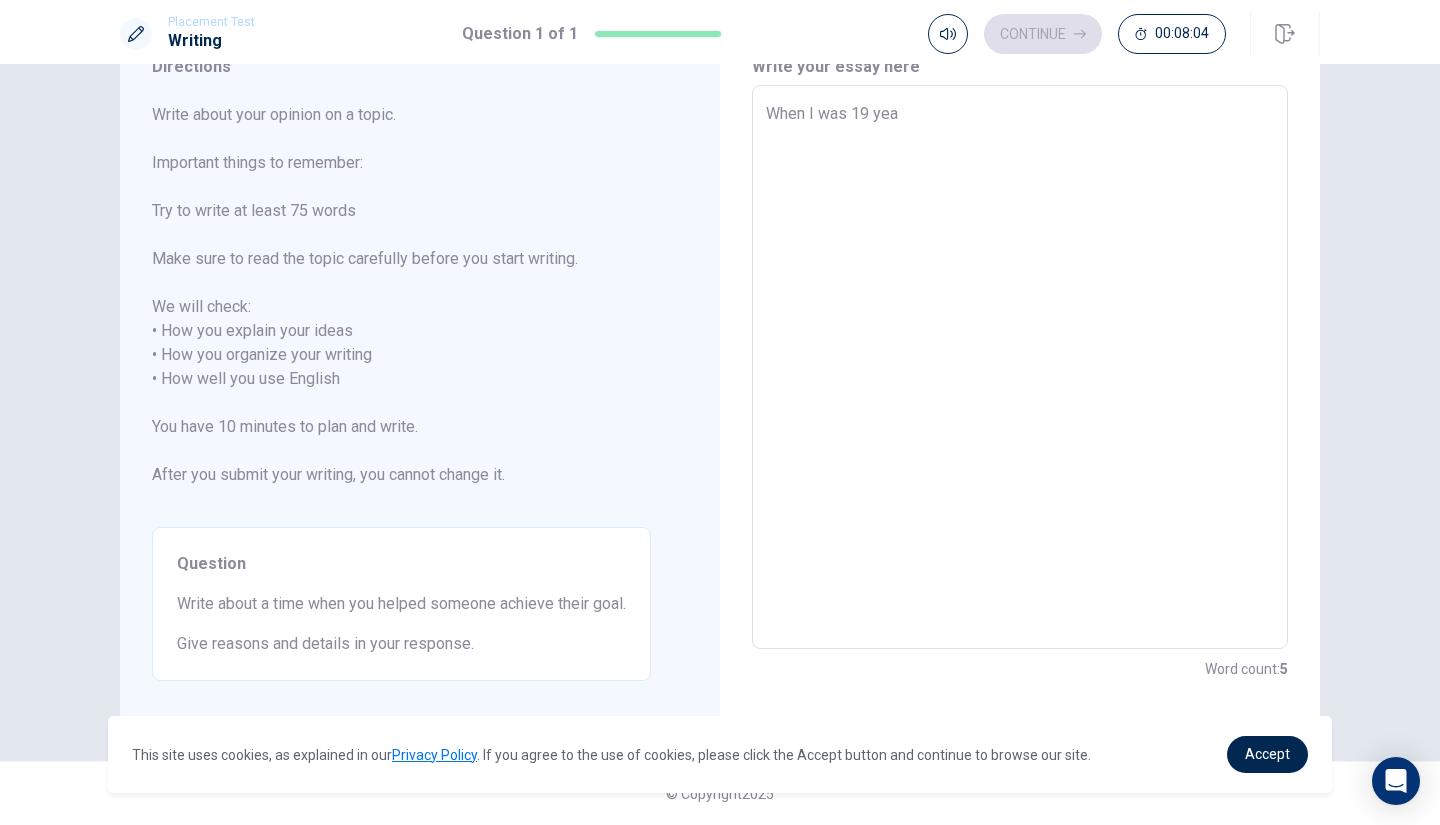 type on "x" 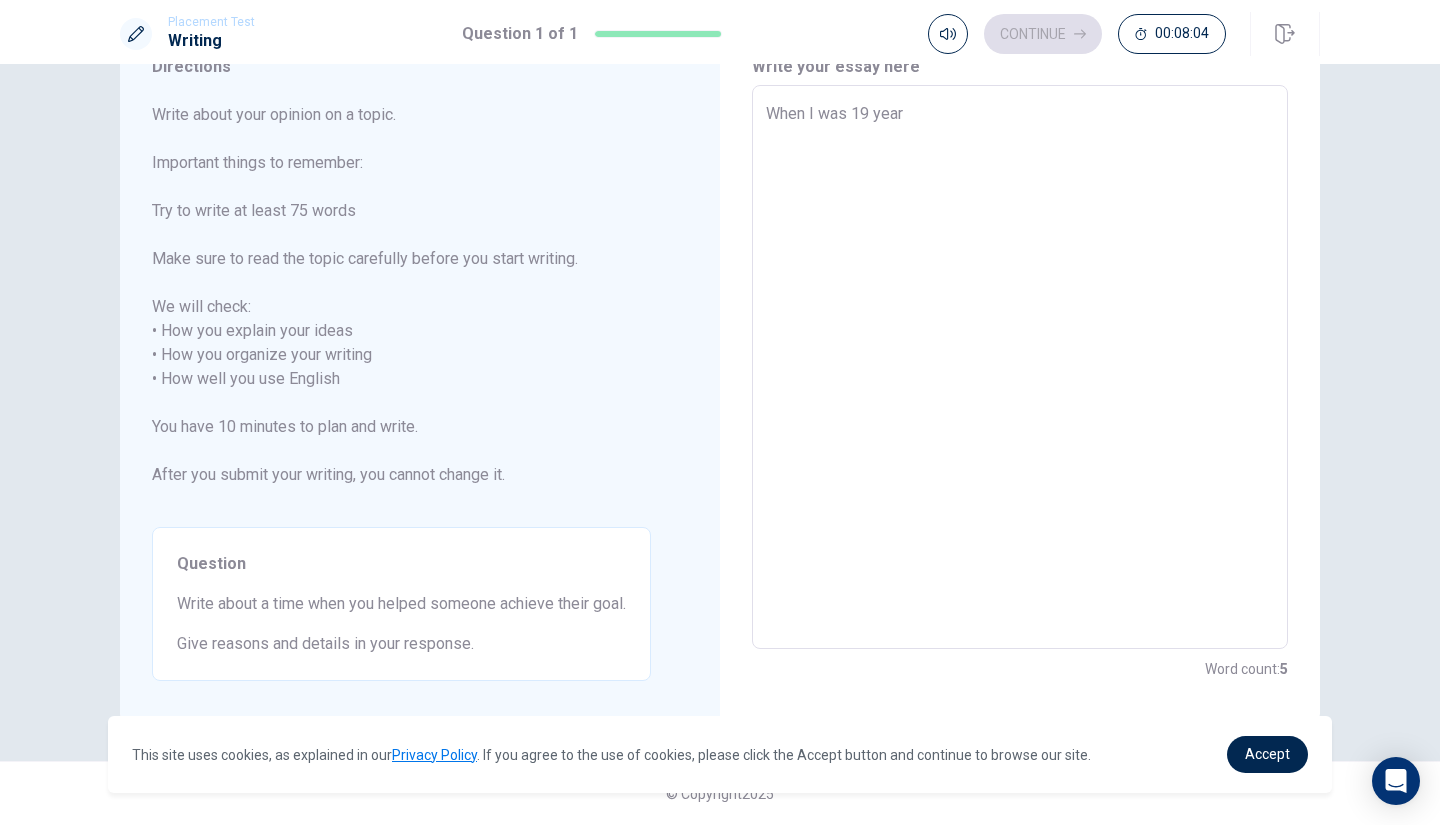 type on "x" 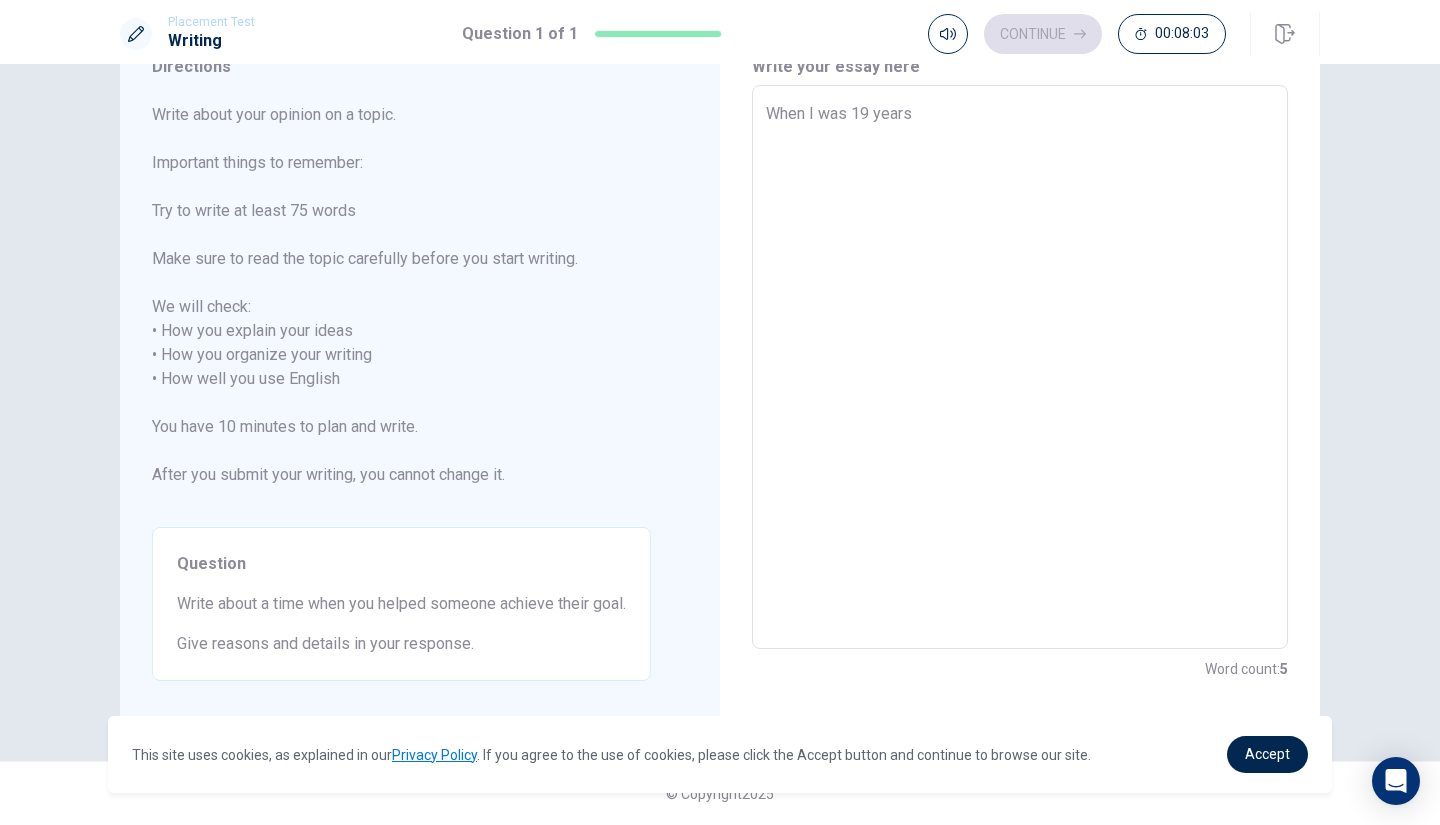 type on "x" 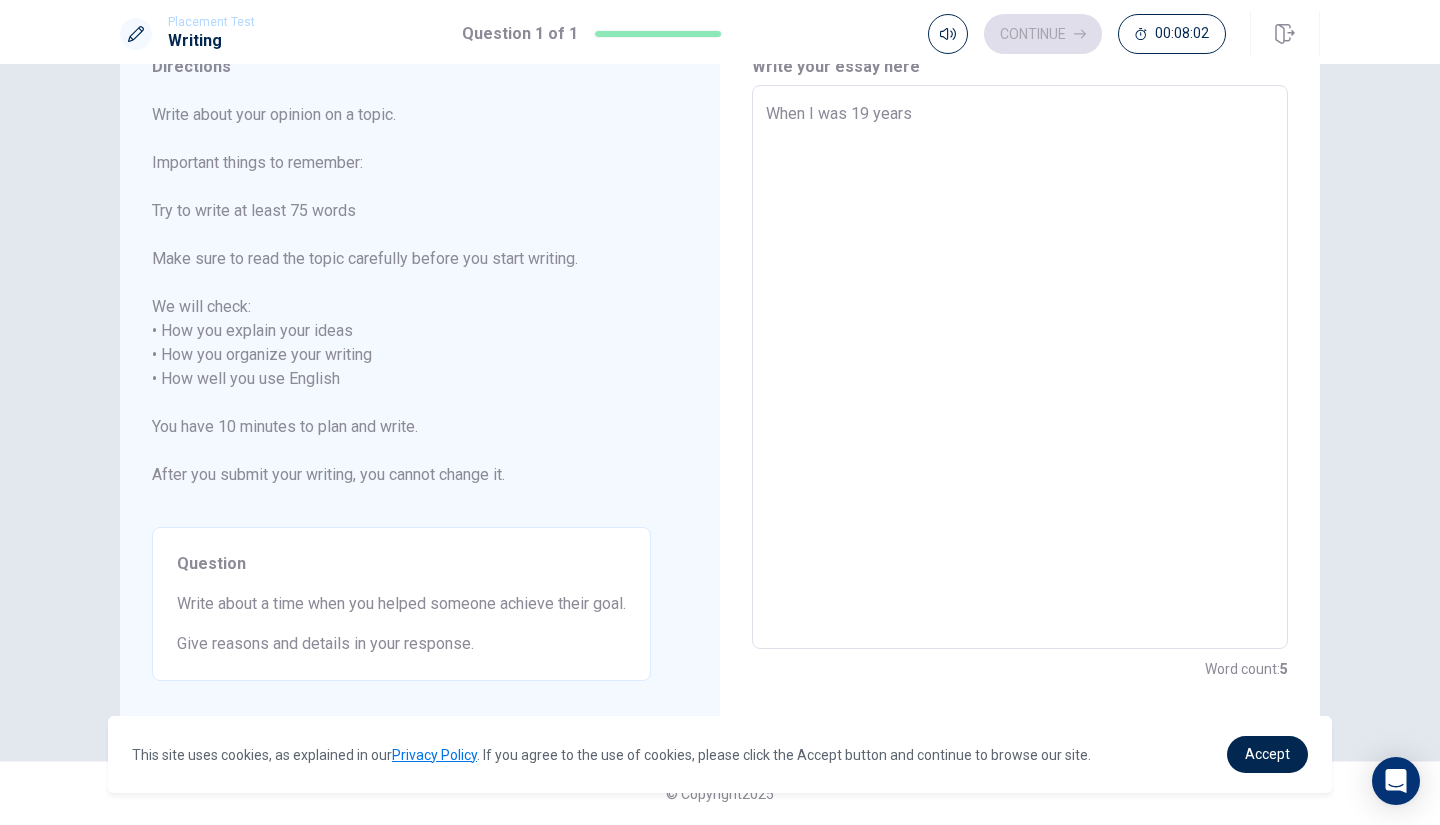 type on "When I was 19 years" 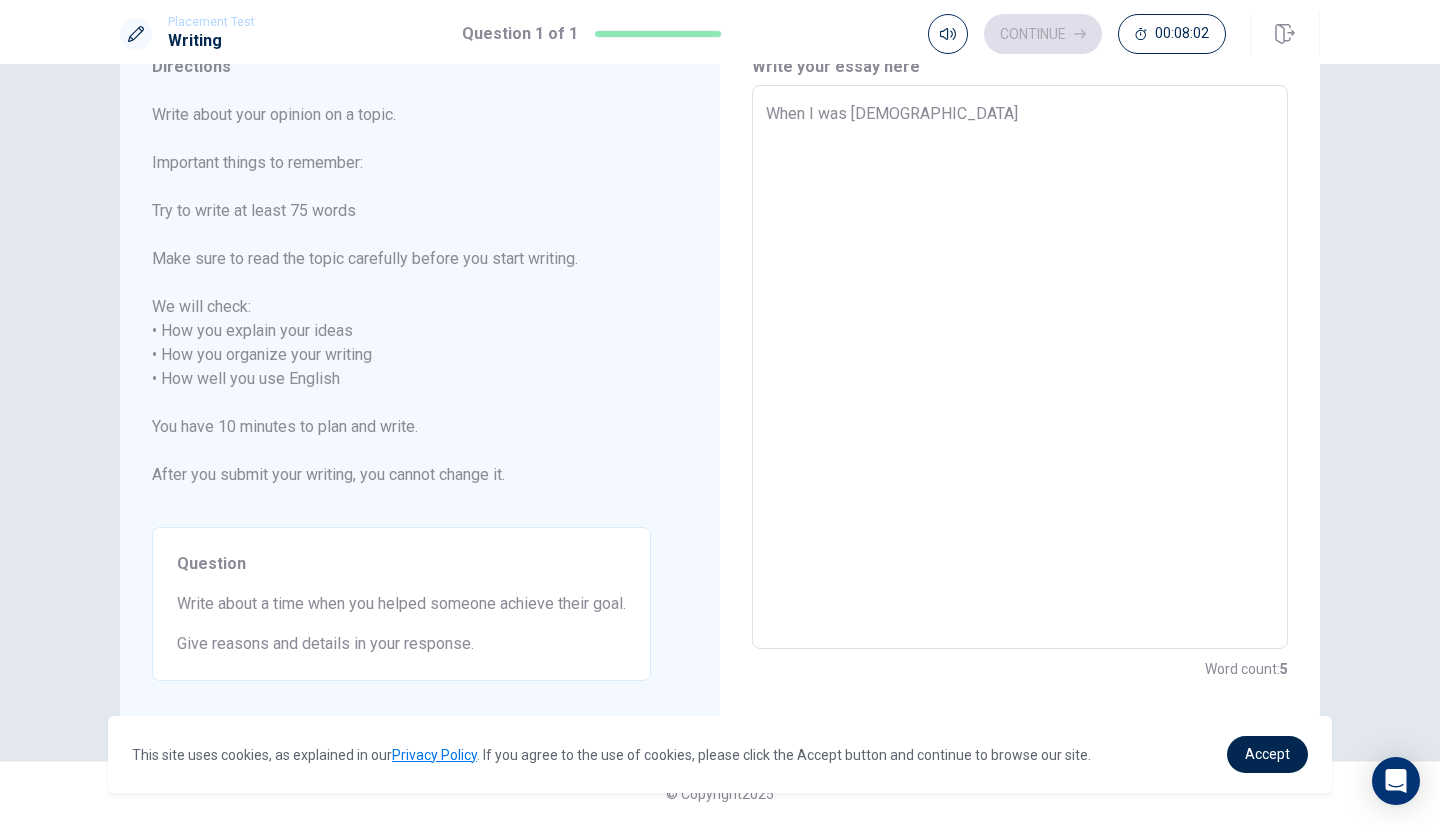type on "x" 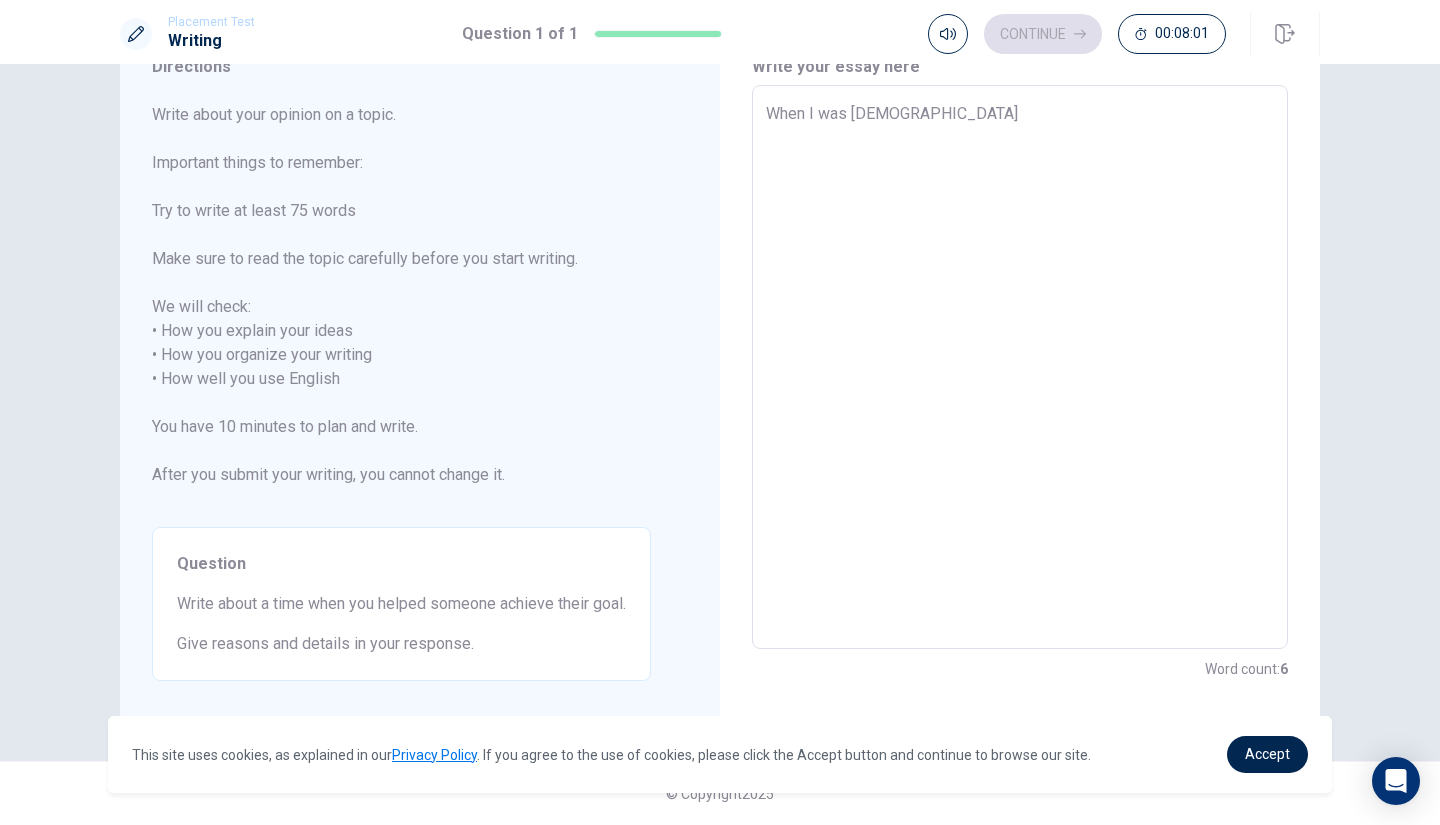 type on "When I was 19 years ol" 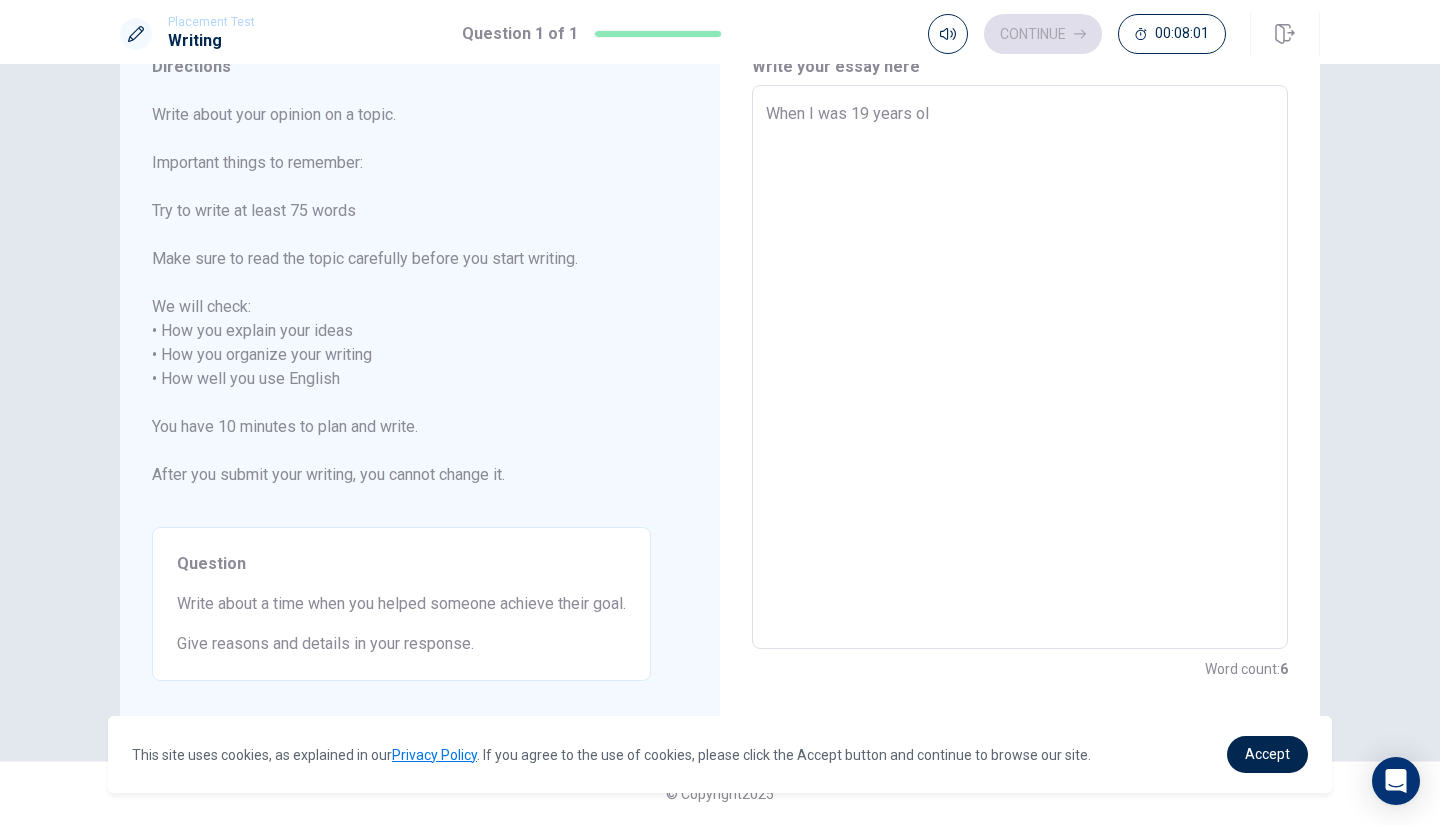 type on "x" 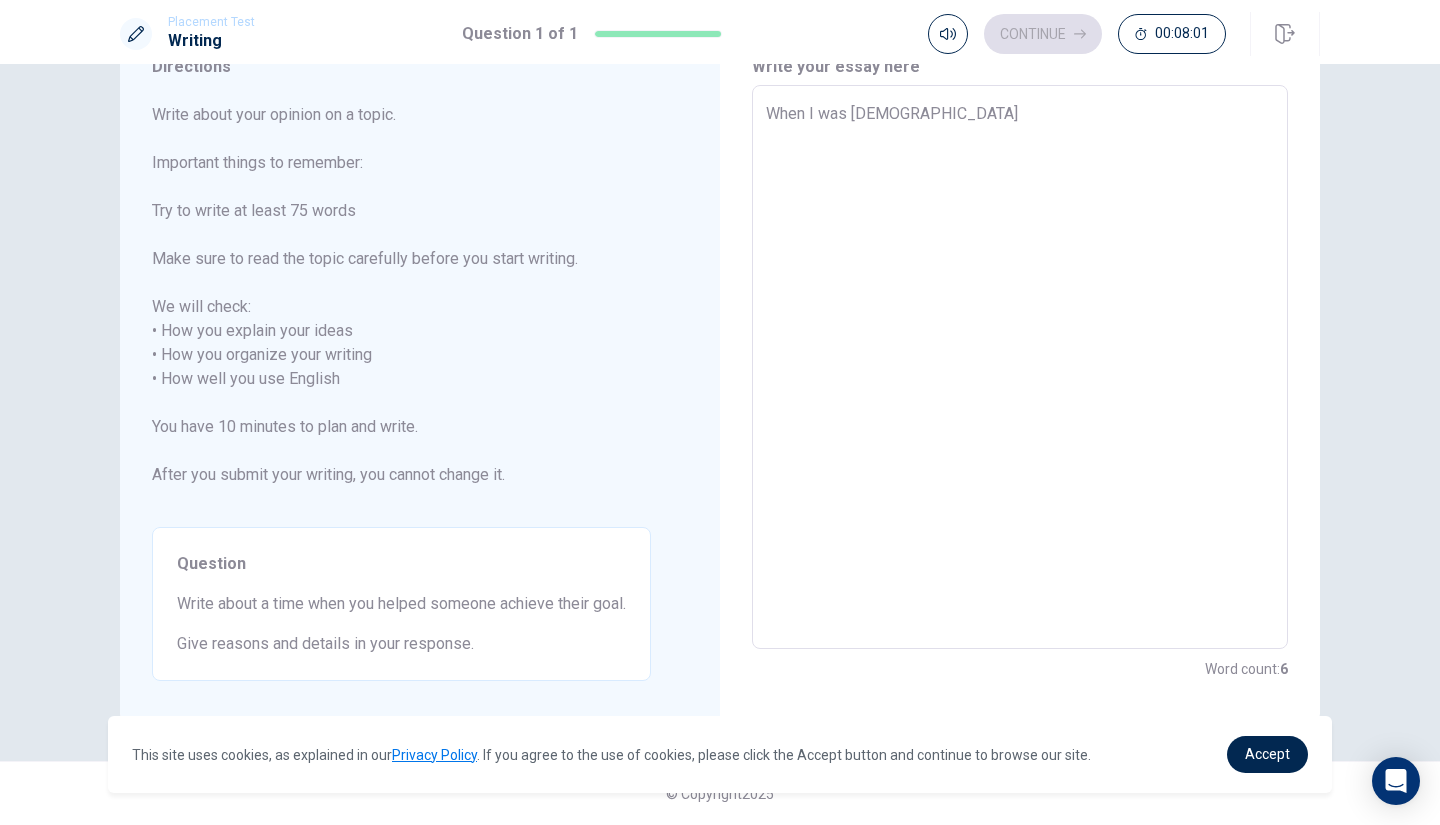 type on "x" 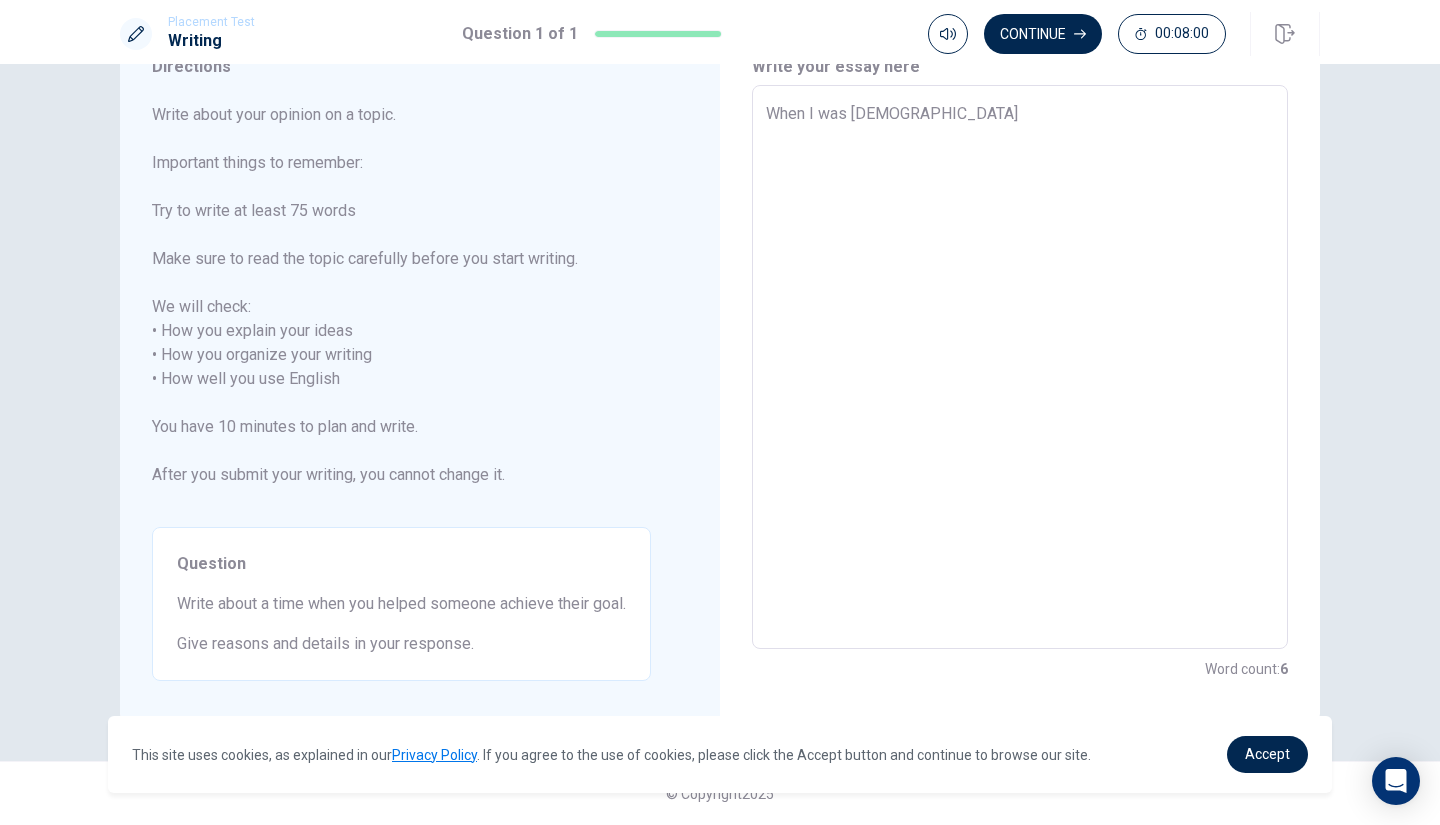 type on "When I was [DEMOGRAPHIC_DATA]," 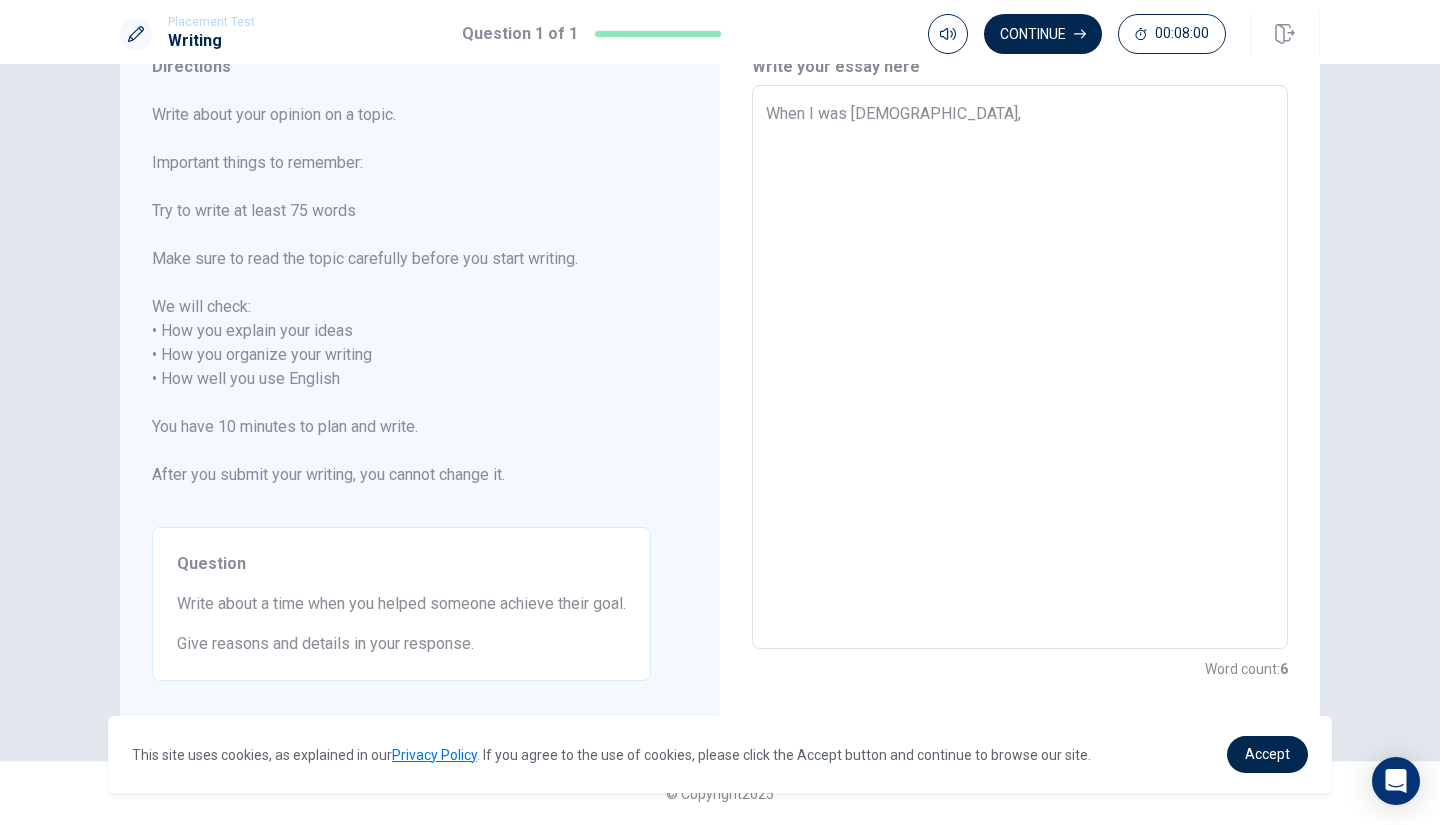 type on "x" 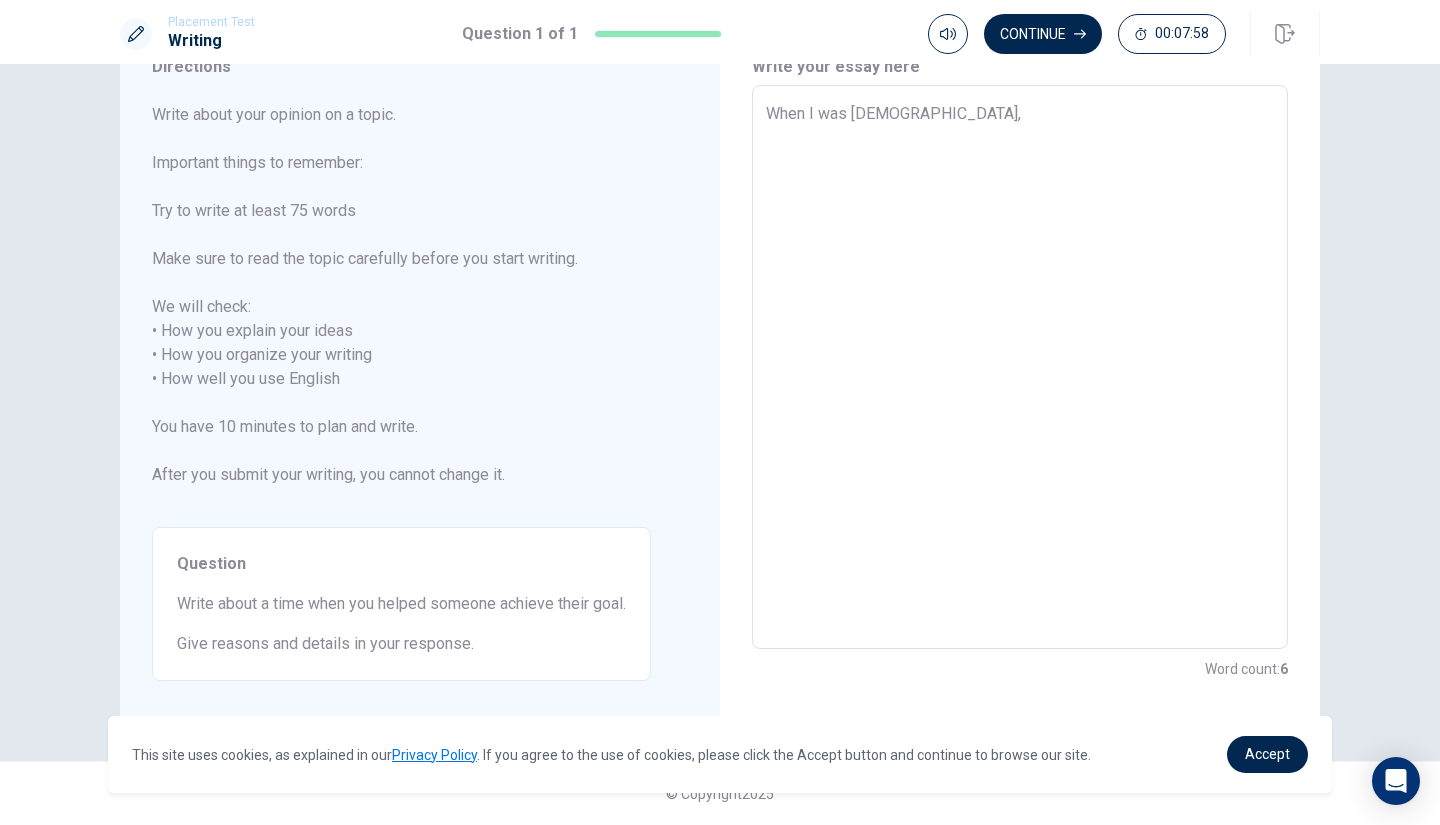 type on "x" 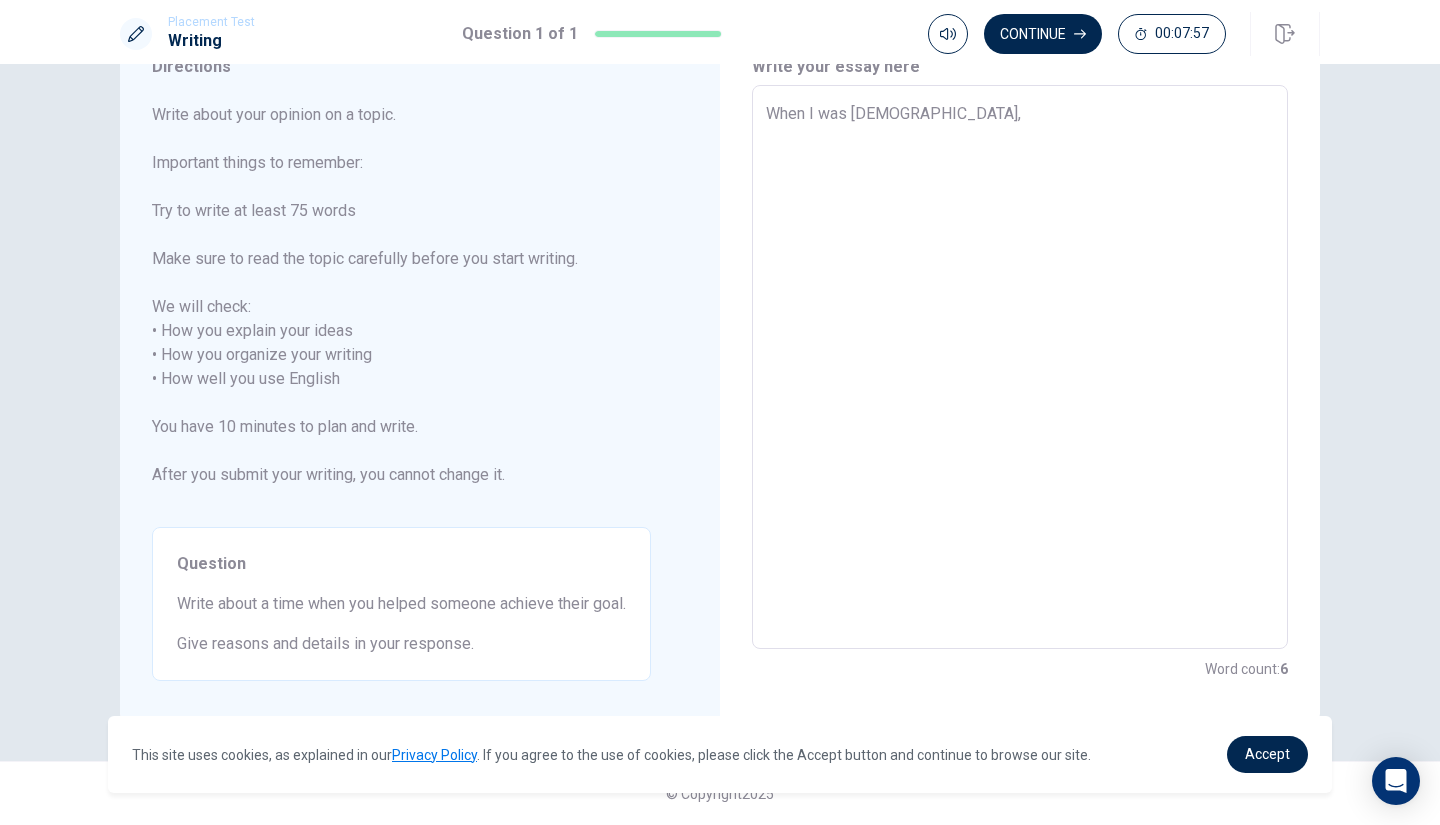 type on "When I was [DEMOGRAPHIC_DATA], I" 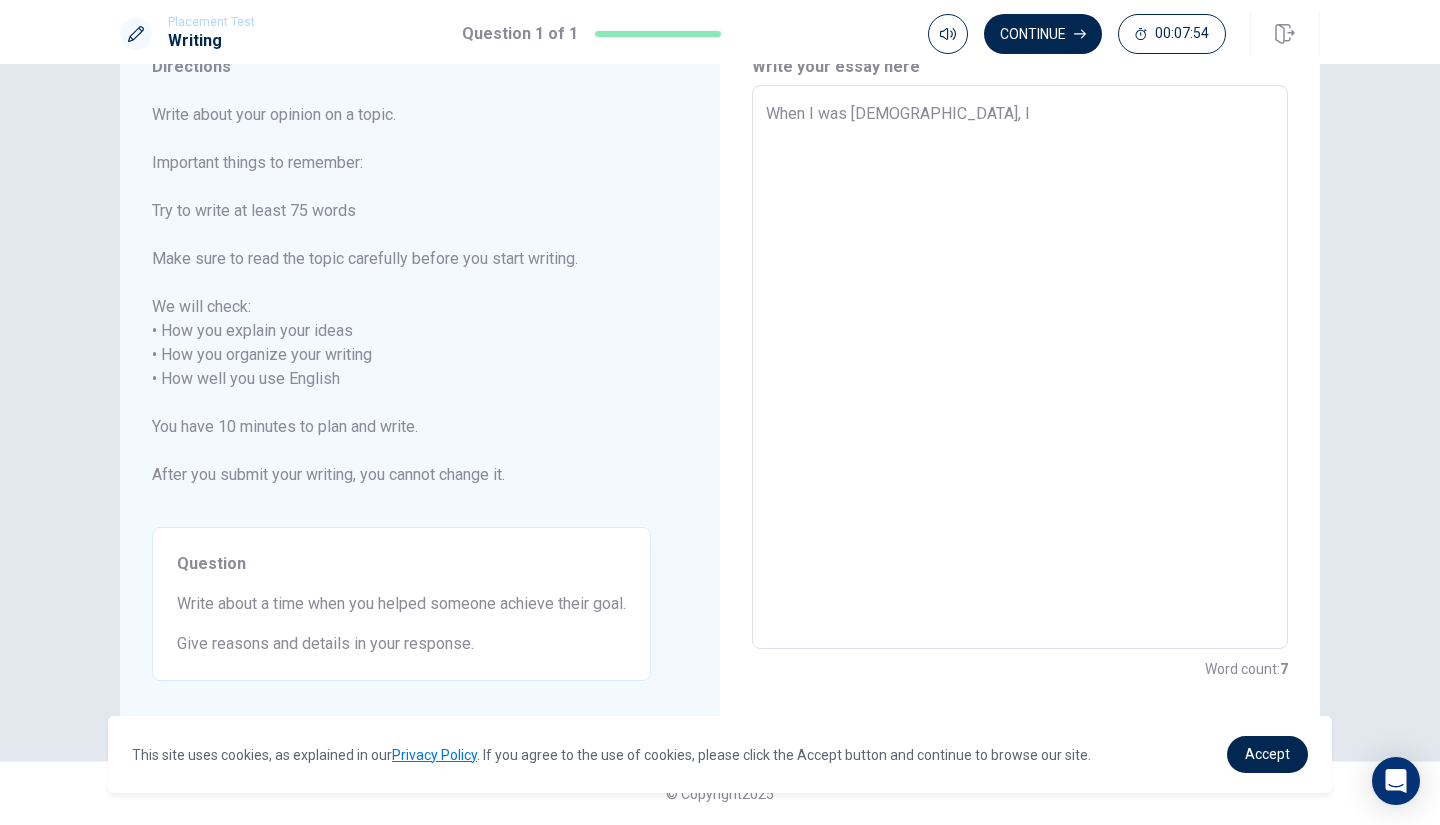 type on "x" 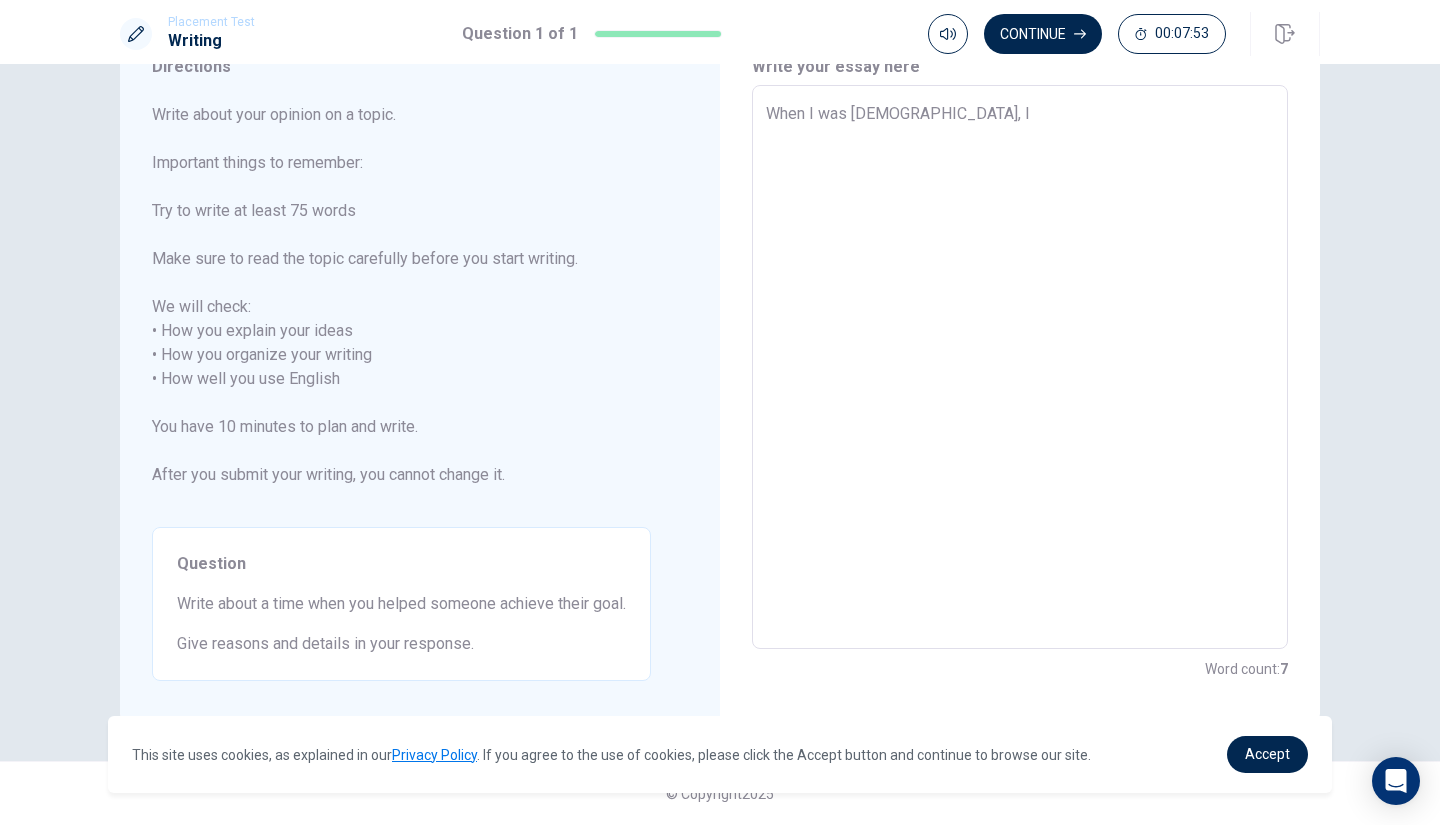 type on "When I was [DEMOGRAPHIC_DATA], Iw" 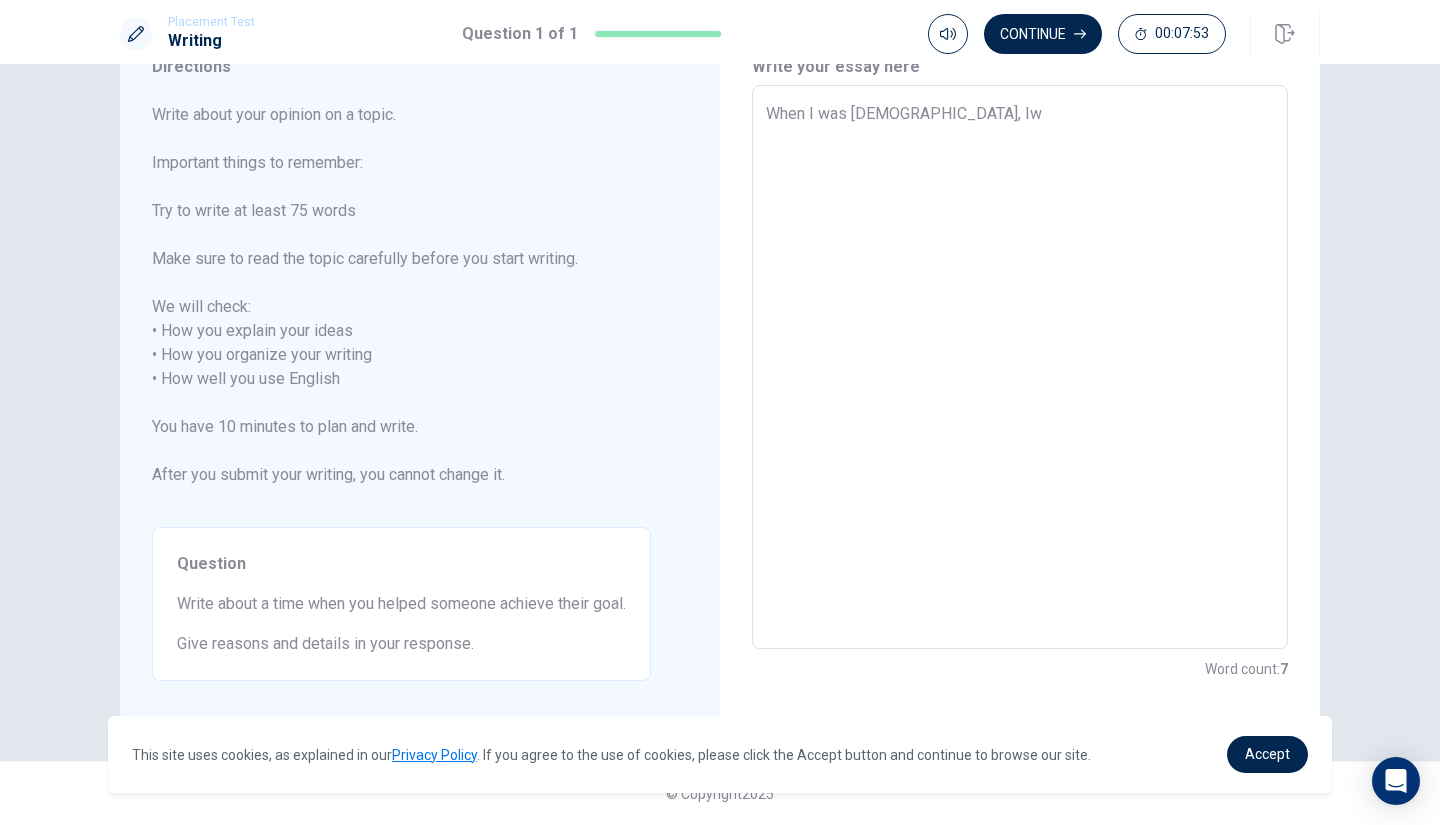 type on "x" 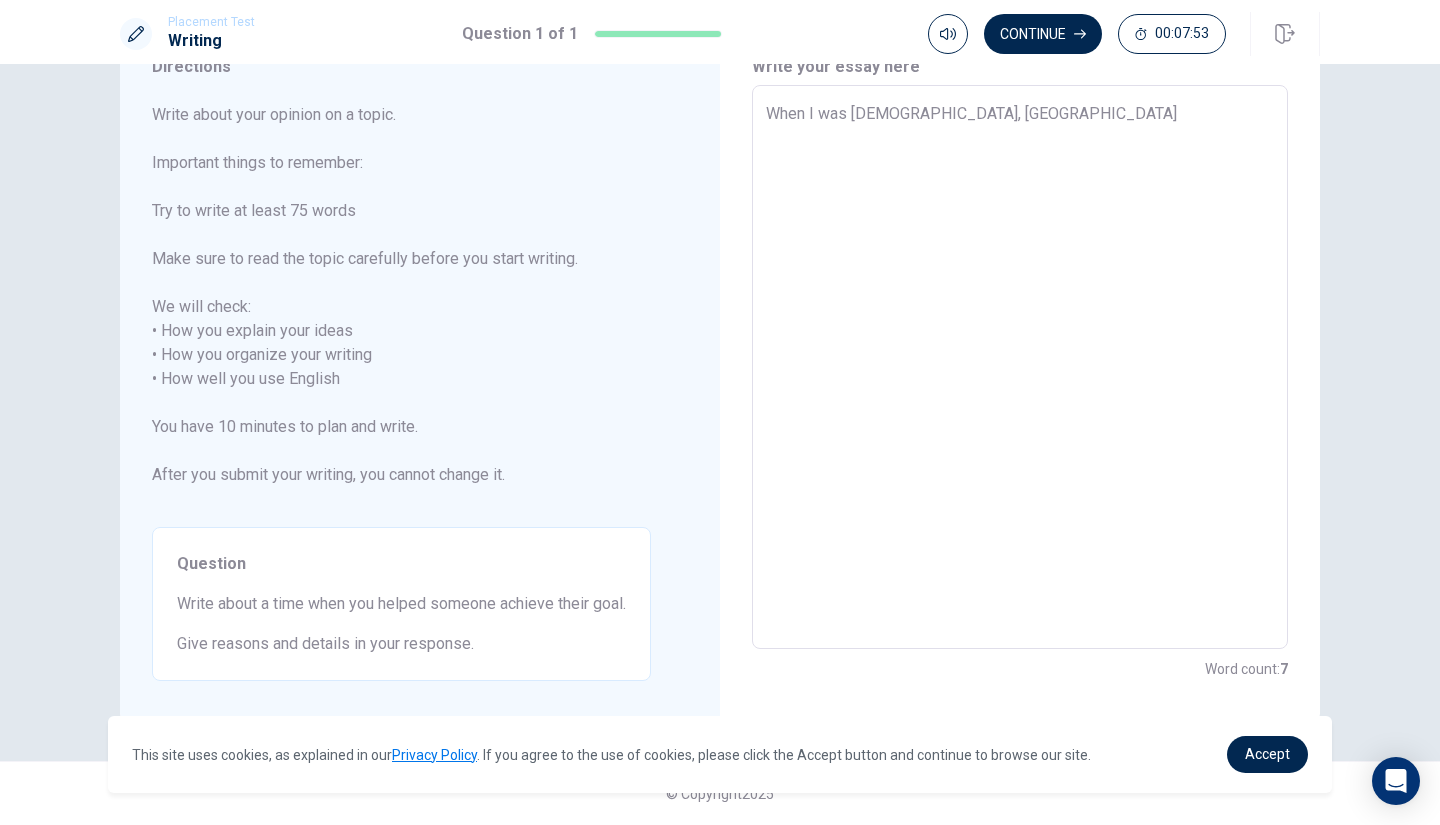 type on "x" 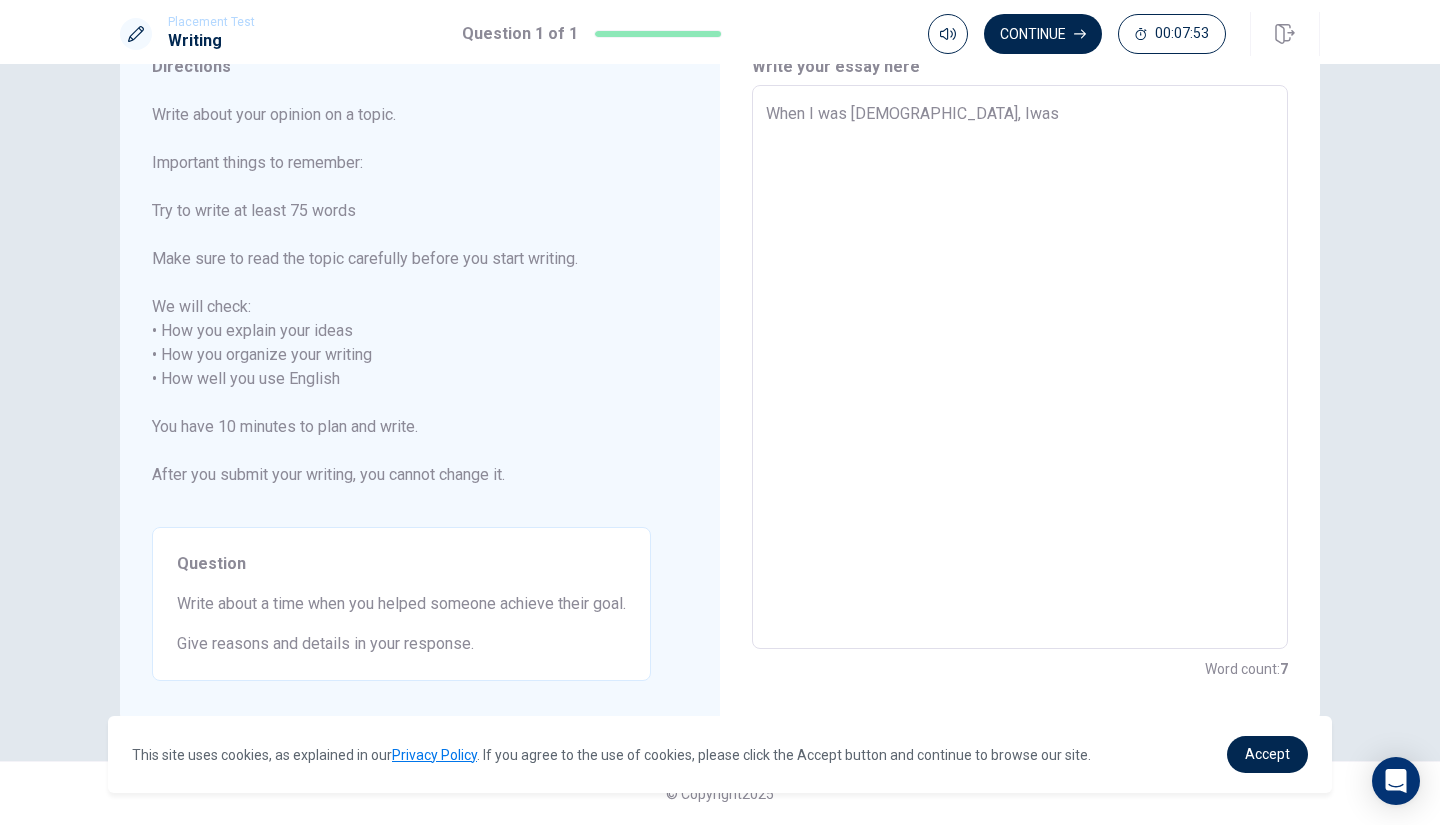 type on "x" 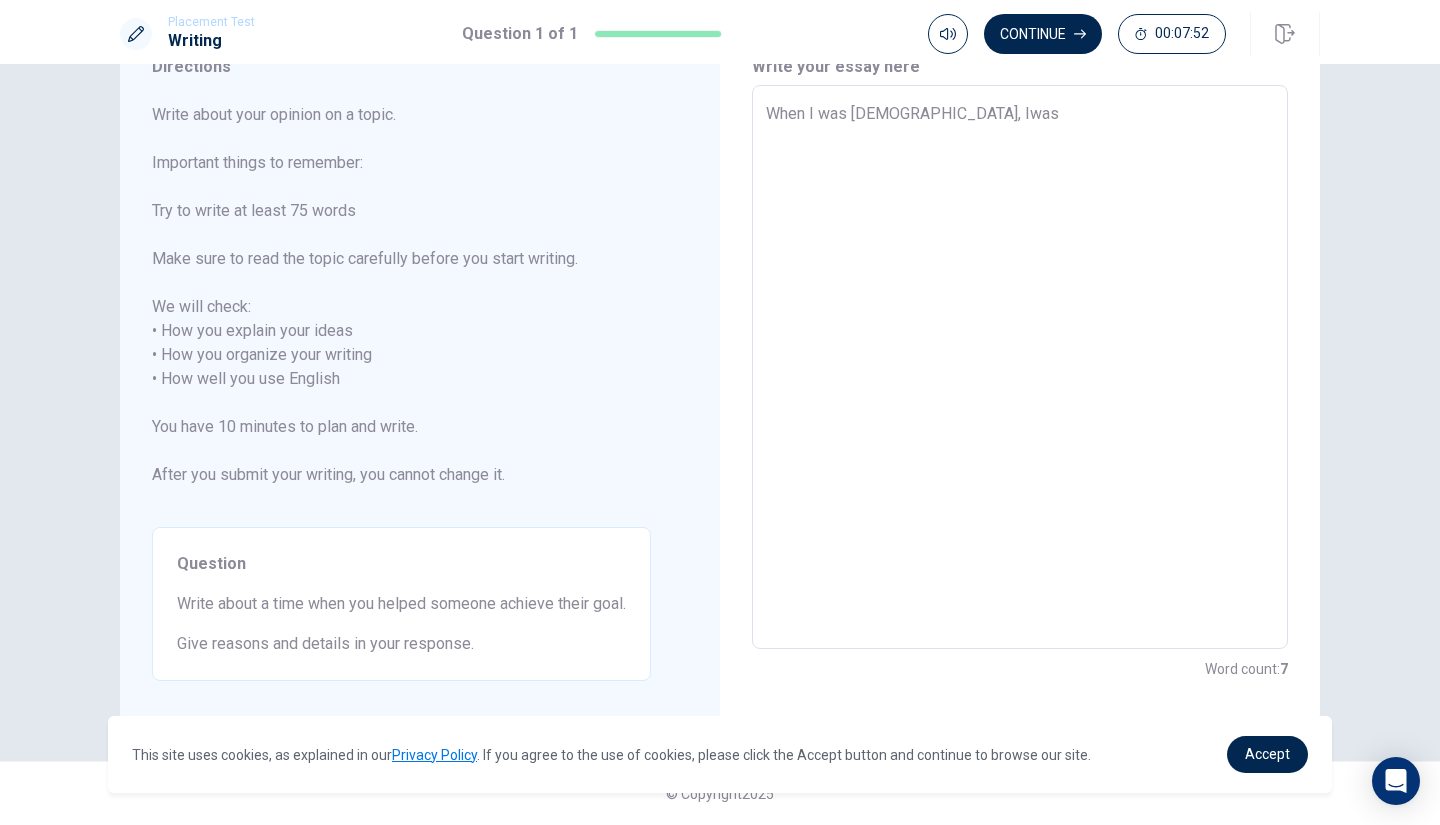 type on "When I was [DEMOGRAPHIC_DATA], Iwas" 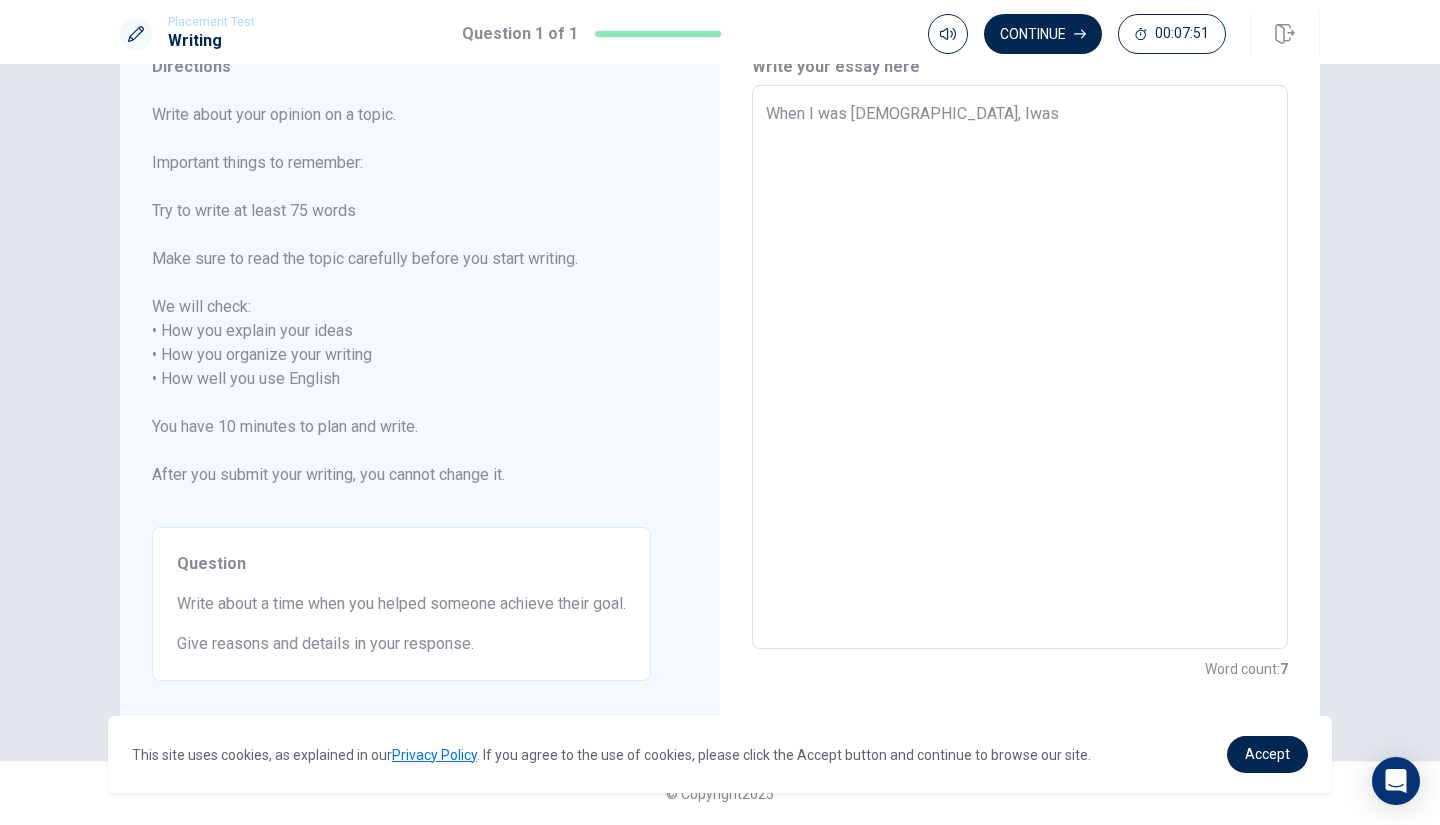 type on "When I was [DEMOGRAPHIC_DATA], Iwas" 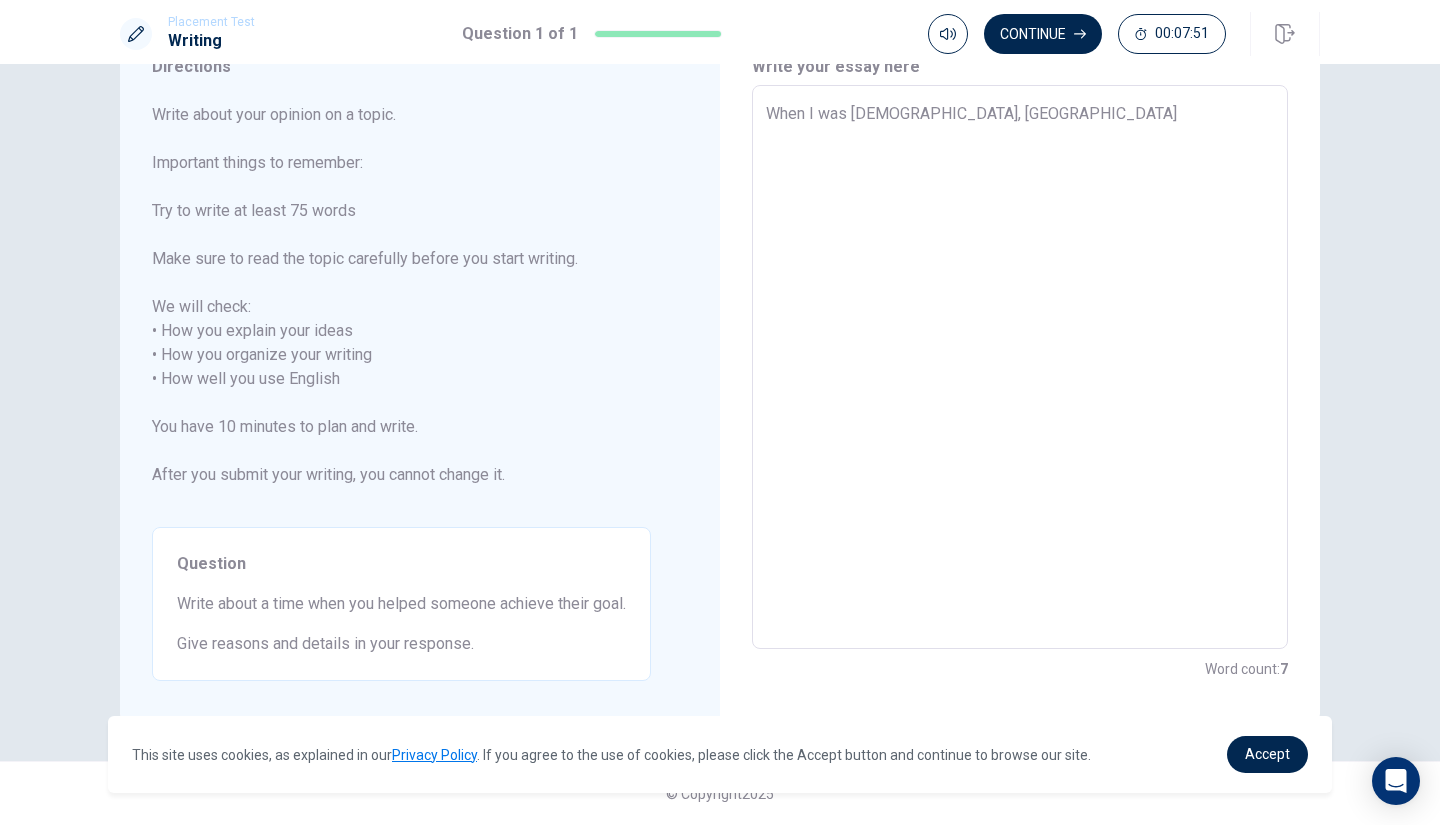 type on "x" 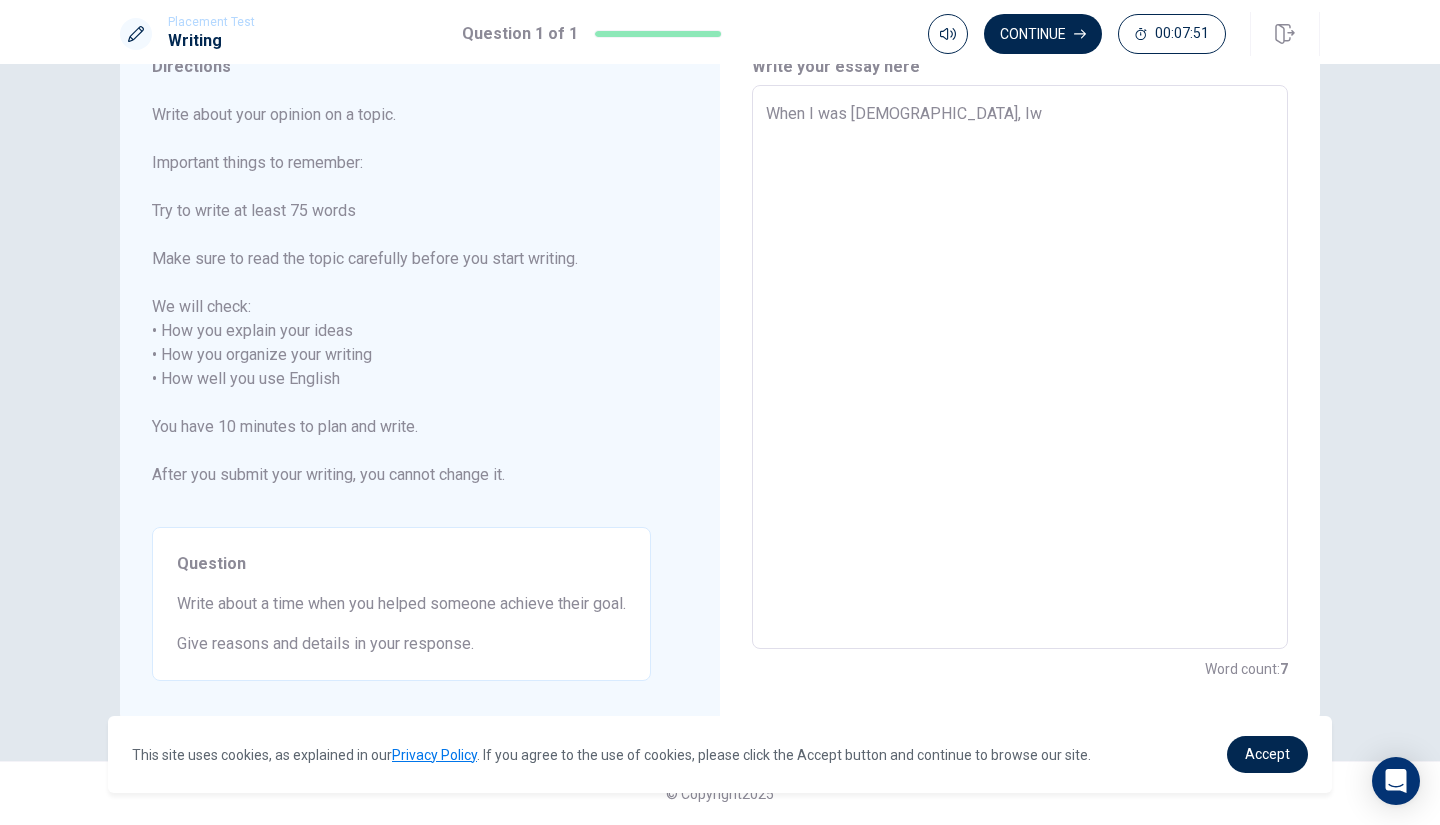 type on "x" 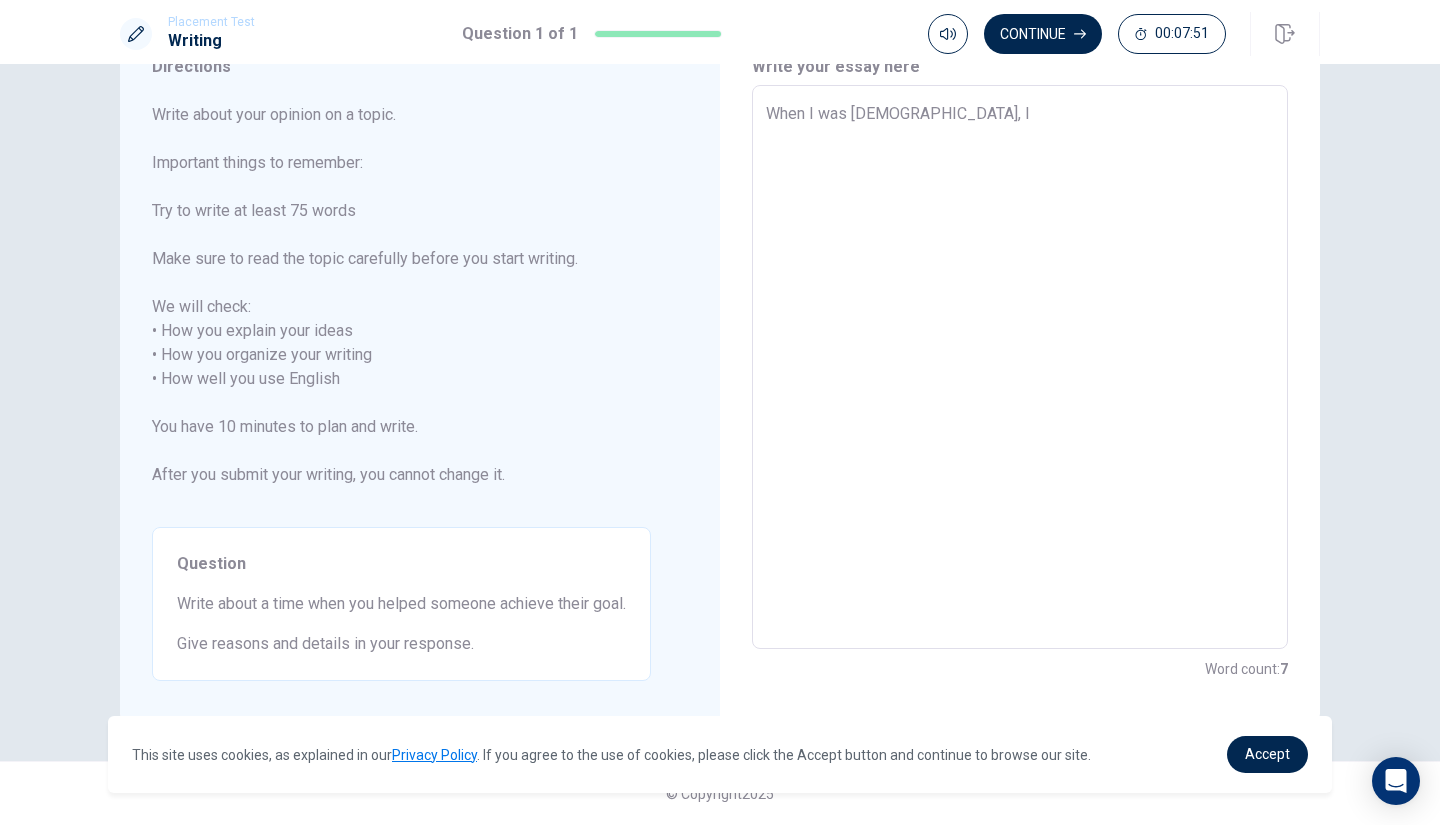 type on "x" 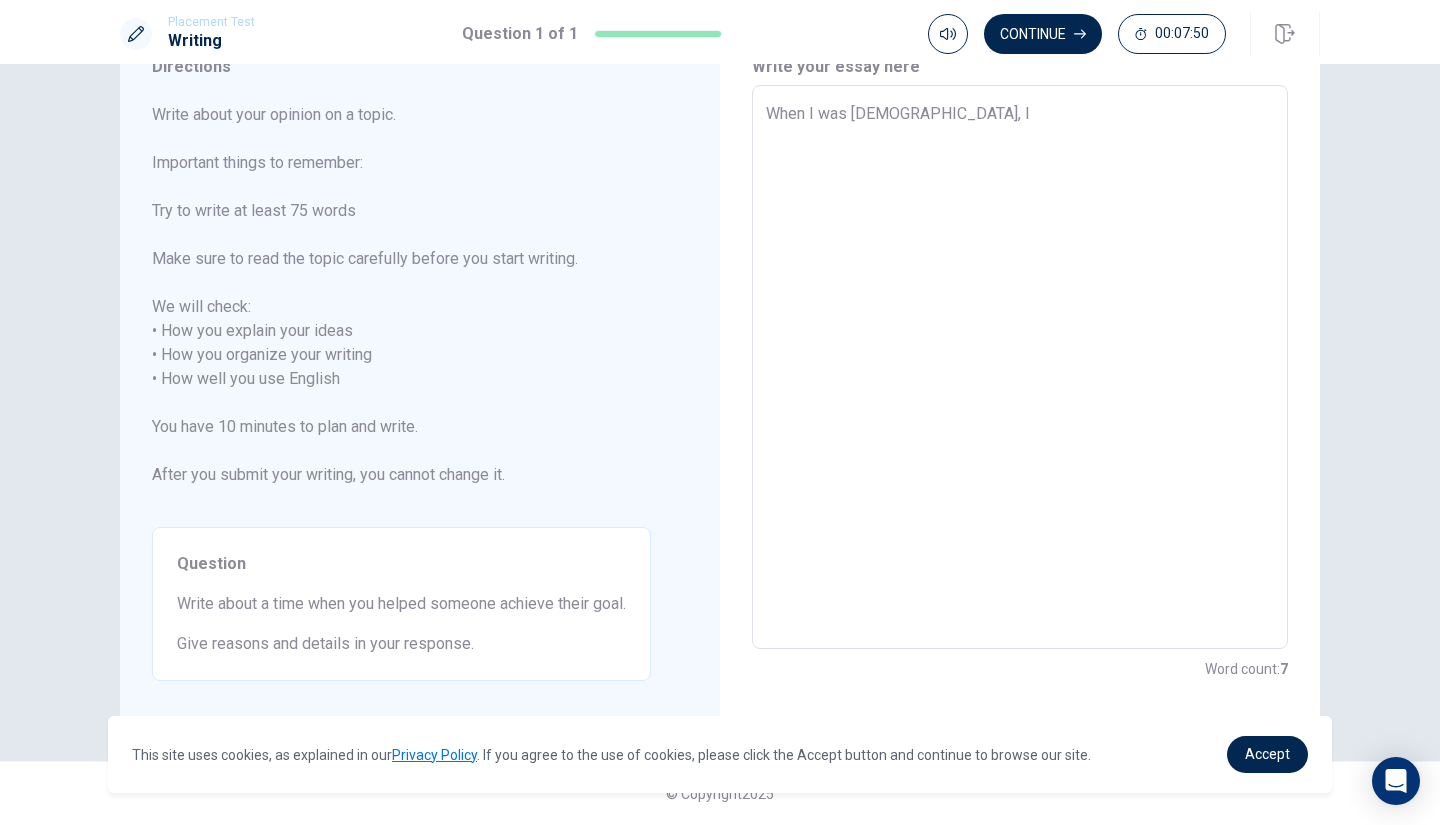 type on "When I was [DEMOGRAPHIC_DATA], I" 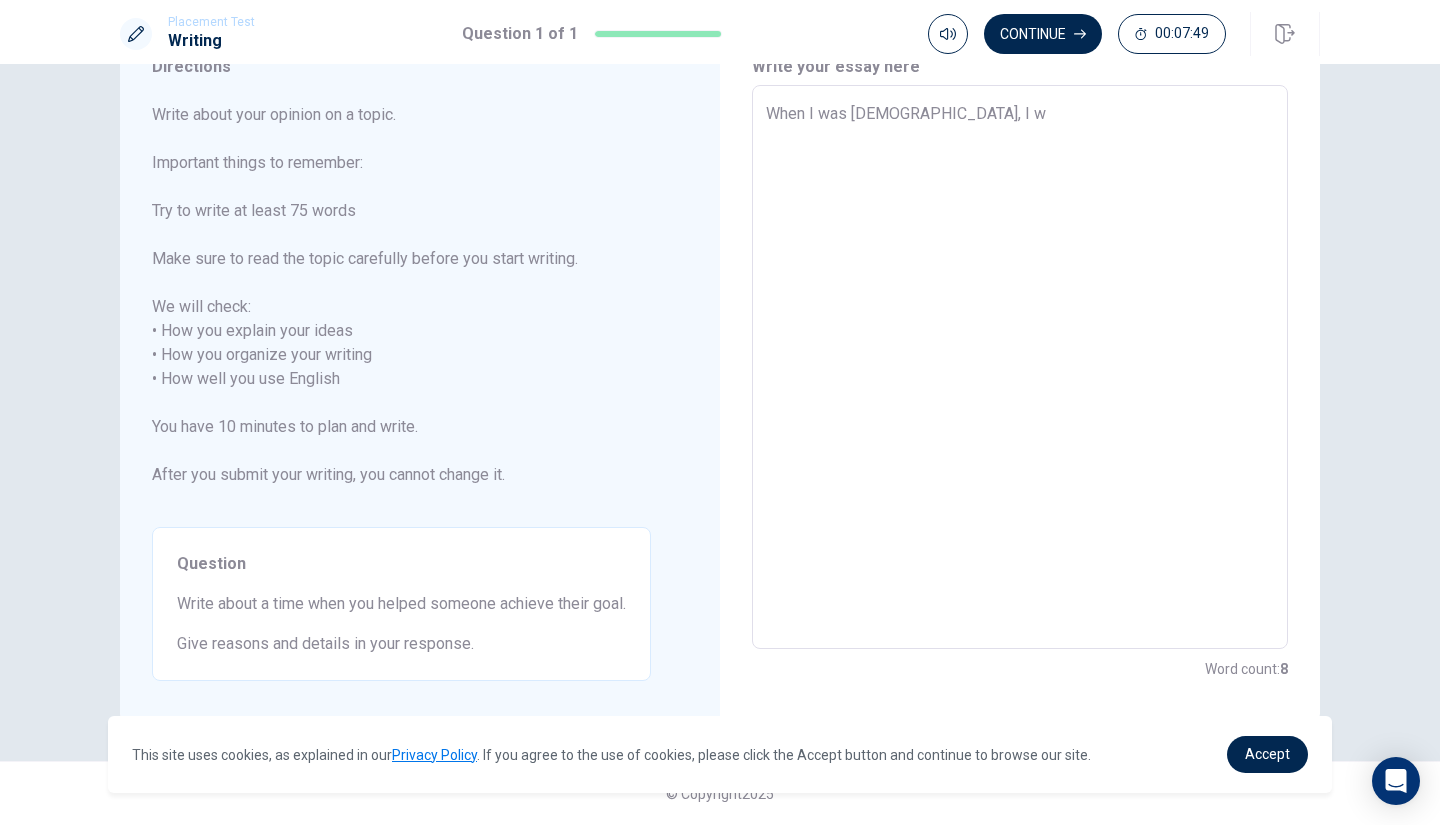 type on "x" 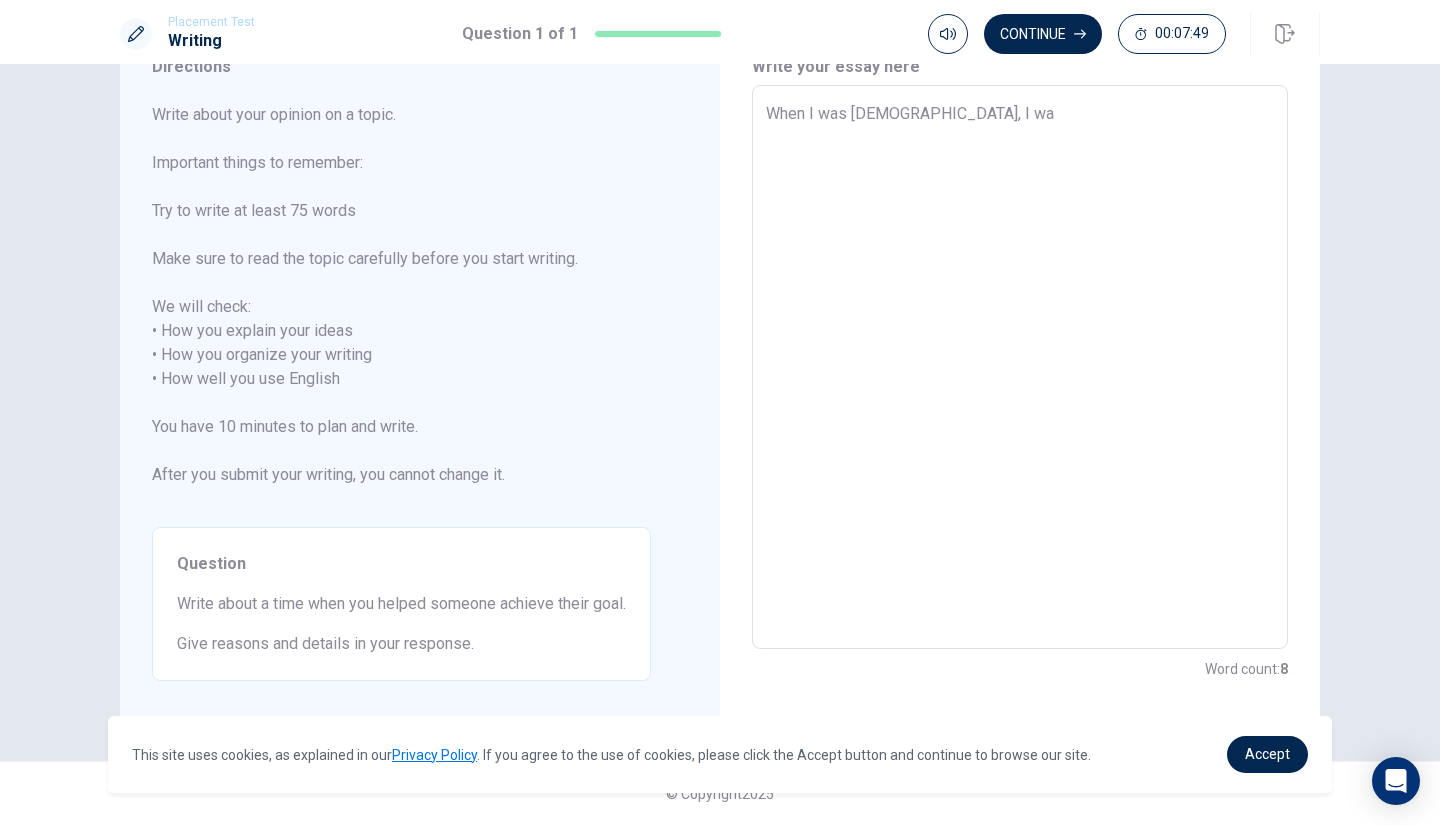 type on "x" 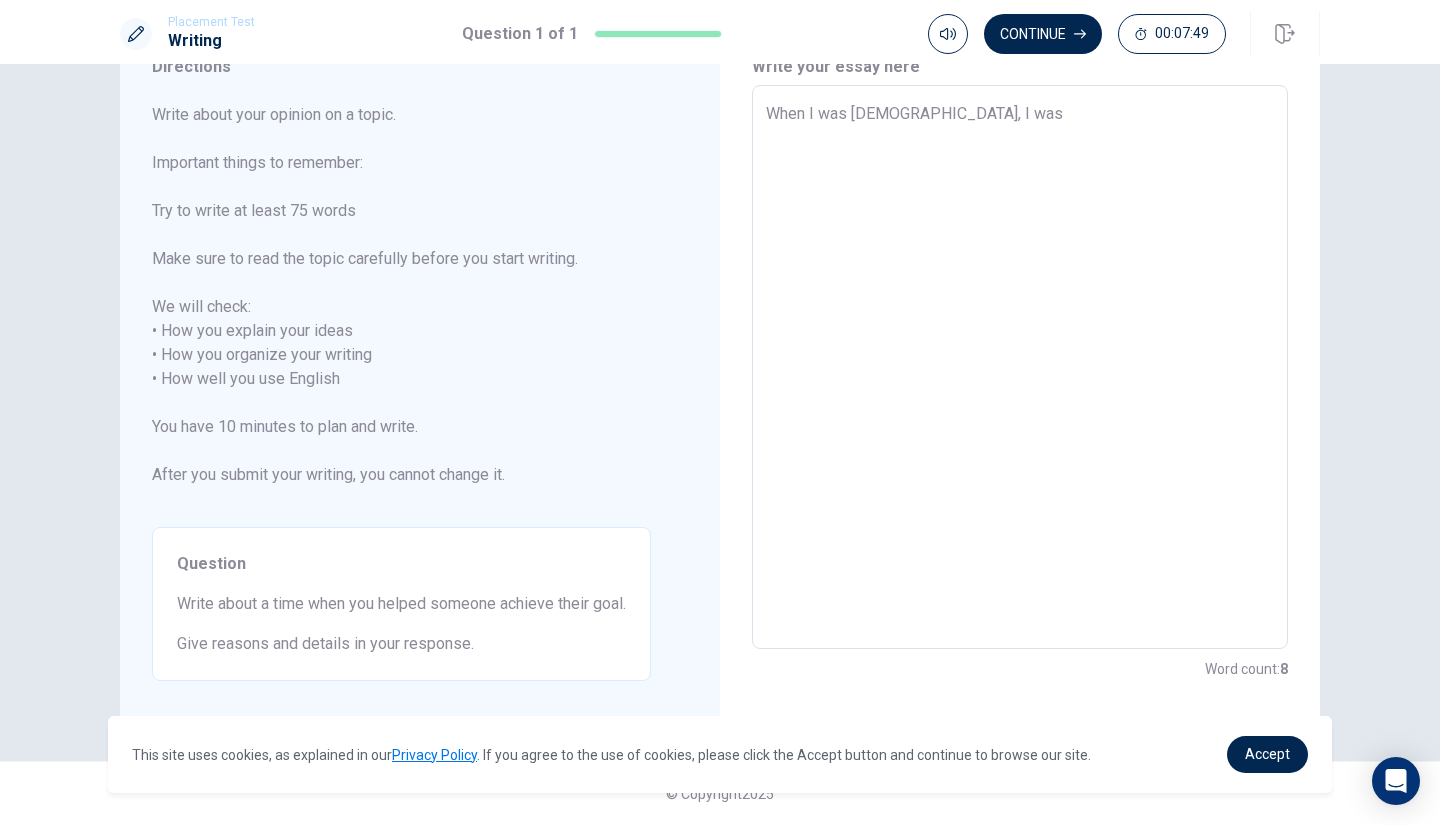type on "x" 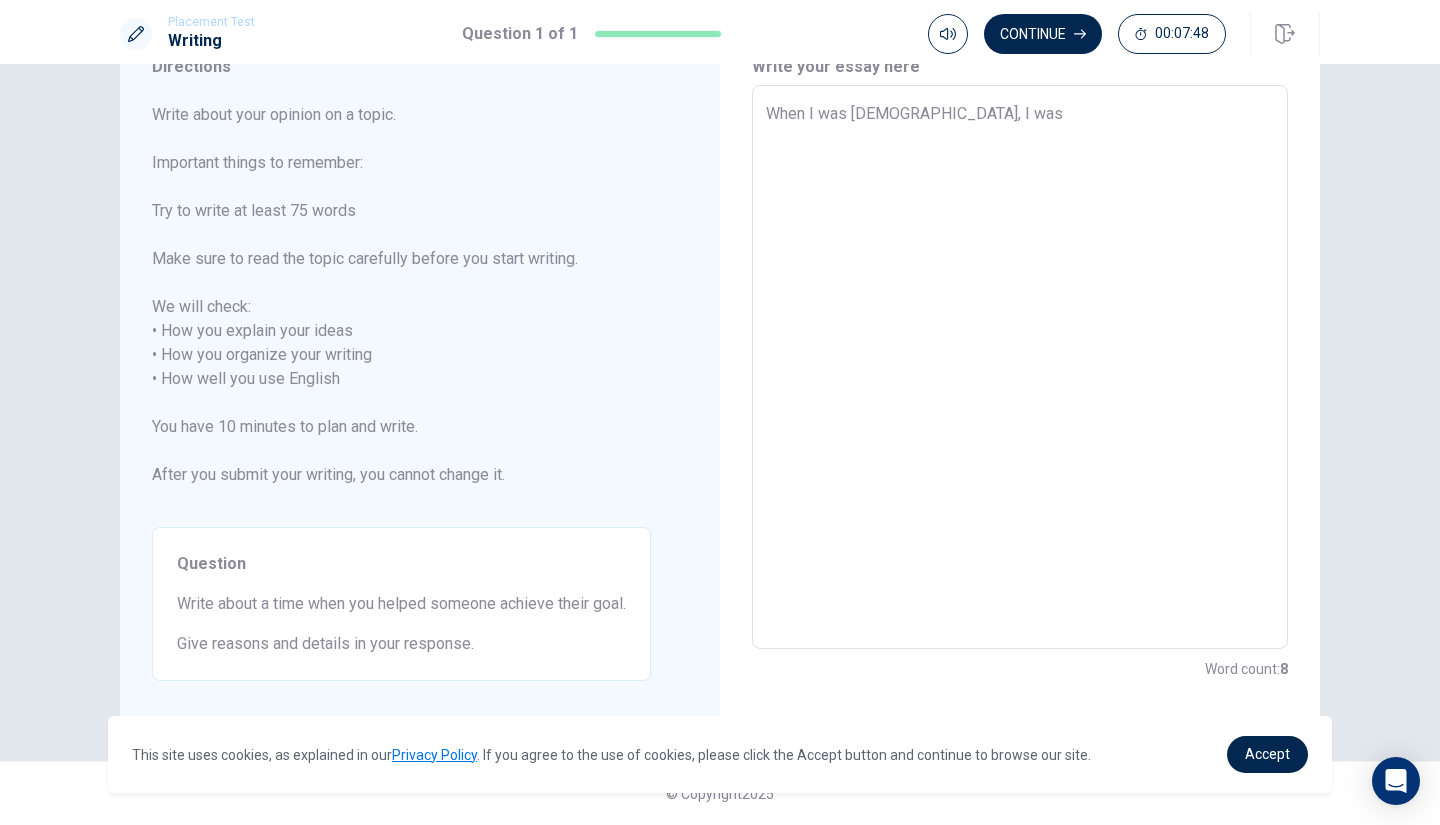 type on "x" 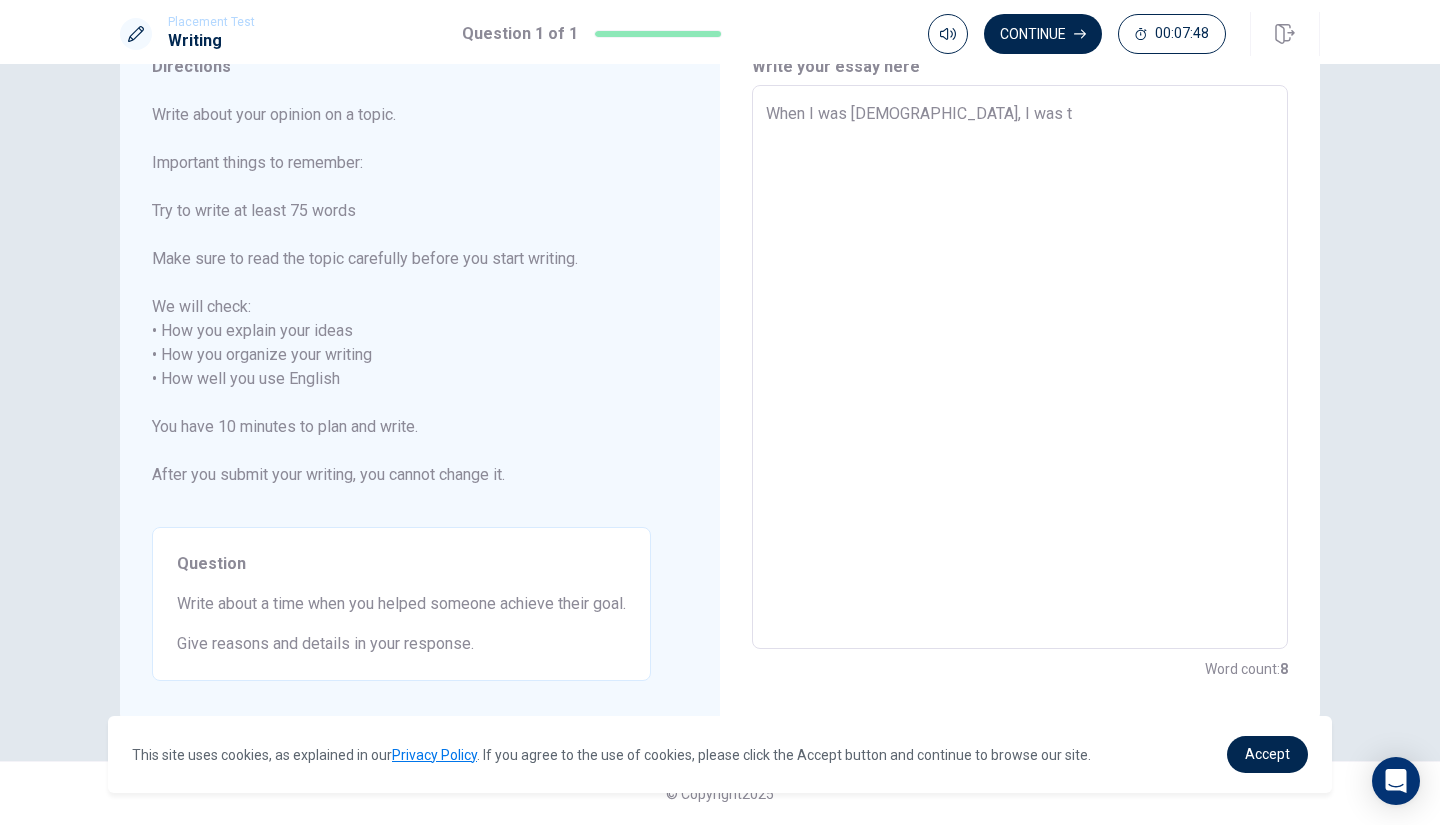 type on "x" 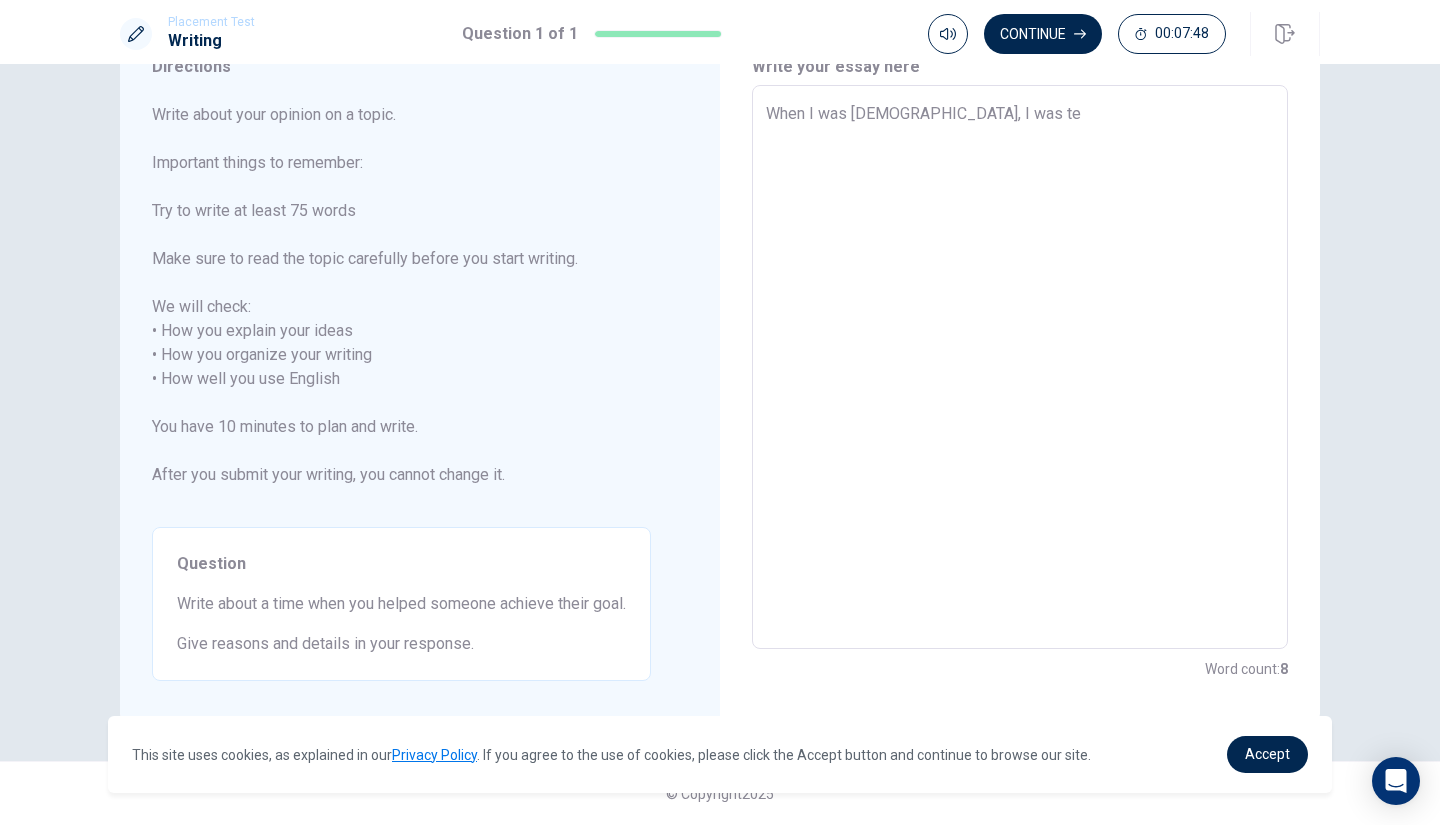 type on "x" 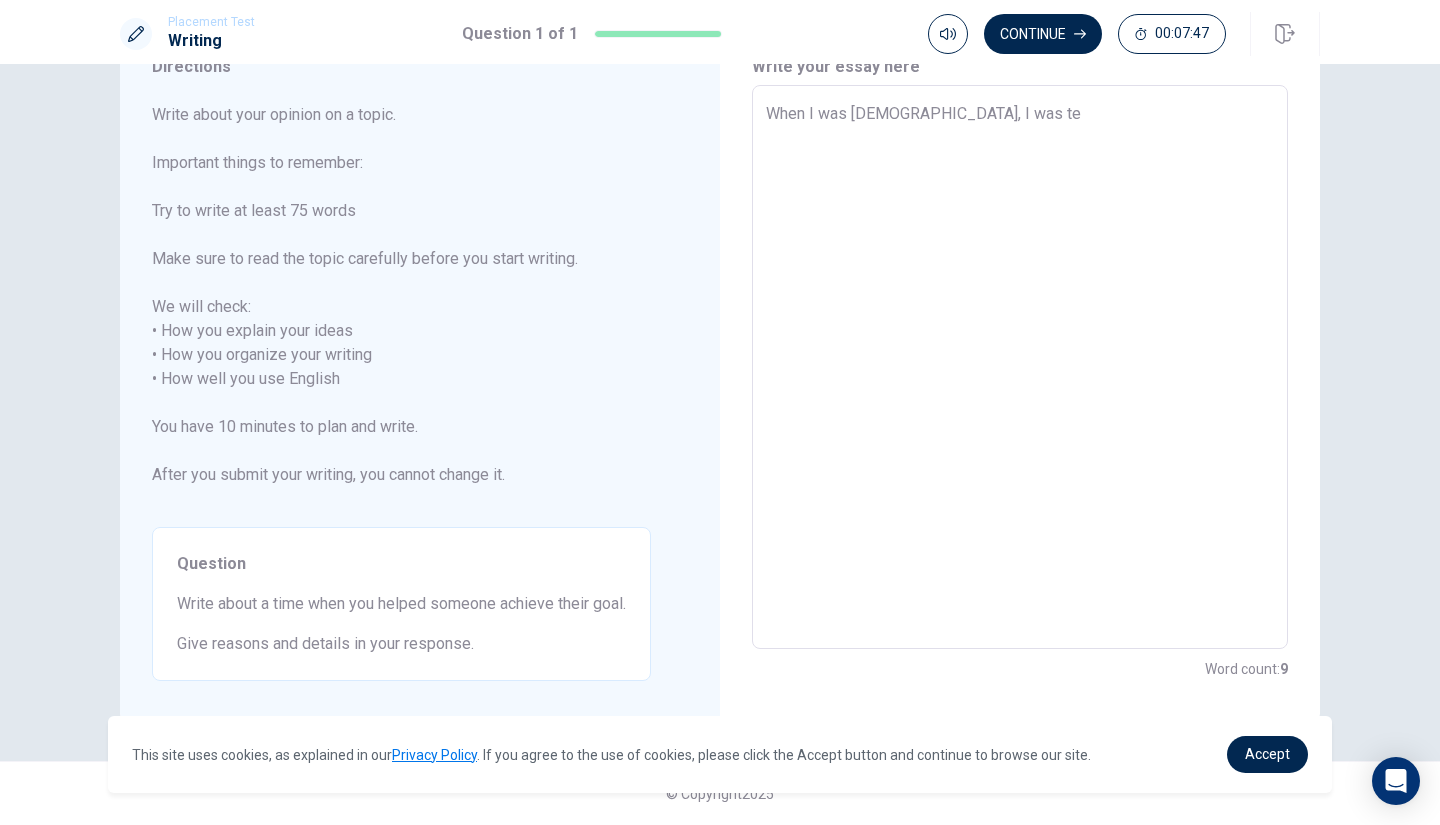 type on "When I was [DEMOGRAPHIC_DATA], I was tea" 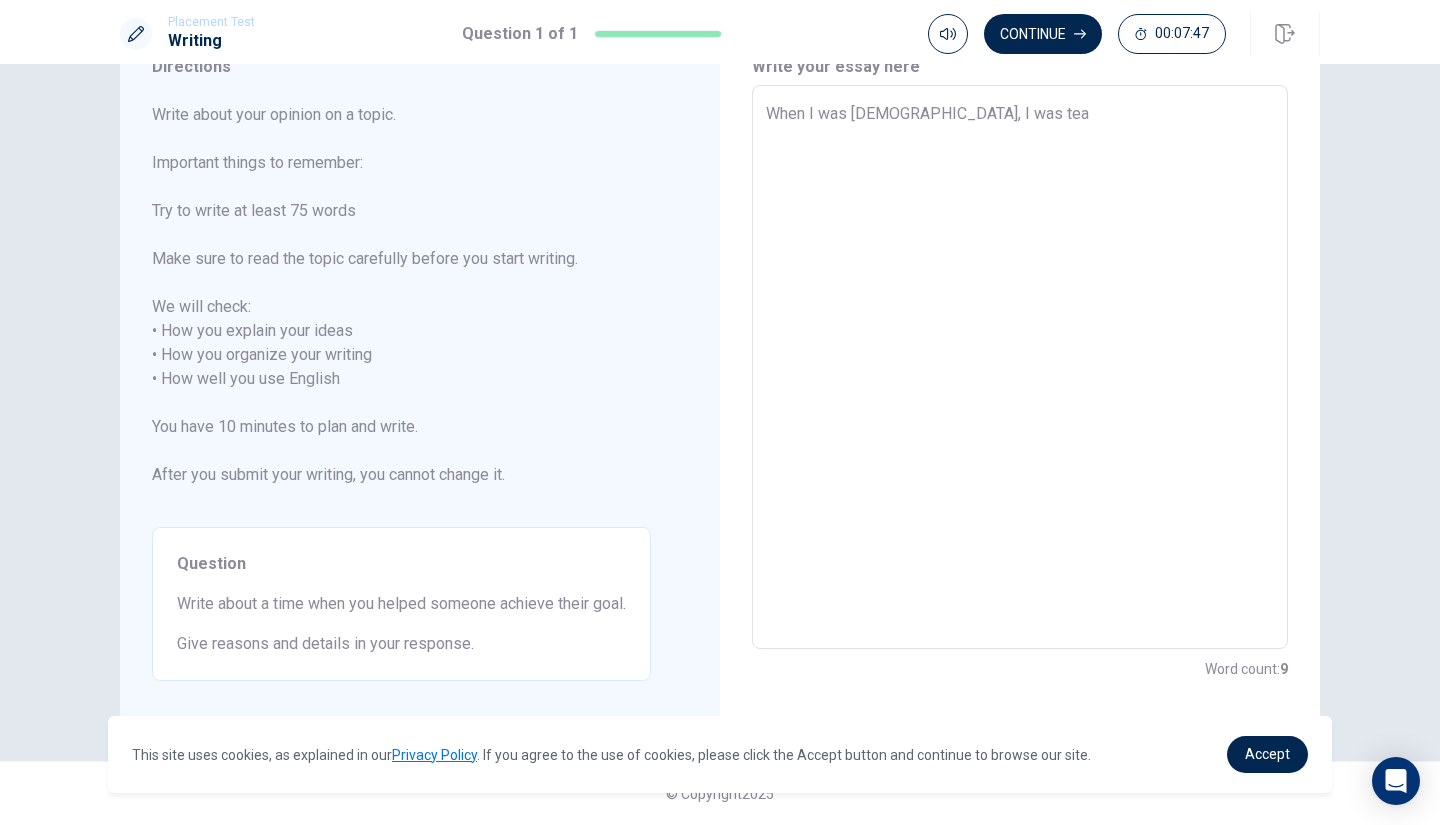 type on "x" 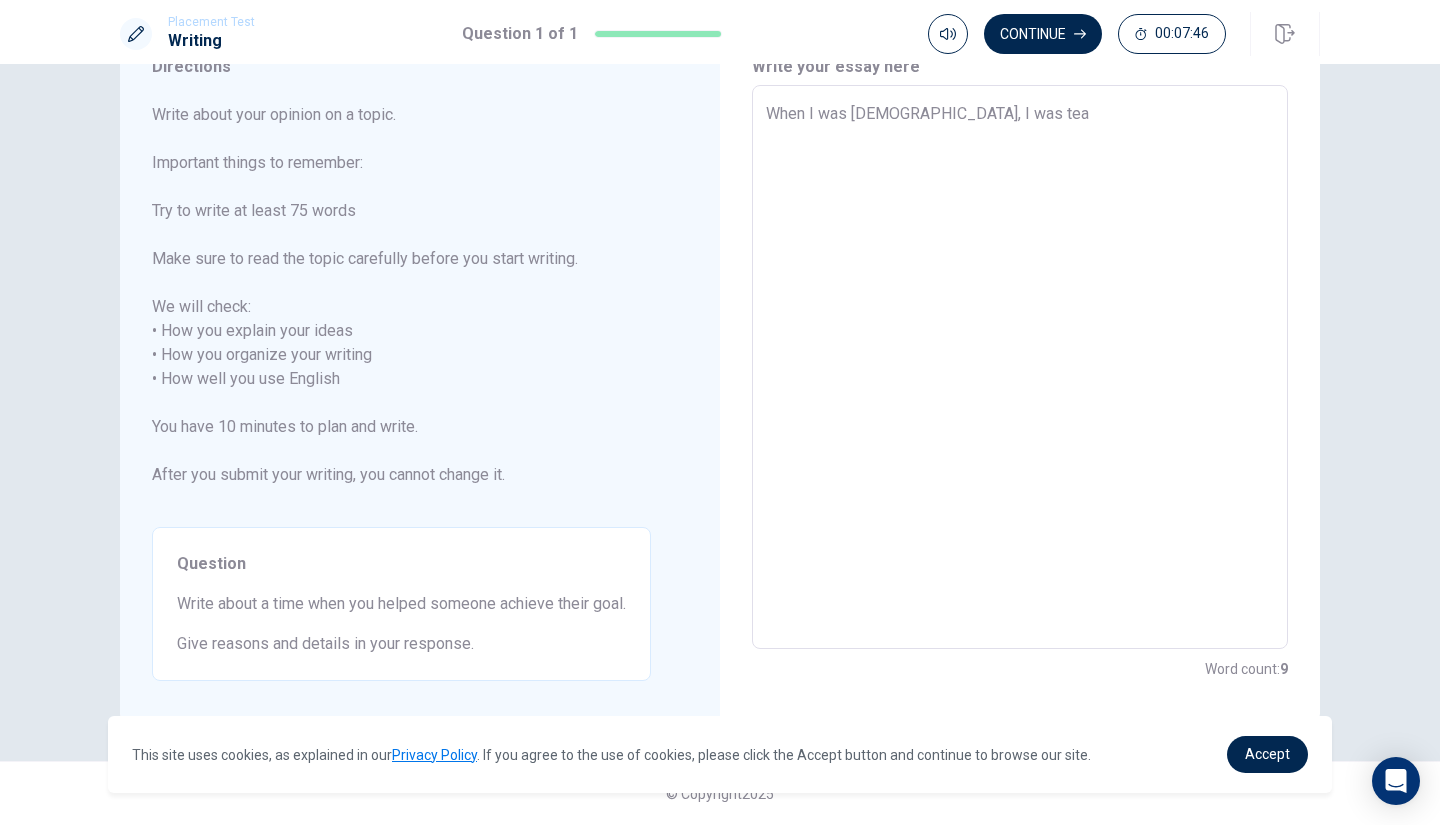 type on "When I was [DEMOGRAPHIC_DATA], I was teac" 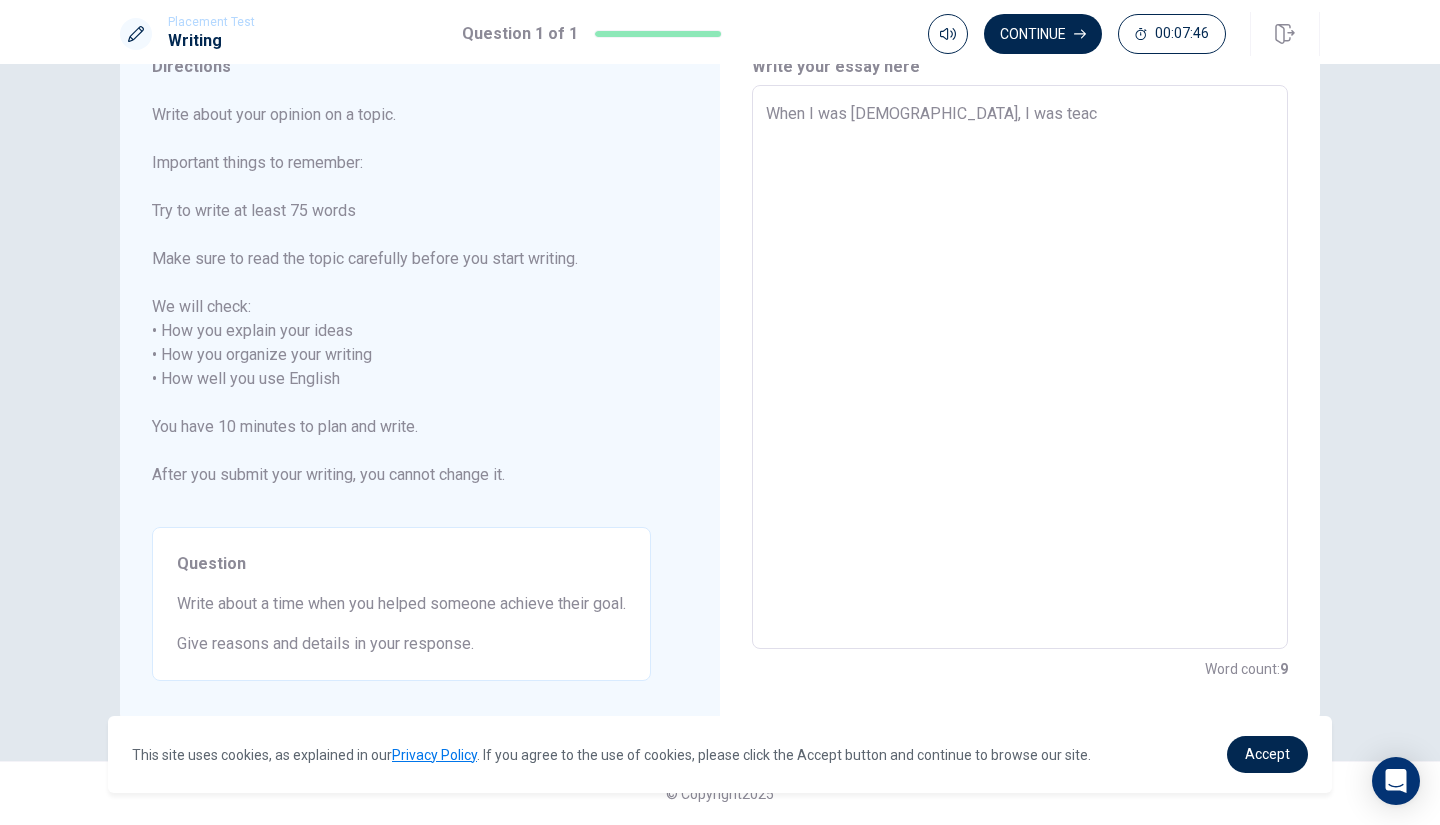 type on "x" 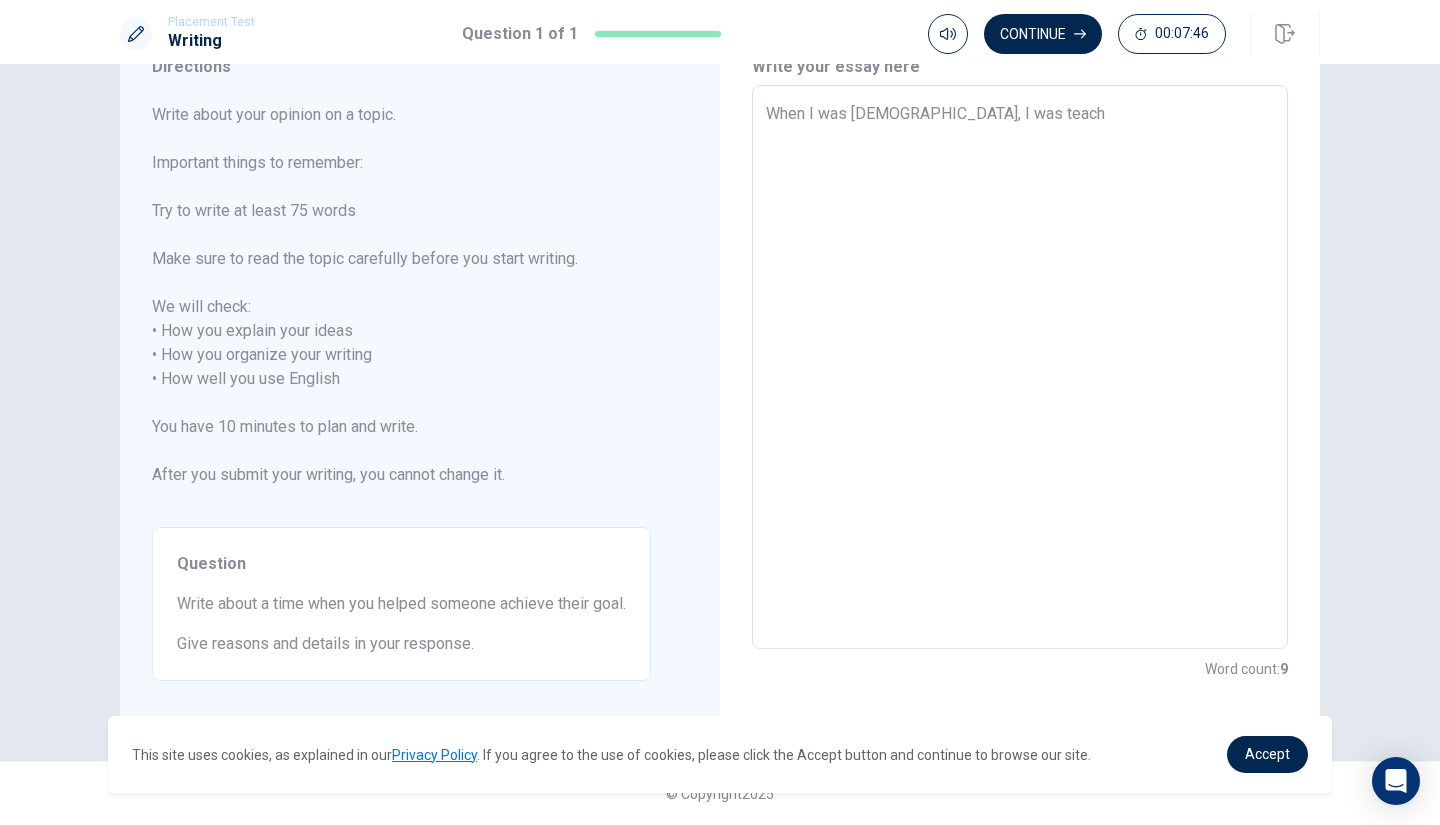type on "x" 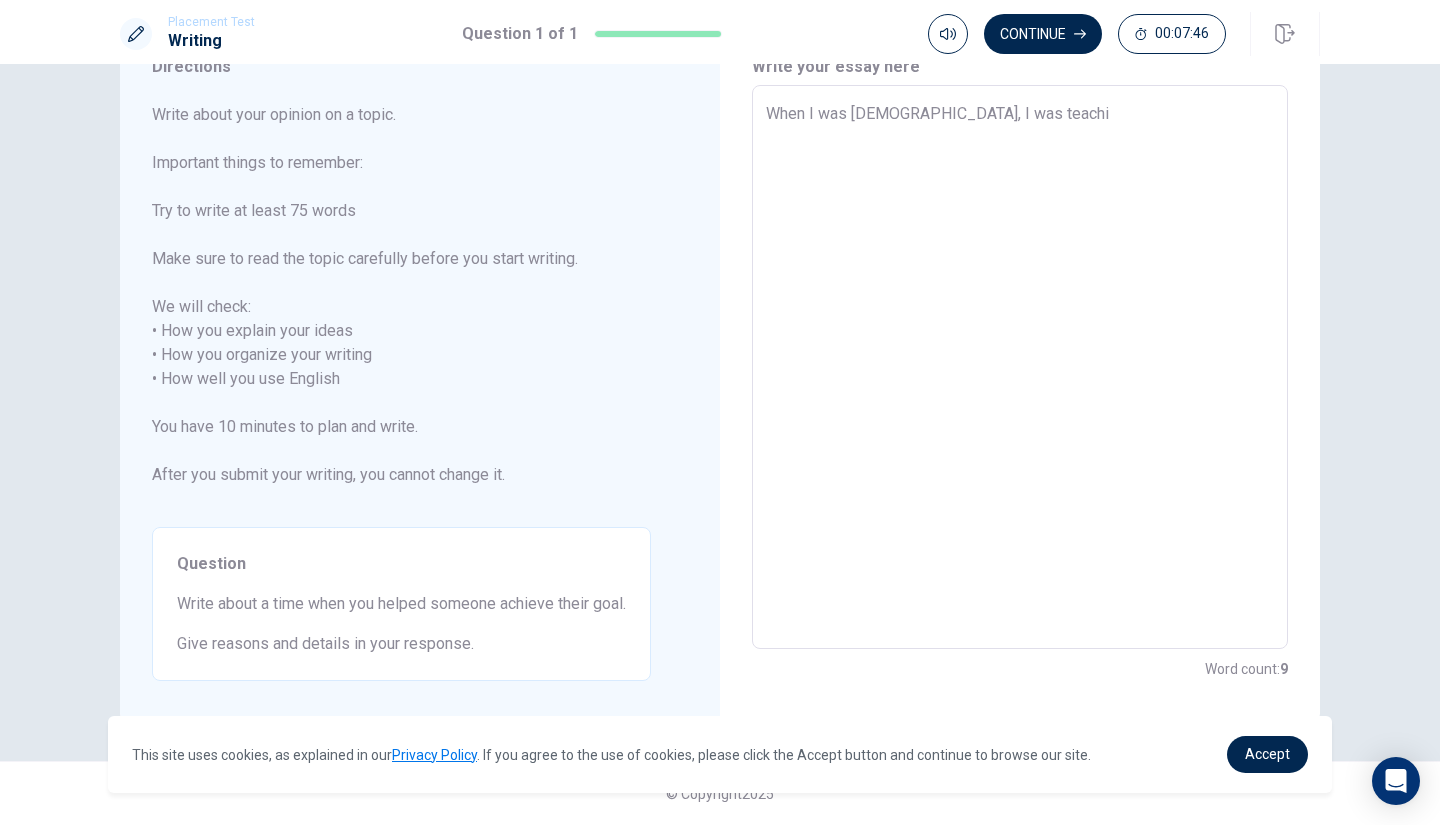 type on "x" 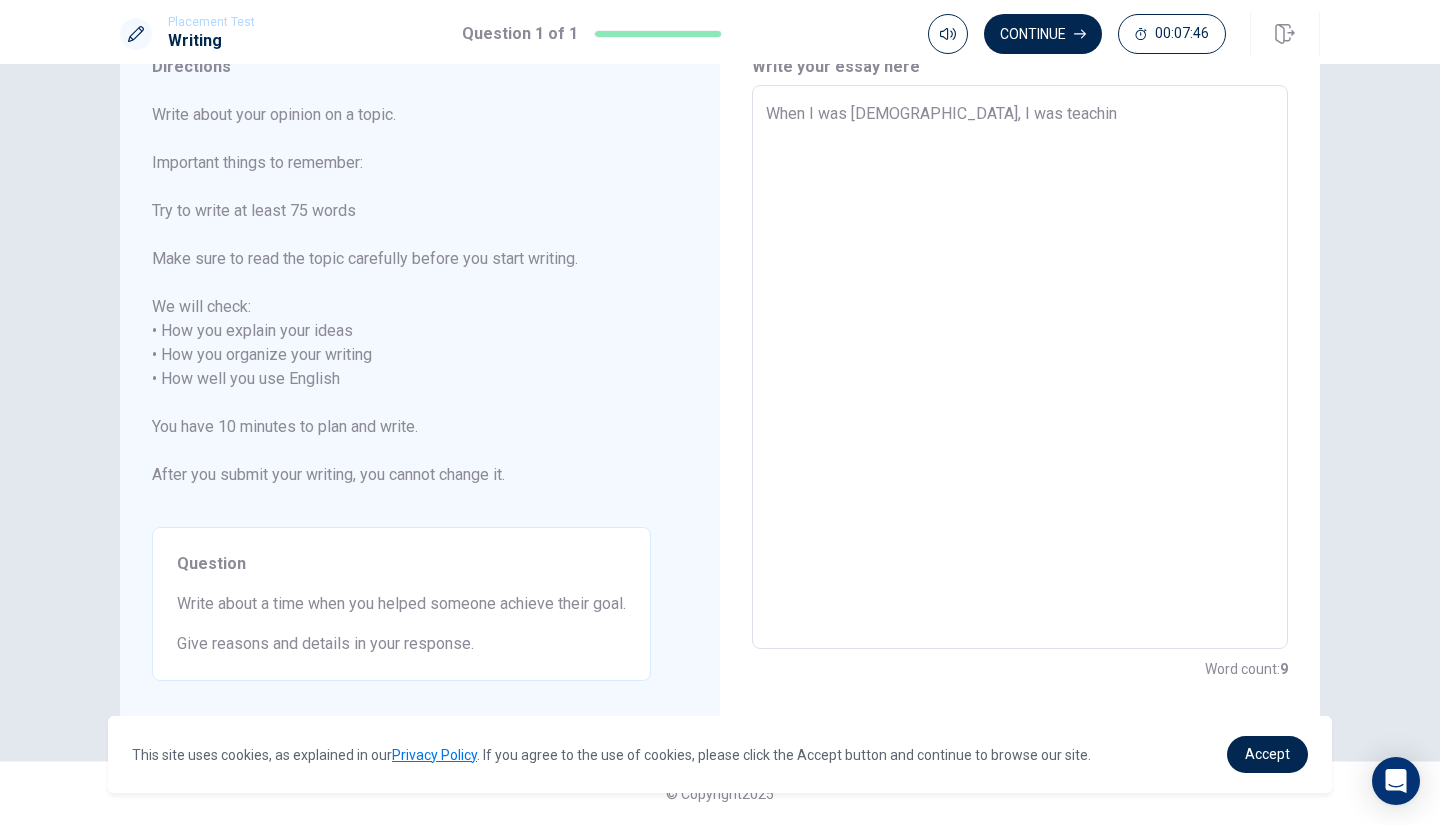 type on "x" 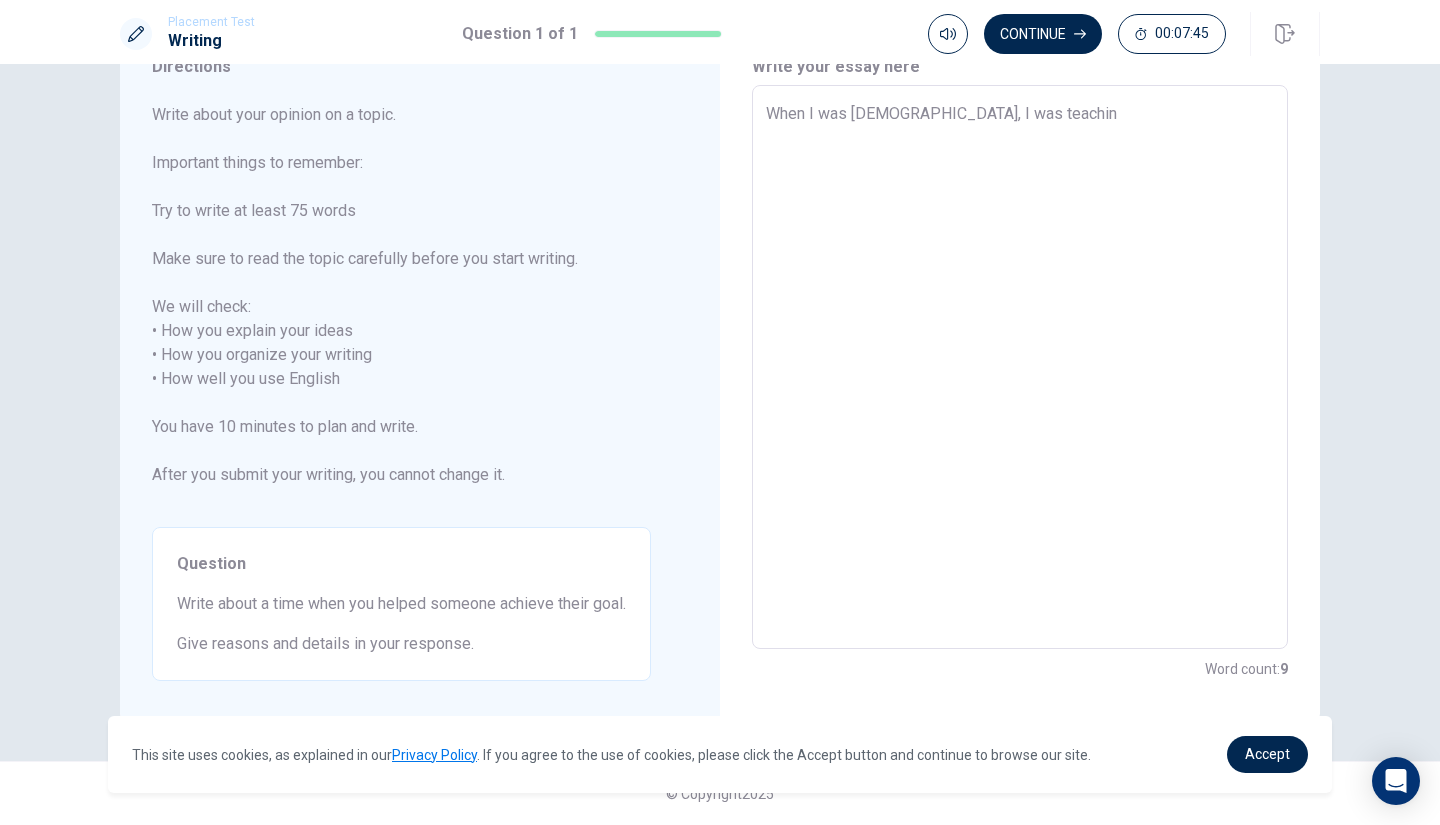 type on "When I was [DEMOGRAPHIC_DATA], I was teaching" 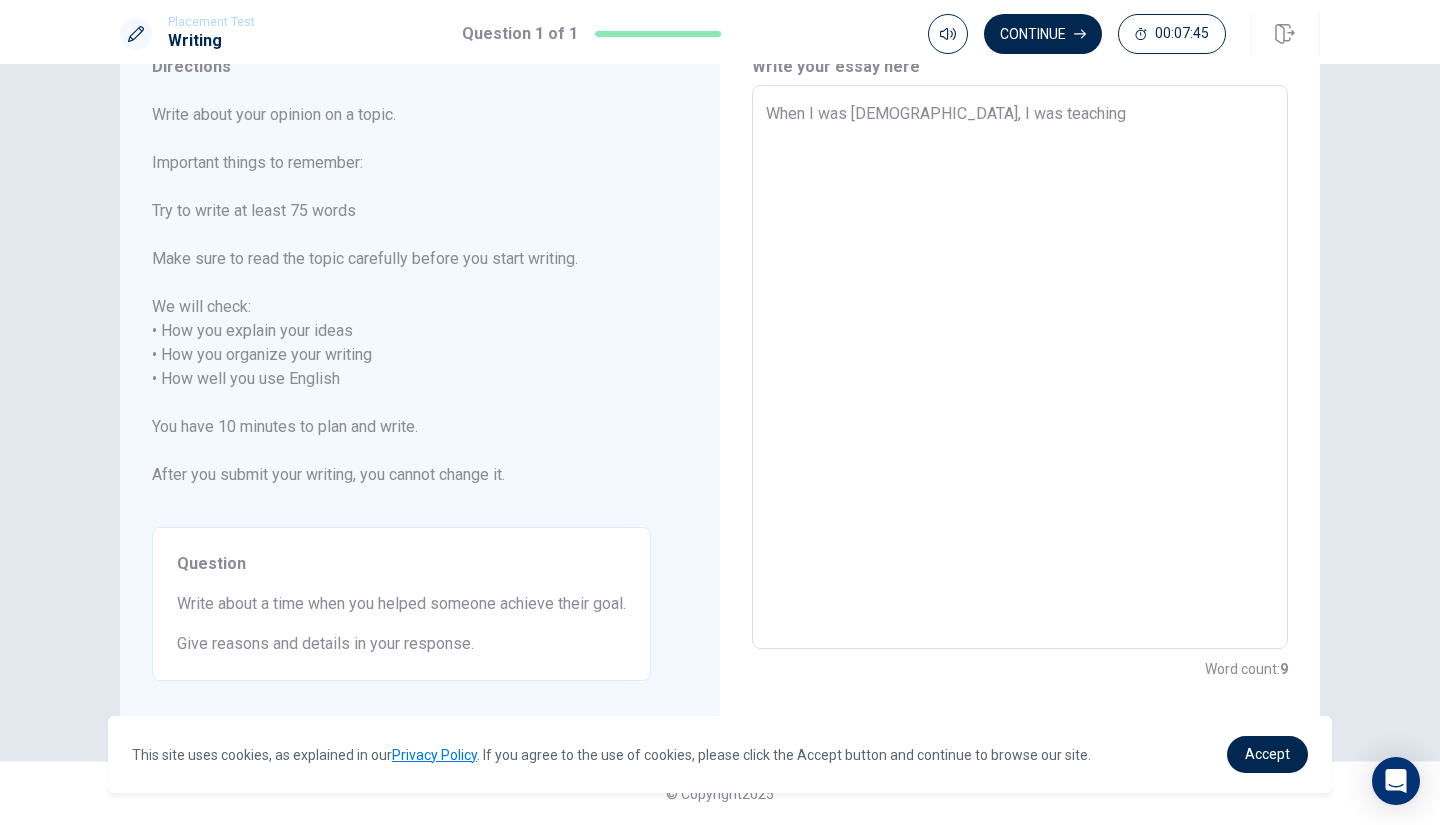 type on "x" 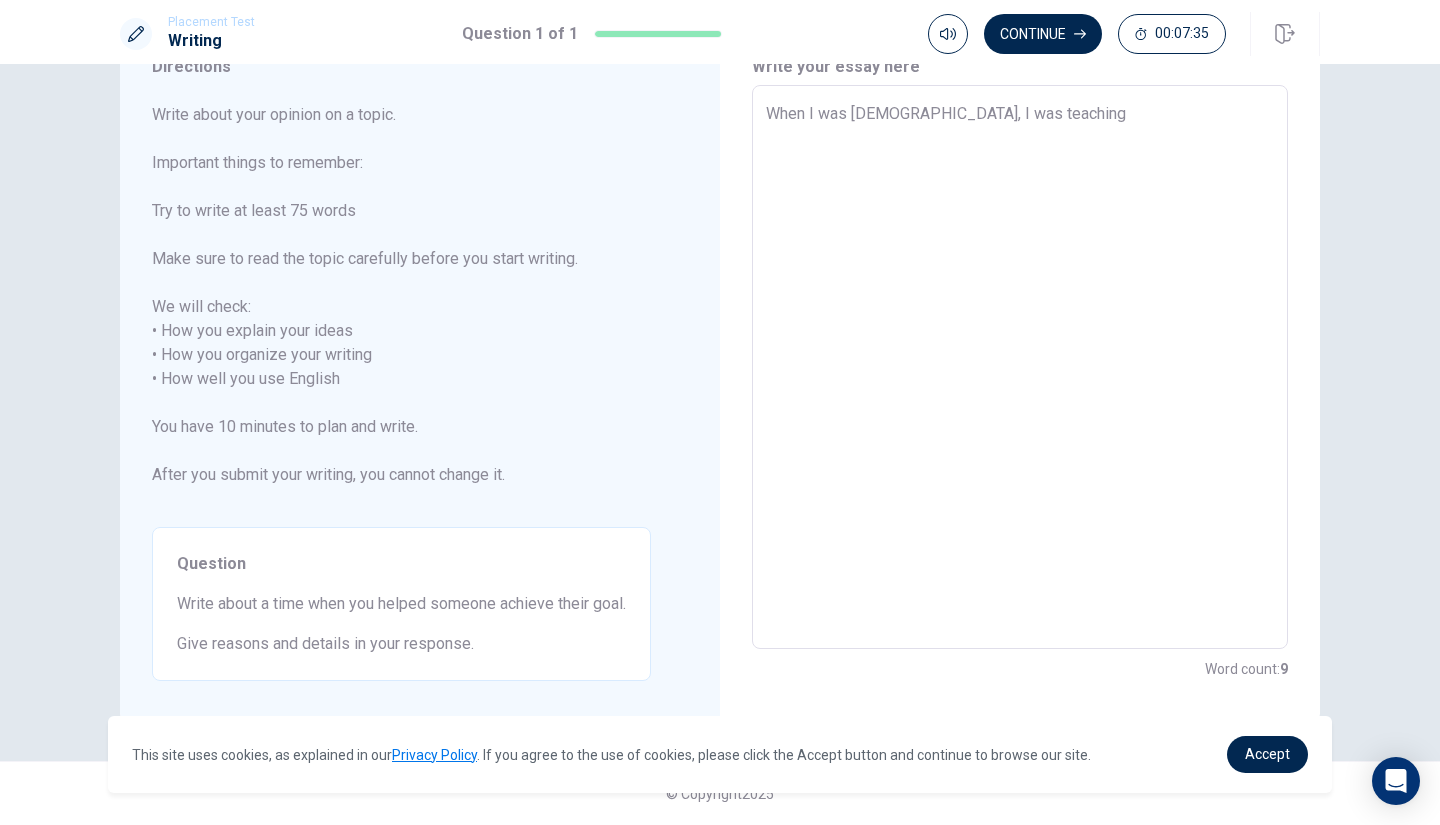 type on "x" 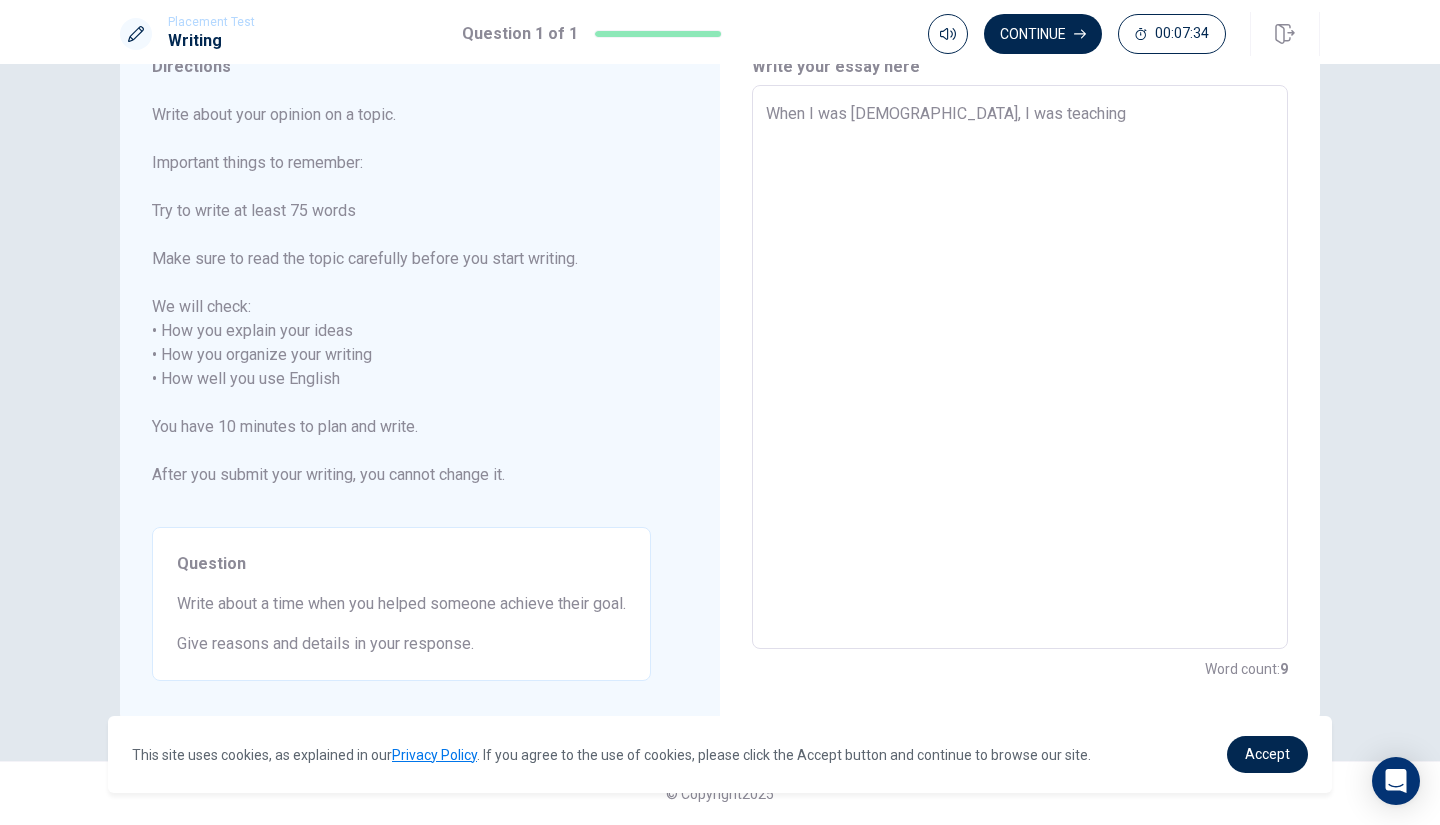type on "When I was [DEMOGRAPHIC_DATA], I was teaching" 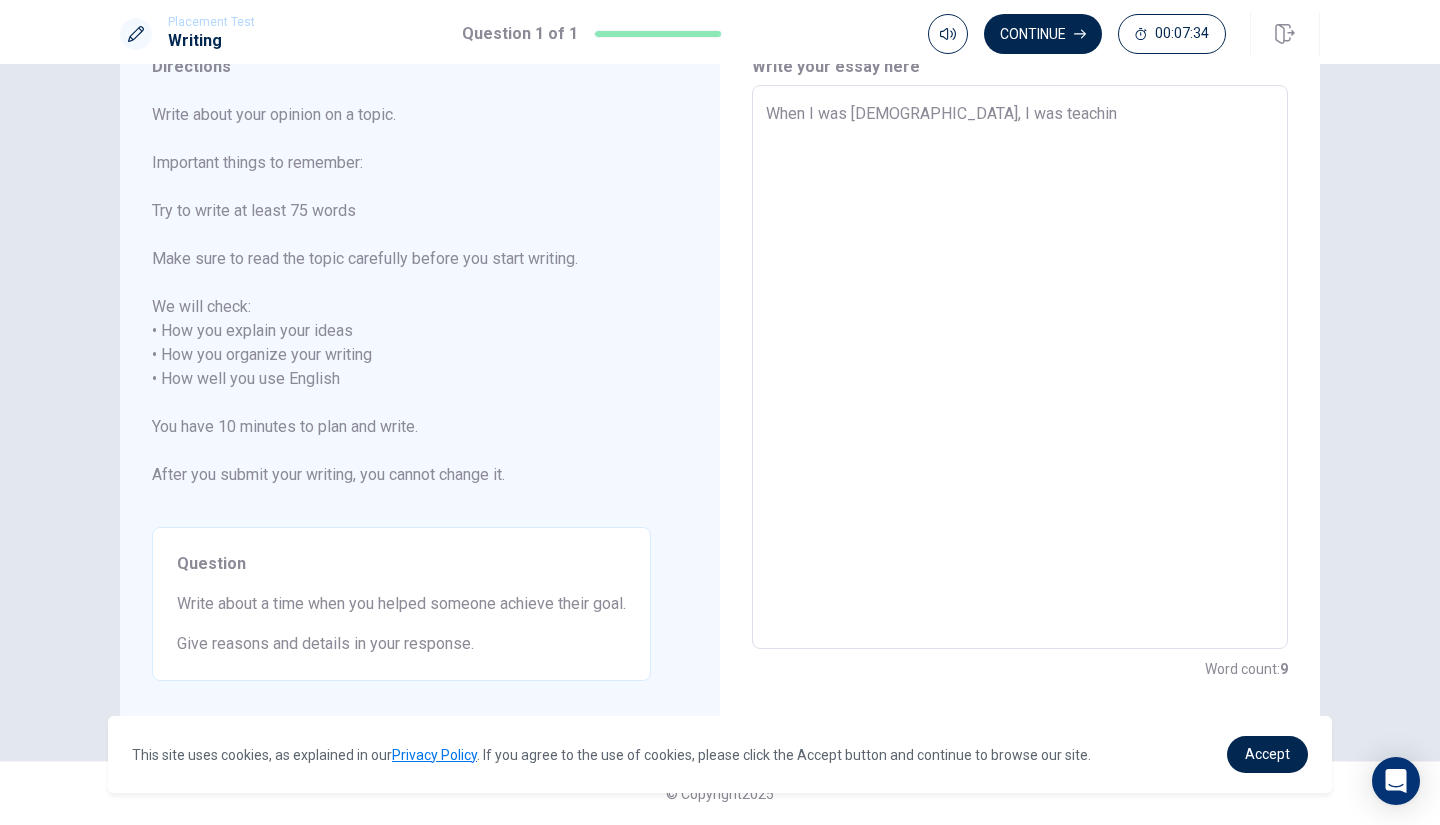 type on "x" 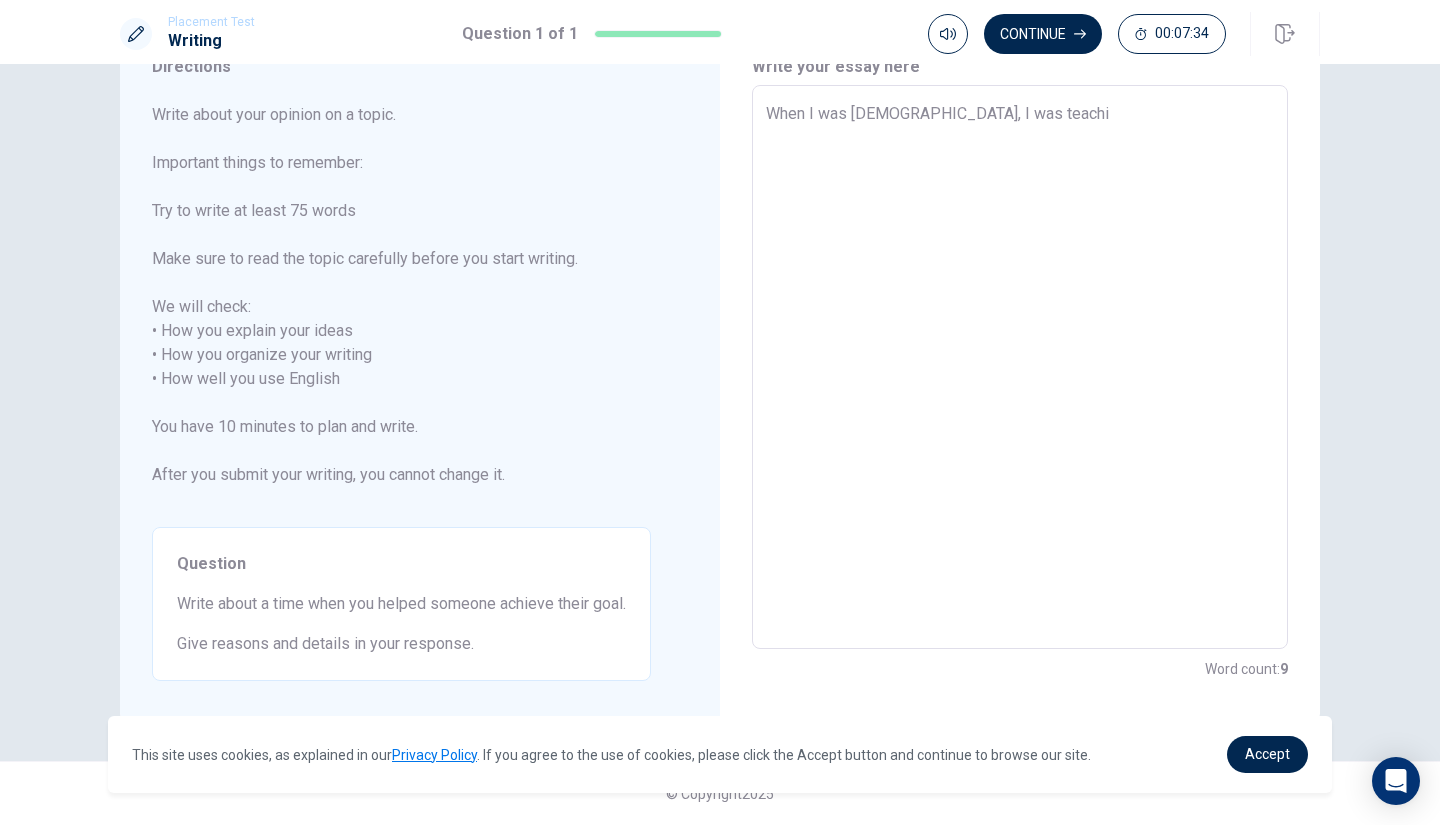 type on "x" 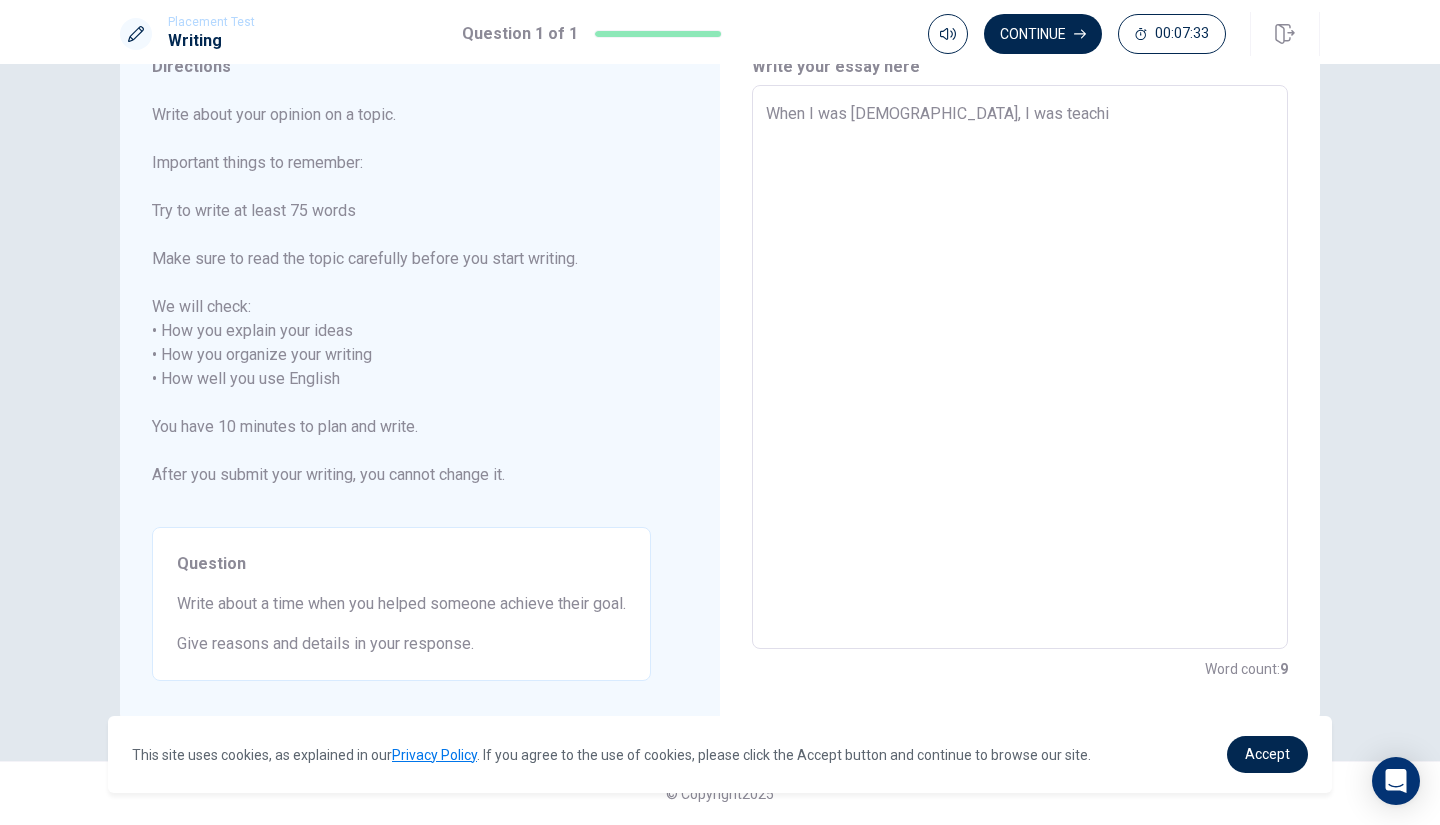 type on "When I was [DEMOGRAPHIC_DATA], I was teach" 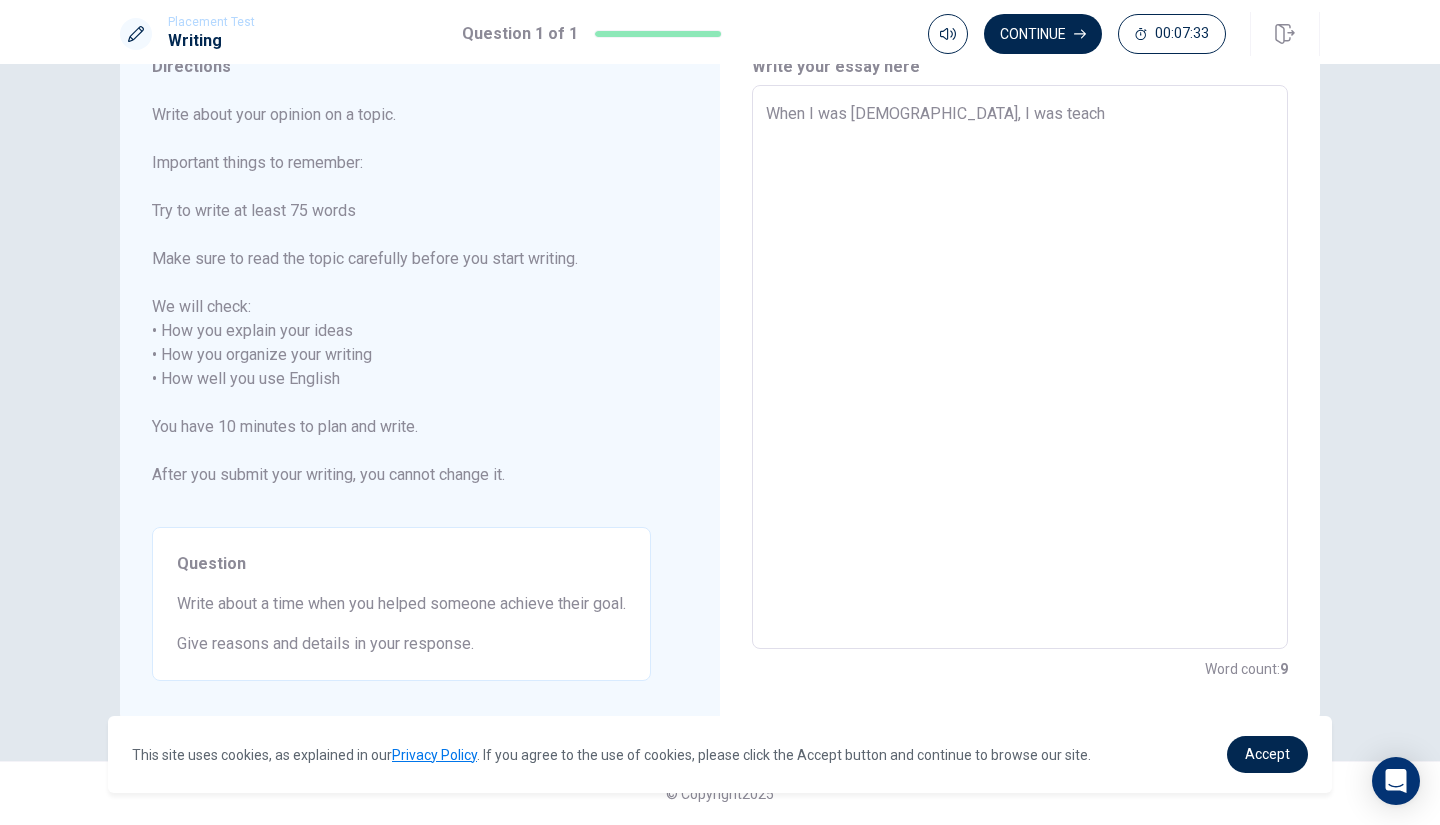 type on "x" 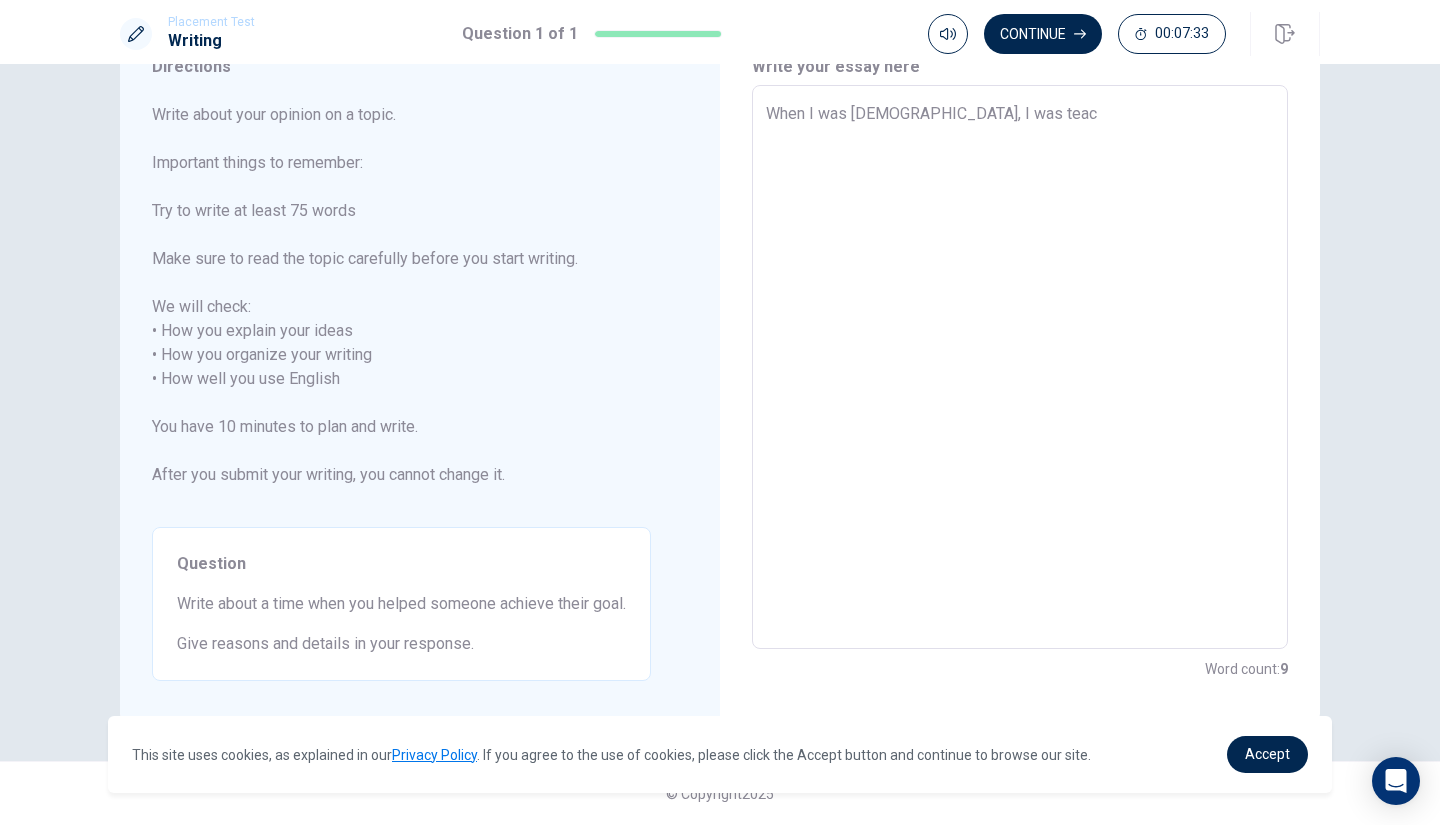 type on "x" 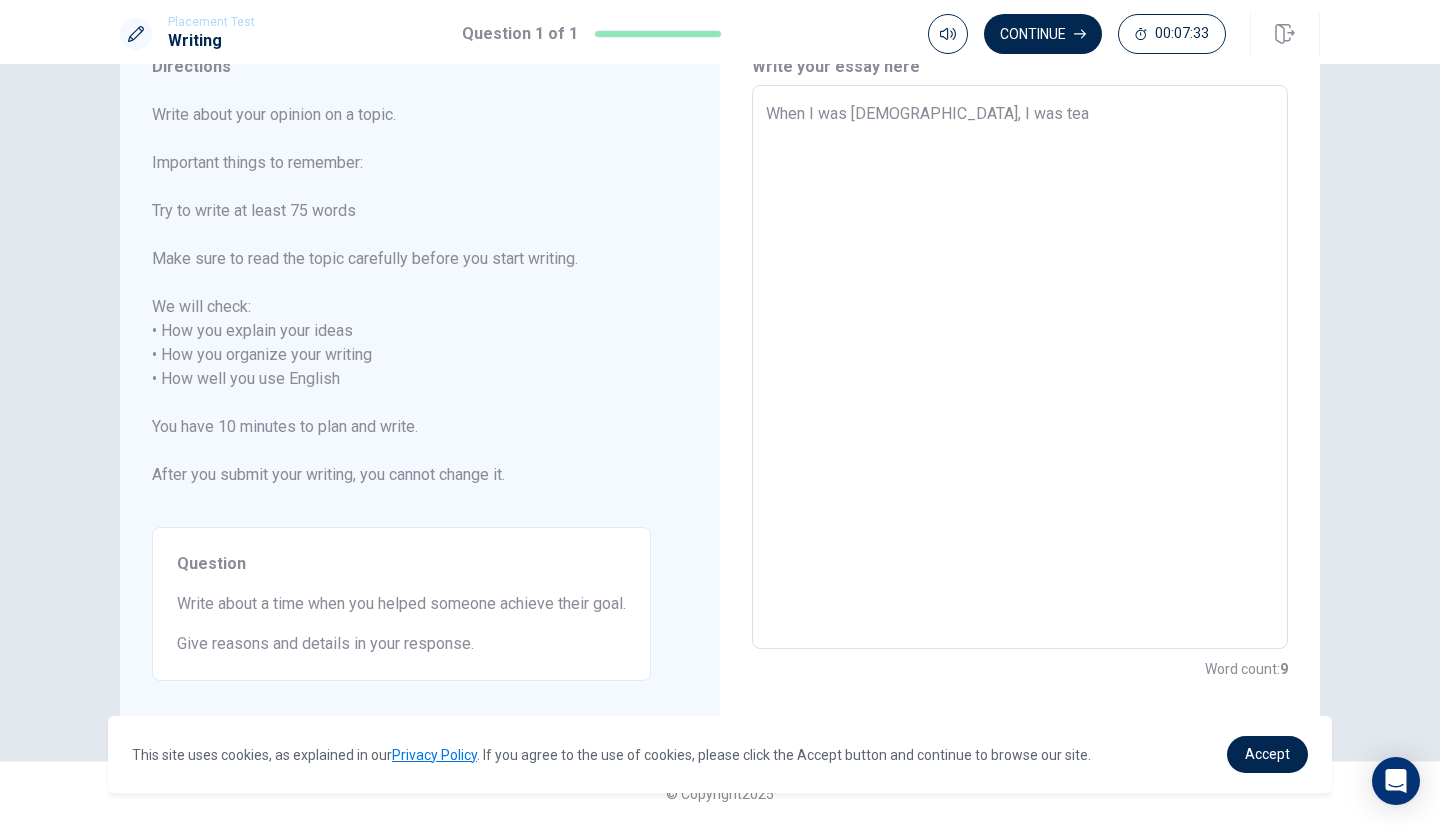 type on "When I was [DEMOGRAPHIC_DATA], I was te" 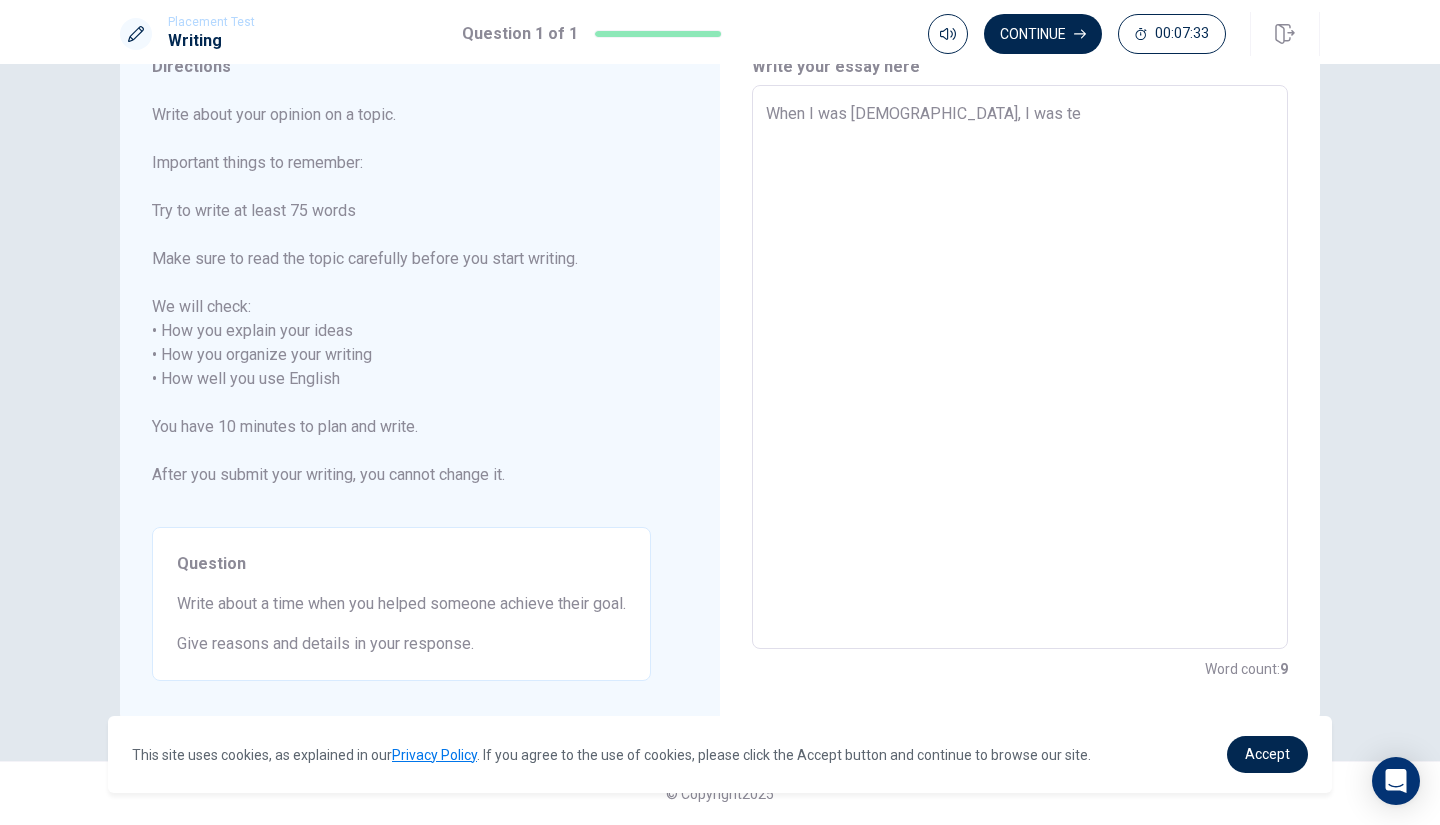 type on "x" 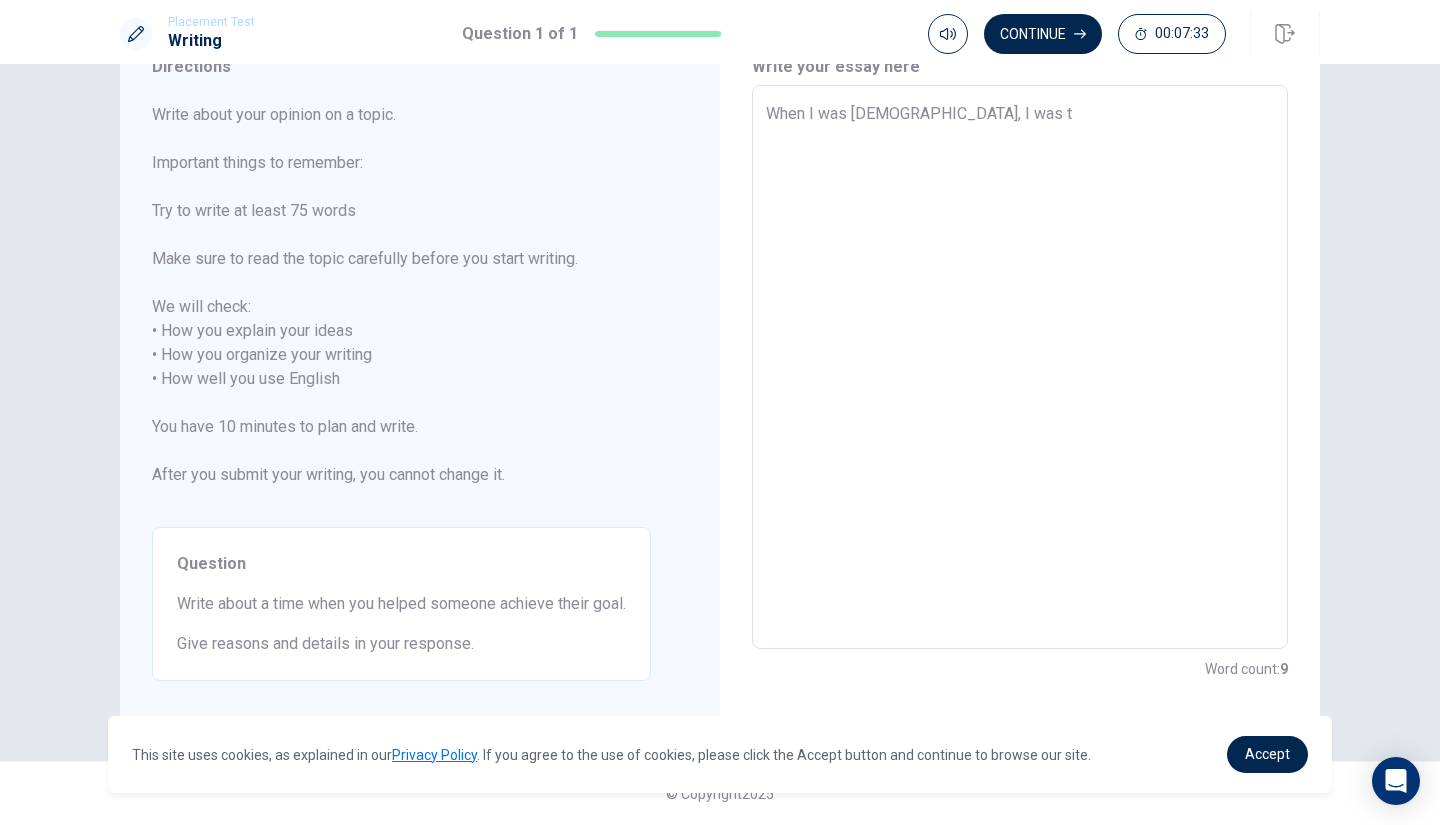type on "x" 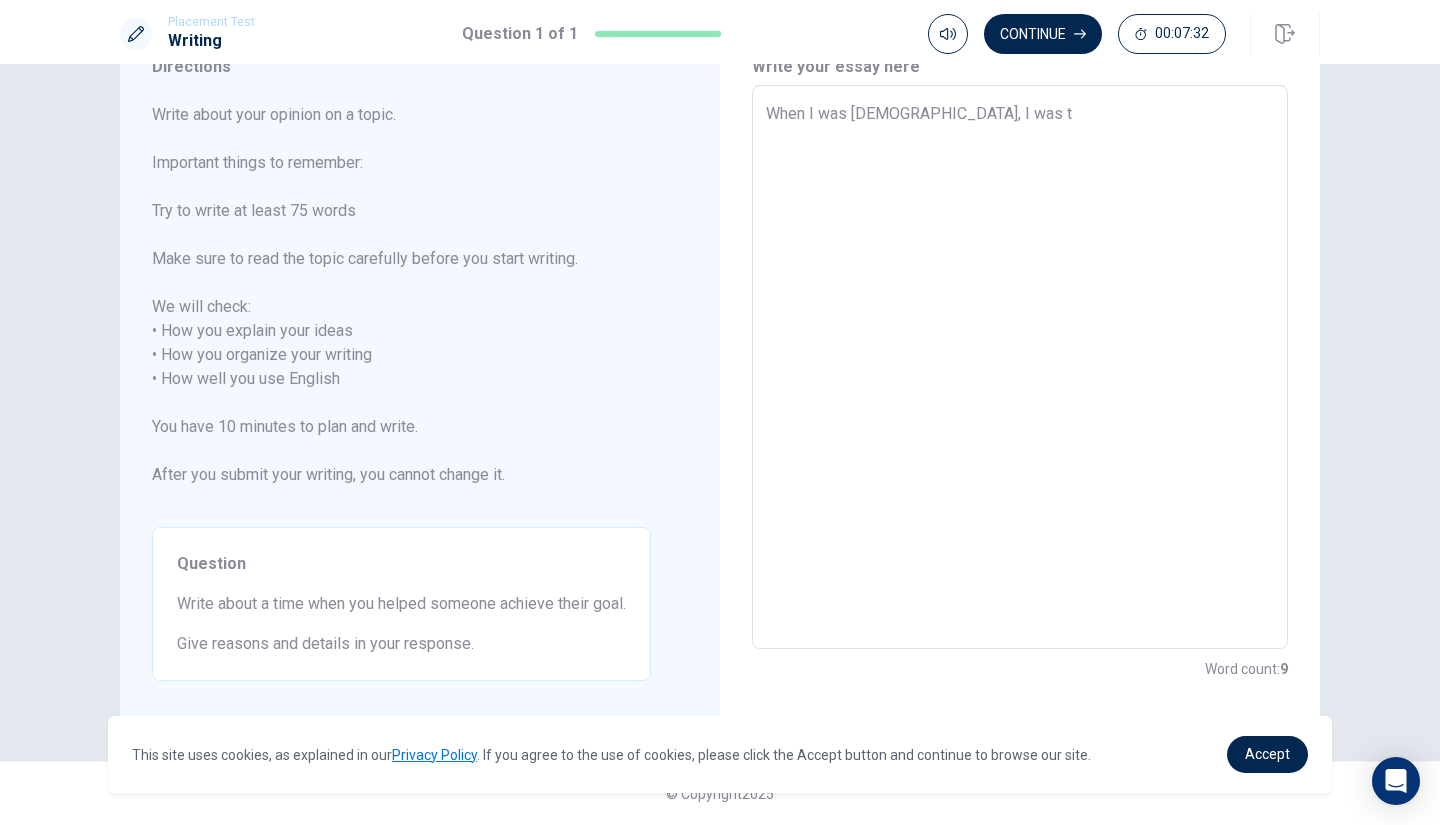 type on "When I was [DEMOGRAPHIC_DATA], I was" 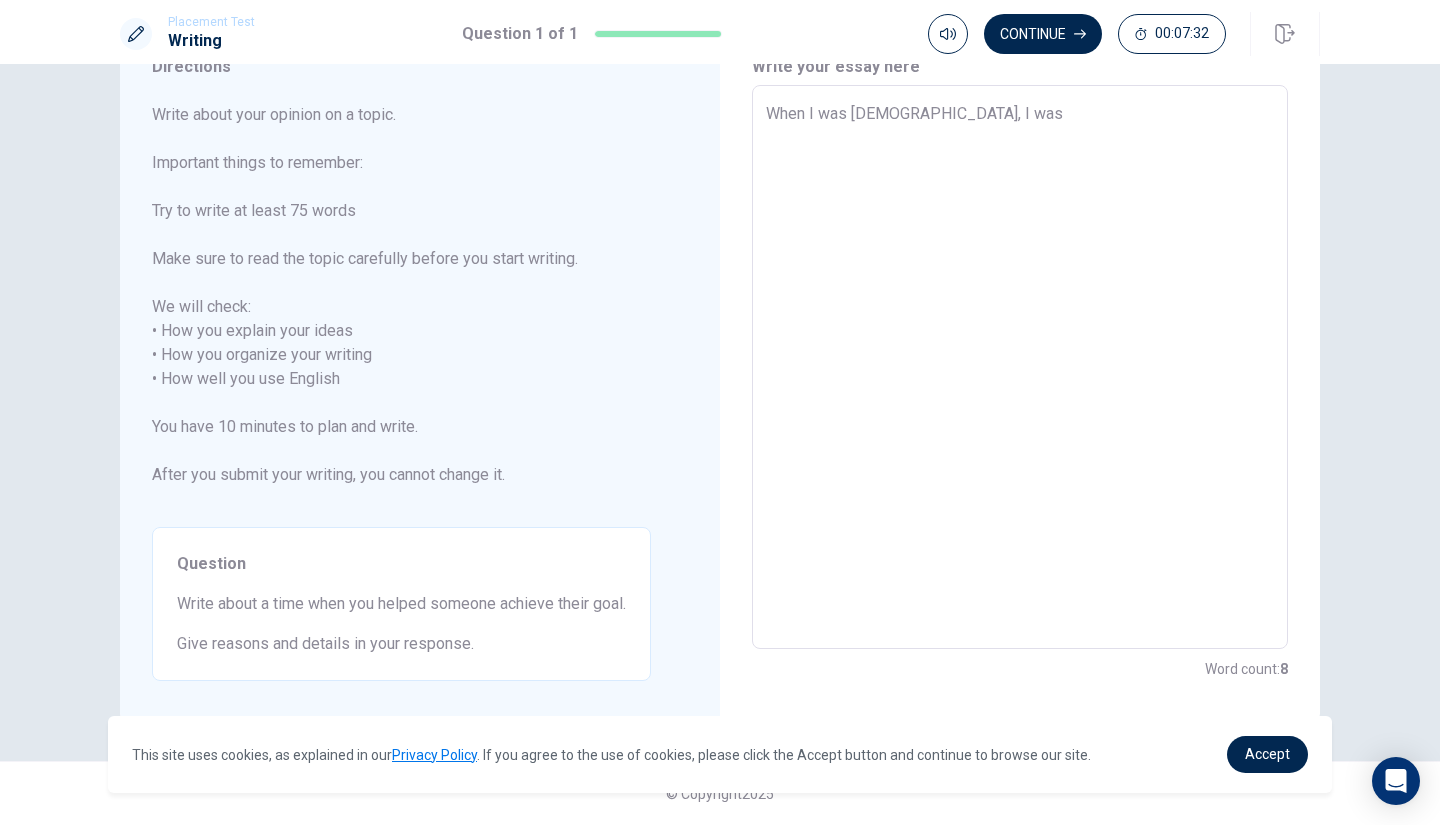 type on "x" 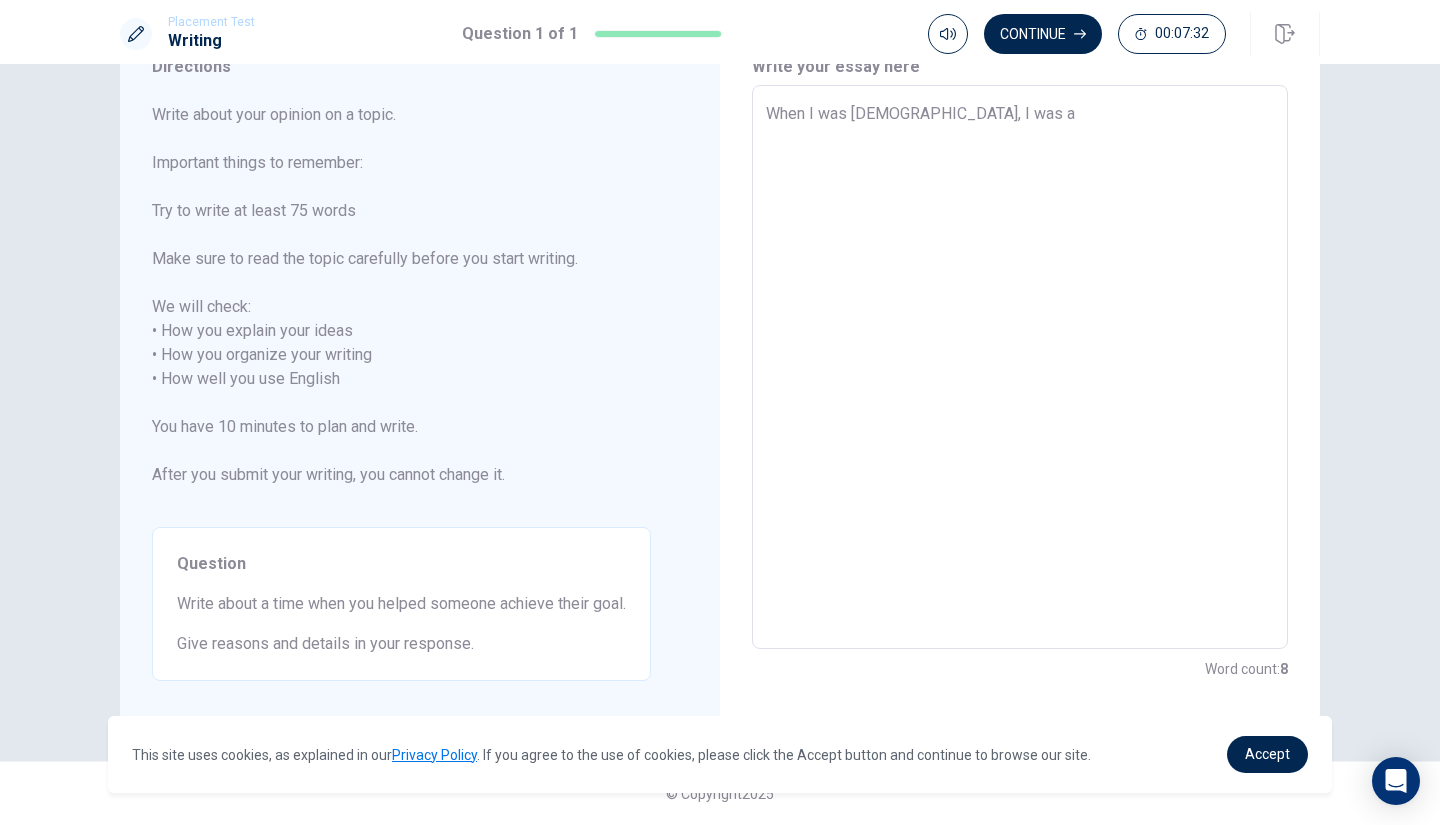 type on "x" 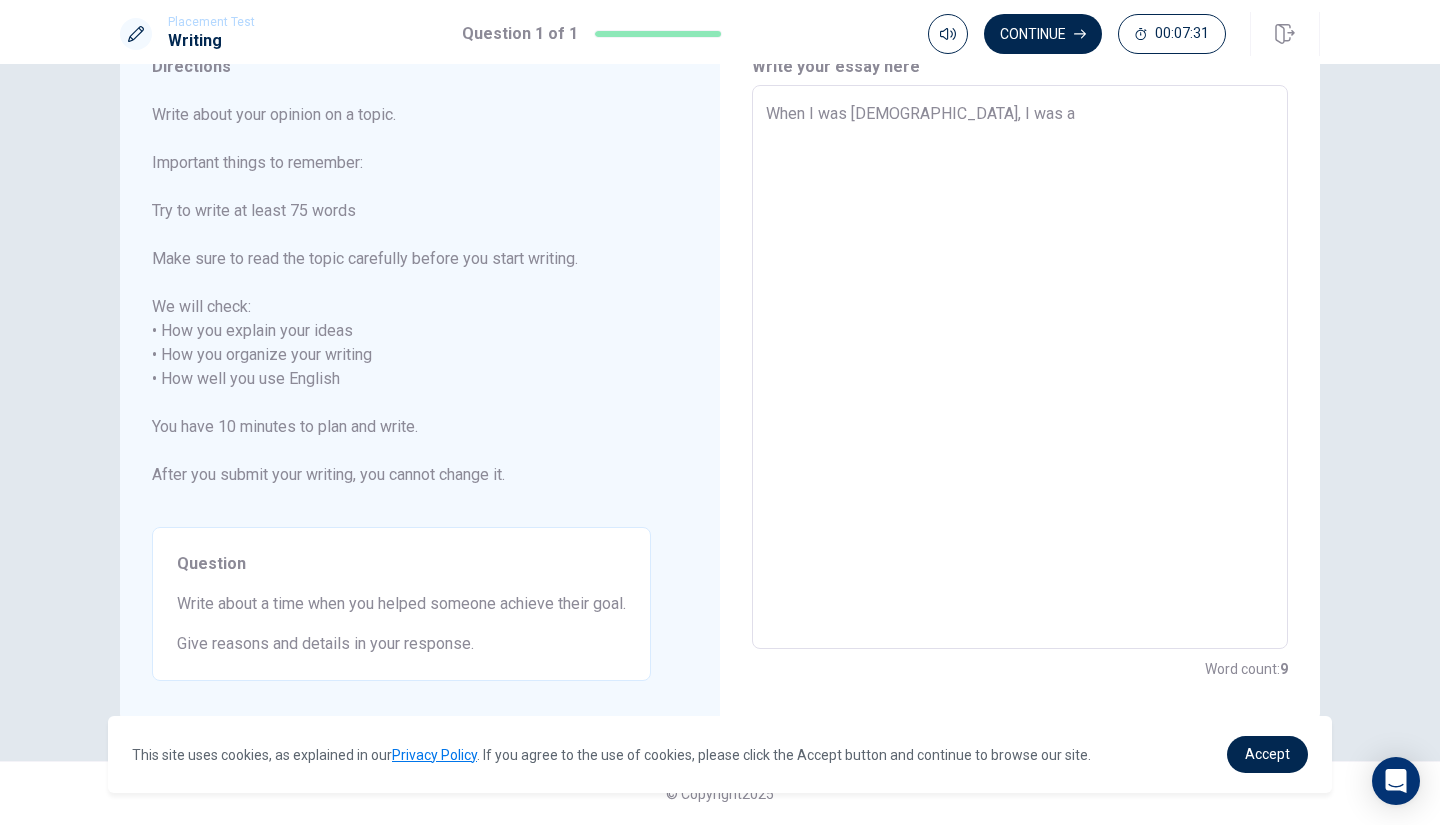 type on "When I was [DEMOGRAPHIC_DATA], I was a" 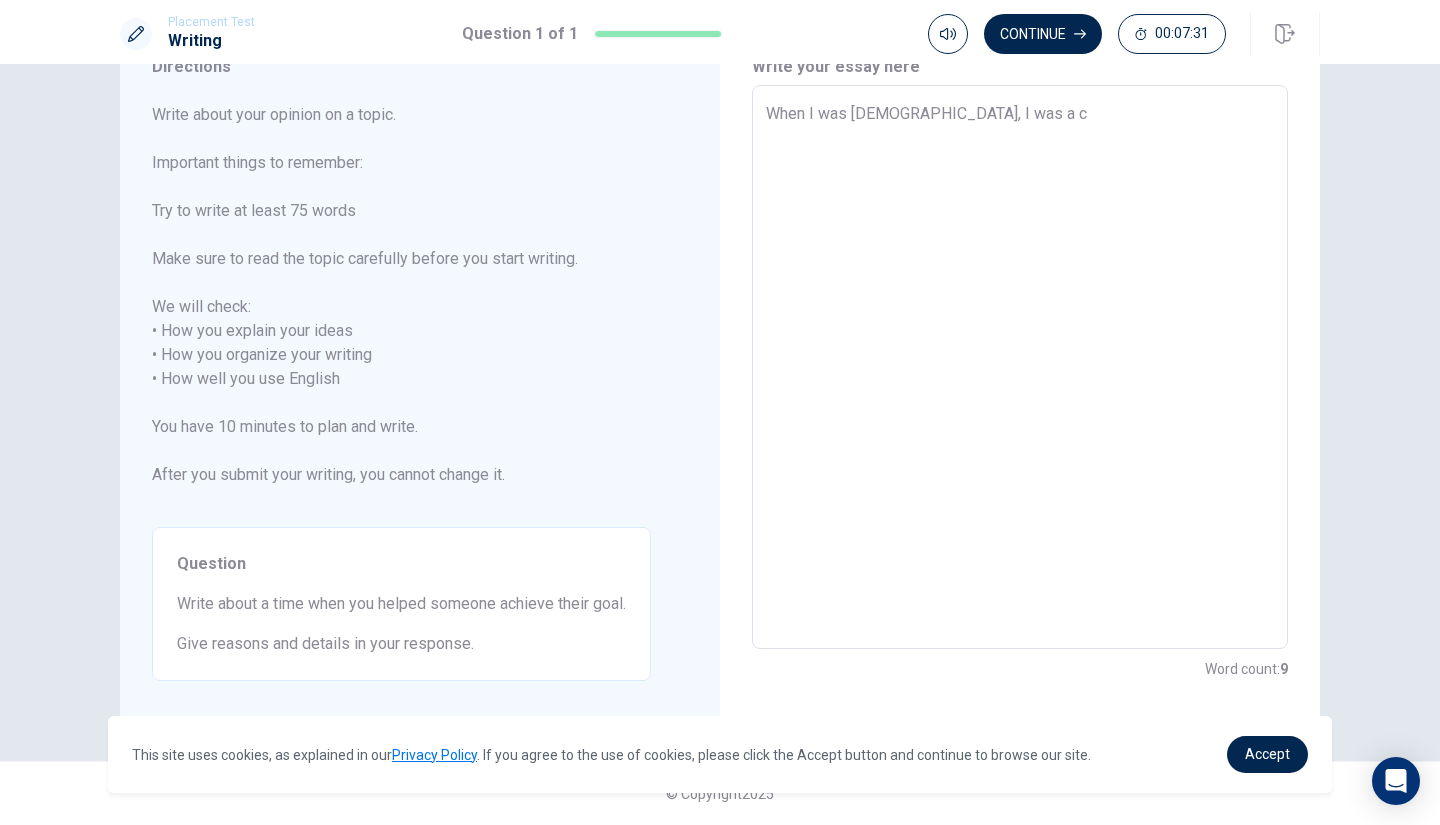 type on "x" 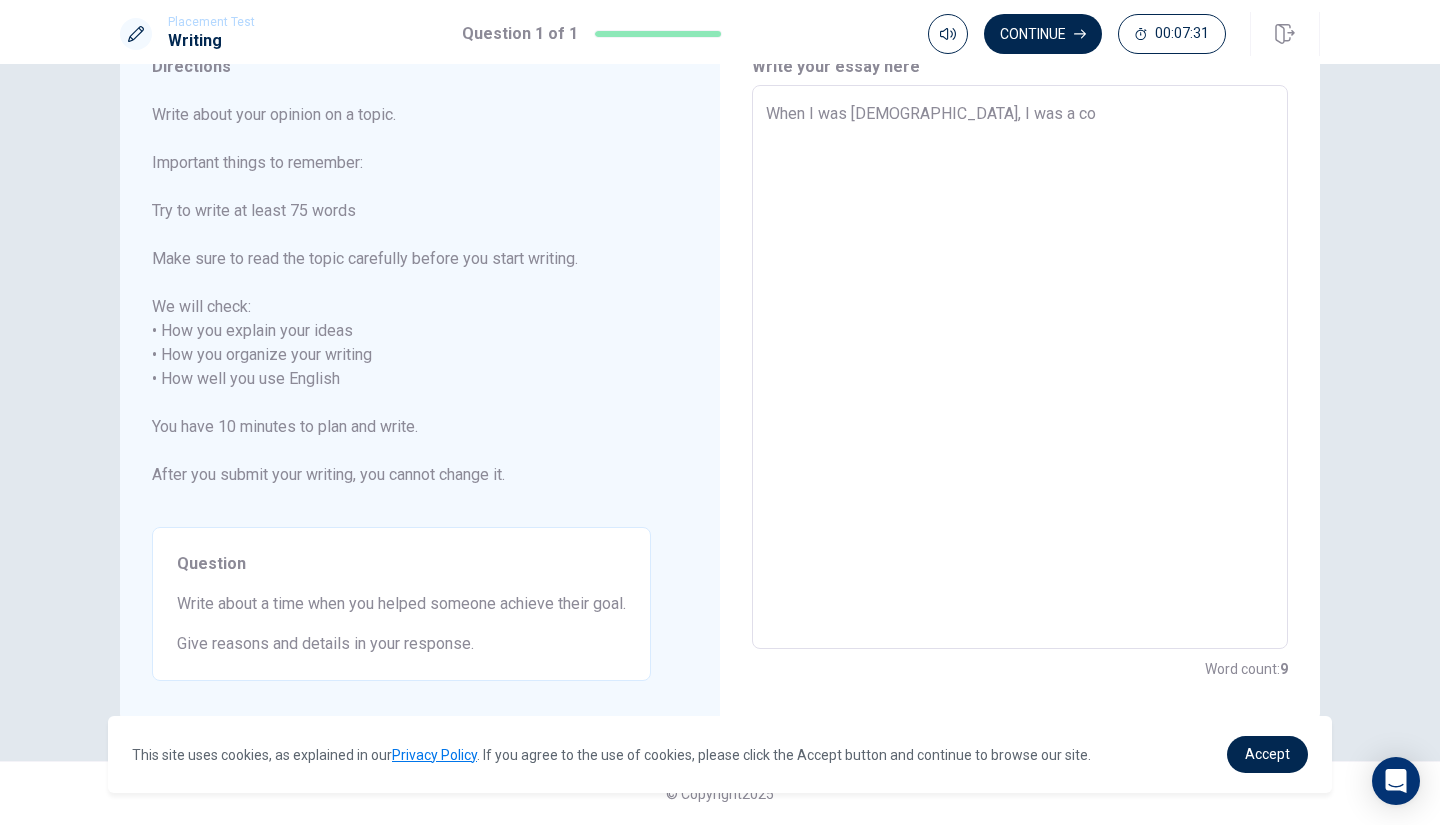 type on "x" 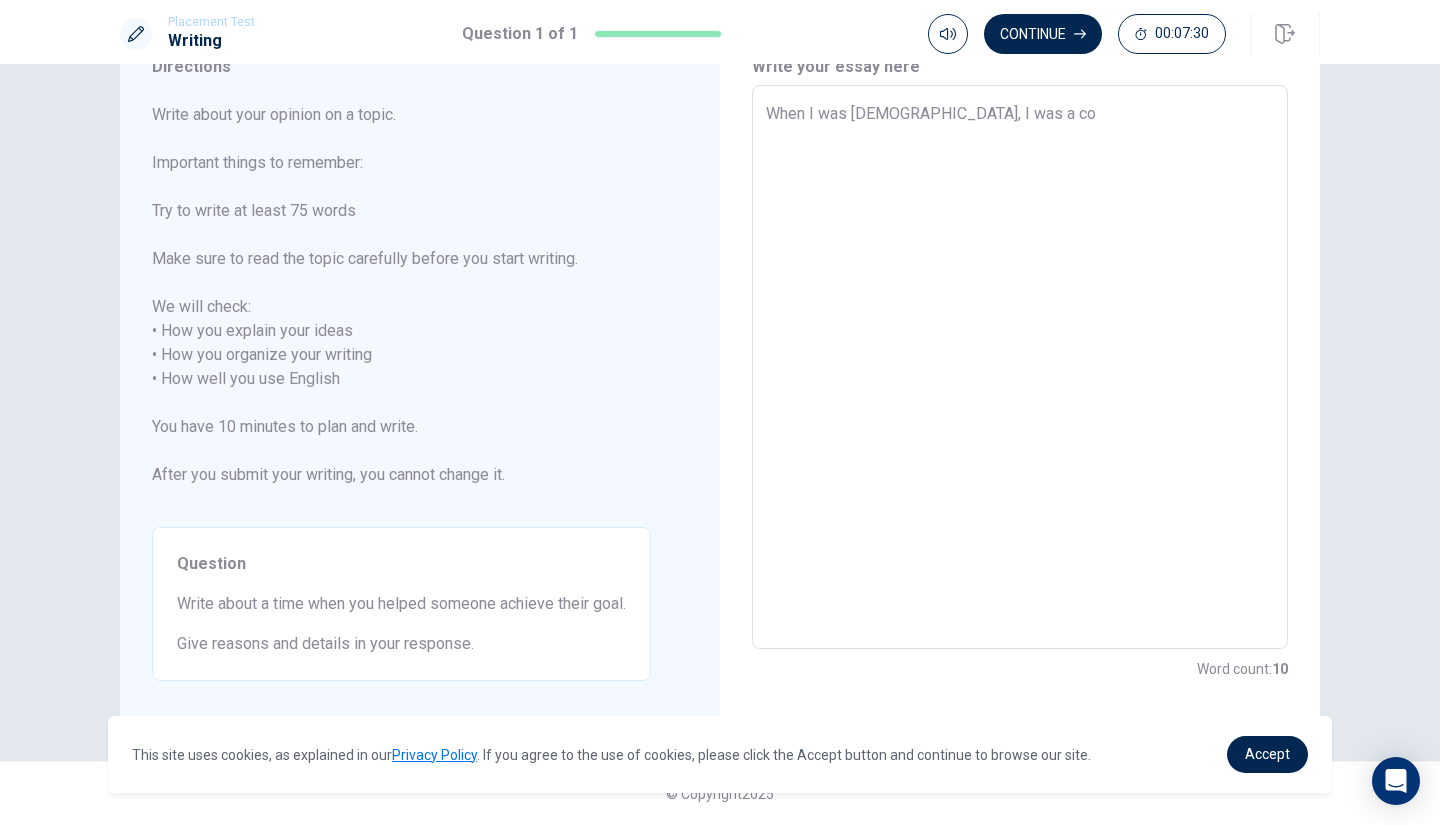 type on "When I was [DEMOGRAPHIC_DATA], I was a coa" 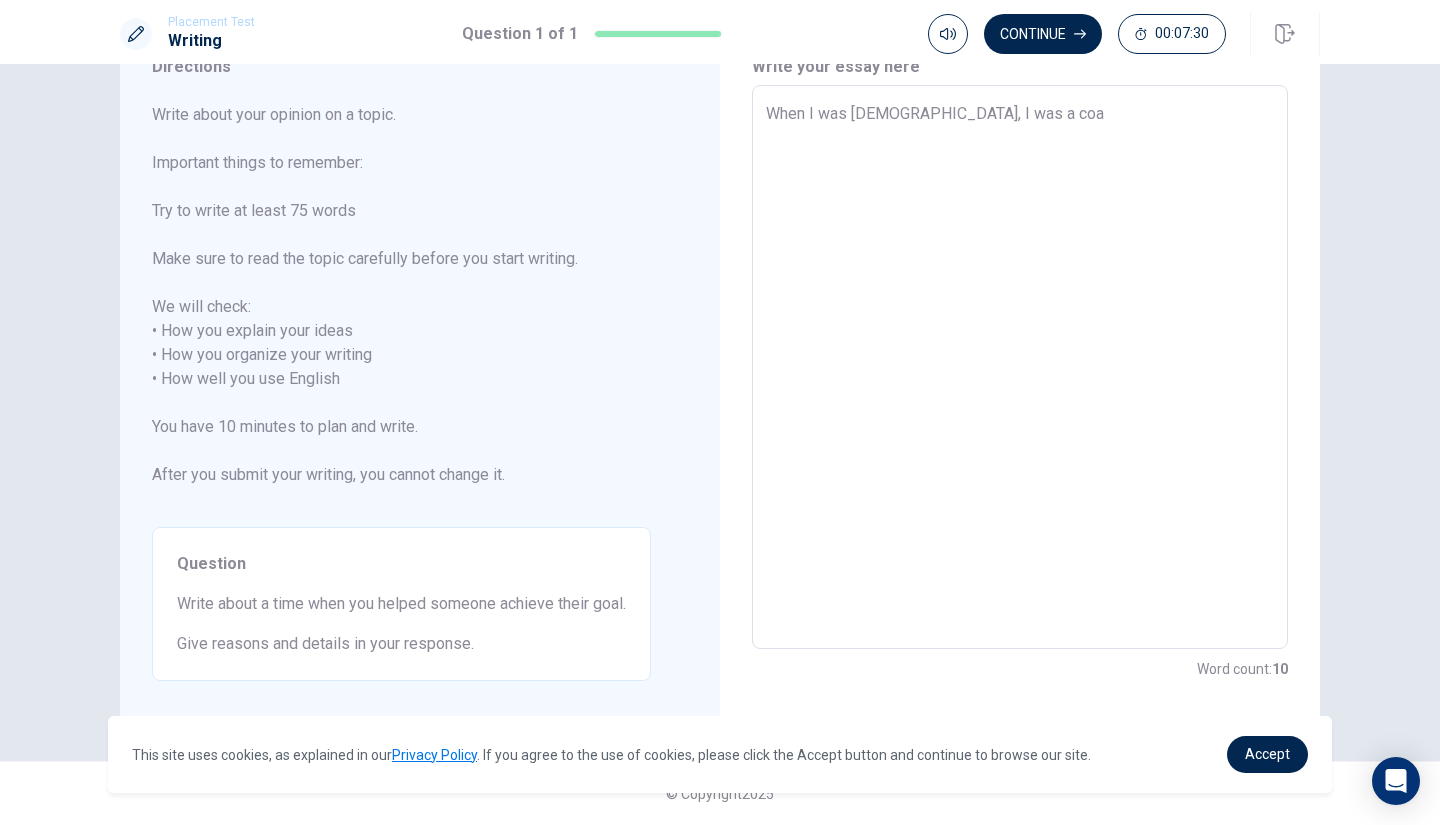 type on "x" 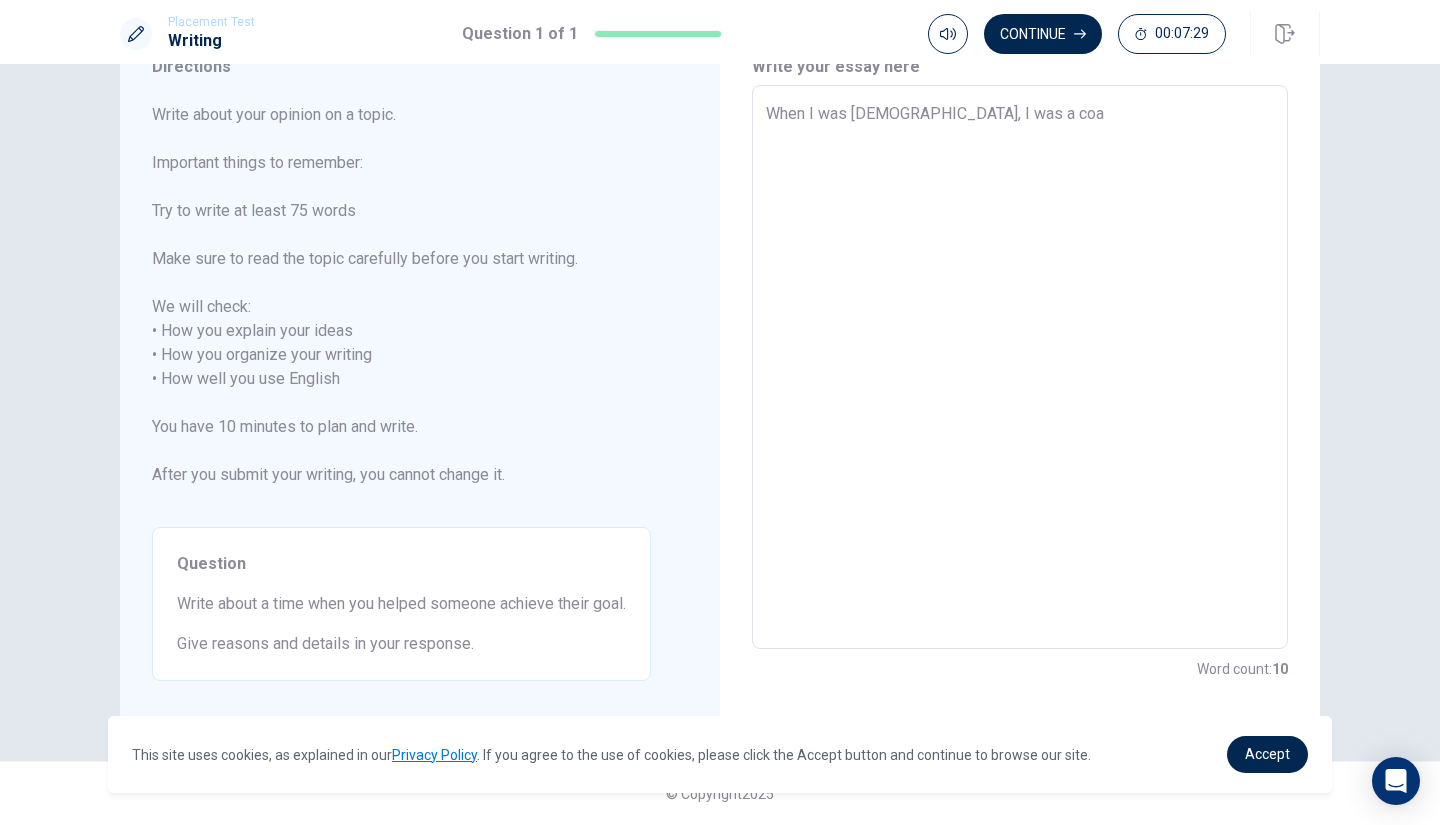 type on "When I was [DEMOGRAPHIC_DATA], I was a coac" 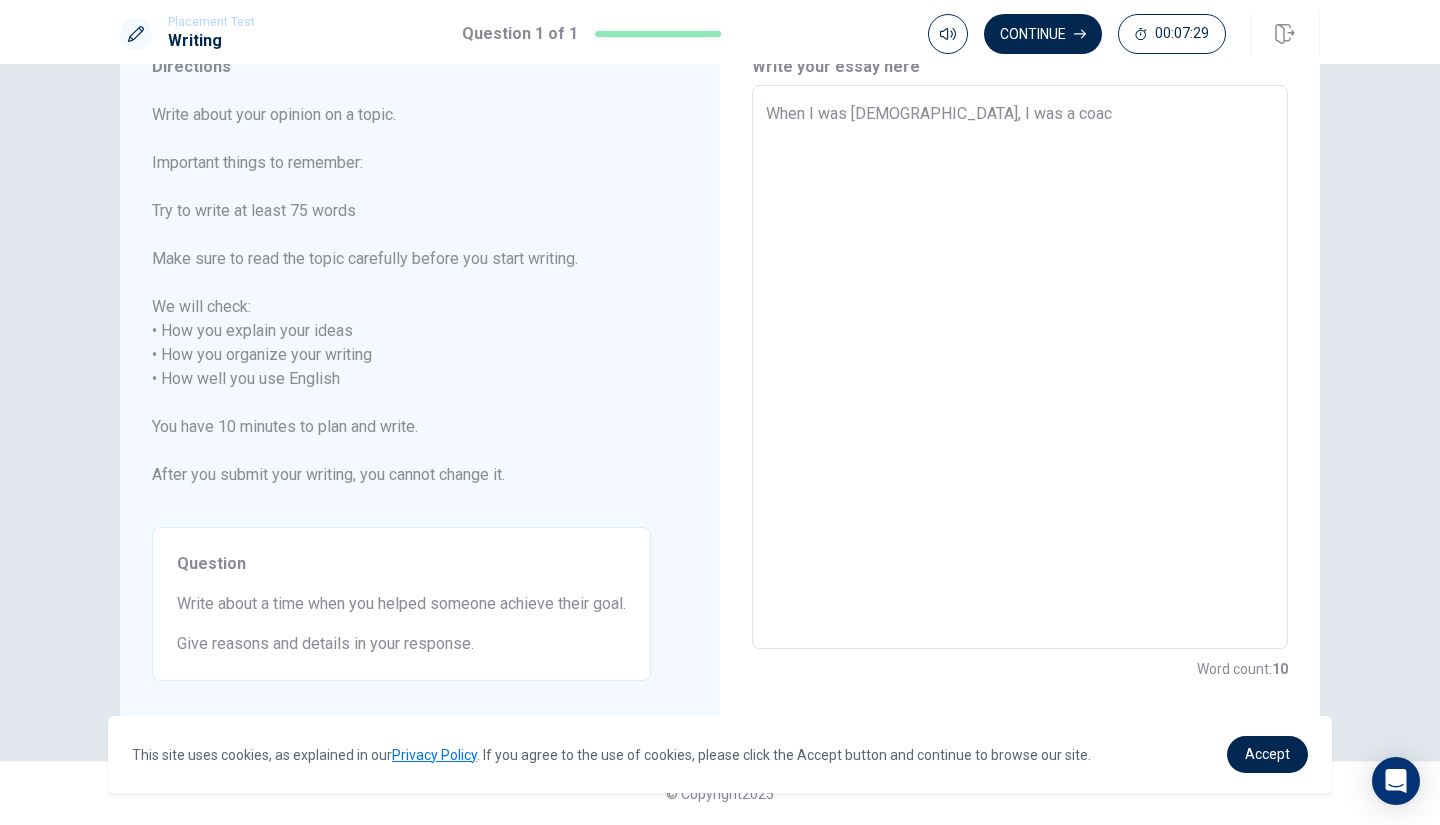 type on "x" 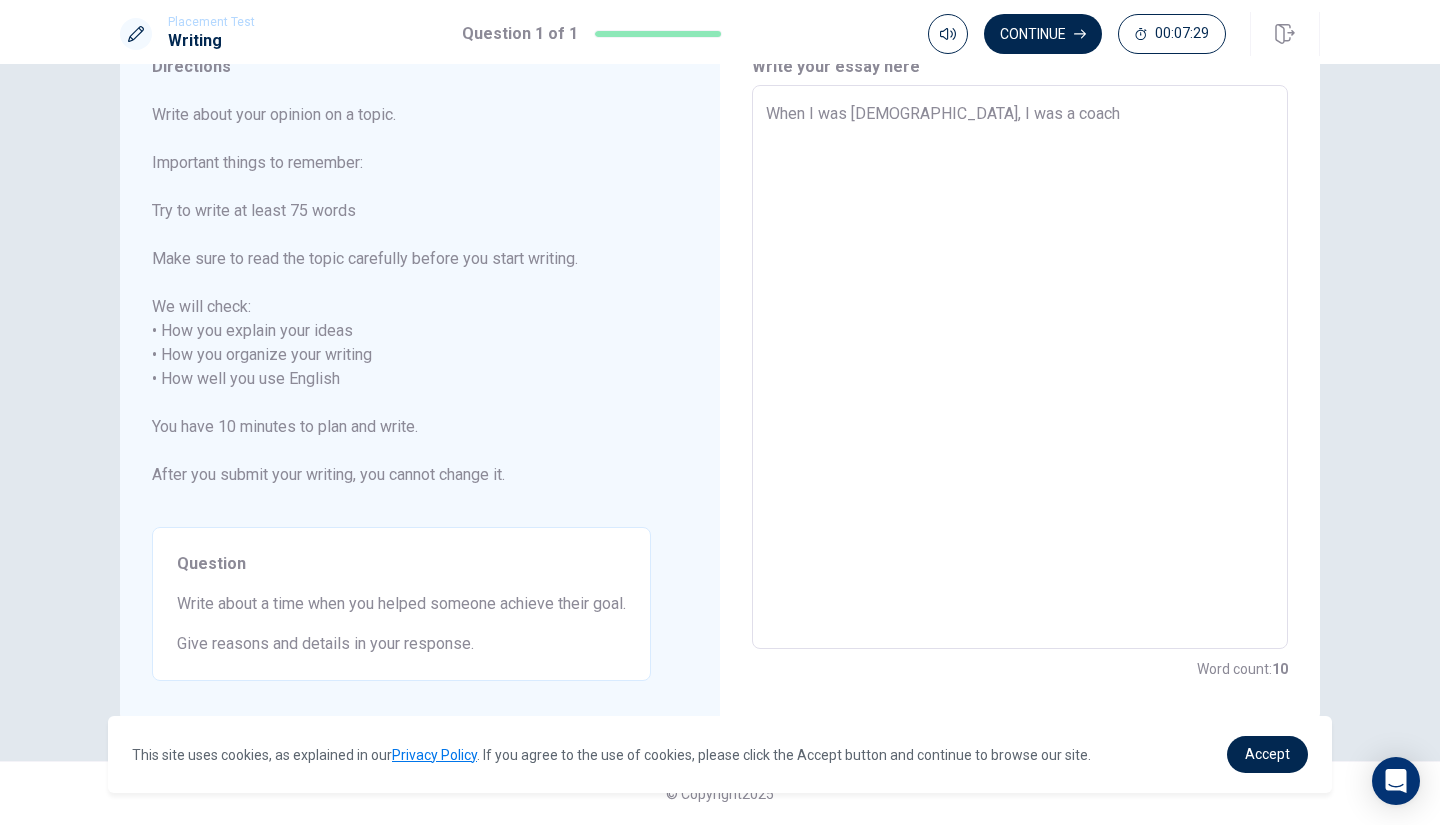 type on "x" 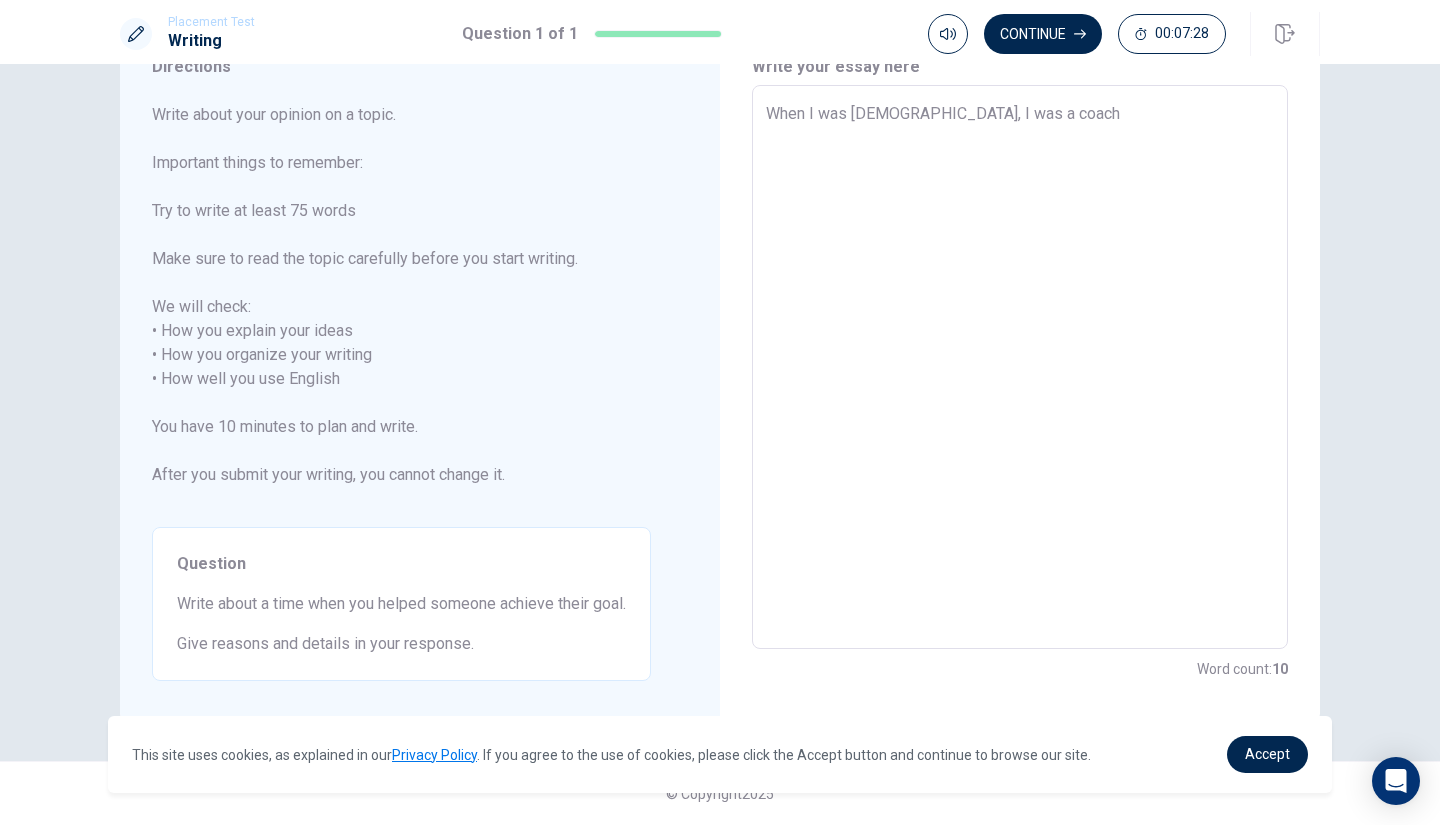 type on "x" 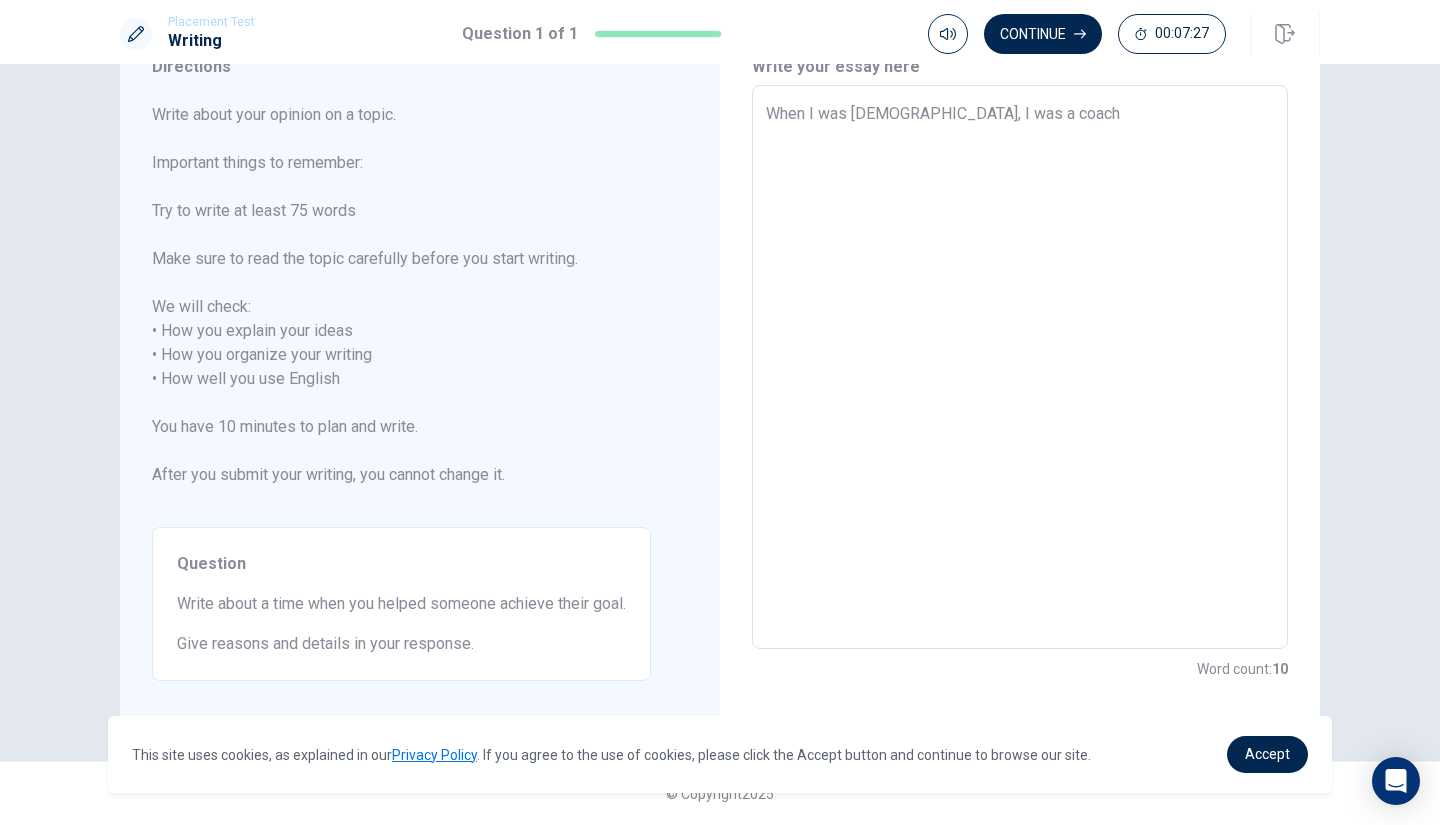 type on "When I was [DEMOGRAPHIC_DATA], I was a coach o" 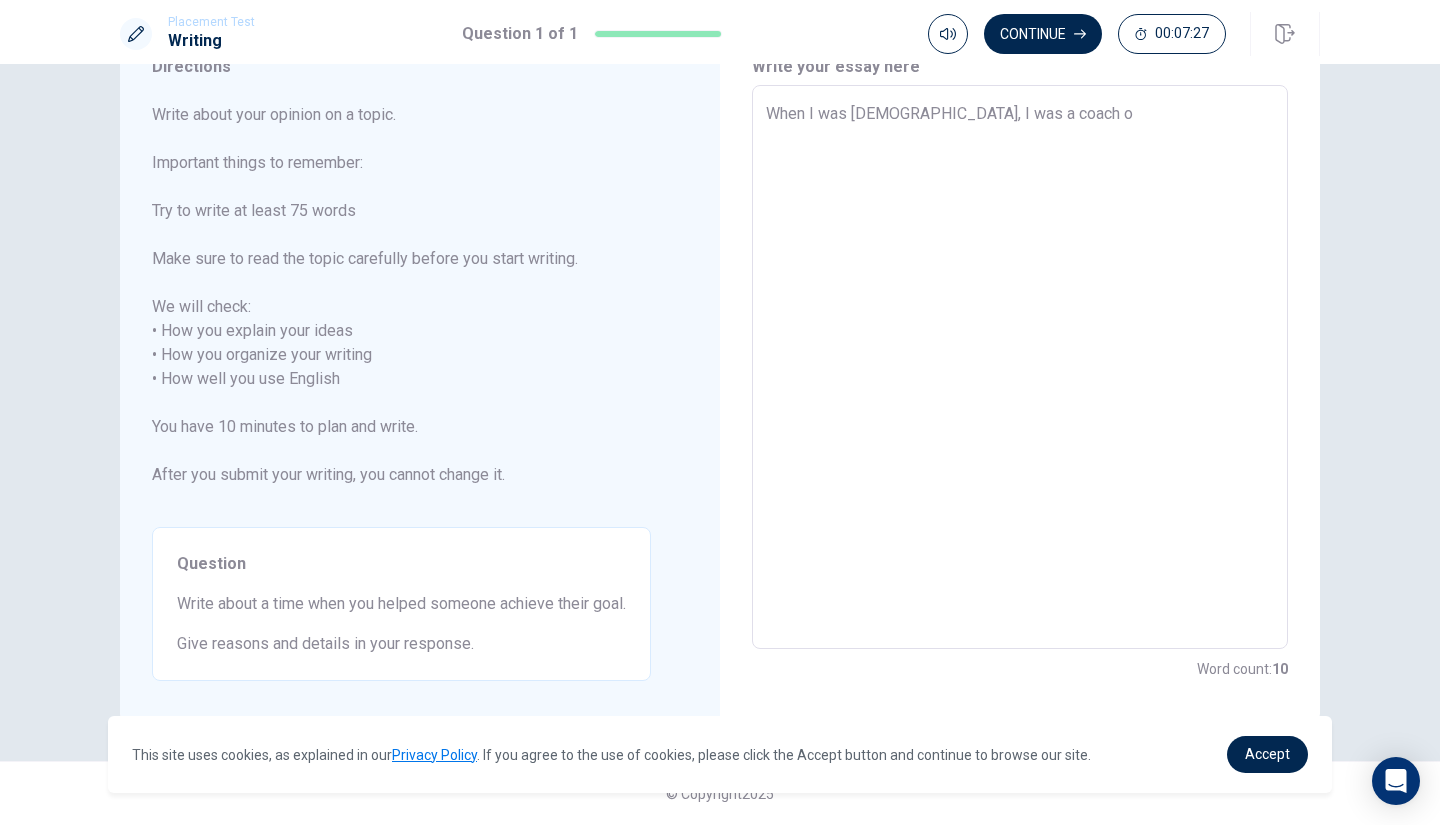 type on "x" 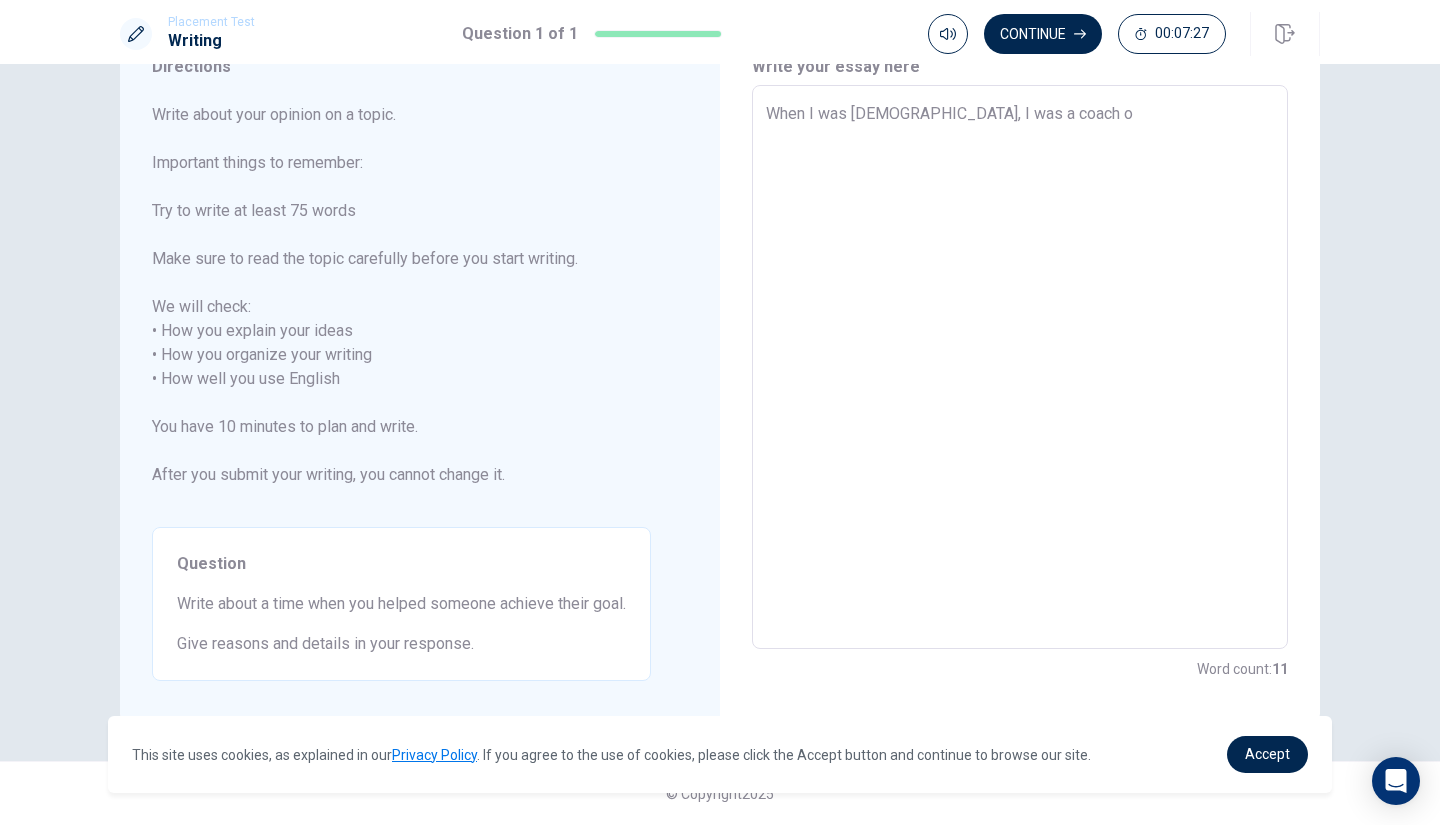 type on "When I was [DEMOGRAPHIC_DATA], I was a coach of" 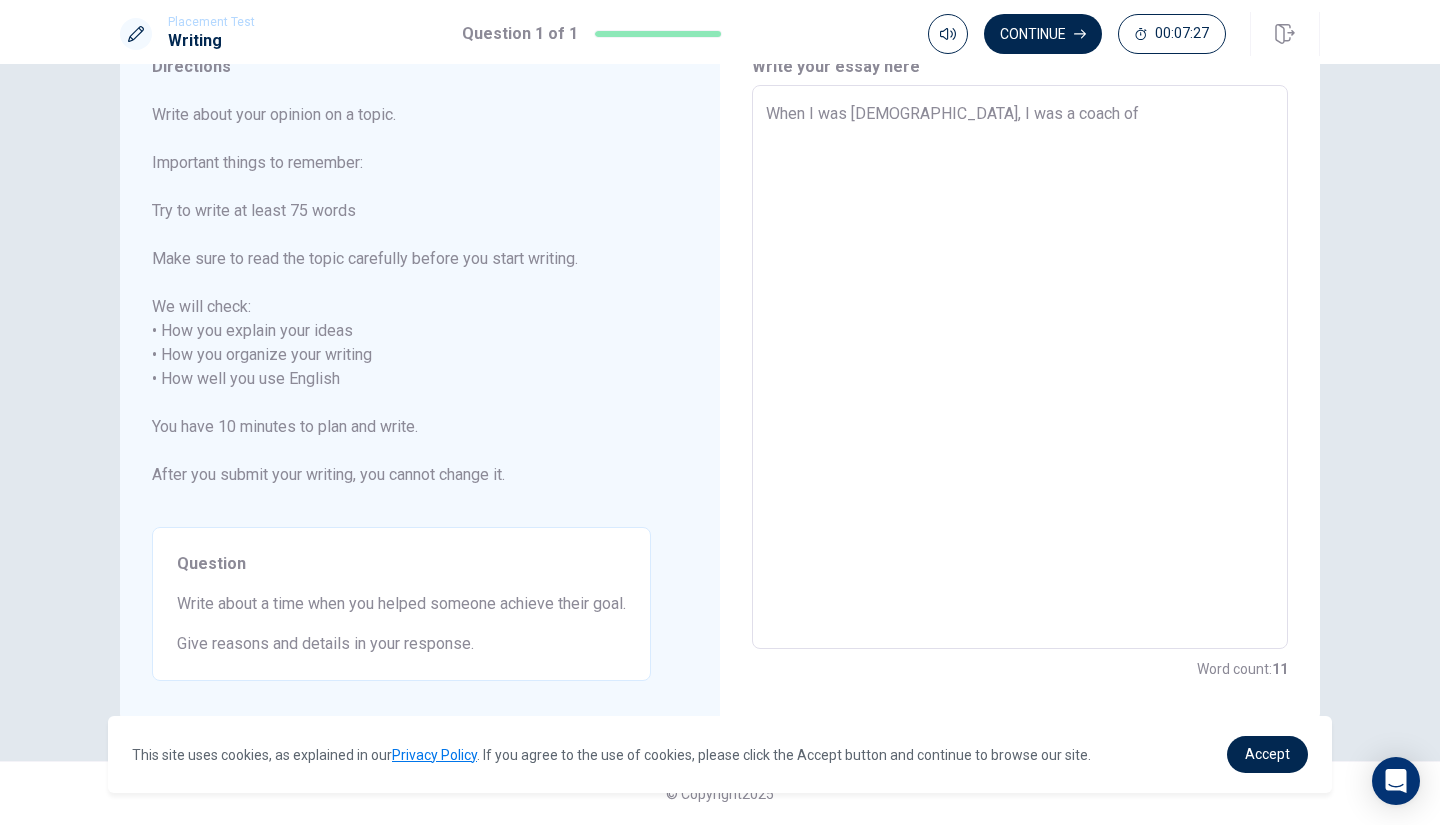 type on "x" 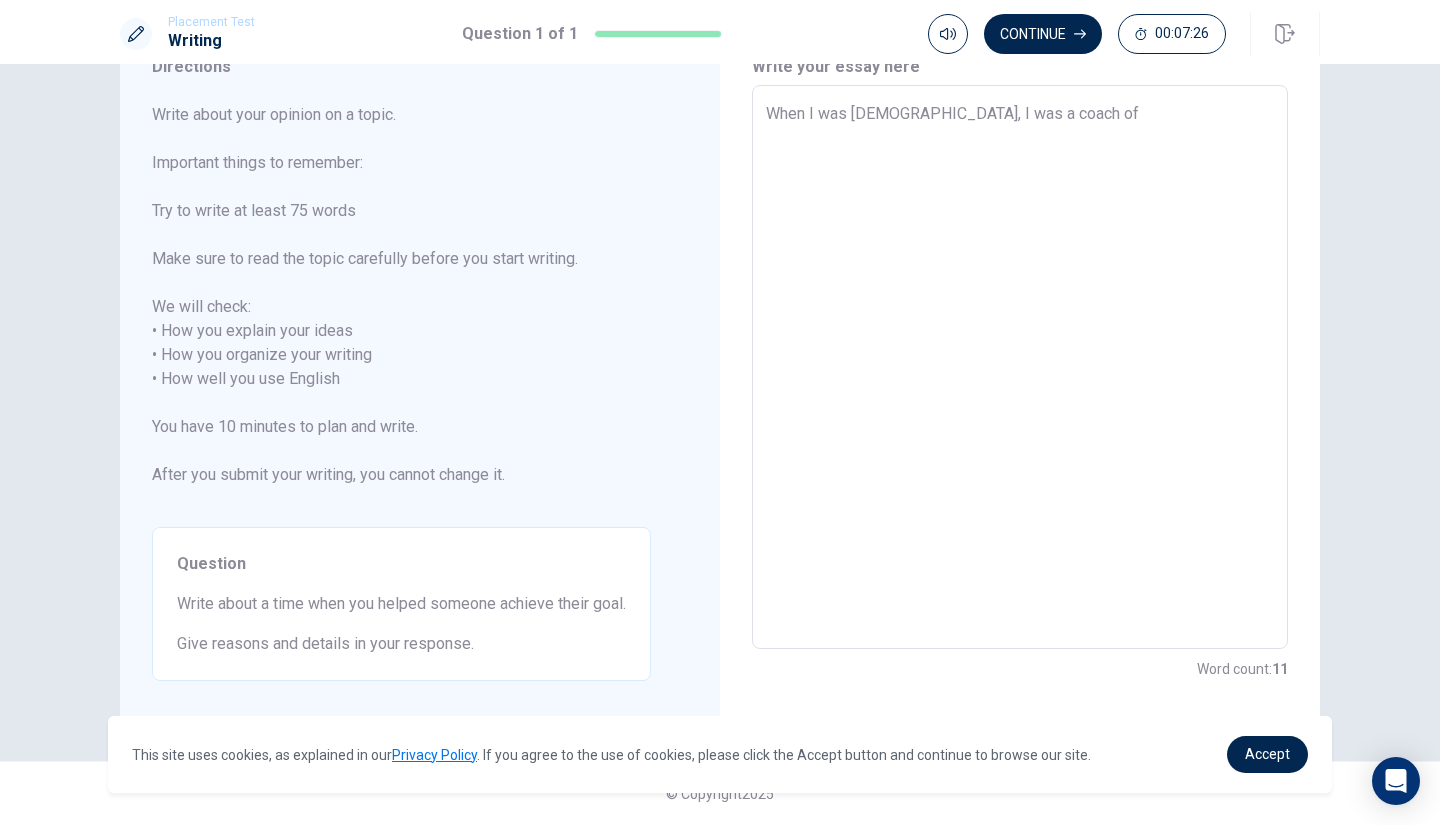 type on "When I was [DEMOGRAPHIC_DATA], I was a coach of m" 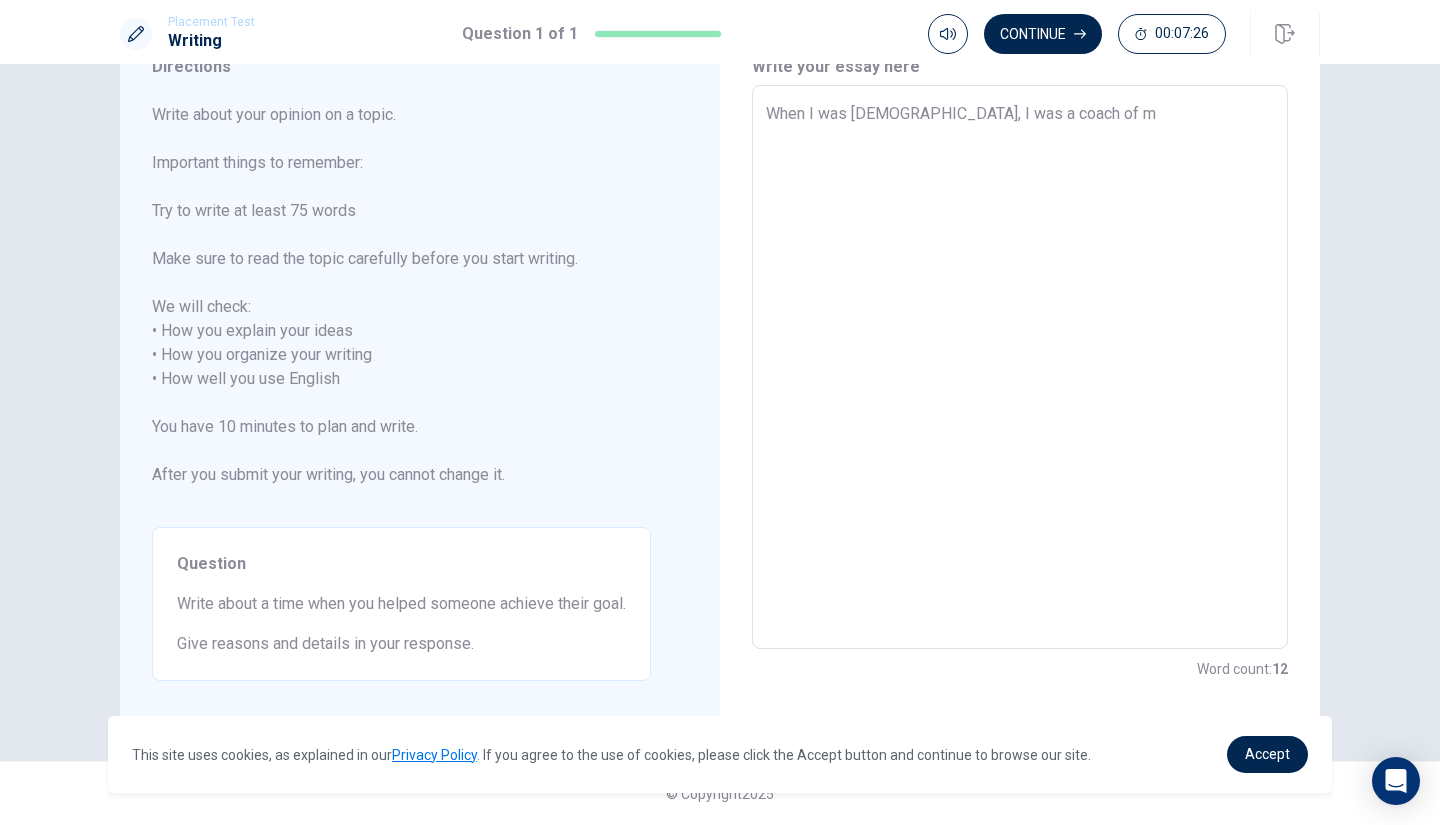 type on "x" 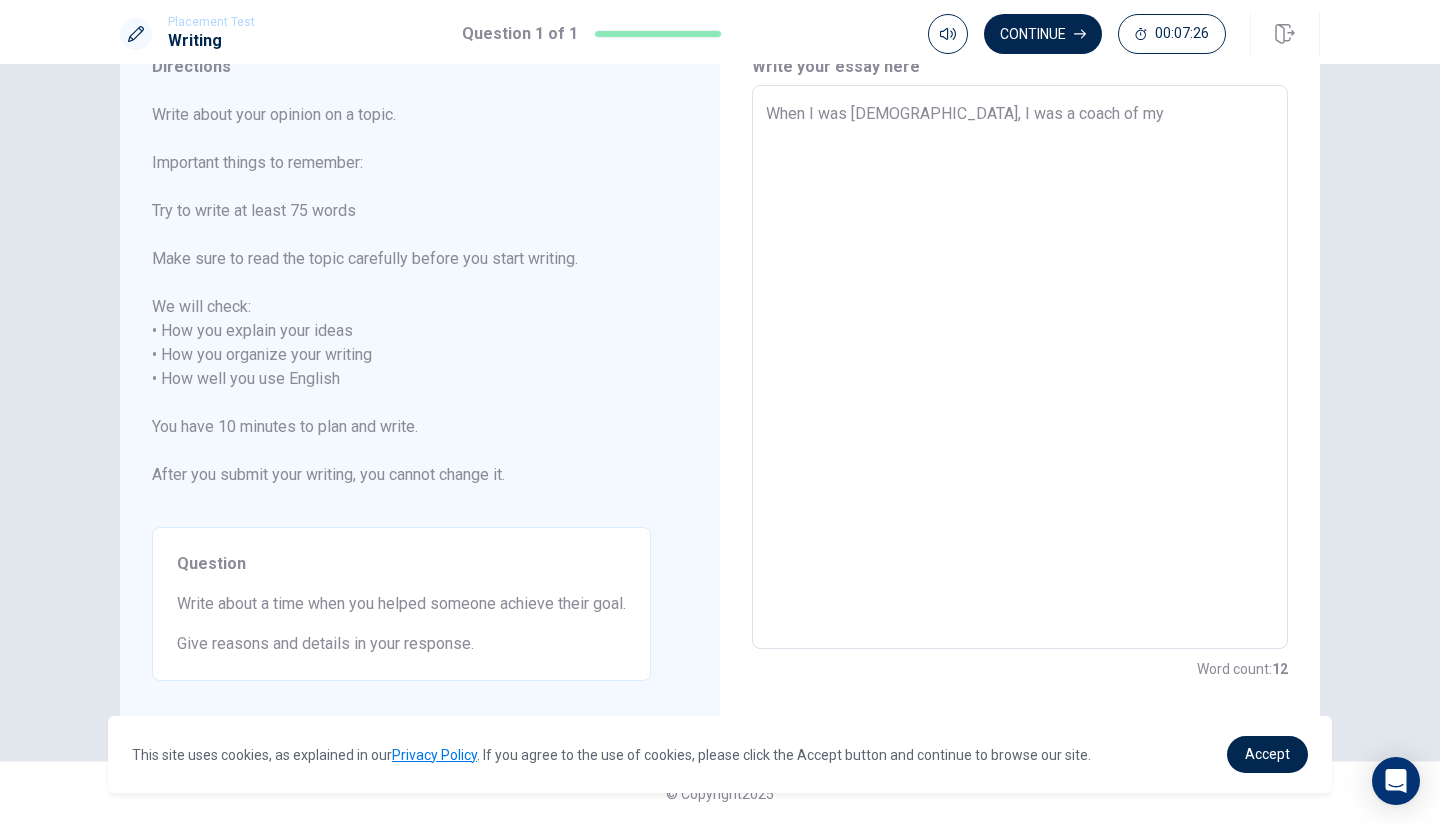 type on "x" 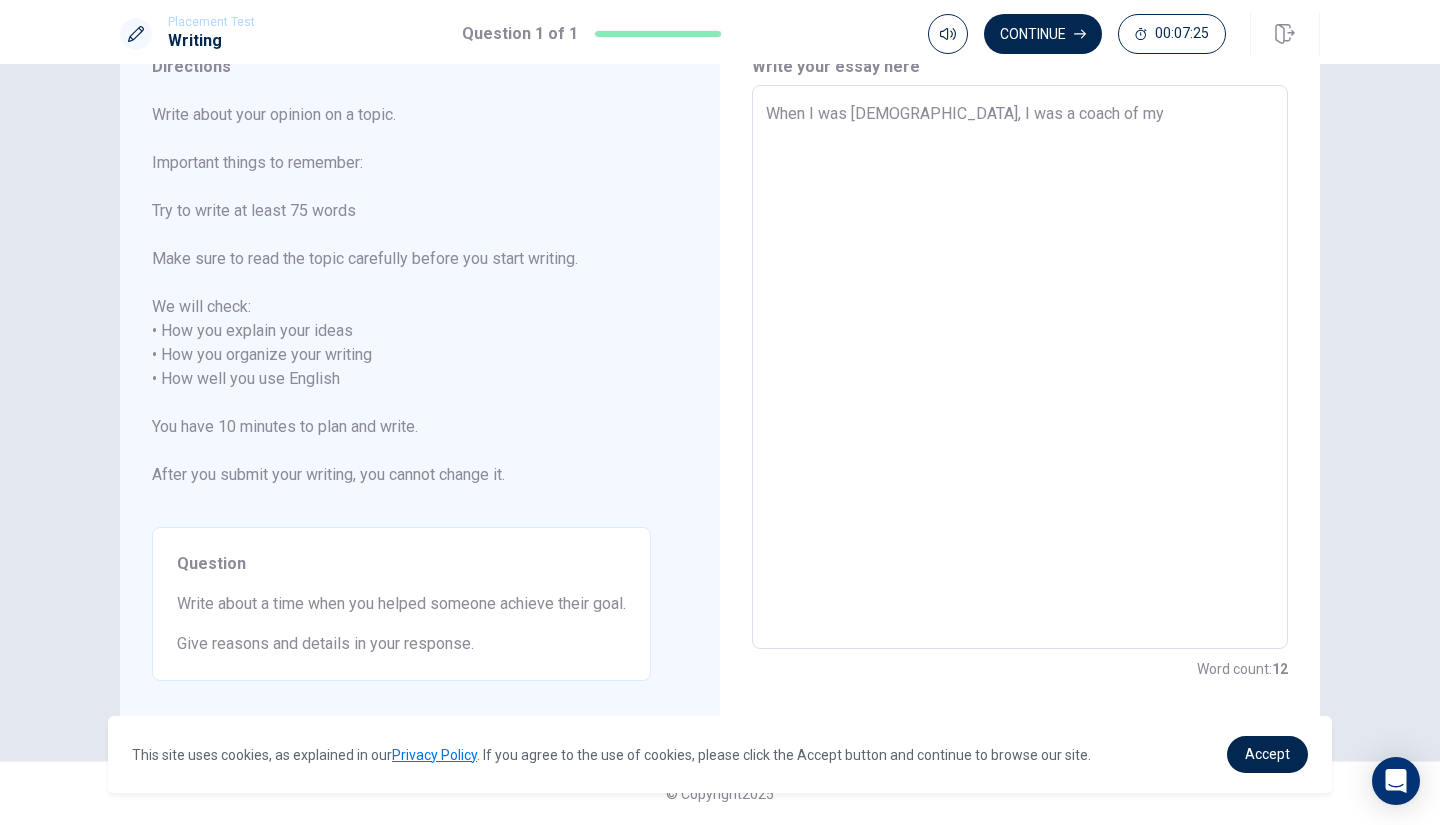 type on "When I was [DEMOGRAPHIC_DATA], I was a coach of my" 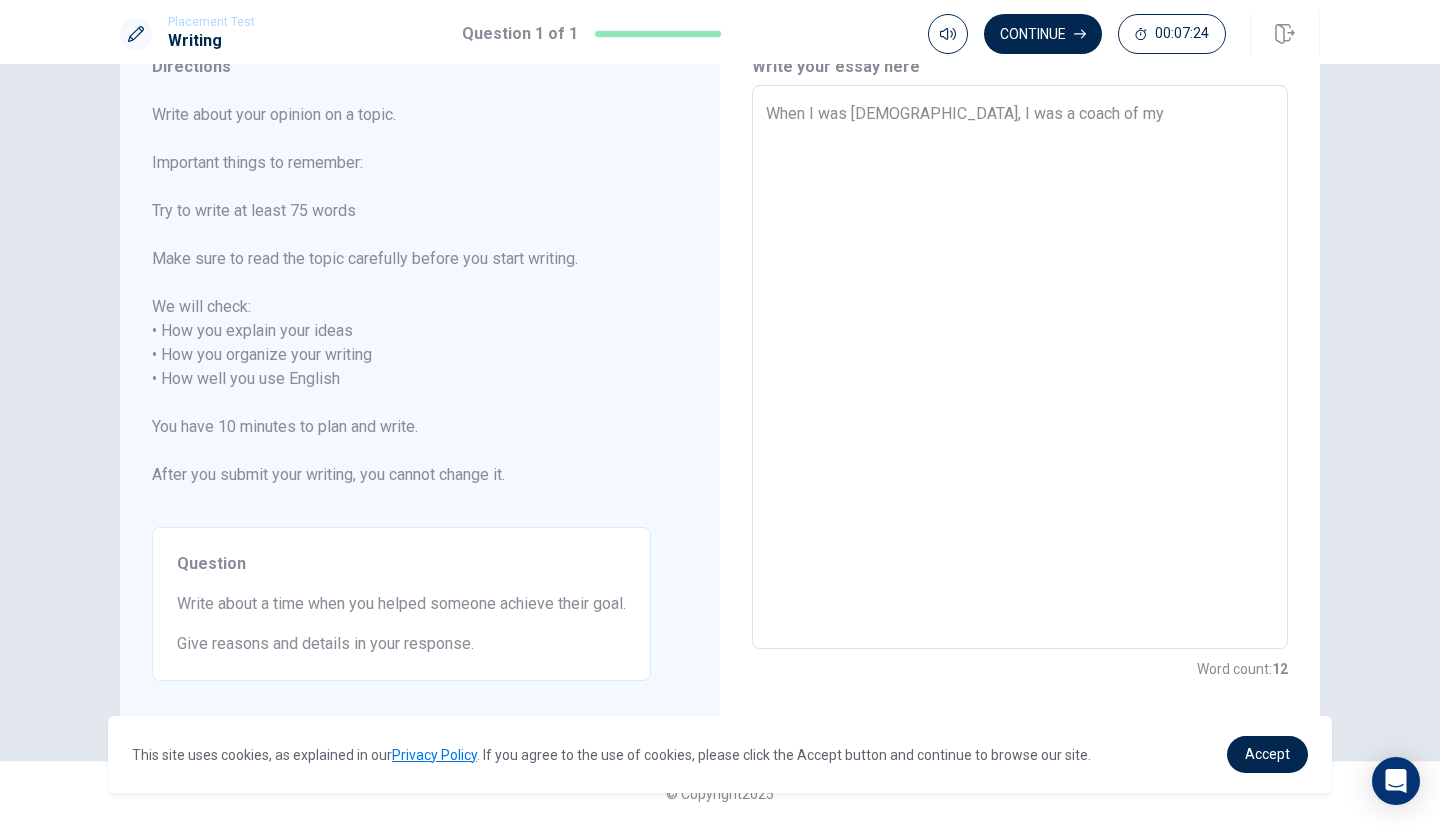 type on "When I was [DEMOGRAPHIC_DATA], I was a coach of my h" 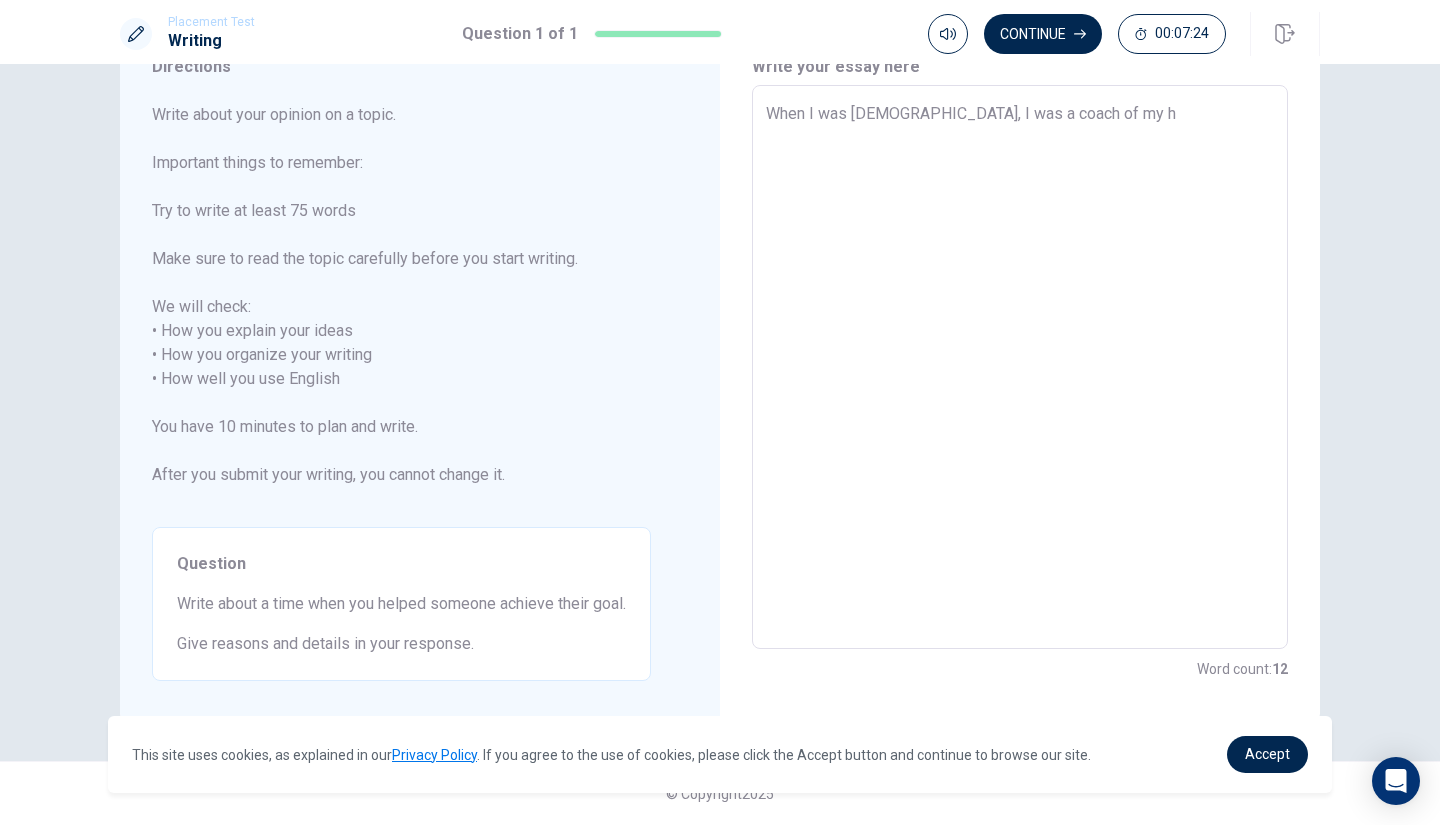type on "x" 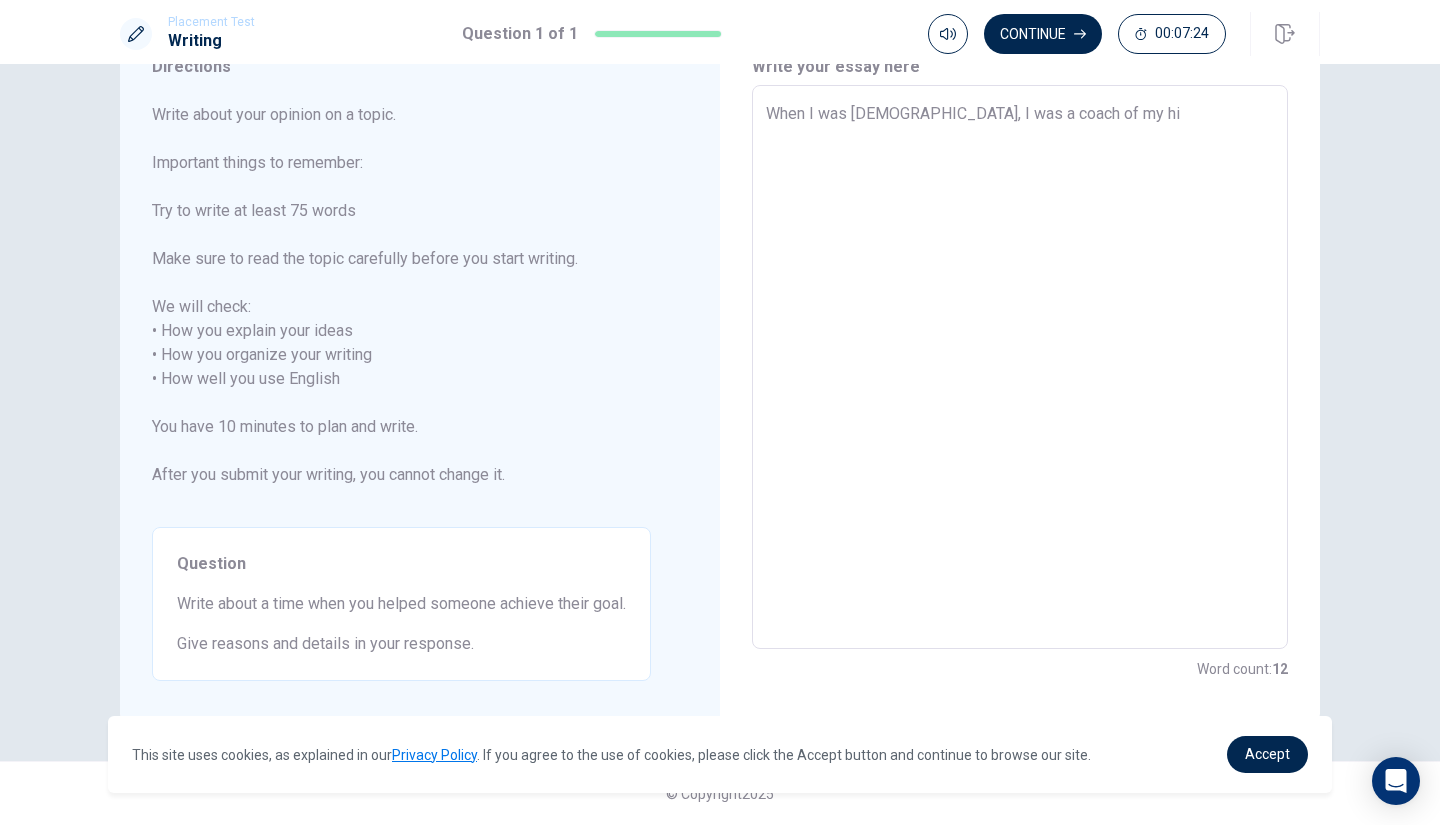 type on "x" 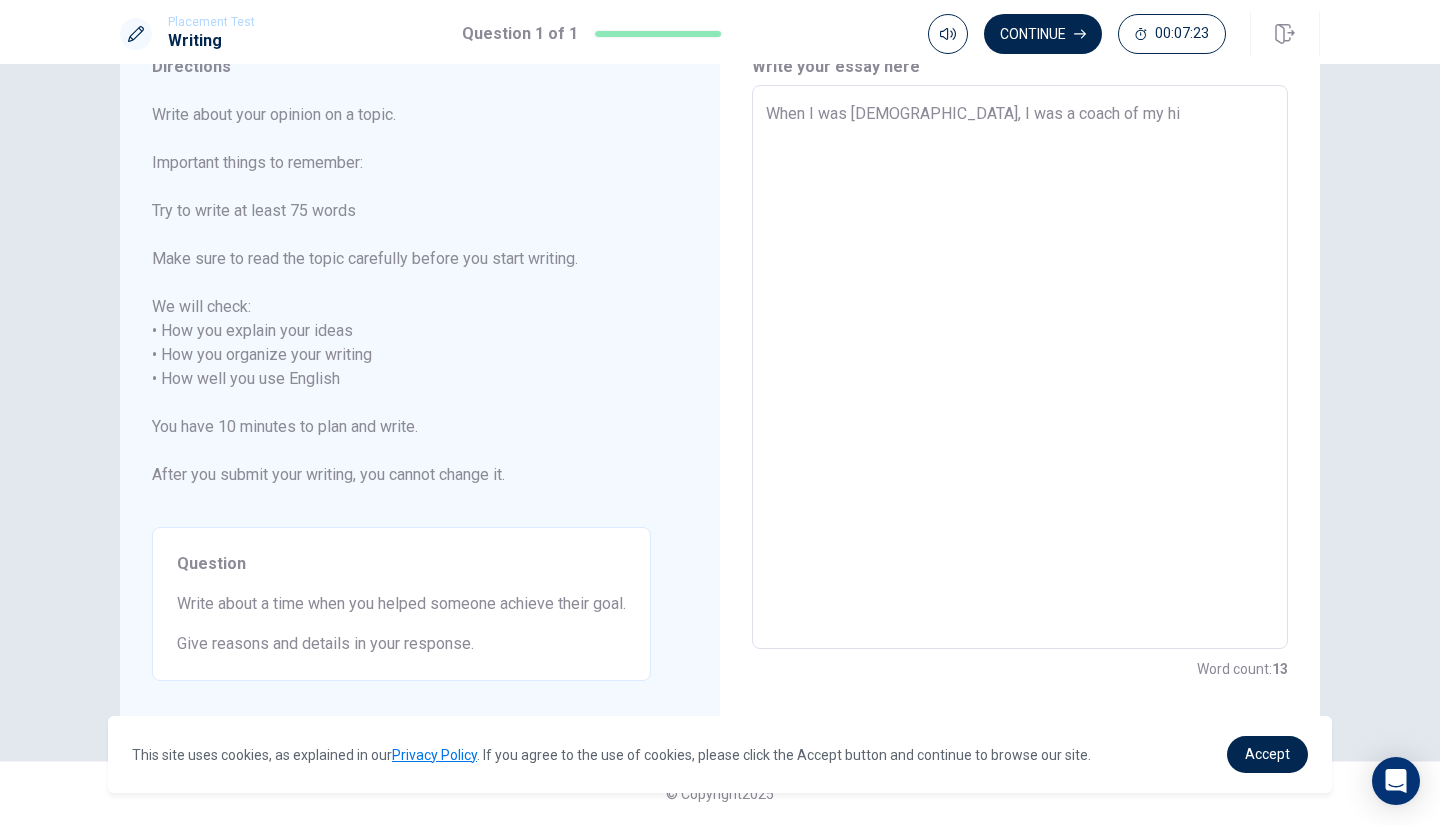 type on "When I was [DEMOGRAPHIC_DATA], I was a coach of my hig" 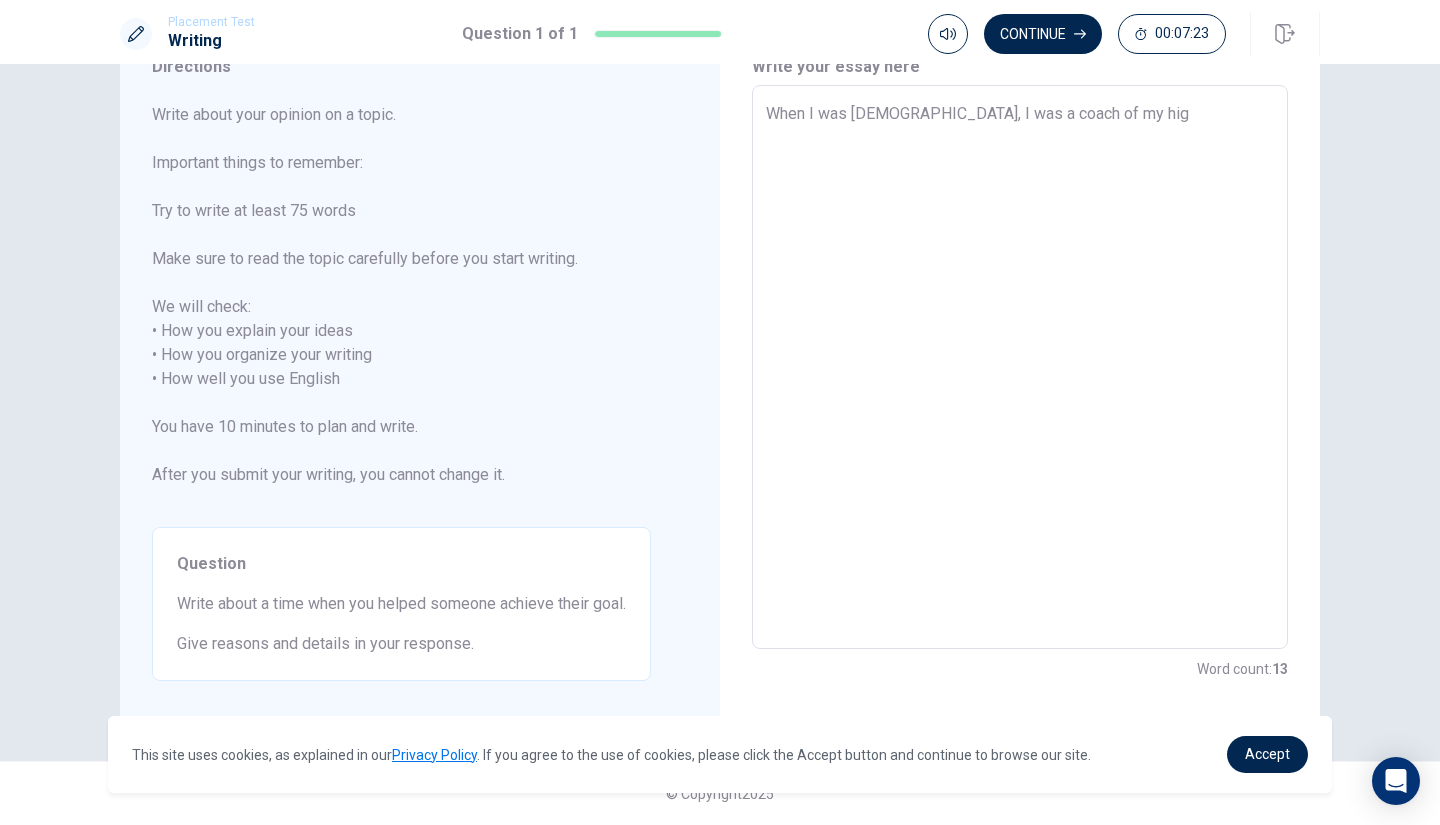 type on "x" 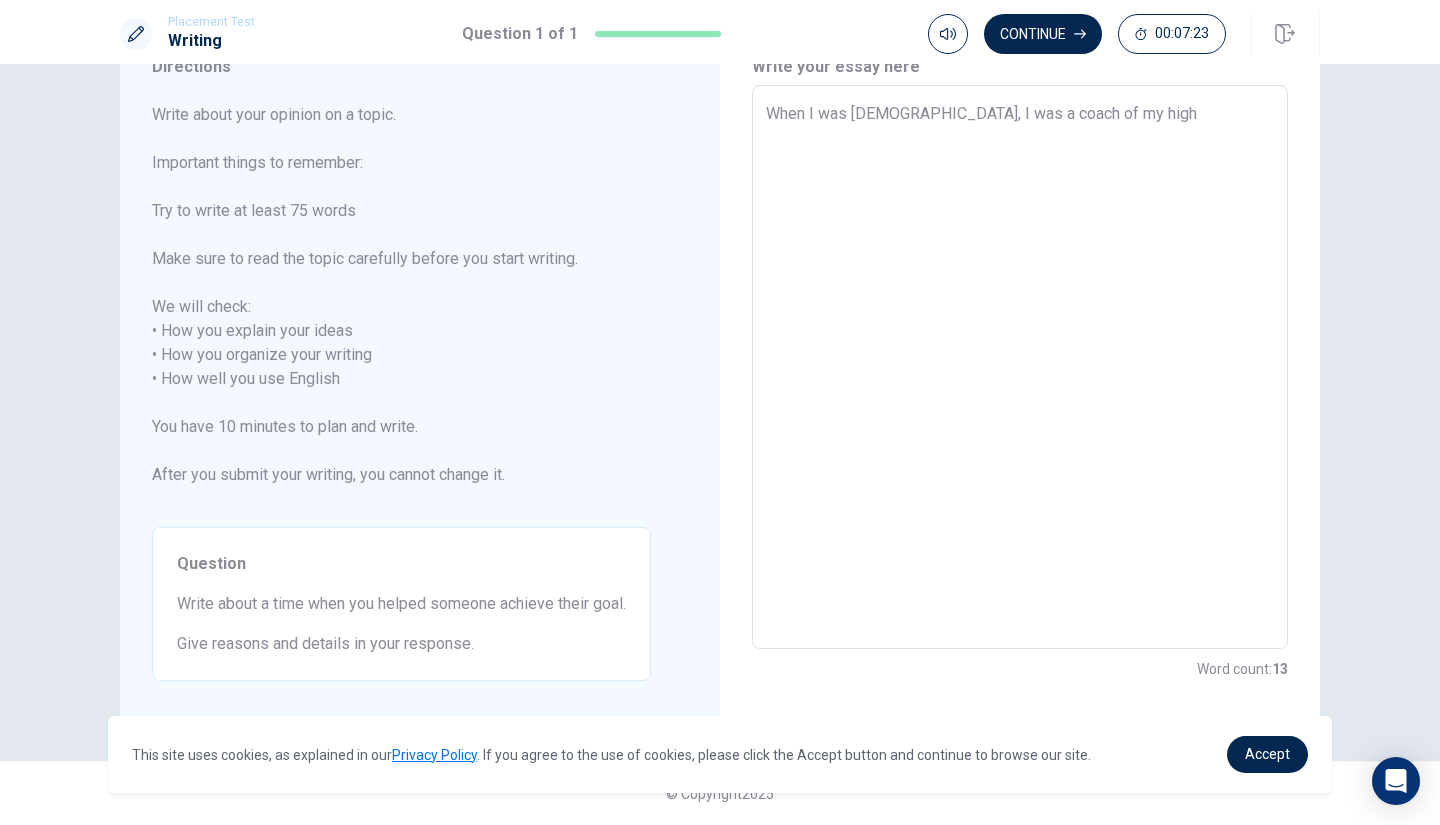 type on "x" 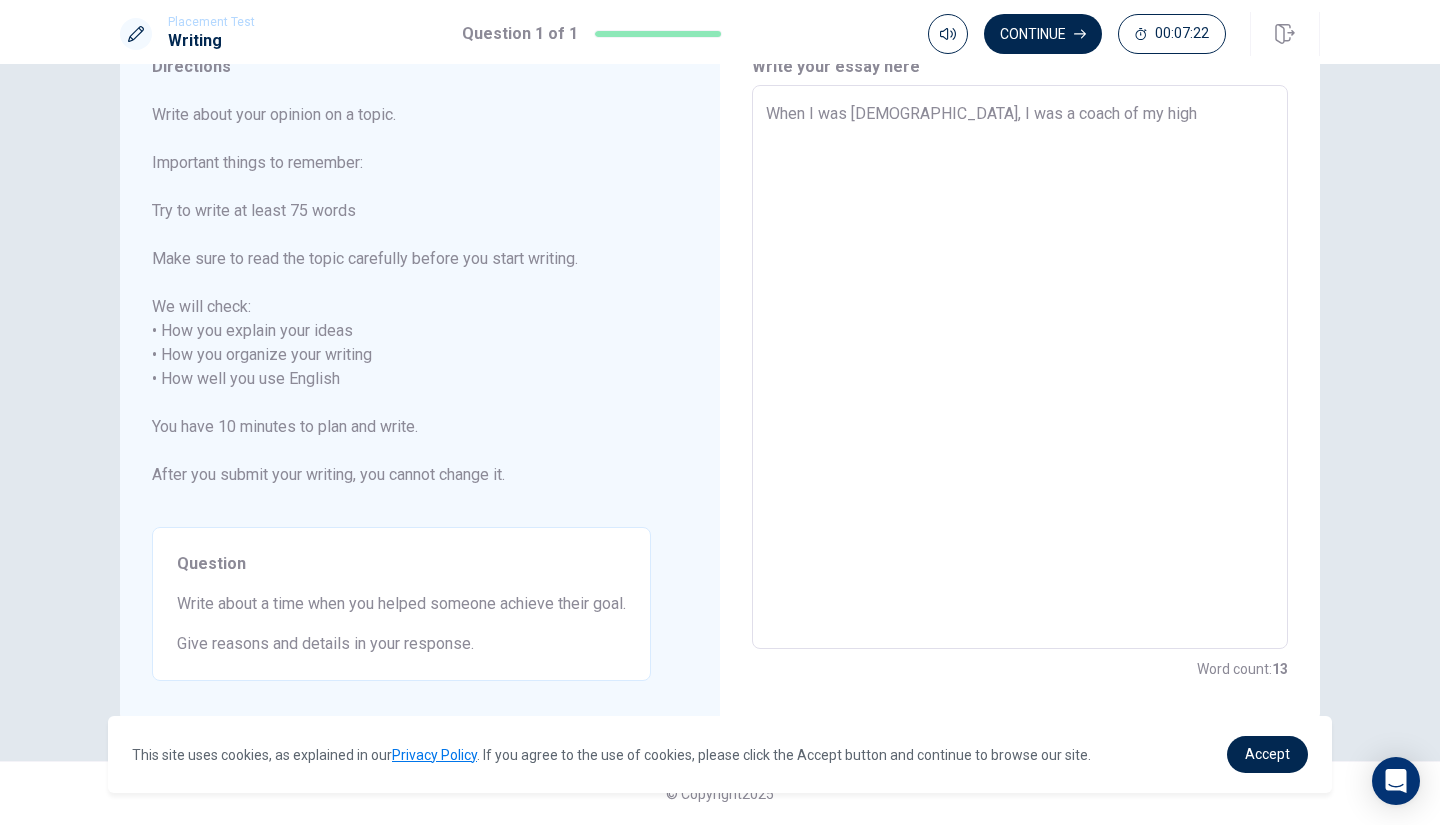type on "When I was [DEMOGRAPHIC_DATA], I was a coach of my high" 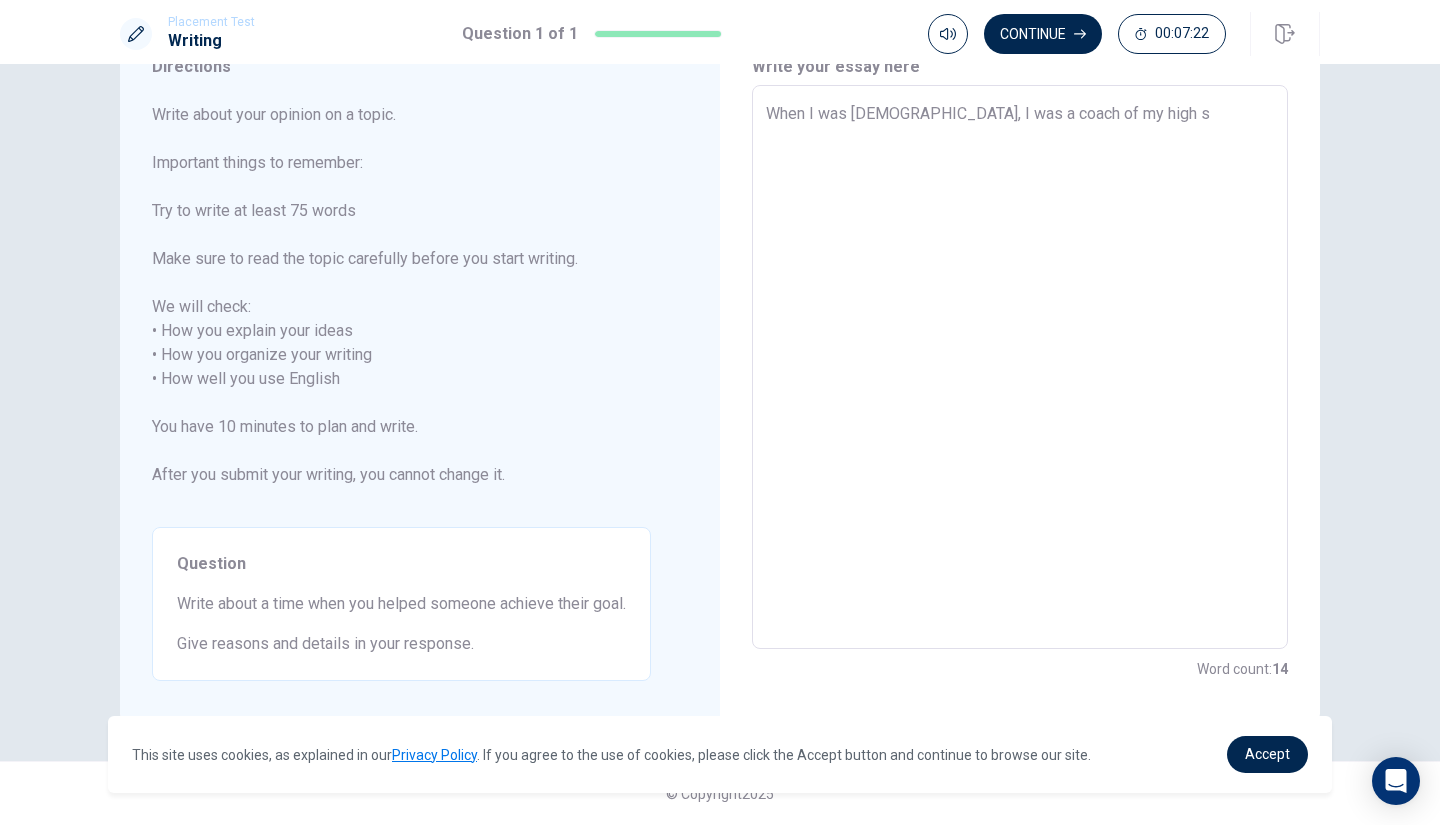 type on "x" 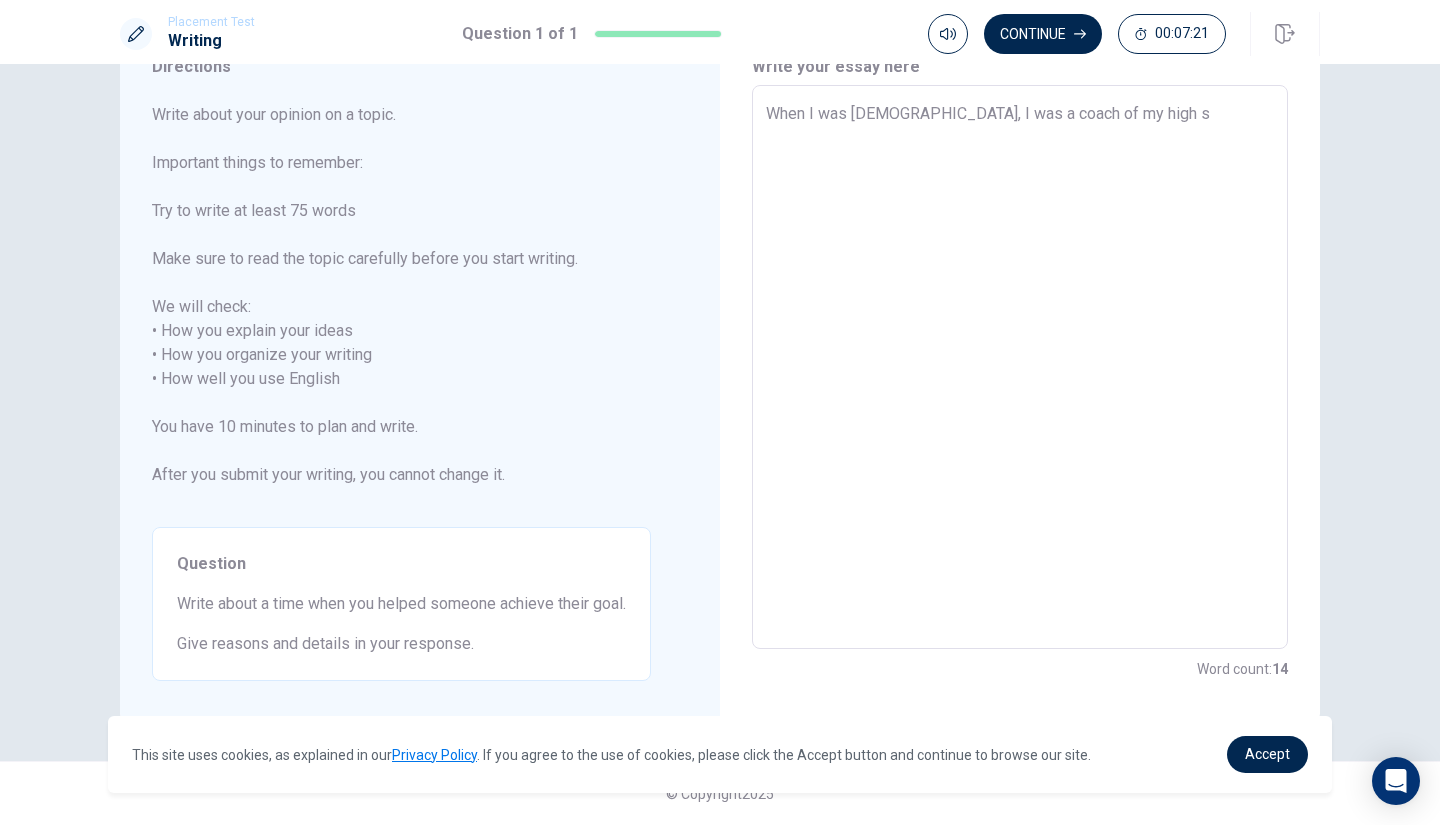 type on "When I was [DEMOGRAPHIC_DATA], I was a coach of my high sc" 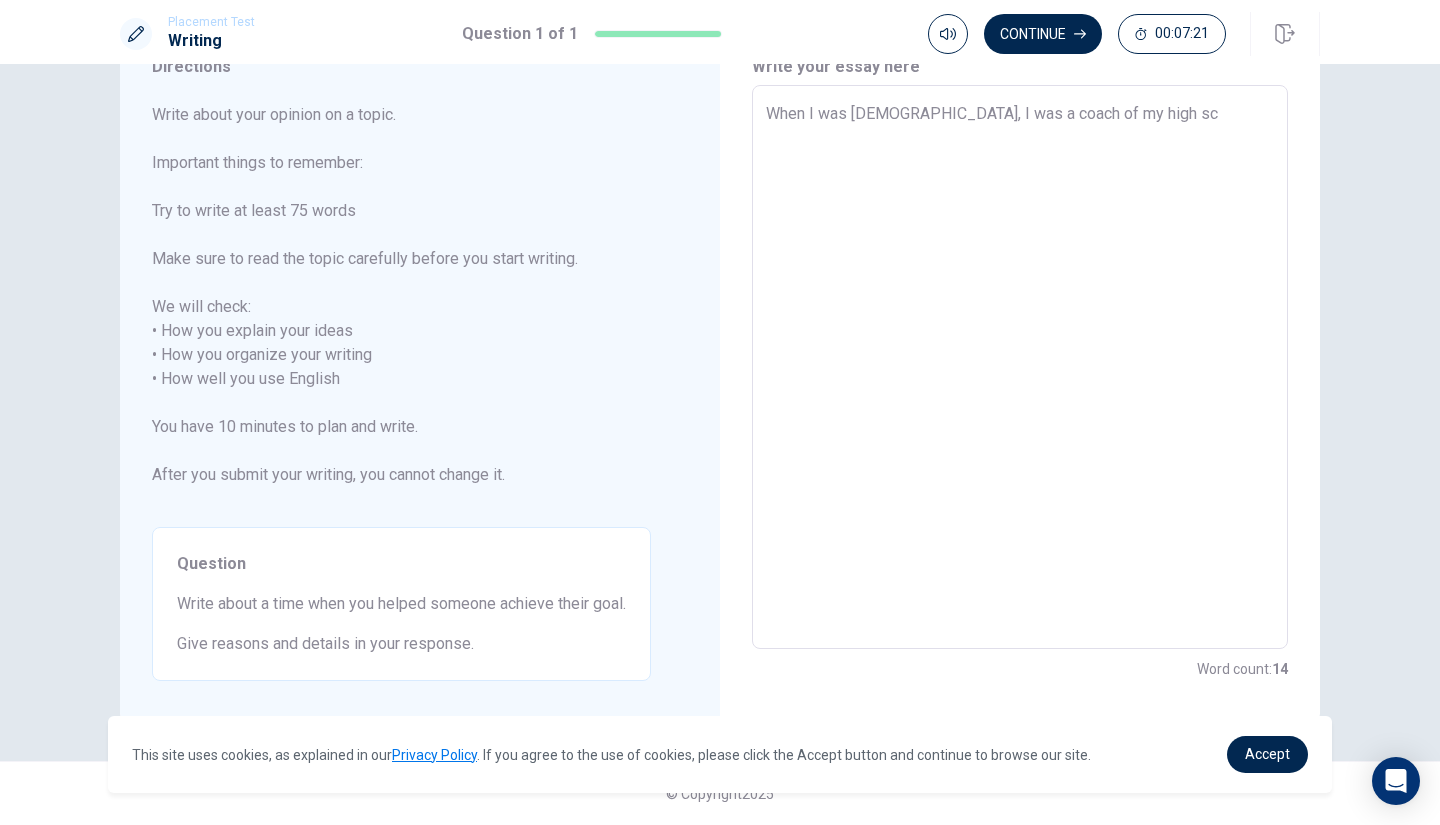 type on "x" 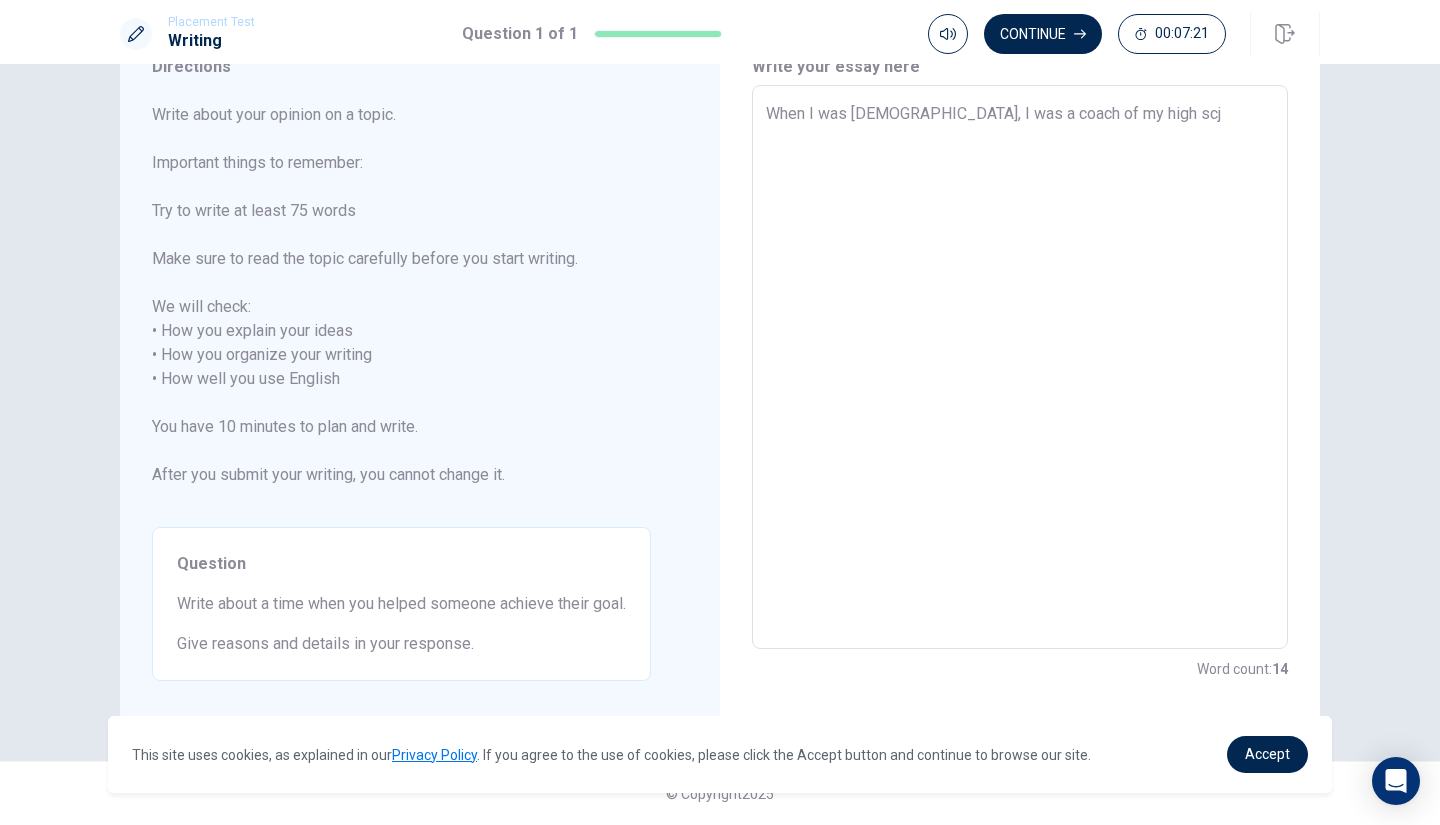 type on "x" 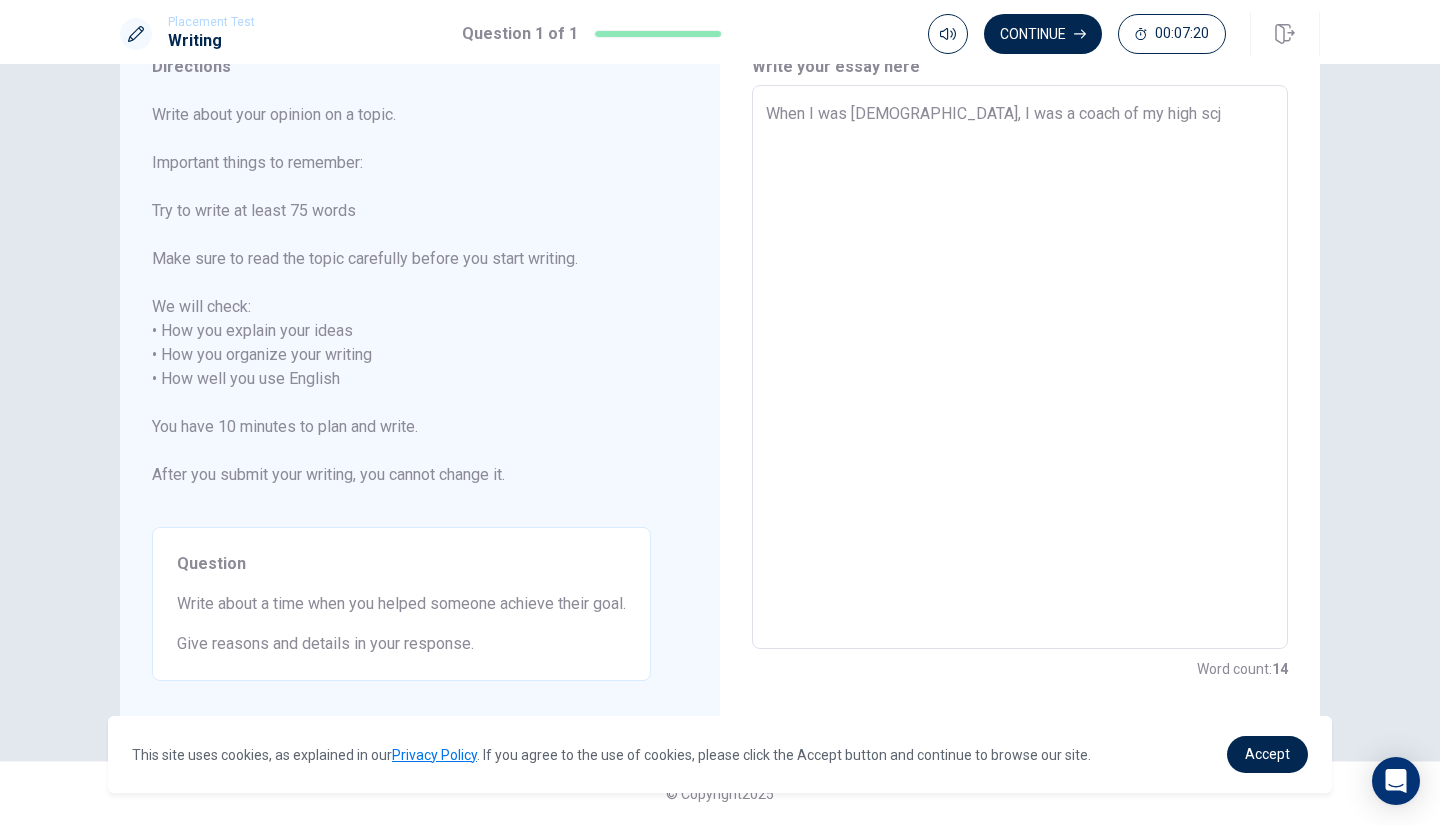 type on "When I was [DEMOGRAPHIC_DATA], I was a coach of my high sc" 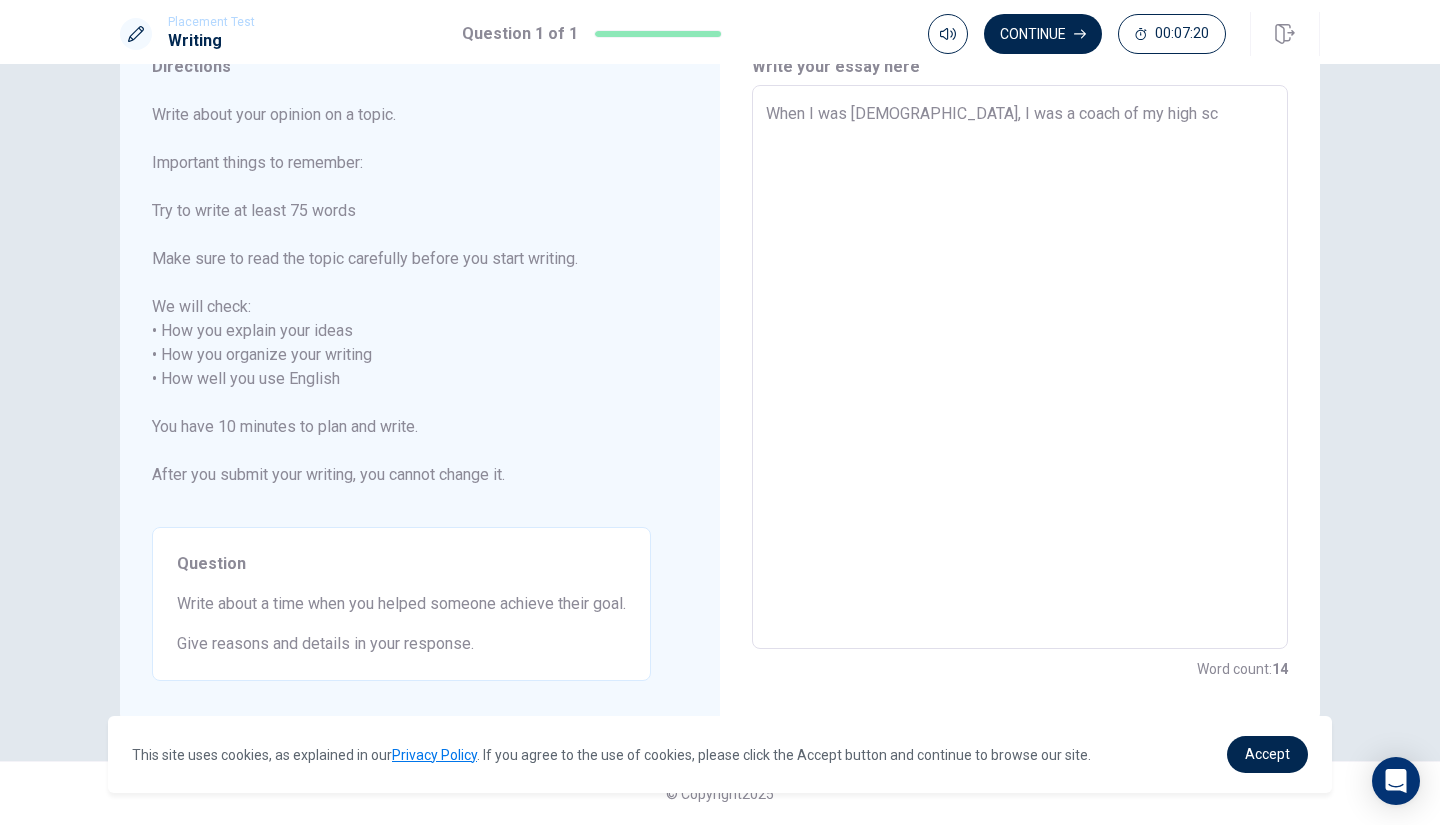 type on "x" 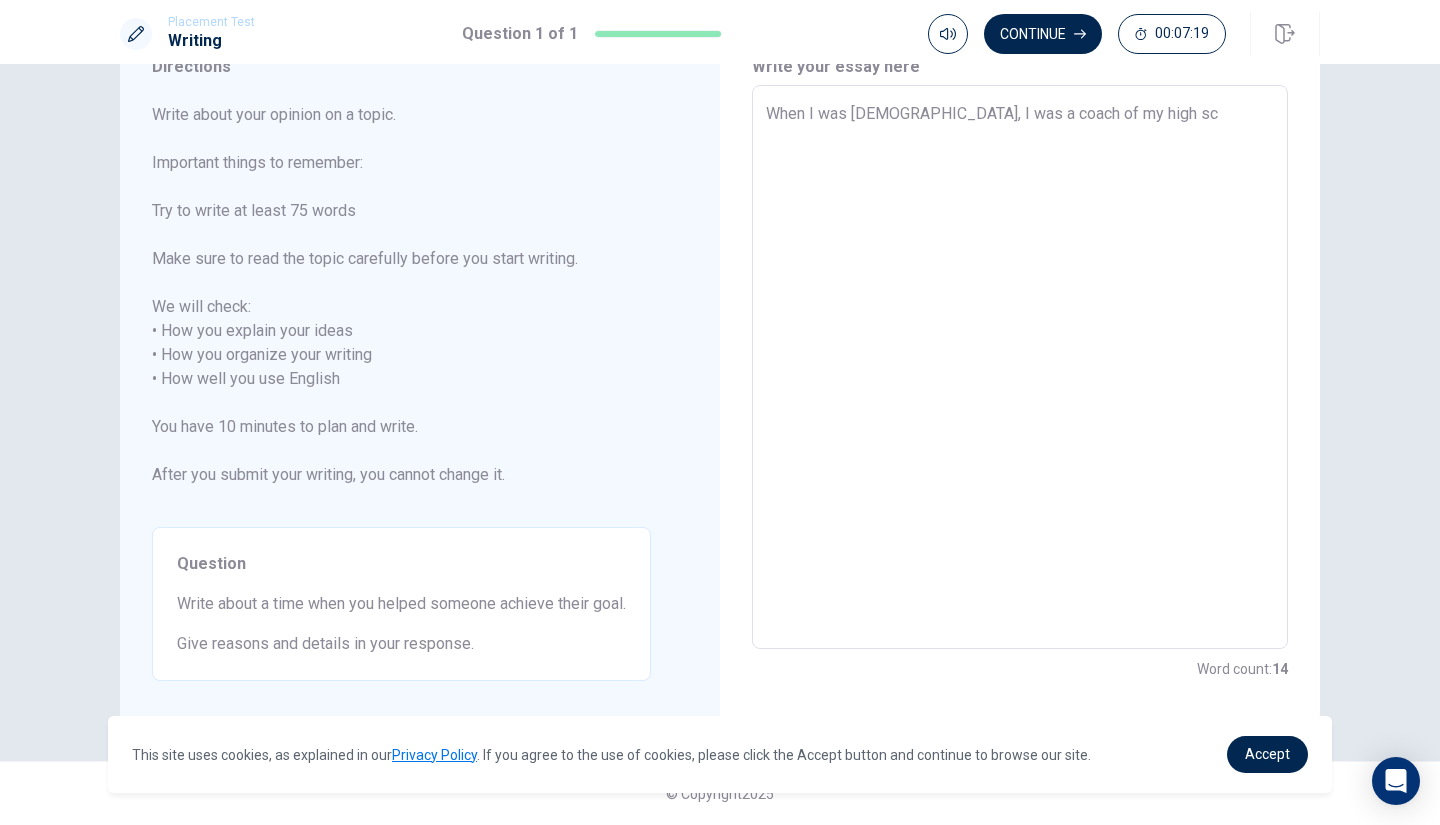 type on "When I was [DEMOGRAPHIC_DATA], I was a coach of my high sch" 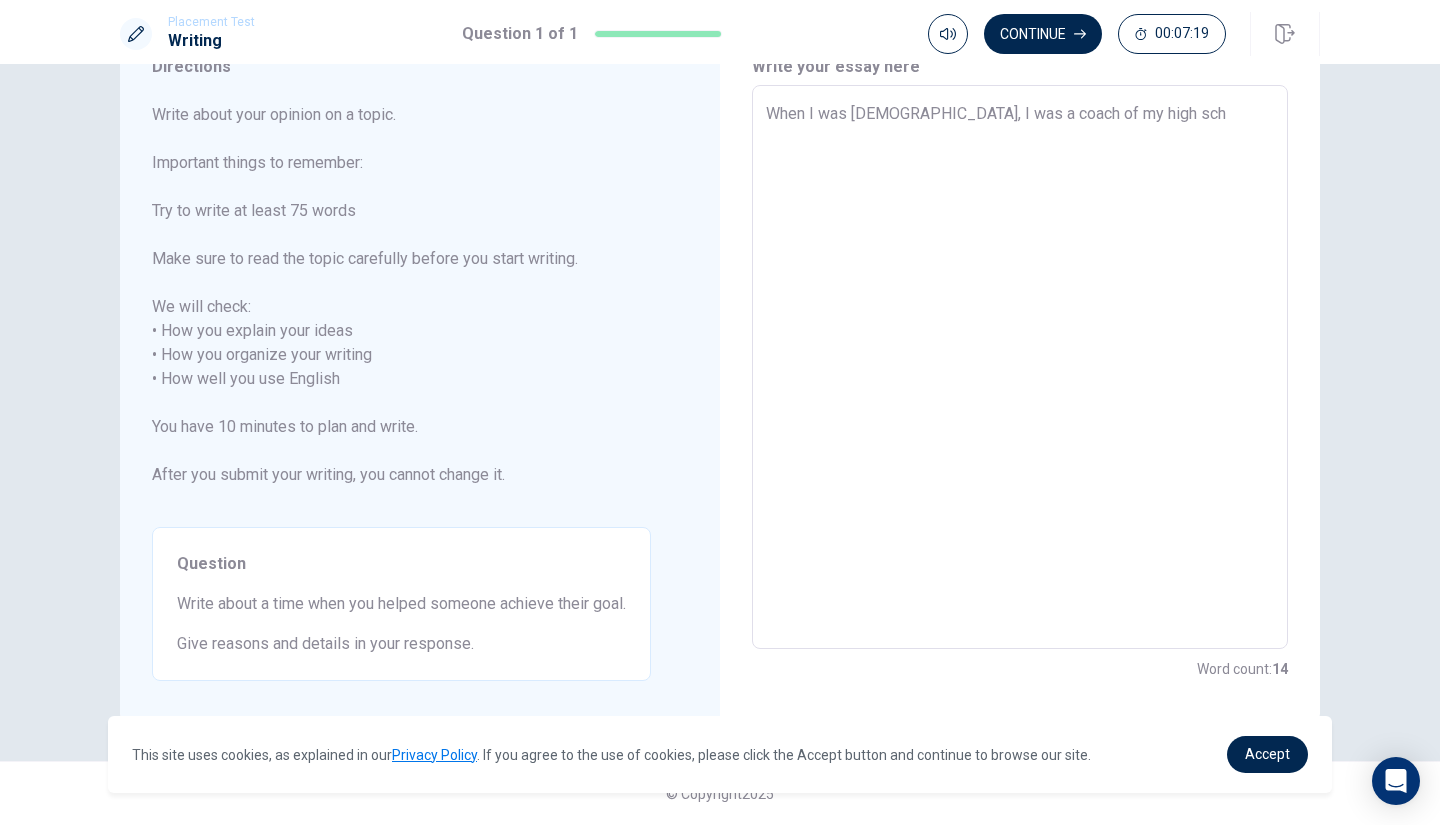 type on "x" 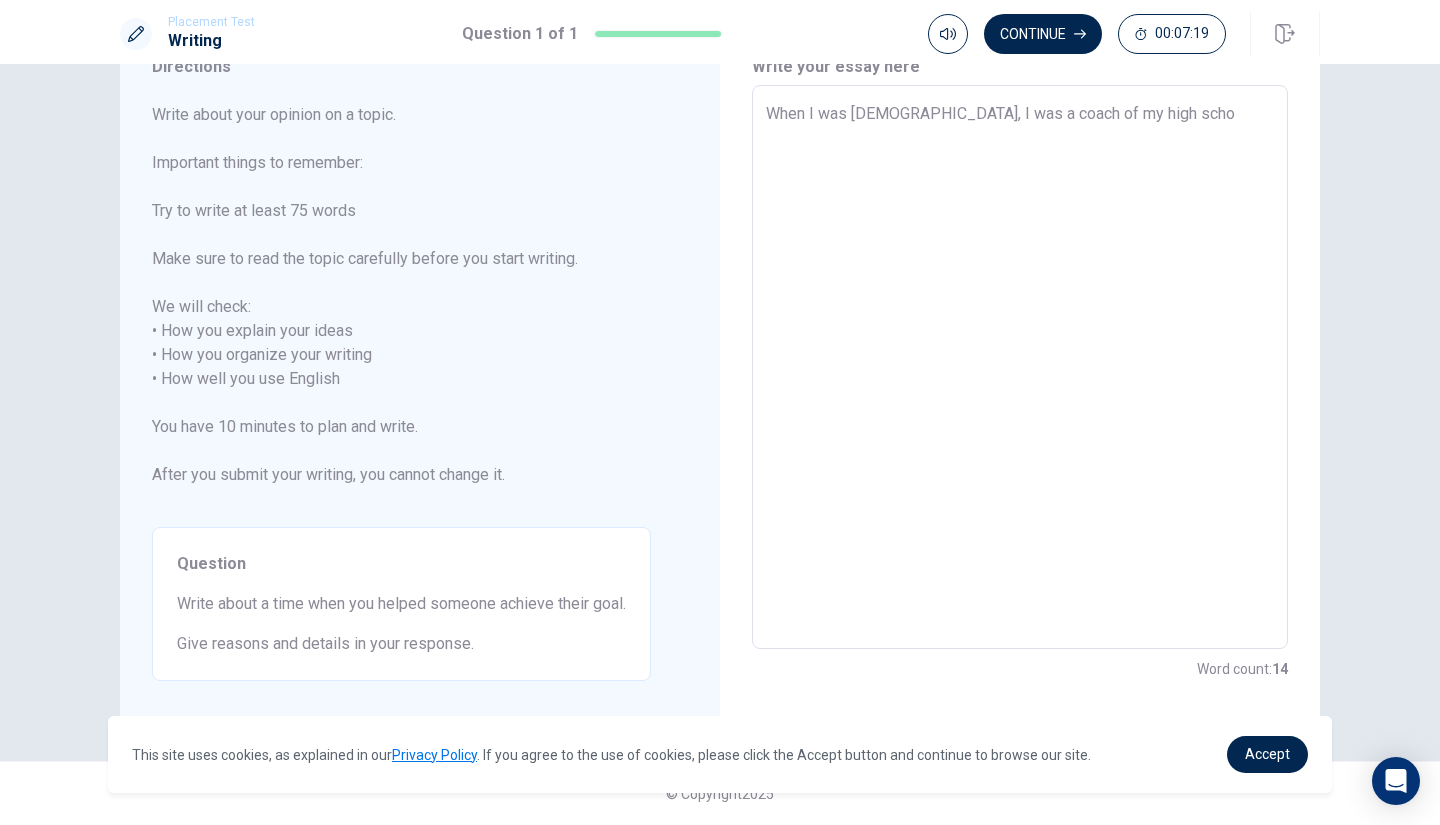type on "x" 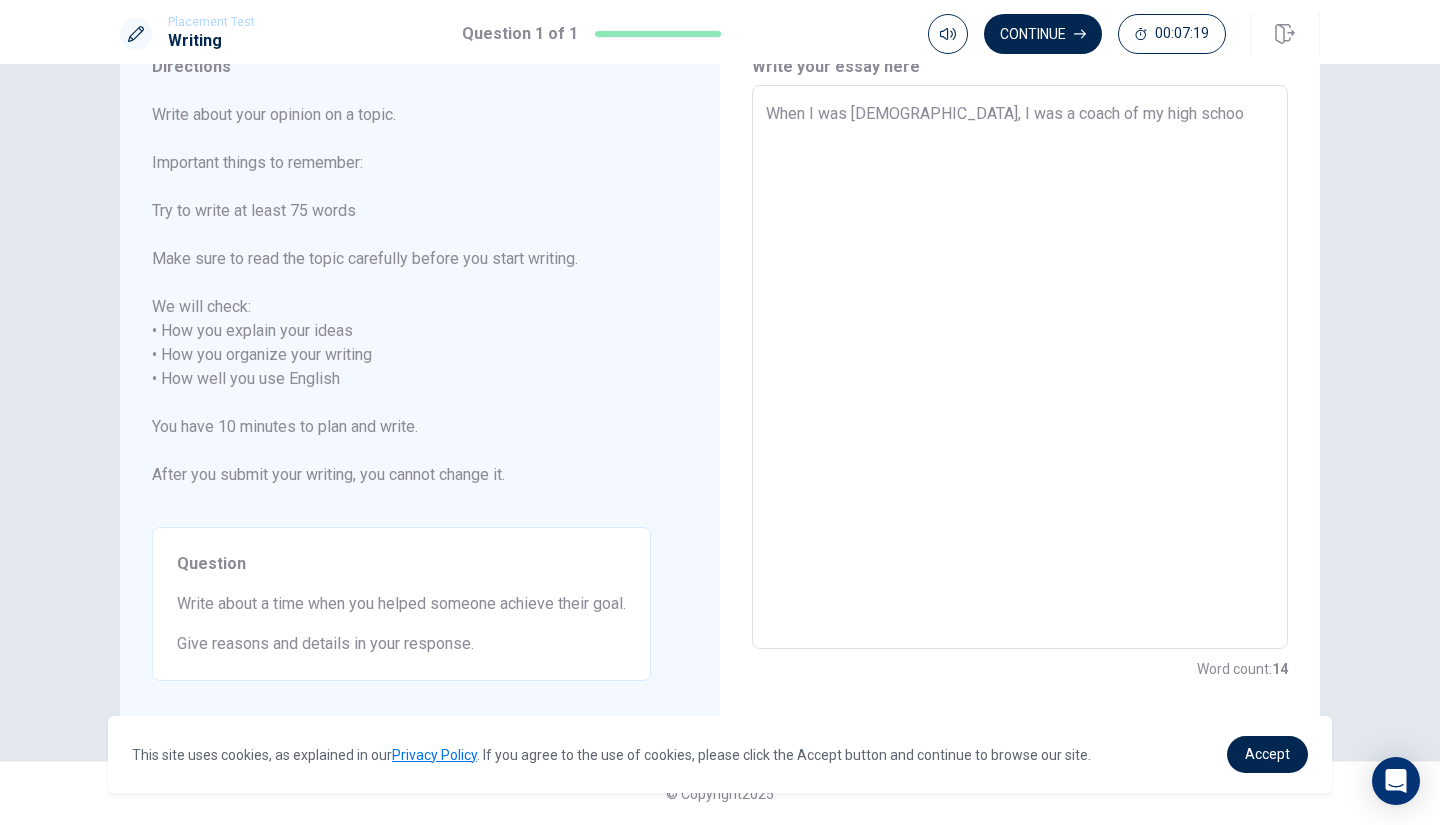type on "x" 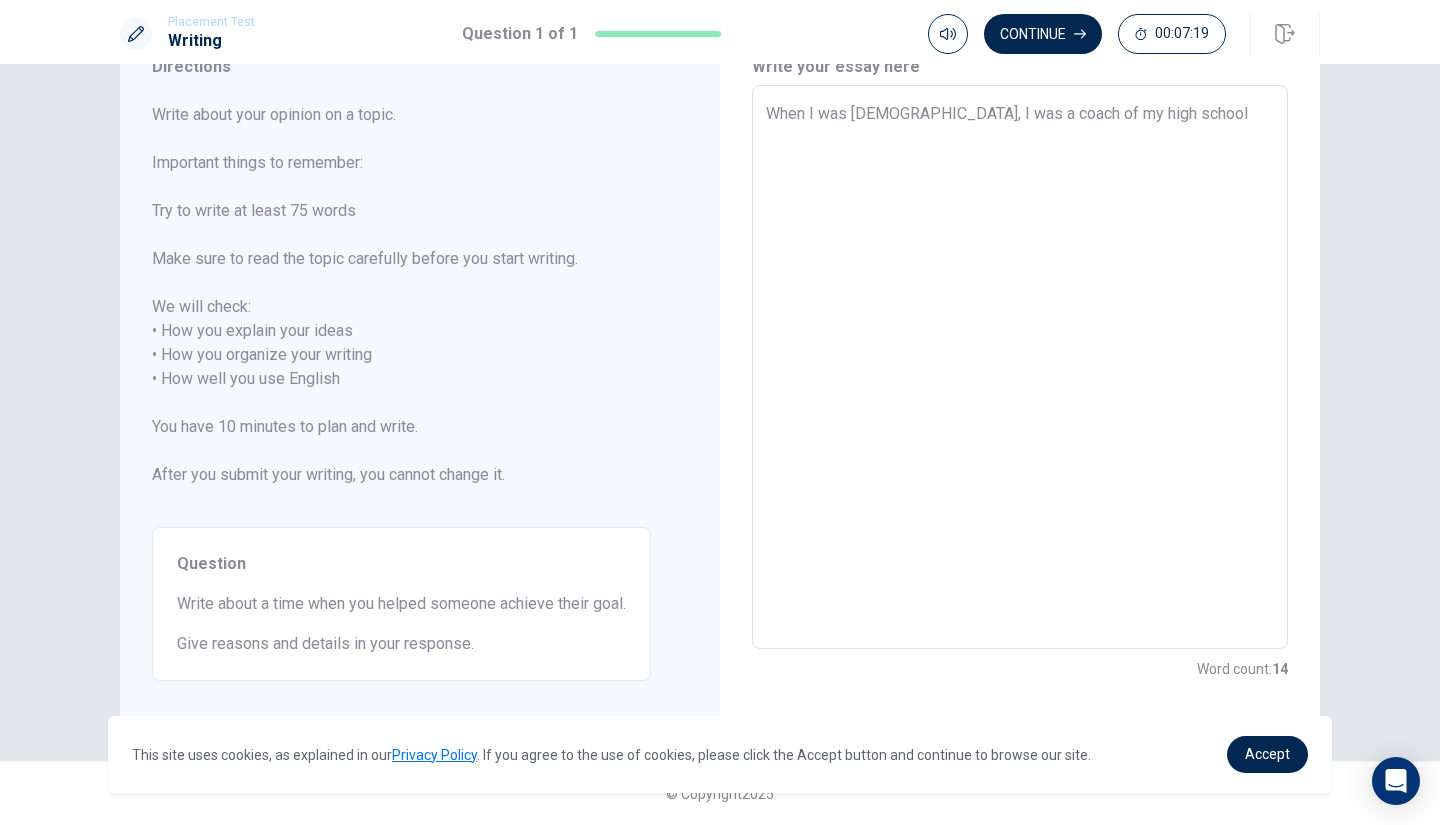 type on "x" 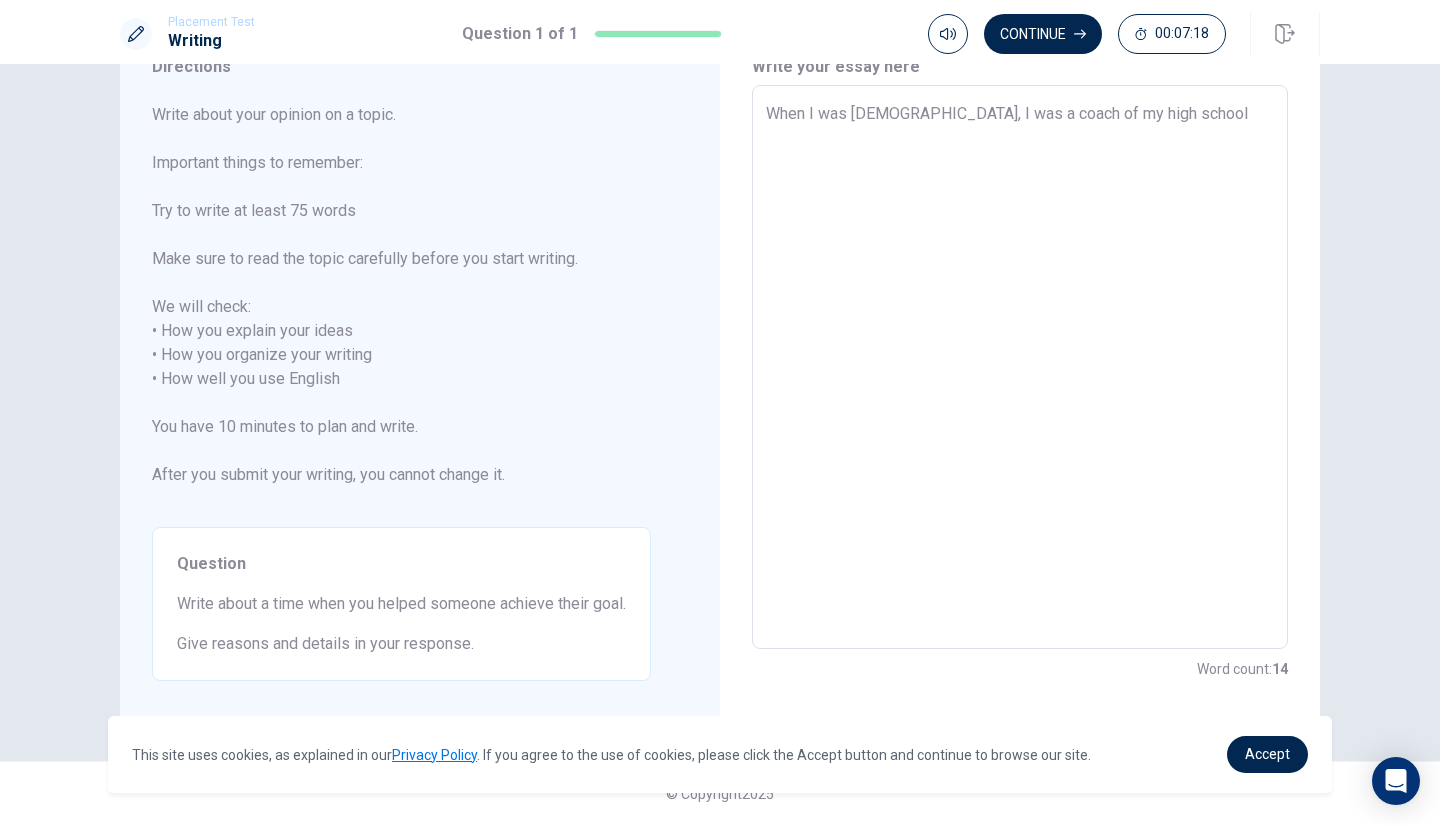 type on "When I was [DEMOGRAPHIC_DATA], I was a coach of my high school" 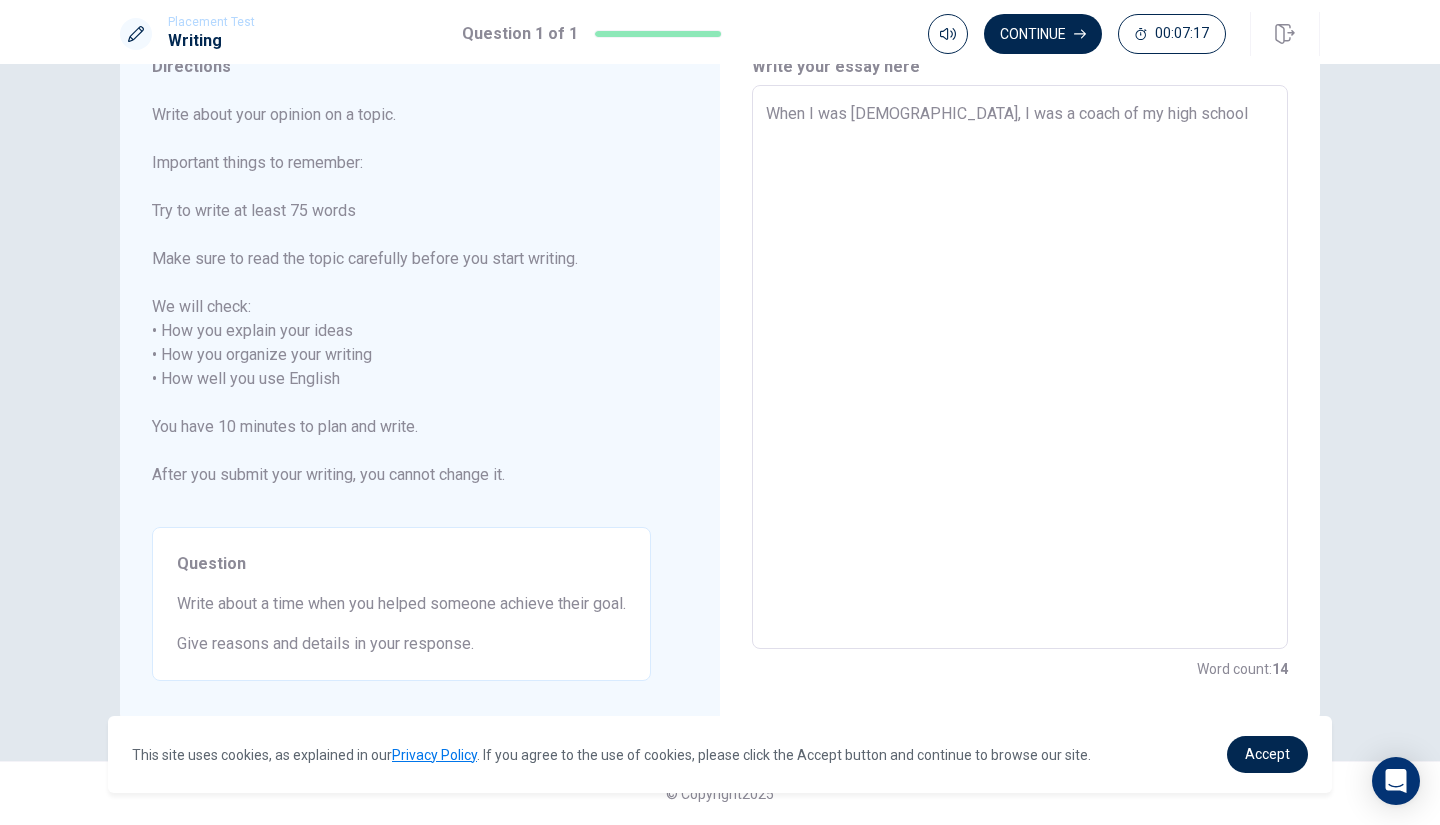 type on "x" 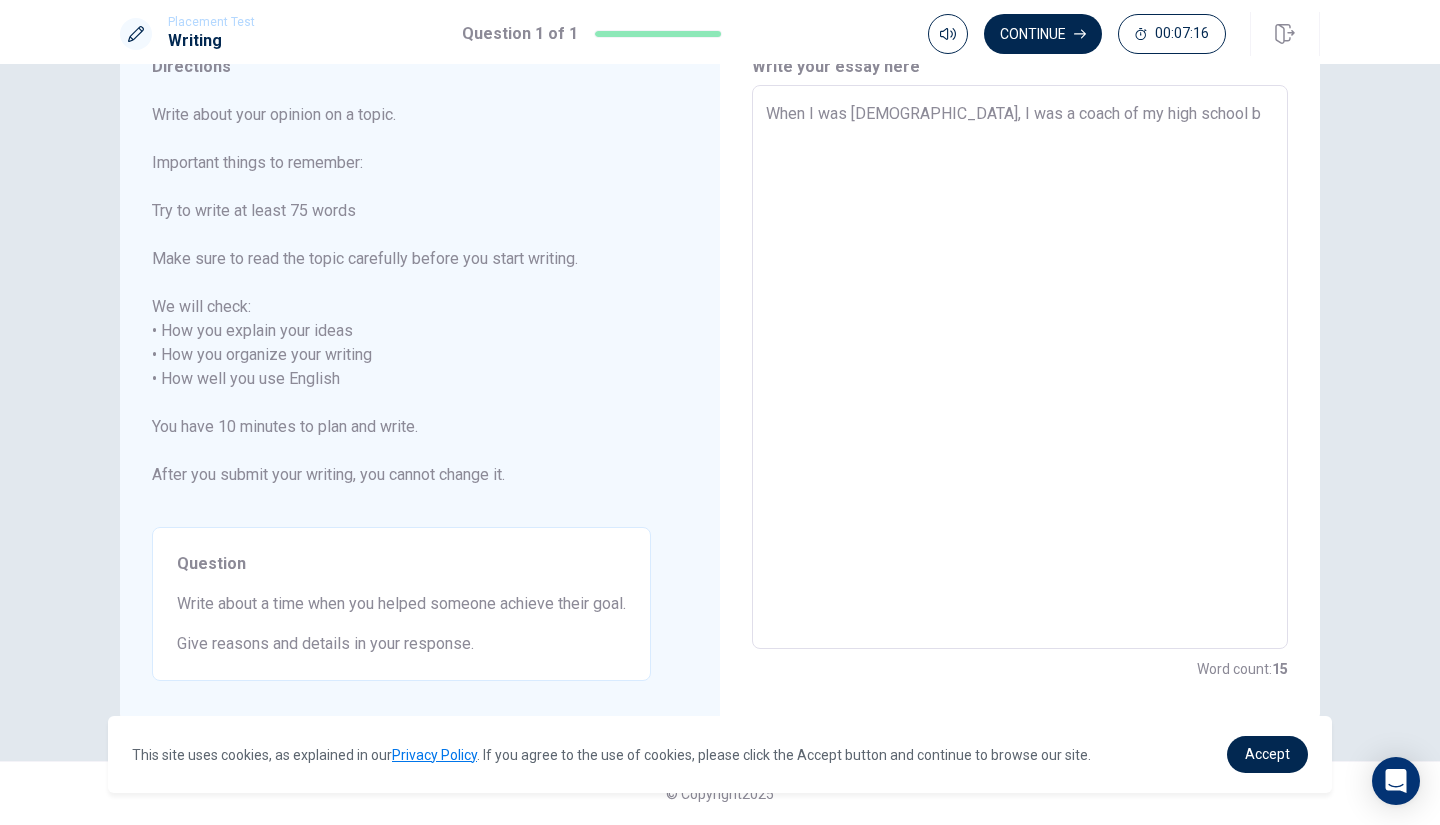 type on "x" 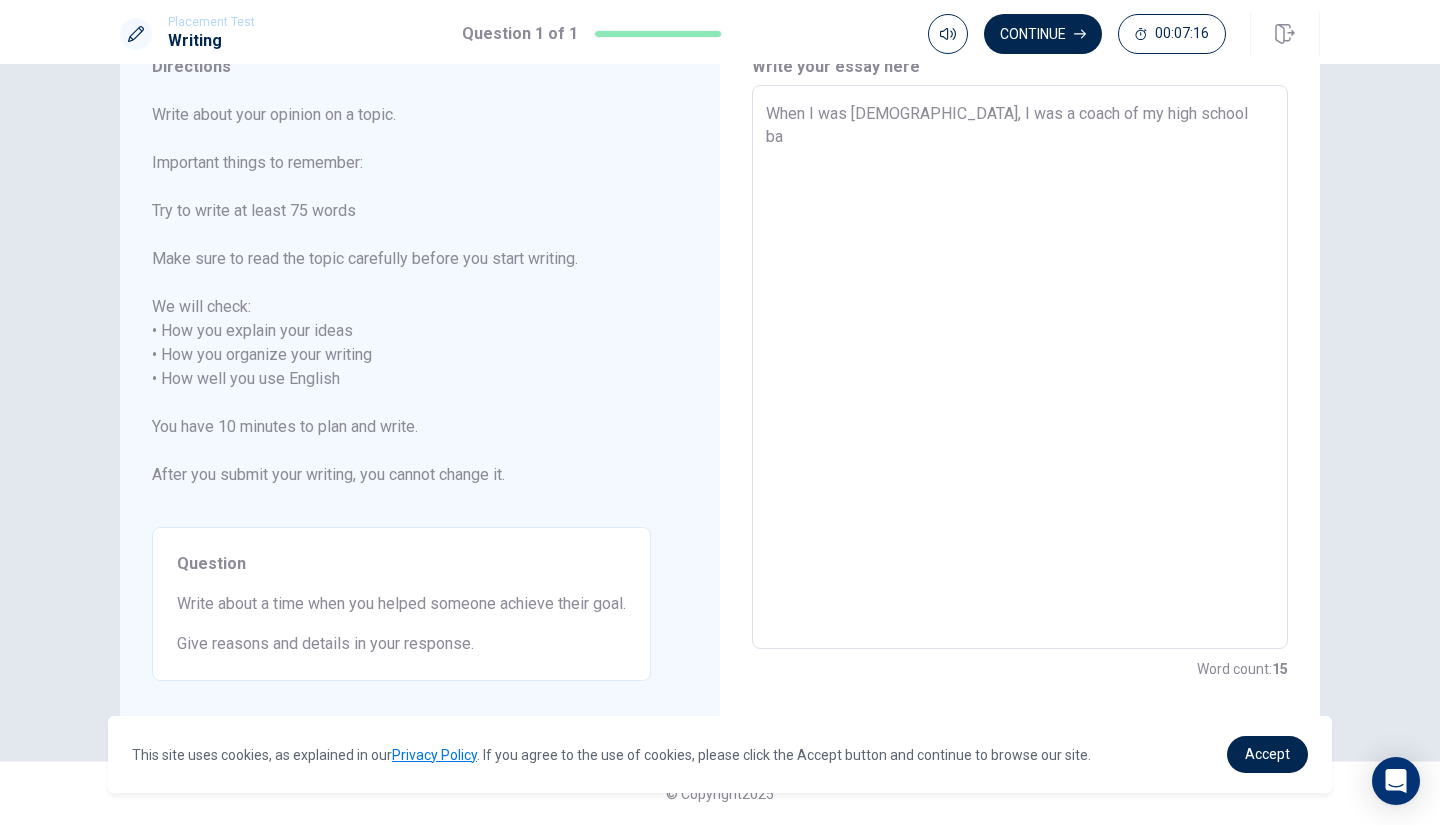 type on "x" 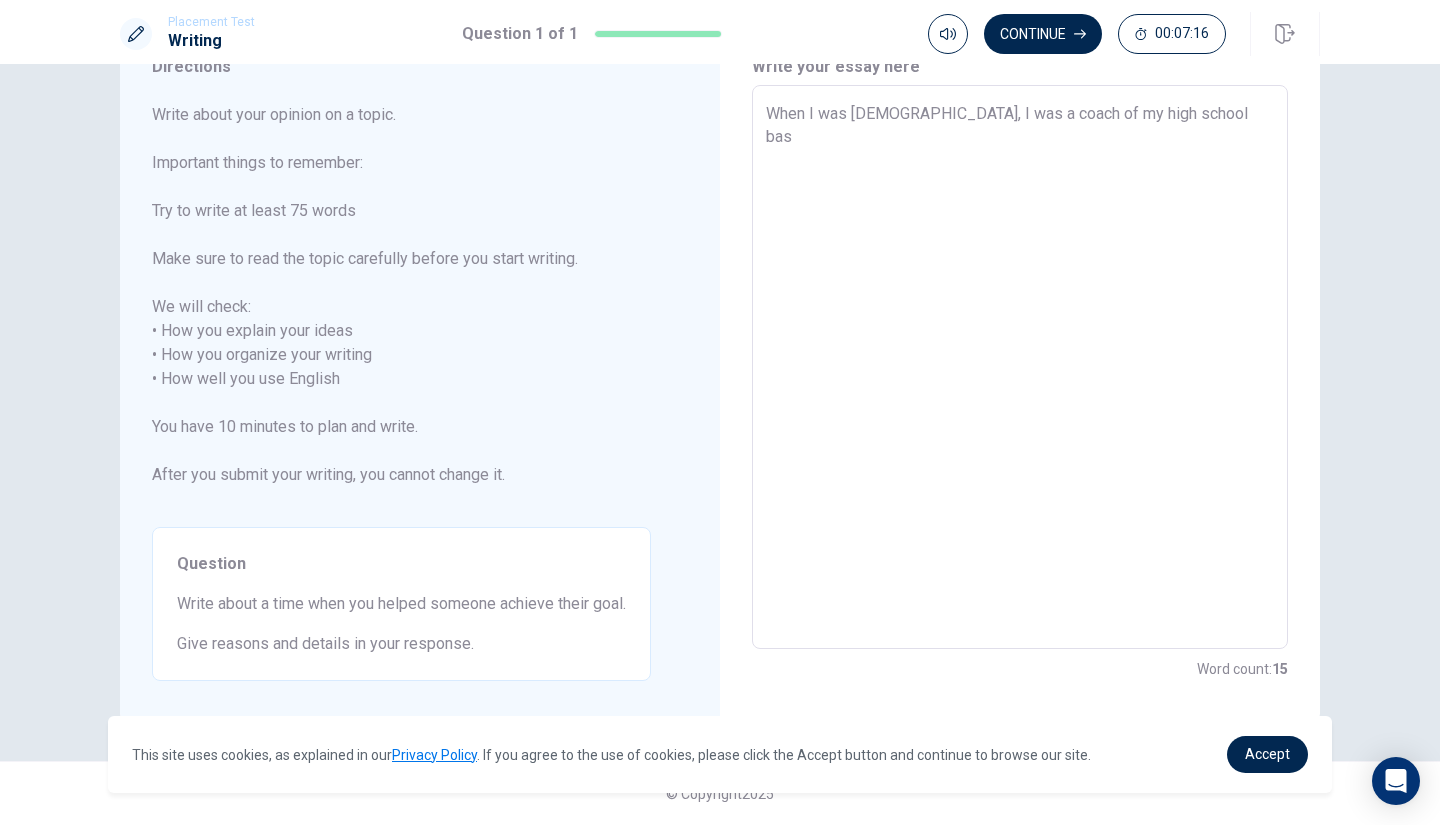type on "x" 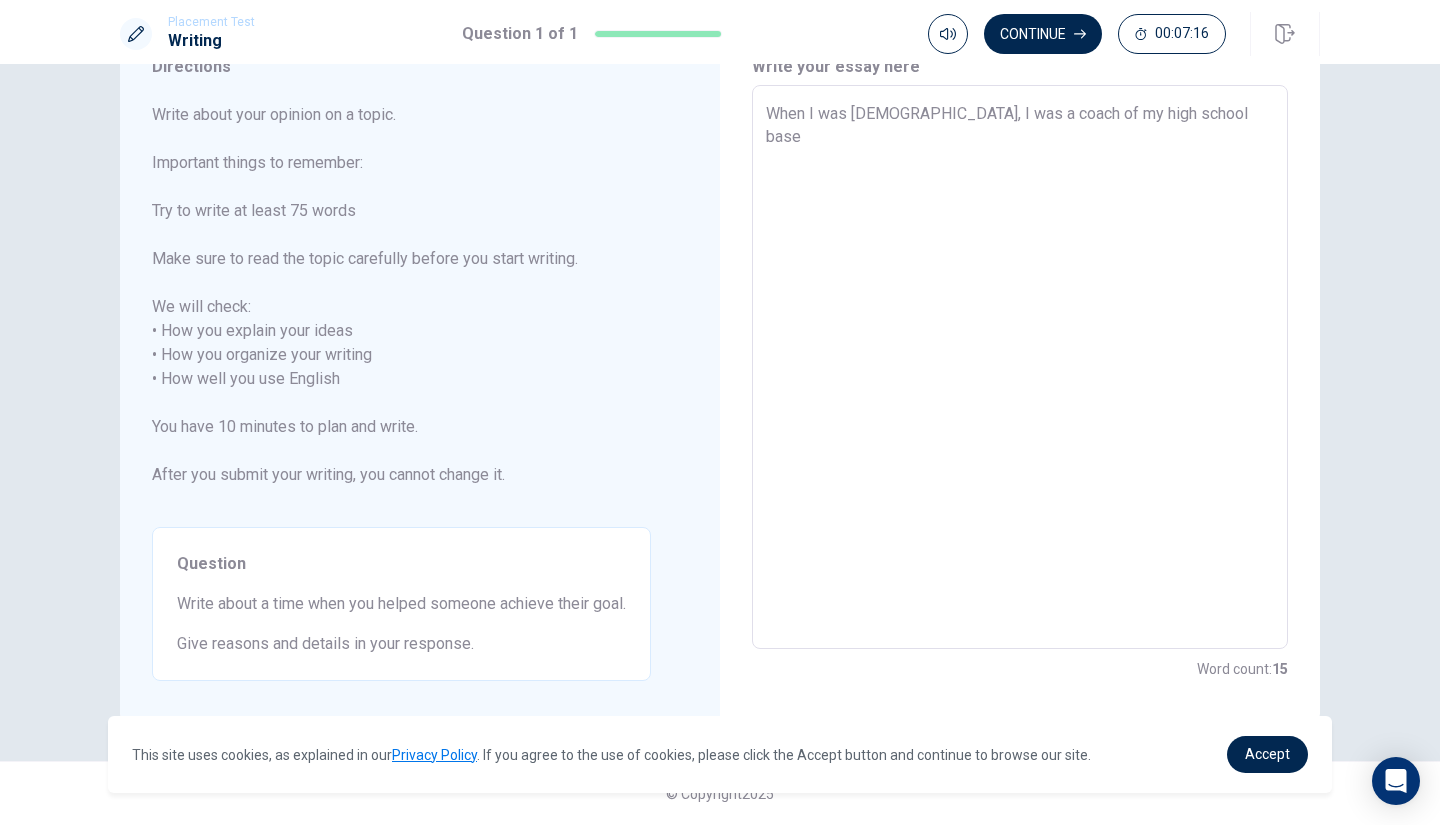 type on "x" 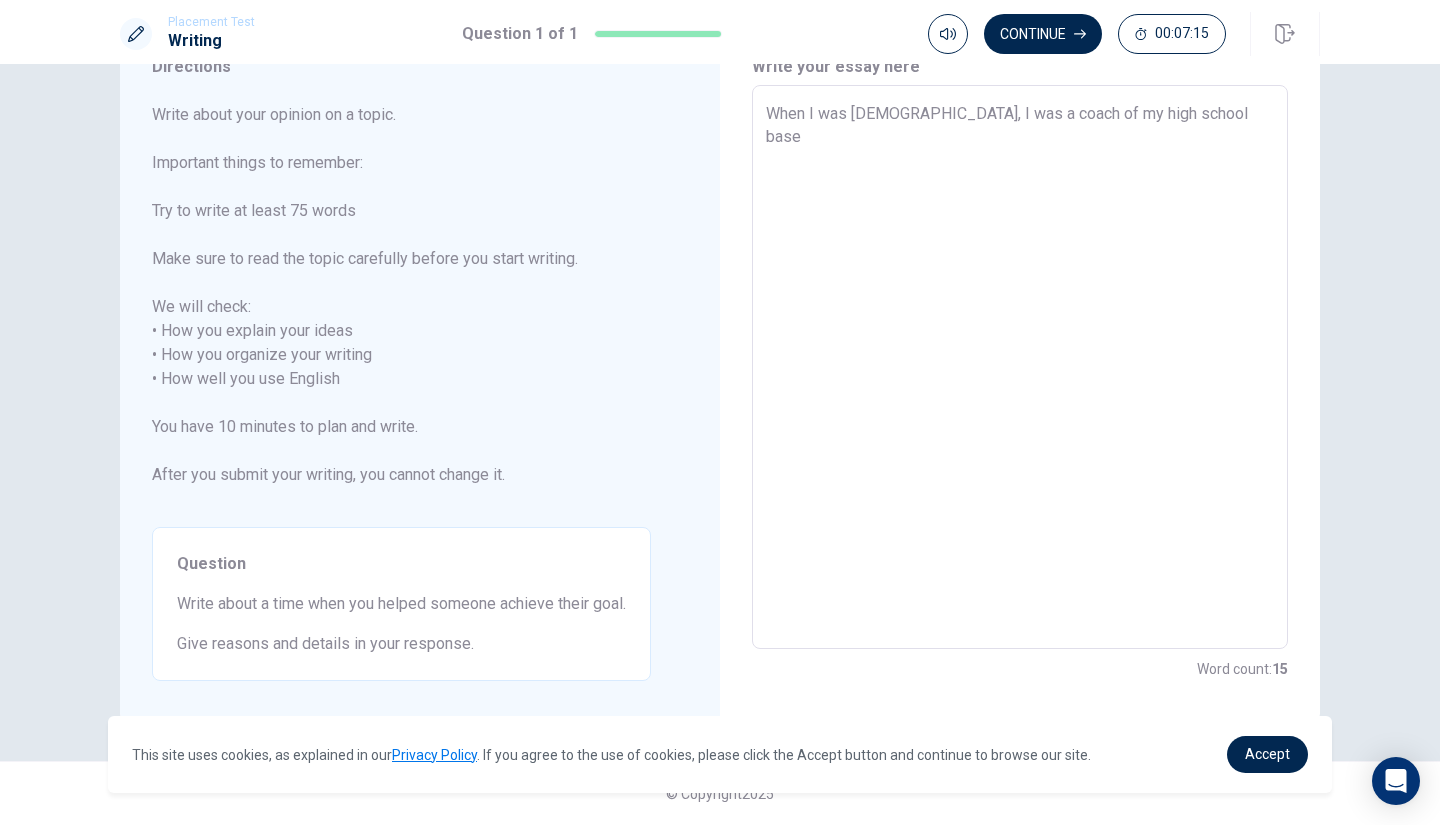 type on "When I was [DEMOGRAPHIC_DATA], I was a coach of my high school baseb" 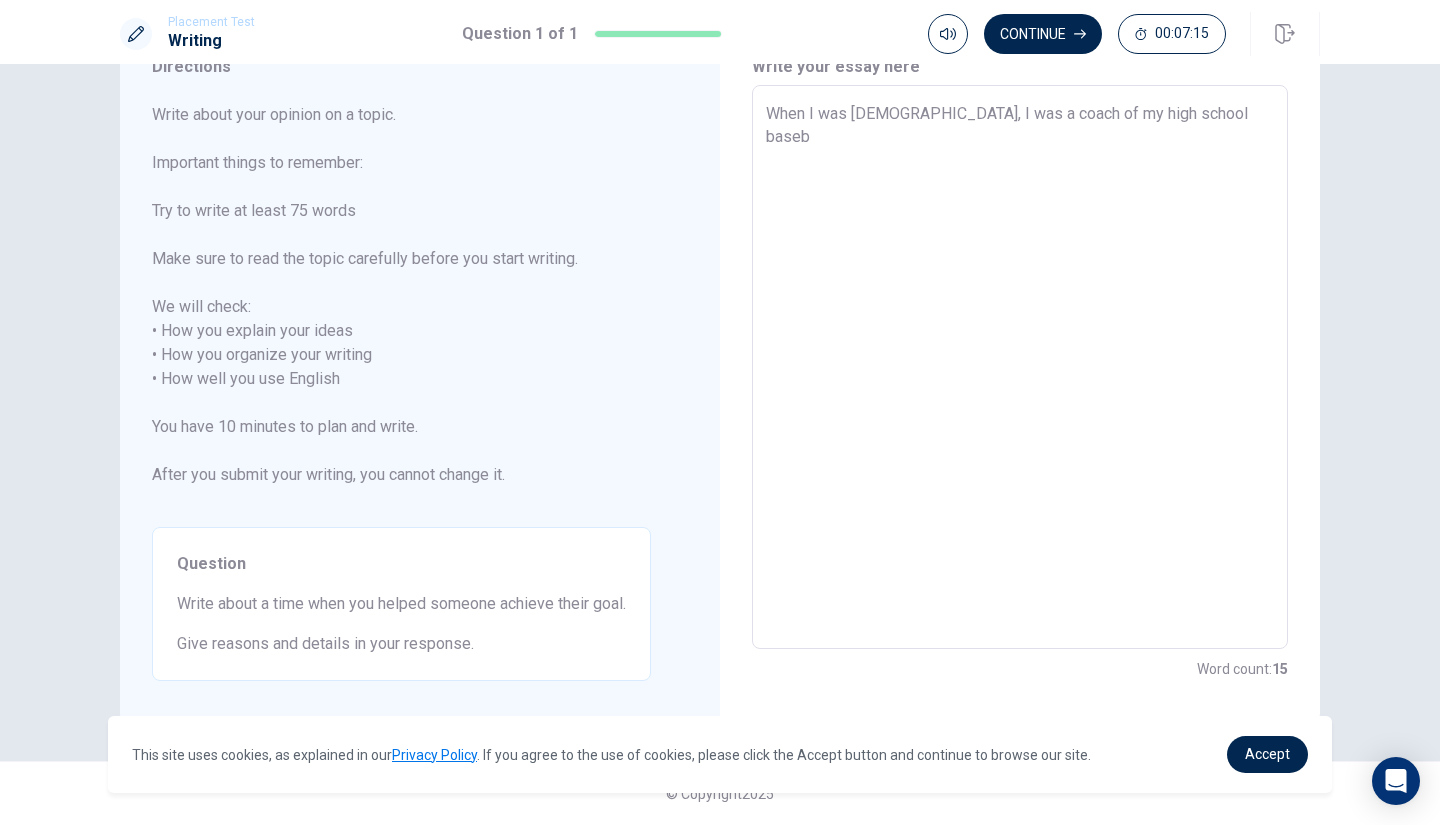 type 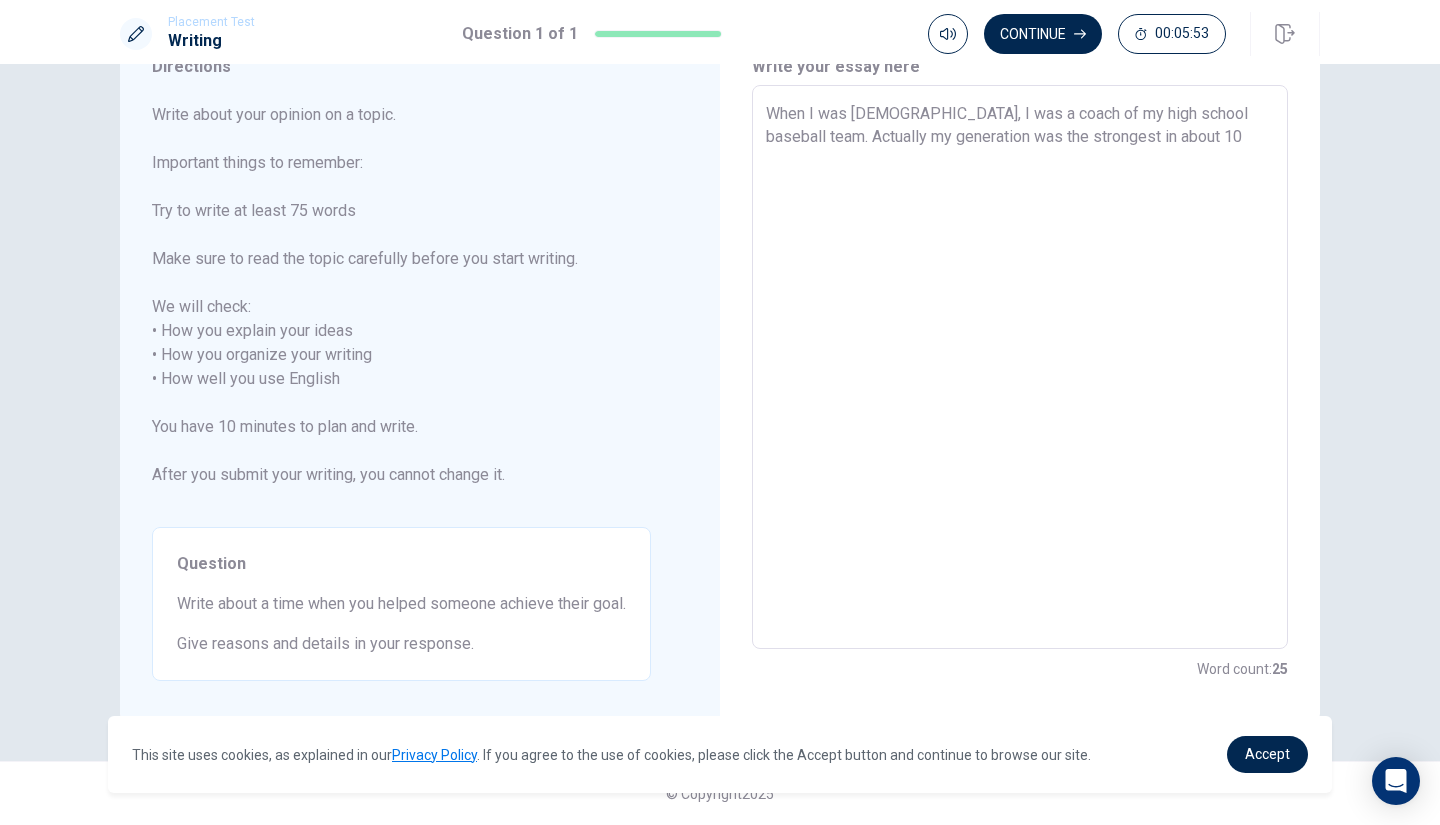 click on "When I was [DEMOGRAPHIC_DATA], I was a coach of my high school baseball team. Actually my generation was the strongest in about 10" at bounding box center [1020, 367] 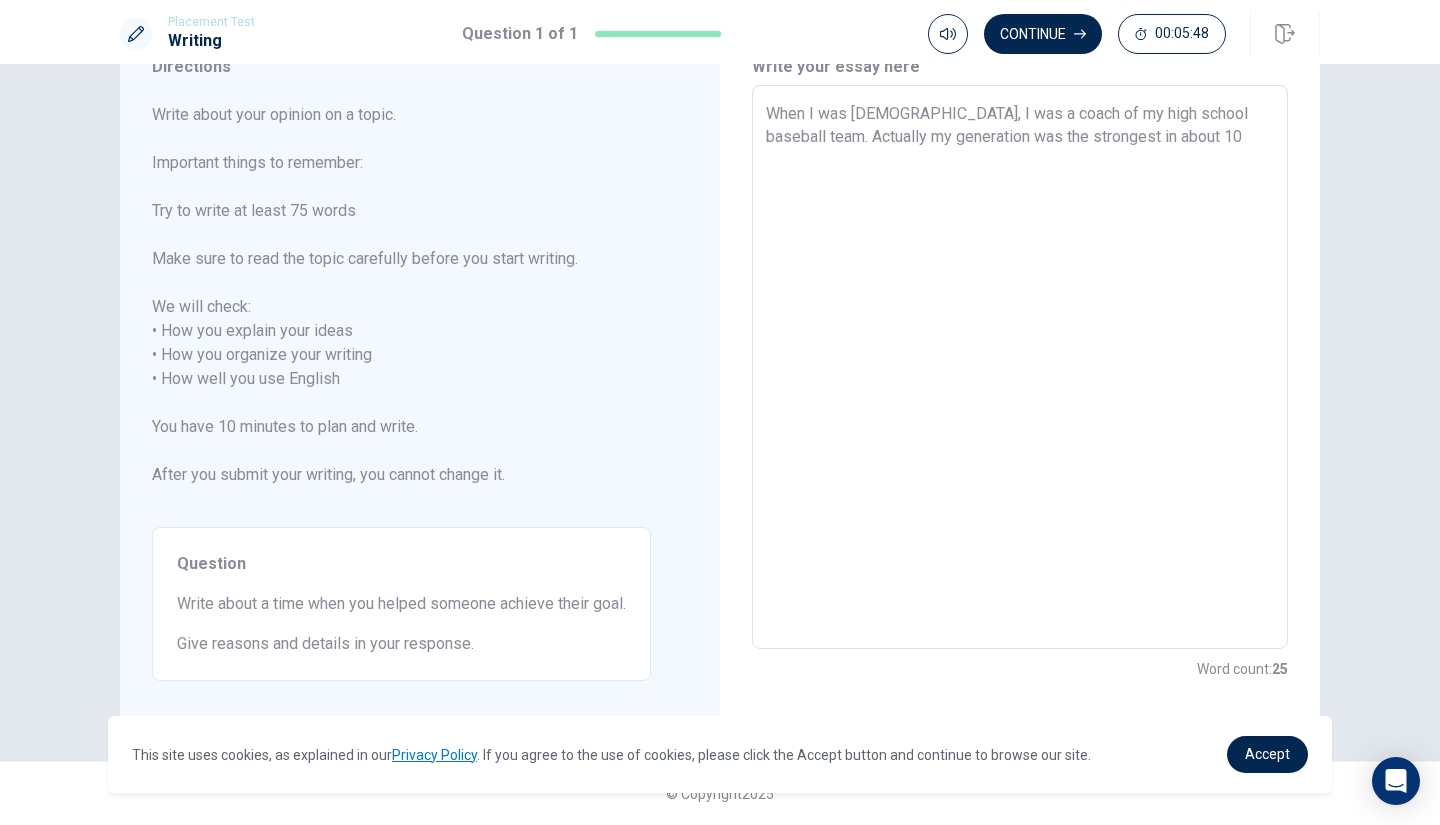 click on "When I was [DEMOGRAPHIC_DATA], I was a coach of my high school baseball team. Actually my generation was the strongest in about 10" at bounding box center (1020, 367) 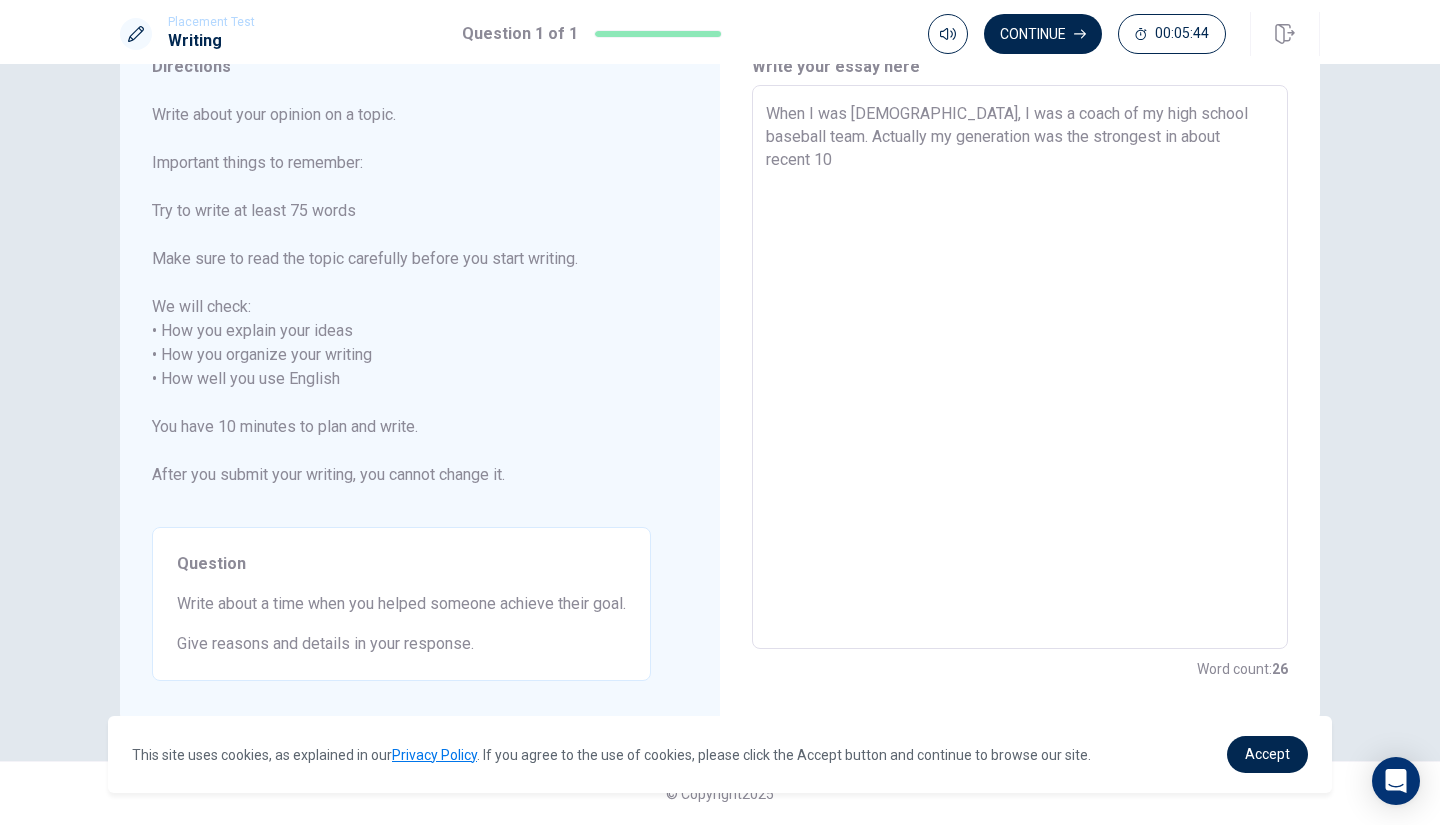 click on "When I was [DEMOGRAPHIC_DATA], I was a coach of my high school baseball team. Actually my generation was the strongest in about recent 10" at bounding box center (1020, 367) 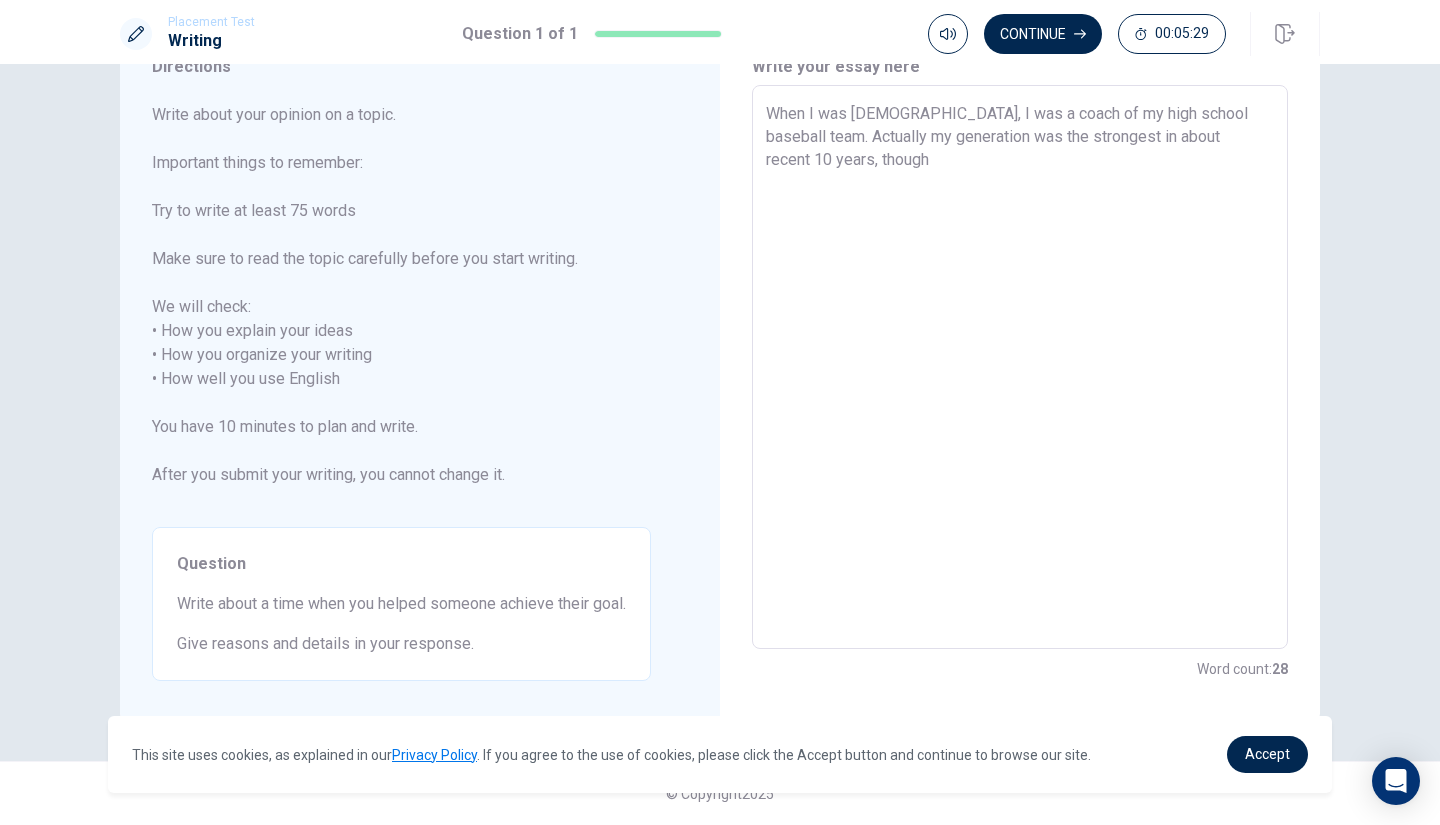 click on "When I was [DEMOGRAPHIC_DATA], I was a coach of my high school baseball team. Actually my generation was the strongest in about recent 10 years, though" at bounding box center (1020, 367) 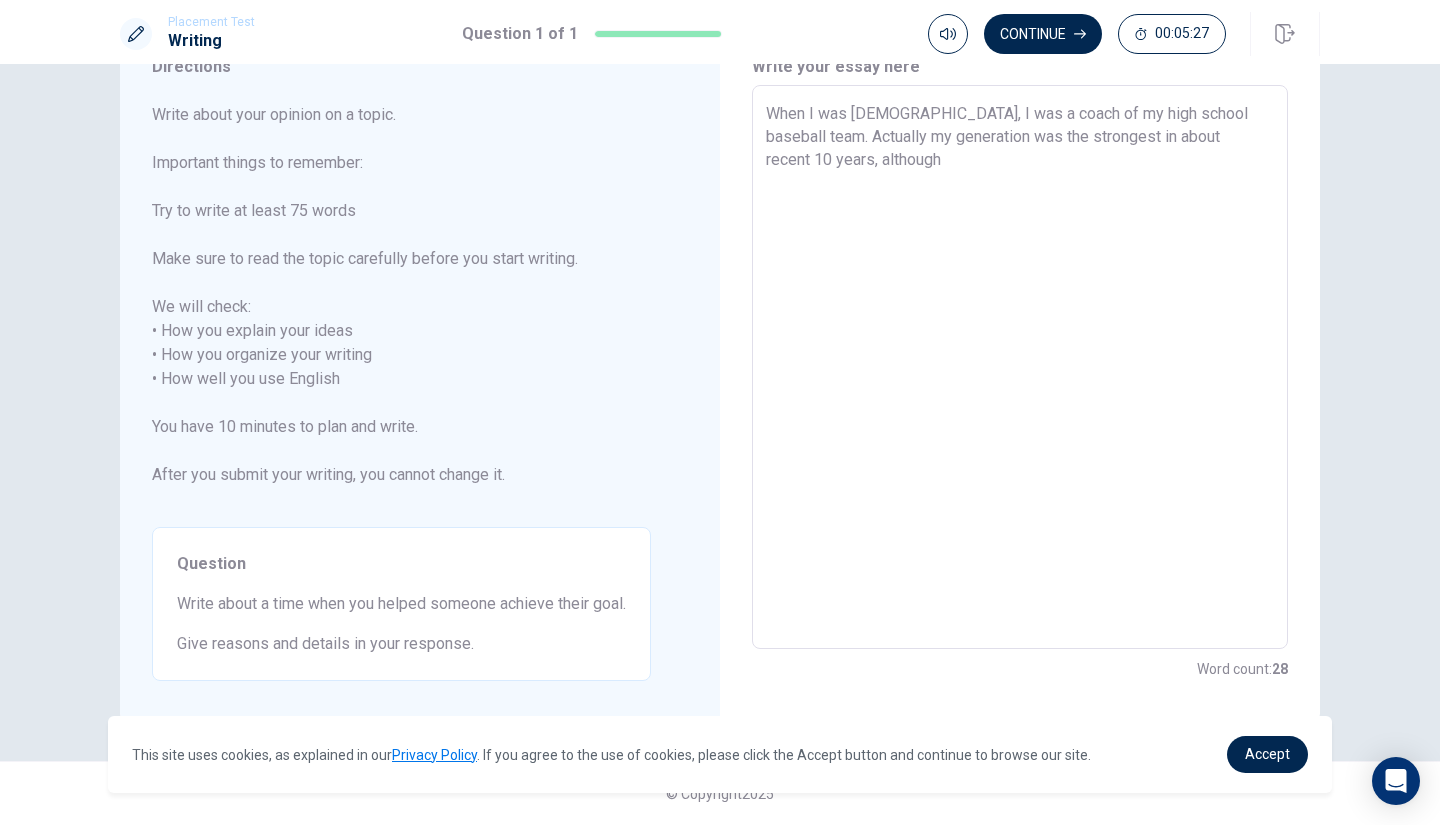 click on "When I was [DEMOGRAPHIC_DATA], I was a coach of my high school baseball team. Actually my generation was the strongest in about recent 10 years, although" at bounding box center (1020, 367) 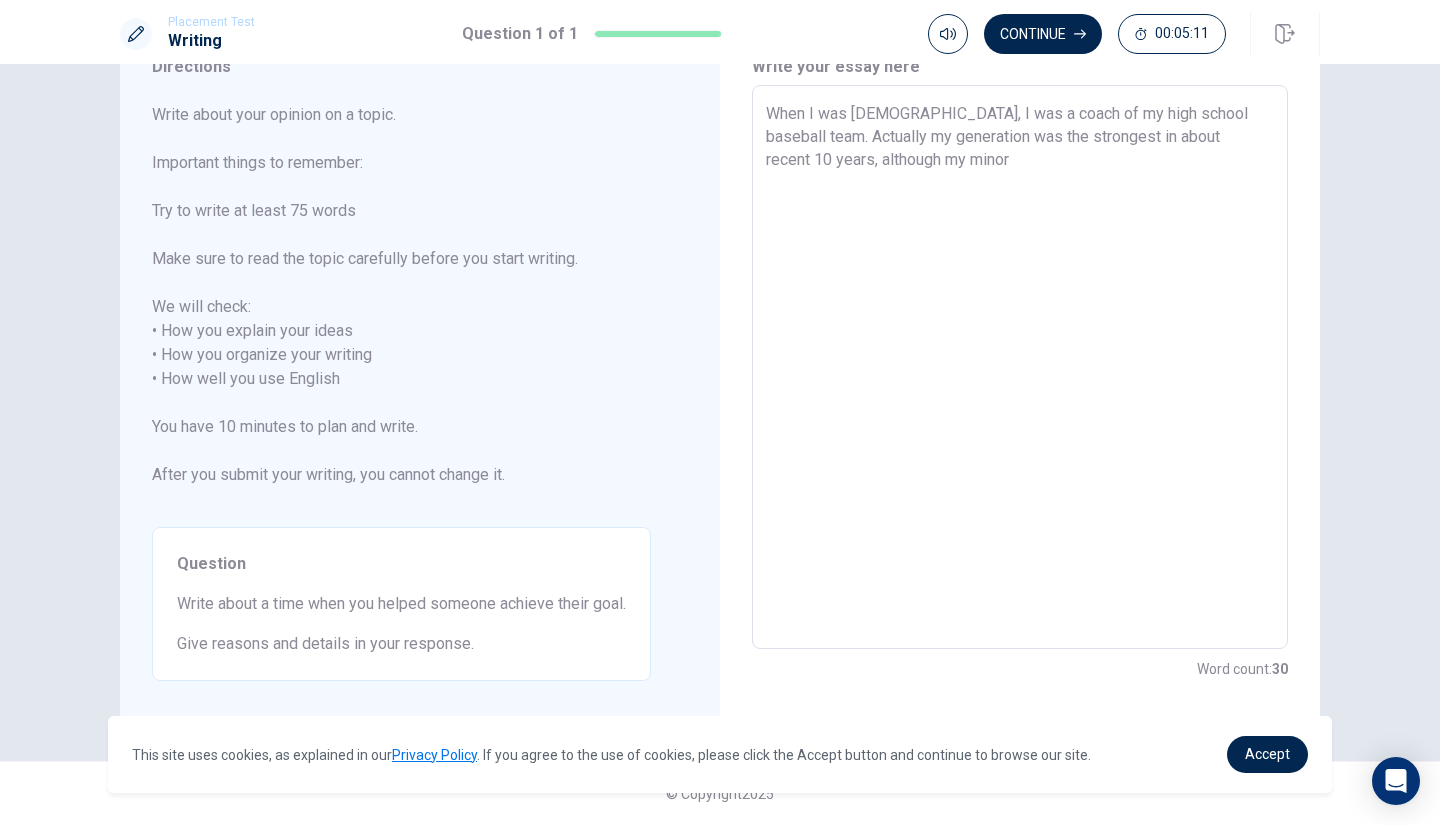 click on "When I was [DEMOGRAPHIC_DATA], I was a coach of my high school baseball team. Actually my generation was the strongest in about recent 10 years, although my minor" at bounding box center [1020, 367] 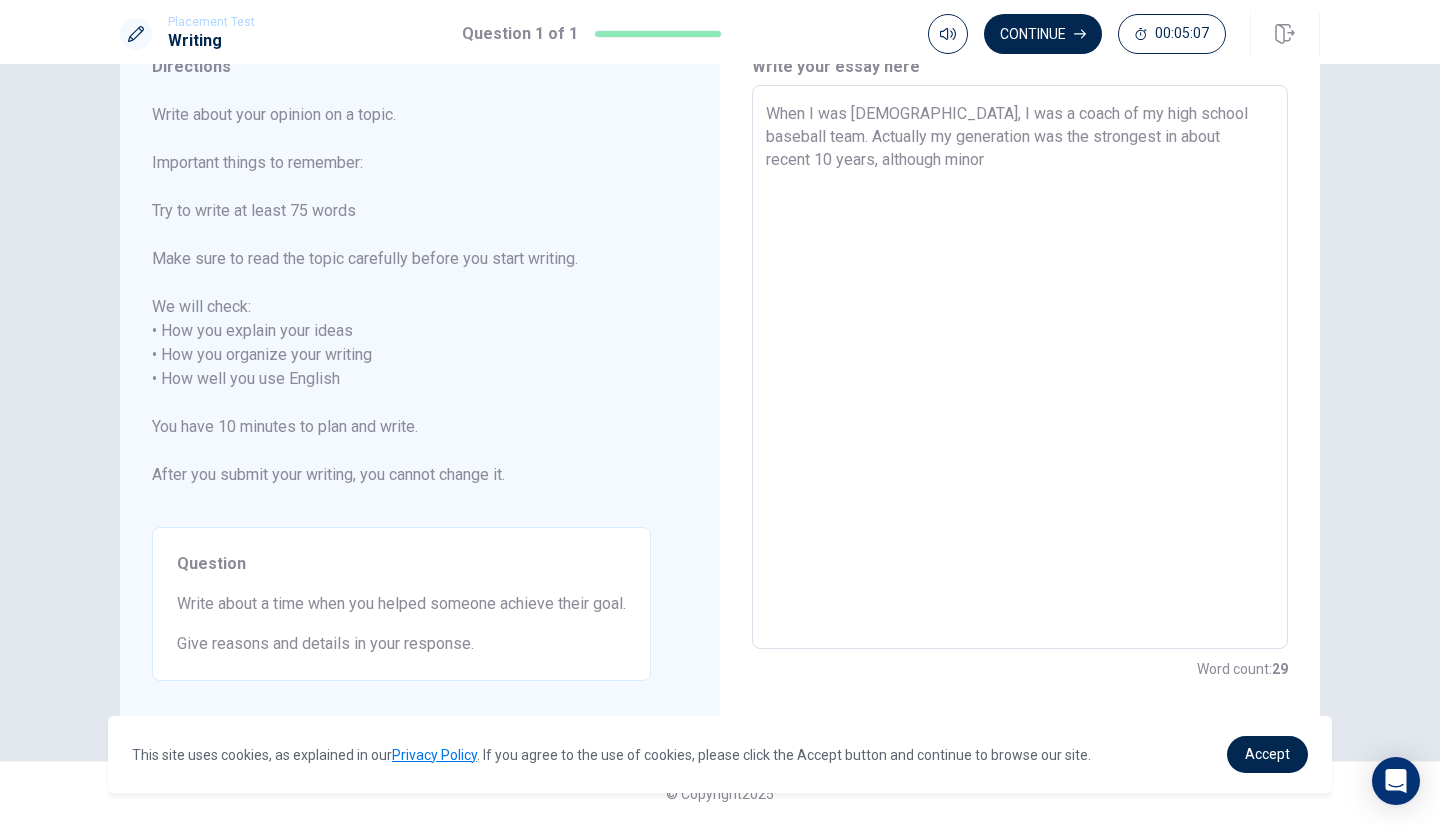 click on "When I was [DEMOGRAPHIC_DATA], I was a coach of my high school baseball team. Actually my generation was the strongest in about recent 10 years, although minor" at bounding box center [1020, 367] 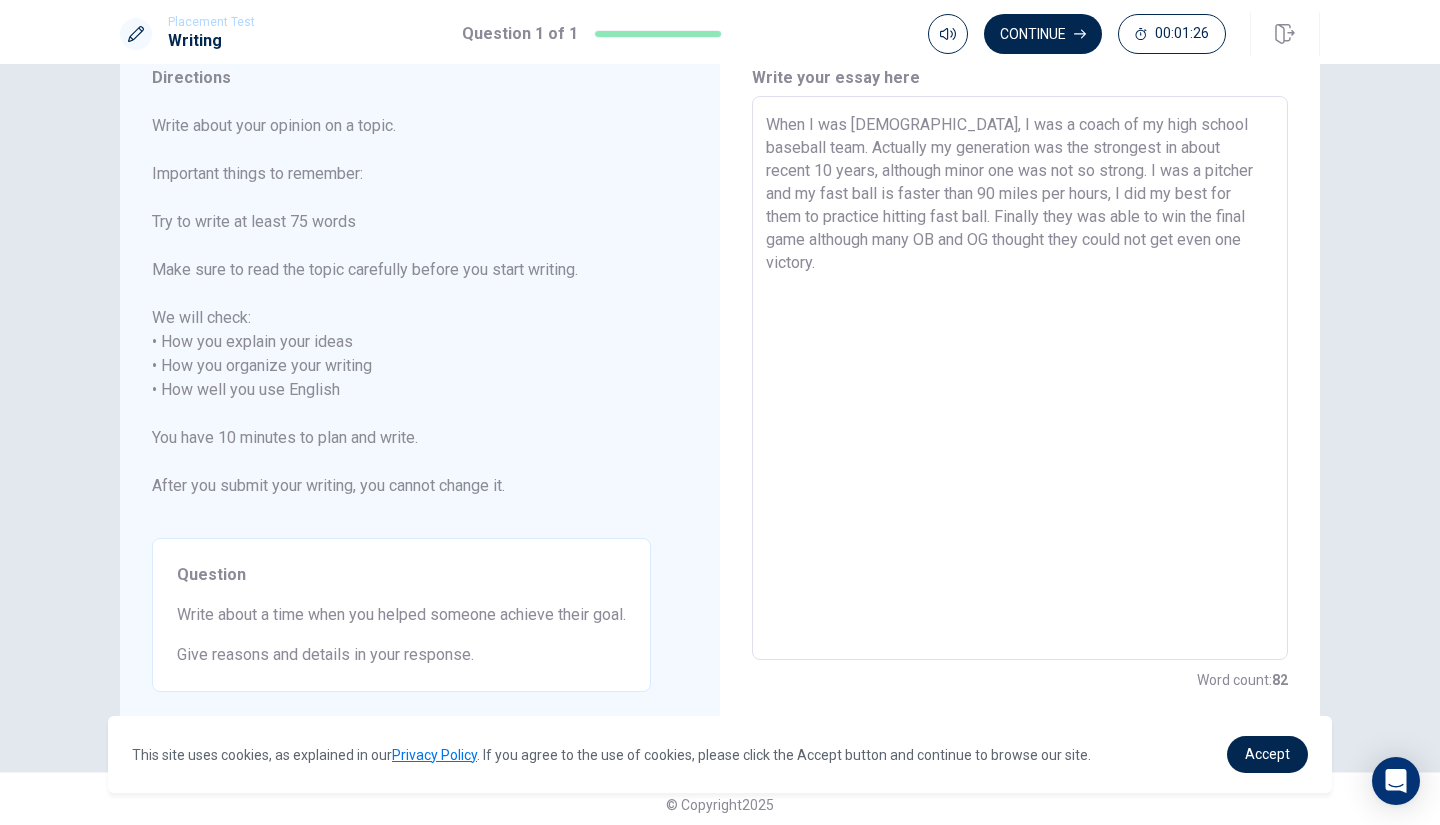scroll, scrollTop: 81, scrollLeft: 0, axis: vertical 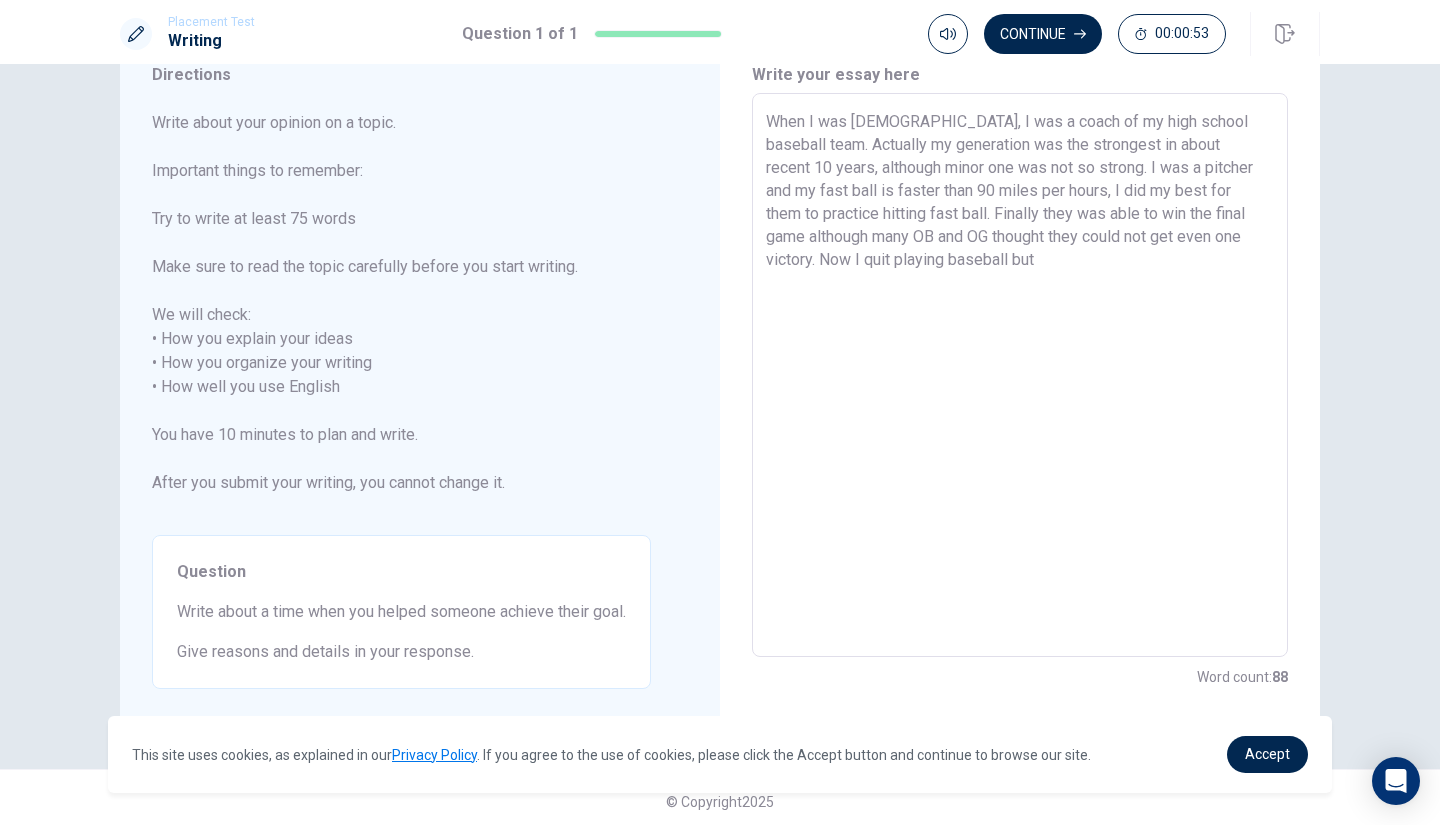 click on "When I was [DEMOGRAPHIC_DATA], I was a coach of my high school baseball team. Actually my generation was the strongest in about recent 10 years, although minor one was not so strong. I was a pitcher and my fast ball is faster than 90 miles per hours, I did my best for them to practice hitting fast ball. Finally they was able to win the final game although many OB and OG thought they could not get even one victory. Now I quit playing baseball but" at bounding box center (1020, 375) 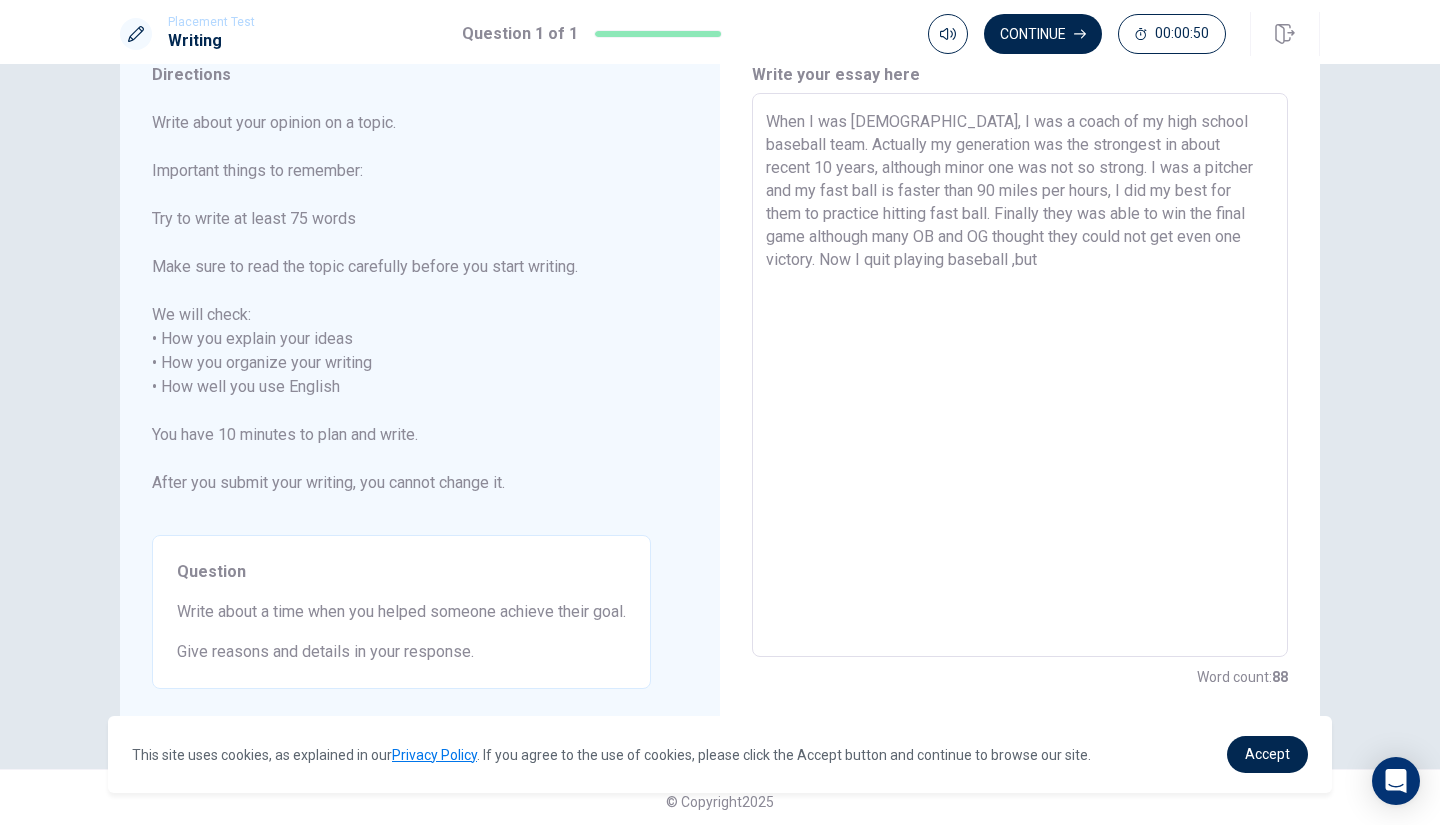 click on "When I was [DEMOGRAPHIC_DATA], I was a coach of my high school baseball team. Actually my generation was the strongest in about recent 10 years, although minor one was not so strong. I was a pitcher and my fast ball is faster than 90 miles per hours, I did my best for them to practice hitting fast ball. Finally they was able to win the final game although many OB and OG thought they could not get even one victory. Now I quit playing baseball ,but" at bounding box center (1020, 375) 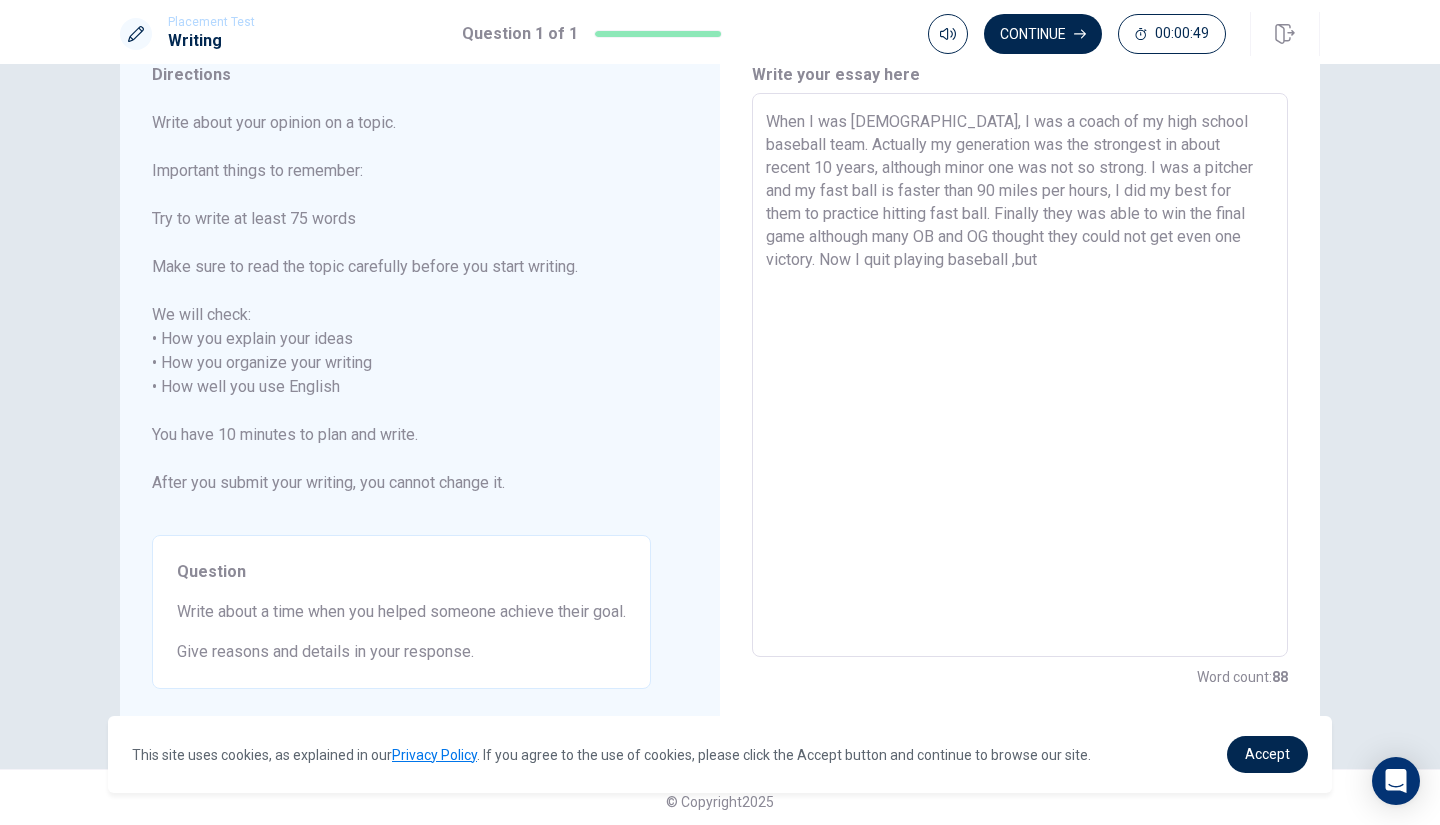 click on "When I was [DEMOGRAPHIC_DATA], I was a coach of my high school baseball team. Actually my generation was the strongest in about recent 10 years, although minor one was not so strong. I was a pitcher and my fast ball is faster than 90 miles per hours, I did my best for them to practice hitting fast ball. Finally they was able to win the final game although many OB and OG thought they could not get even one victory. Now I quit playing baseball ,but" at bounding box center (1020, 375) 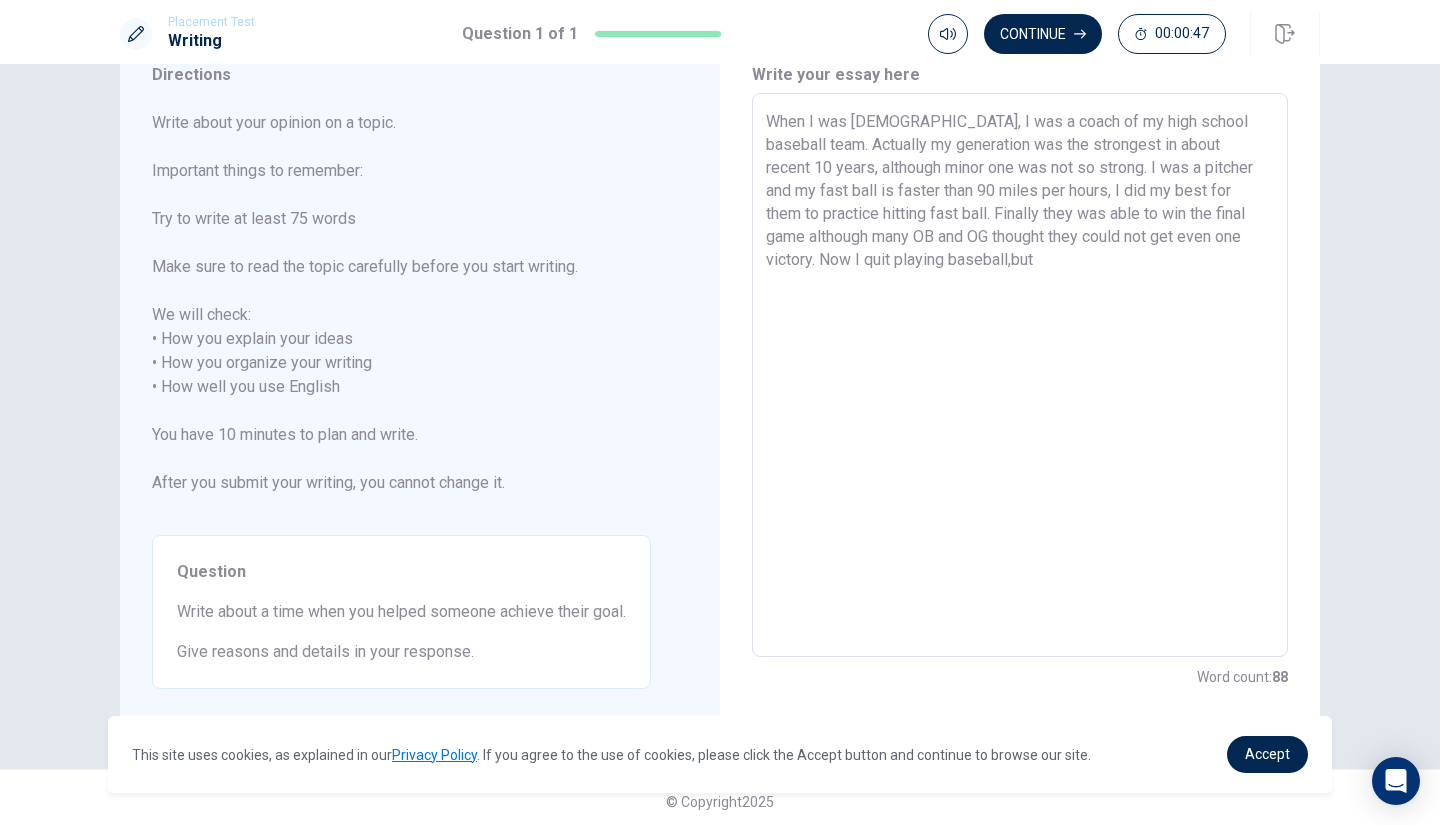 click on "When I was [DEMOGRAPHIC_DATA], I was a coach of my high school baseball team. Actually my generation was the strongest in about recent 10 years, although minor one was not so strong. I was a pitcher and my fast ball is faster than 90 miles per hours, I did my best for them to practice hitting fast ball. Finally they was able to win the final game although many OB and OG thought they could not get even one victory. Now I quit playing baseball,but" at bounding box center [1020, 375] 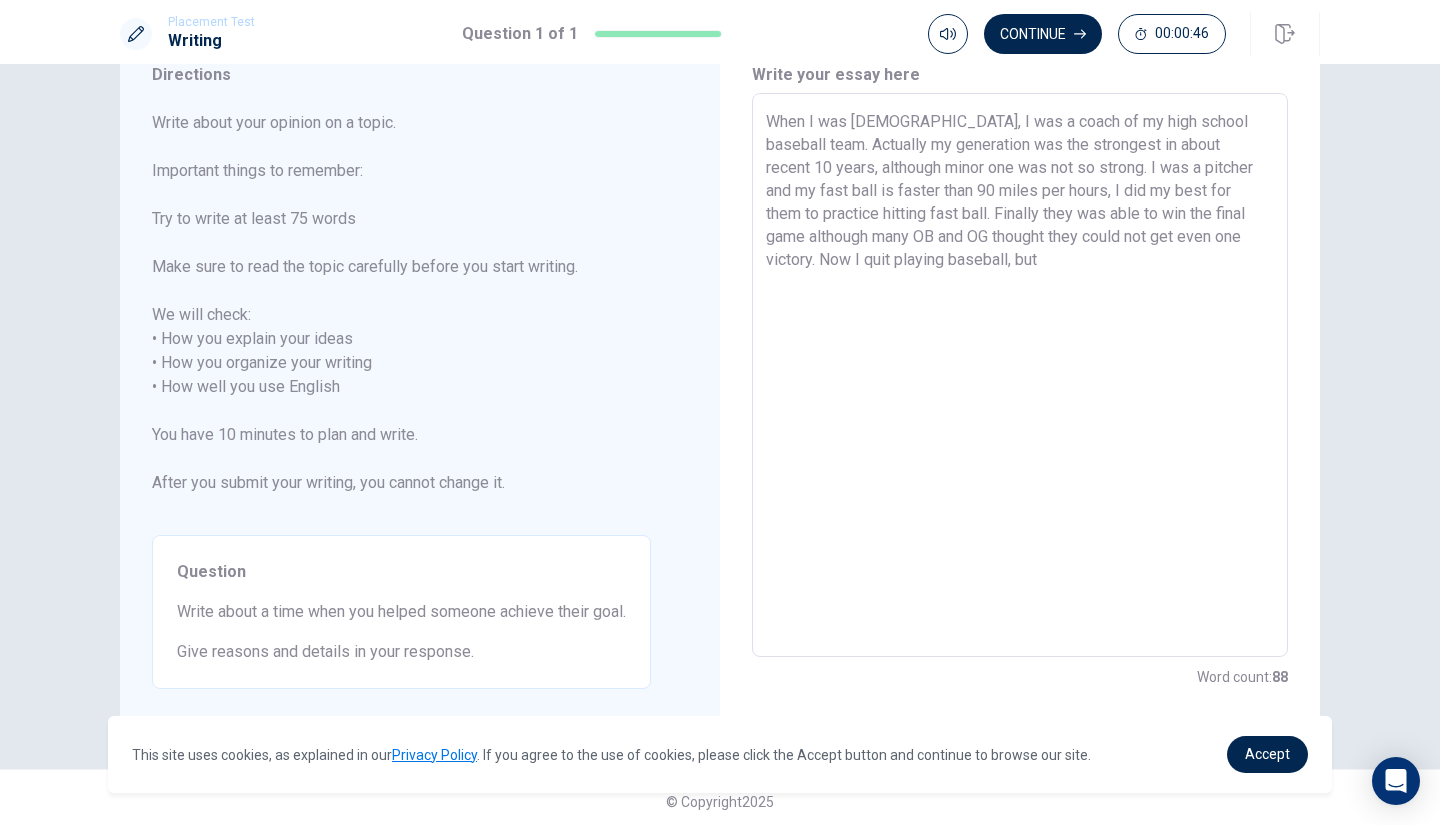 click on "When I was [DEMOGRAPHIC_DATA], I was a coach of my high school baseball team. Actually my generation was the strongest in about recent 10 years, although minor one was not so strong. I was a pitcher and my fast ball is faster than 90 miles per hours, I did my best for them to practice hitting fast ball. Finally they was able to win the final game although many OB and OG thought they could not get even one victory. Now I quit playing baseball, but" at bounding box center (1020, 375) 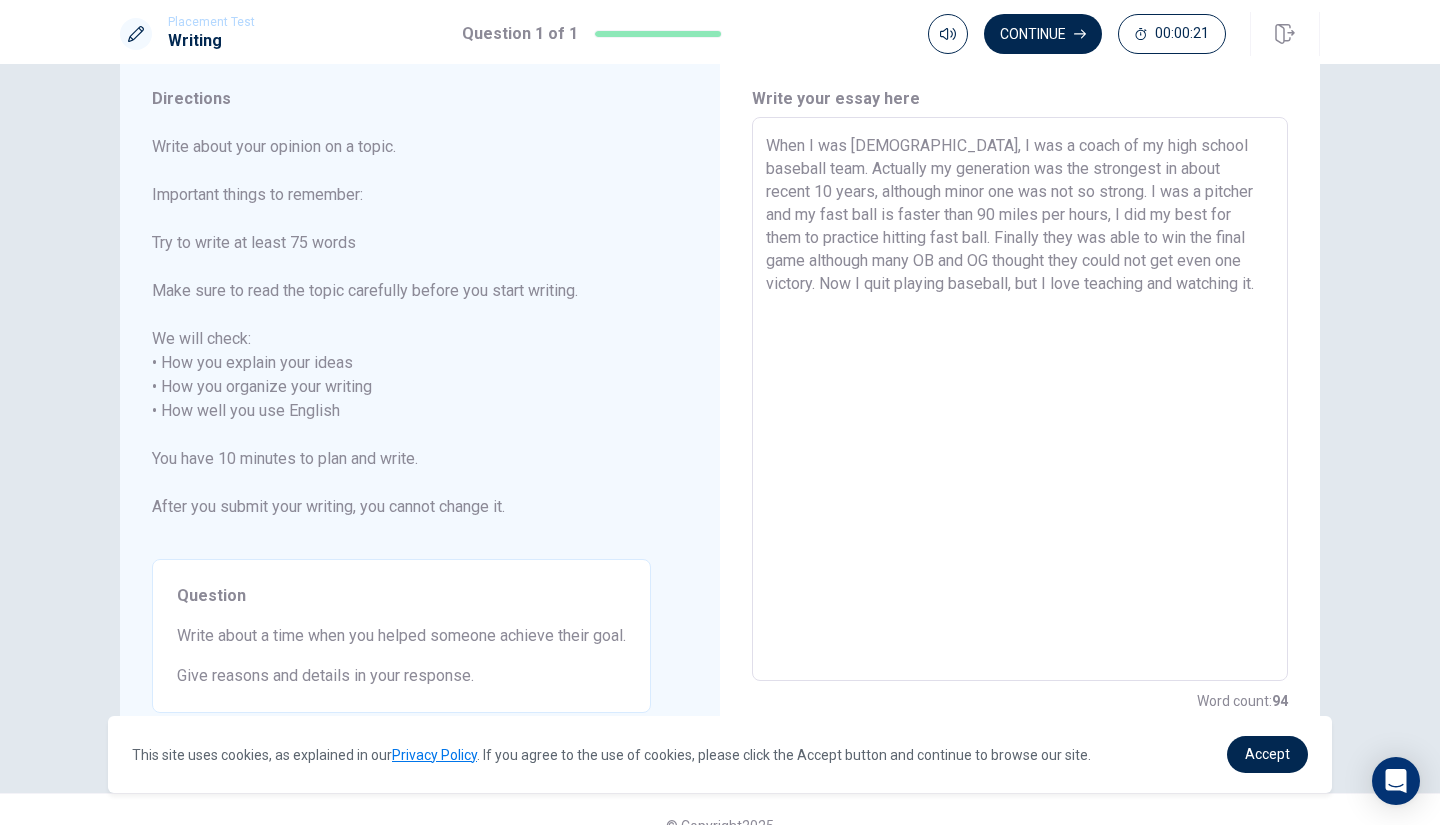scroll, scrollTop: 60, scrollLeft: 0, axis: vertical 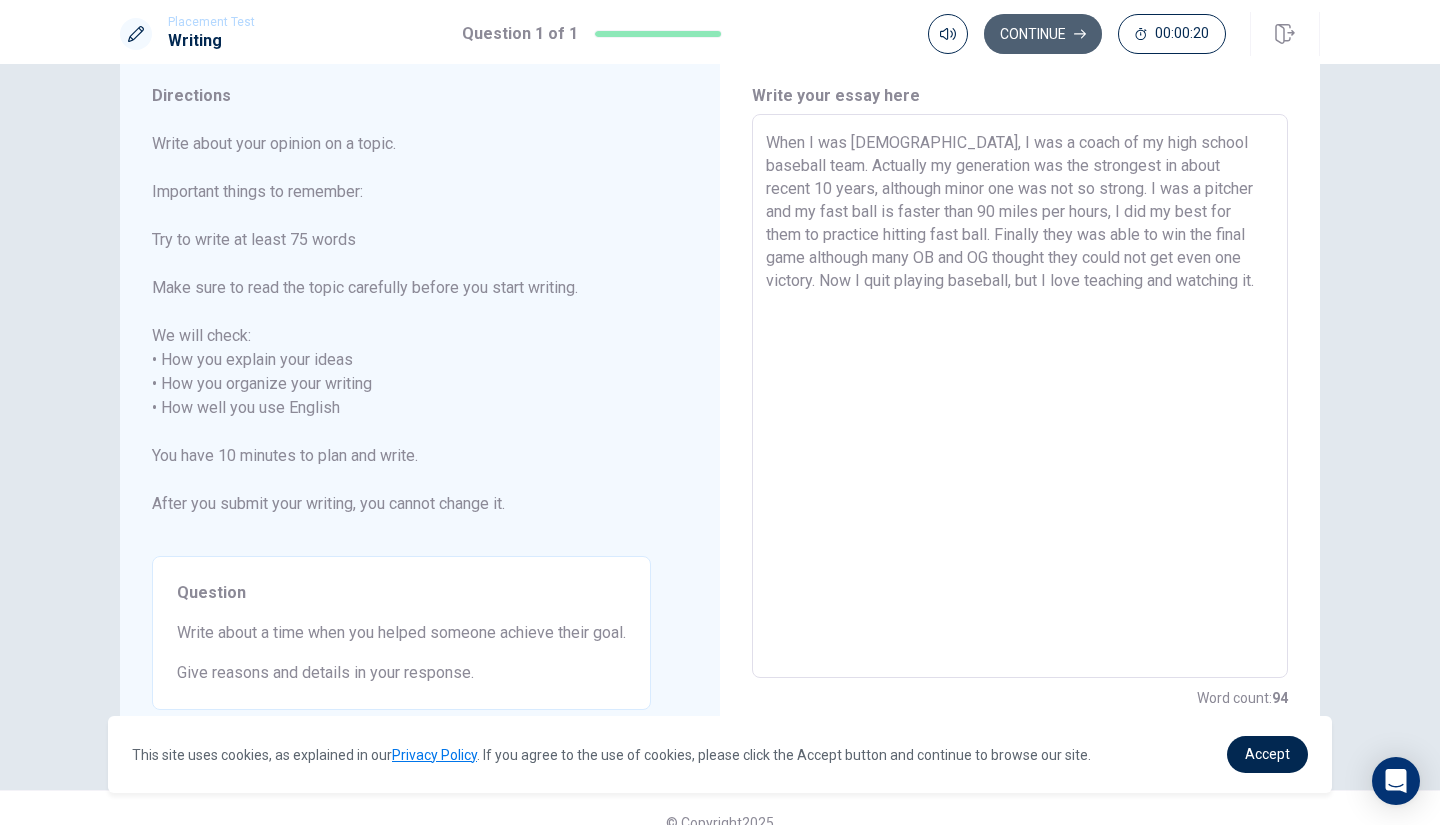 click on "Continue" at bounding box center [1043, 34] 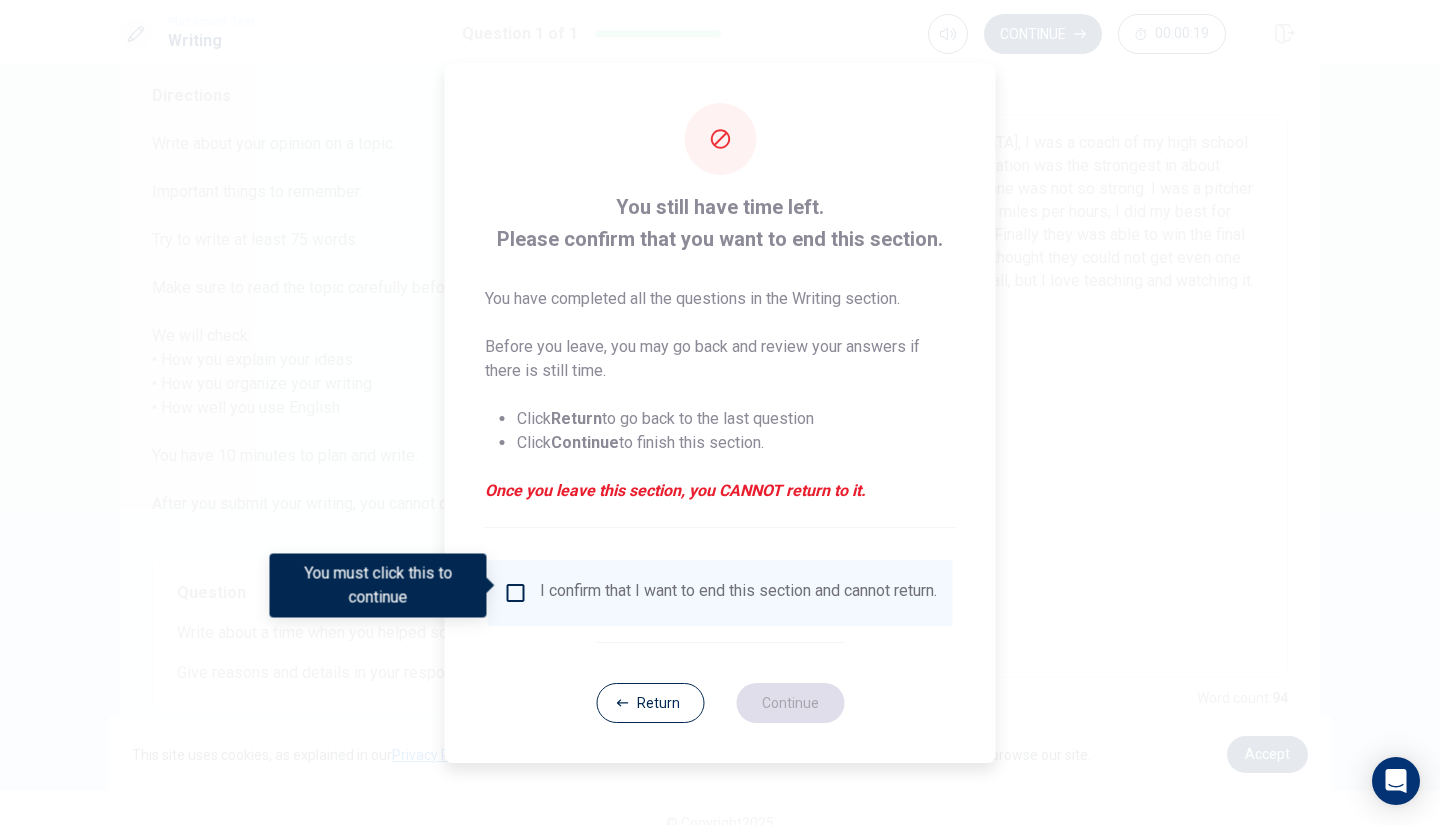 click on "You must click this to continue" at bounding box center (385, 586) 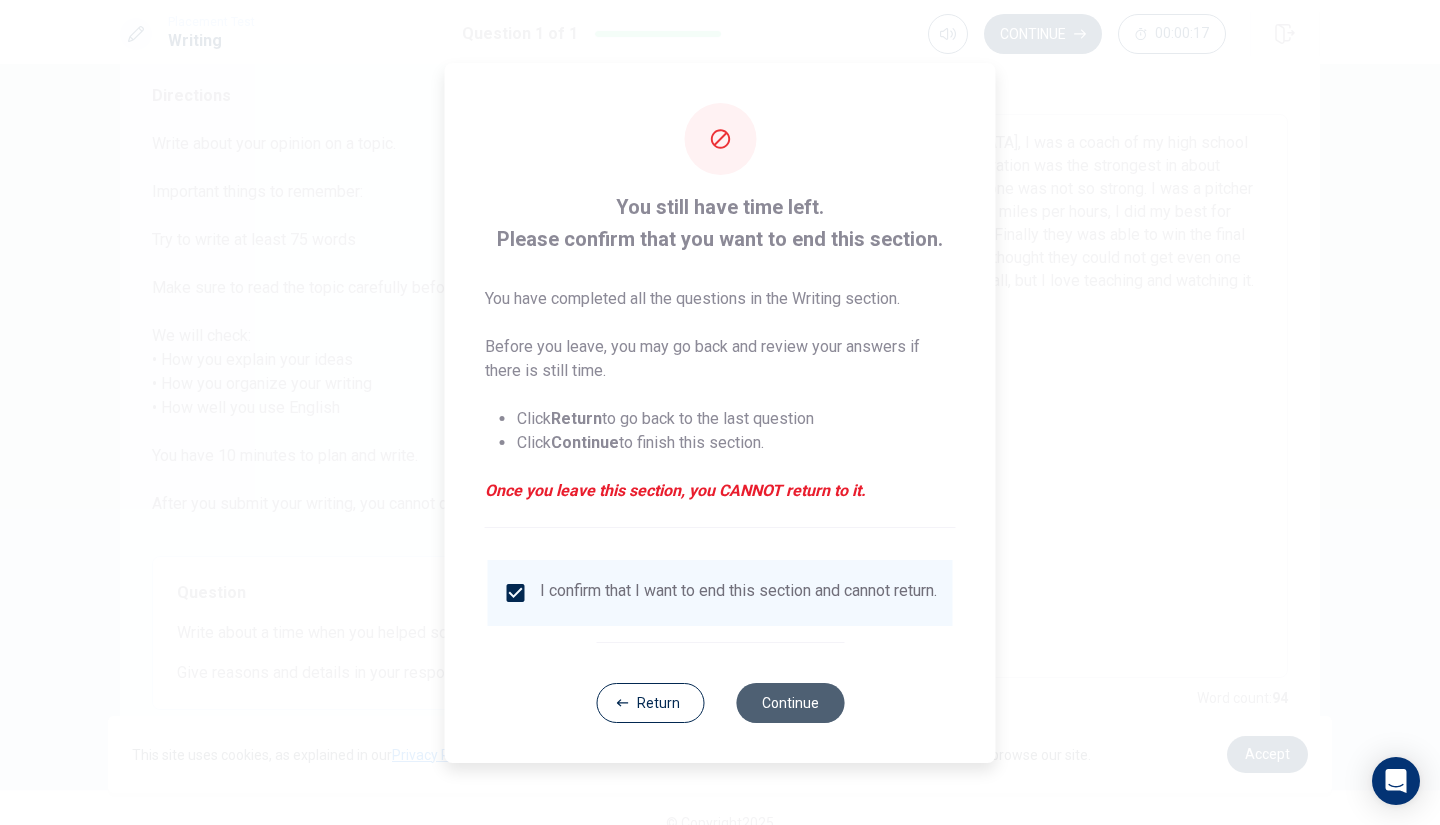 click on "Continue" at bounding box center (790, 703) 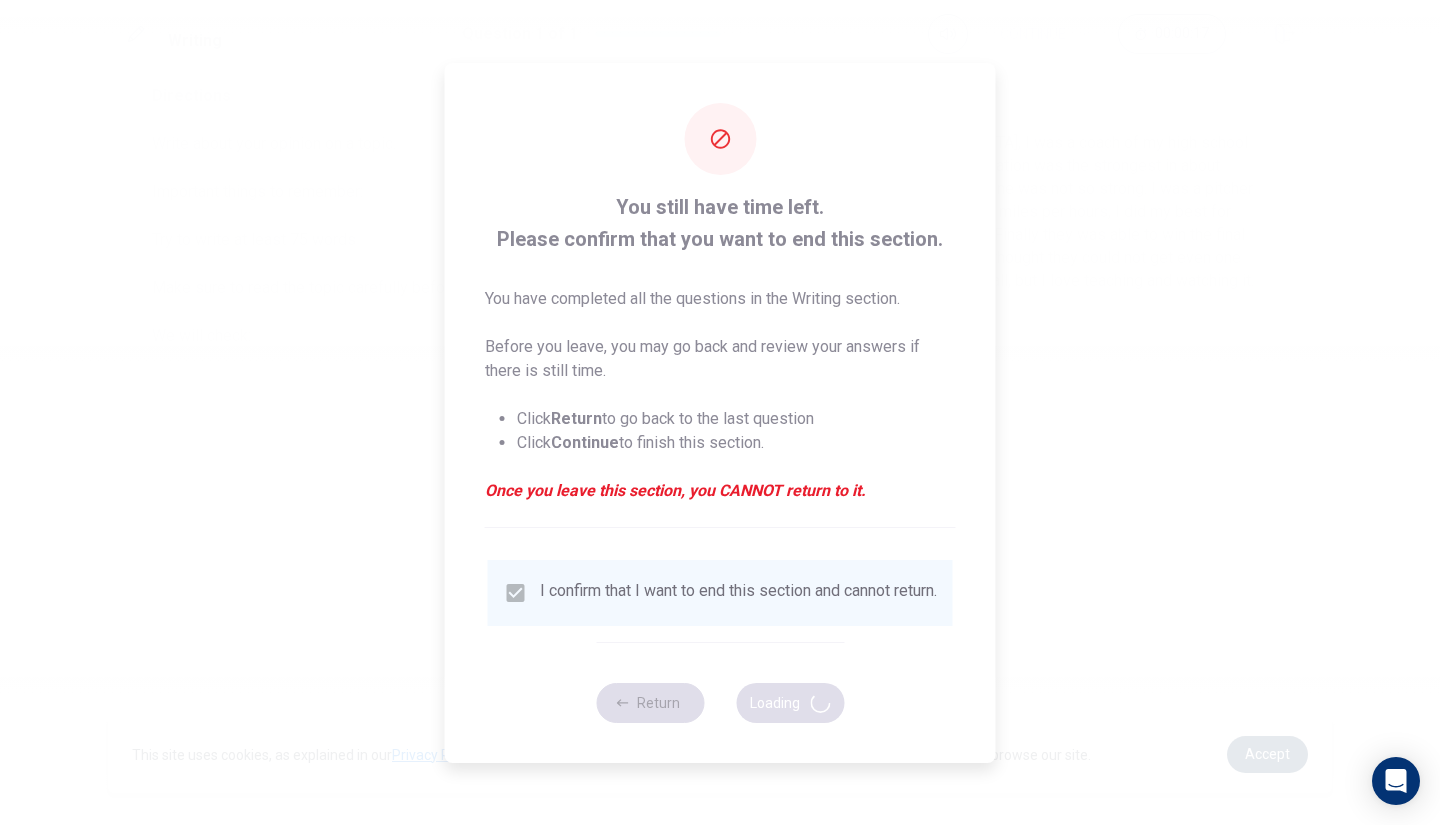 scroll, scrollTop: 0, scrollLeft: 0, axis: both 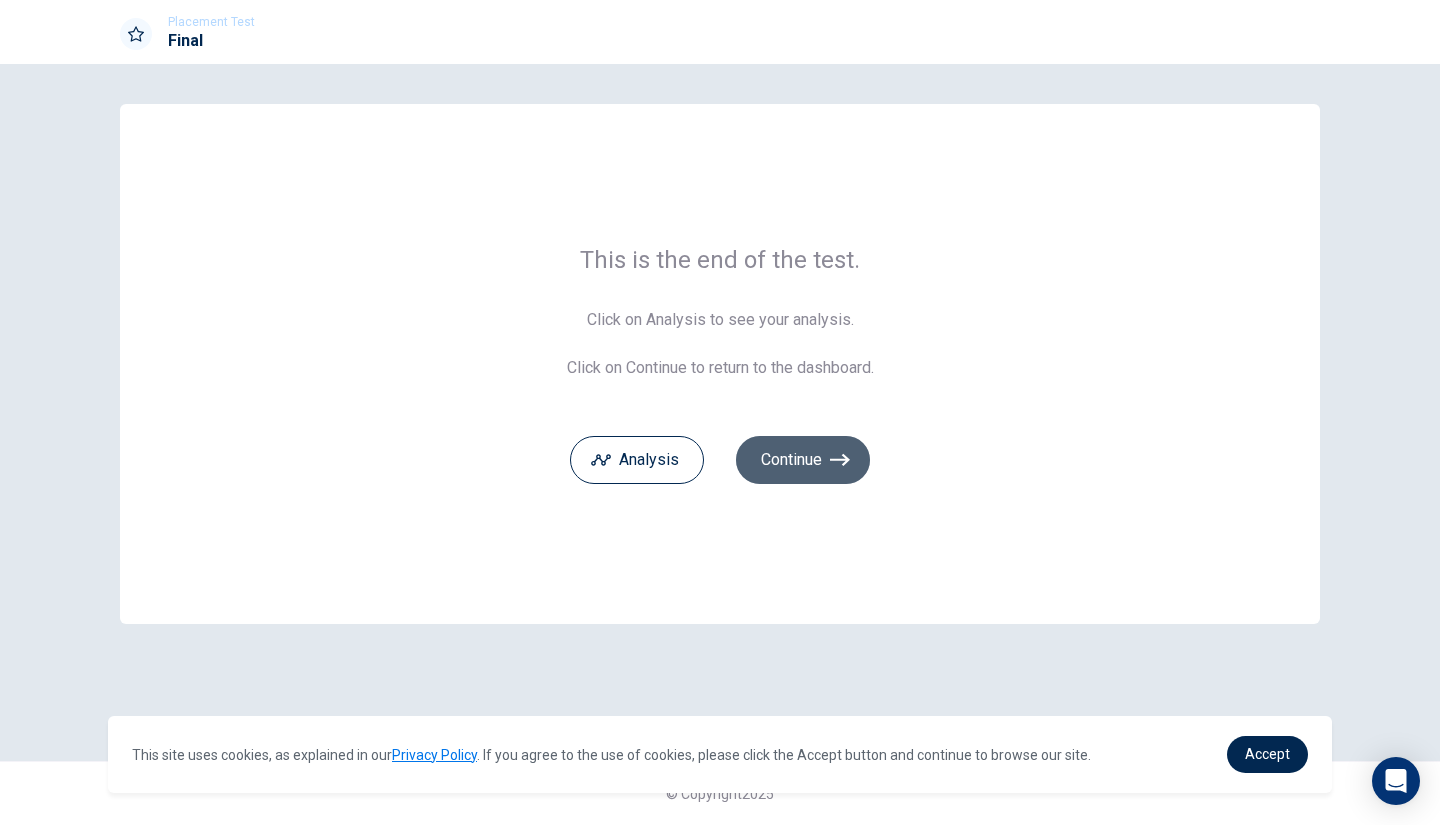 click on "Continue" at bounding box center (803, 460) 